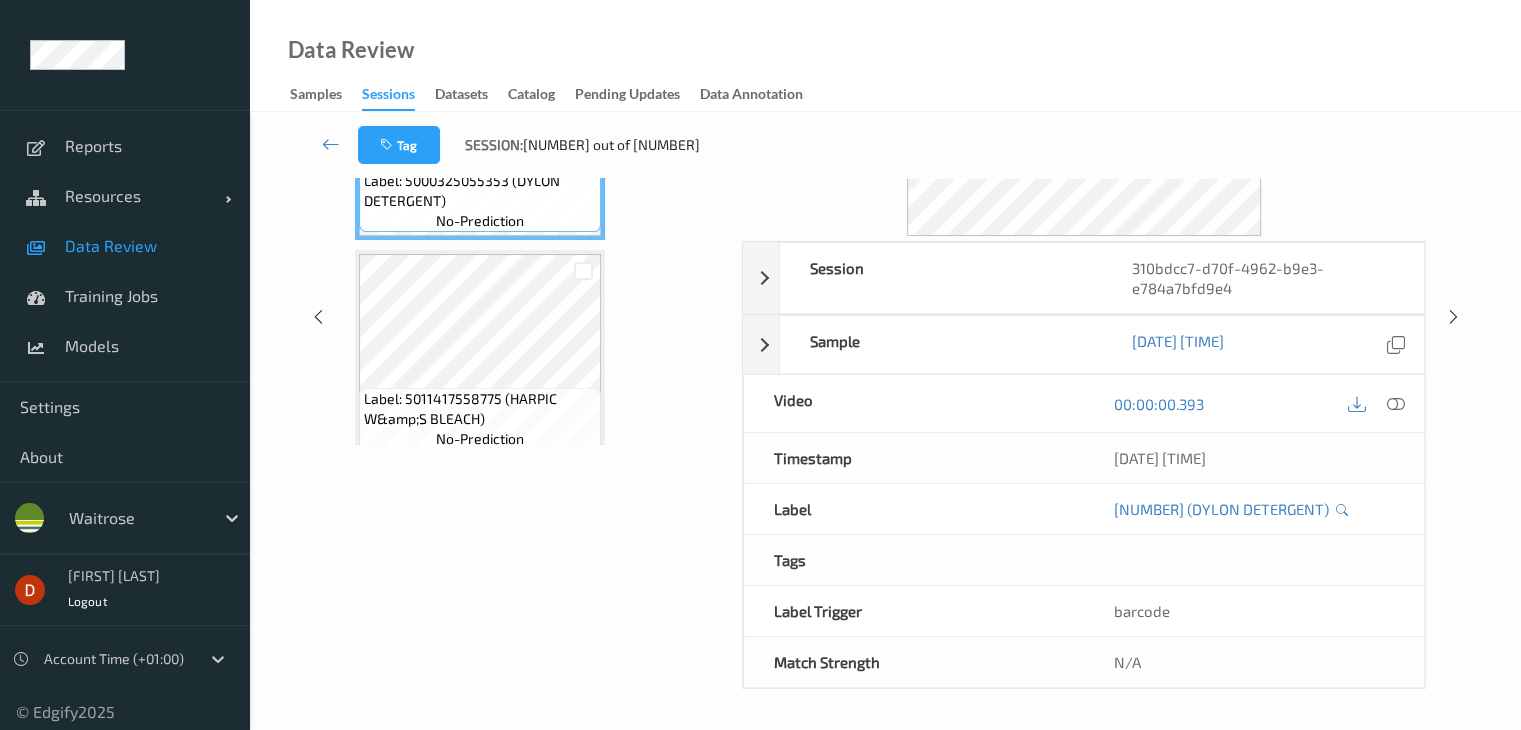 scroll, scrollTop: 0, scrollLeft: 0, axis: both 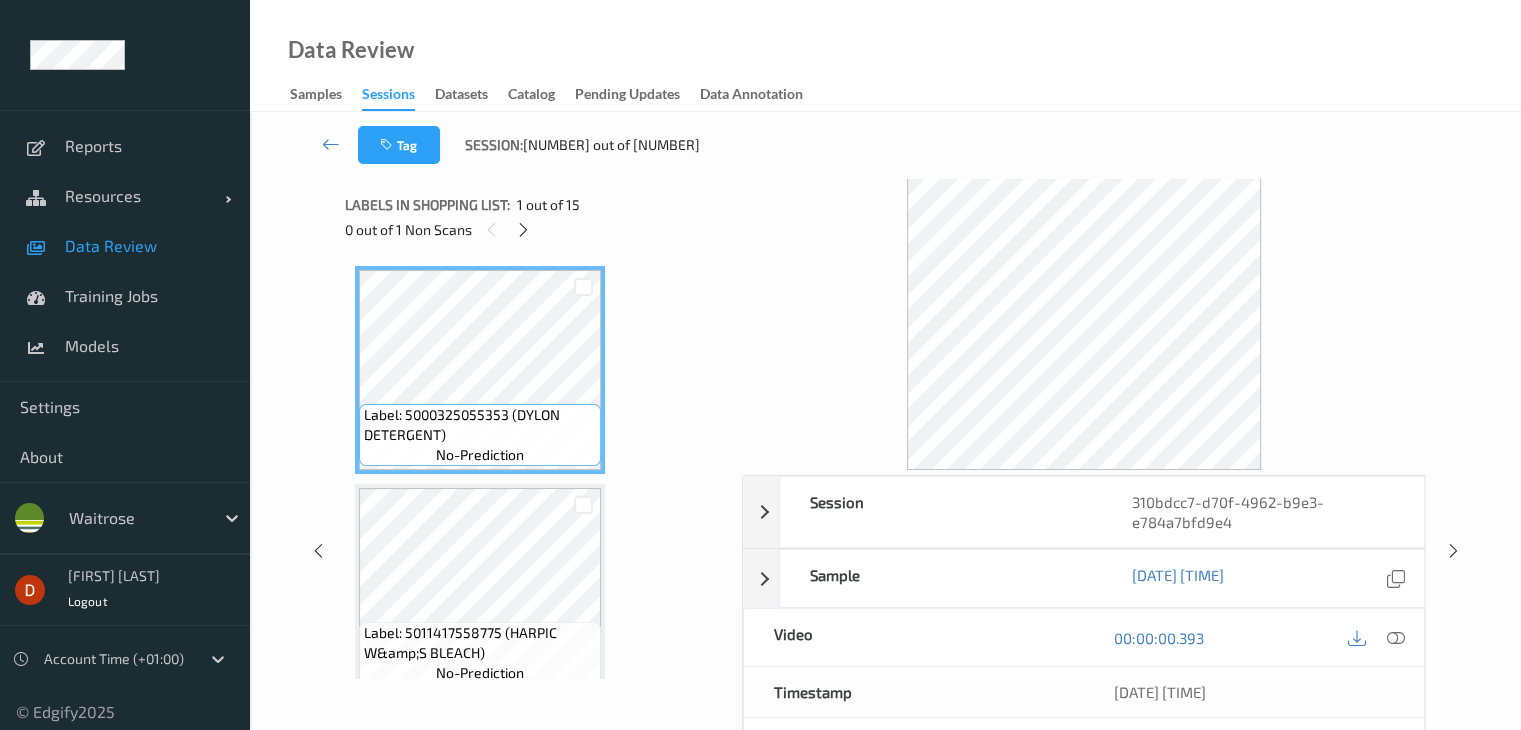 drag, startPoint x: 269, startPoint y: 1, endPoint x: 653, endPoint y: 81, distance: 392.2448 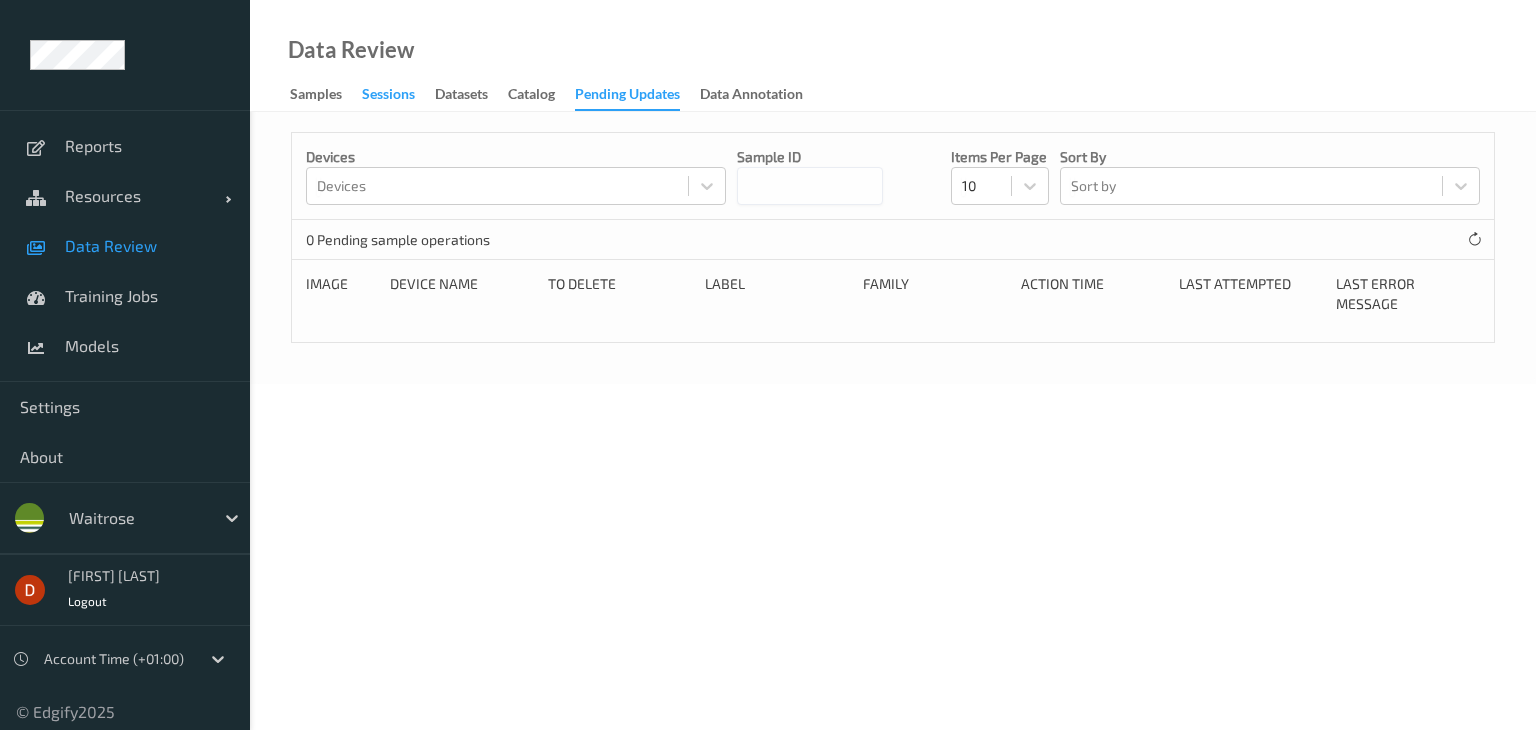 click on "Sessions" at bounding box center [388, 96] 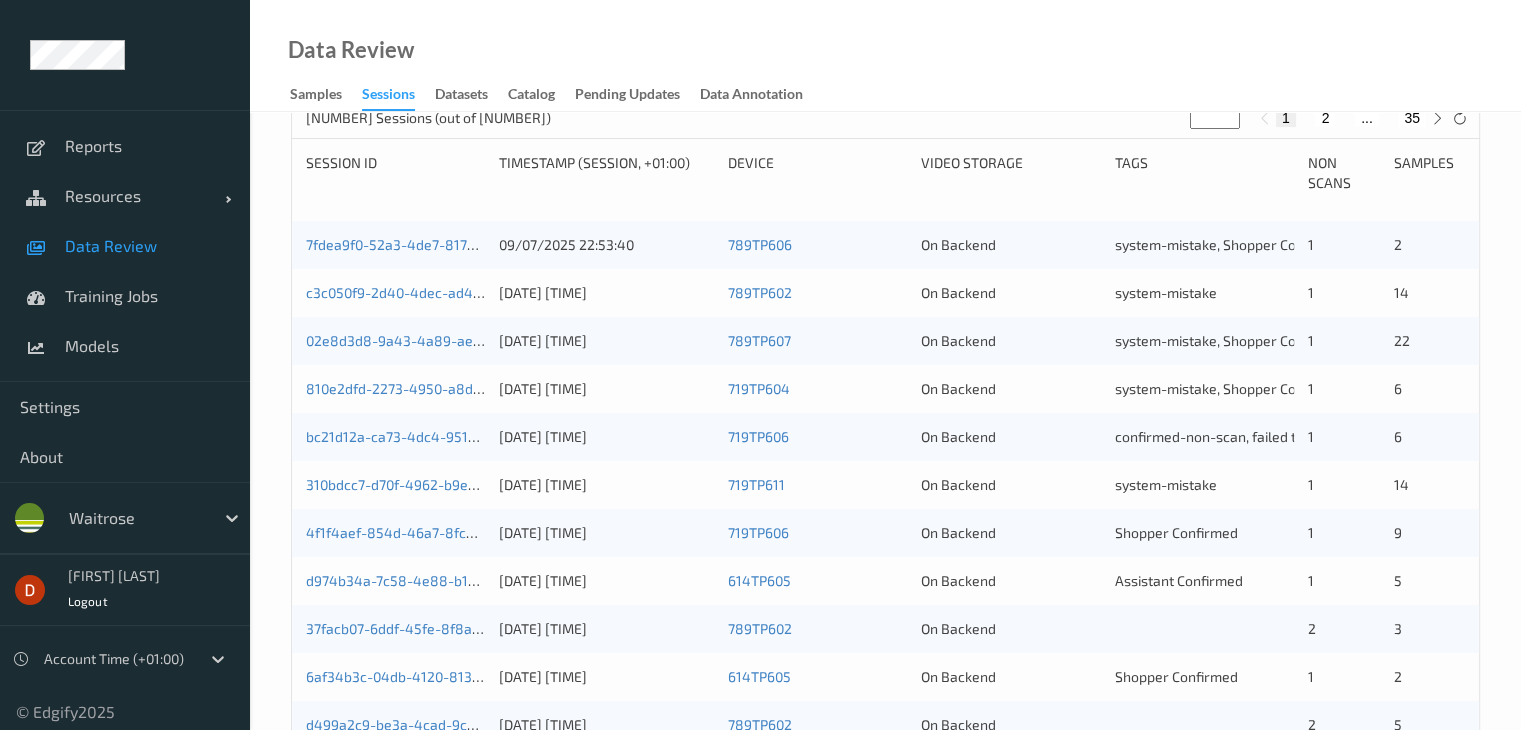 scroll, scrollTop: 500, scrollLeft: 0, axis: vertical 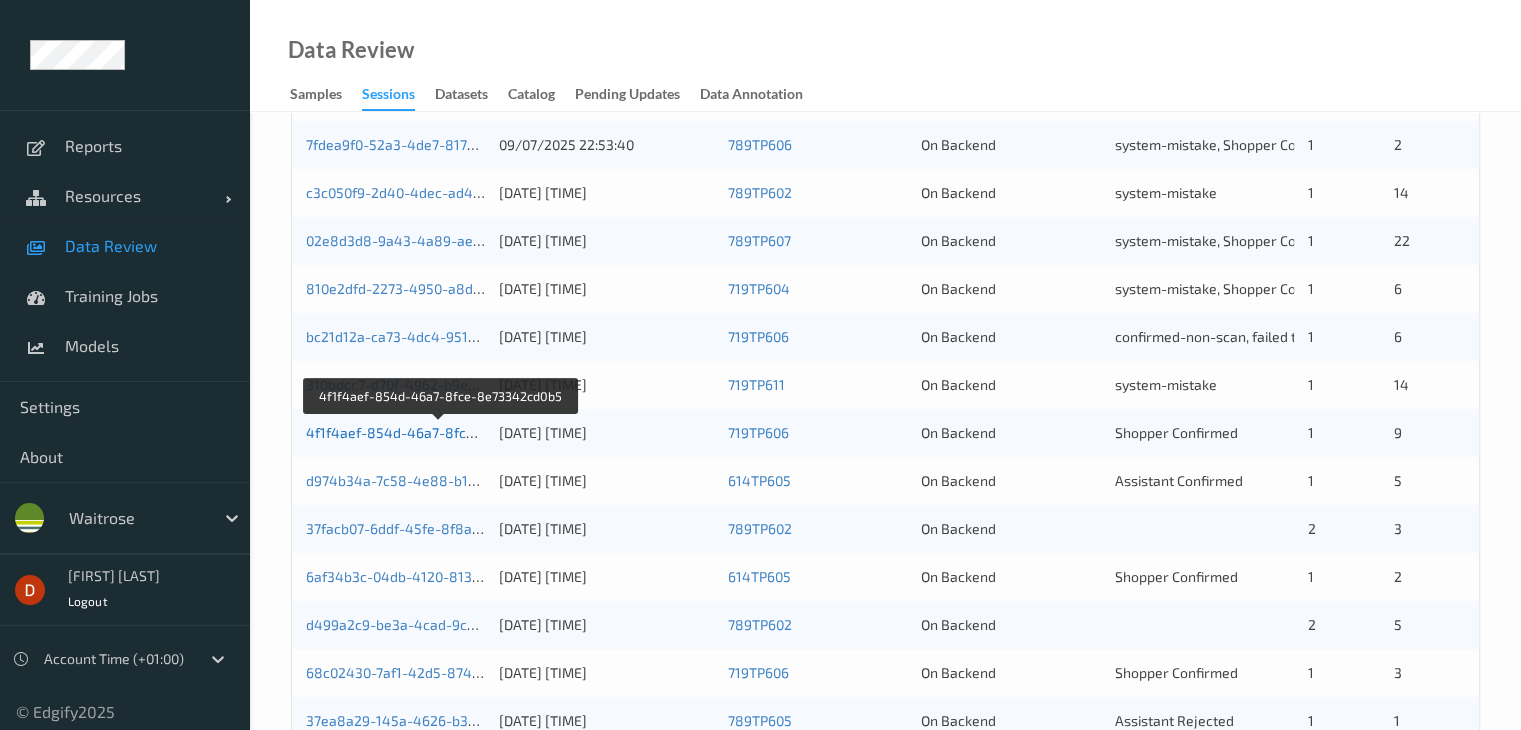 click on "4f1f4aef-854d-46a7-8fce-8e73342cd0b5" at bounding box center (441, 432) 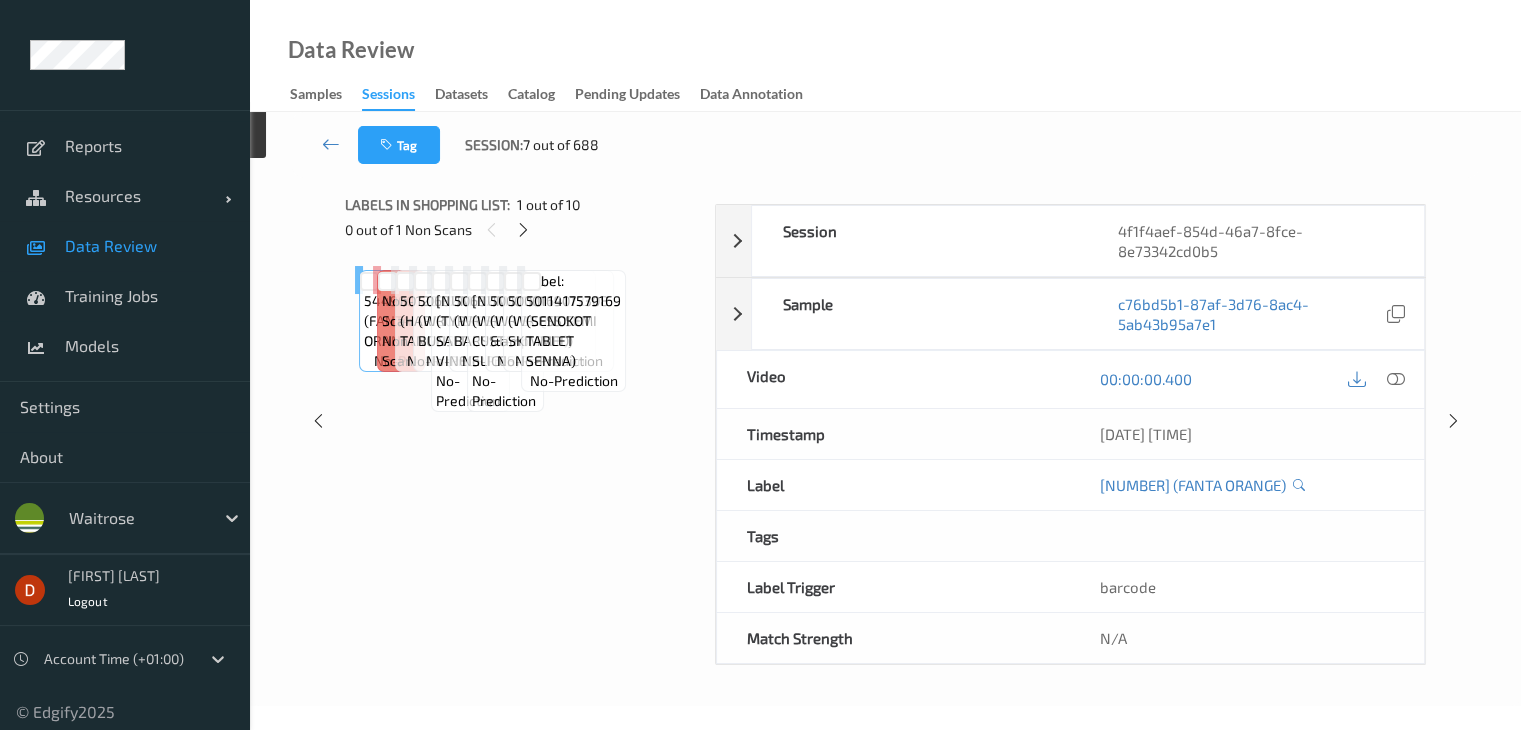 scroll, scrollTop: 0, scrollLeft: 0, axis: both 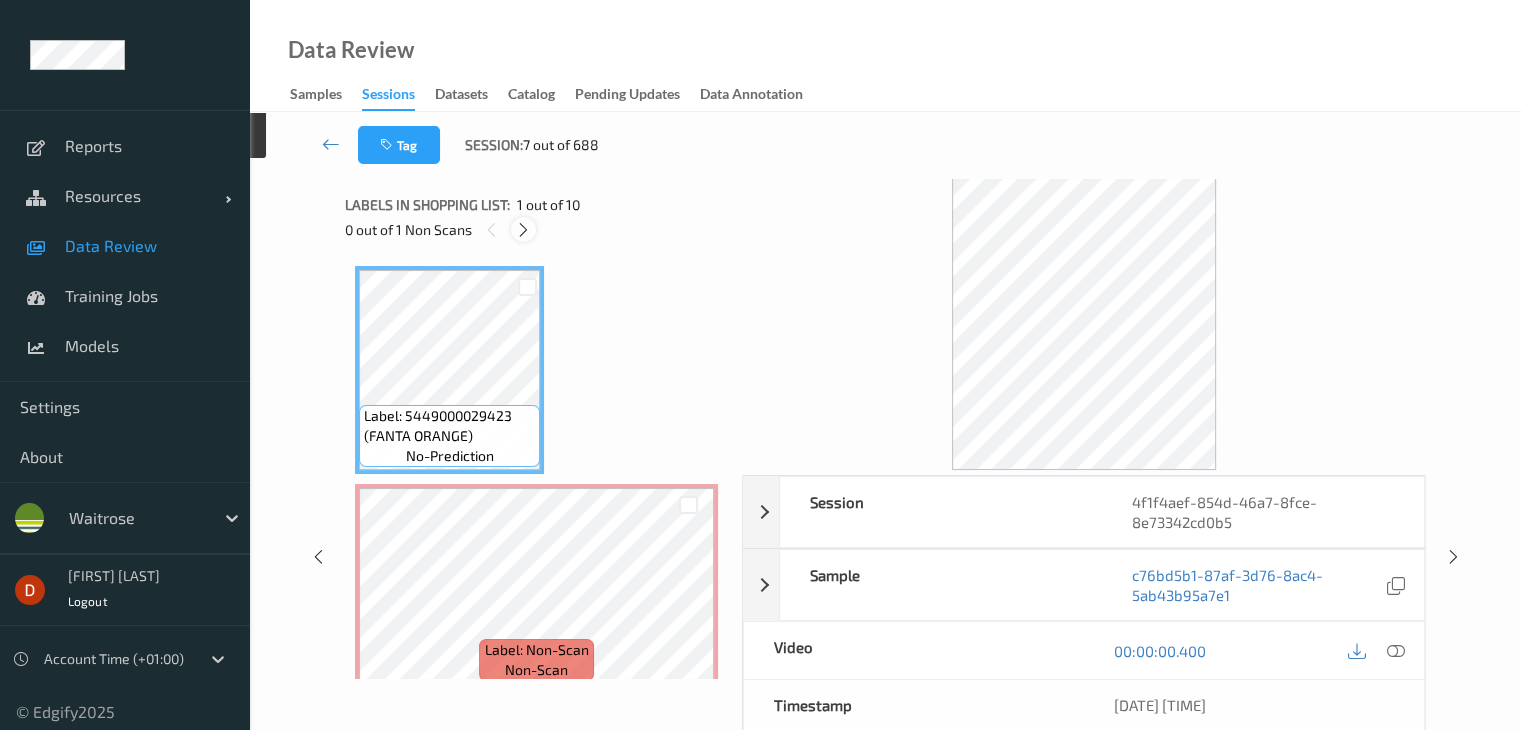 click at bounding box center (523, 230) 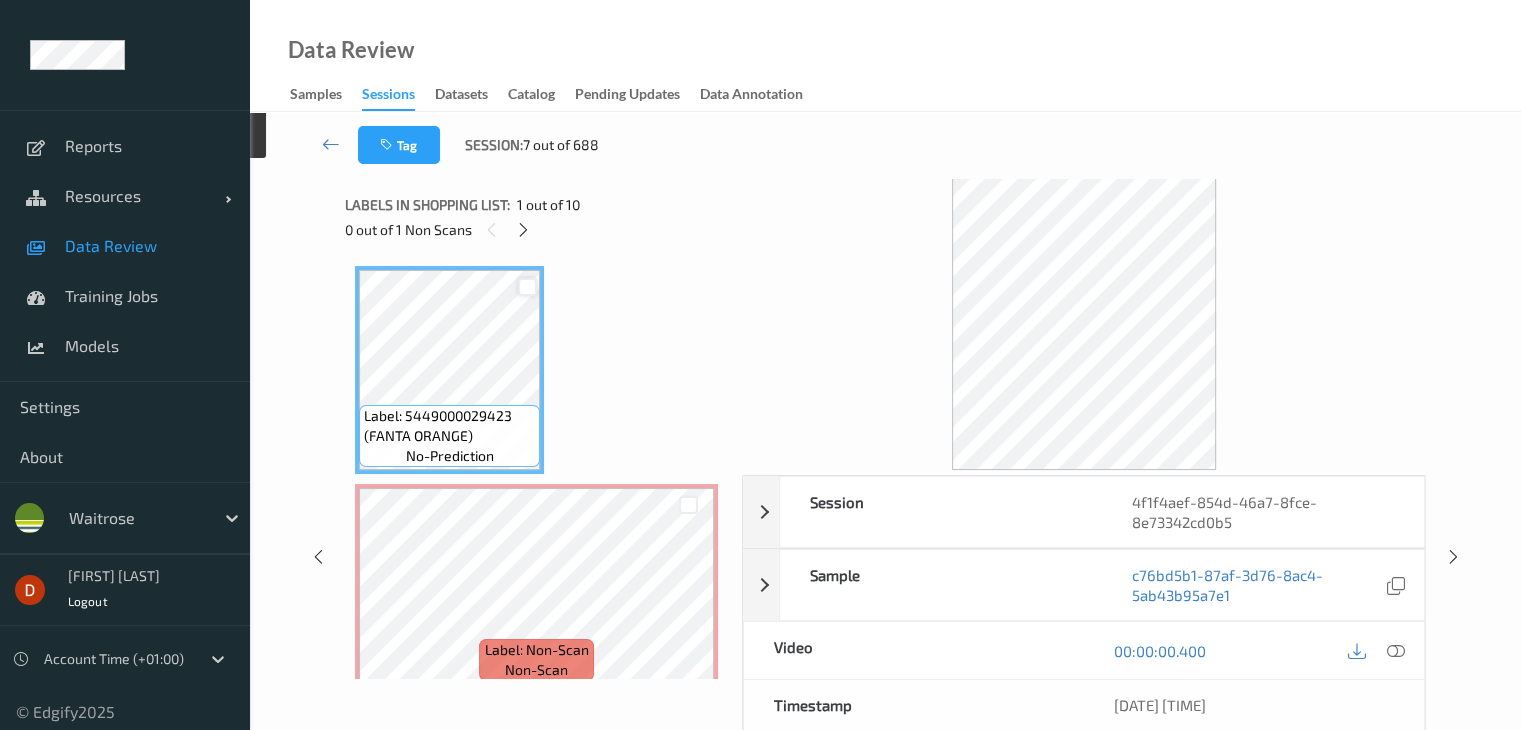 scroll, scrollTop: 10, scrollLeft: 0, axis: vertical 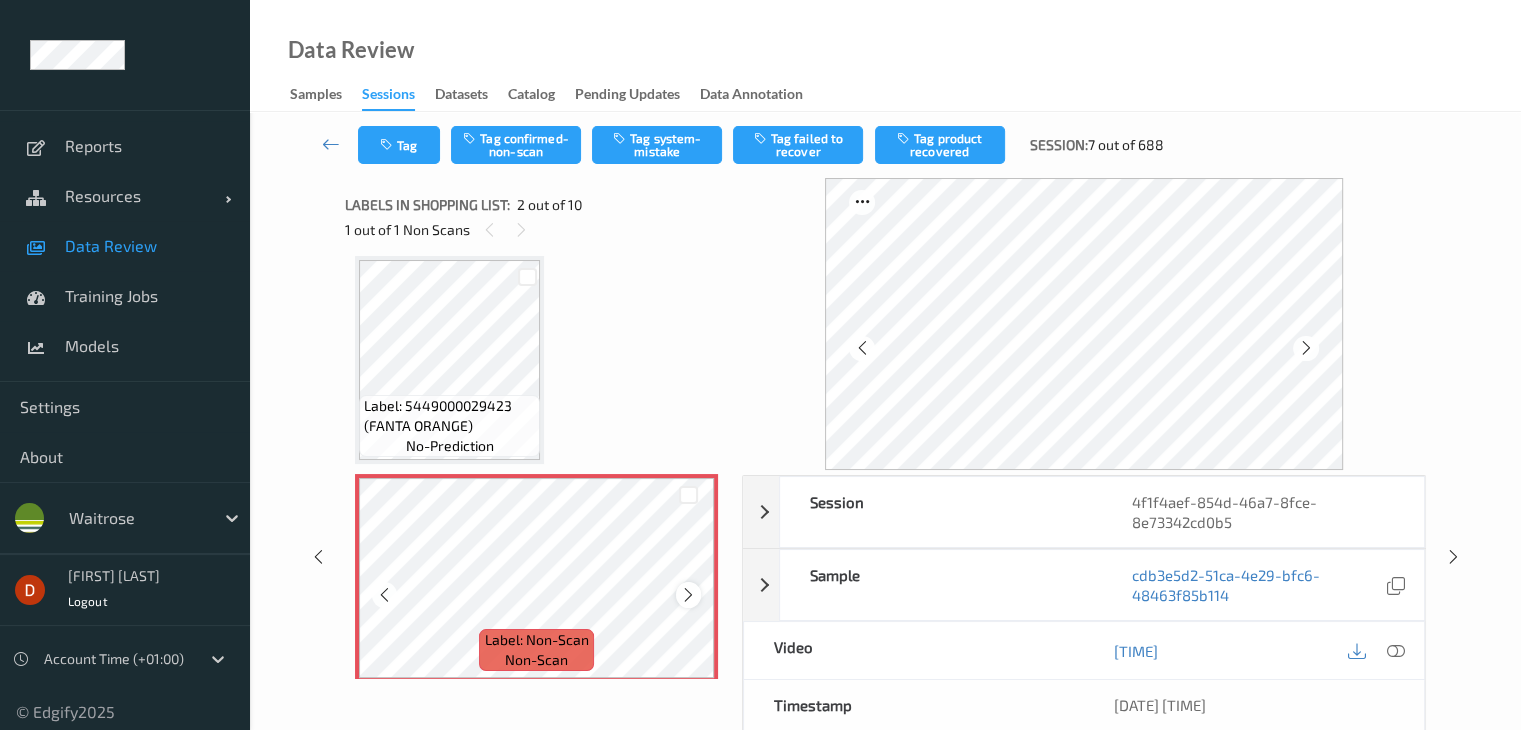 click at bounding box center (688, 595) 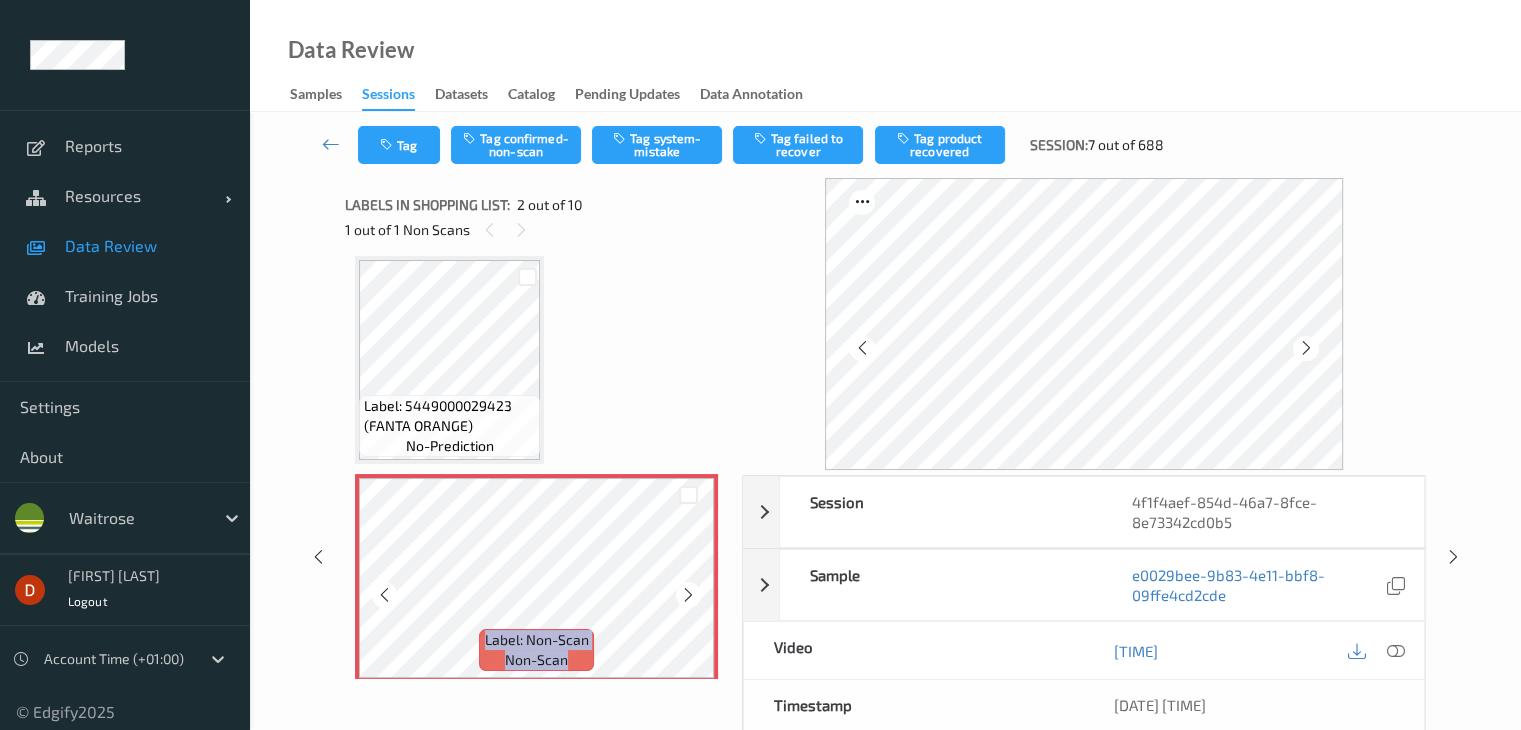 click at bounding box center (688, 595) 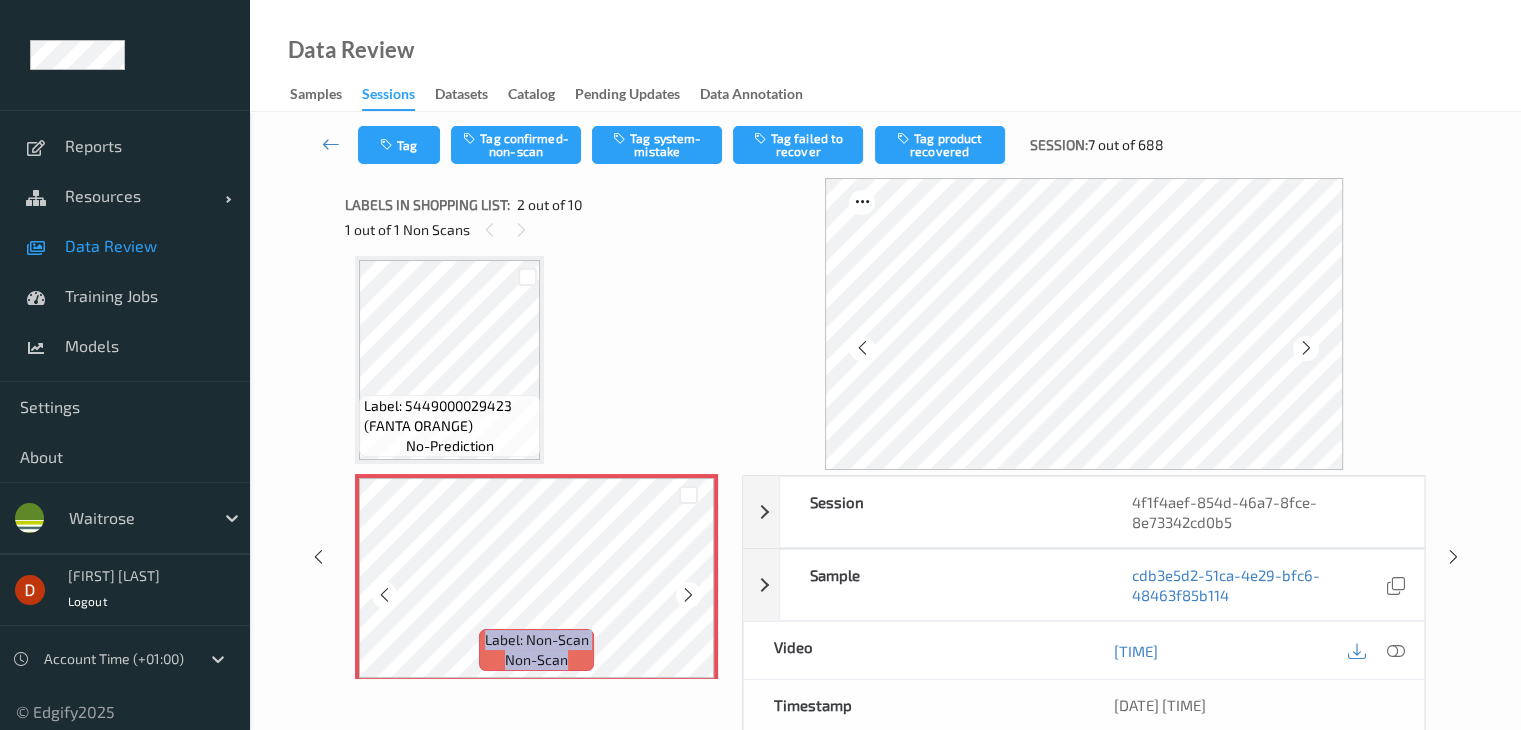 click at bounding box center [688, 595] 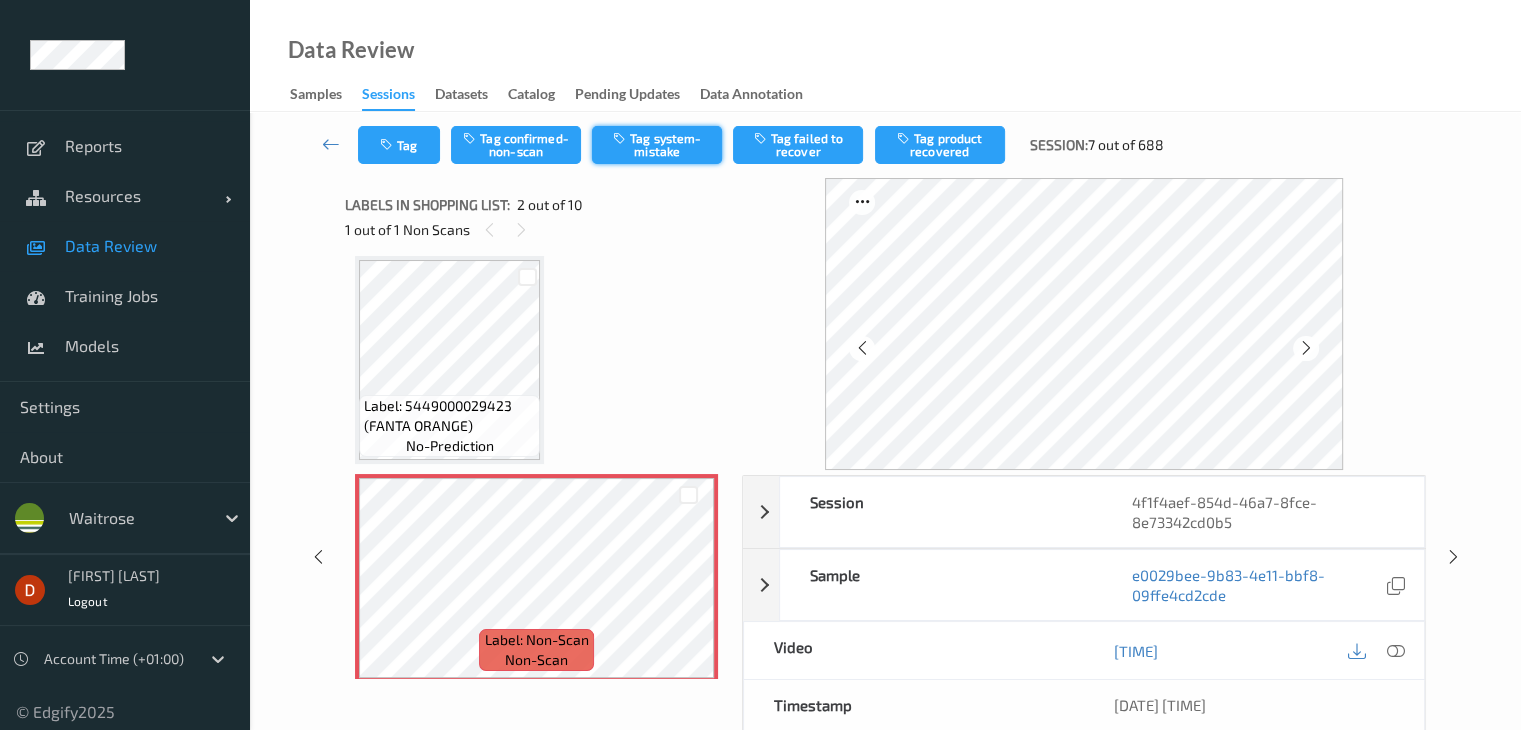 click on "Tag   system-mistake" at bounding box center [657, 145] 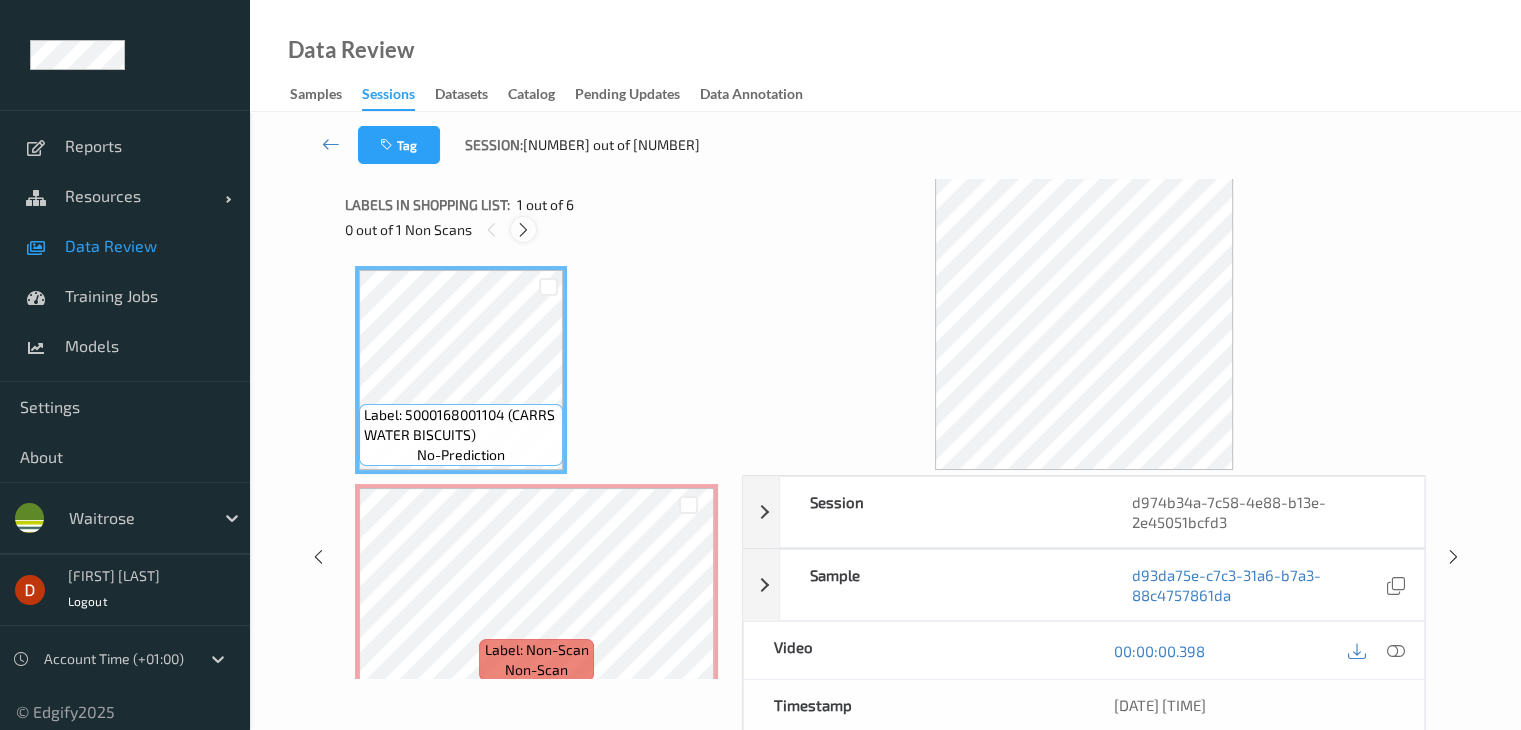 click at bounding box center [523, 230] 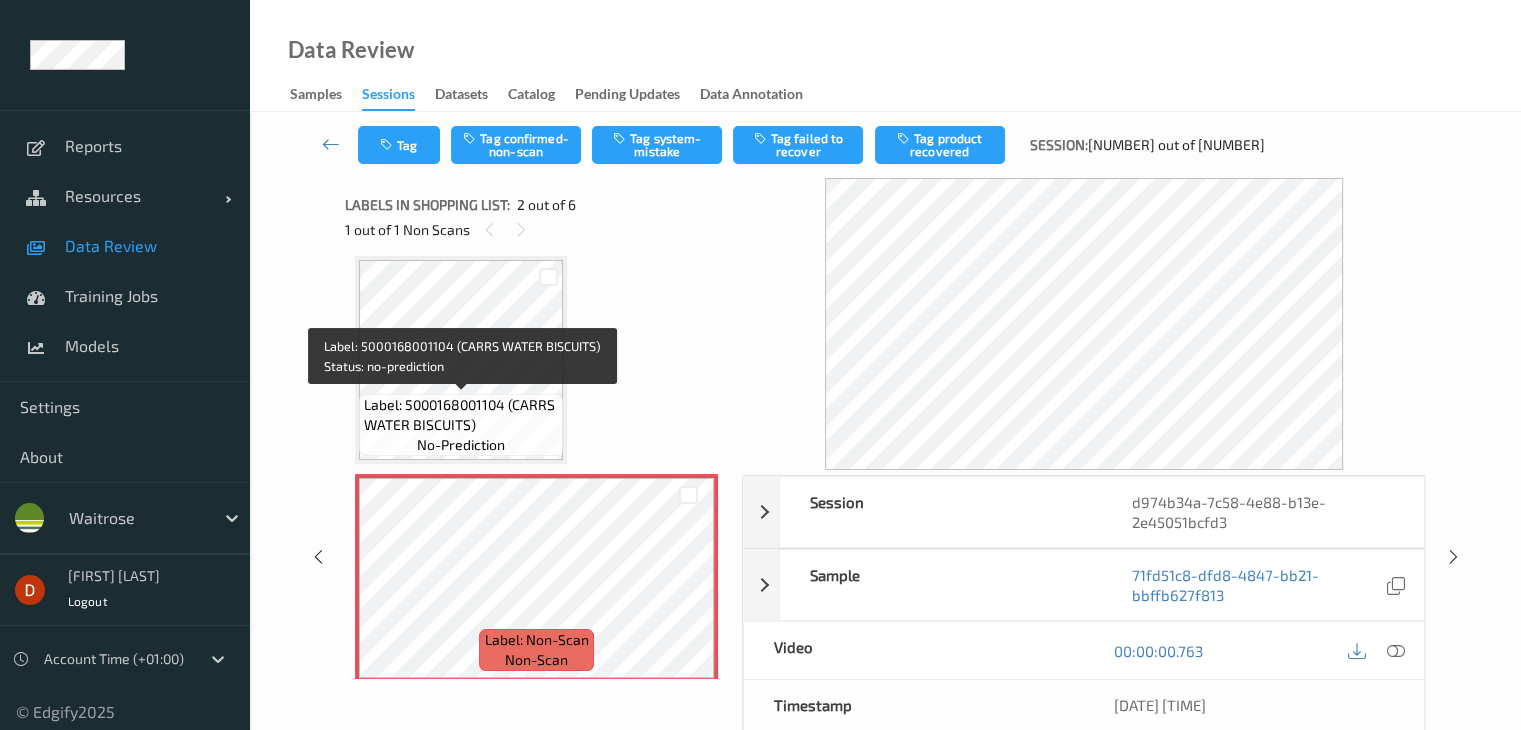 click on "Label: 5000168001104 (CARRS WATER BISCUITS)" at bounding box center (461, 415) 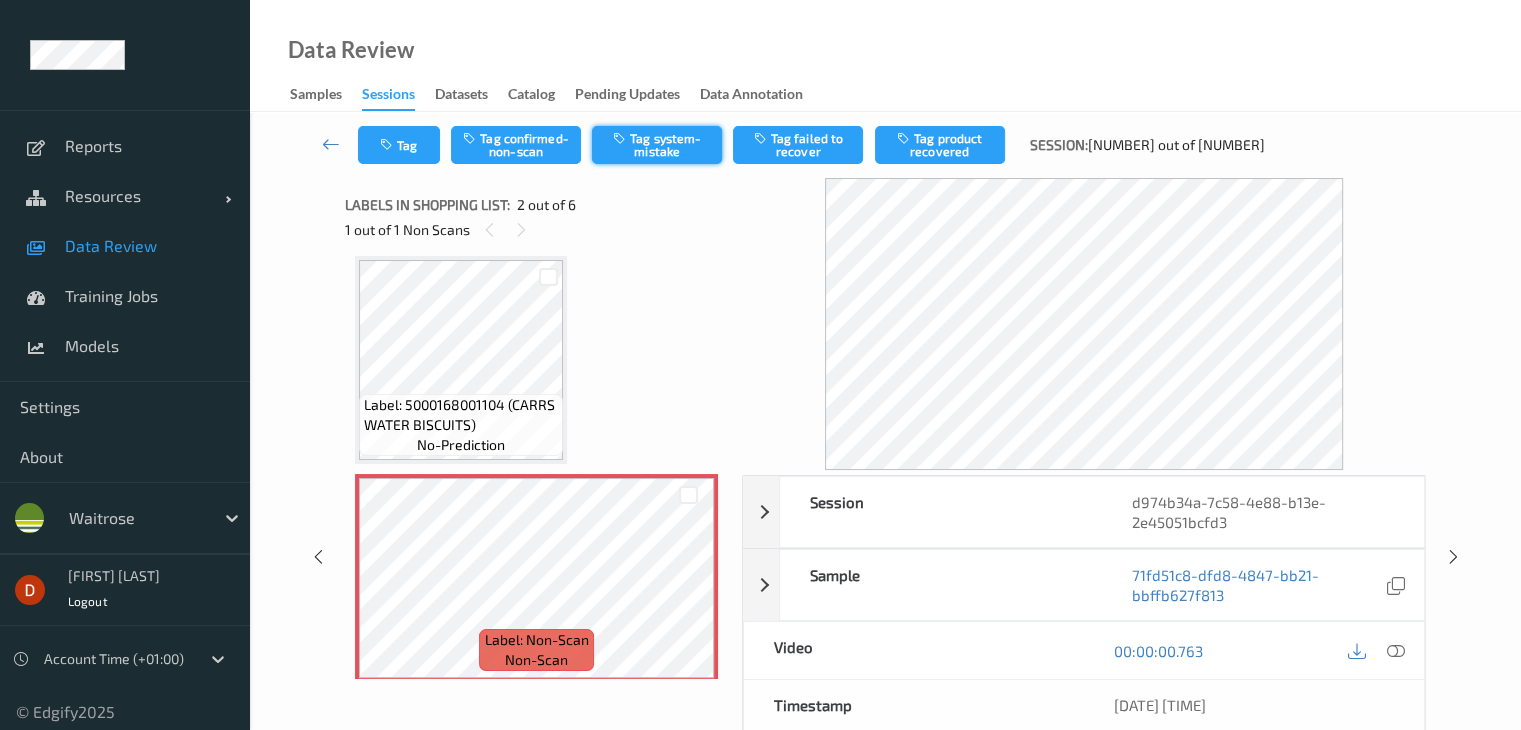 click on "Tag   system-mistake" at bounding box center [657, 145] 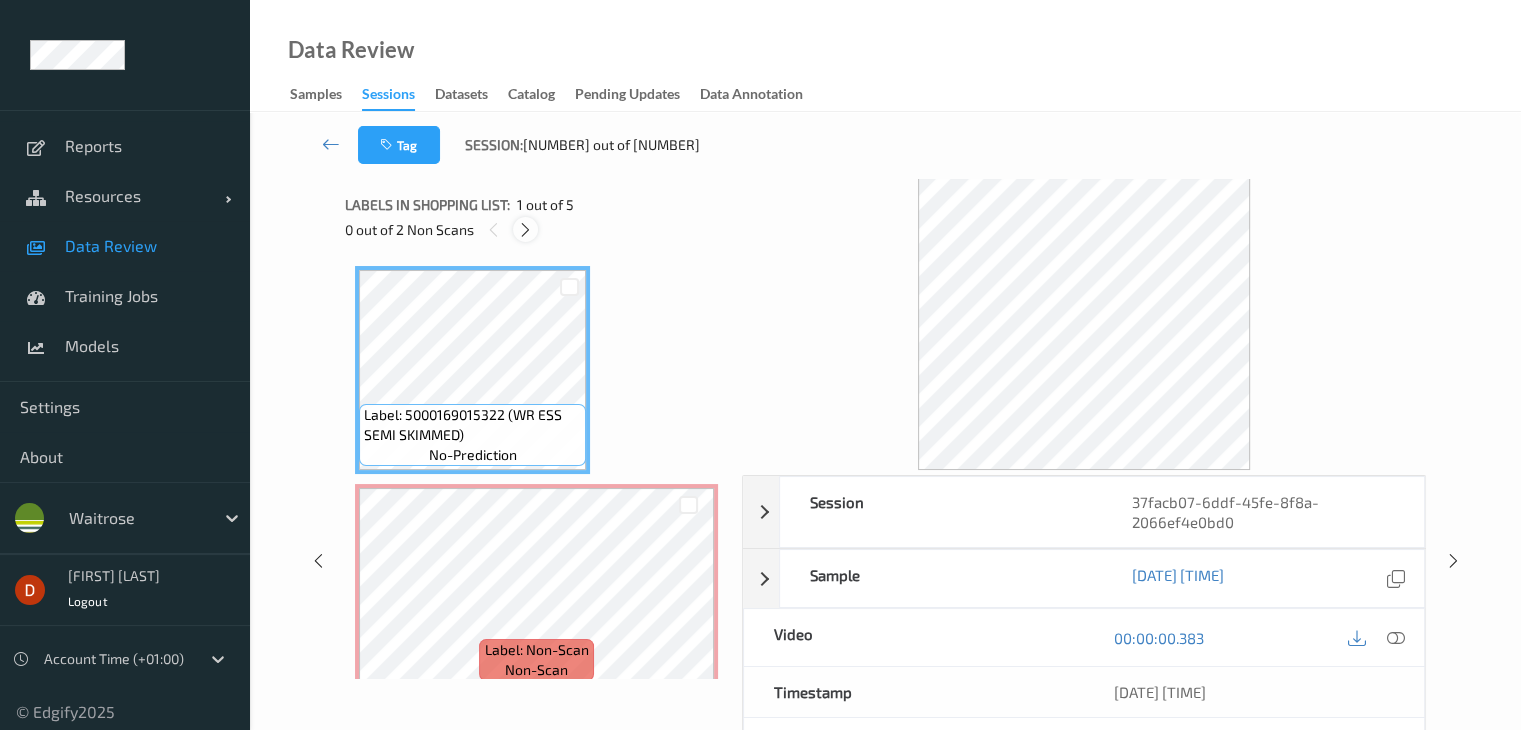 click at bounding box center (525, 230) 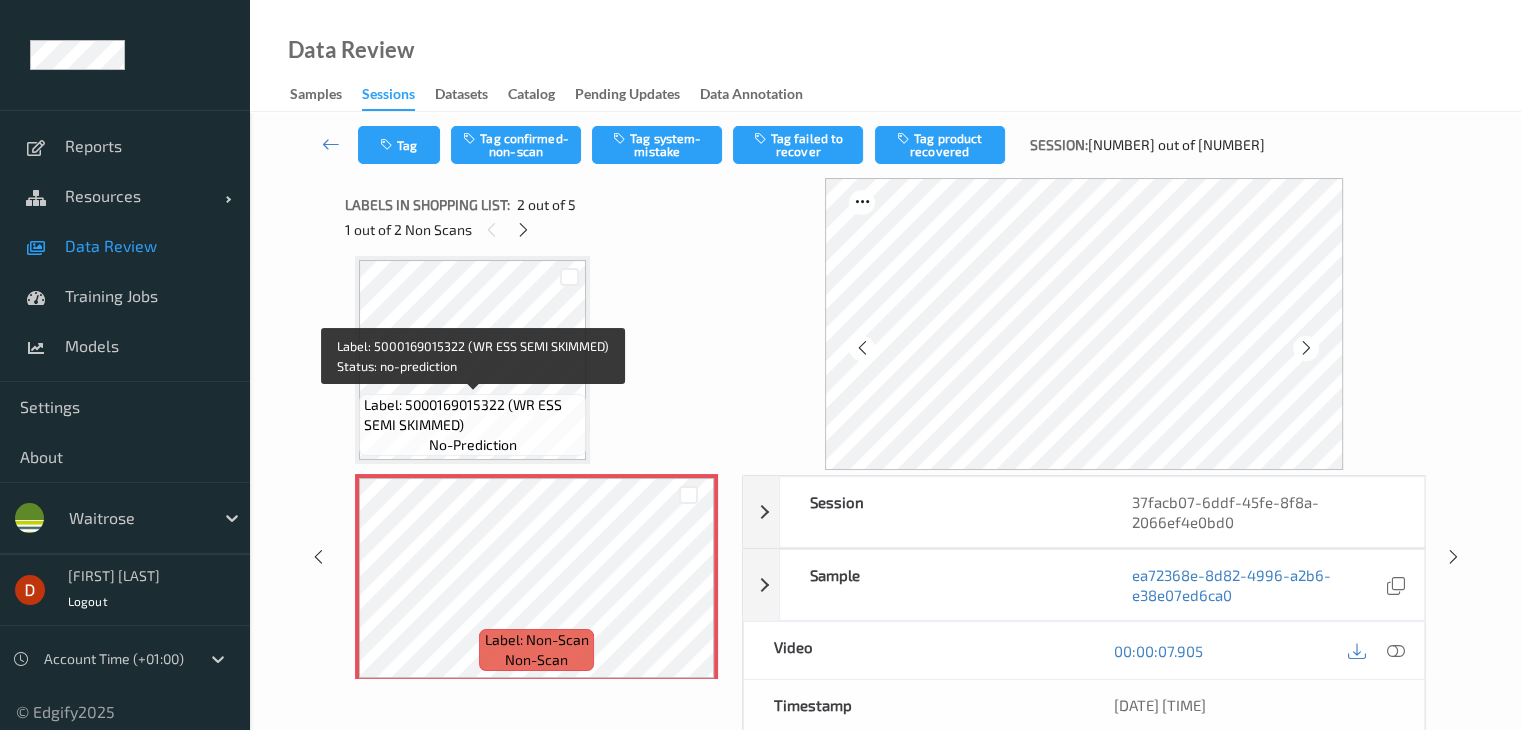 click on "Label: 5000169015322 (WR ESS SEMI SKIMMED)" at bounding box center (472, 415) 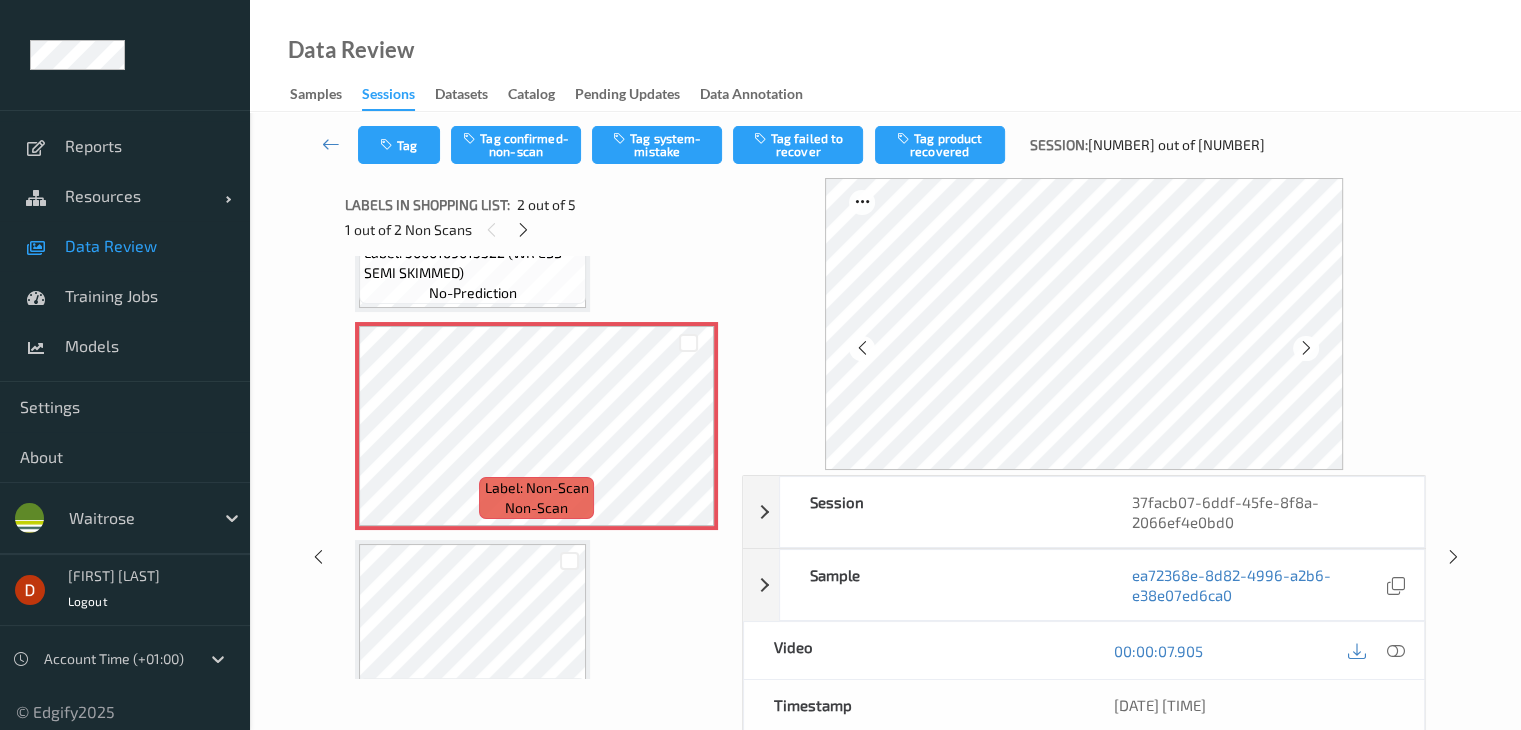 scroll, scrollTop: 210, scrollLeft: 0, axis: vertical 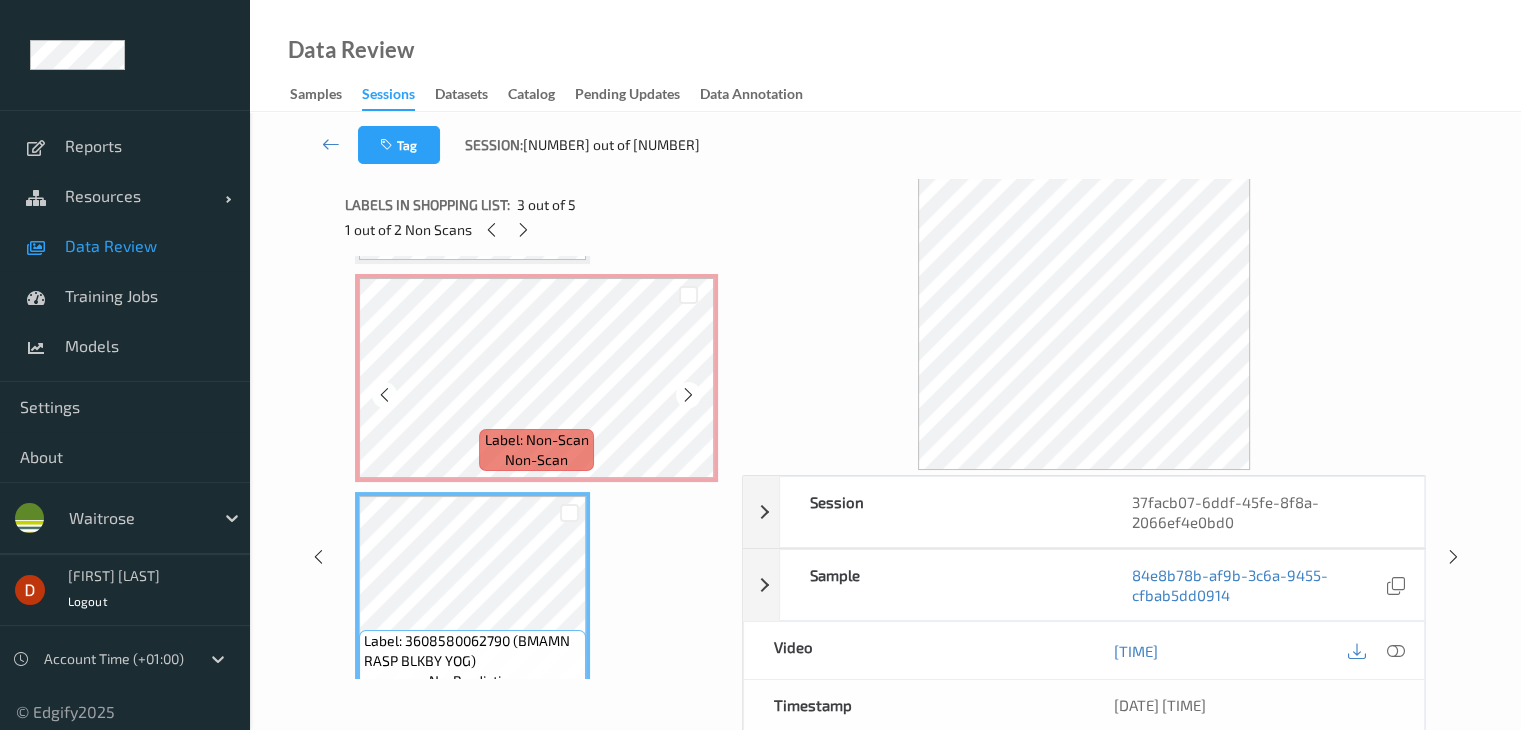 click on "Label: Non-Scan" at bounding box center (537, 440) 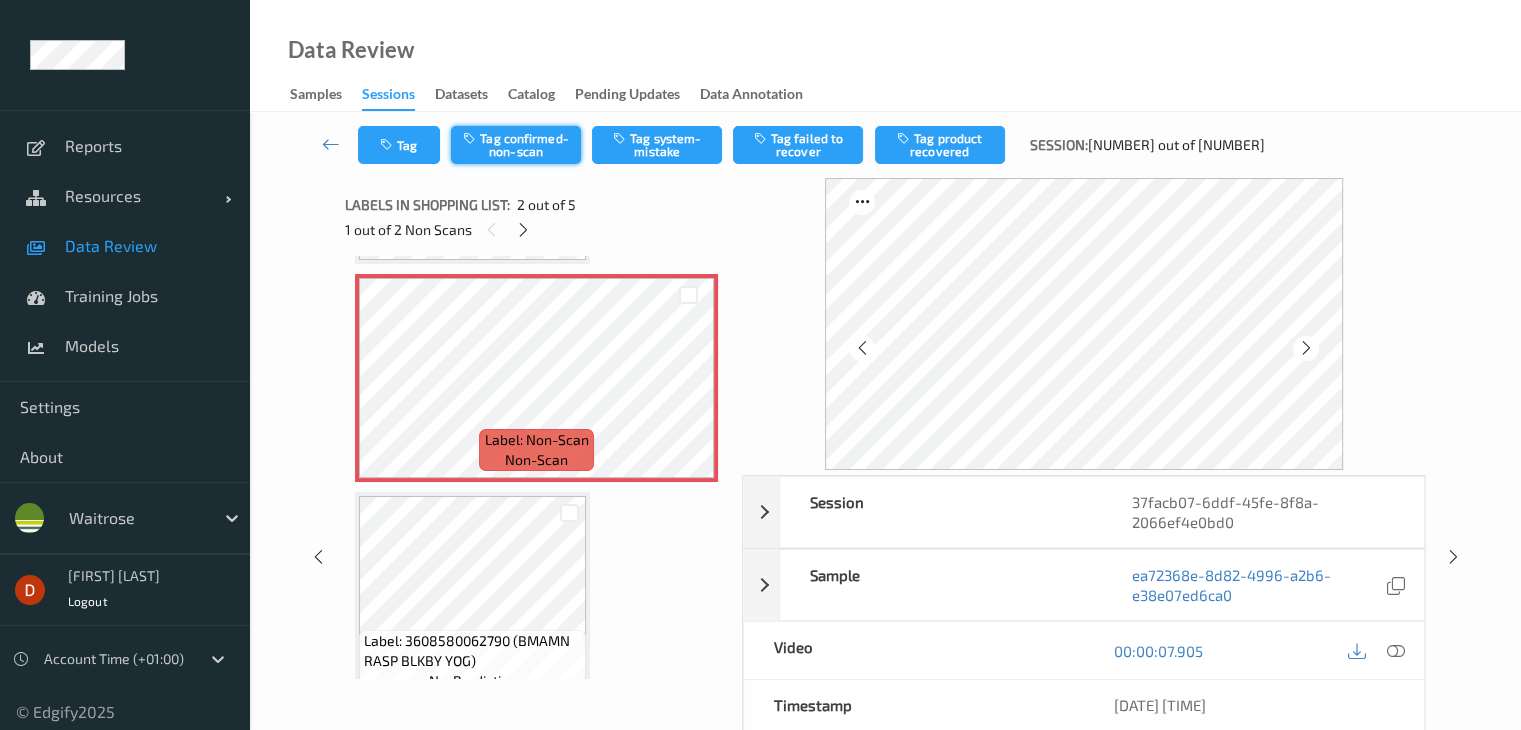 click on "Tag   confirmed-non-scan" at bounding box center (516, 145) 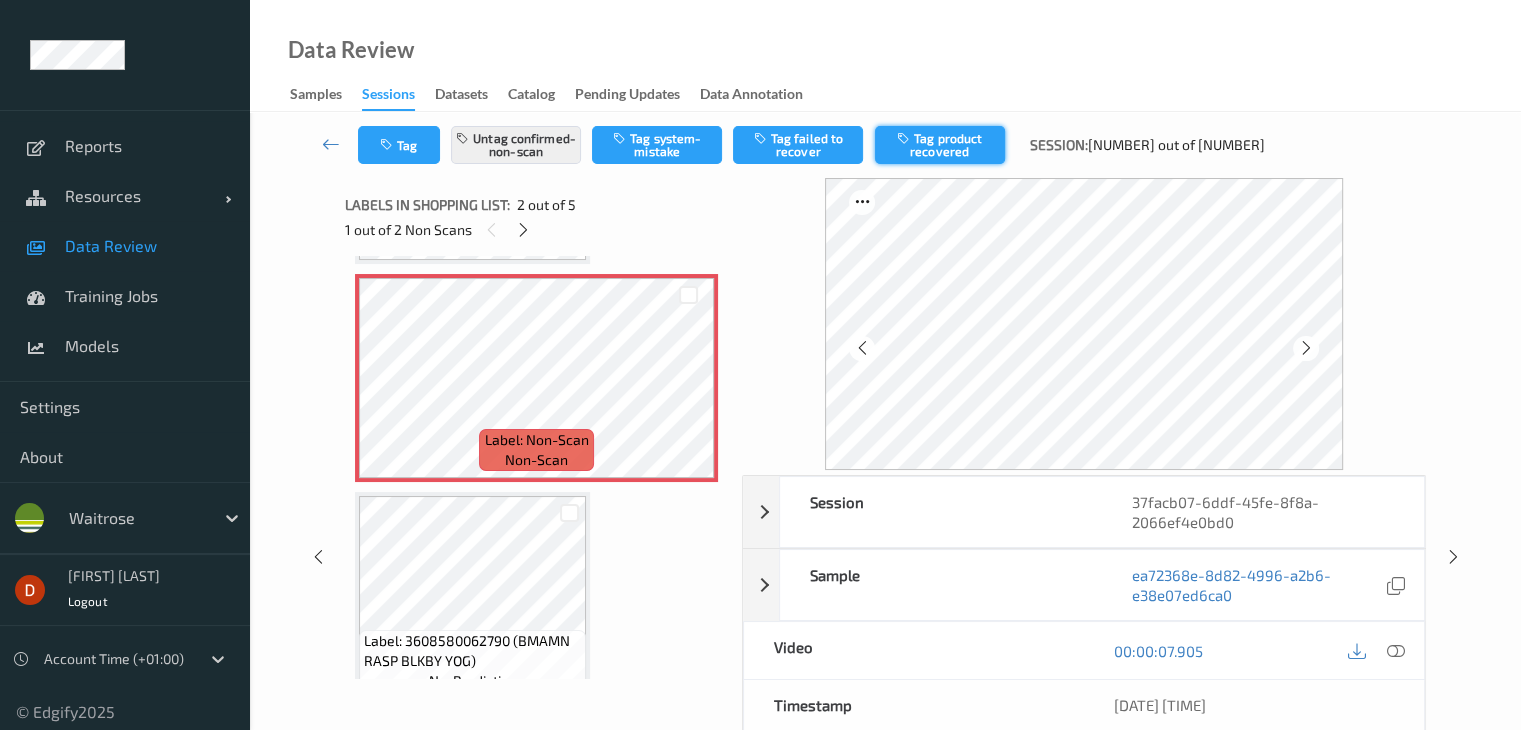 click at bounding box center (905, 138) 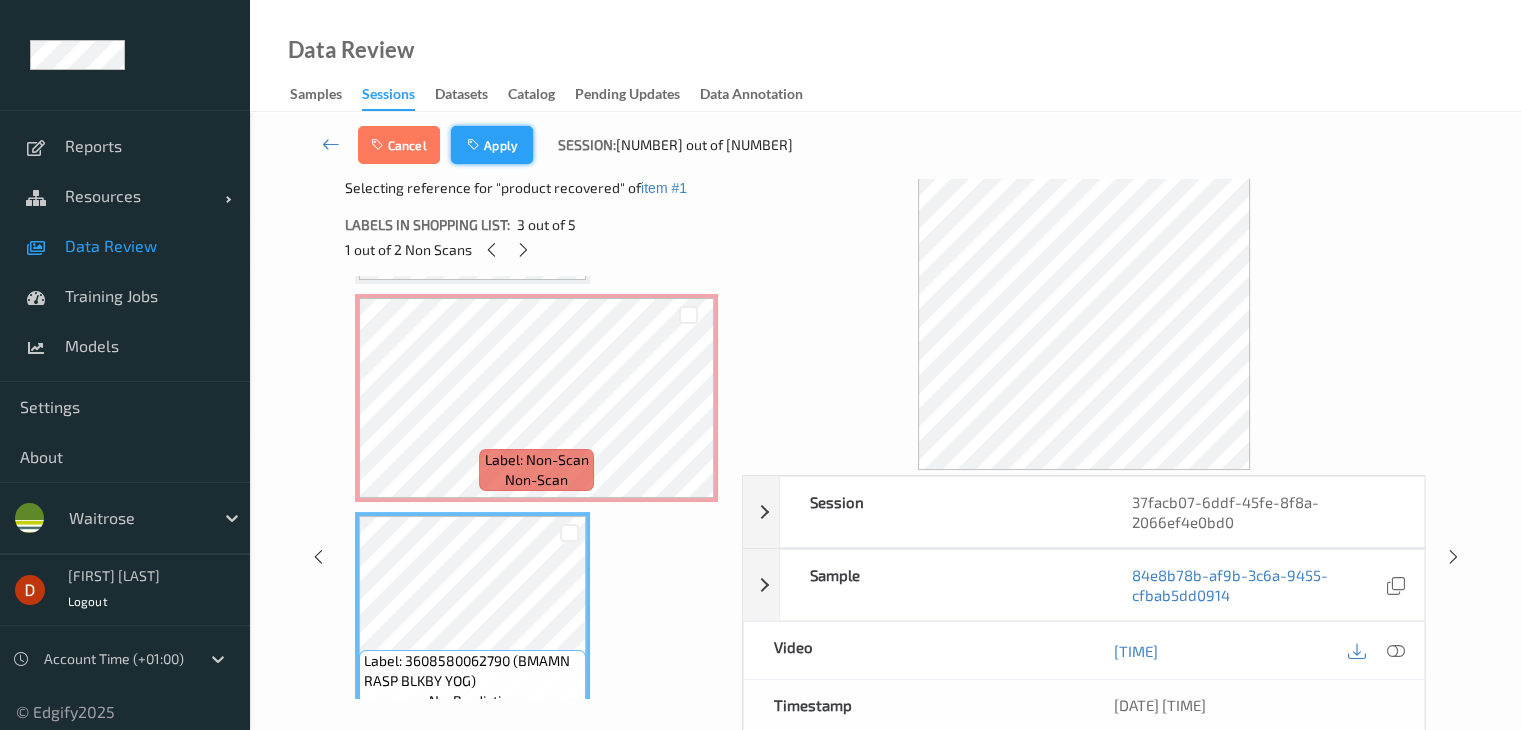 click on "Apply" at bounding box center (492, 145) 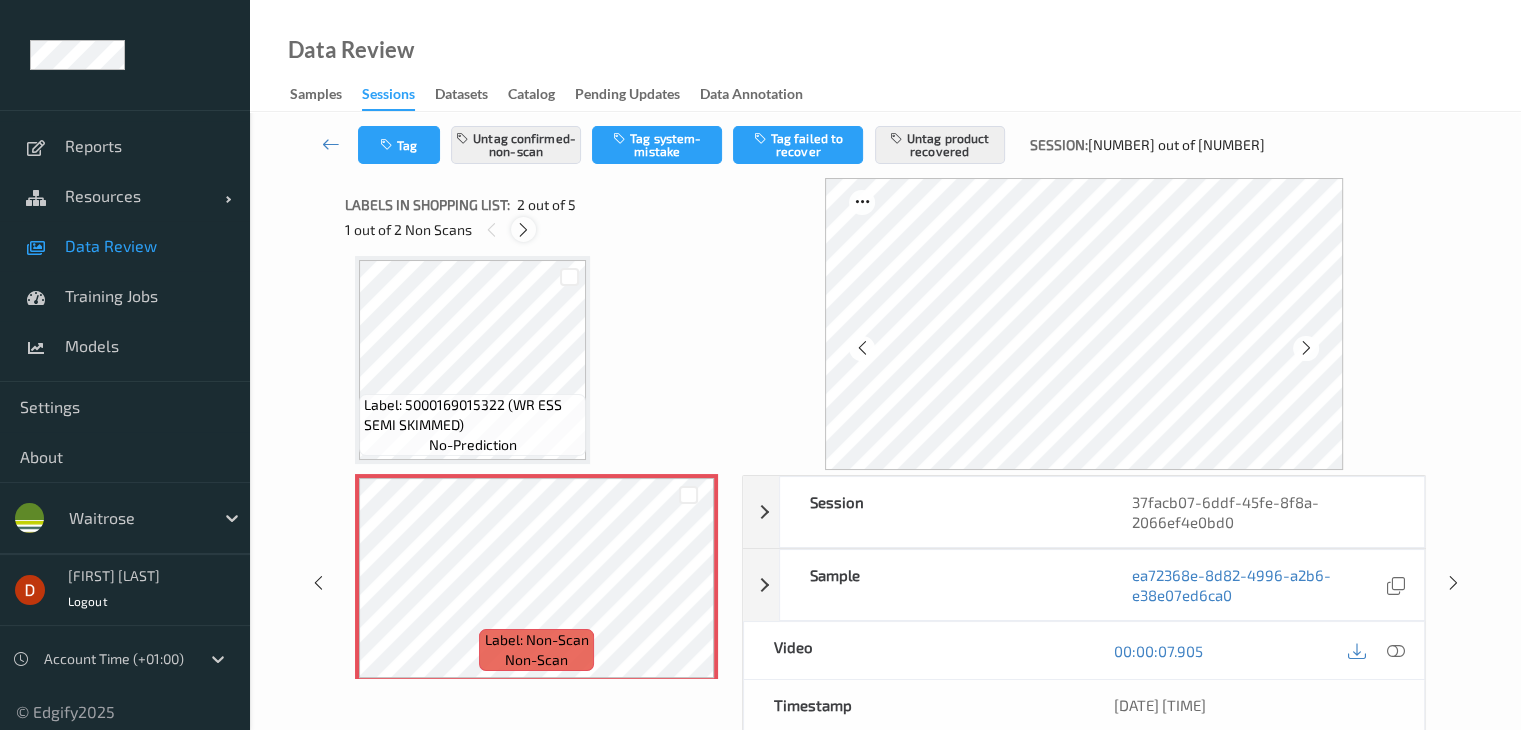 click at bounding box center (523, 230) 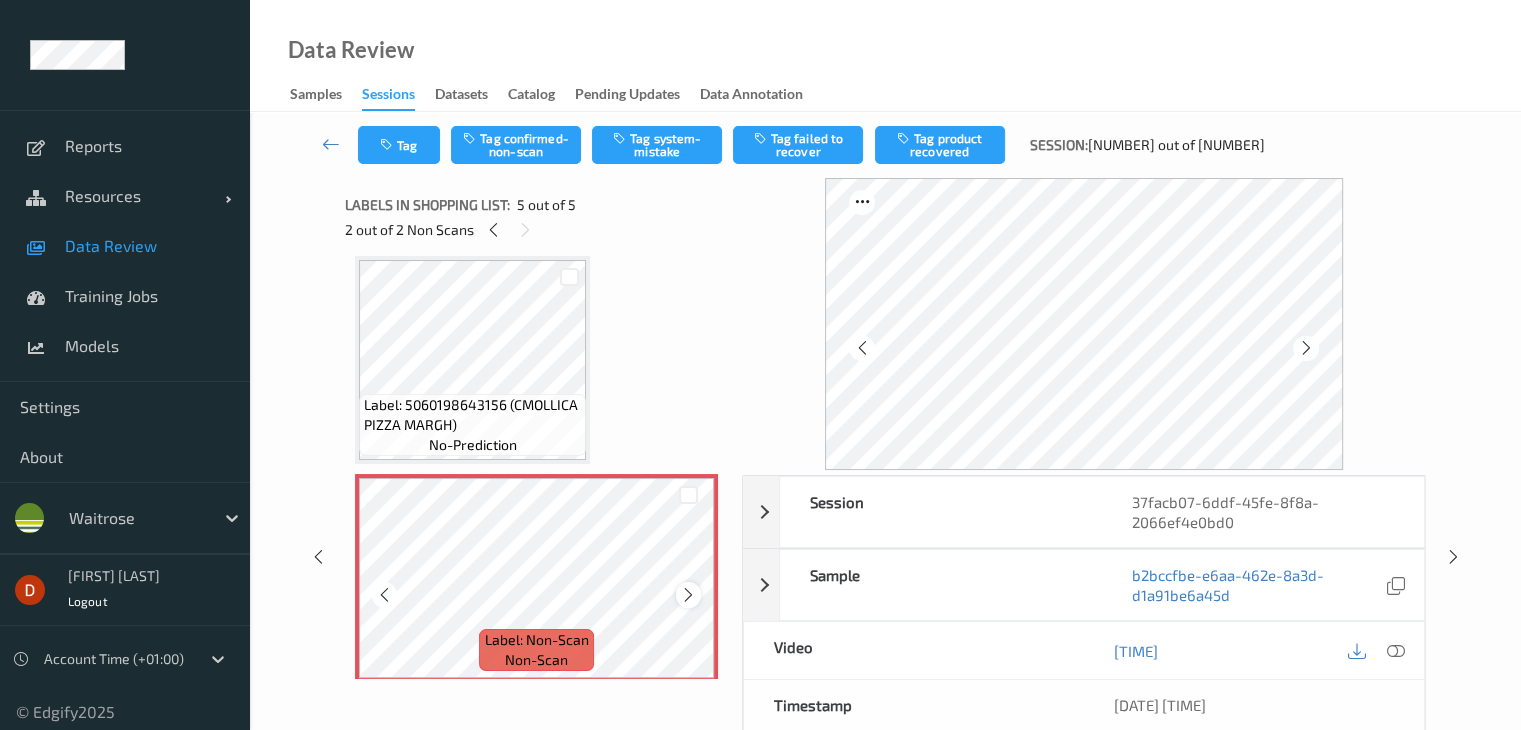 click at bounding box center (688, 595) 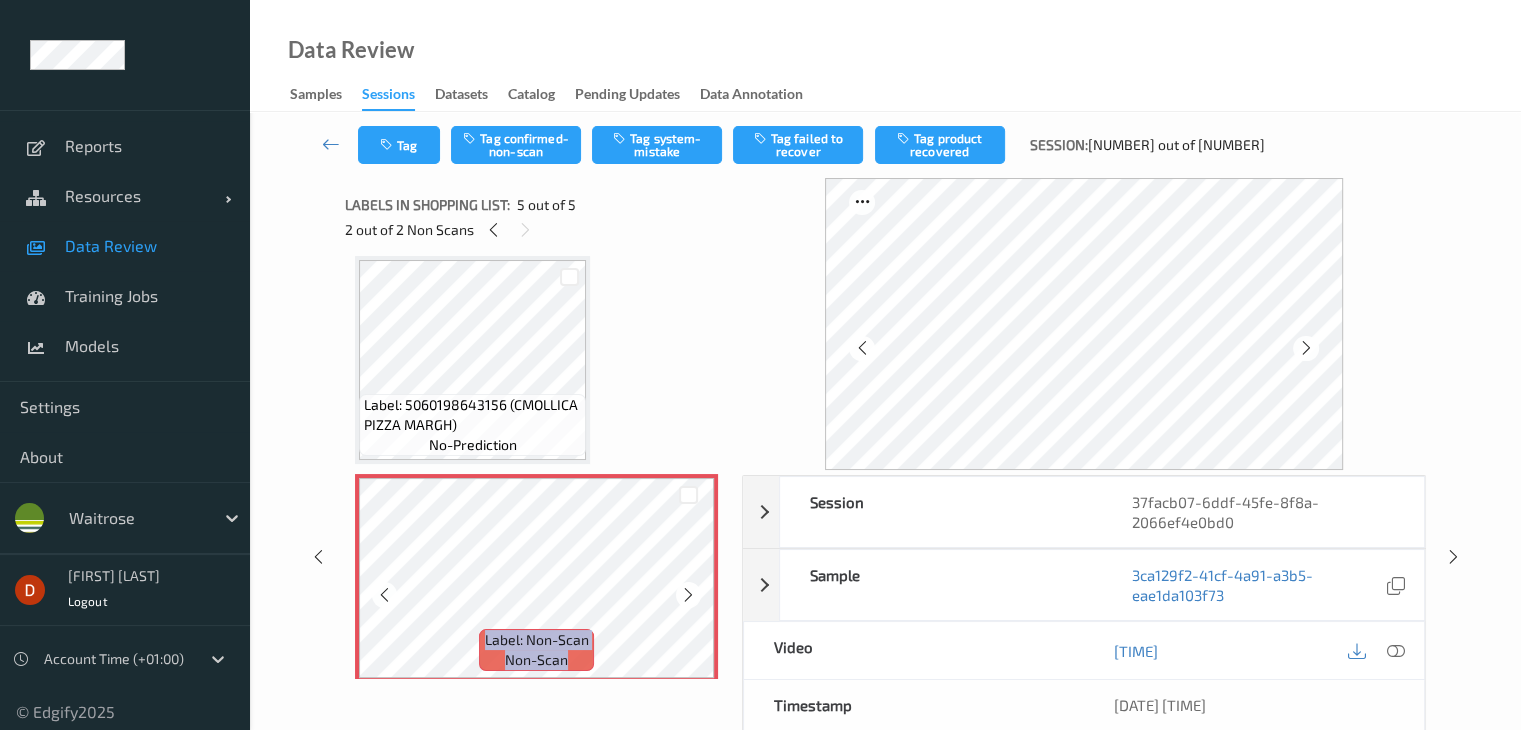 click at bounding box center (688, 595) 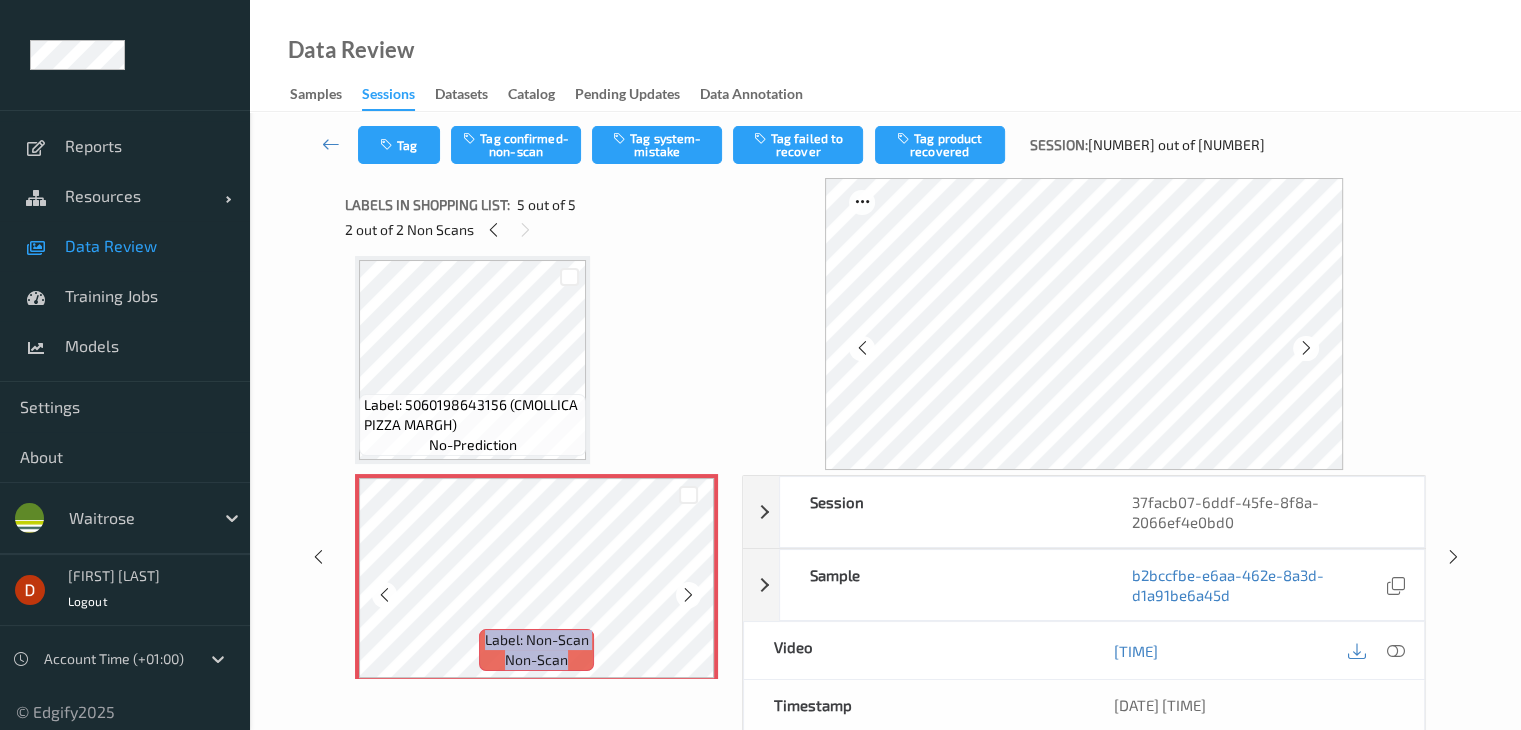 click at bounding box center (688, 595) 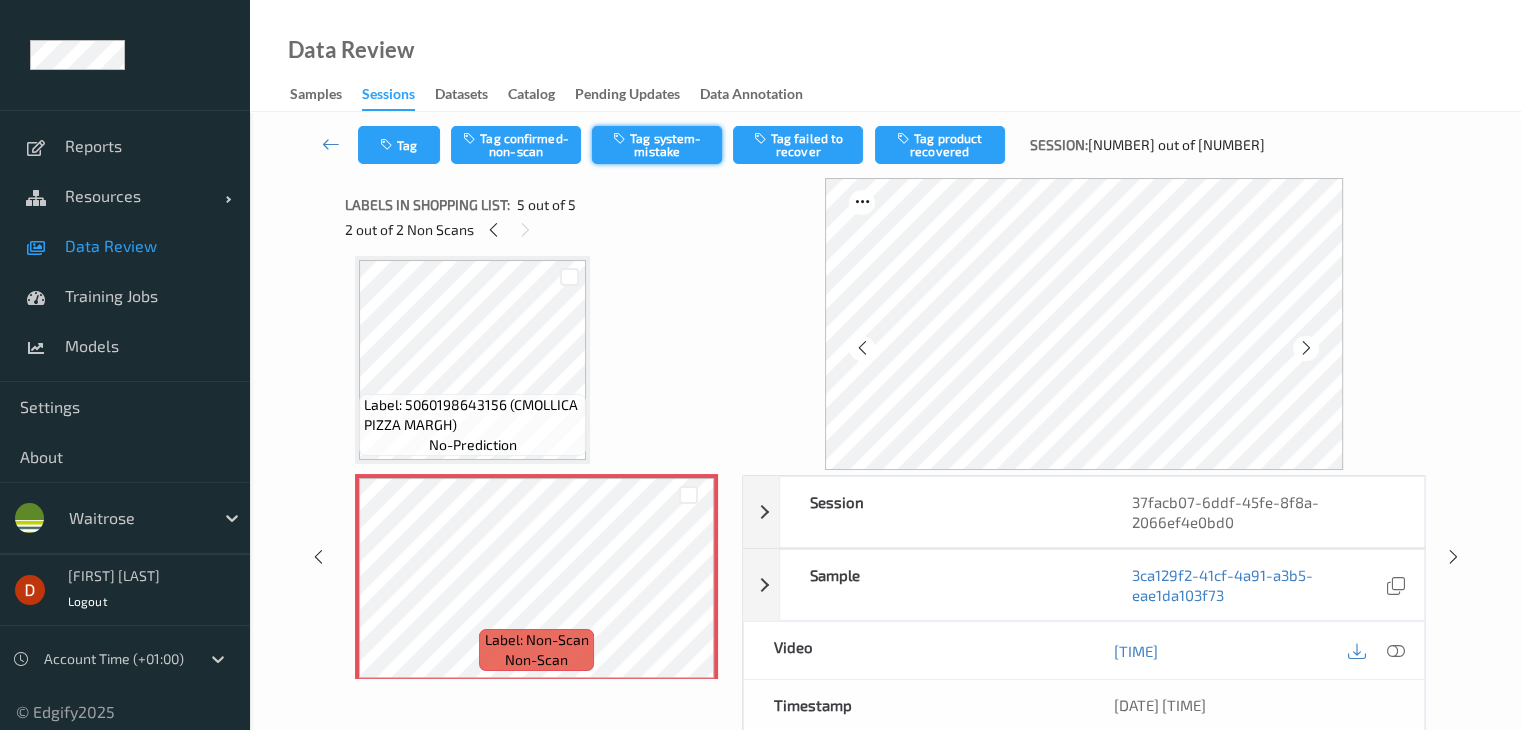 click on "Tag   system-mistake" at bounding box center (657, 145) 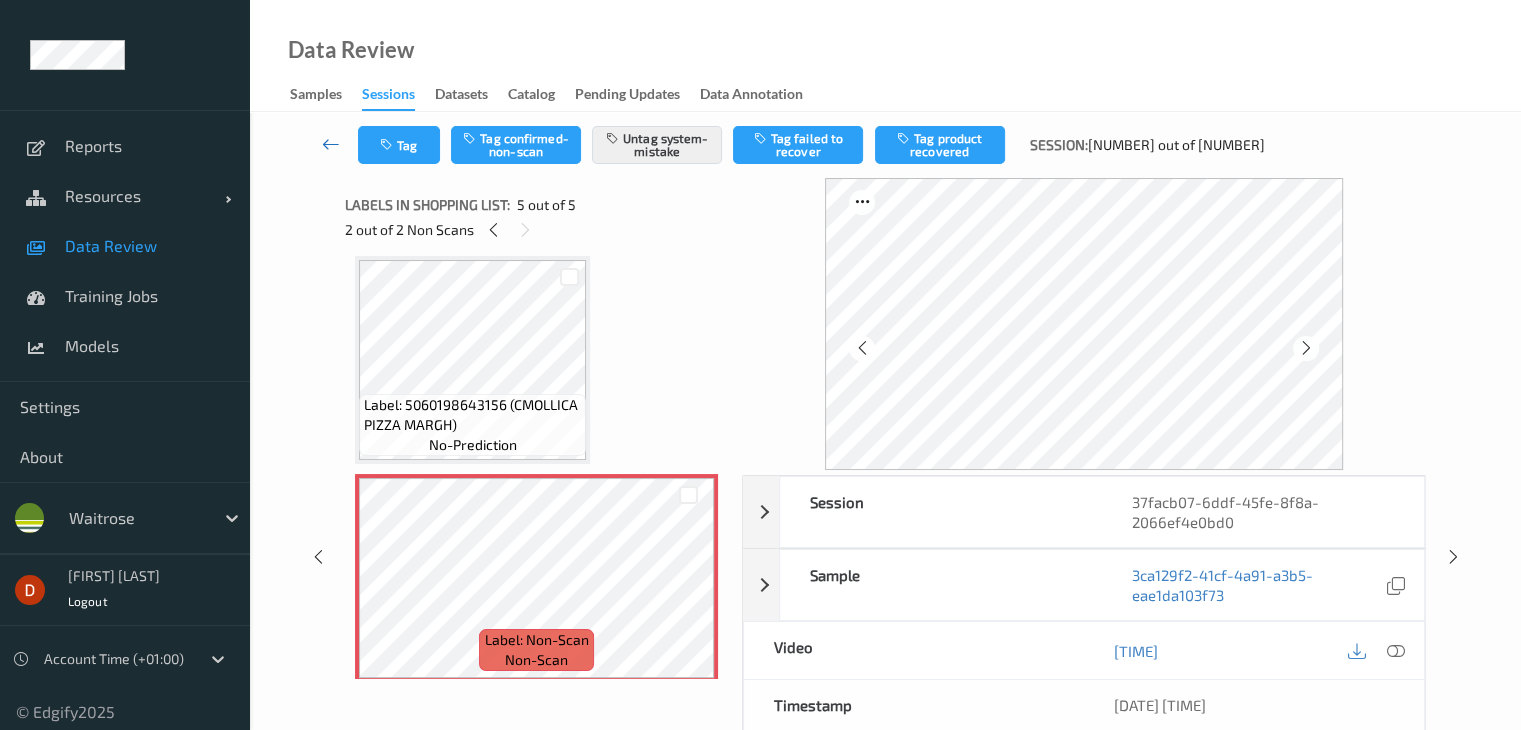 click at bounding box center (331, 144) 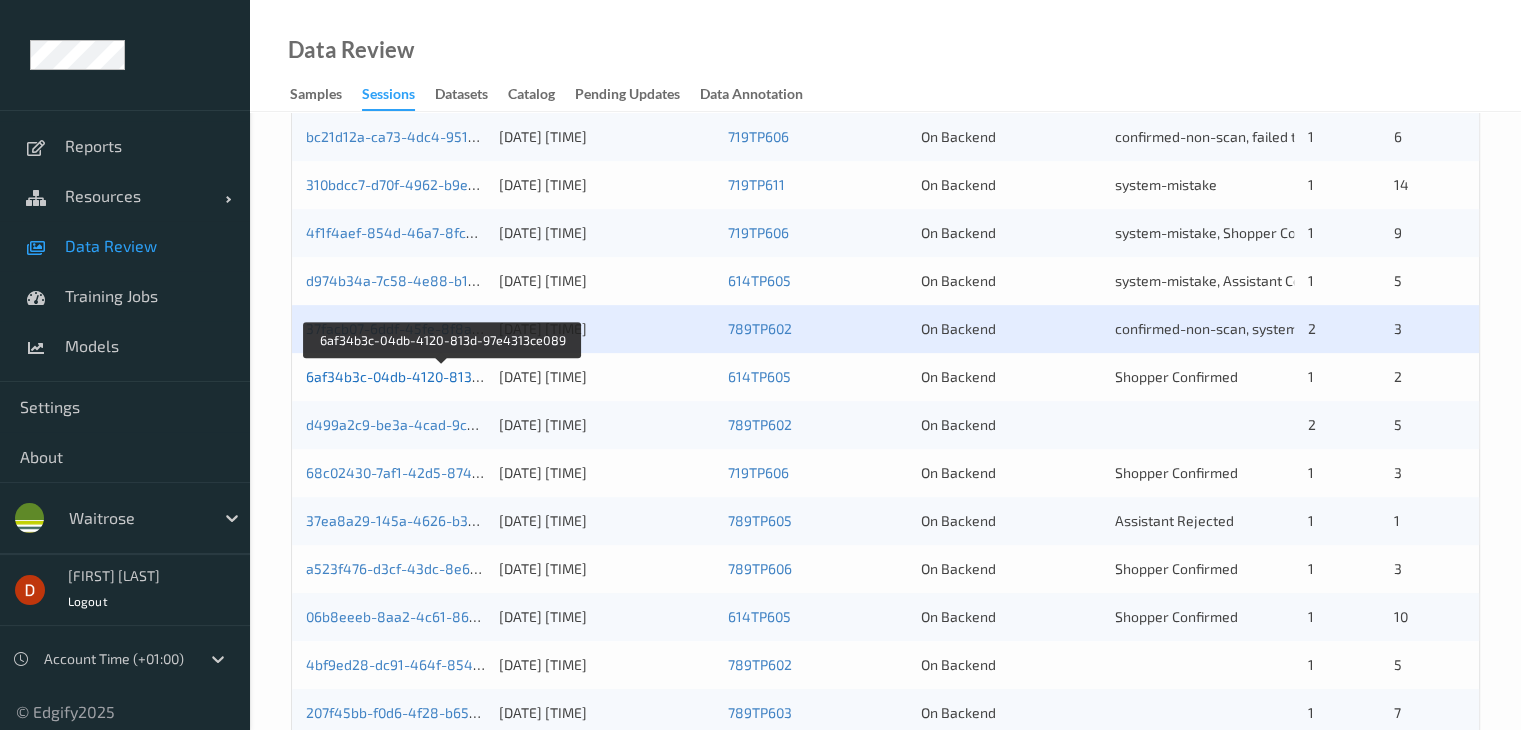 click on "6af34b3c-04db-4120-813d-97e4313ce089" at bounding box center [443, 376] 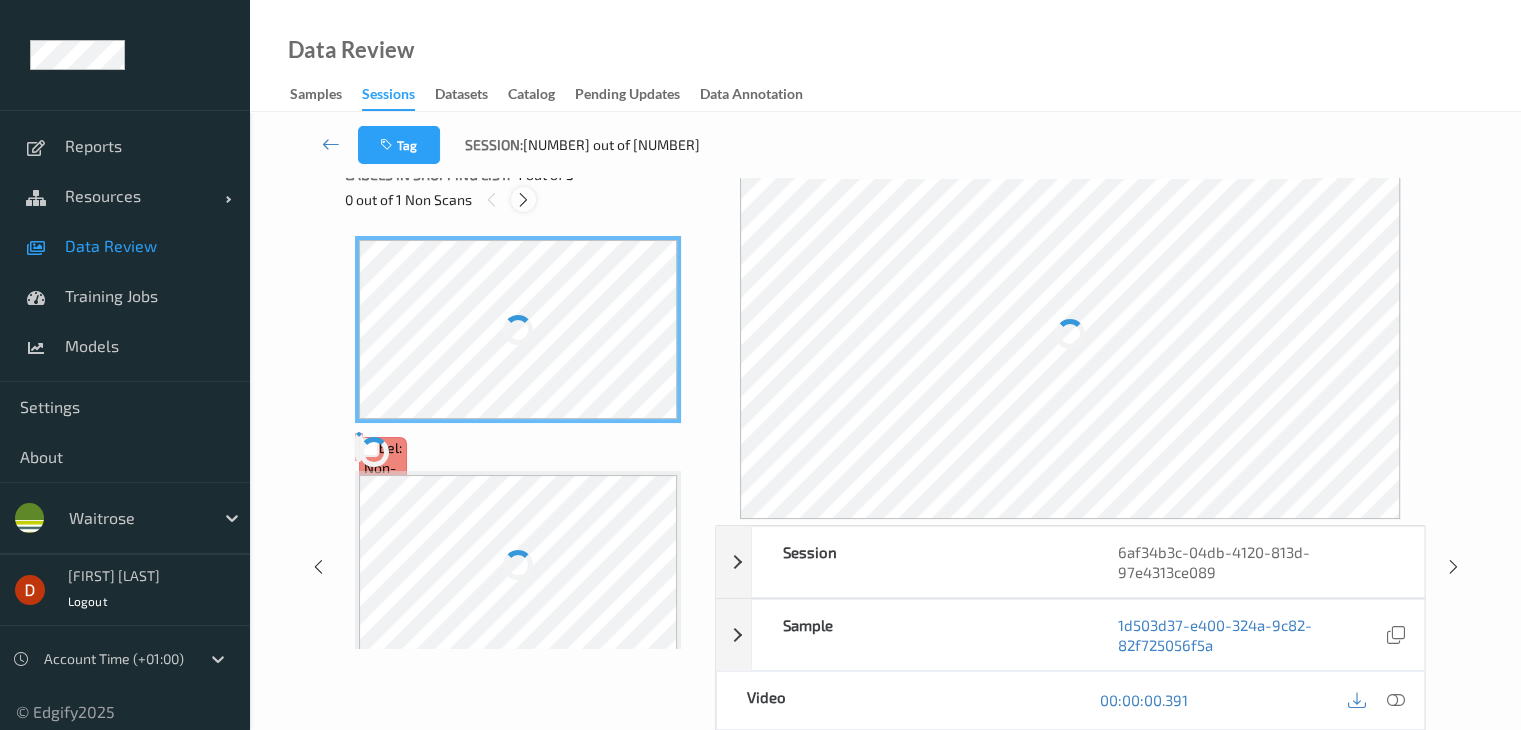 scroll, scrollTop: 0, scrollLeft: 0, axis: both 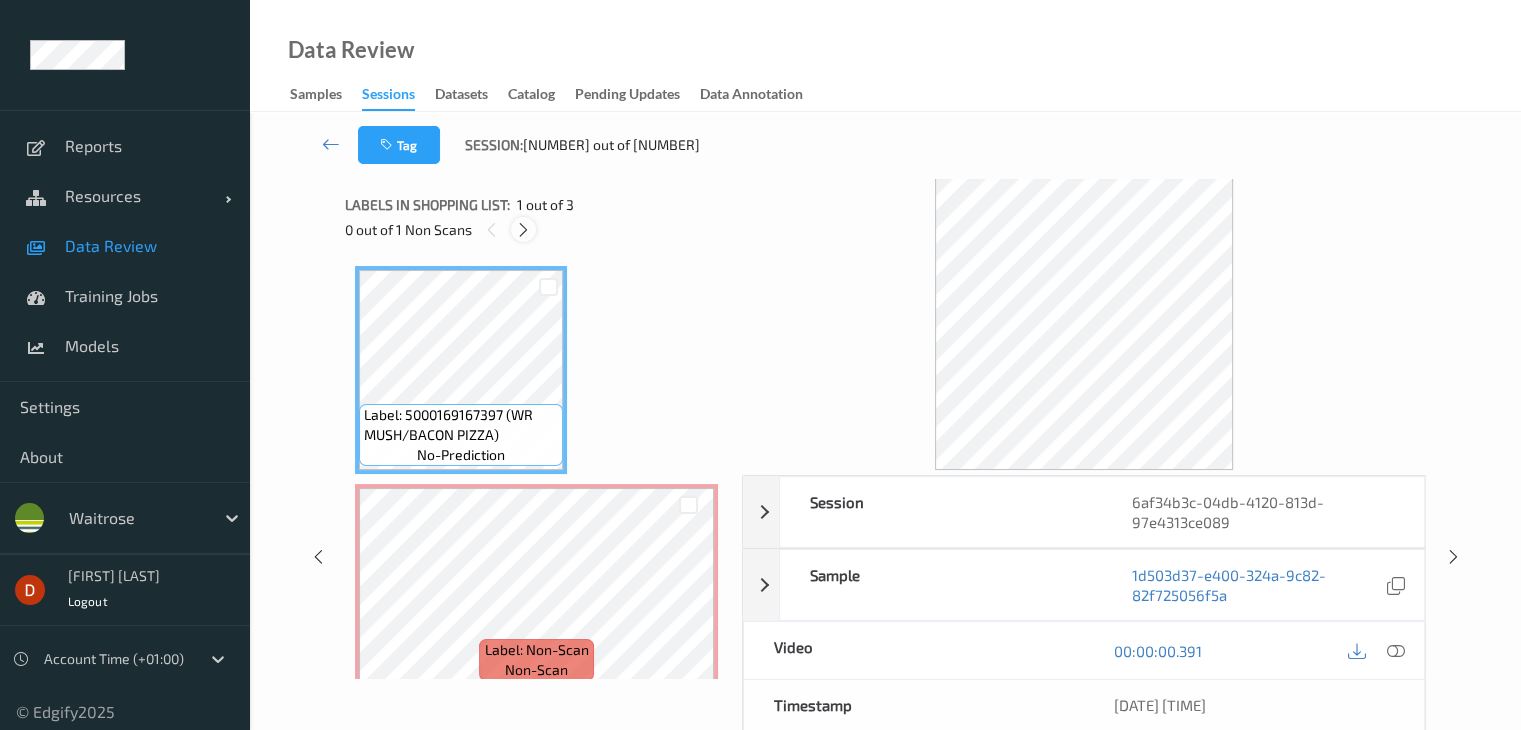 click at bounding box center (523, 230) 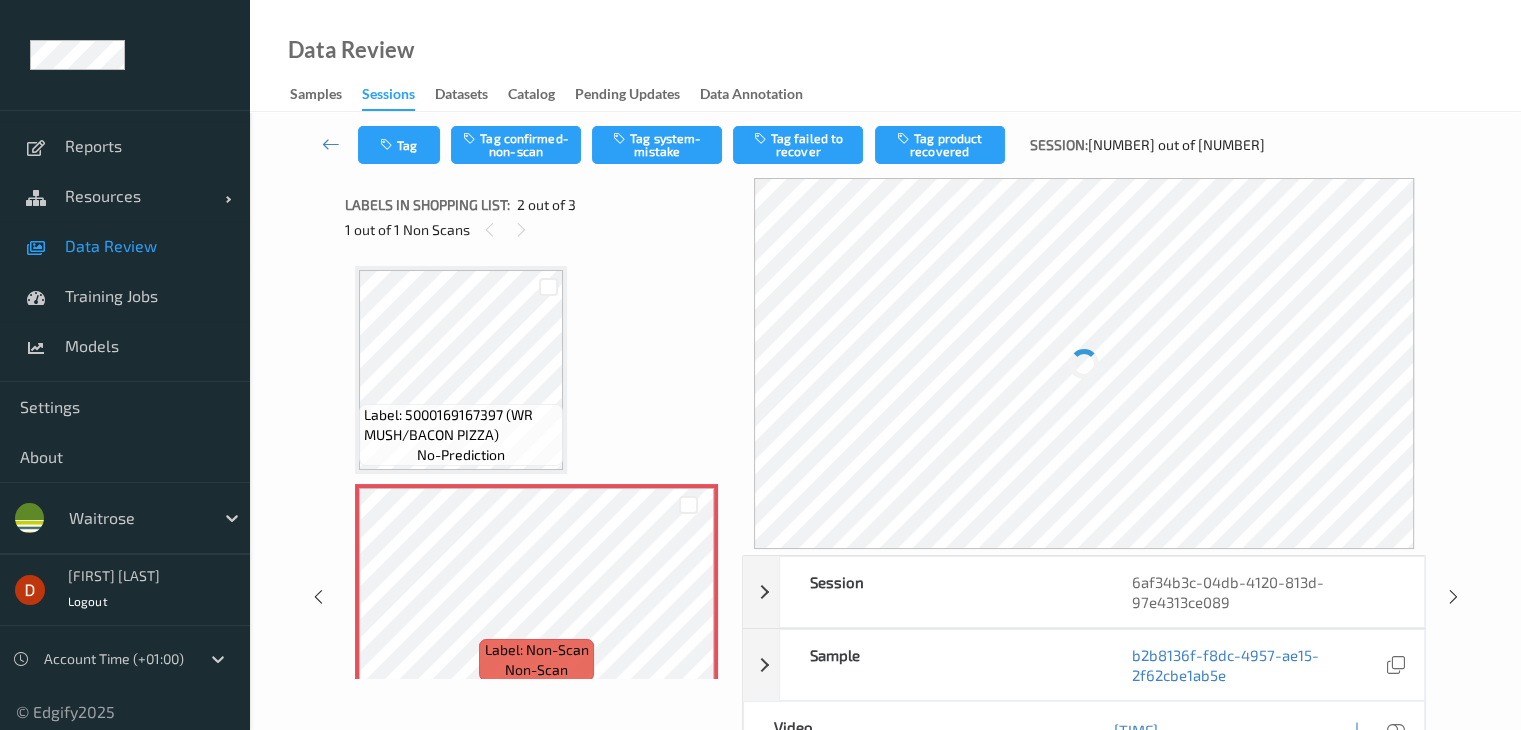scroll, scrollTop: 10, scrollLeft: 0, axis: vertical 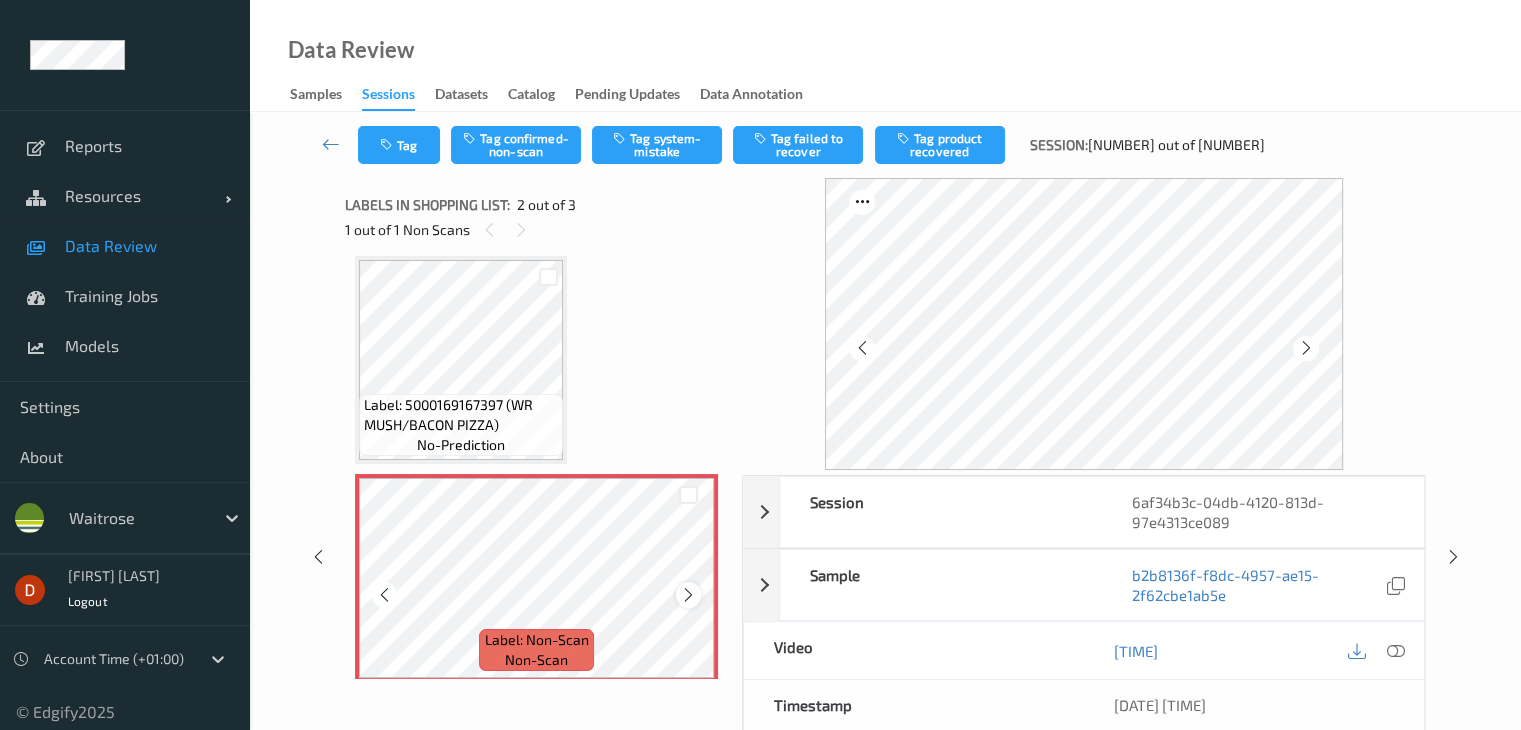 click at bounding box center (688, 595) 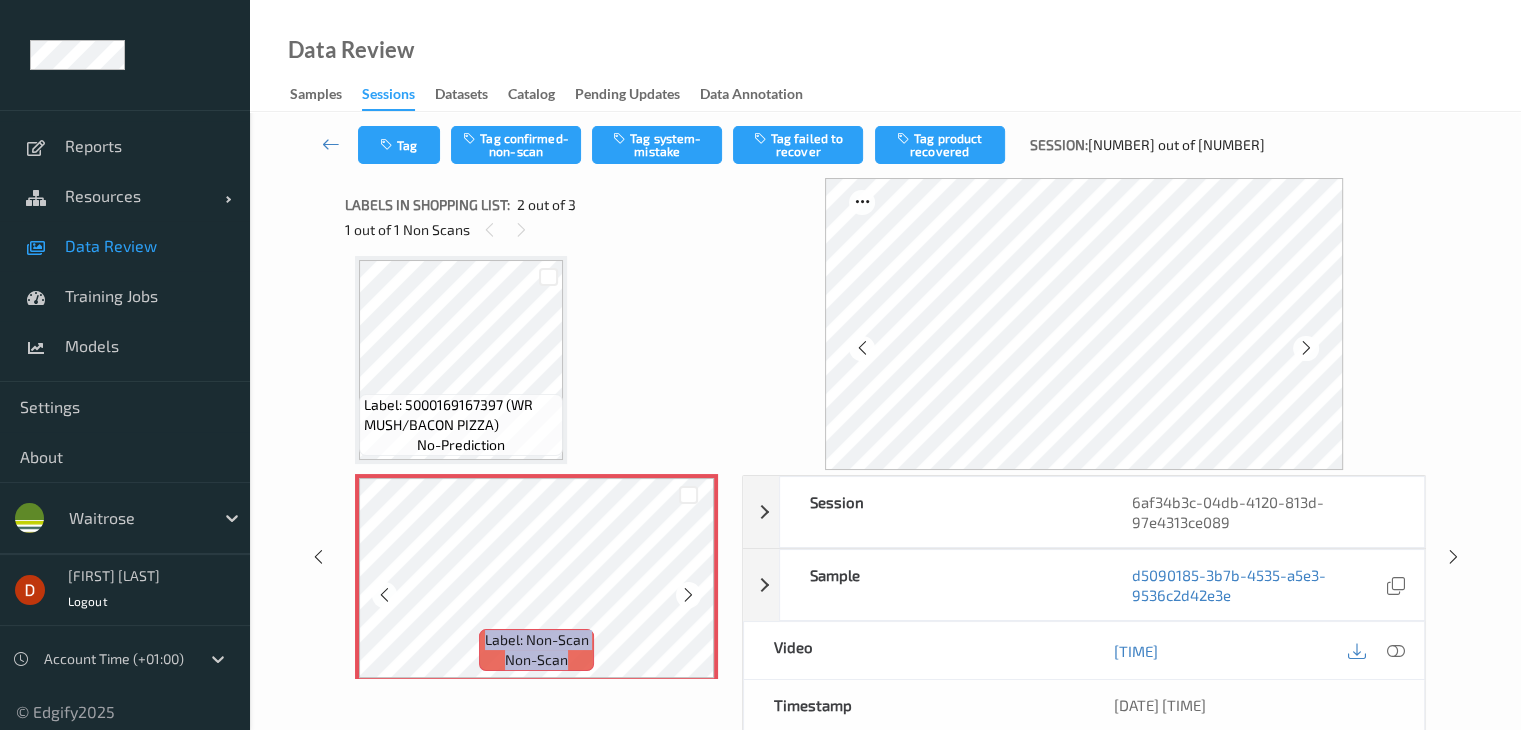 click at bounding box center [688, 595] 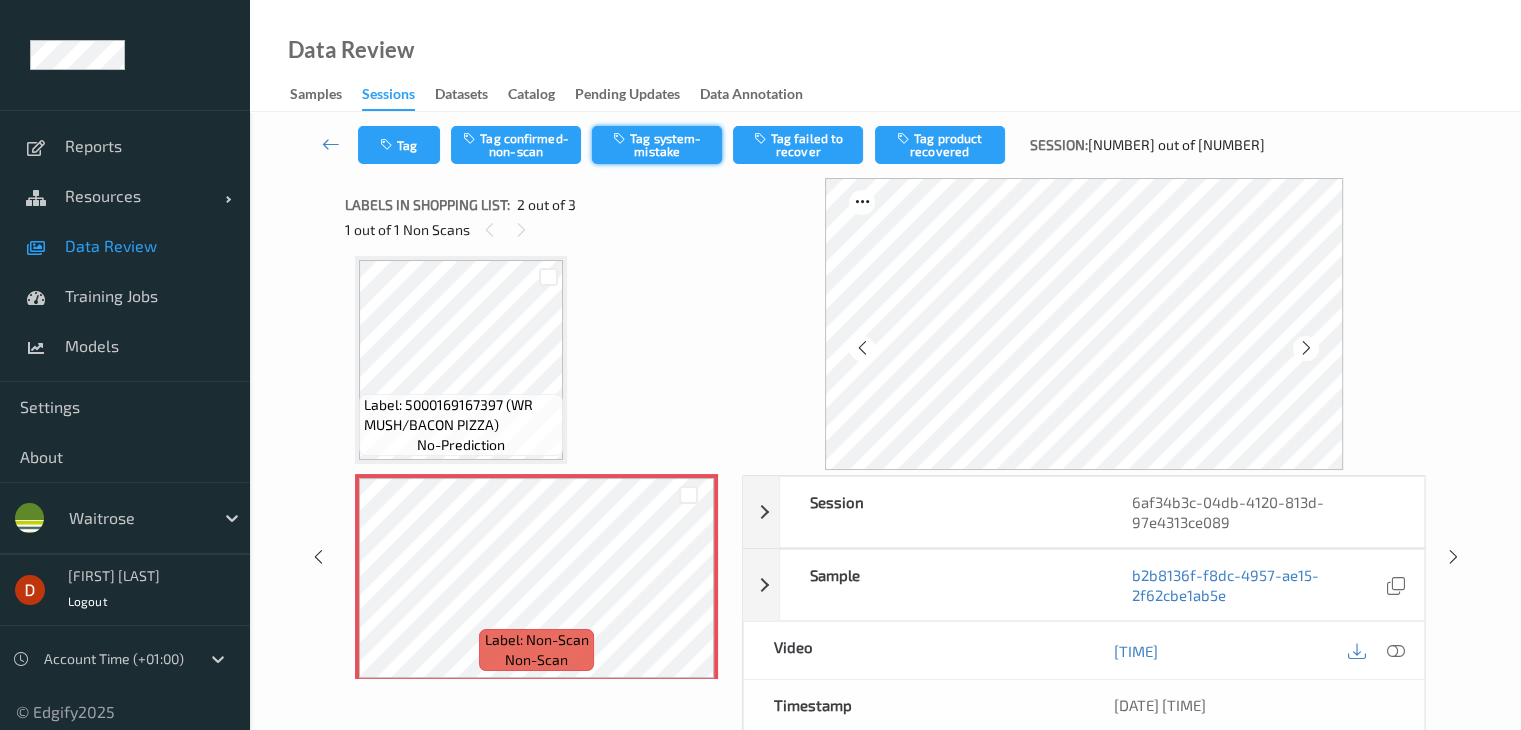 click on "Tag   system-mistake" at bounding box center [657, 145] 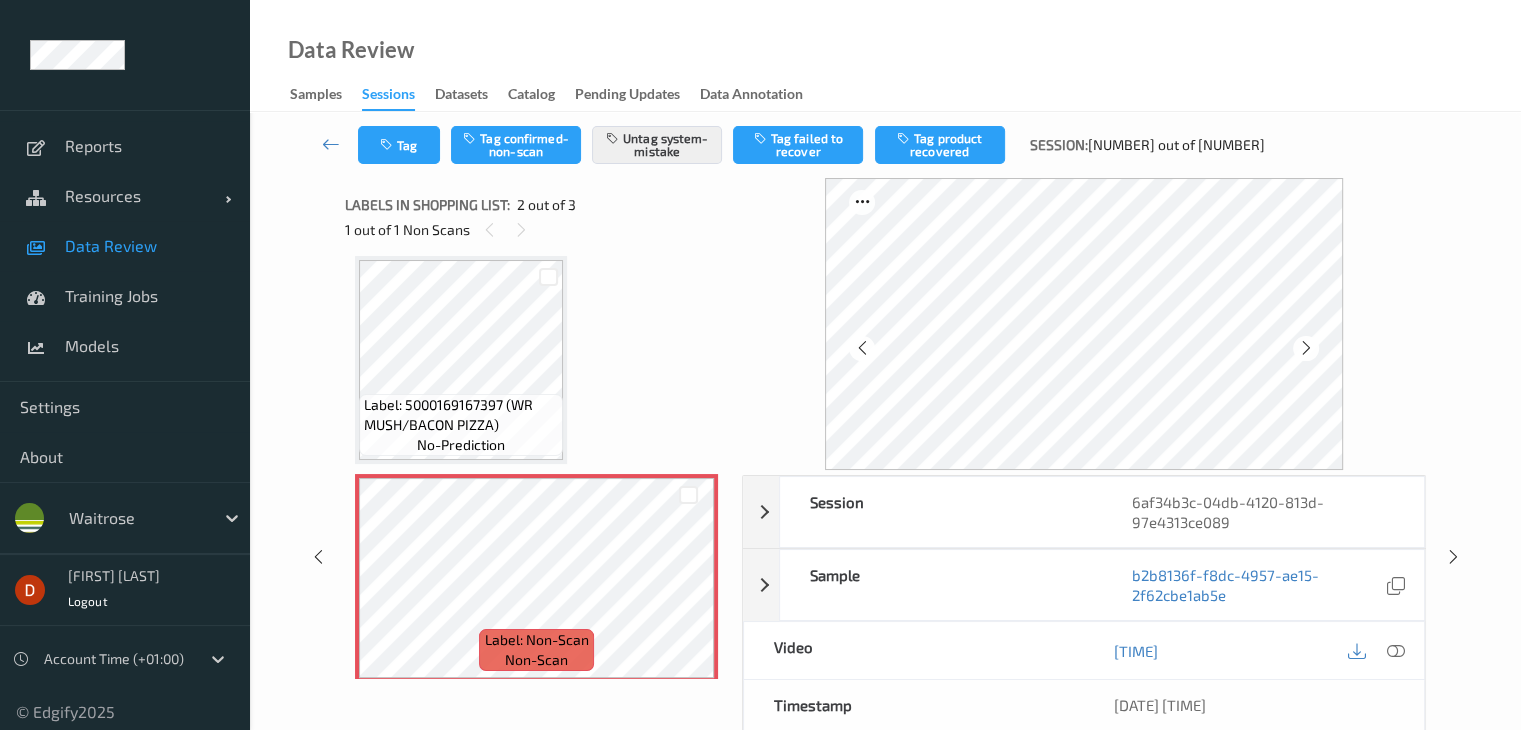 type 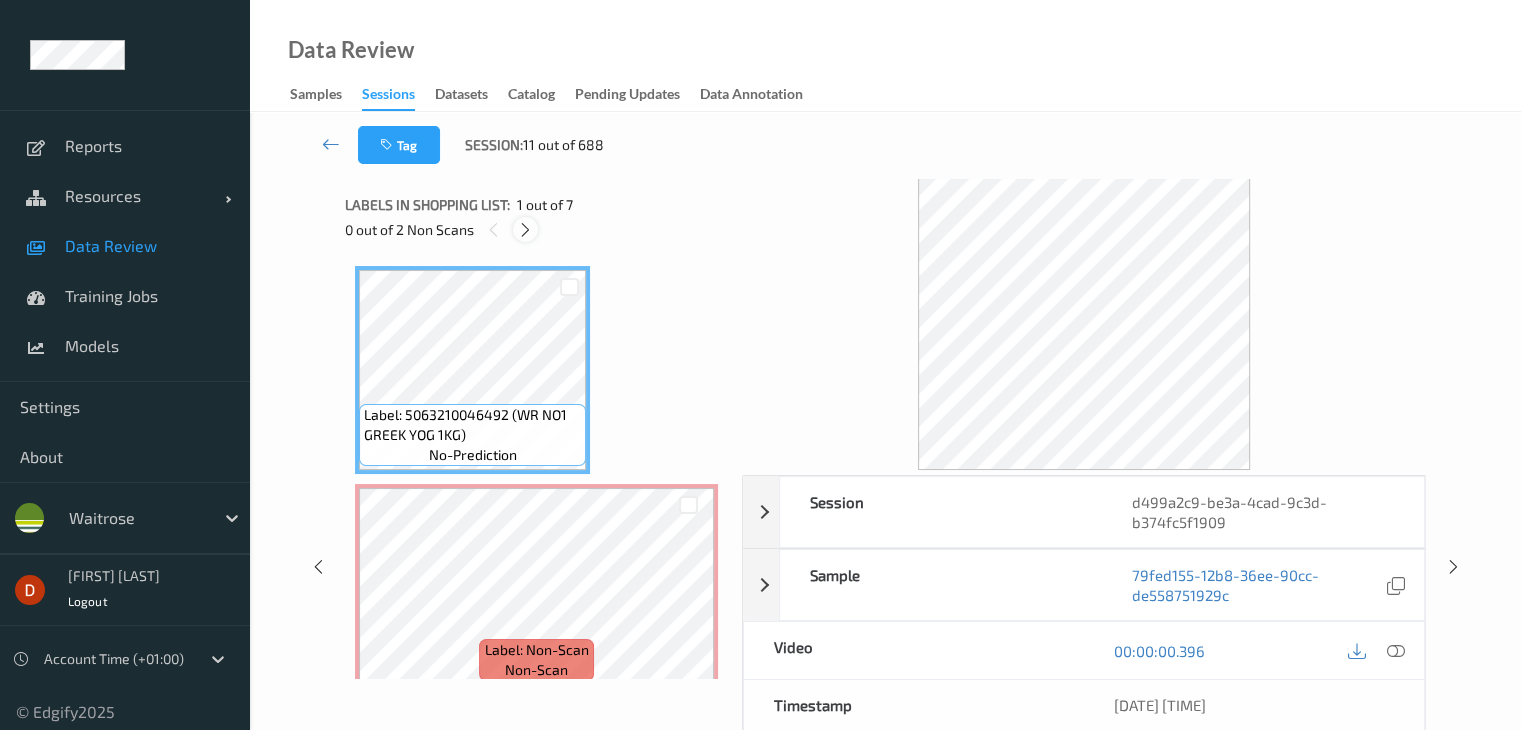 click at bounding box center (525, 230) 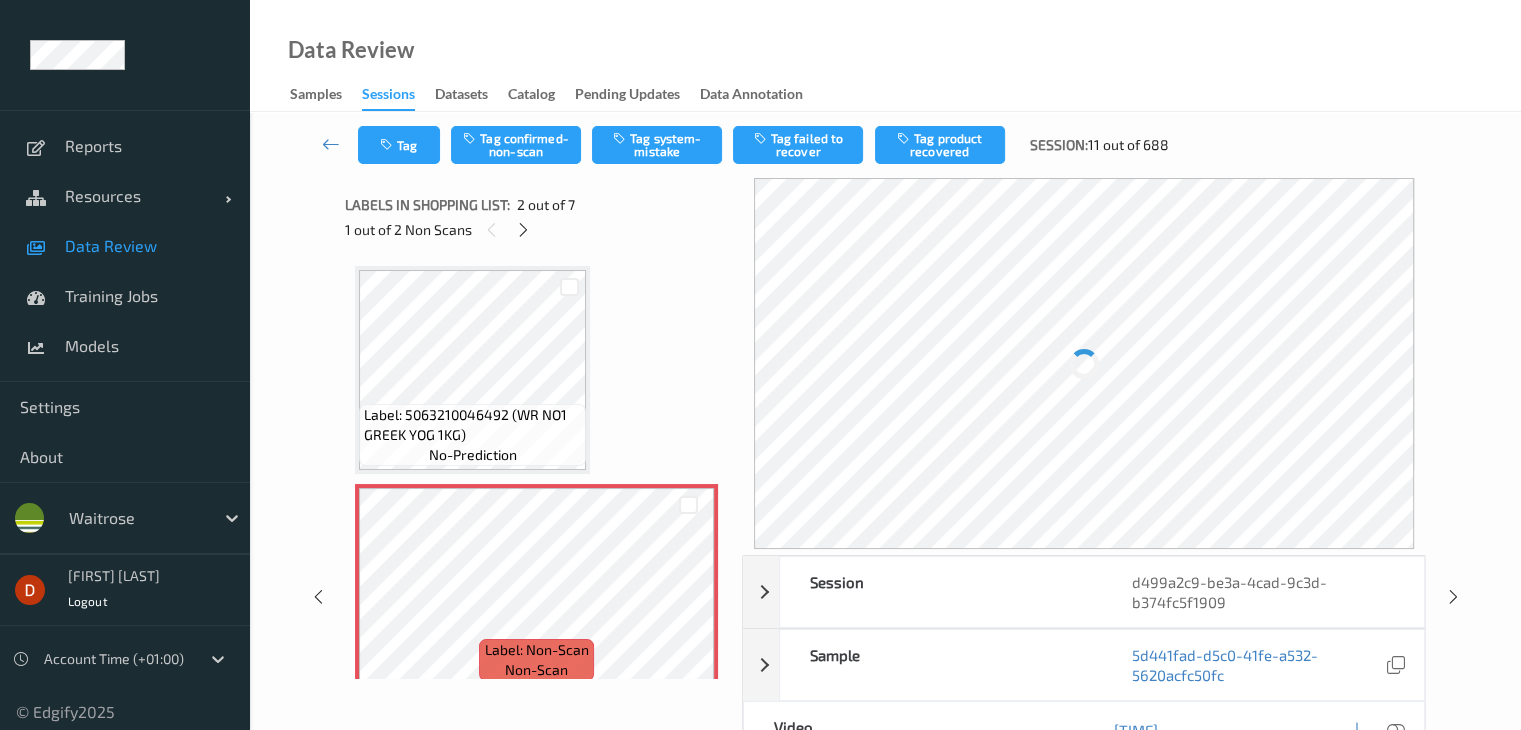 scroll, scrollTop: 10, scrollLeft: 0, axis: vertical 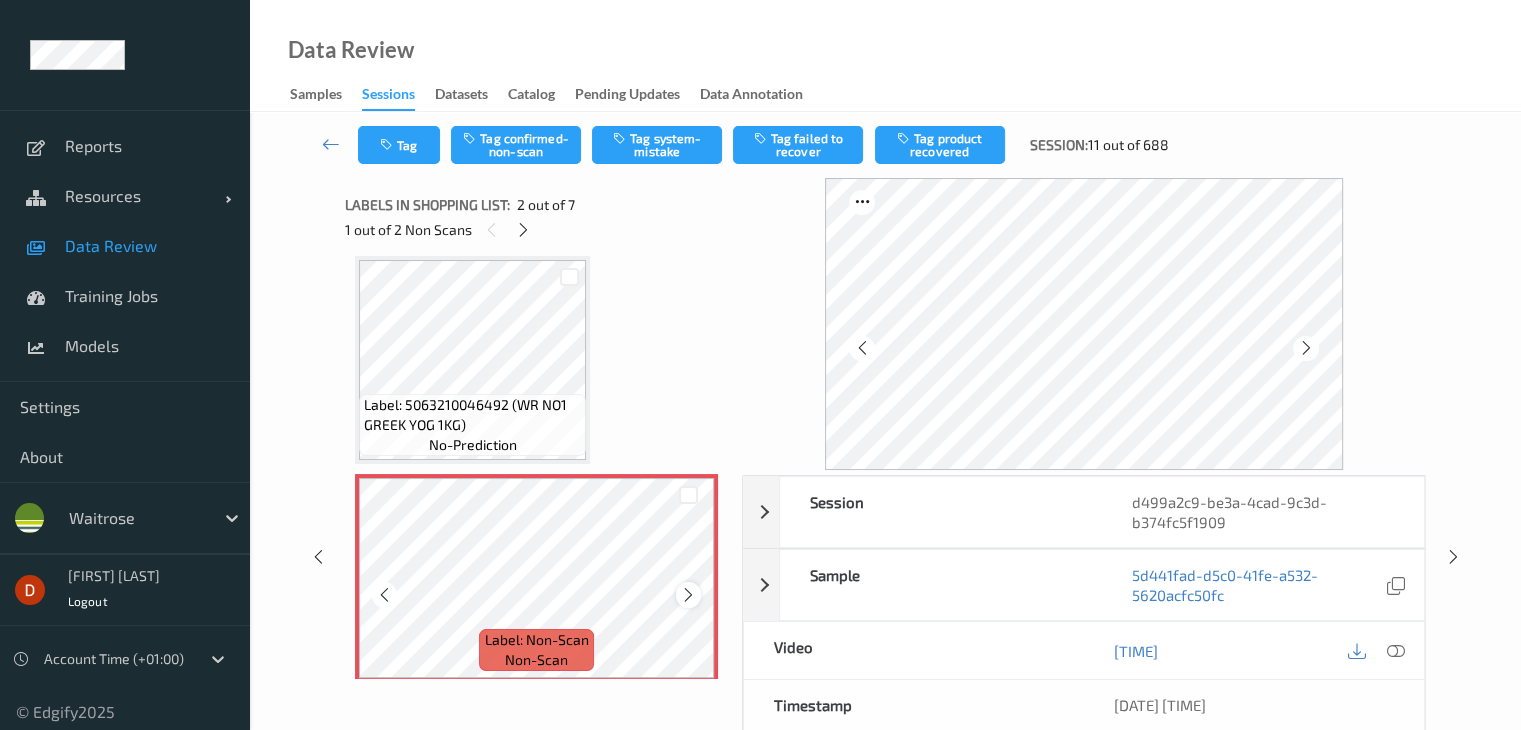click at bounding box center (688, 595) 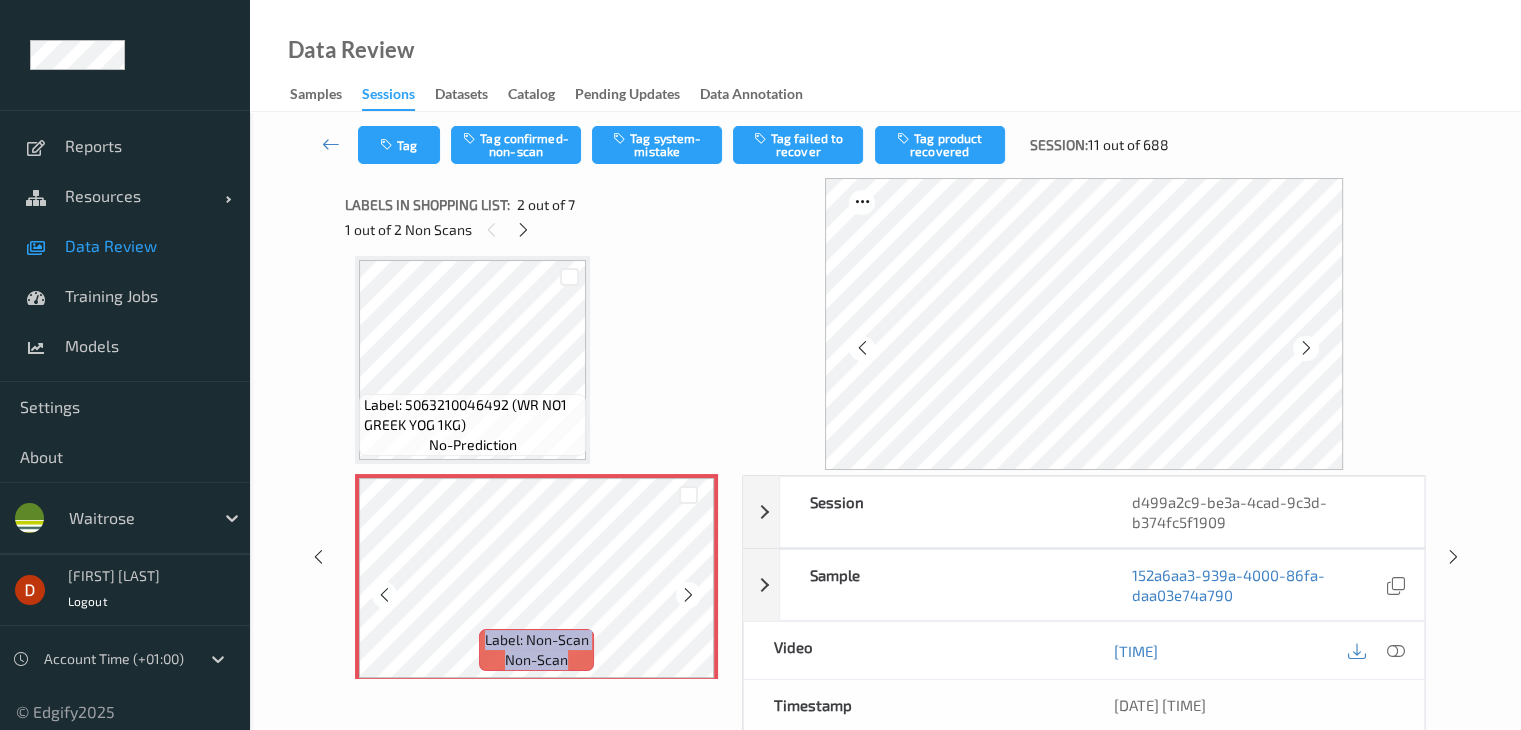 click at bounding box center (688, 595) 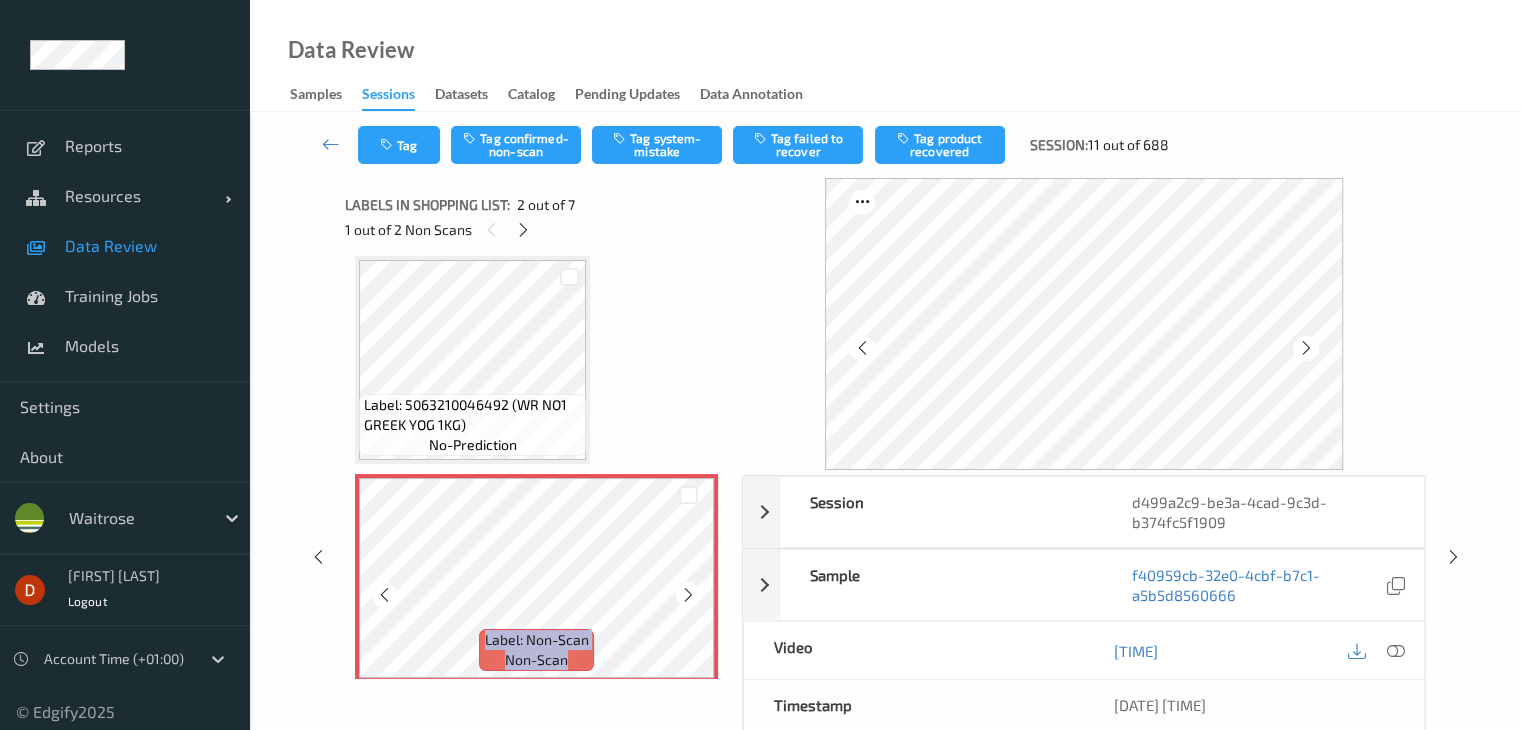 click at bounding box center [688, 595] 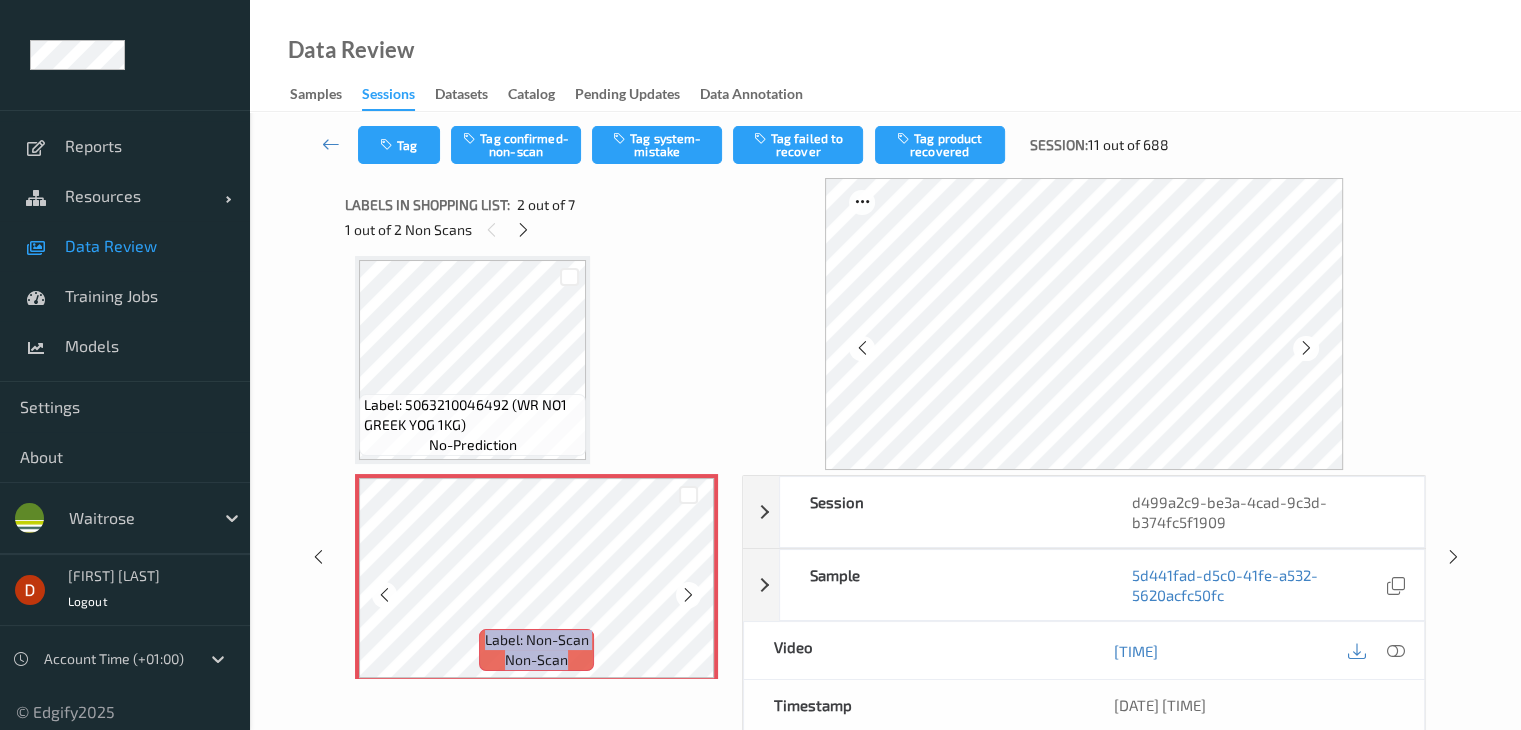 click at bounding box center (688, 595) 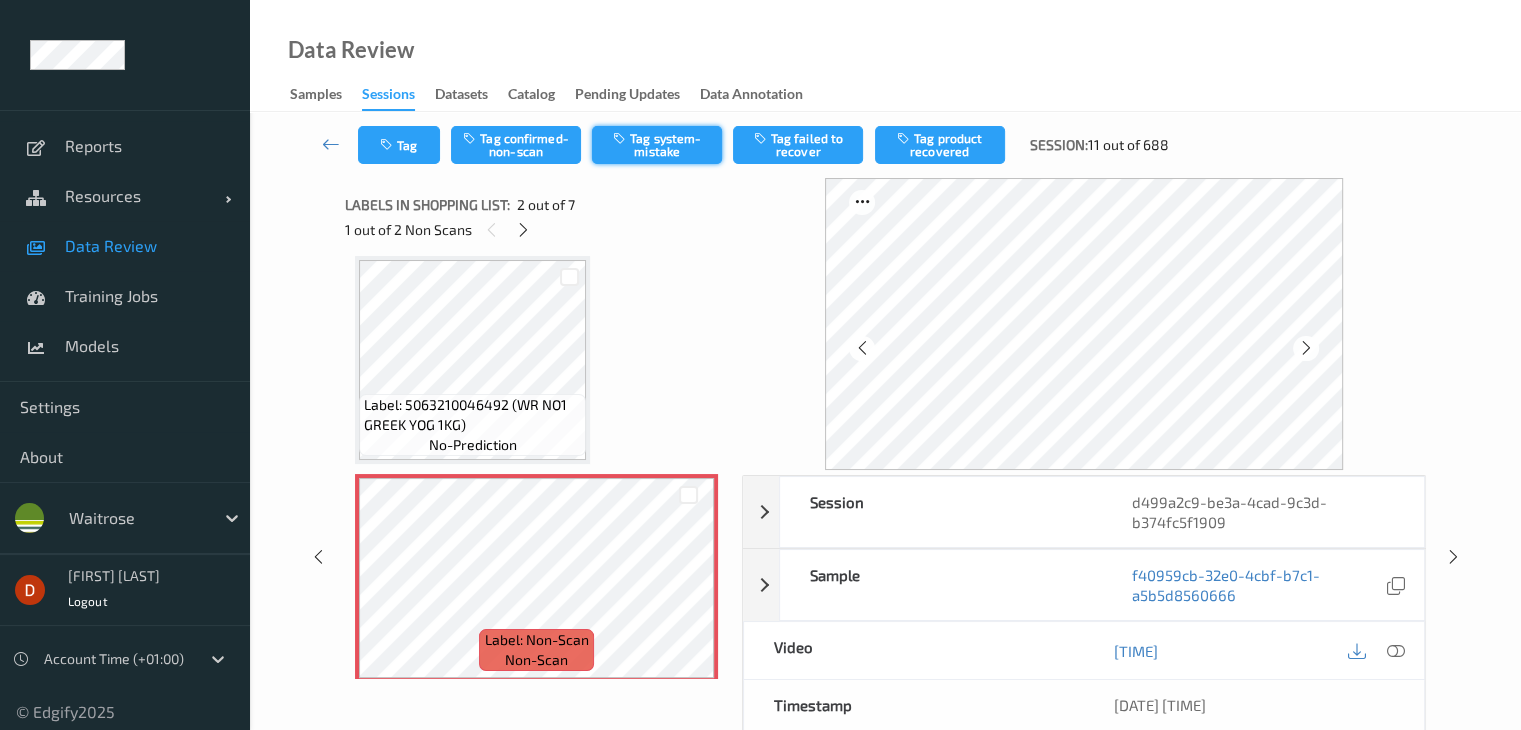 click on "Tag   system-mistake" at bounding box center [657, 145] 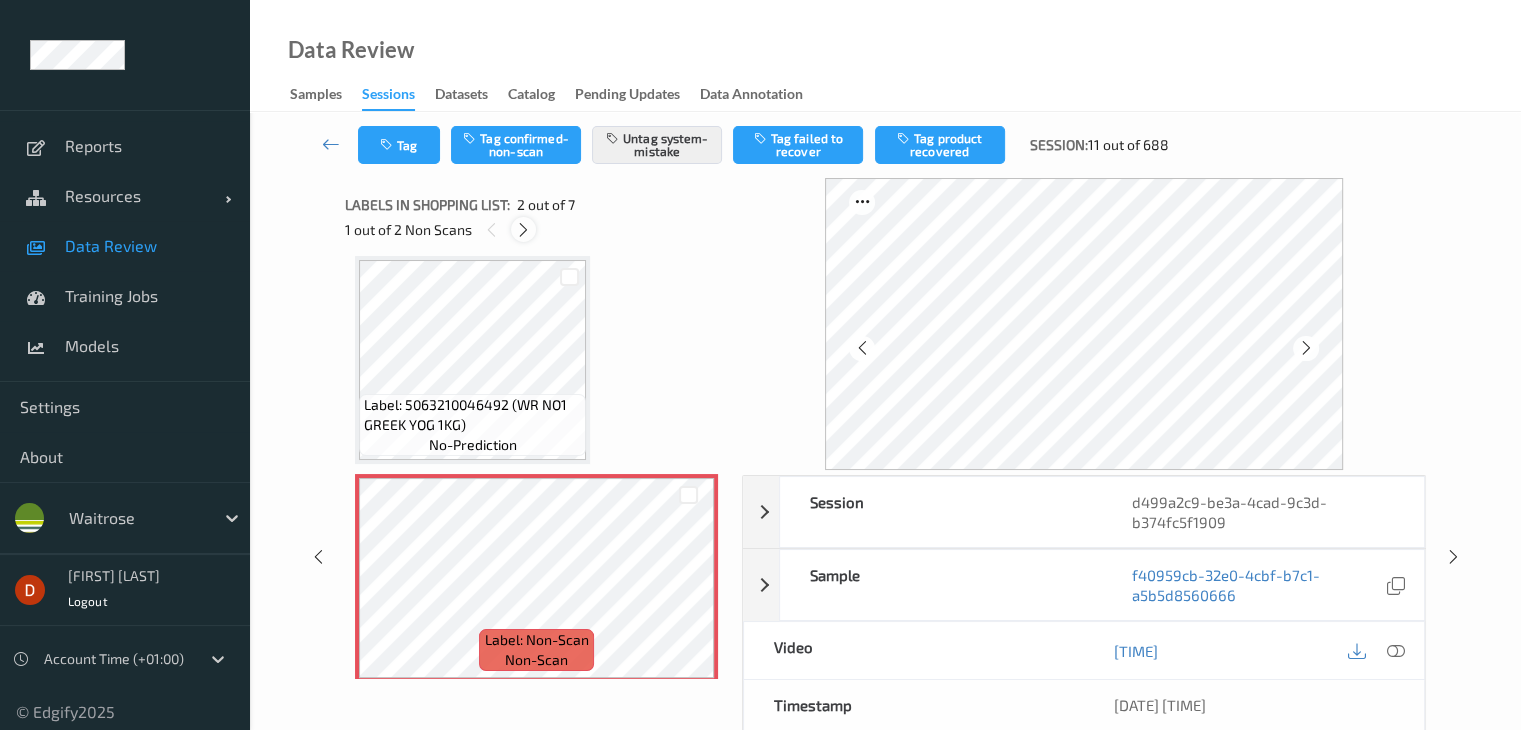 click at bounding box center (523, 230) 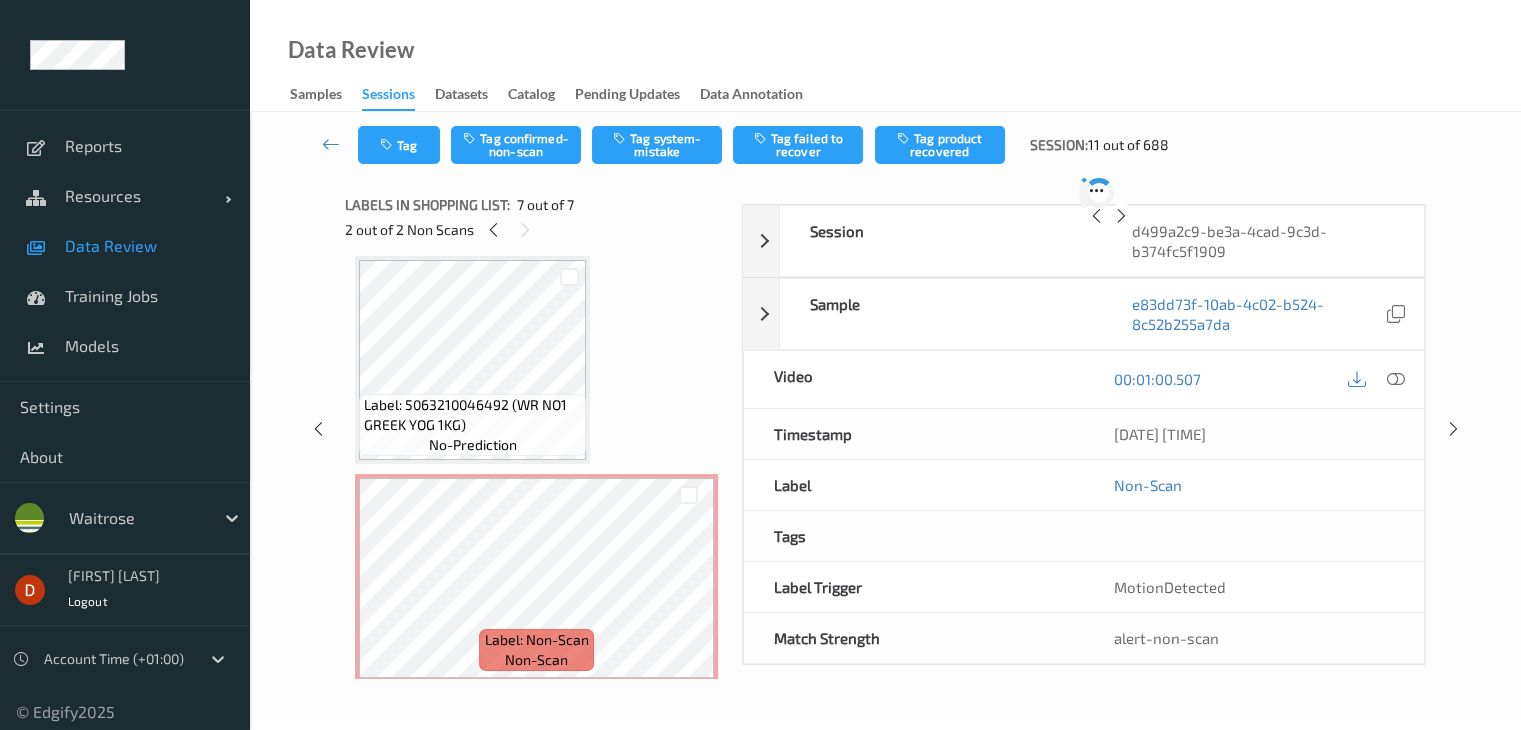 scroll, scrollTop: 1100, scrollLeft: 0, axis: vertical 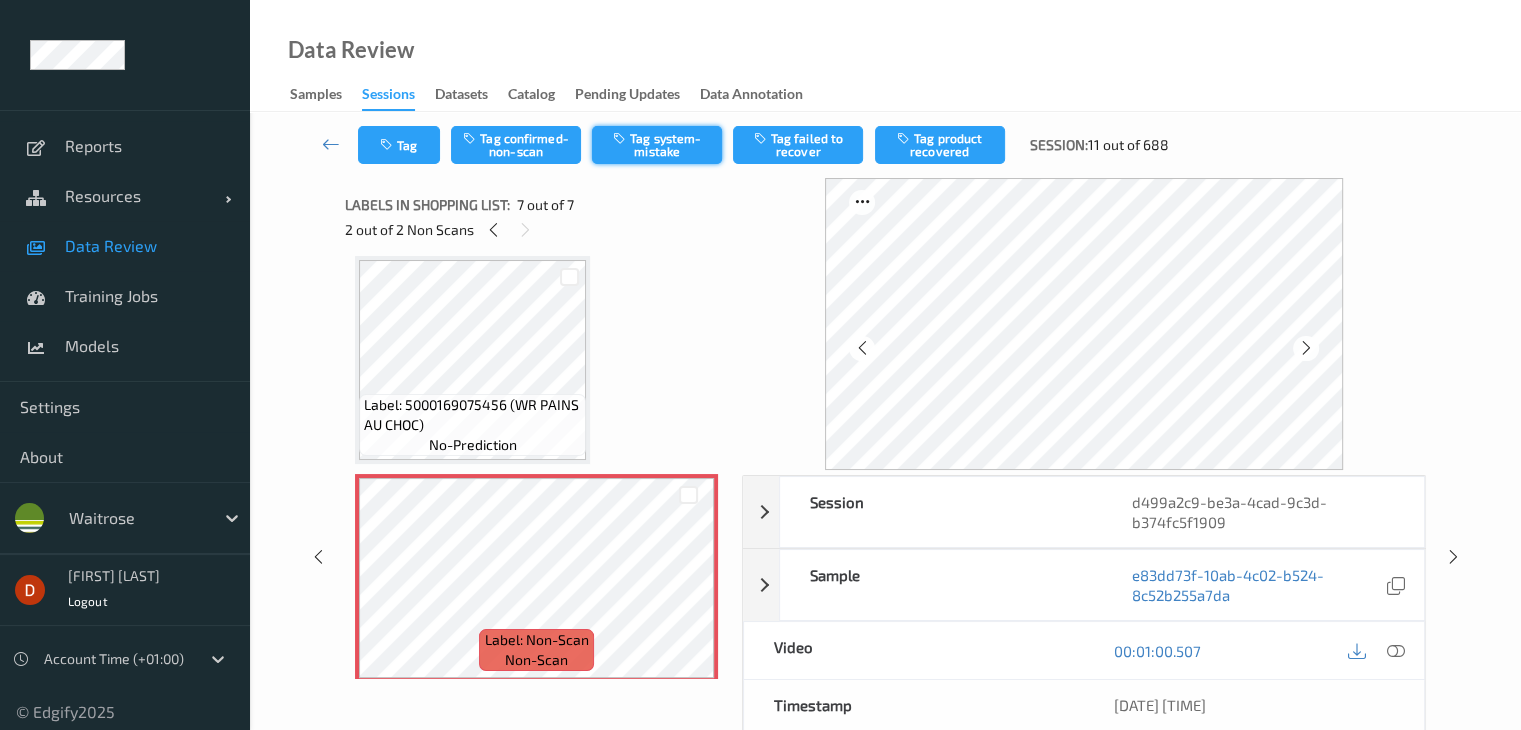 click on "Tag   system-mistake" at bounding box center [657, 145] 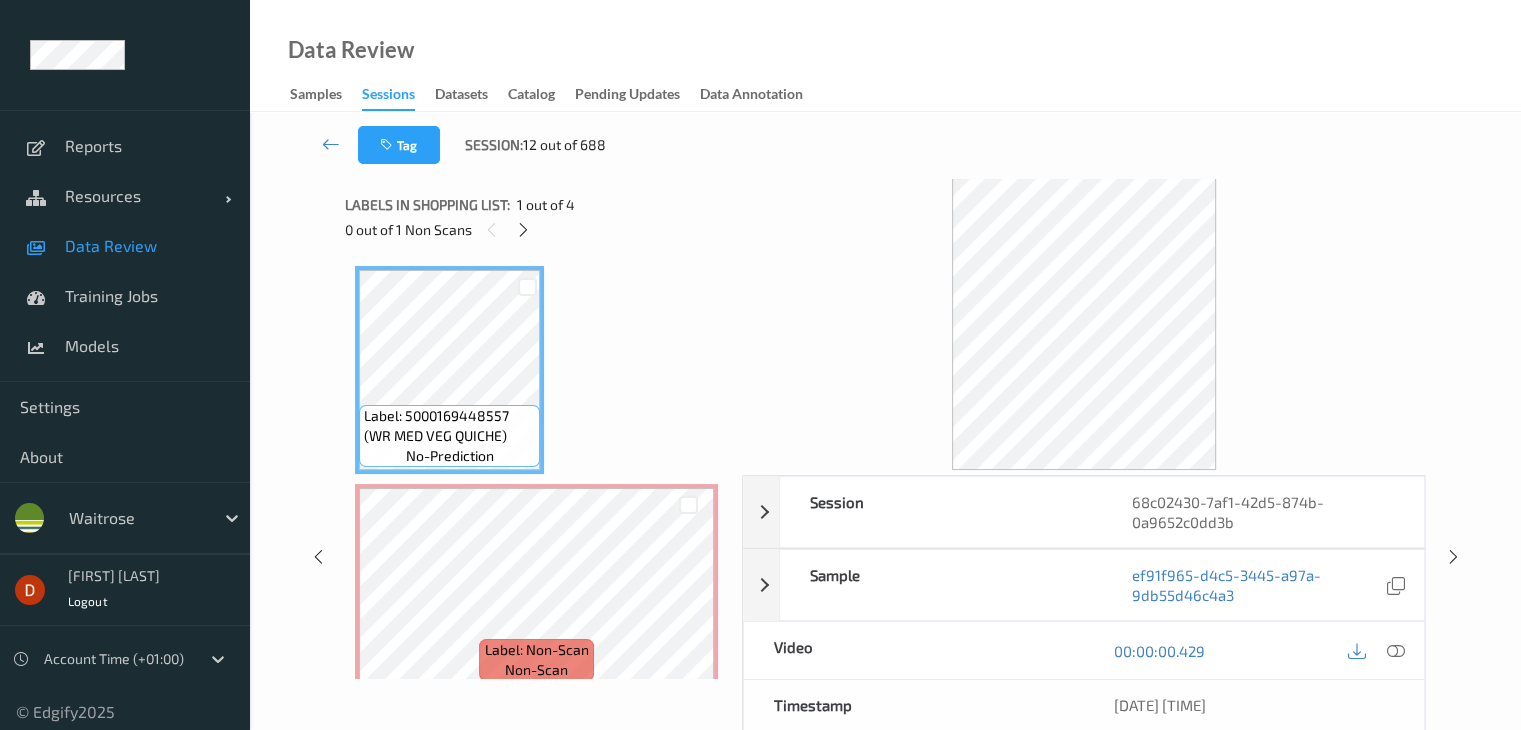 click on "Labels in shopping list: [NUMBER] out of [NUMBER] [NUMBER] out of [NUMBER] Non Scans" at bounding box center [536, 217] 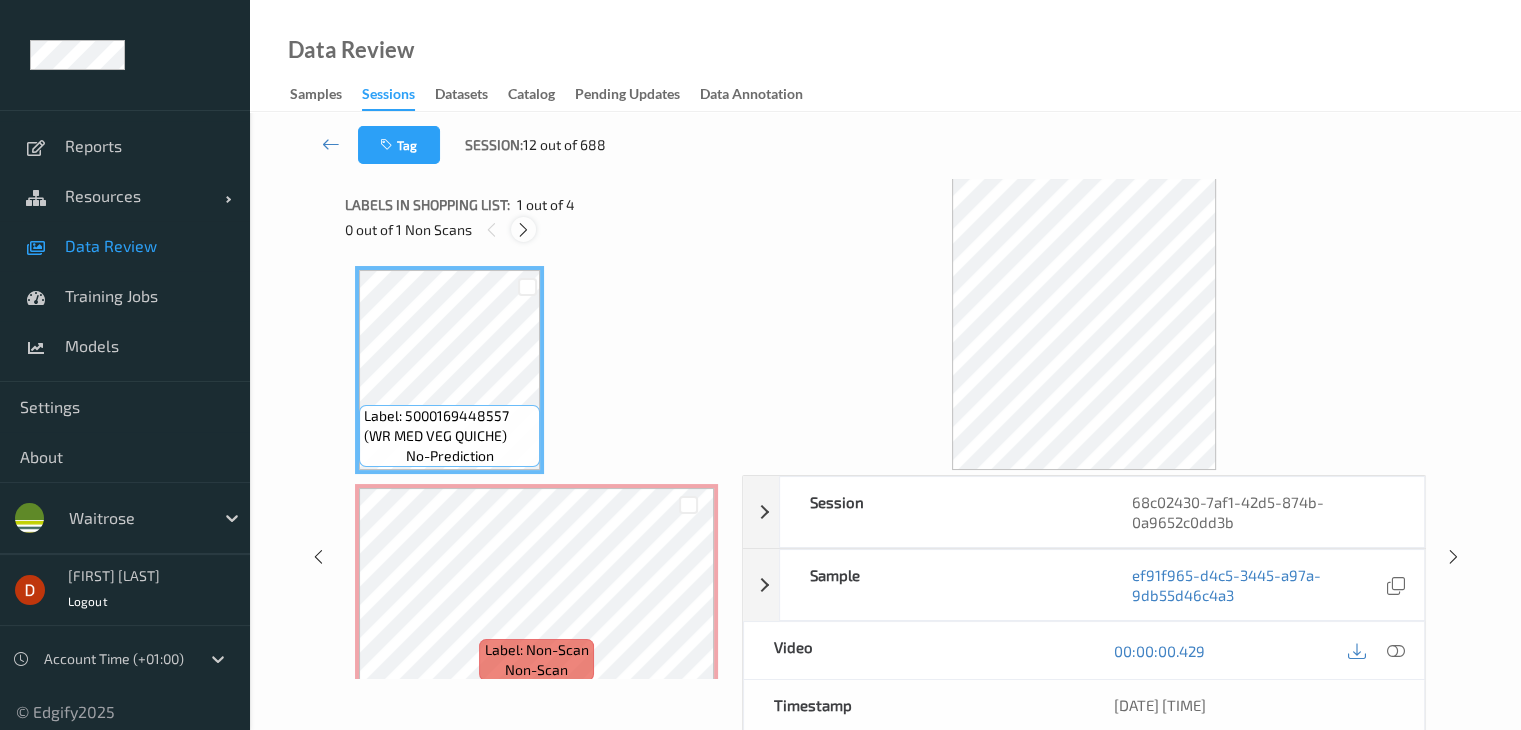 click at bounding box center (523, 230) 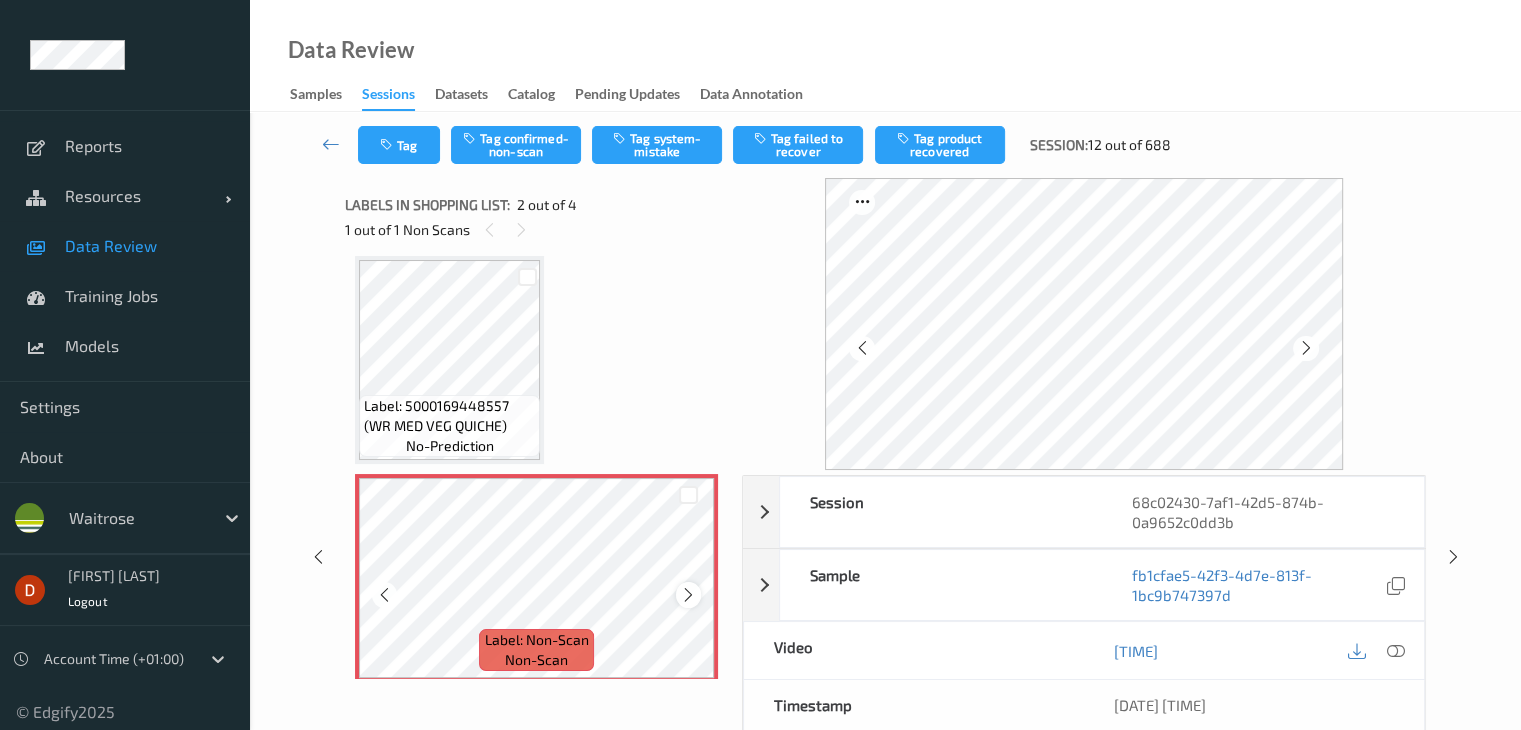 click at bounding box center [688, 594] 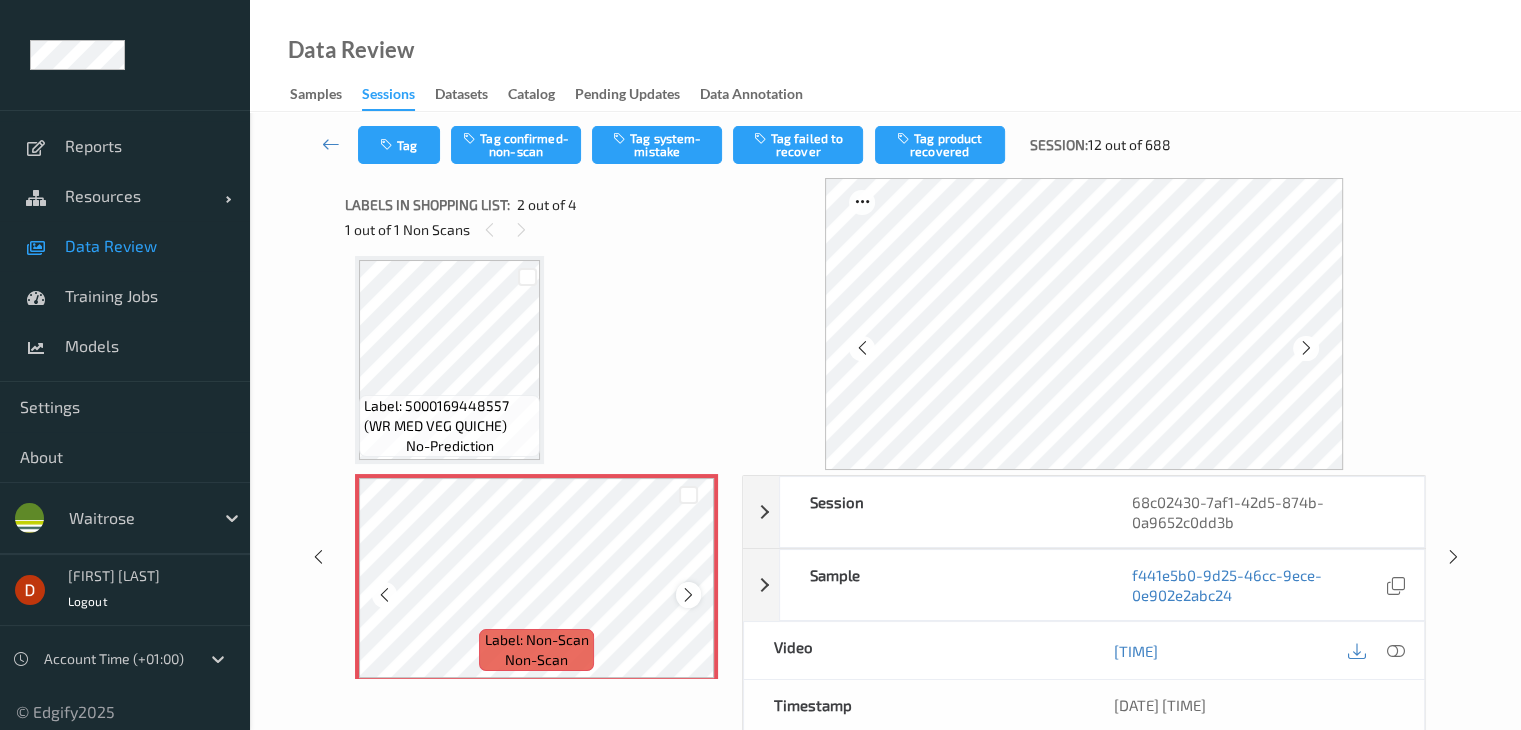 click at bounding box center [688, 594] 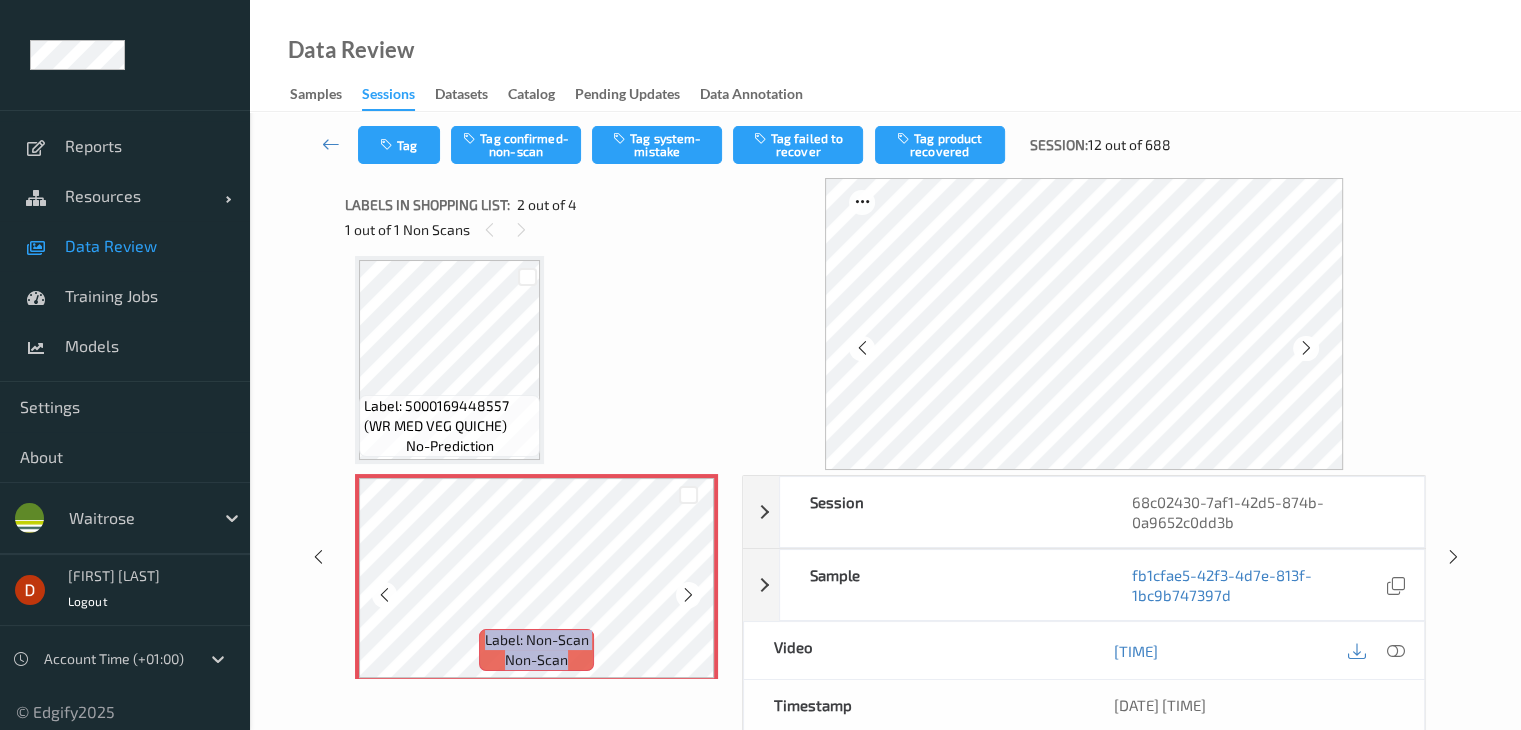 click at bounding box center [688, 594] 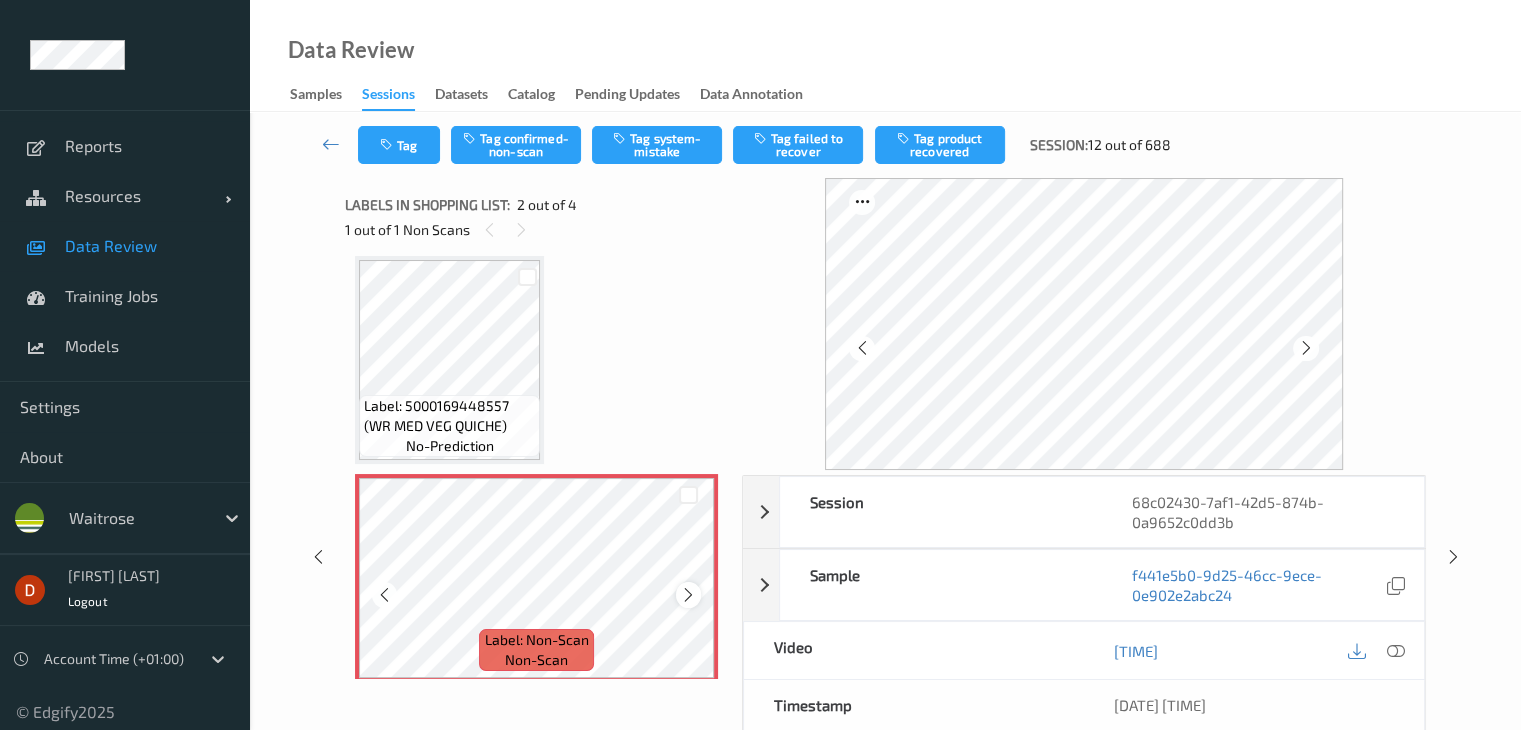 click at bounding box center (688, 595) 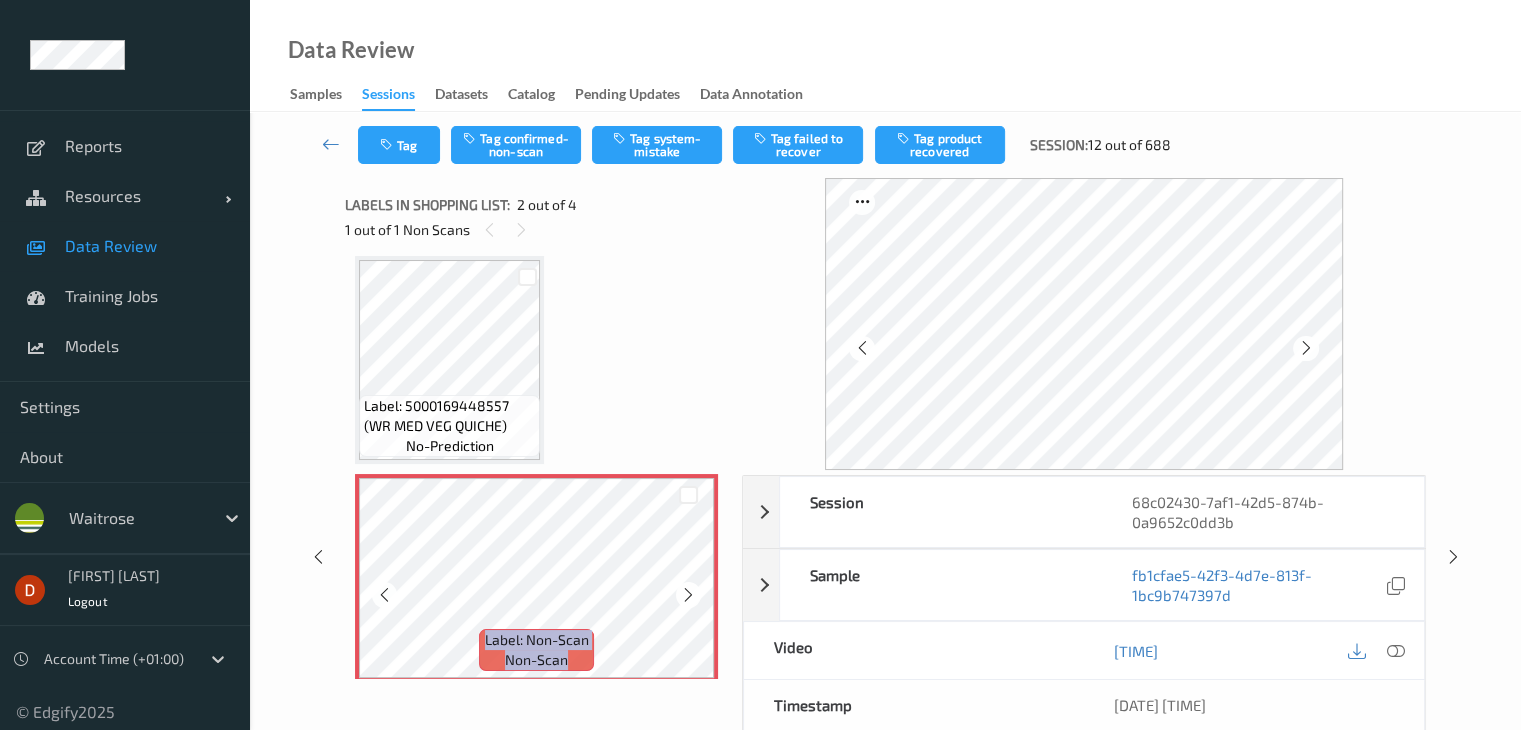 click at bounding box center (688, 595) 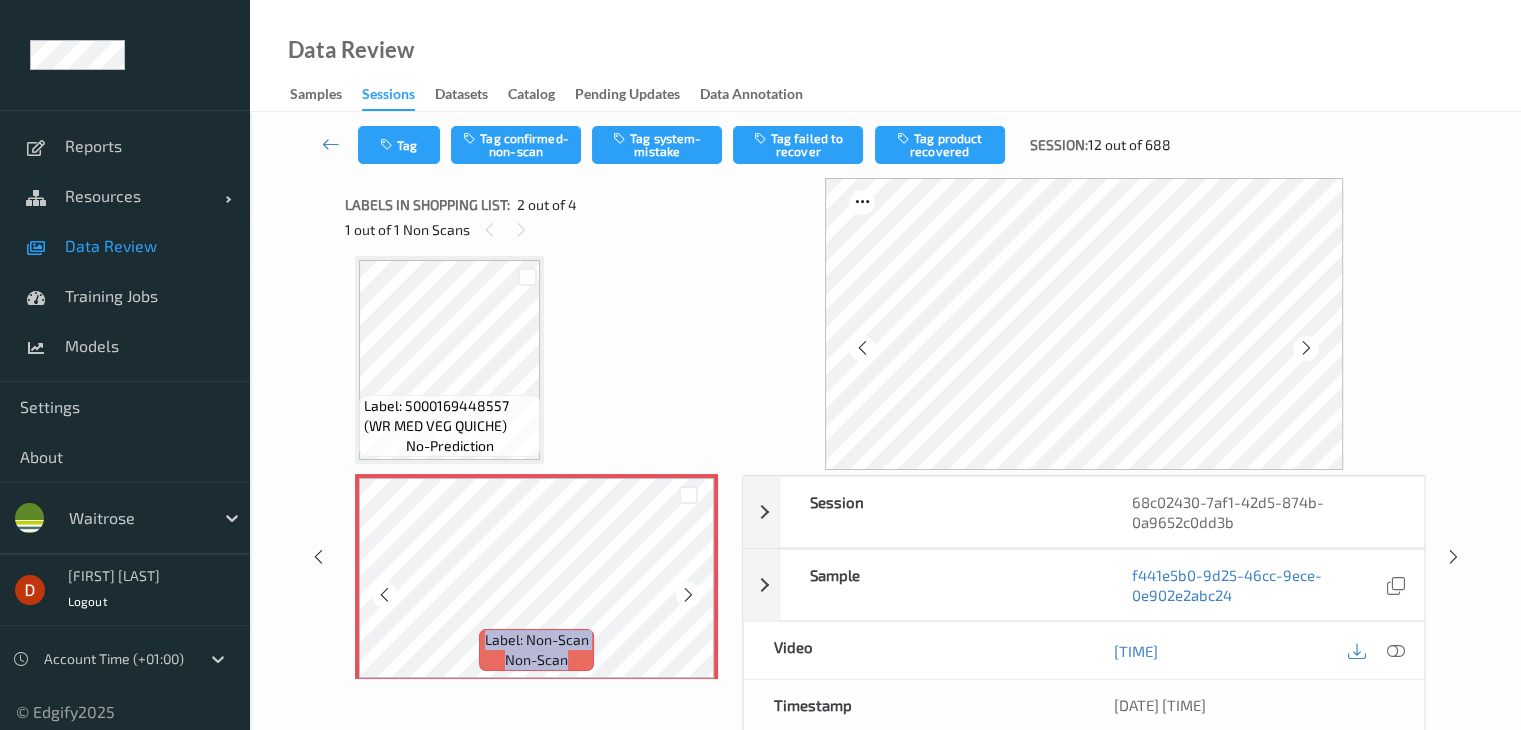 click at bounding box center [688, 595] 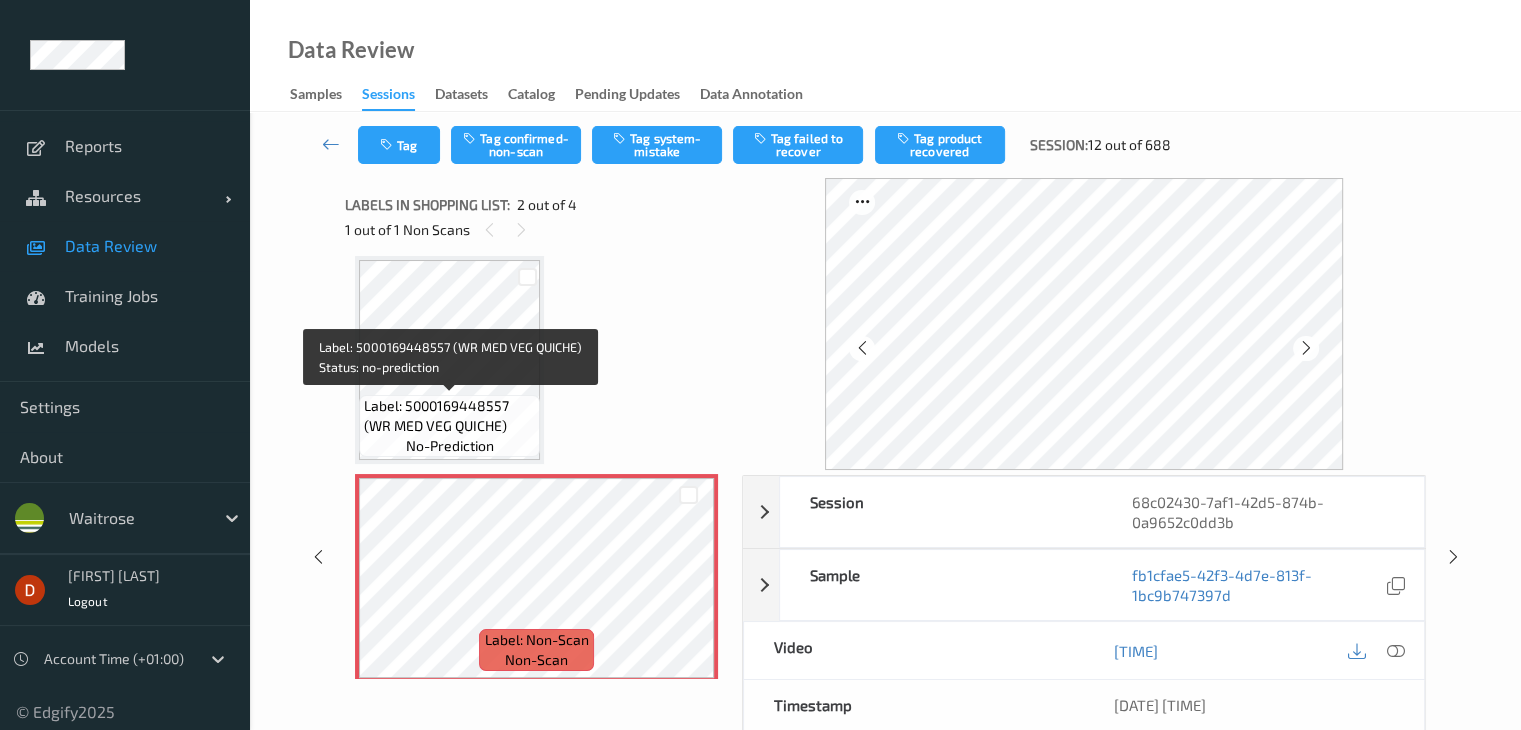 click on "Label: 5000169448557 (WR MED VEG QUICHE)" at bounding box center (449, 416) 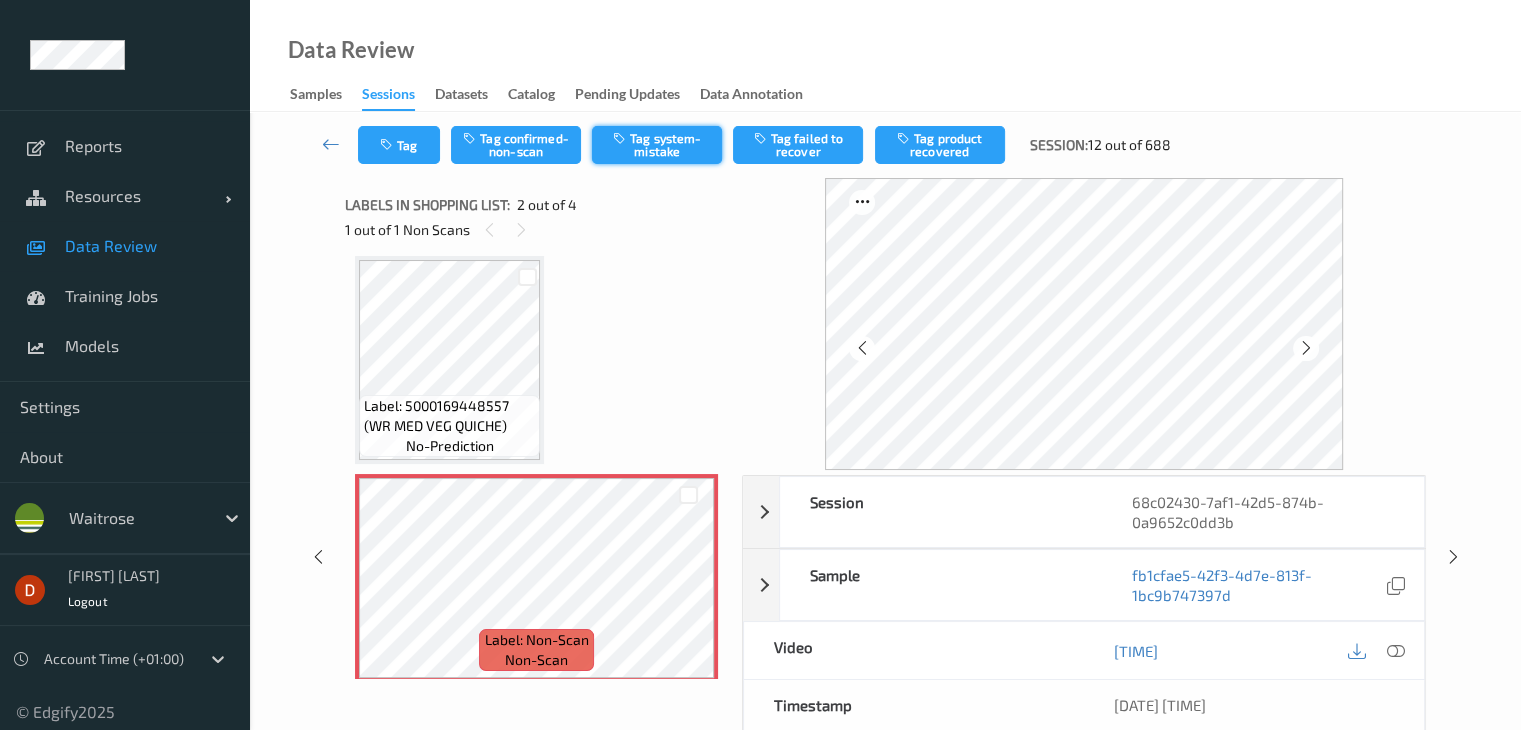 click on "Tag   system-mistake" at bounding box center [657, 145] 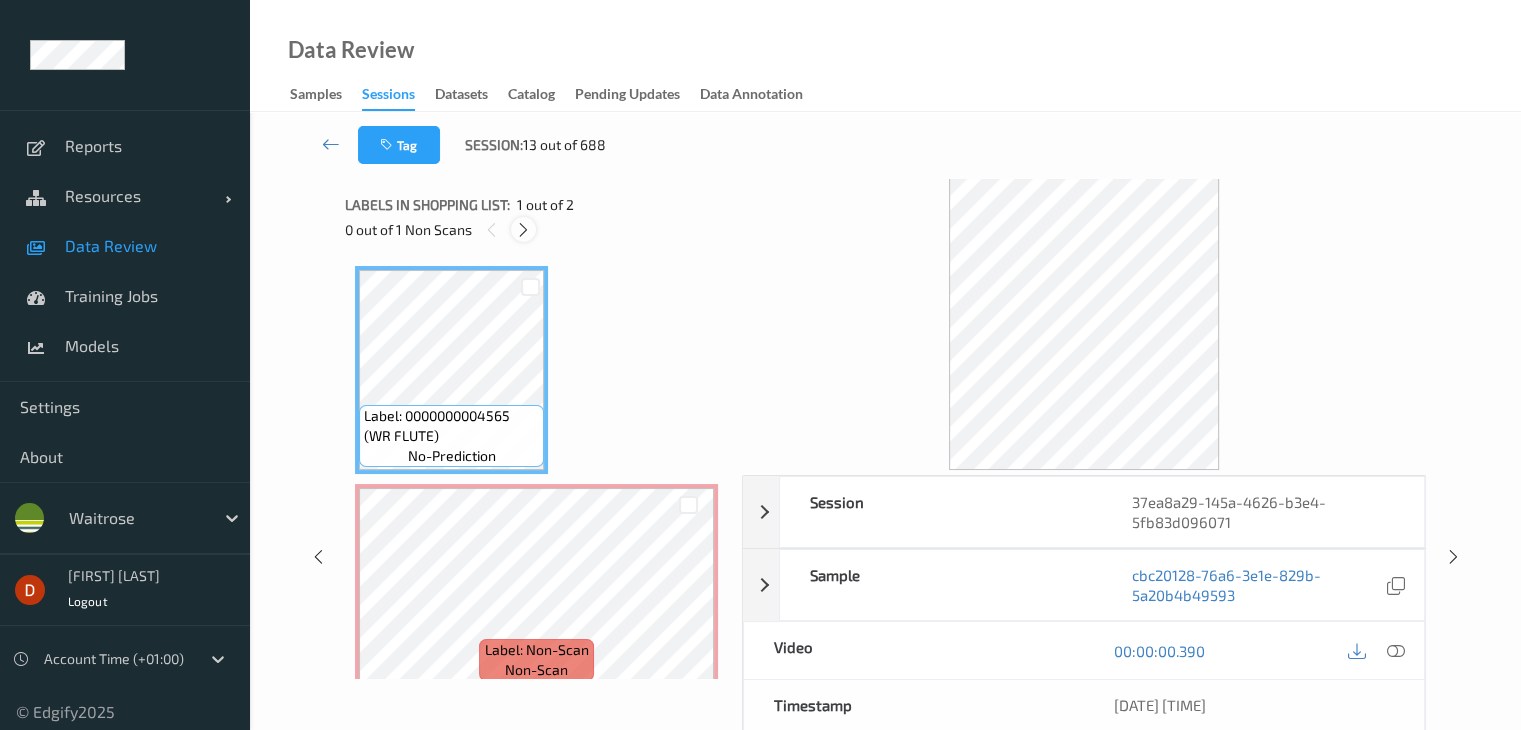 click at bounding box center (523, 230) 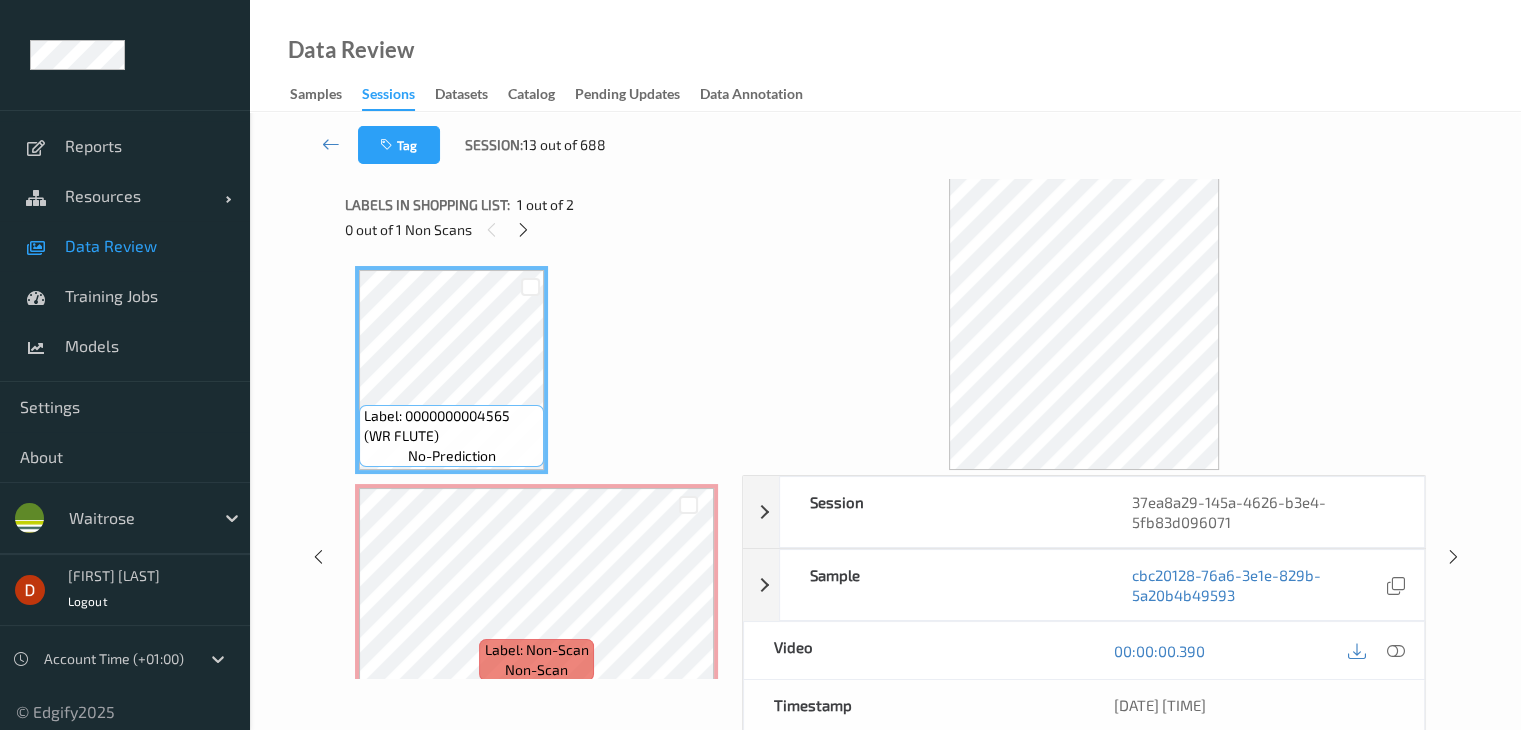 scroll, scrollTop: 10, scrollLeft: 0, axis: vertical 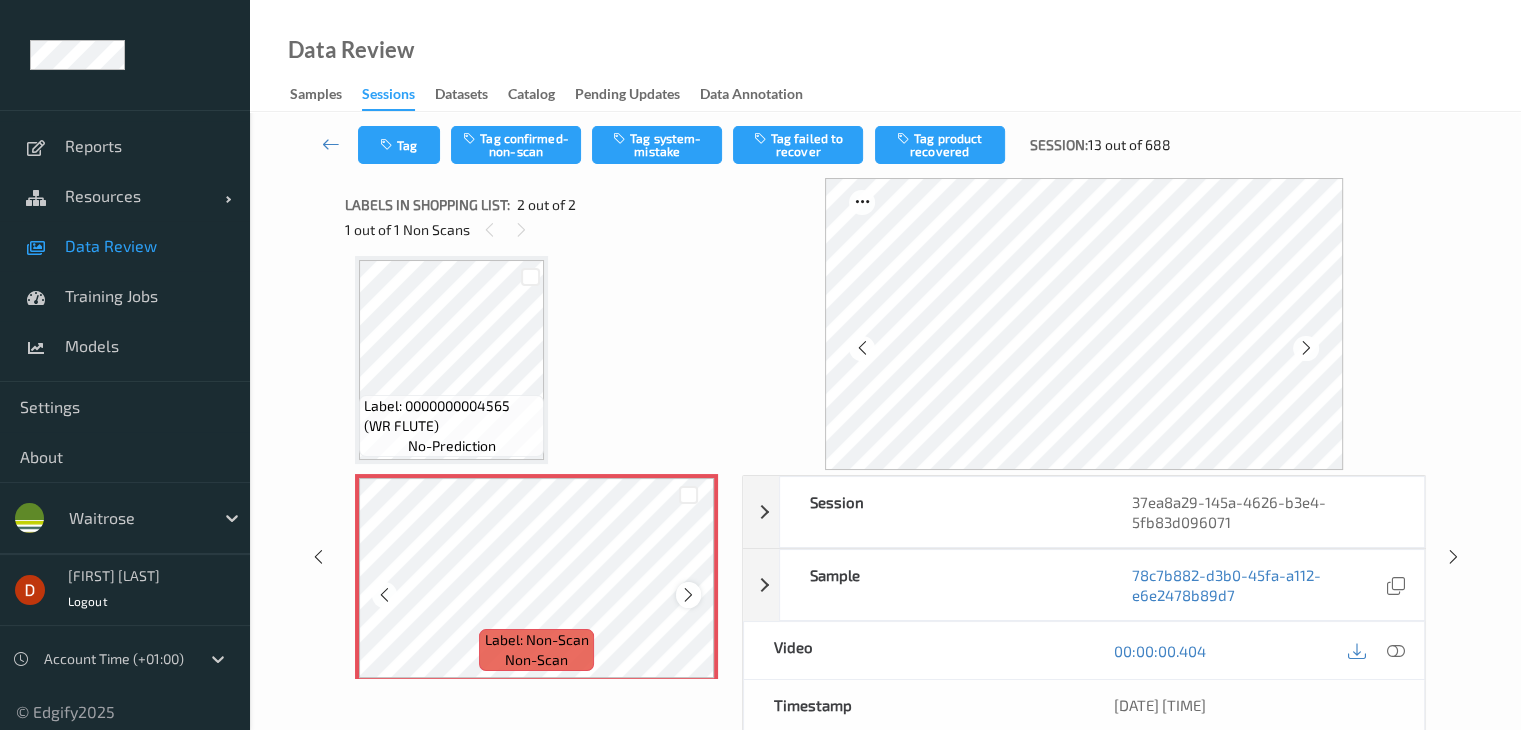 click at bounding box center [688, 595] 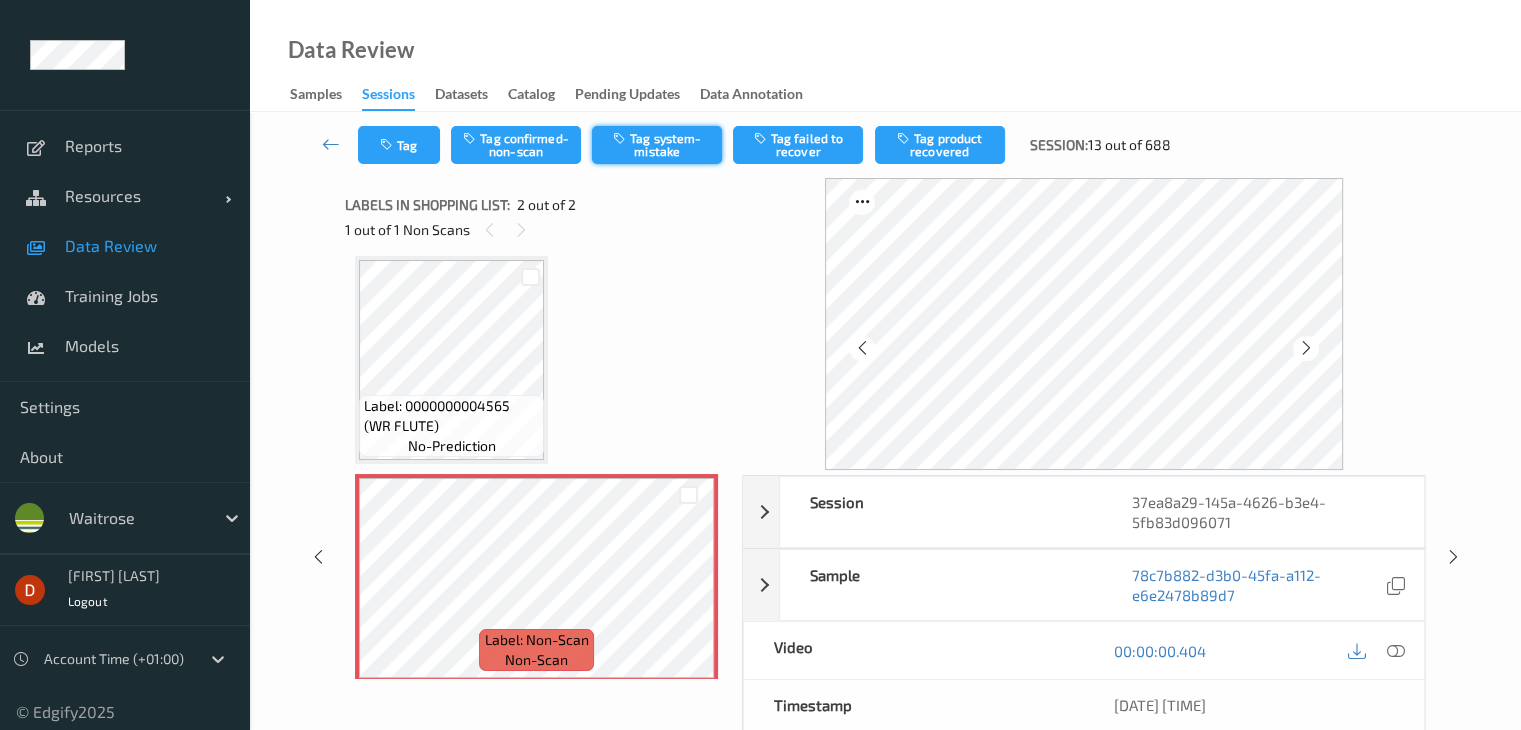 click at bounding box center (621, 138) 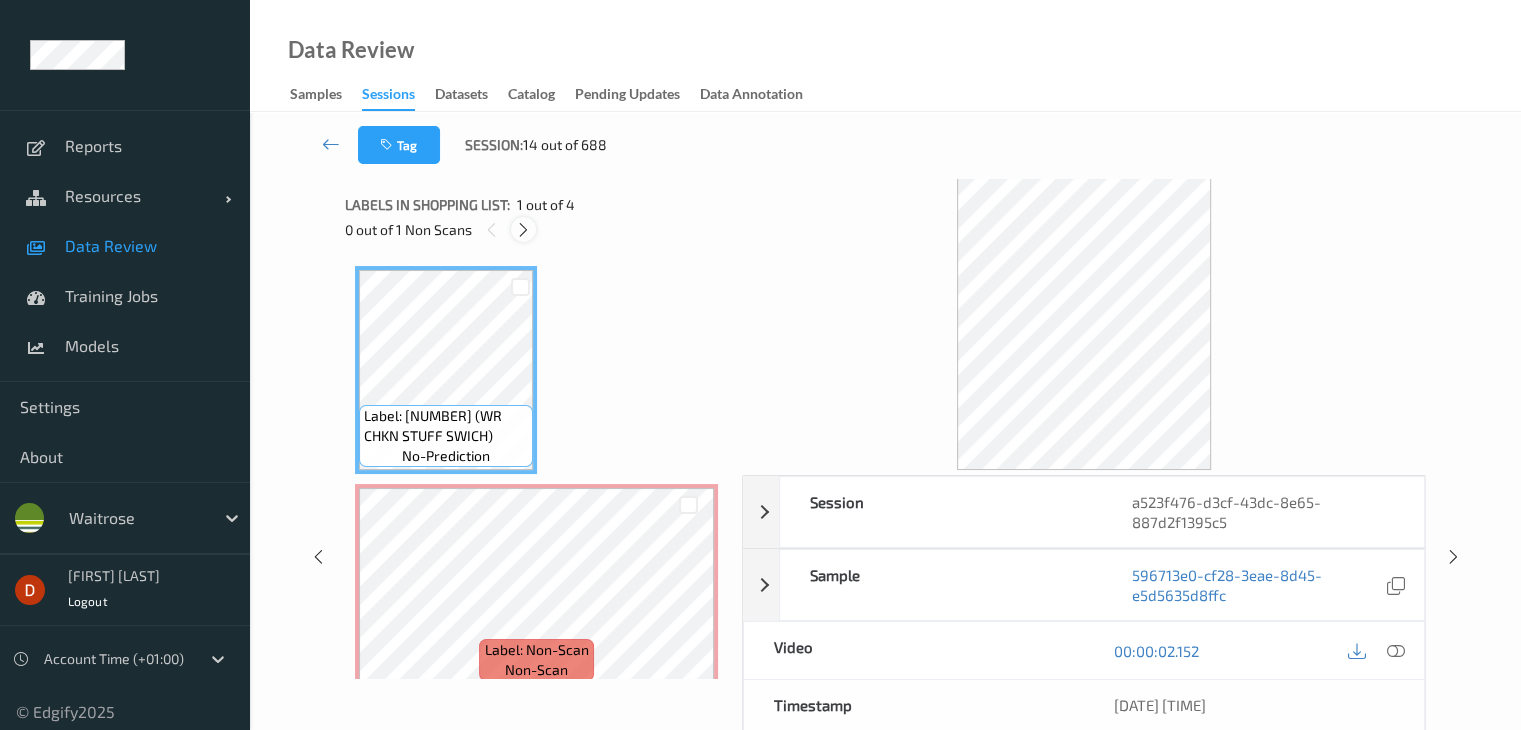 click at bounding box center [523, 230] 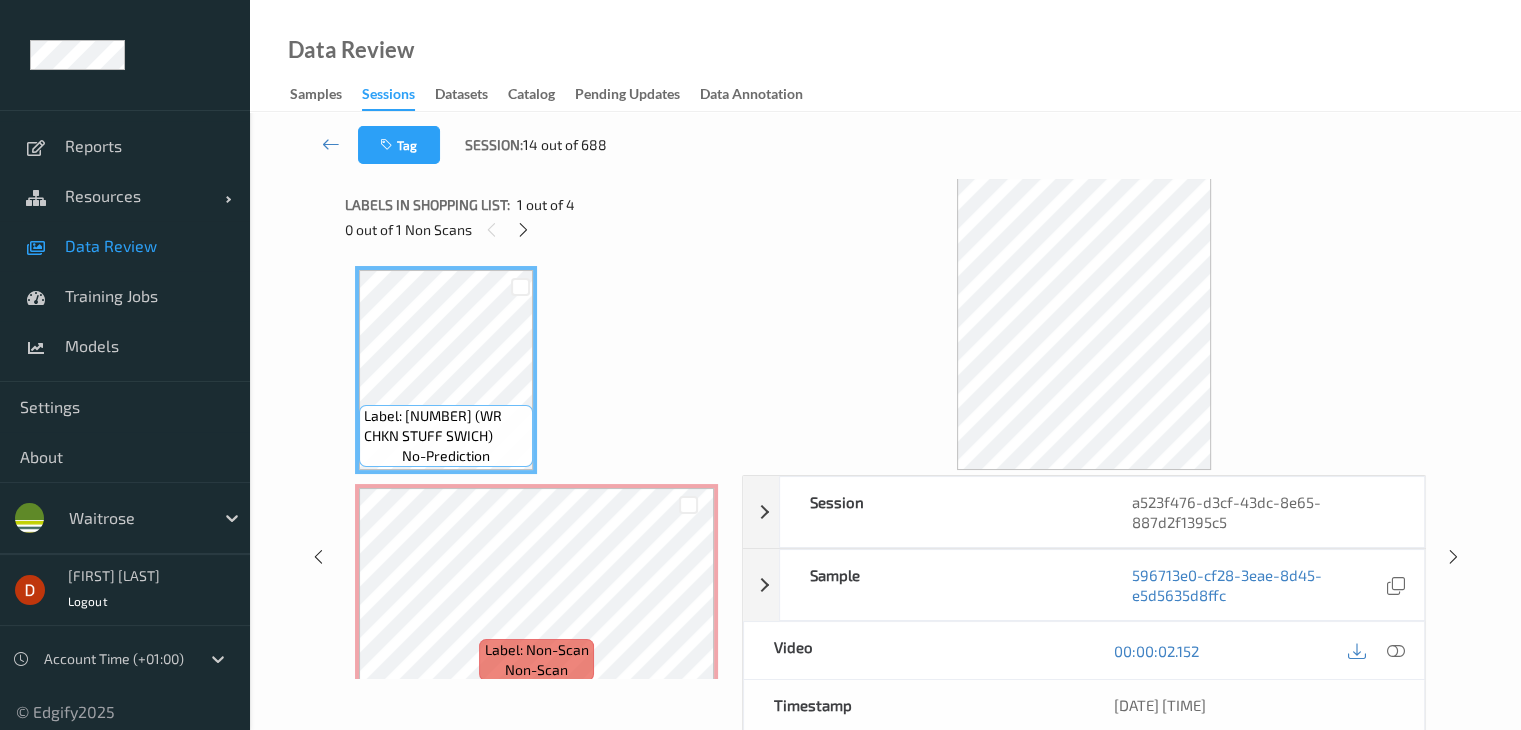 scroll, scrollTop: 10, scrollLeft: 0, axis: vertical 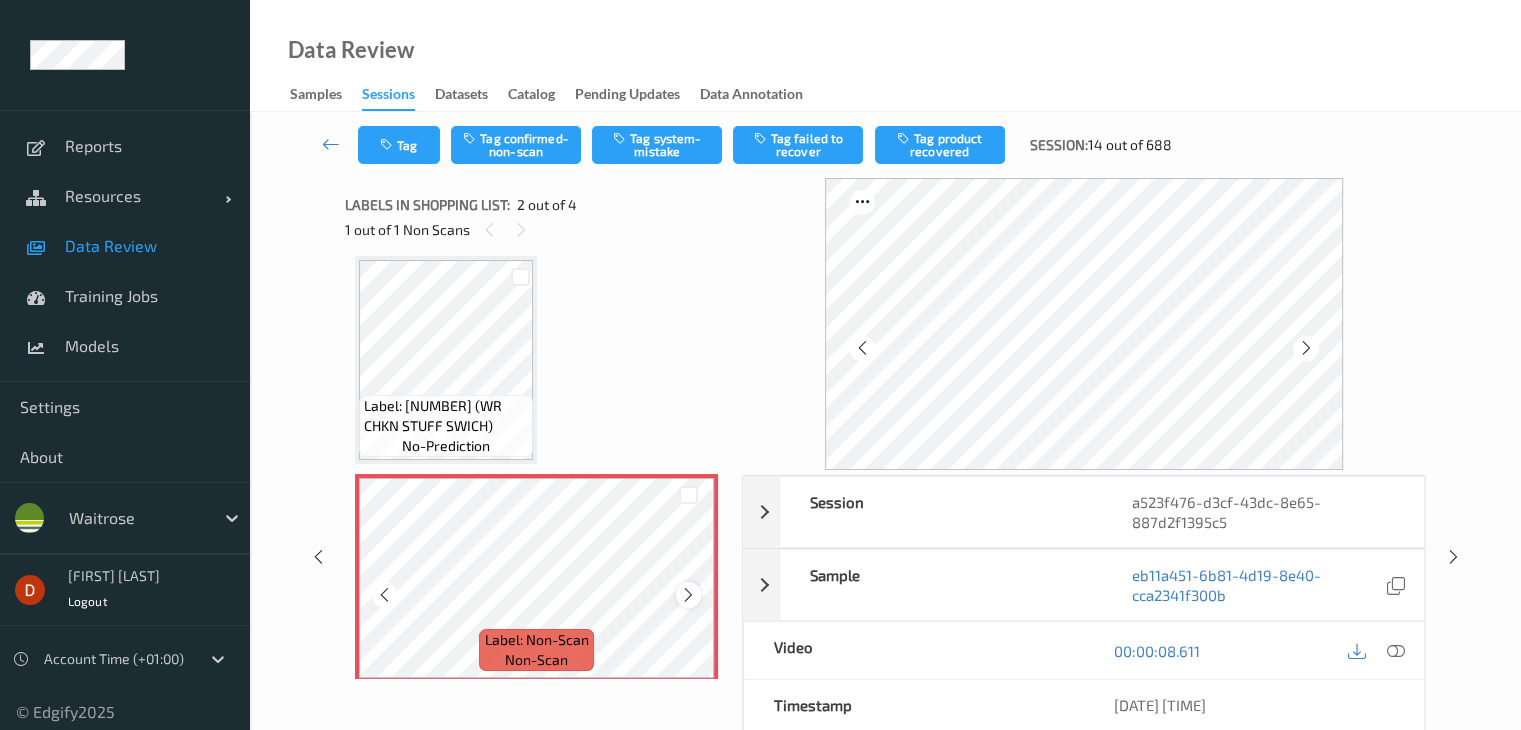 click at bounding box center (688, 595) 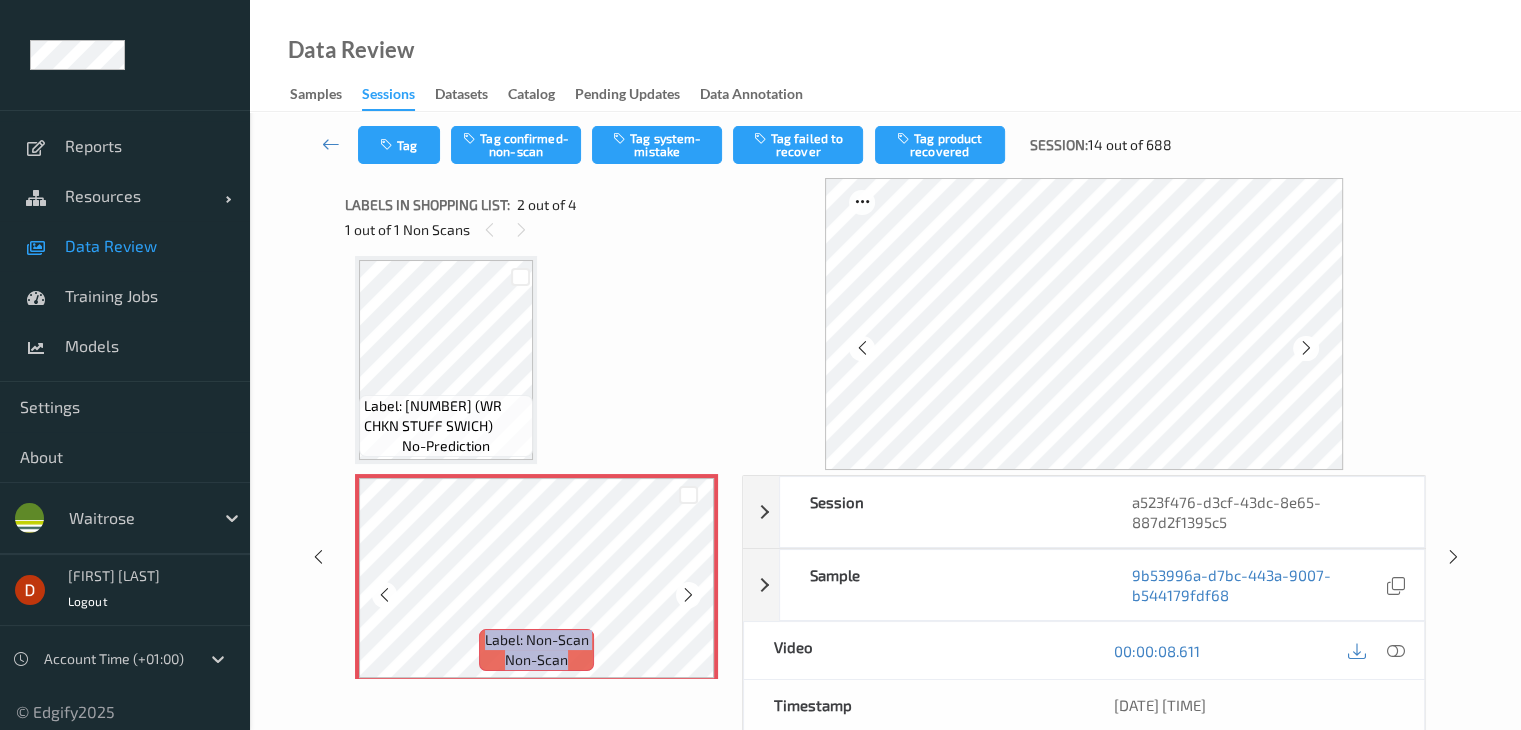 click at bounding box center [688, 595] 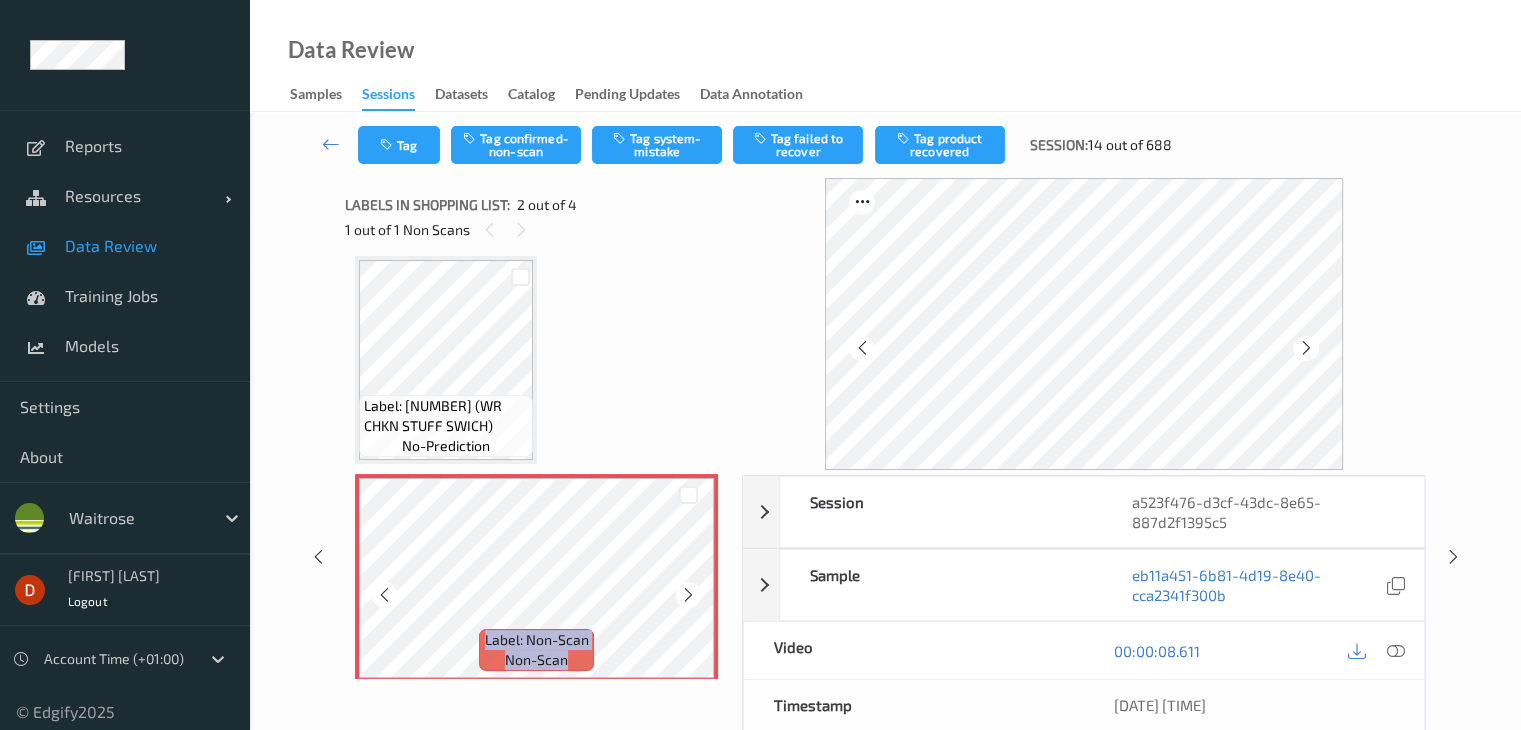 click at bounding box center (688, 595) 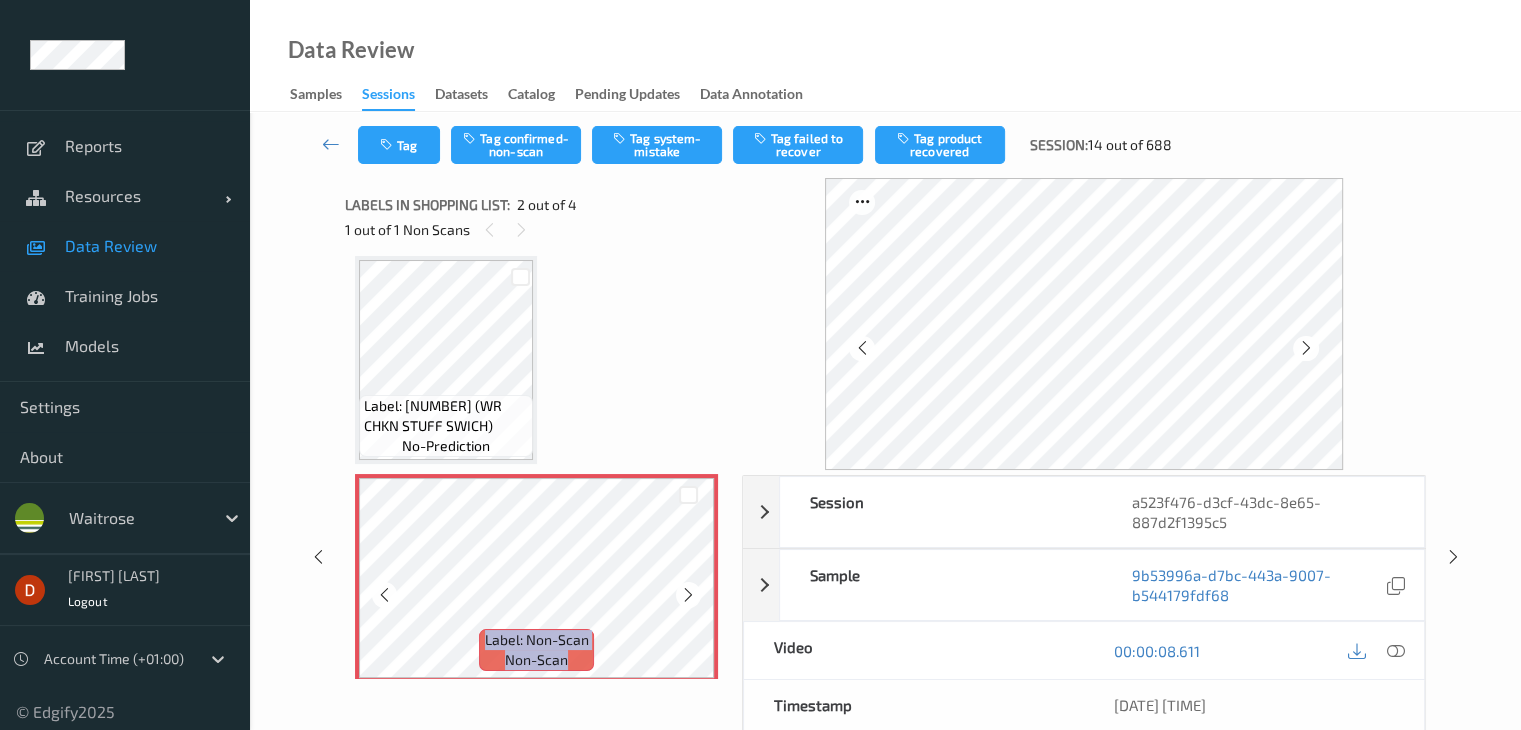 click at bounding box center (688, 595) 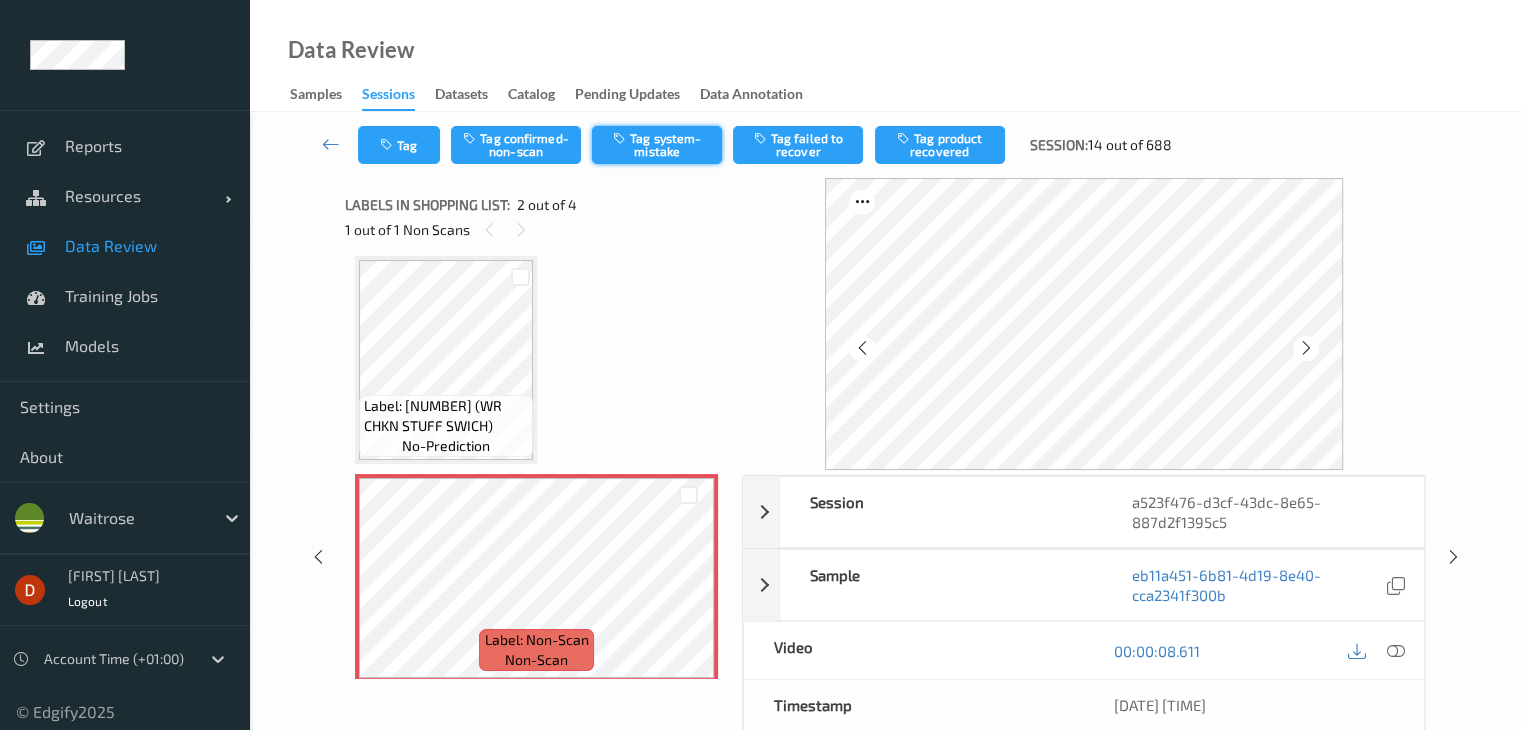 click on "Tag   system-mistake" at bounding box center [657, 145] 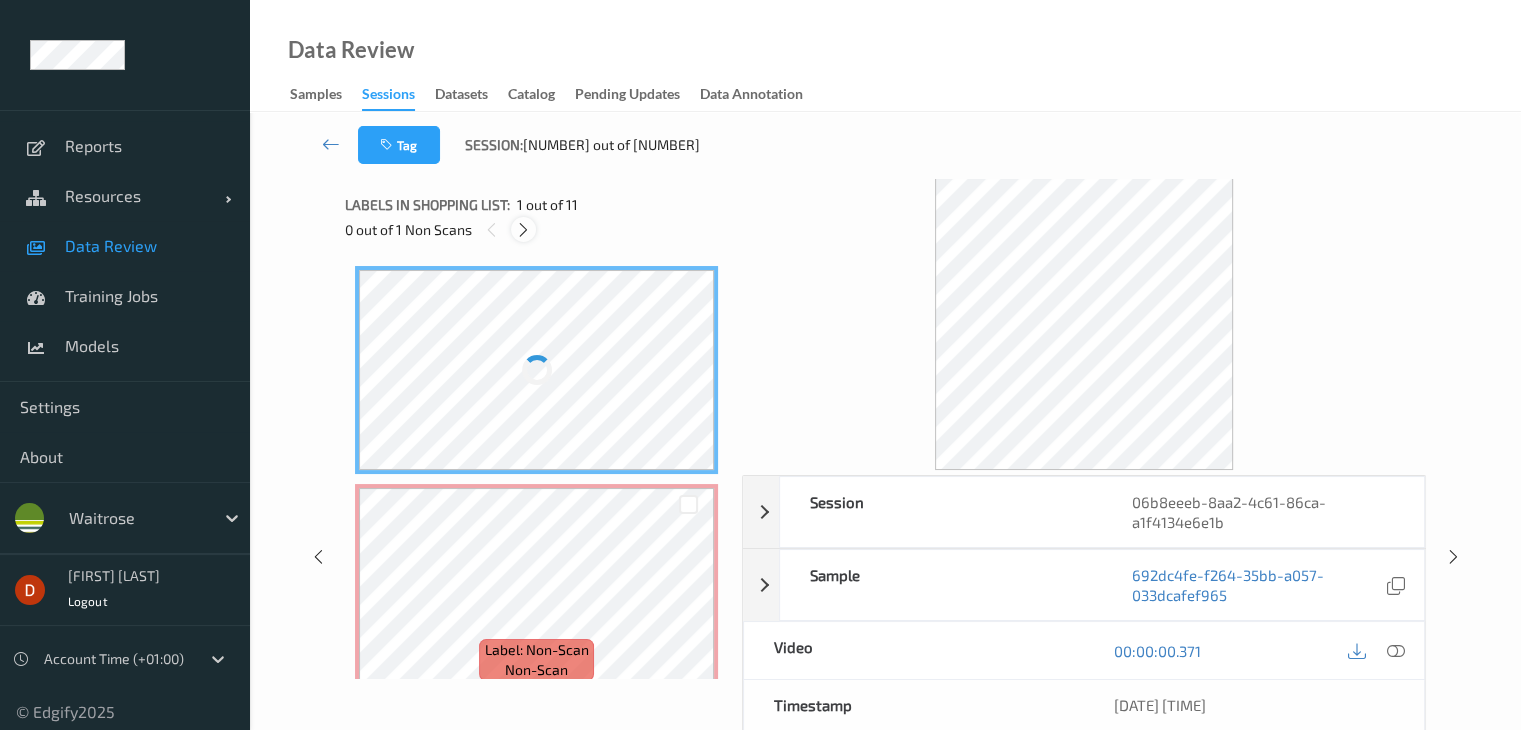 click at bounding box center [523, 230] 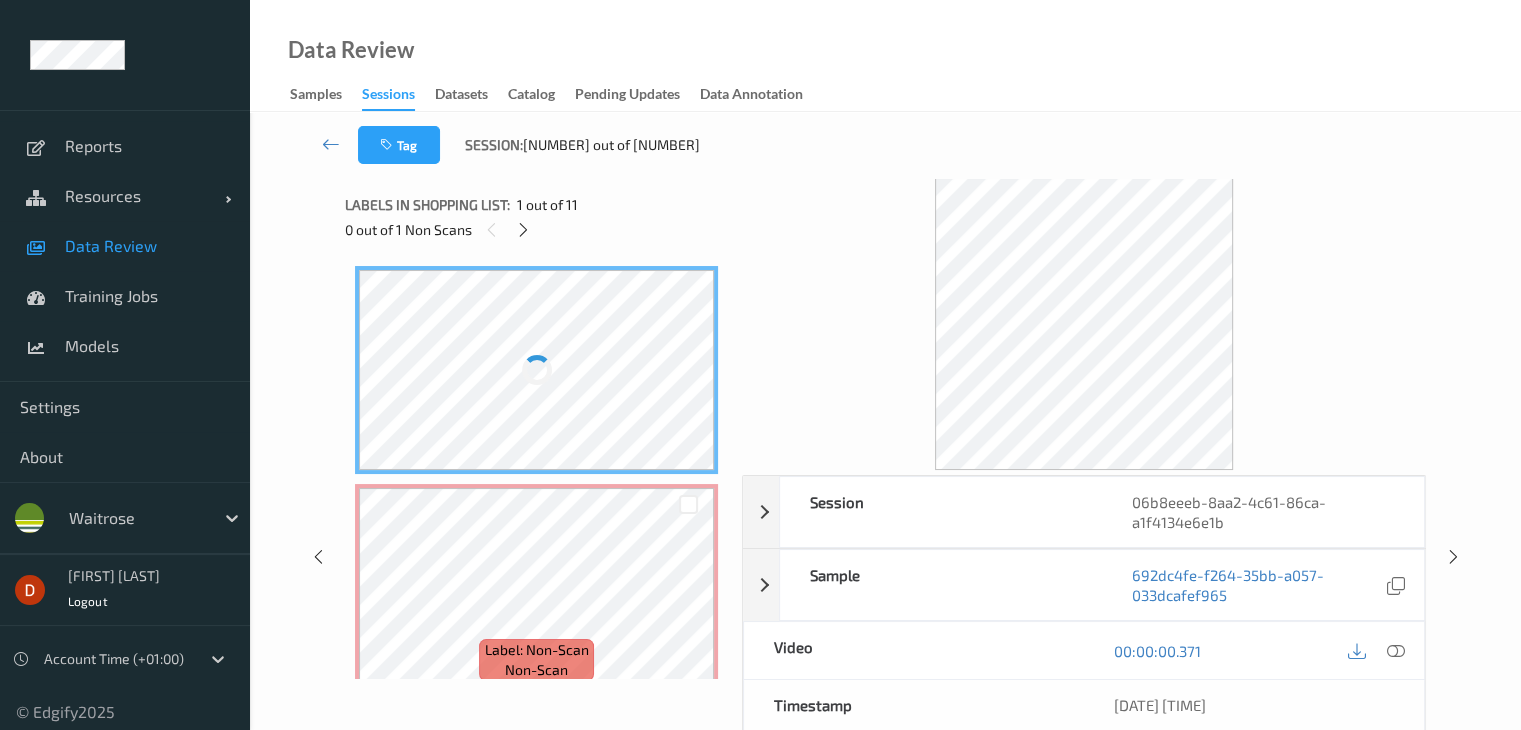 scroll, scrollTop: 10, scrollLeft: 0, axis: vertical 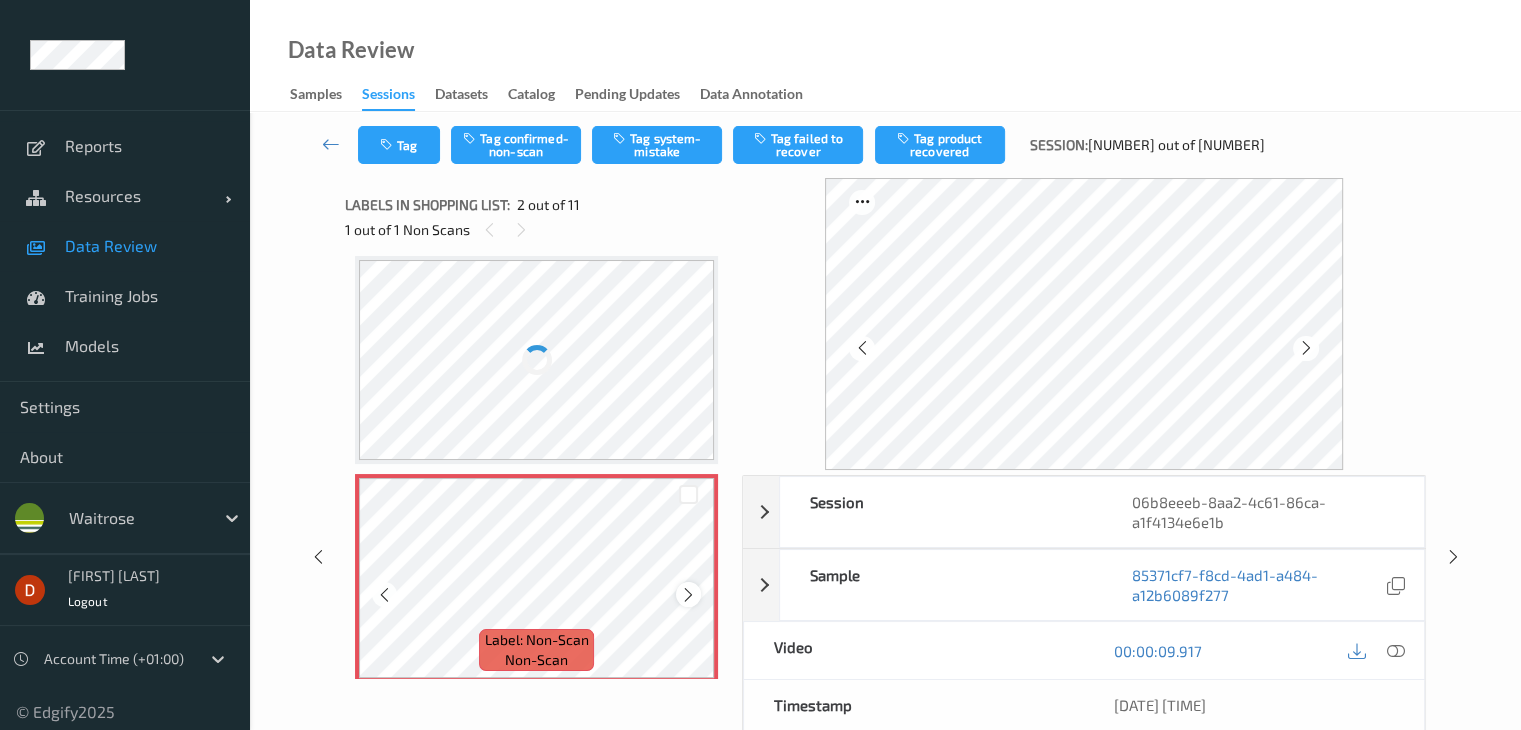 click at bounding box center [688, 594] 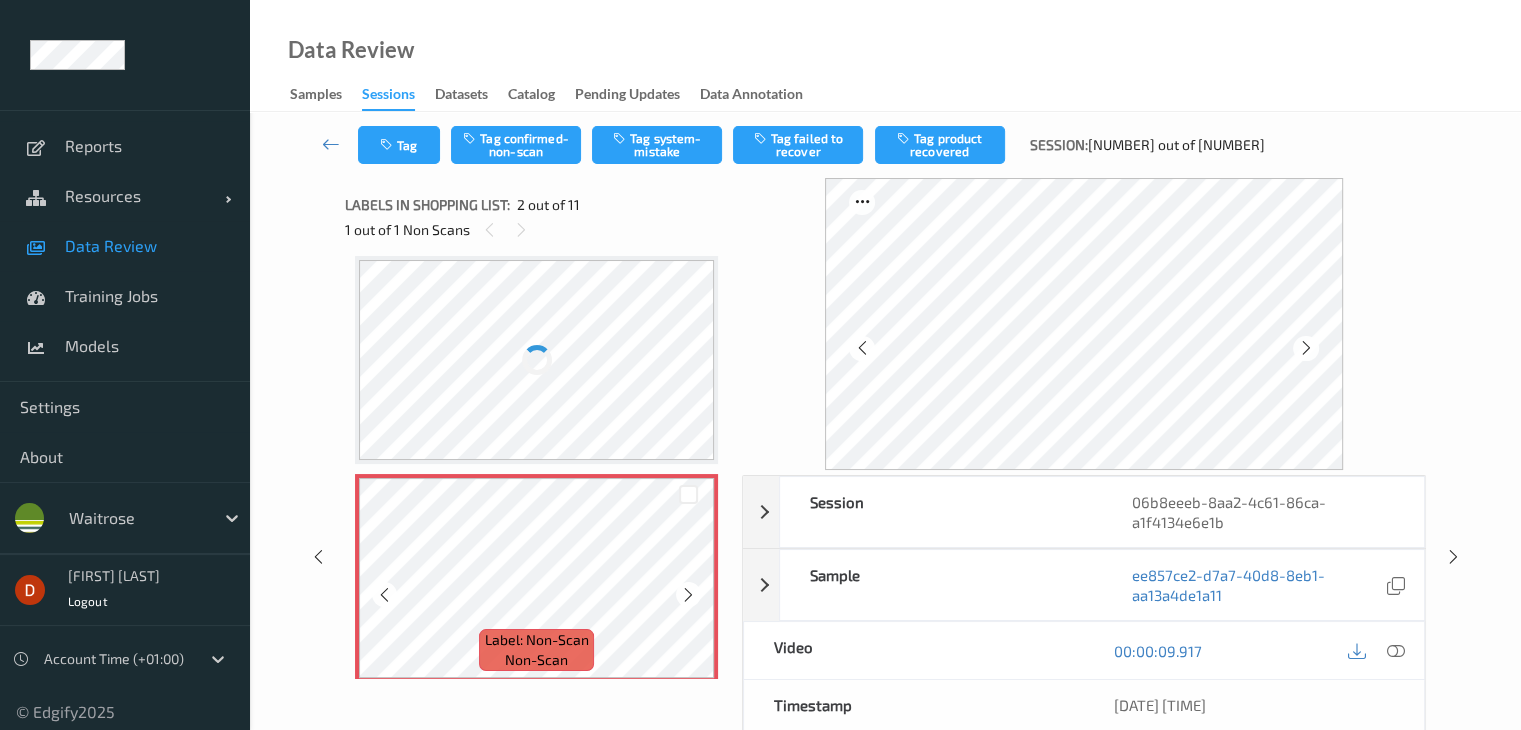 click at bounding box center (688, 595) 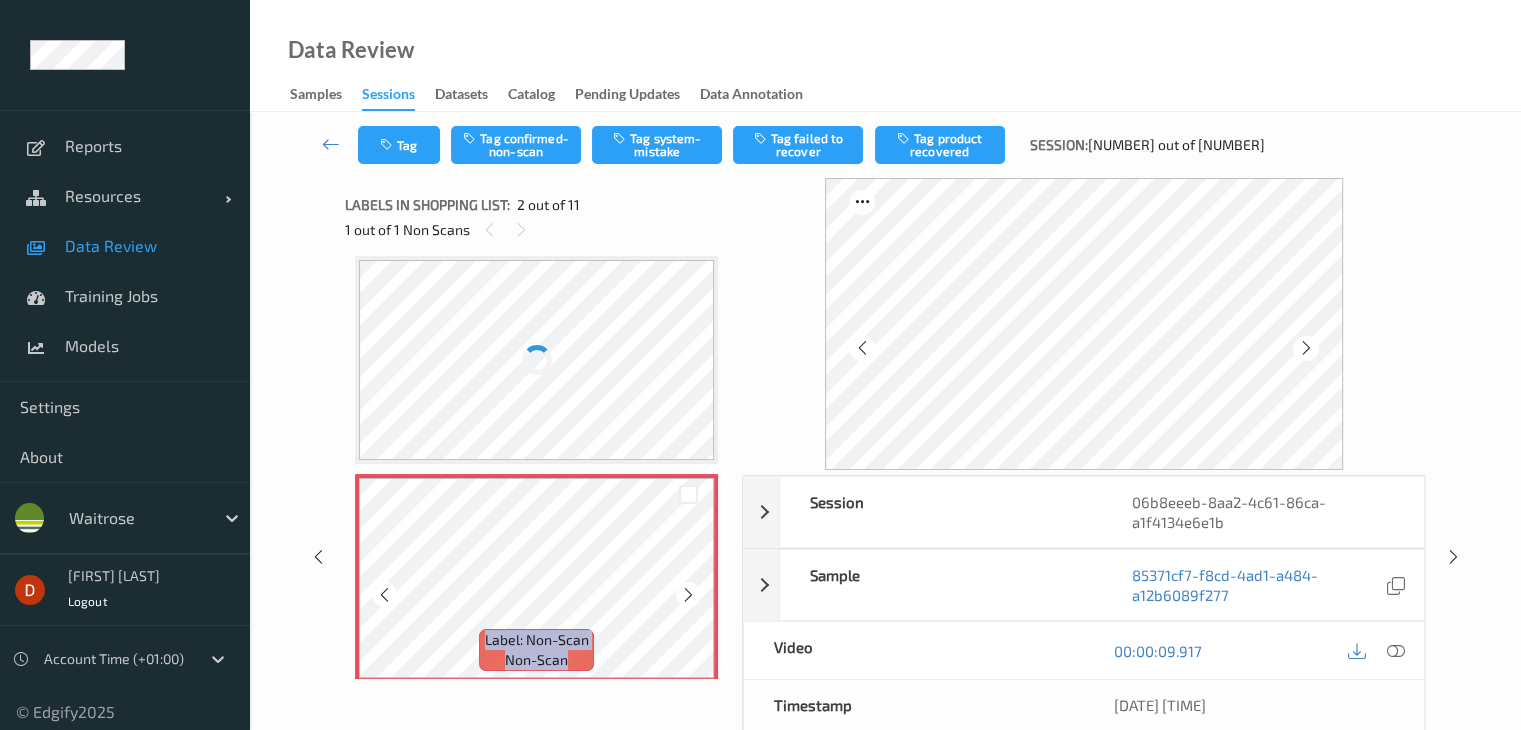 click at bounding box center (688, 595) 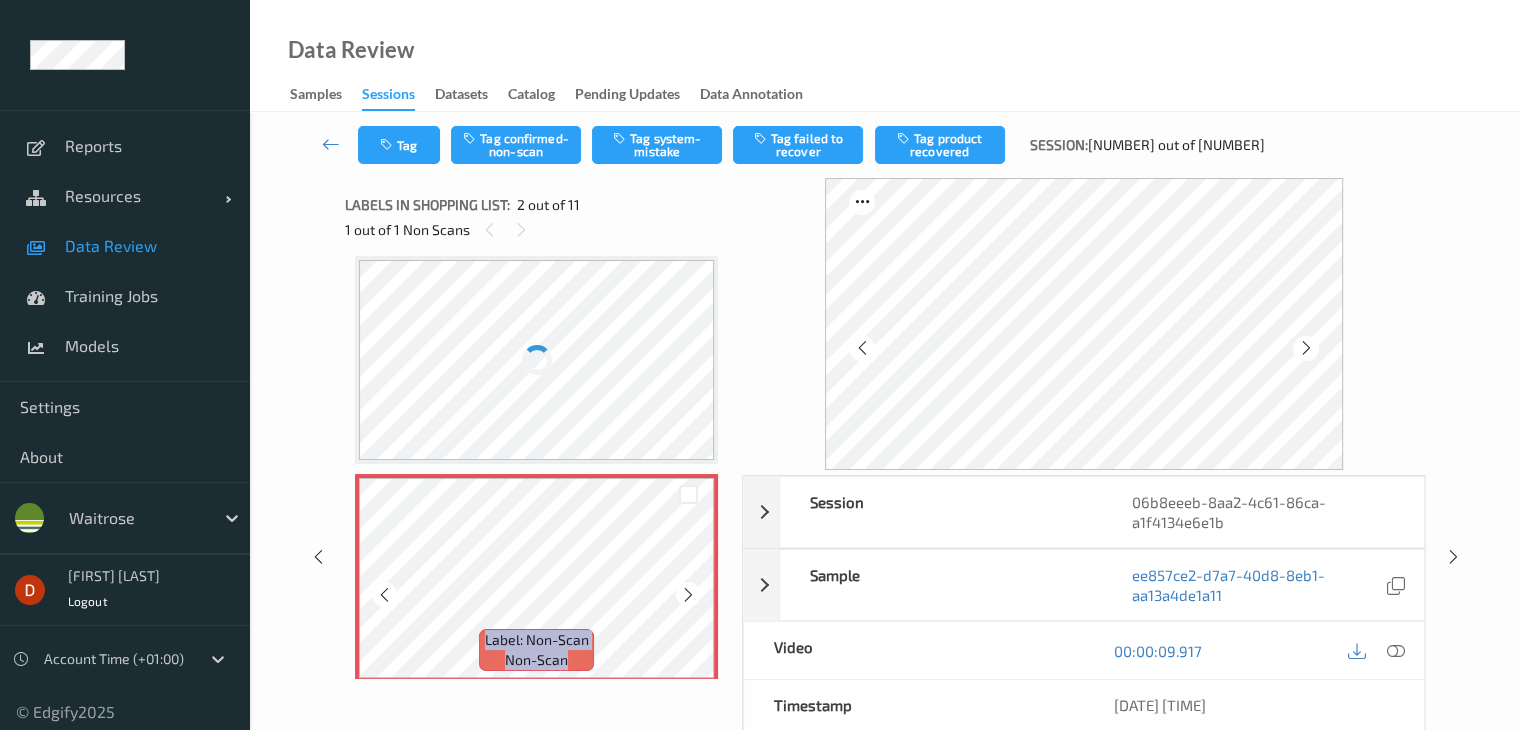 click at bounding box center [688, 595] 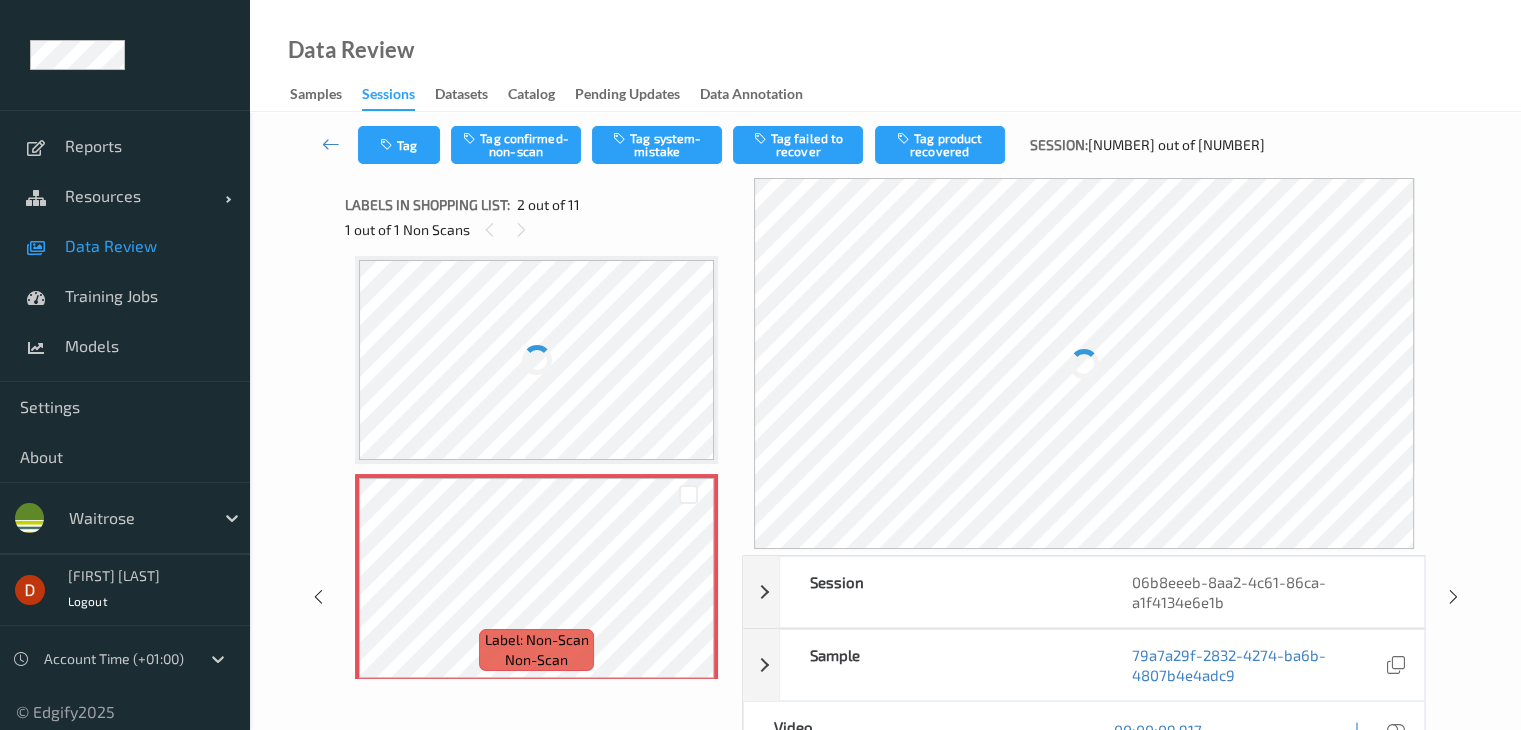 click at bounding box center (536, 360) 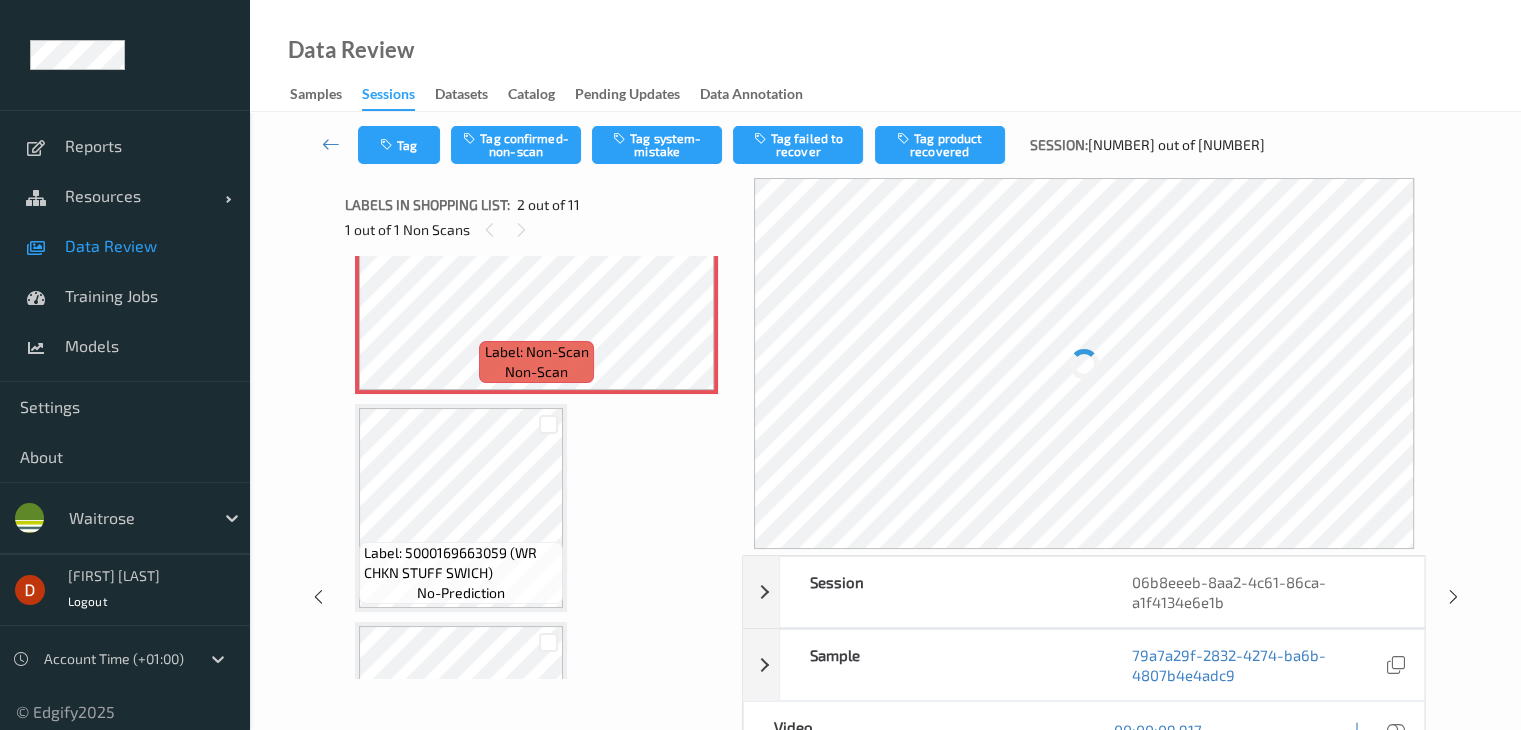 scroll, scrollTop: 310, scrollLeft: 0, axis: vertical 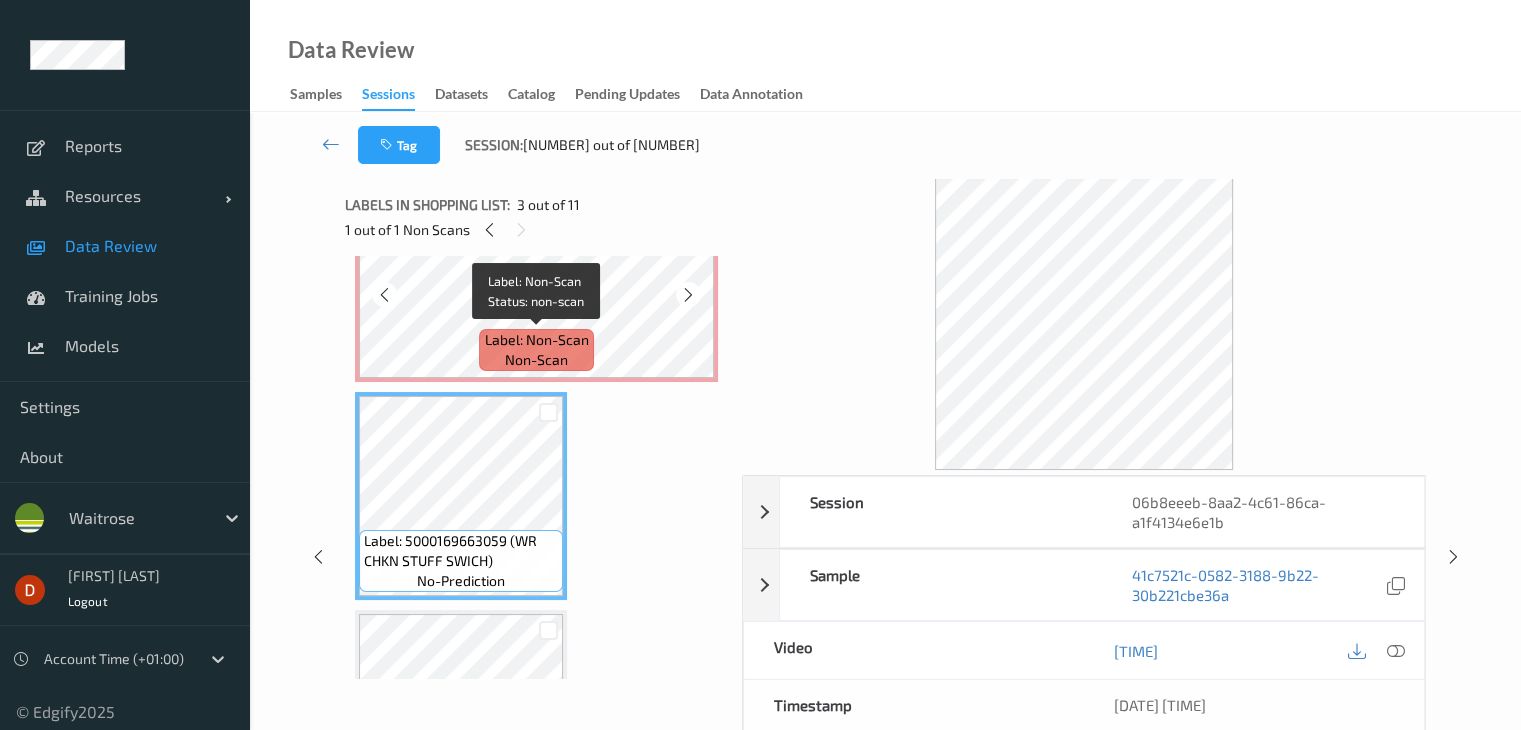 click on "Label: Non-Scan" at bounding box center [537, 340] 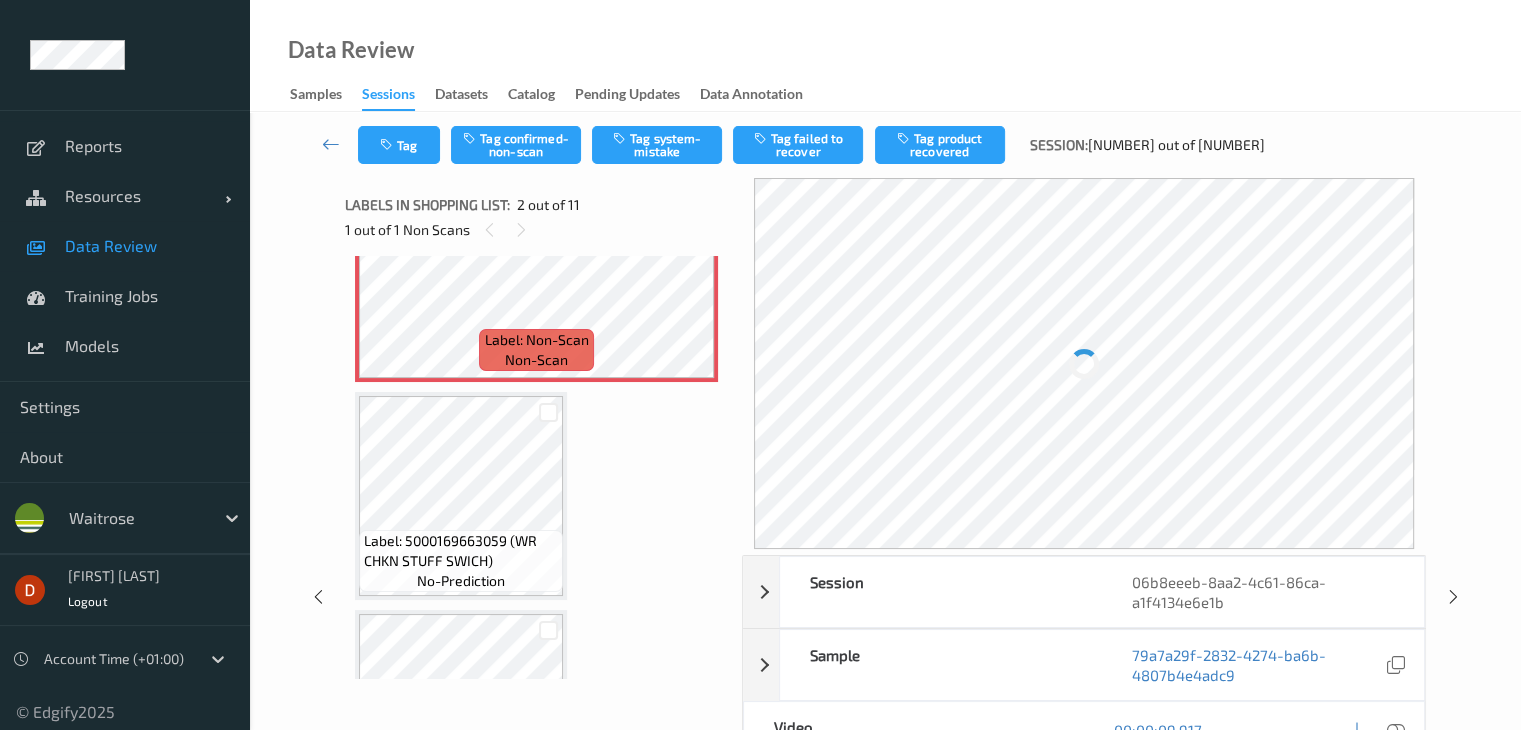 scroll, scrollTop: 410, scrollLeft: 0, axis: vertical 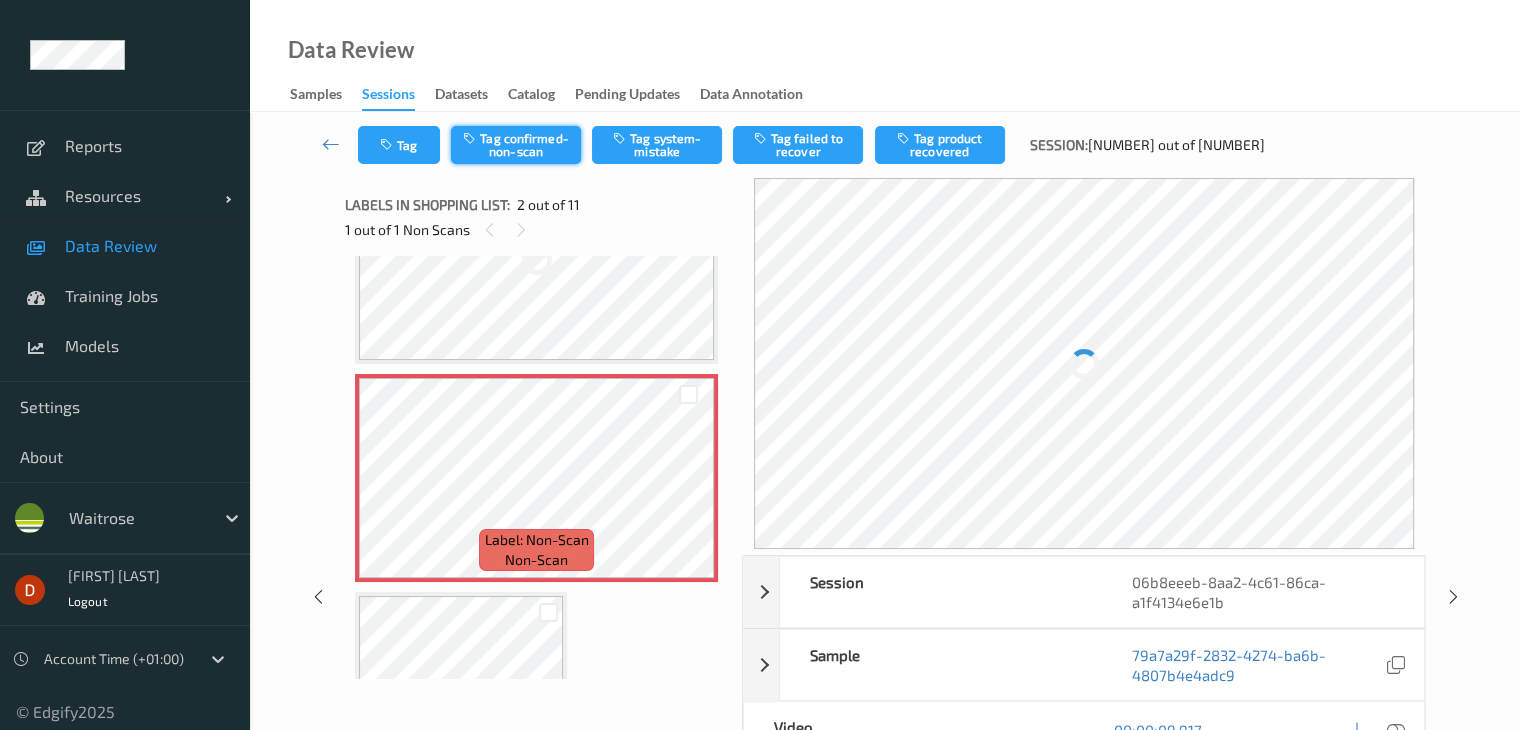 click at bounding box center [471, 138] 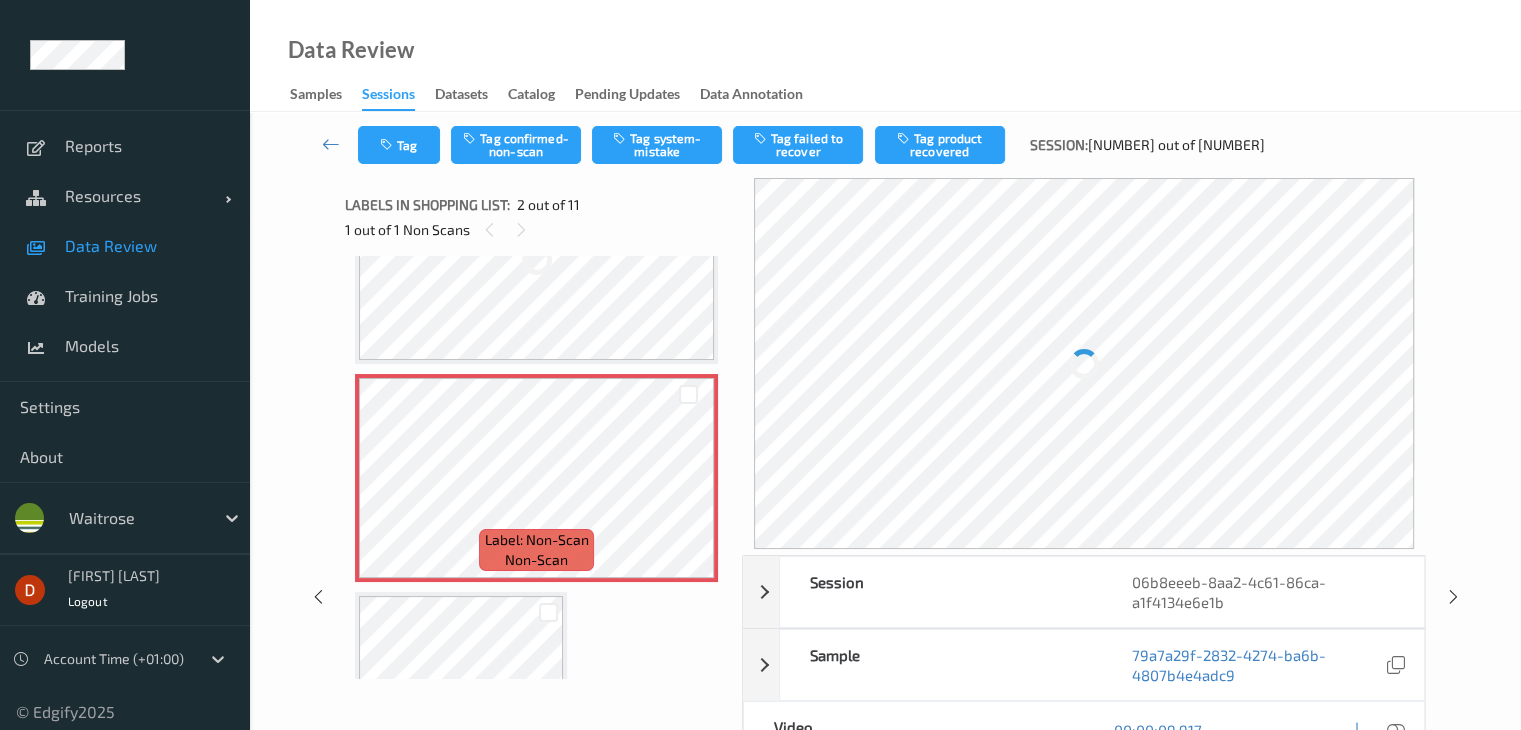 click on "Tag   product recovered" at bounding box center [940, 145] 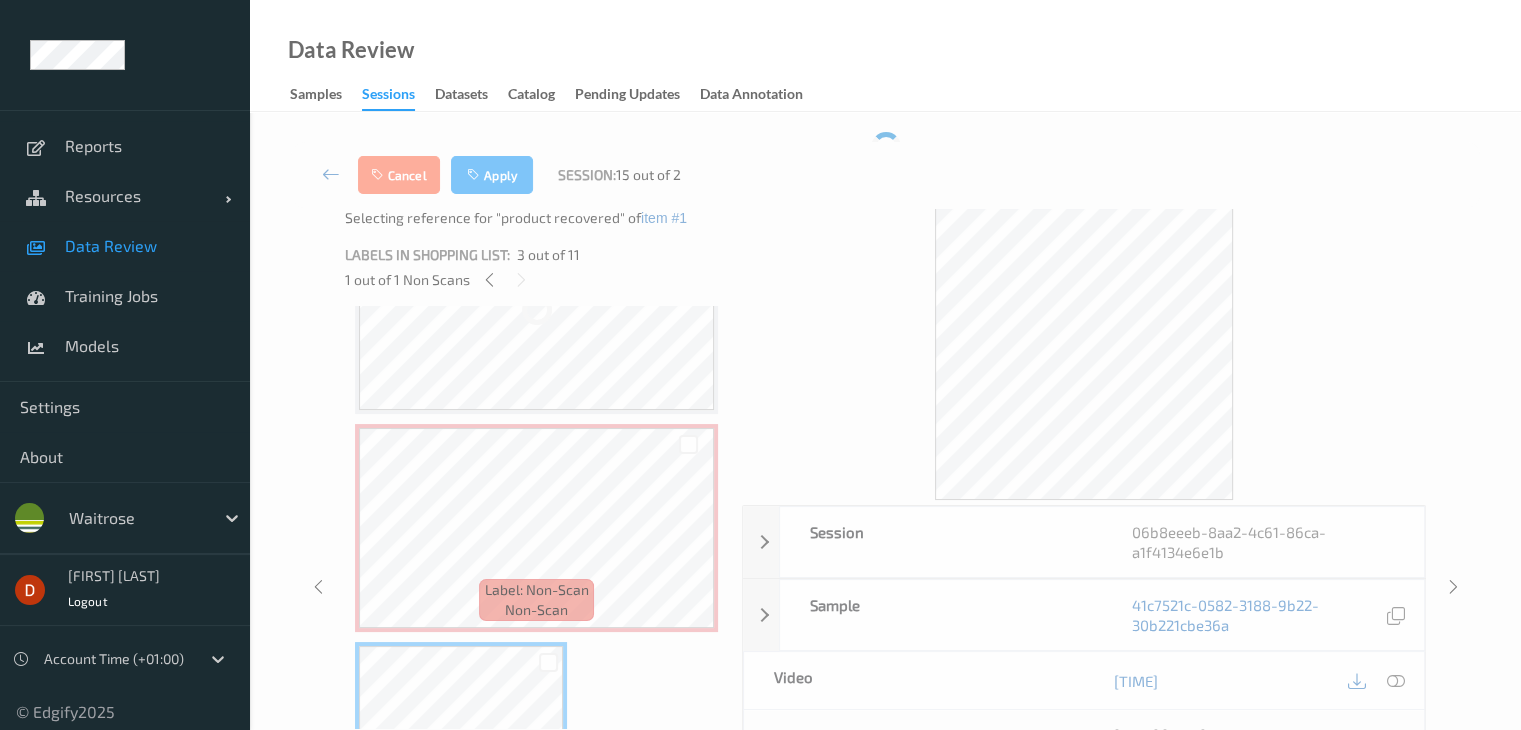 click on "Cancel Apply Session: [NUMBER] out of [NUMBER]" at bounding box center [885, 175] 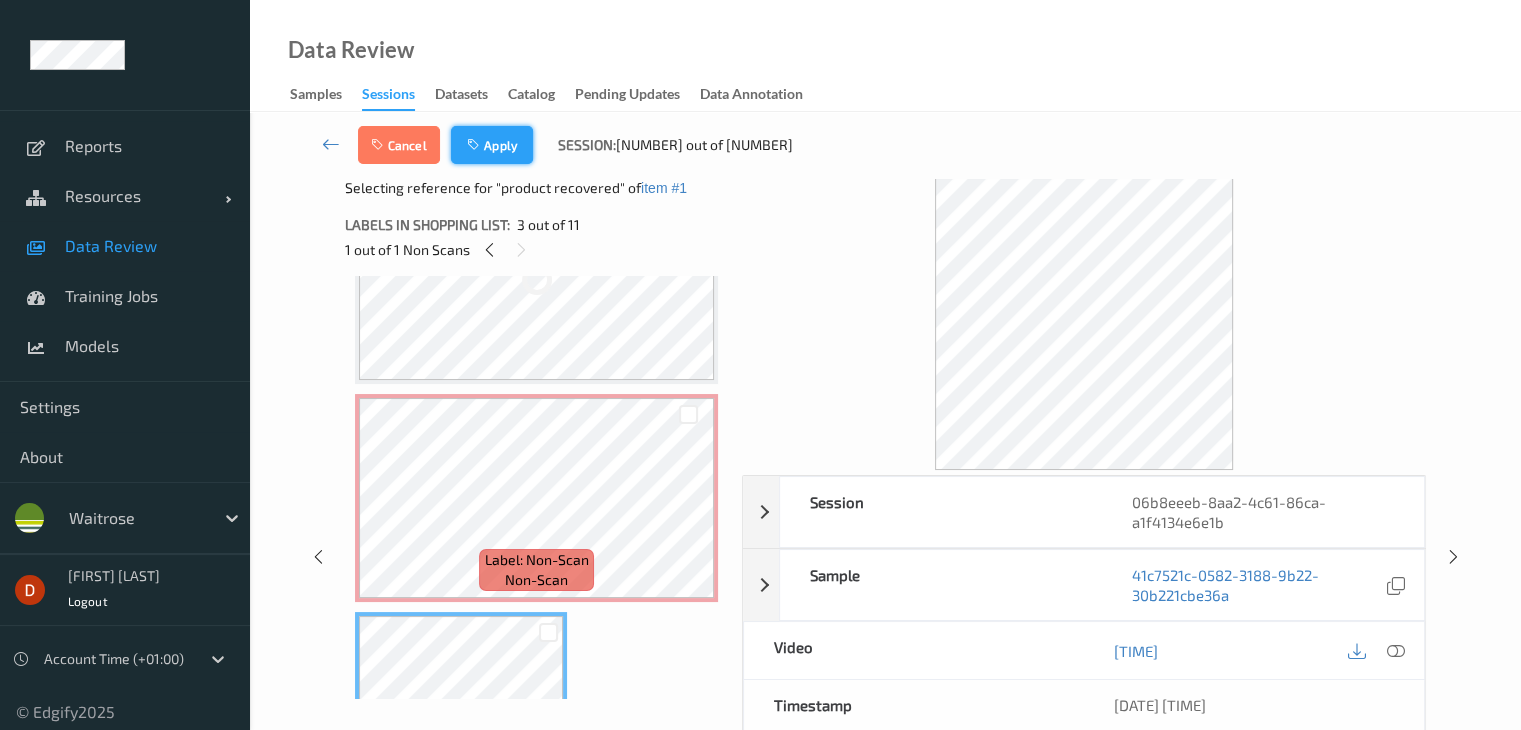 click on "Apply" at bounding box center [492, 145] 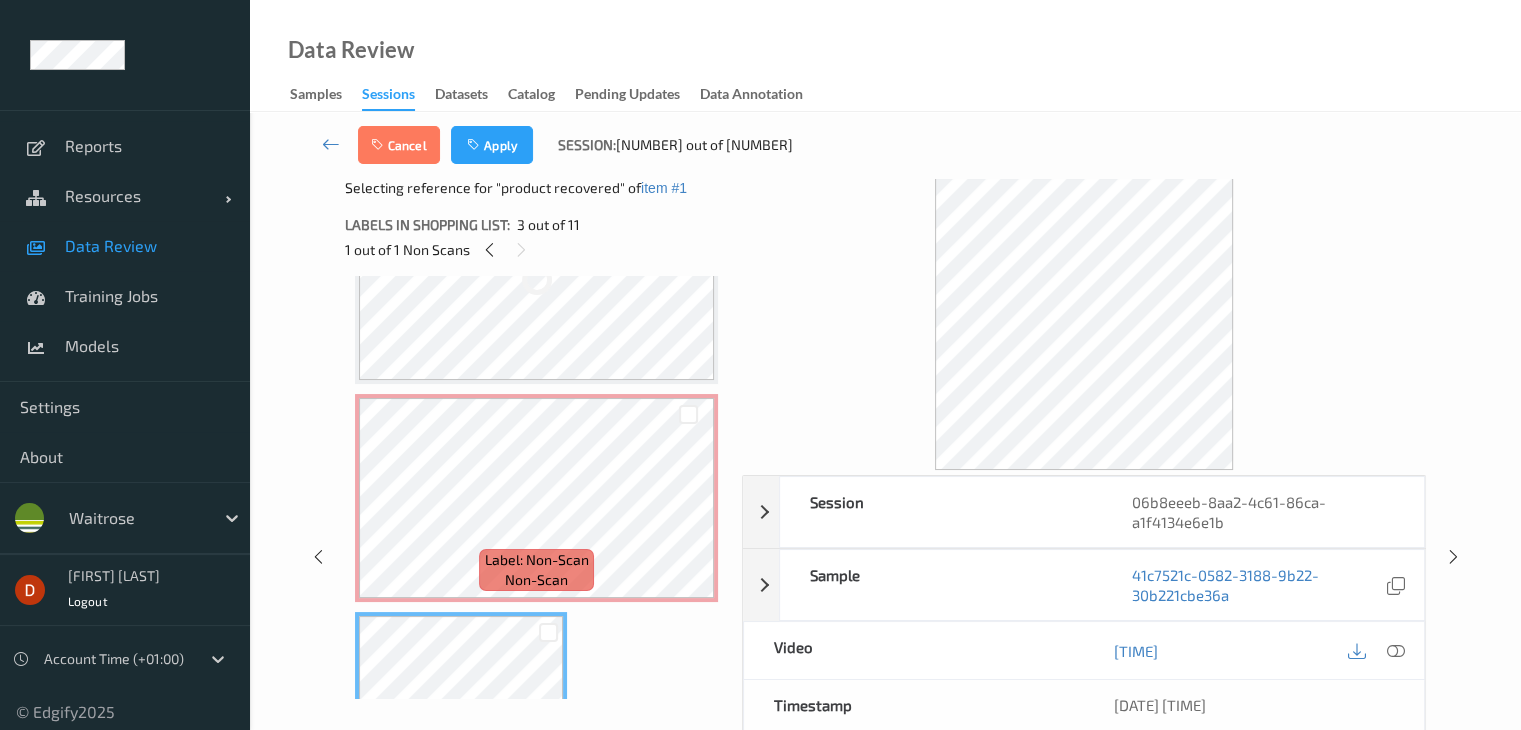 scroll, scrollTop: 10, scrollLeft: 0, axis: vertical 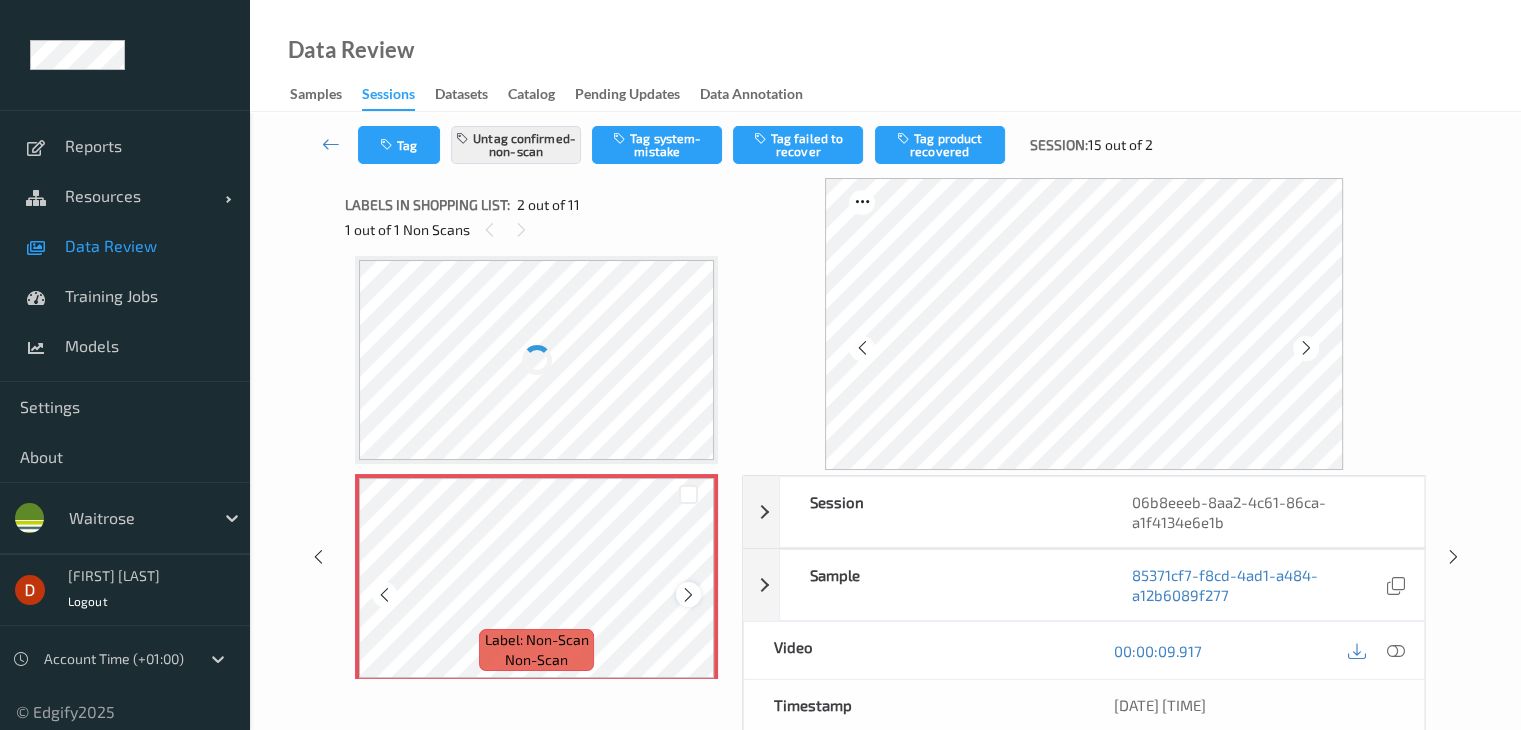 click at bounding box center (688, 595) 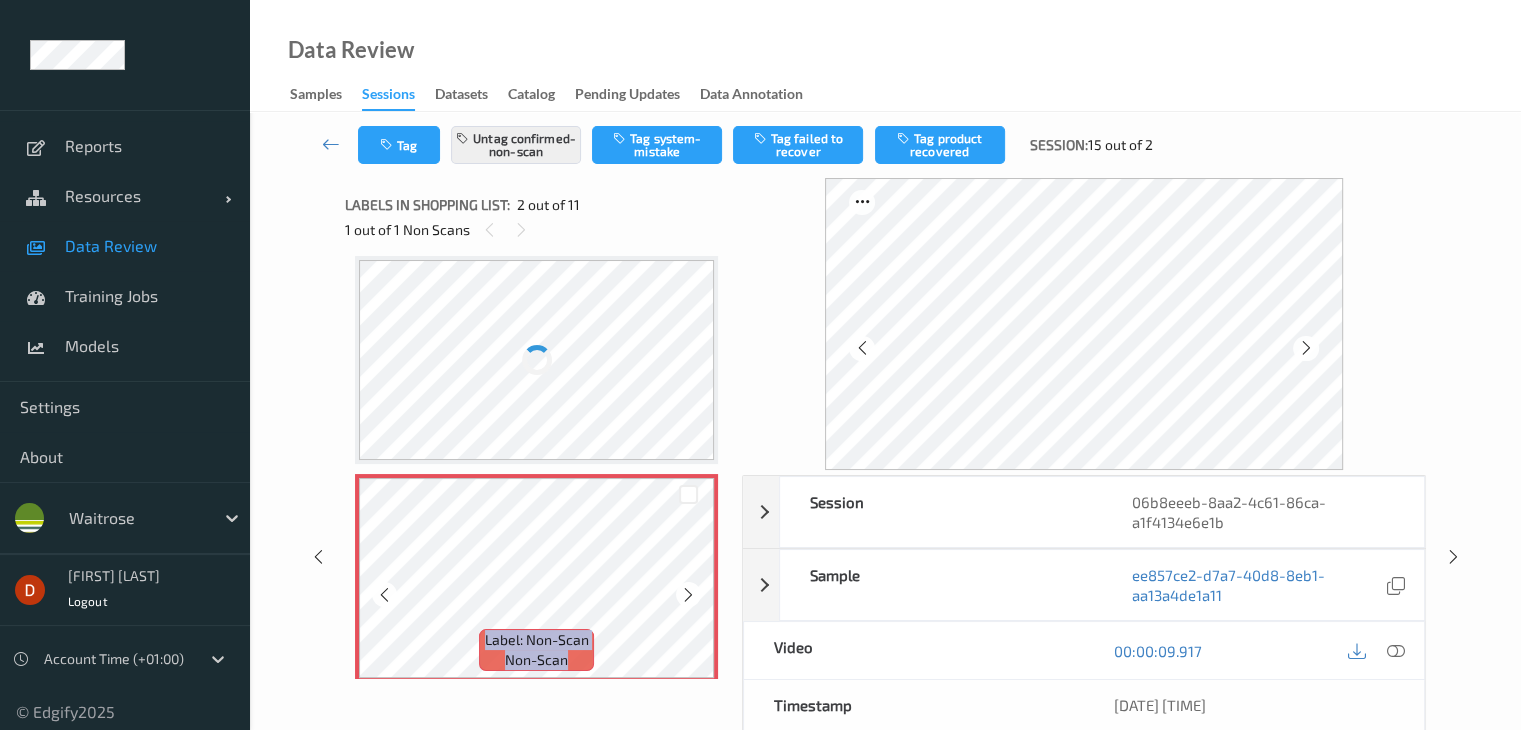 click at bounding box center [688, 595] 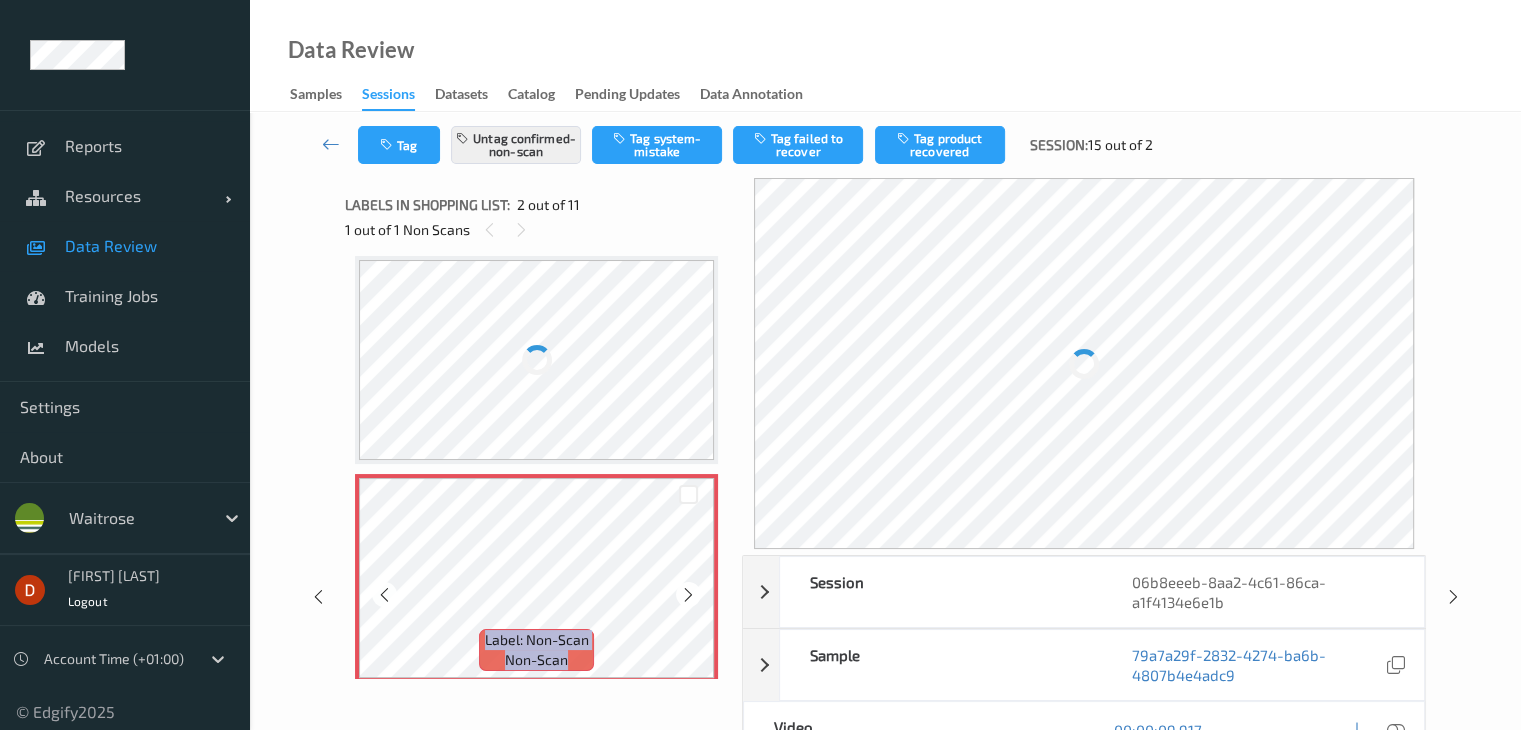 click at bounding box center [688, 595] 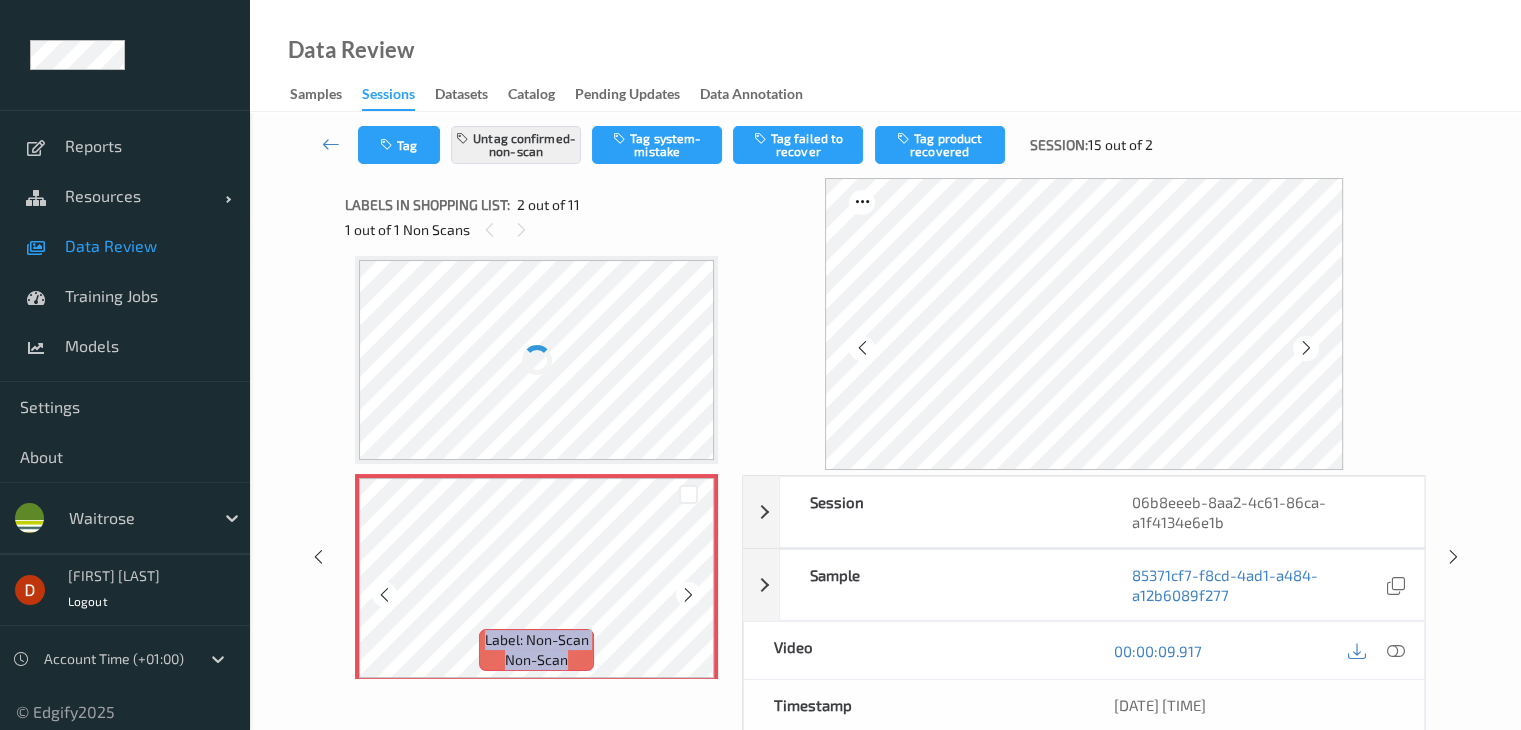 click at bounding box center (688, 595) 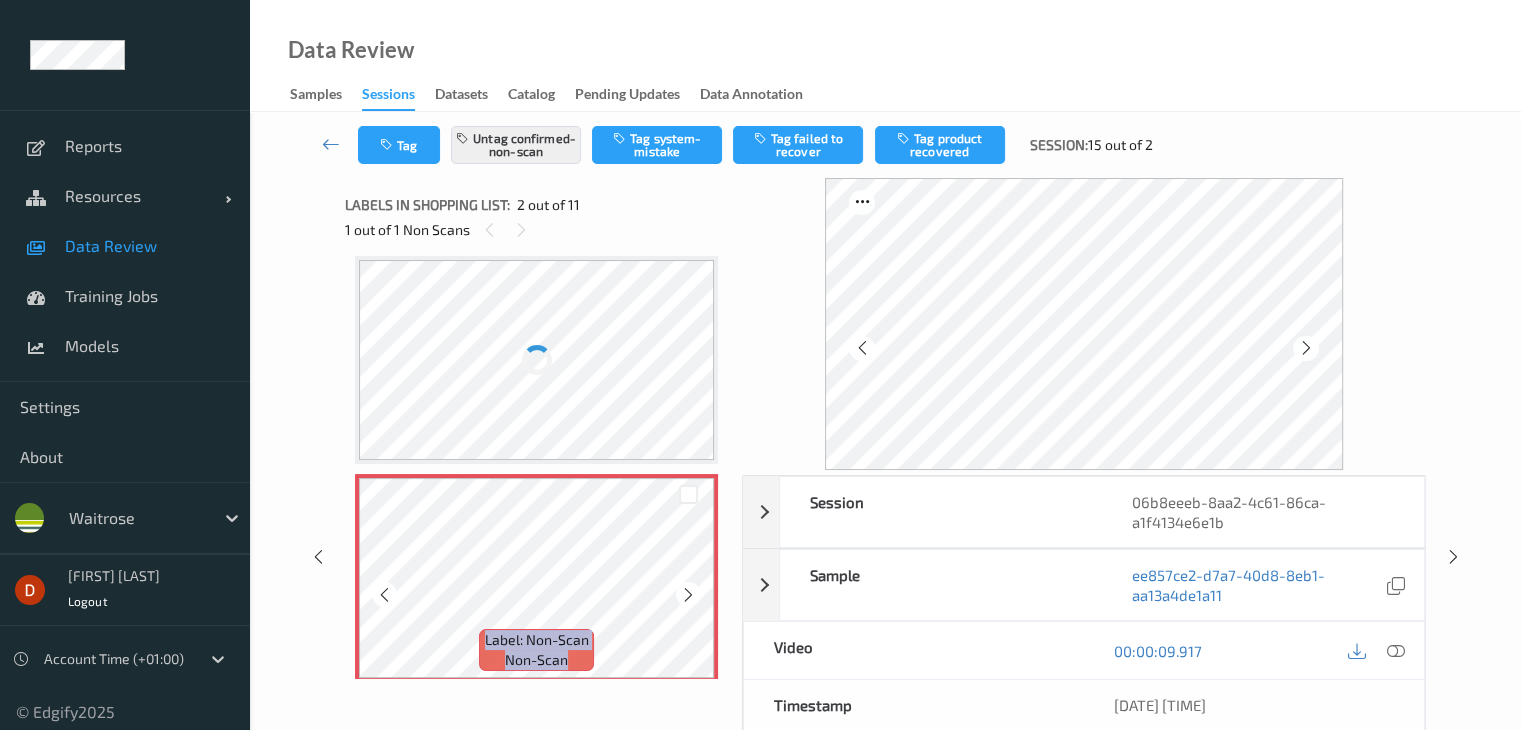 click at bounding box center (688, 595) 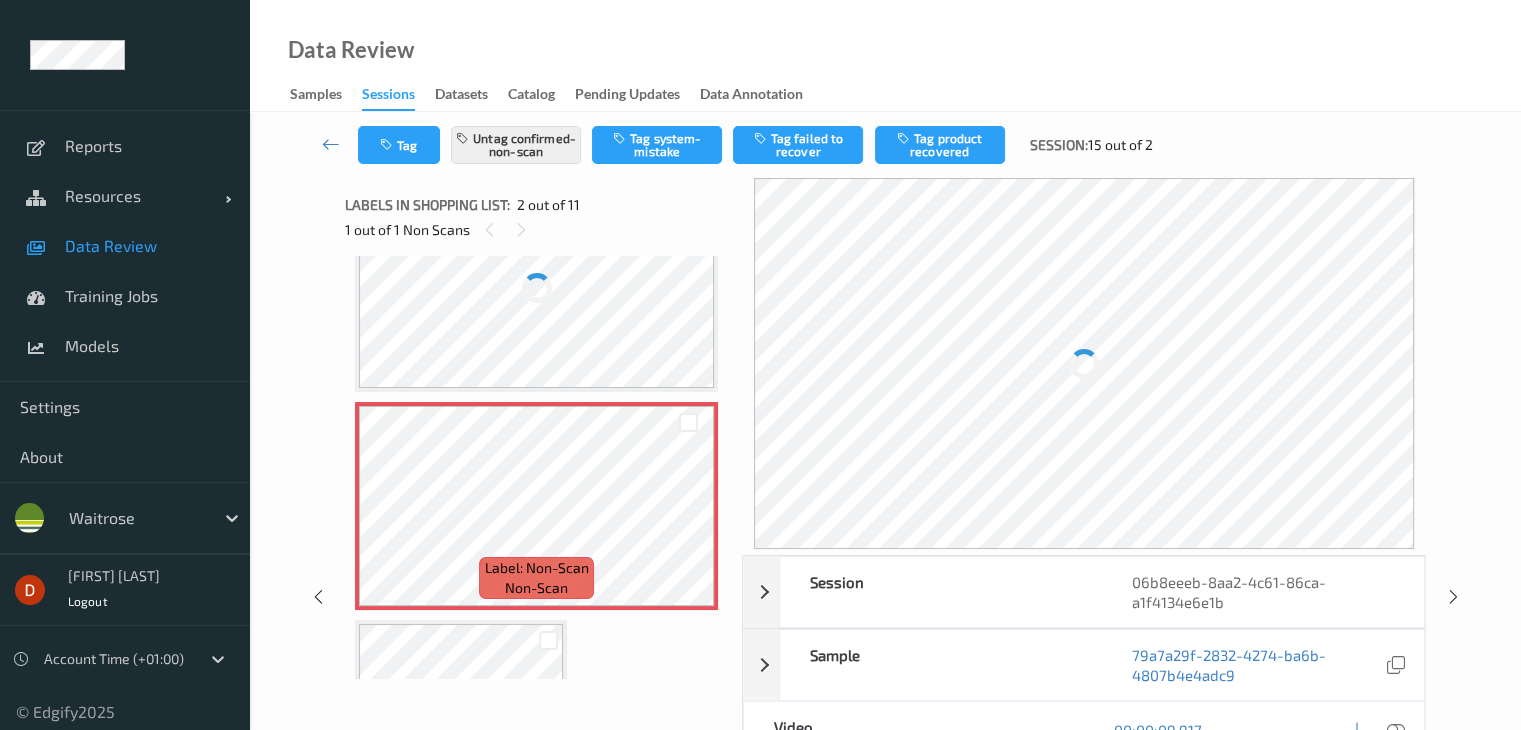 scroll, scrollTop: 210, scrollLeft: 0, axis: vertical 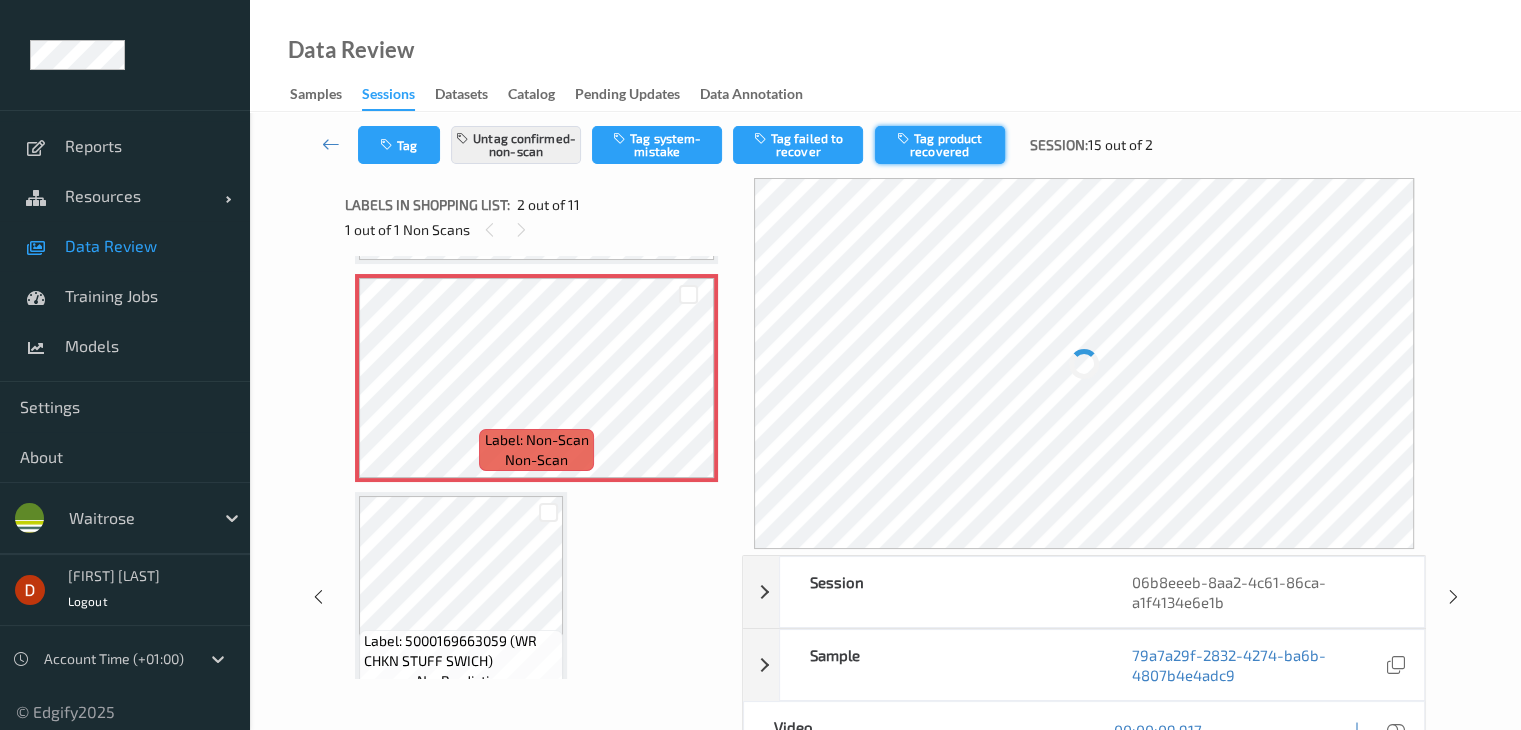 click on "Tag   product recovered" at bounding box center [940, 145] 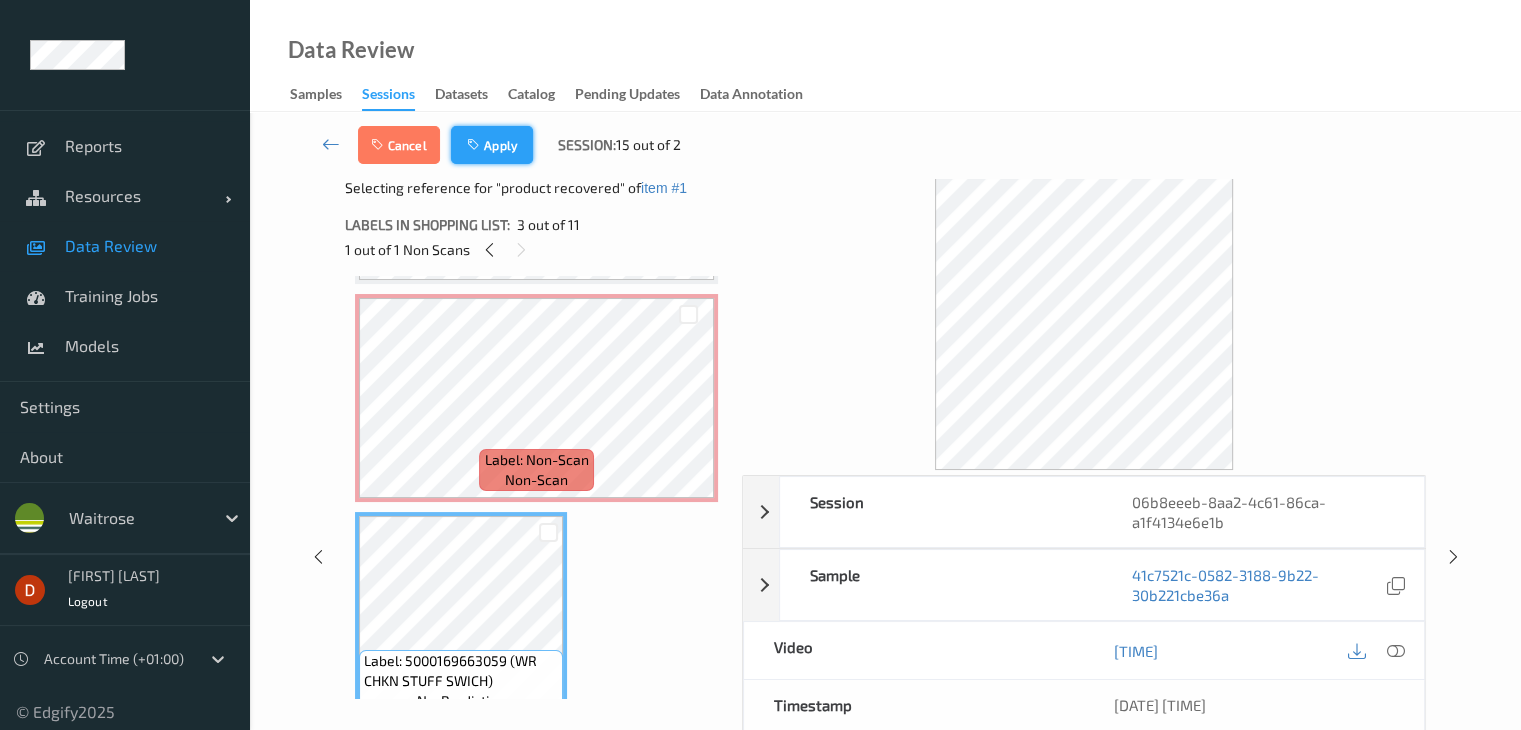 click on "Apply" at bounding box center [492, 145] 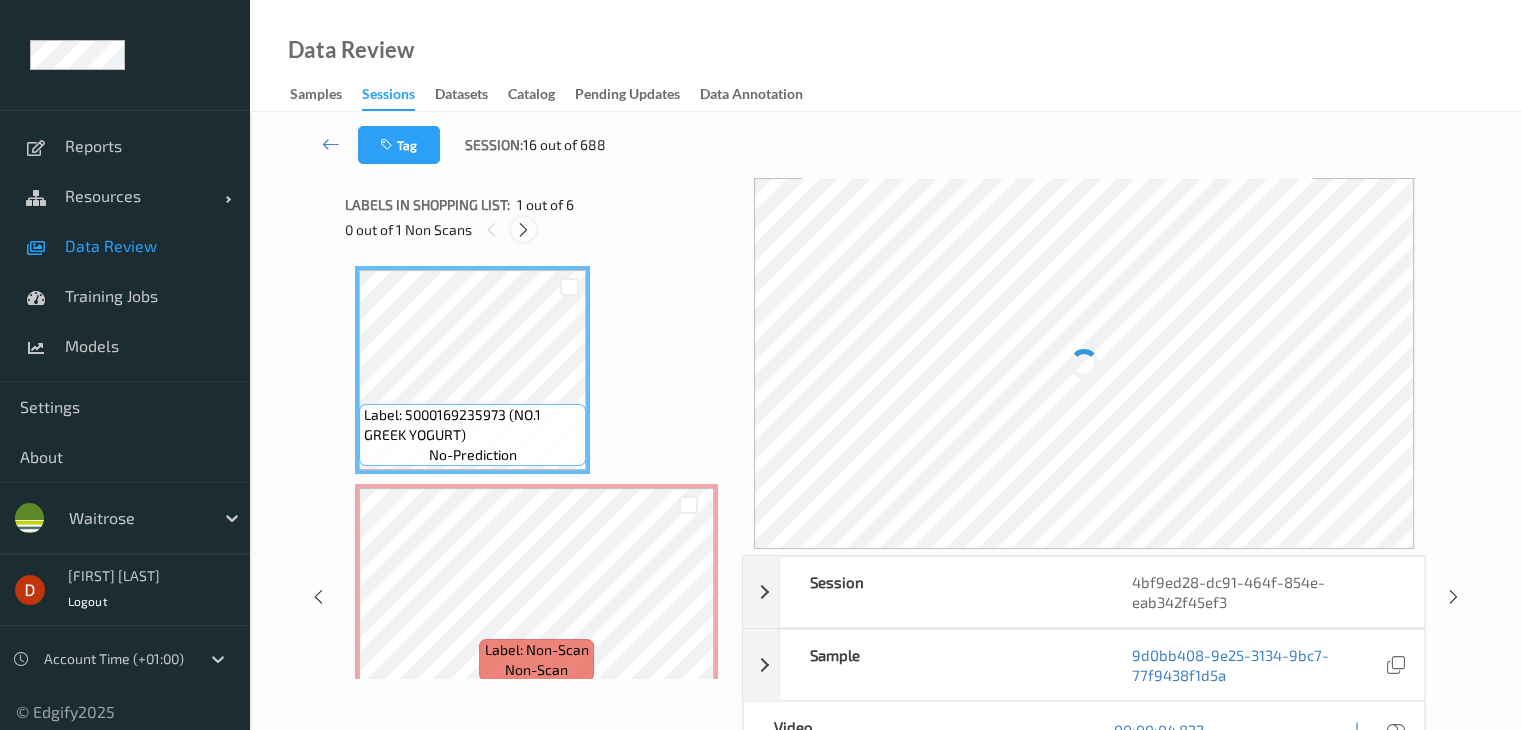 click at bounding box center (523, 230) 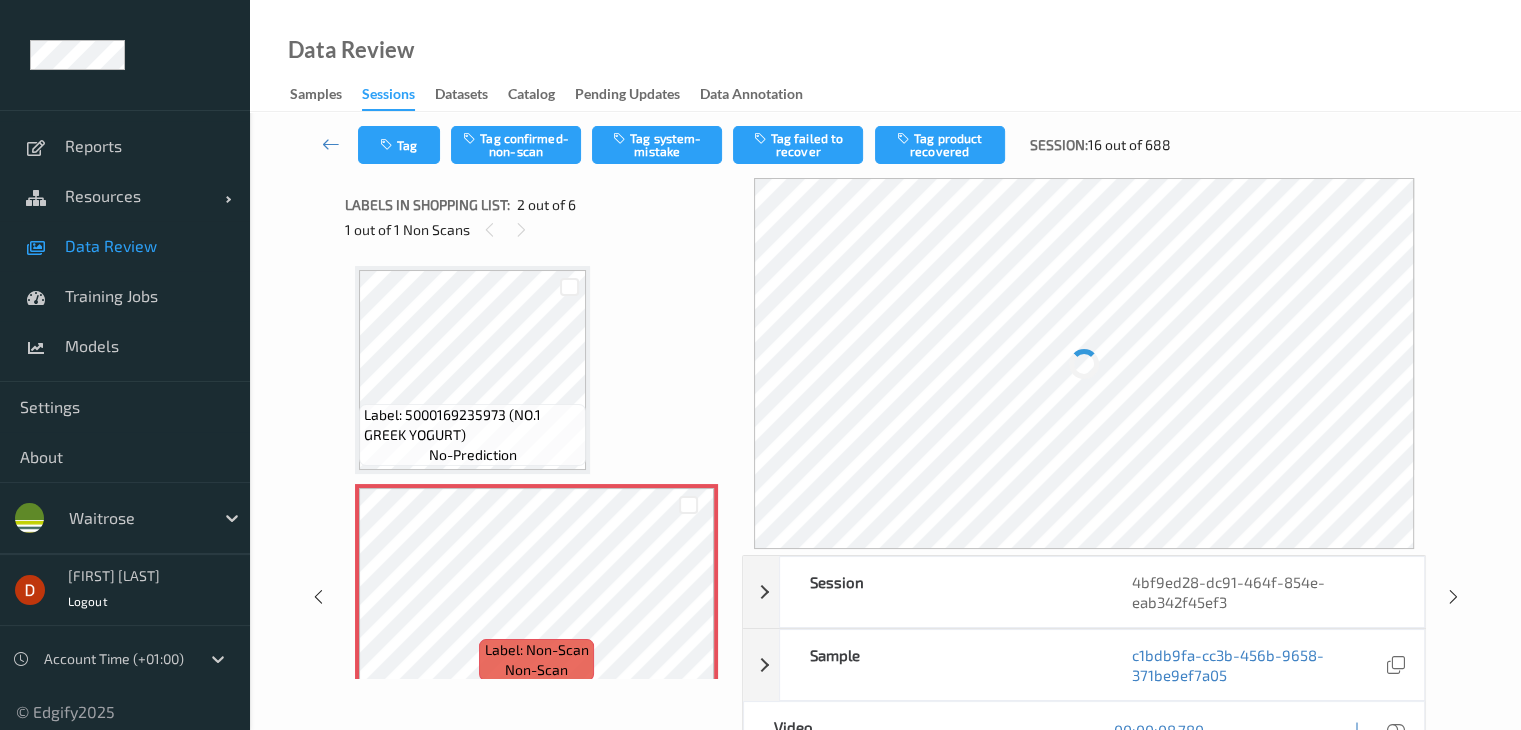 scroll, scrollTop: 10, scrollLeft: 0, axis: vertical 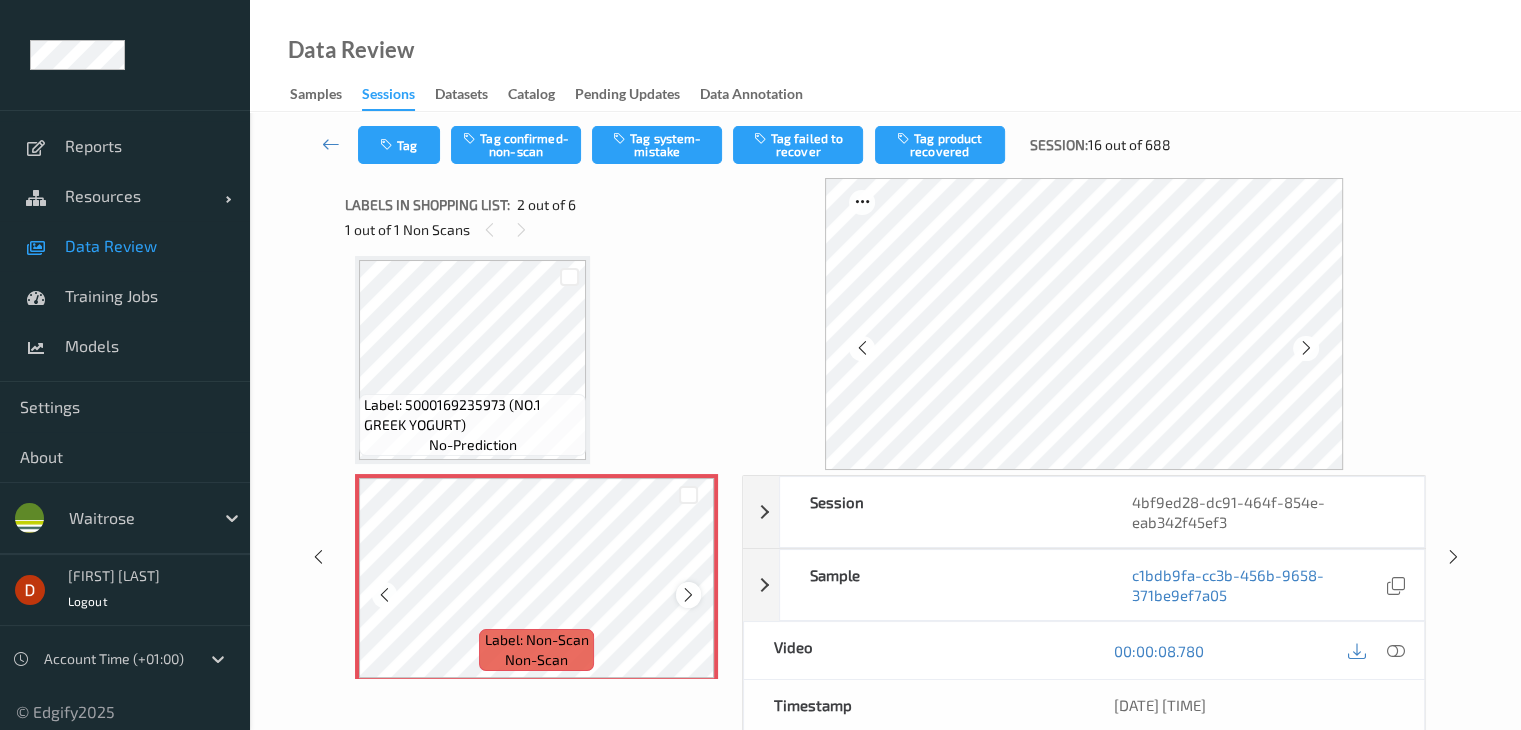 click at bounding box center (688, 595) 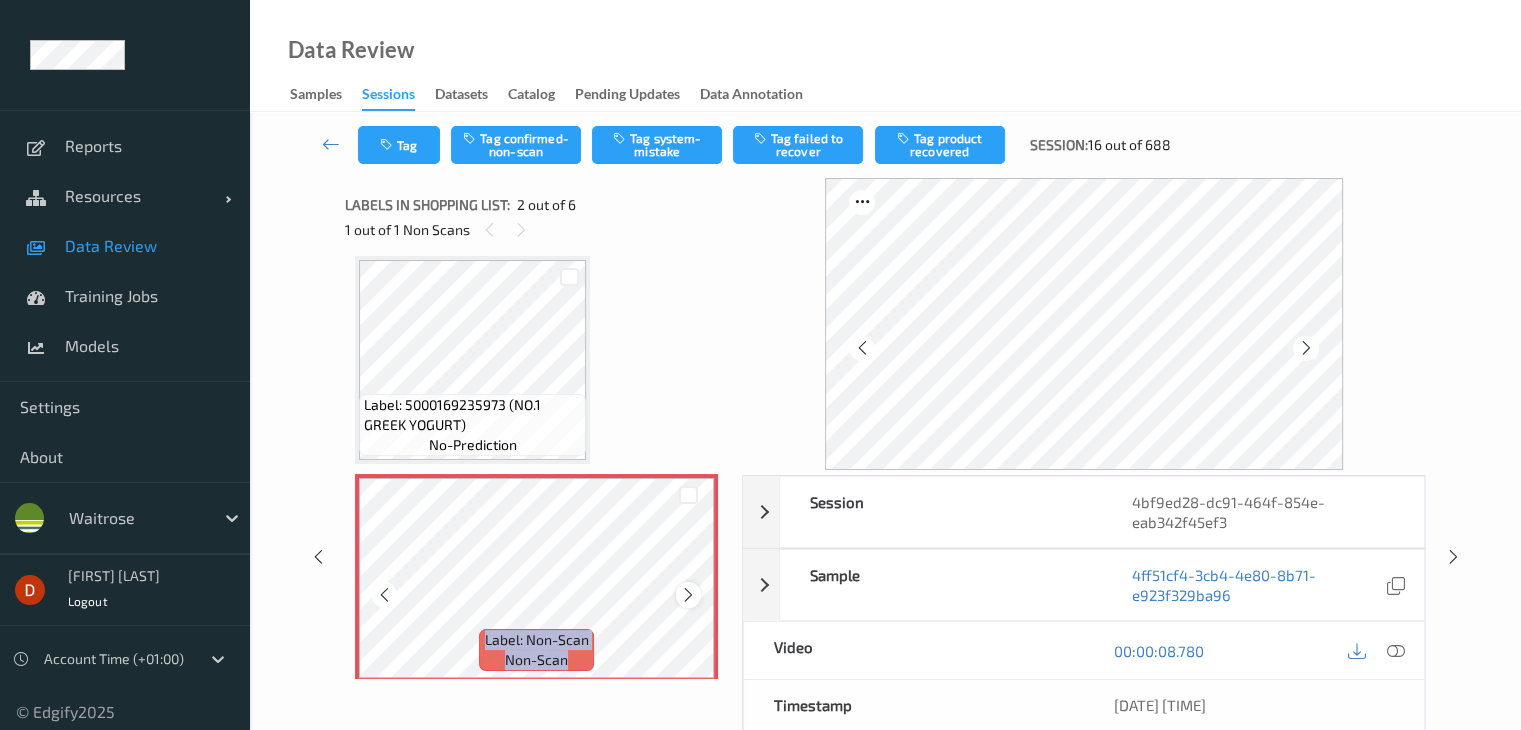 click at bounding box center (688, 595) 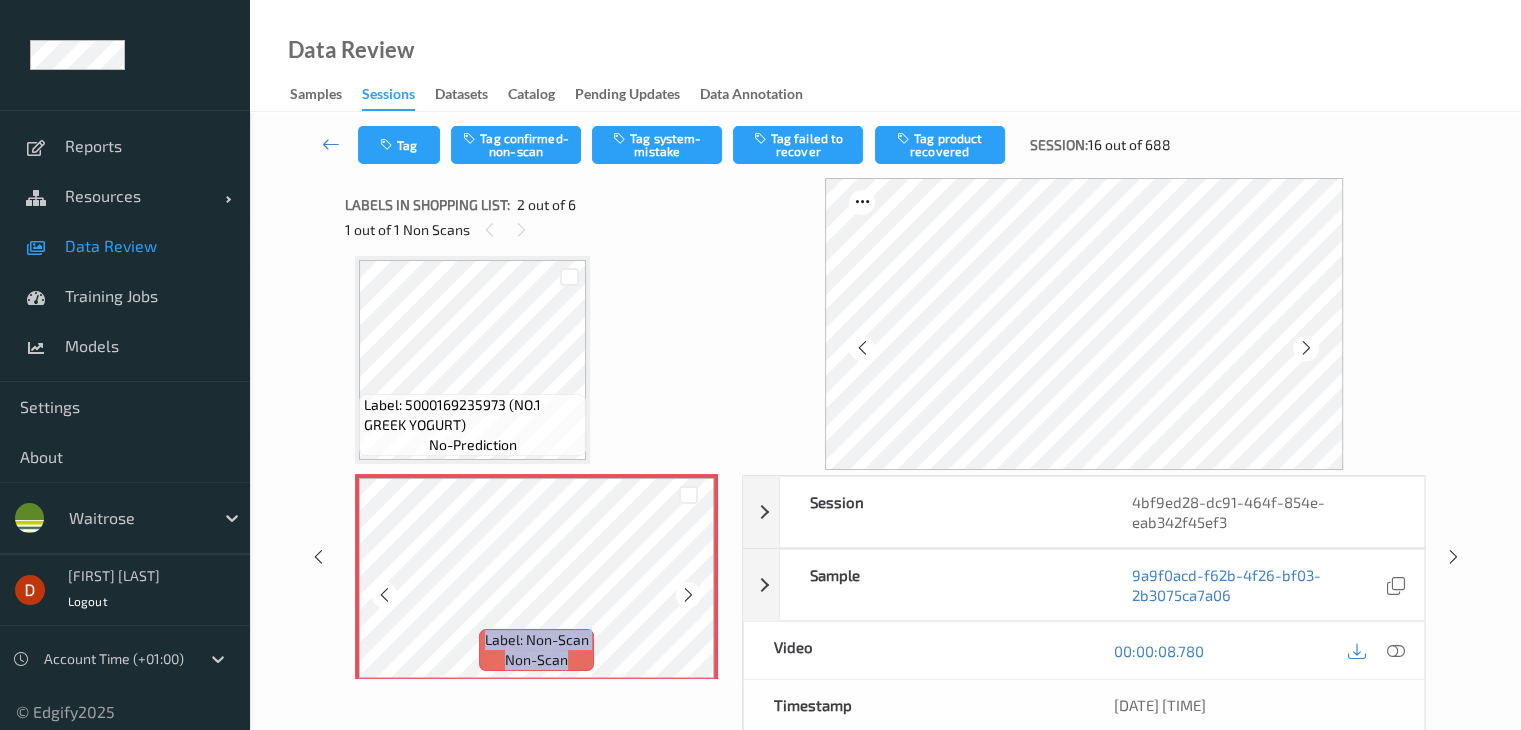 click at bounding box center (688, 595) 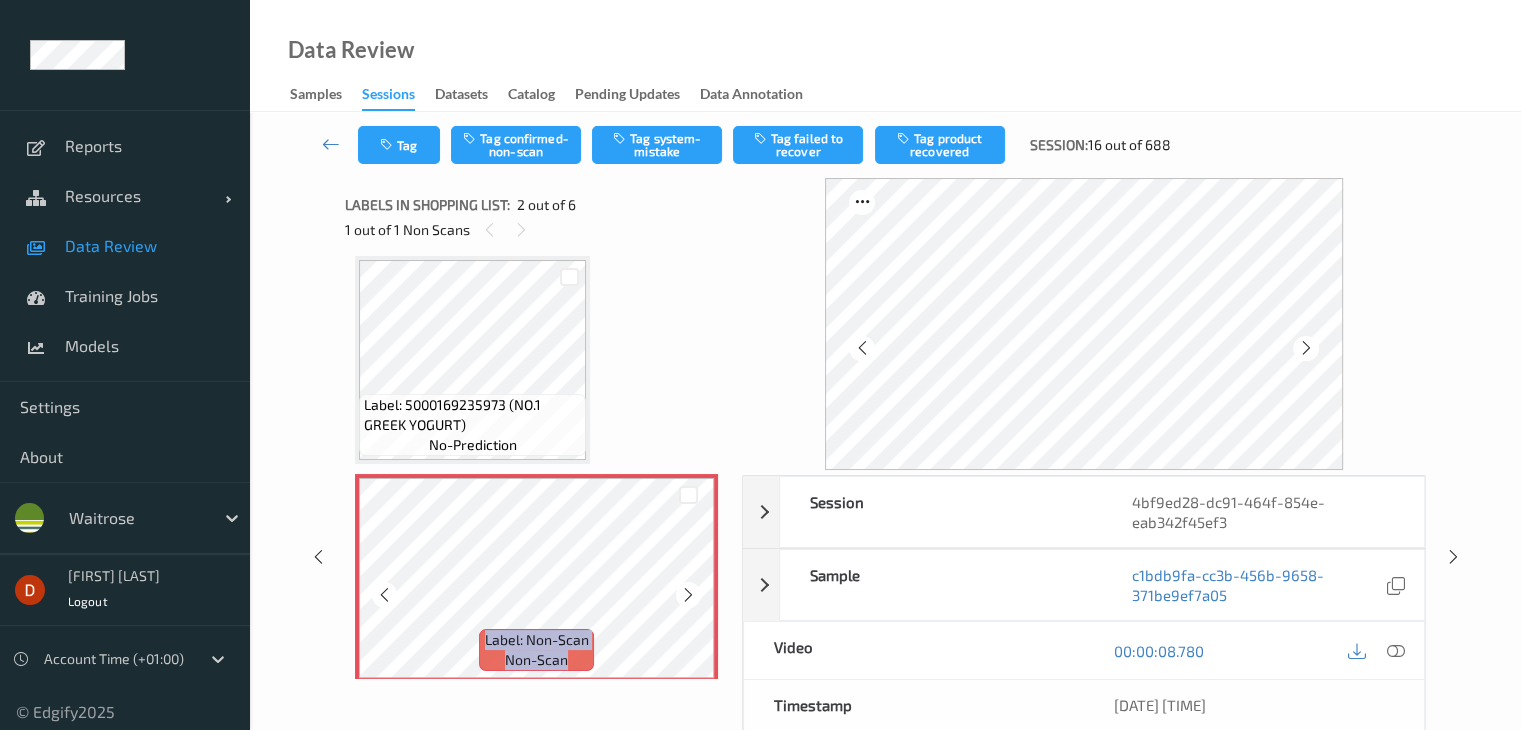 click at bounding box center [688, 595] 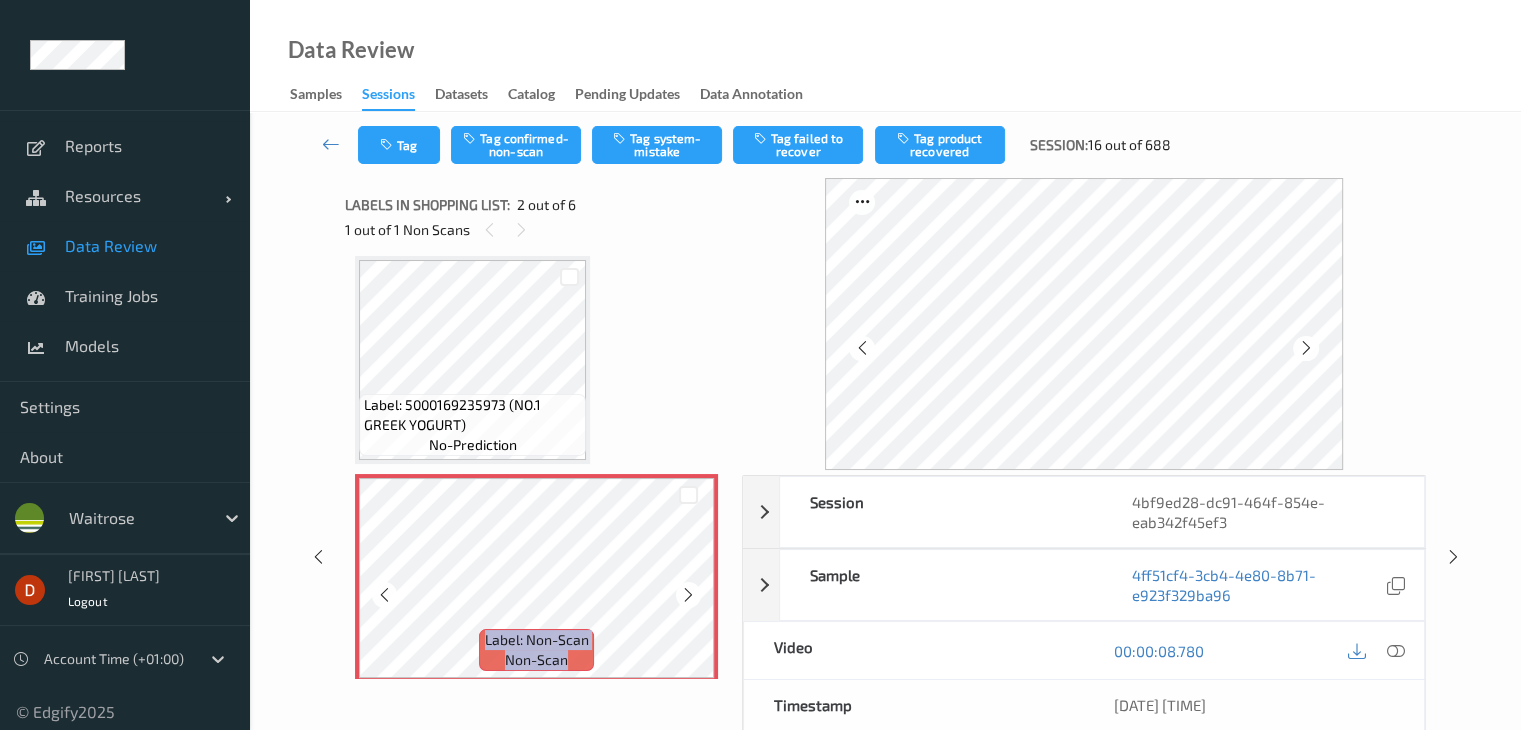 click at bounding box center (688, 595) 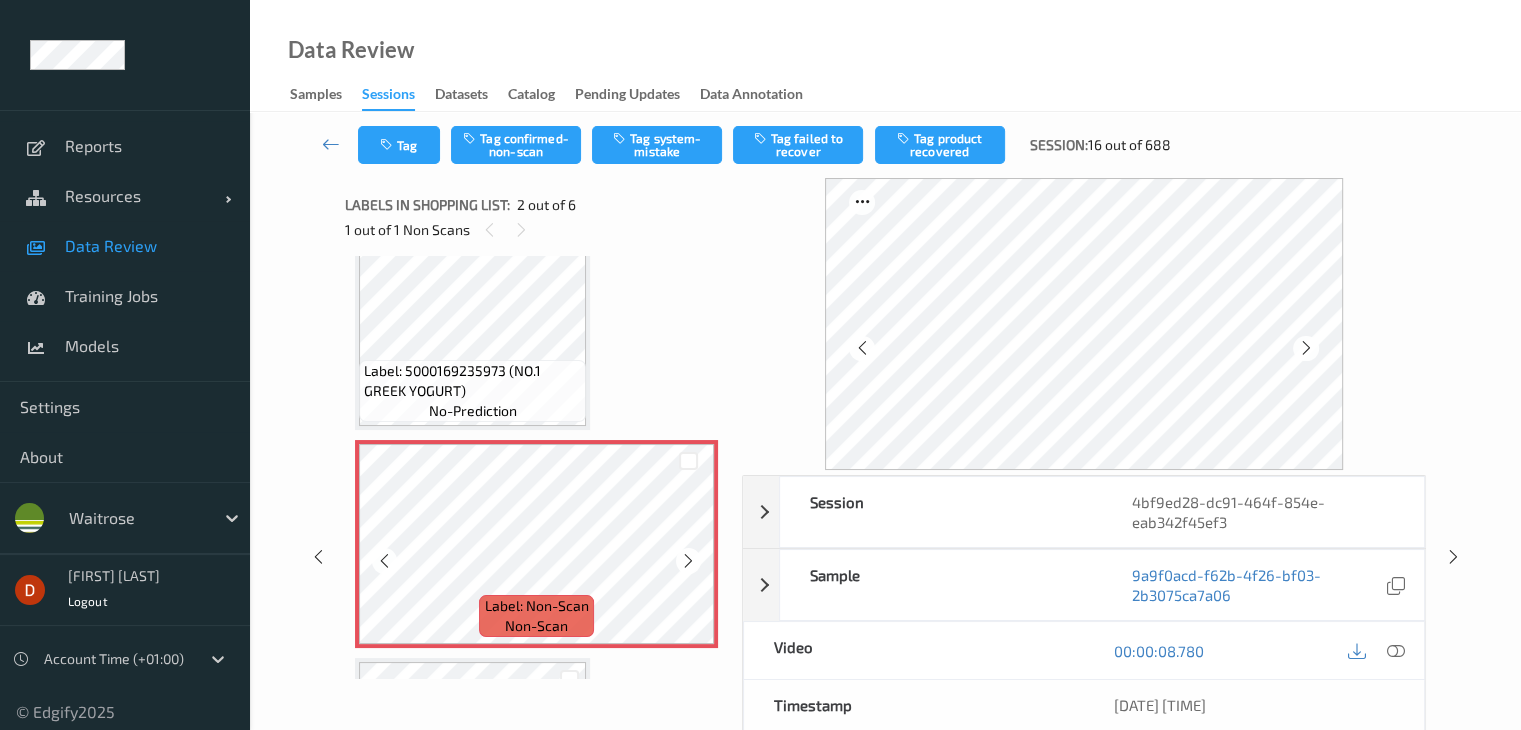 scroll, scrollTop: 10, scrollLeft: 0, axis: vertical 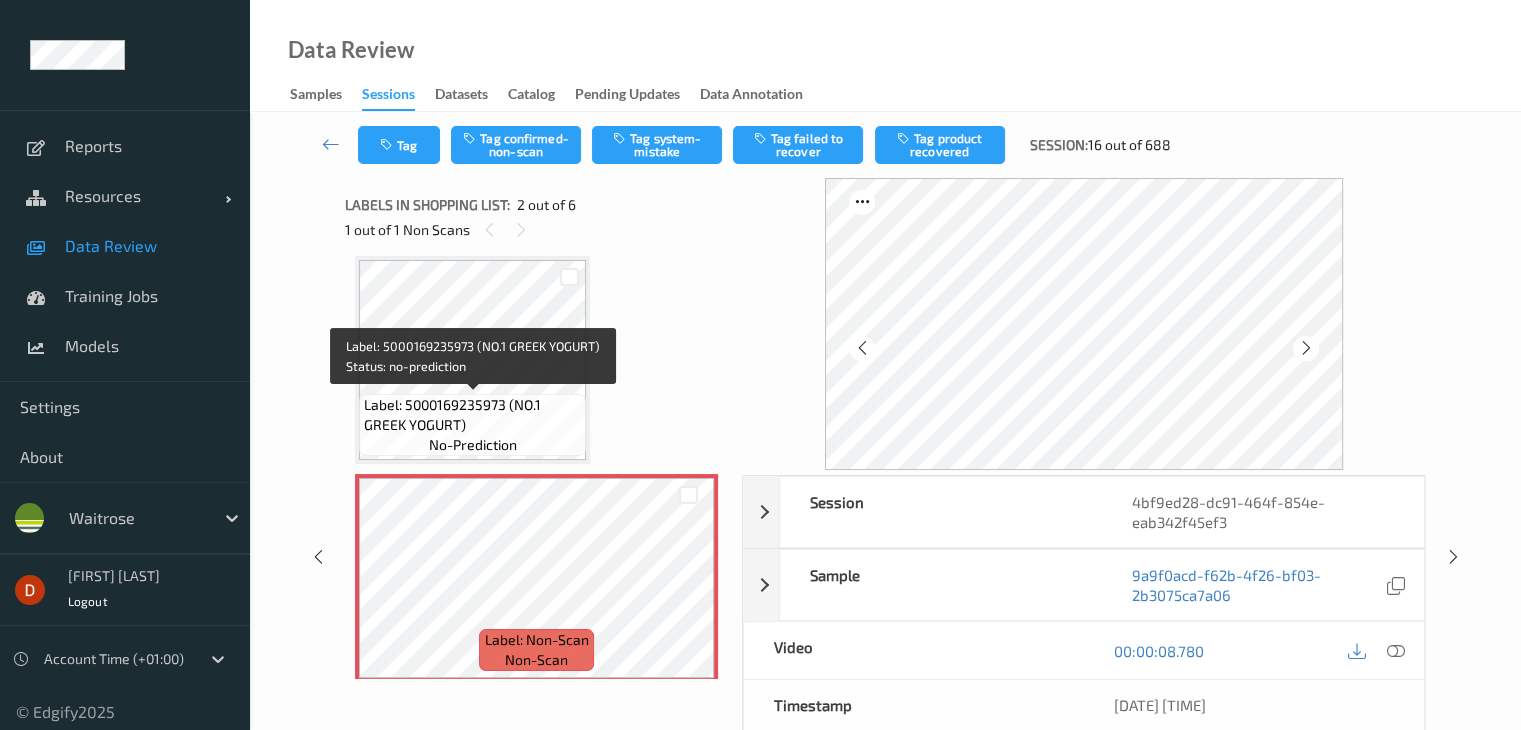 click on "Label: 5000169235973 (NO.1 GREEK YOGURT)" at bounding box center [472, 415] 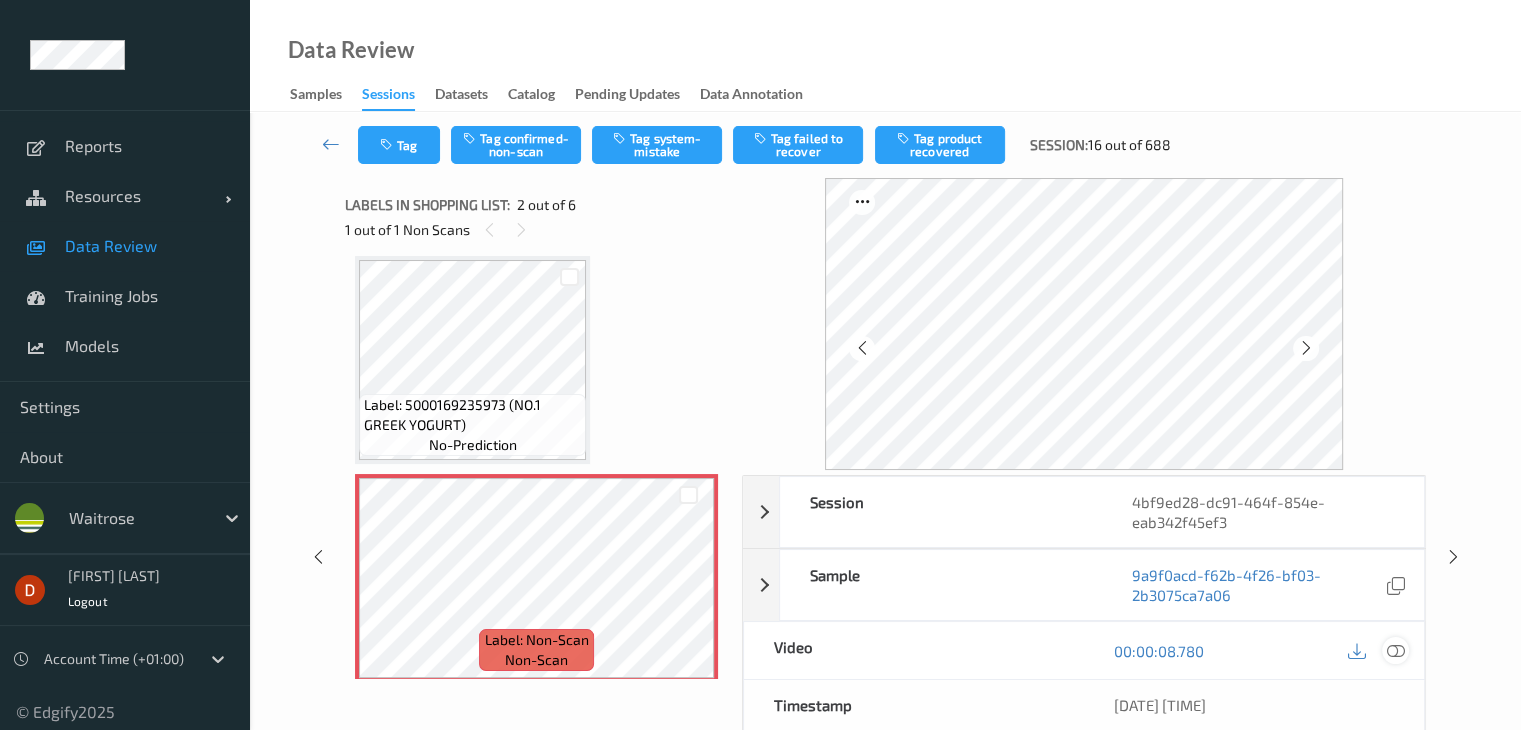 click at bounding box center (1395, 651) 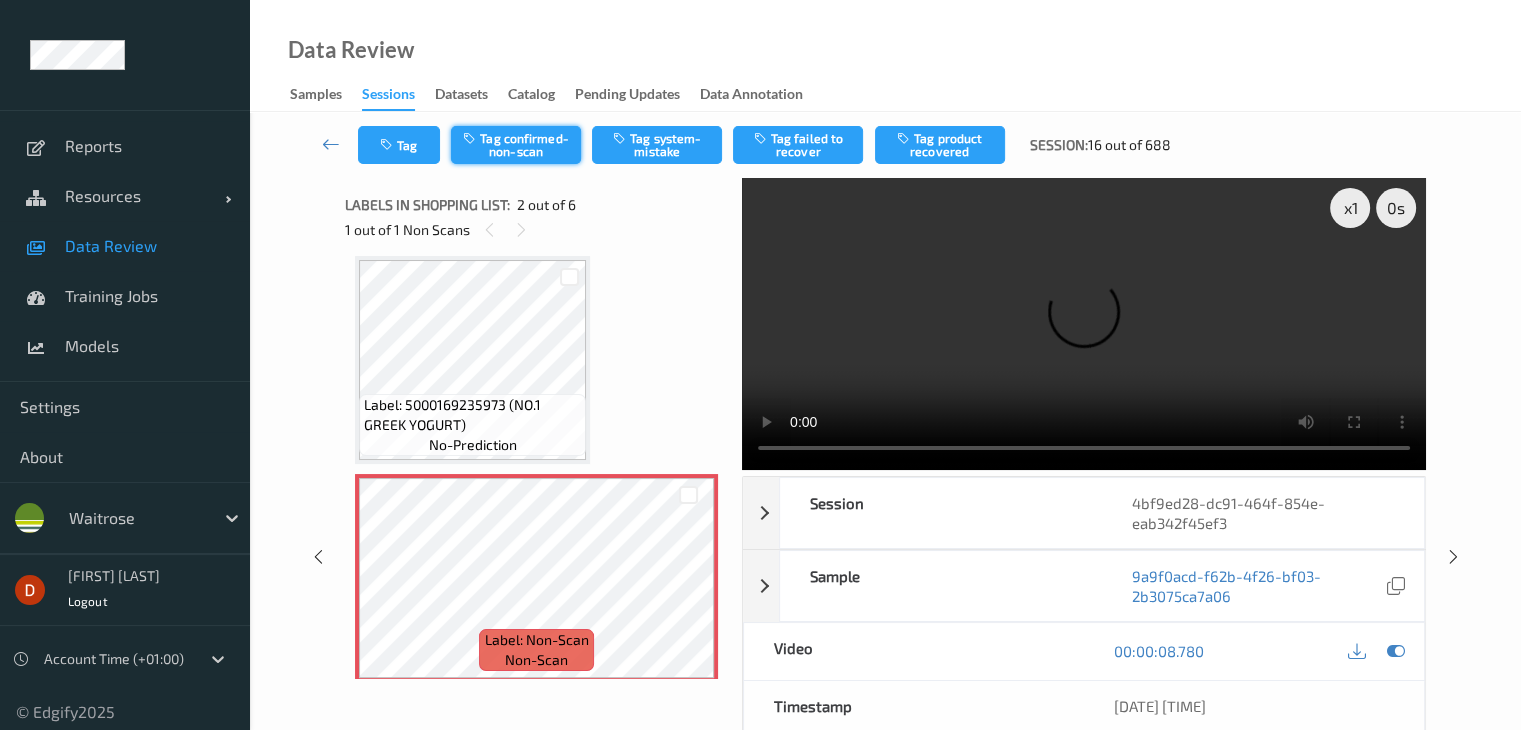 click on "Tag   confirmed-non-scan" at bounding box center (516, 145) 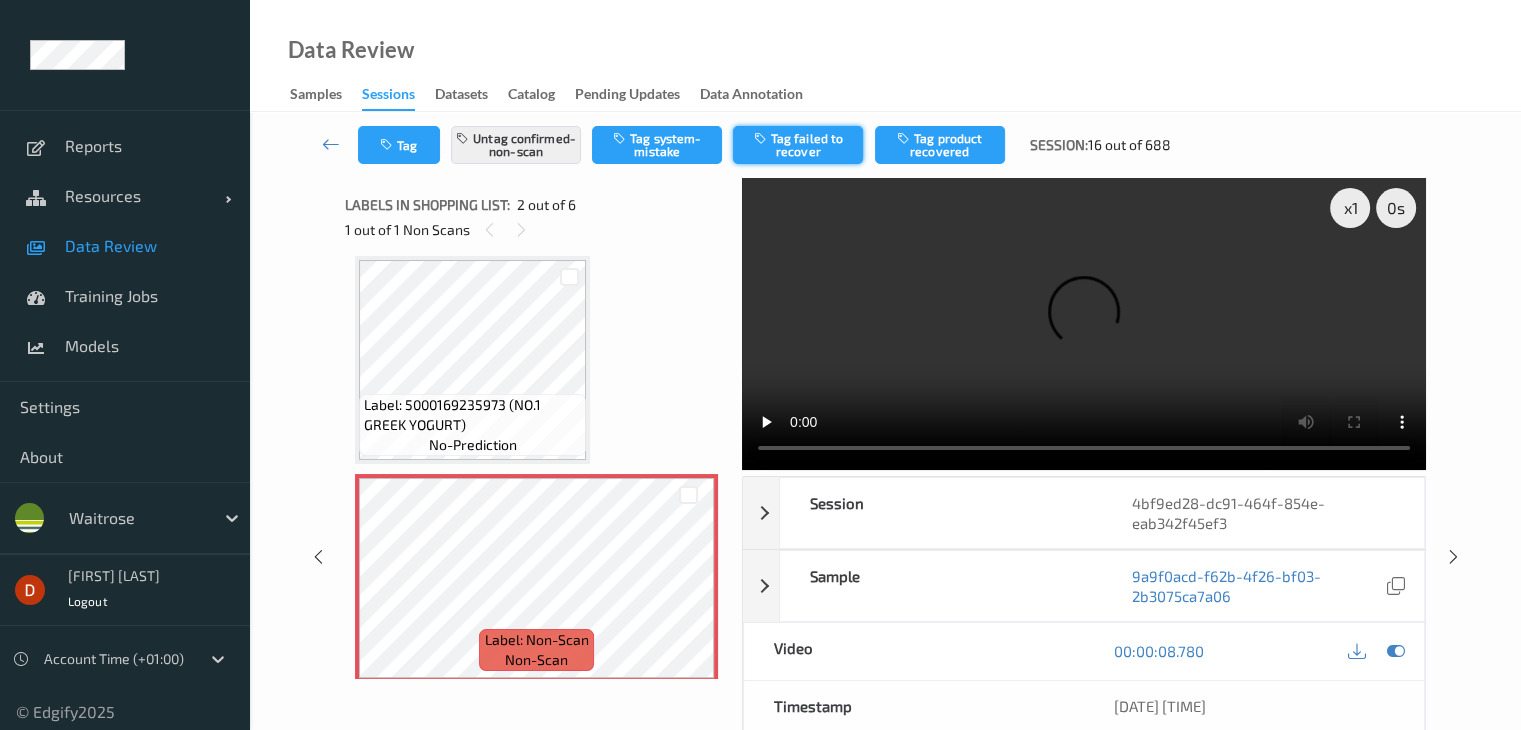click on "Tag   failed to recover" at bounding box center [798, 145] 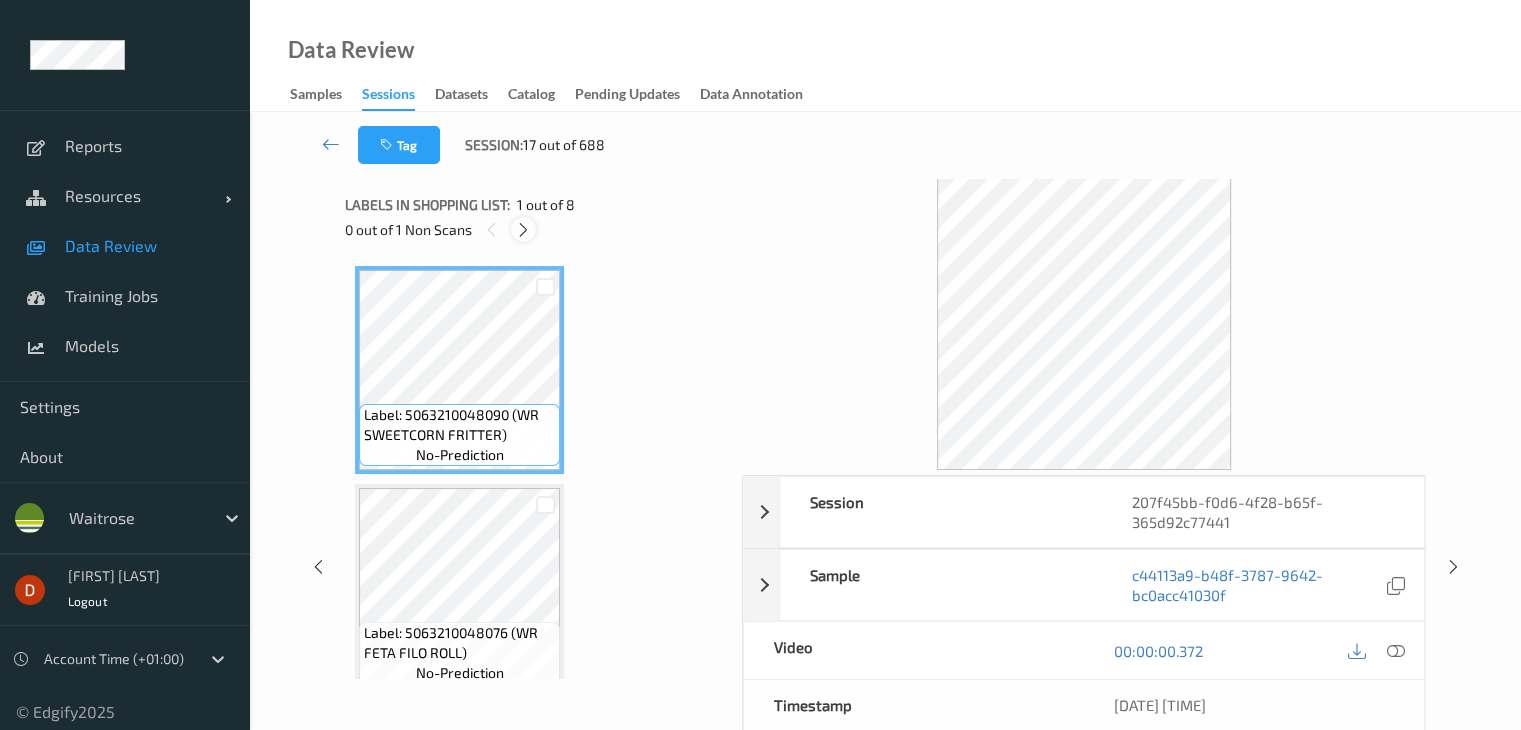 click at bounding box center (523, 230) 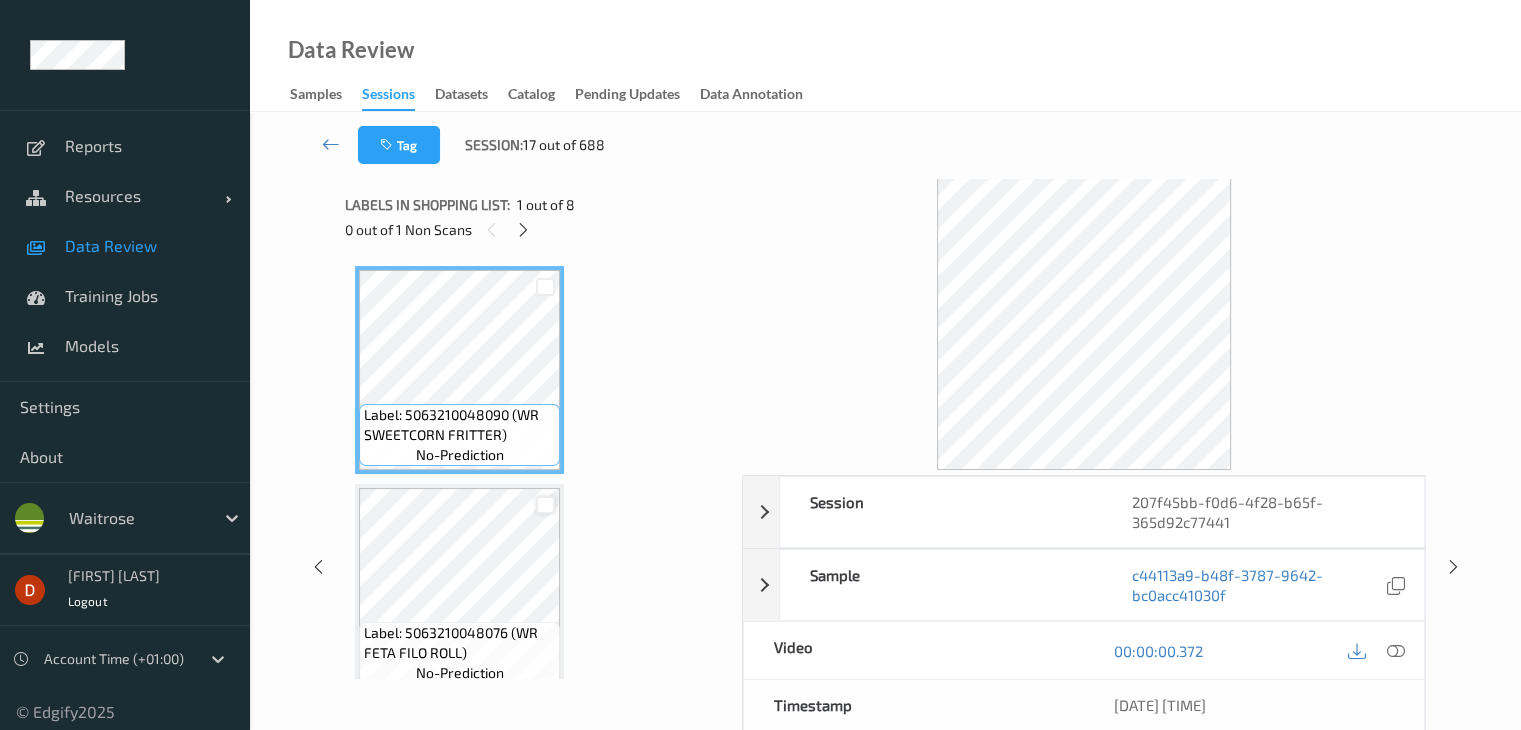 scroll, scrollTop: 228, scrollLeft: 0, axis: vertical 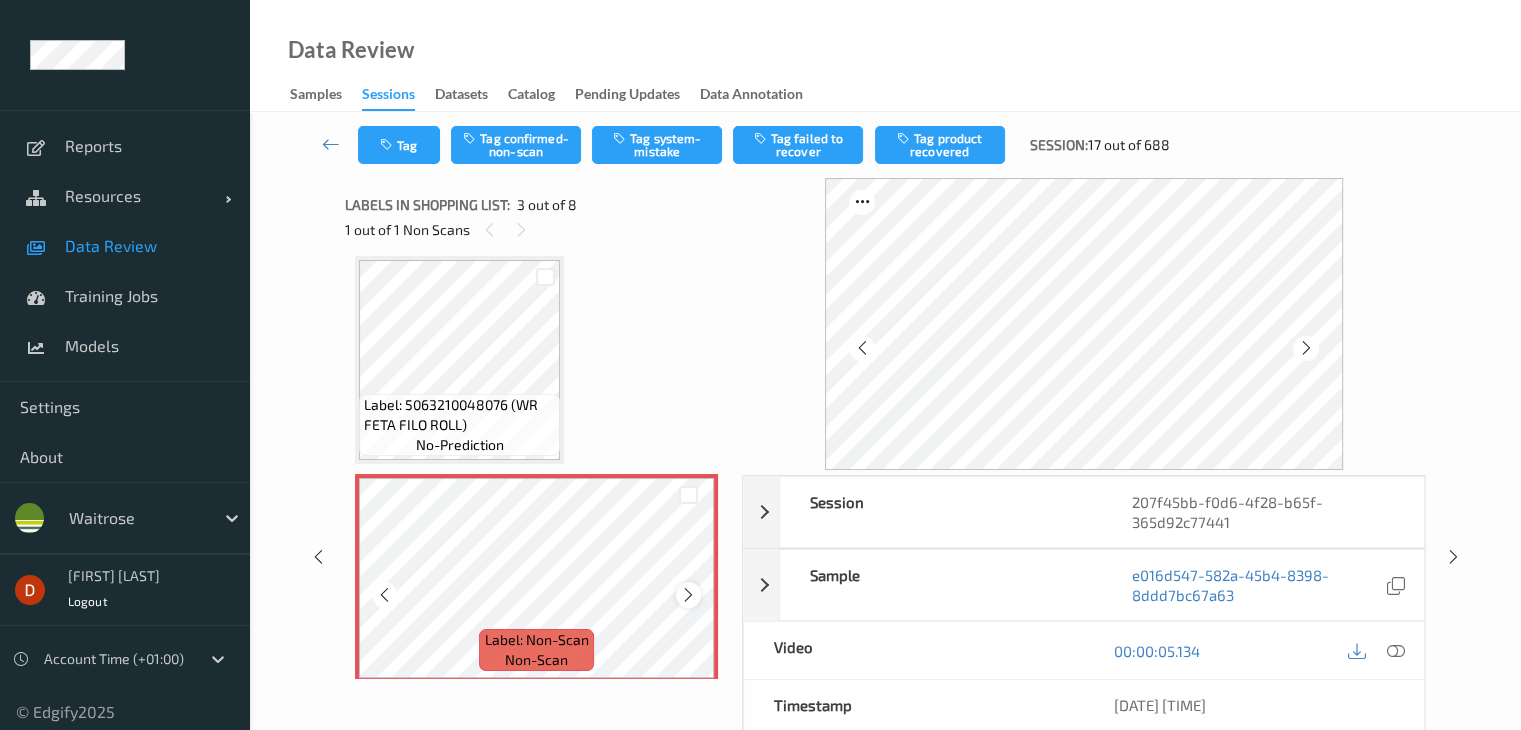 click at bounding box center [688, 595] 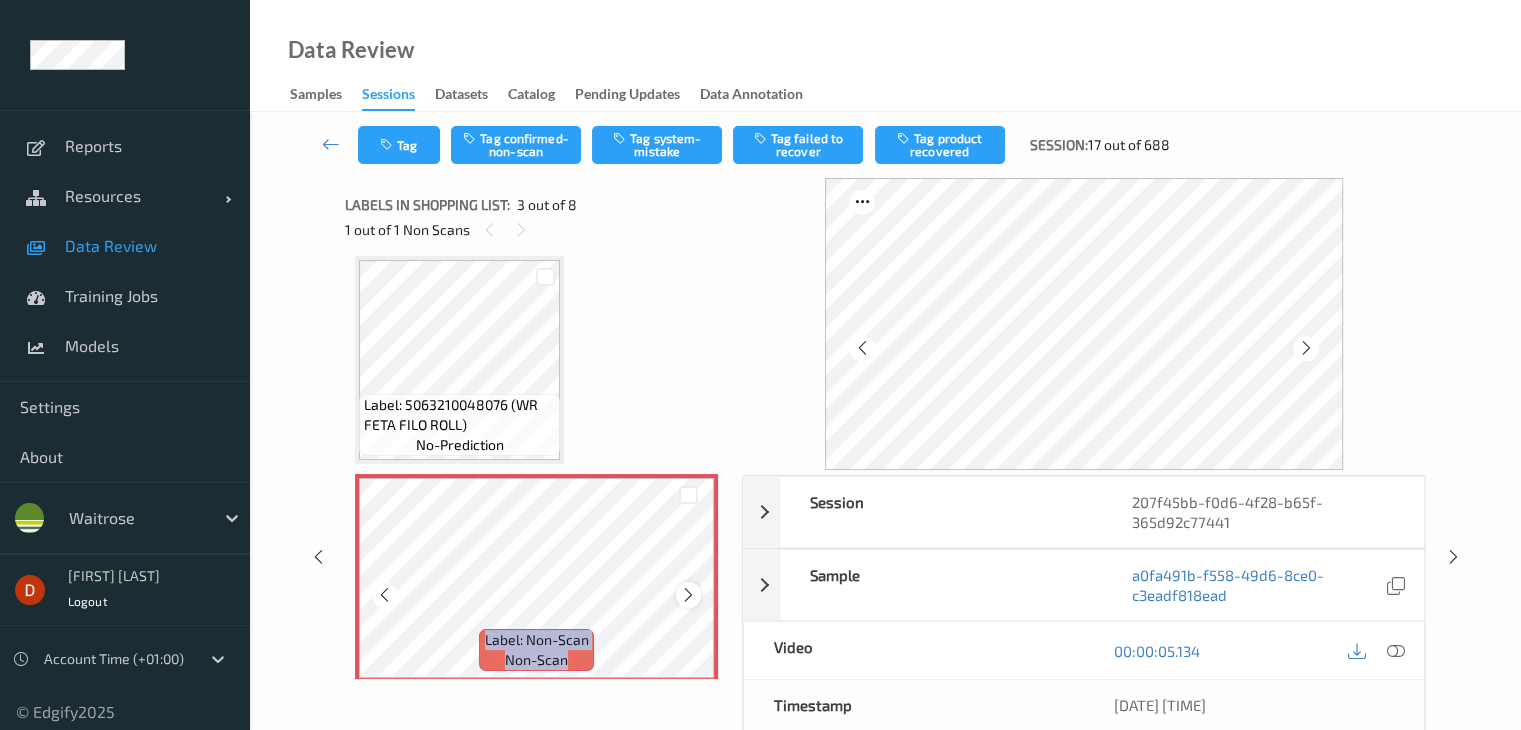 click at bounding box center (688, 595) 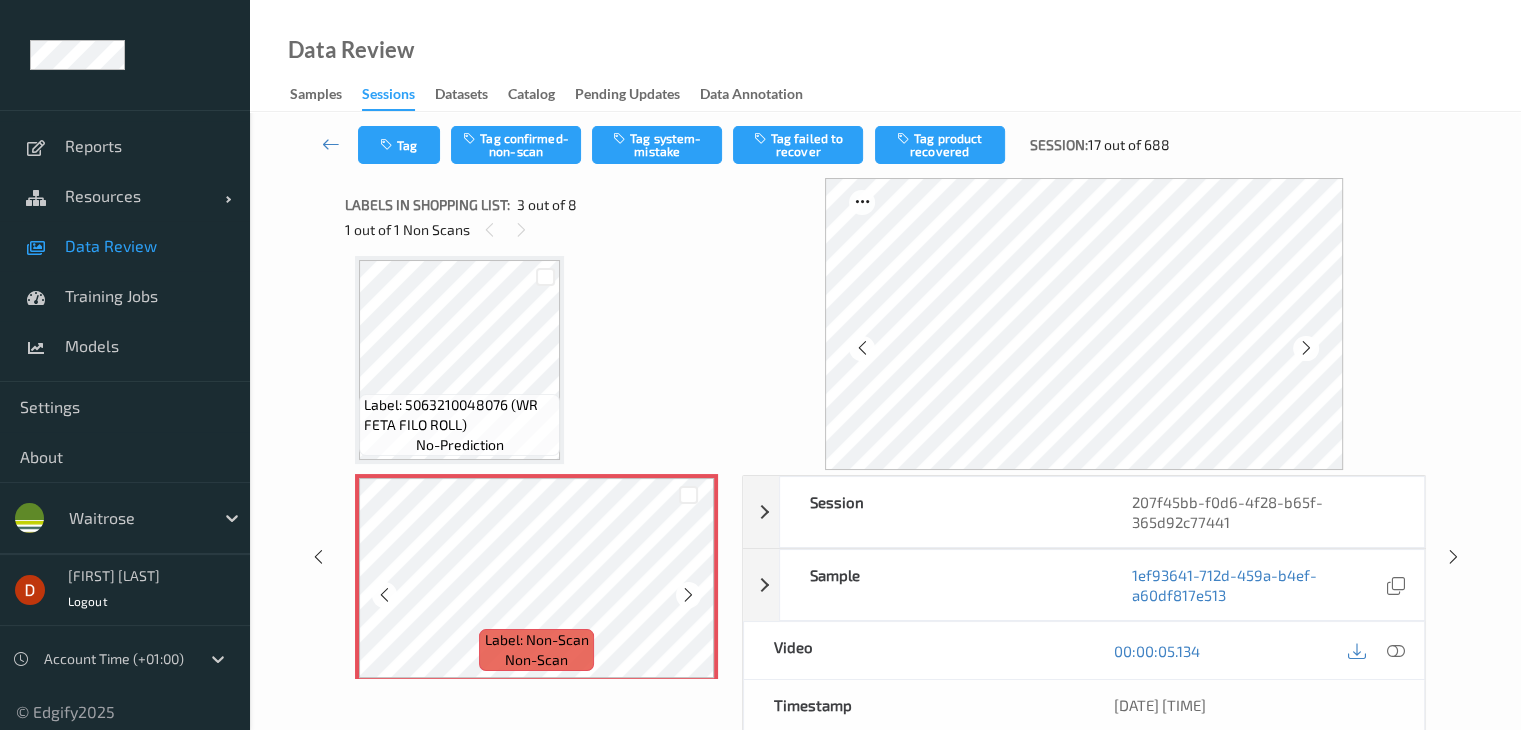 click at bounding box center [688, 595] 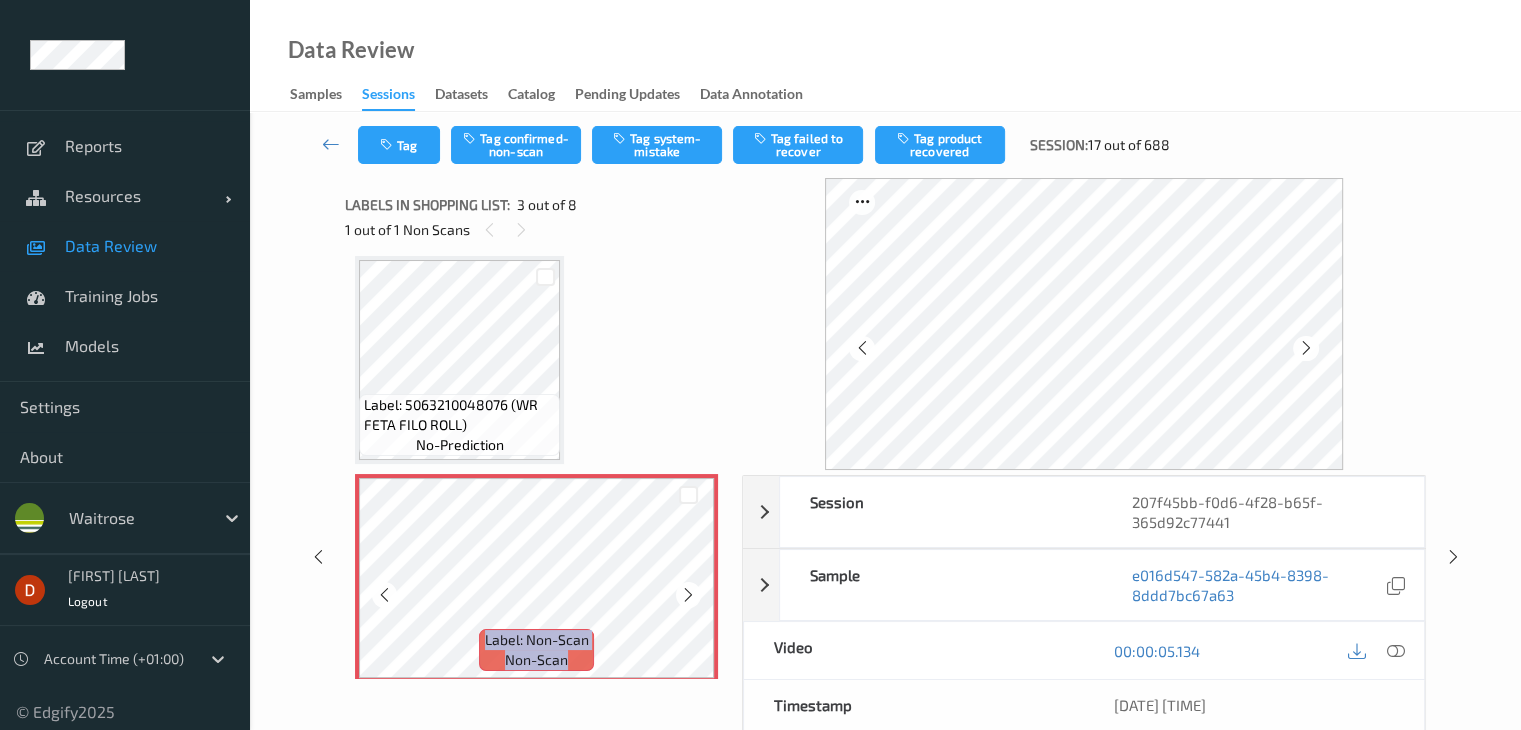 click at bounding box center [688, 595] 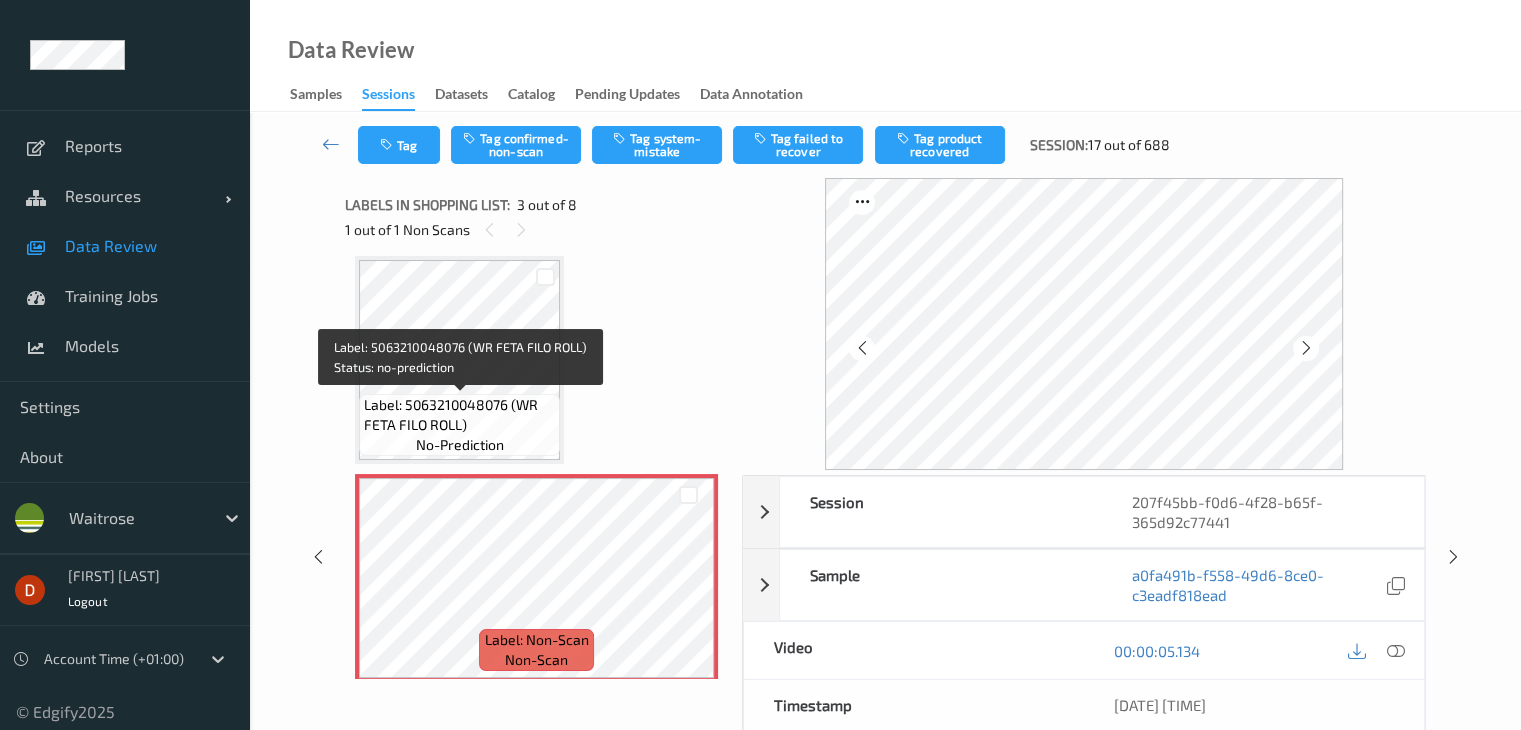 click on "Label: 5063210048076 (WR FETA FILO ROLL)" at bounding box center (459, 415) 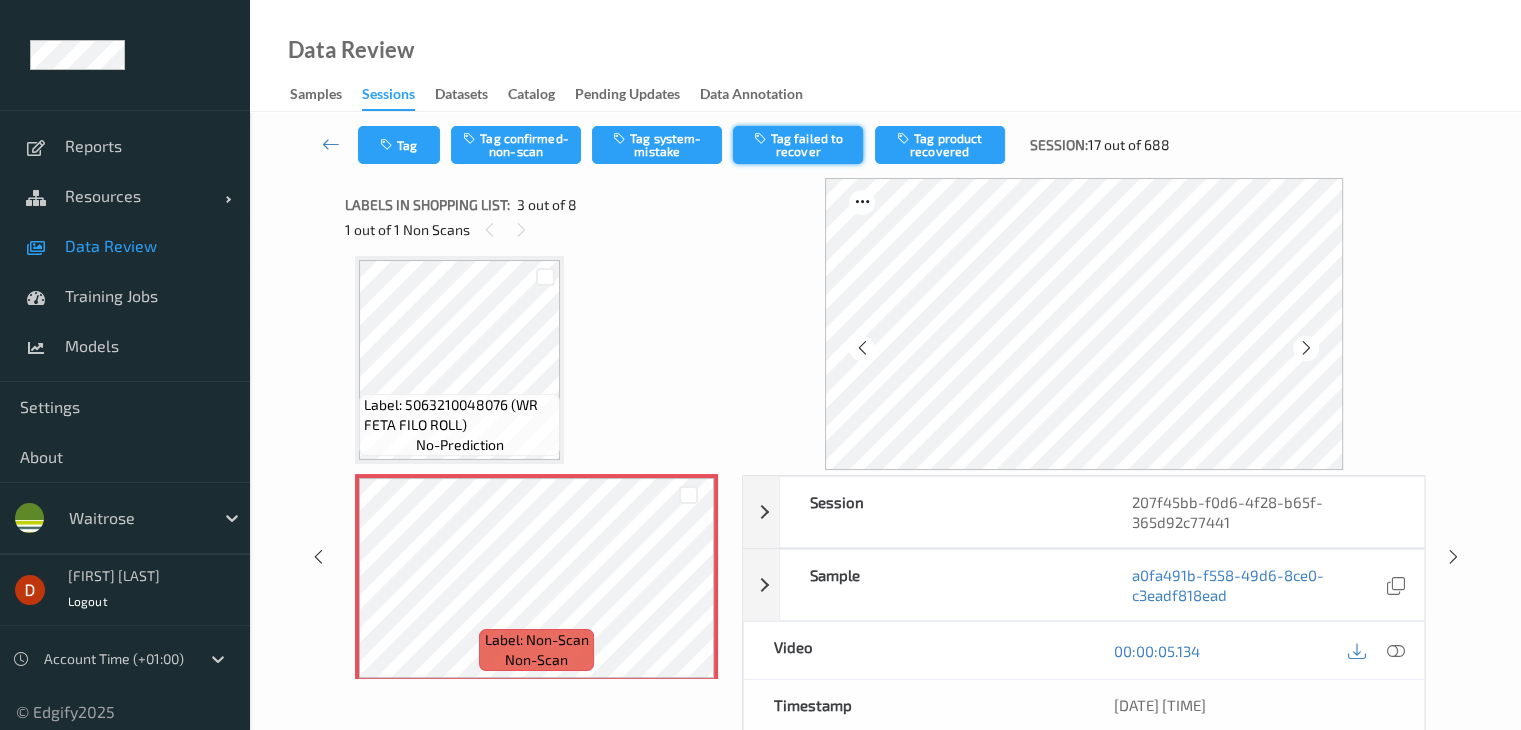 click on "Tag   failed to recover" at bounding box center [798, 145] 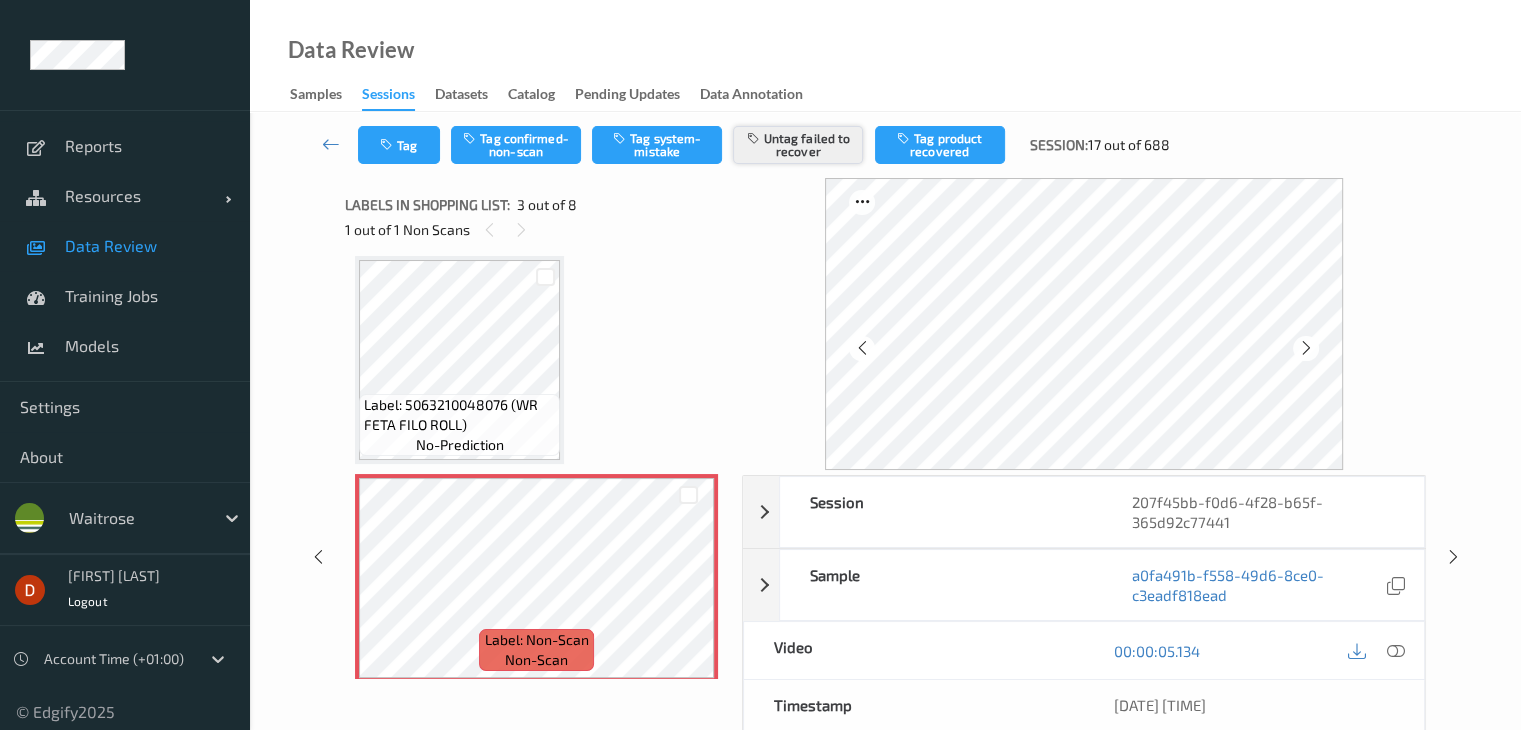 click on "Untag   failed to recover" at bounding box center (798, 145) 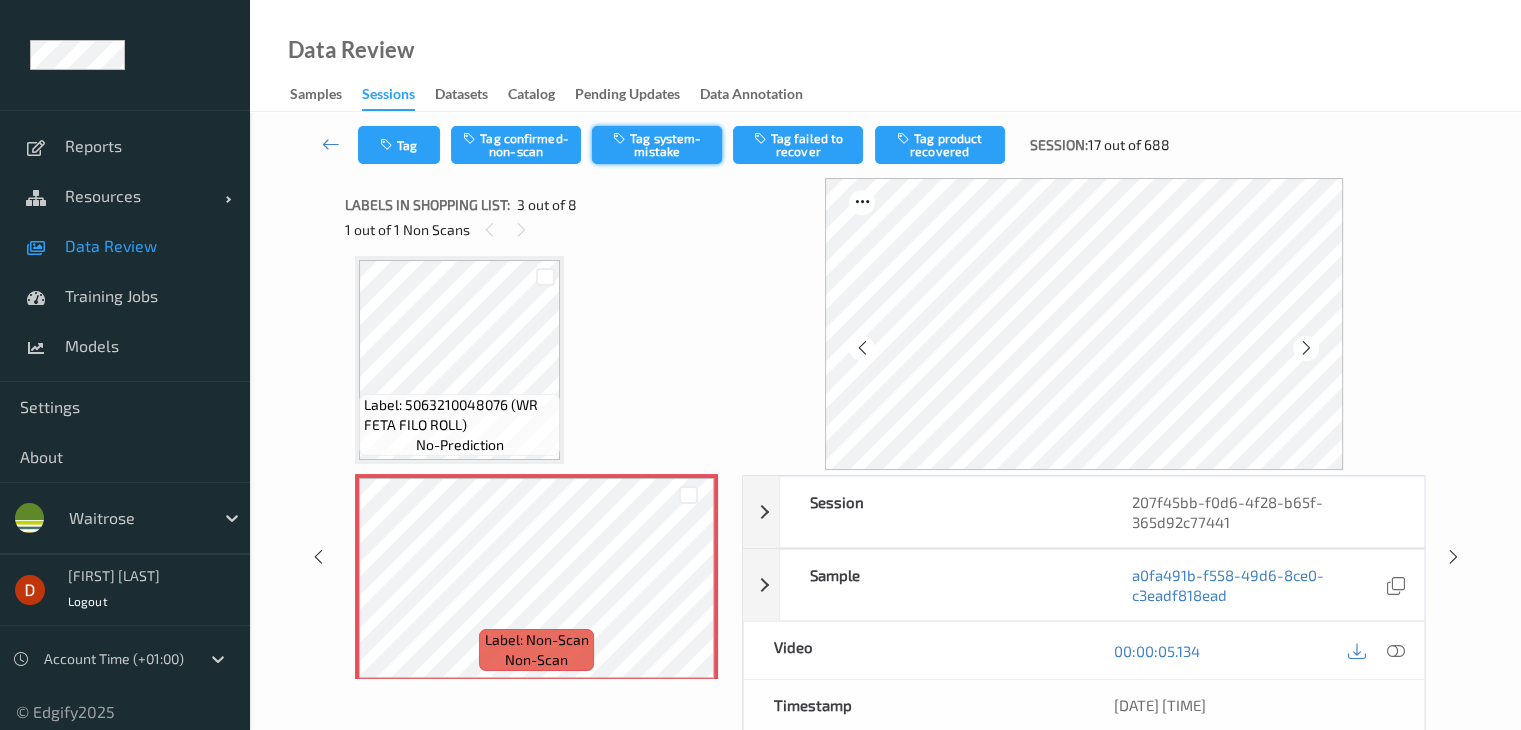 click on "Tag   system-mistake" at bounding box center [657, 145] 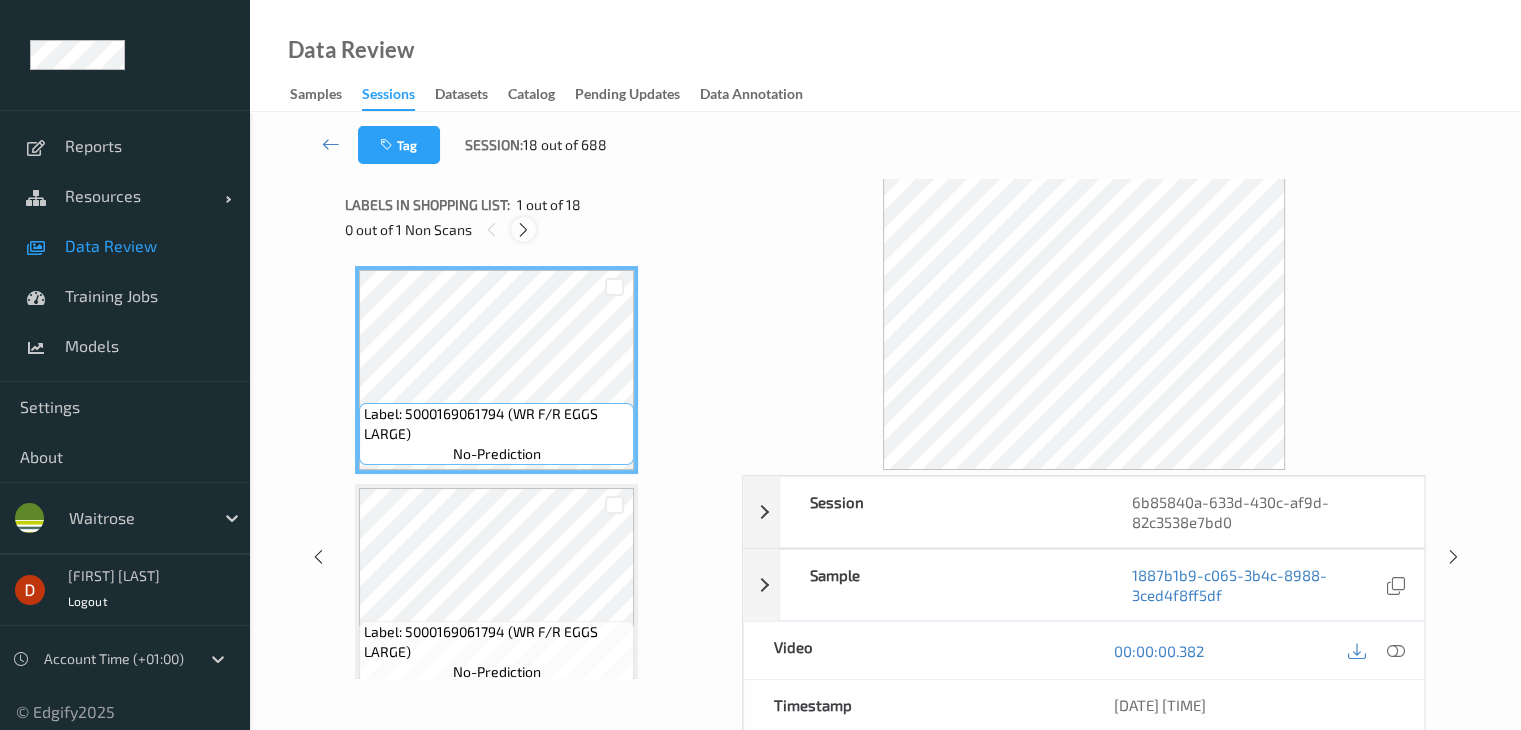 click at bounding box center [523, 230] 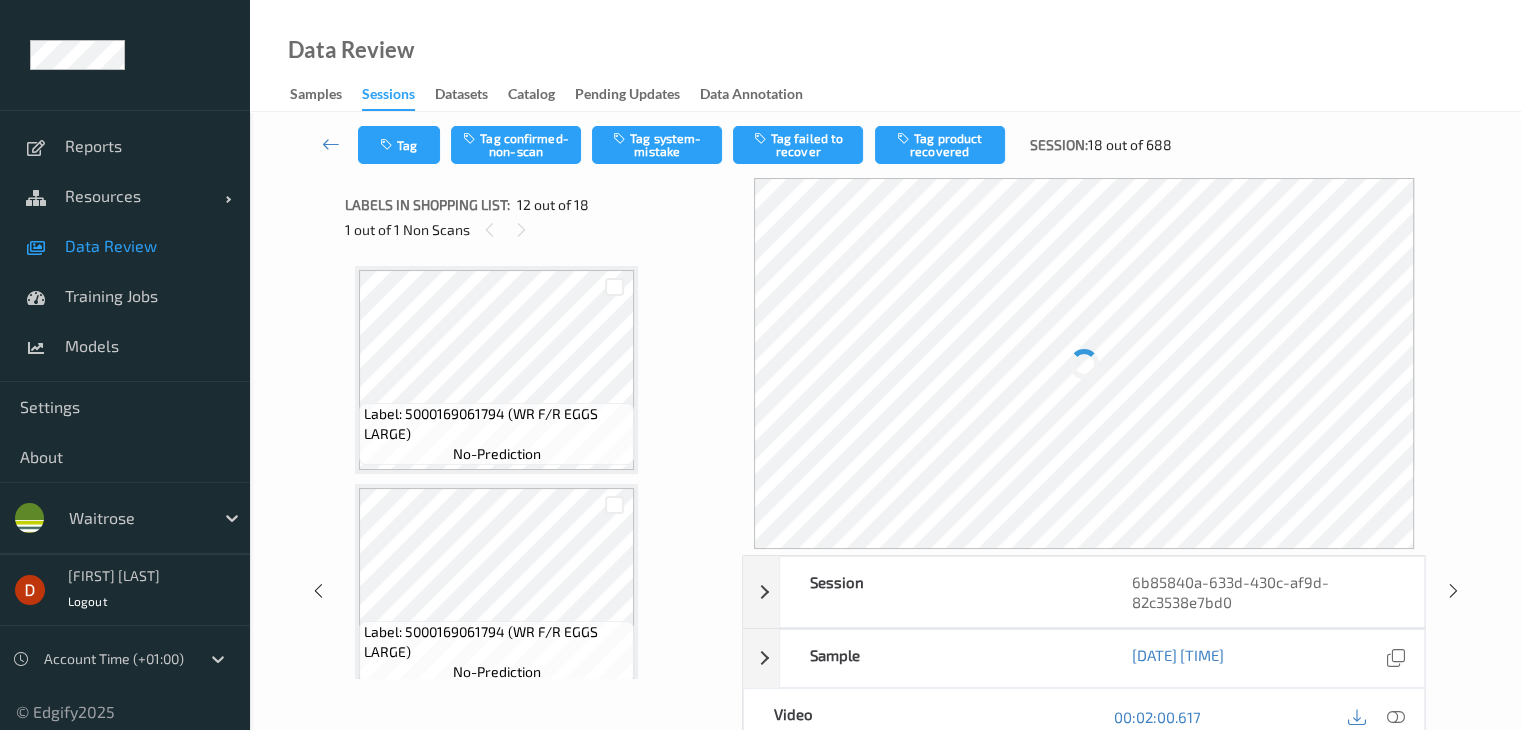 scroll, scrollTop: 2190, scrollLeft: 0, axis: vertical 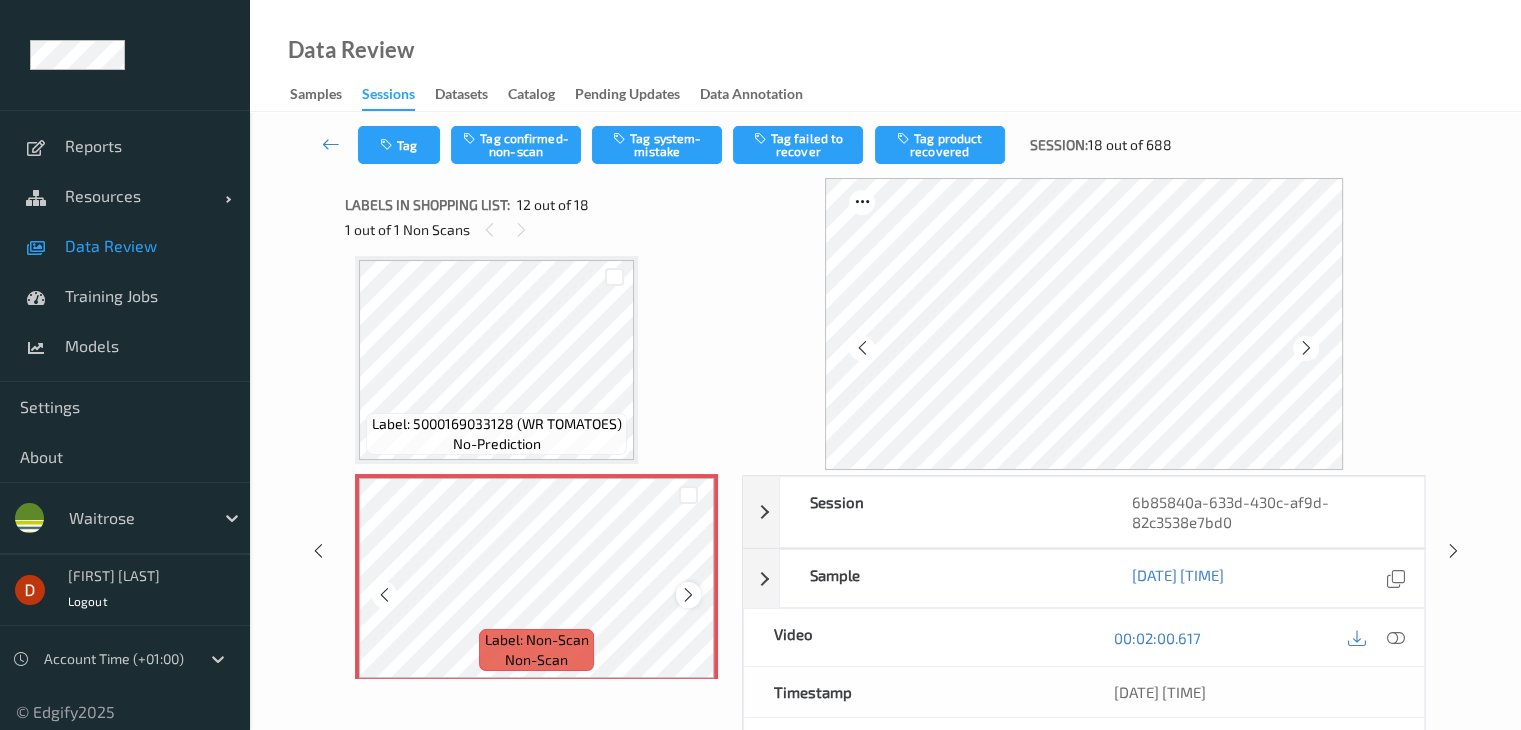 click at bounding box center (688, 595) 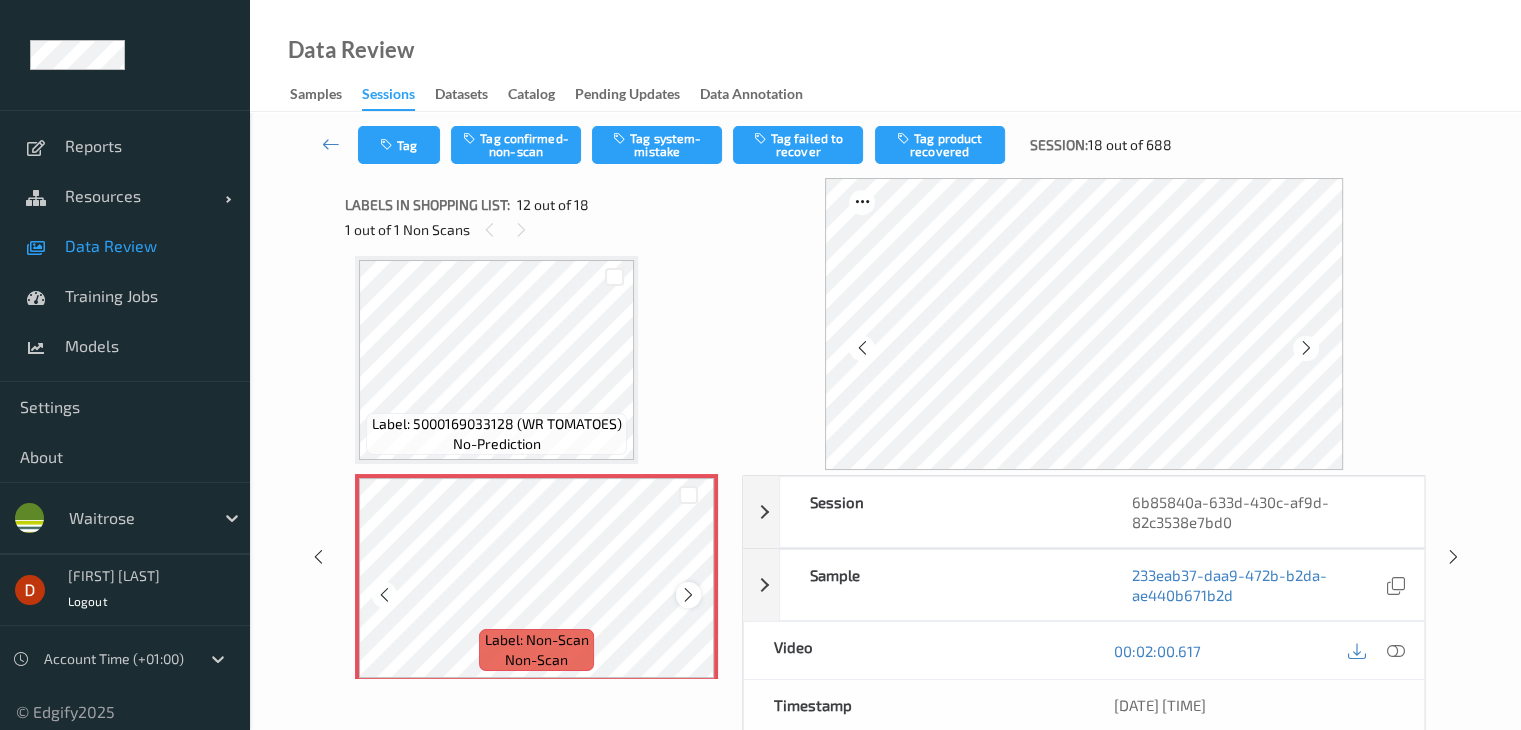 click at bounding box center (688, 595) 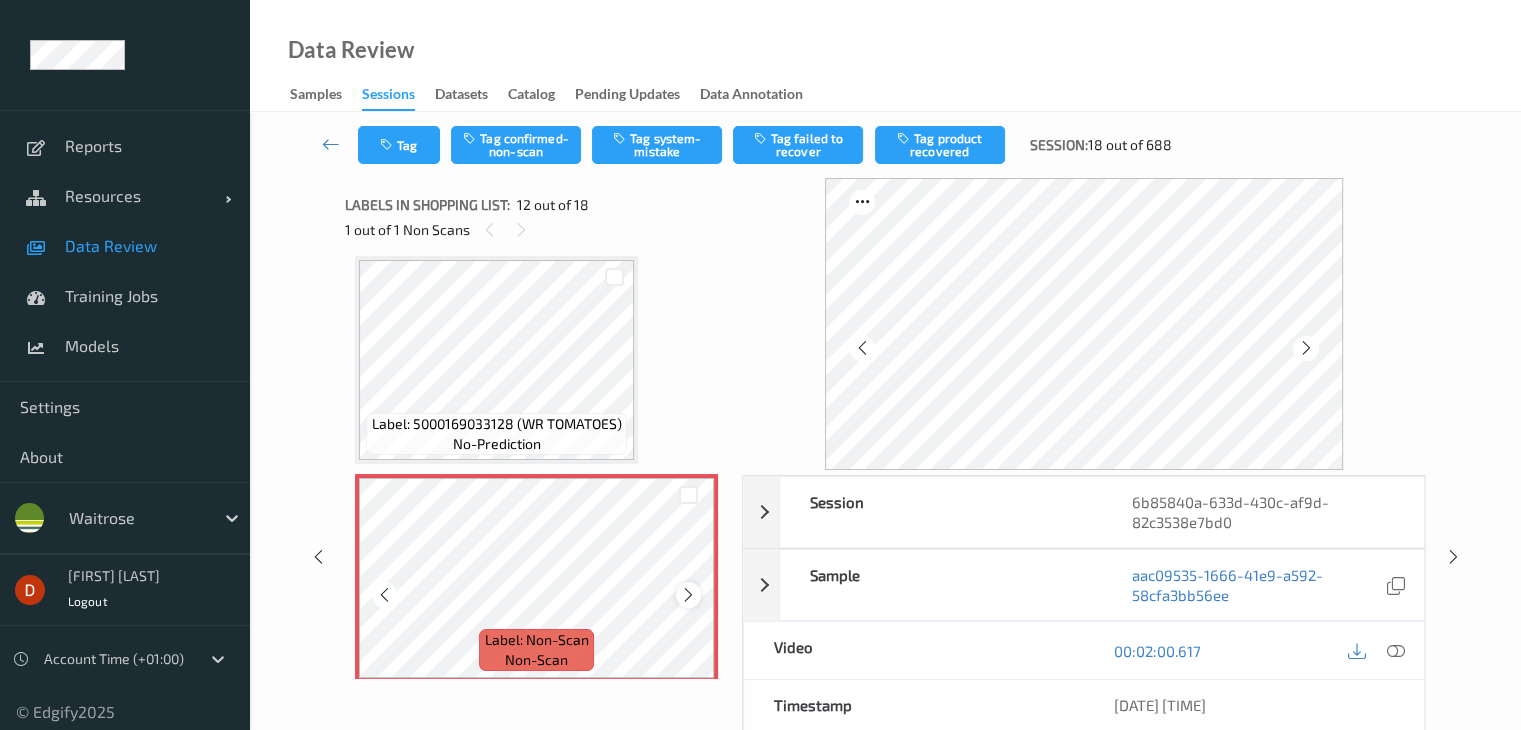 click at bounding box center [688, 595] 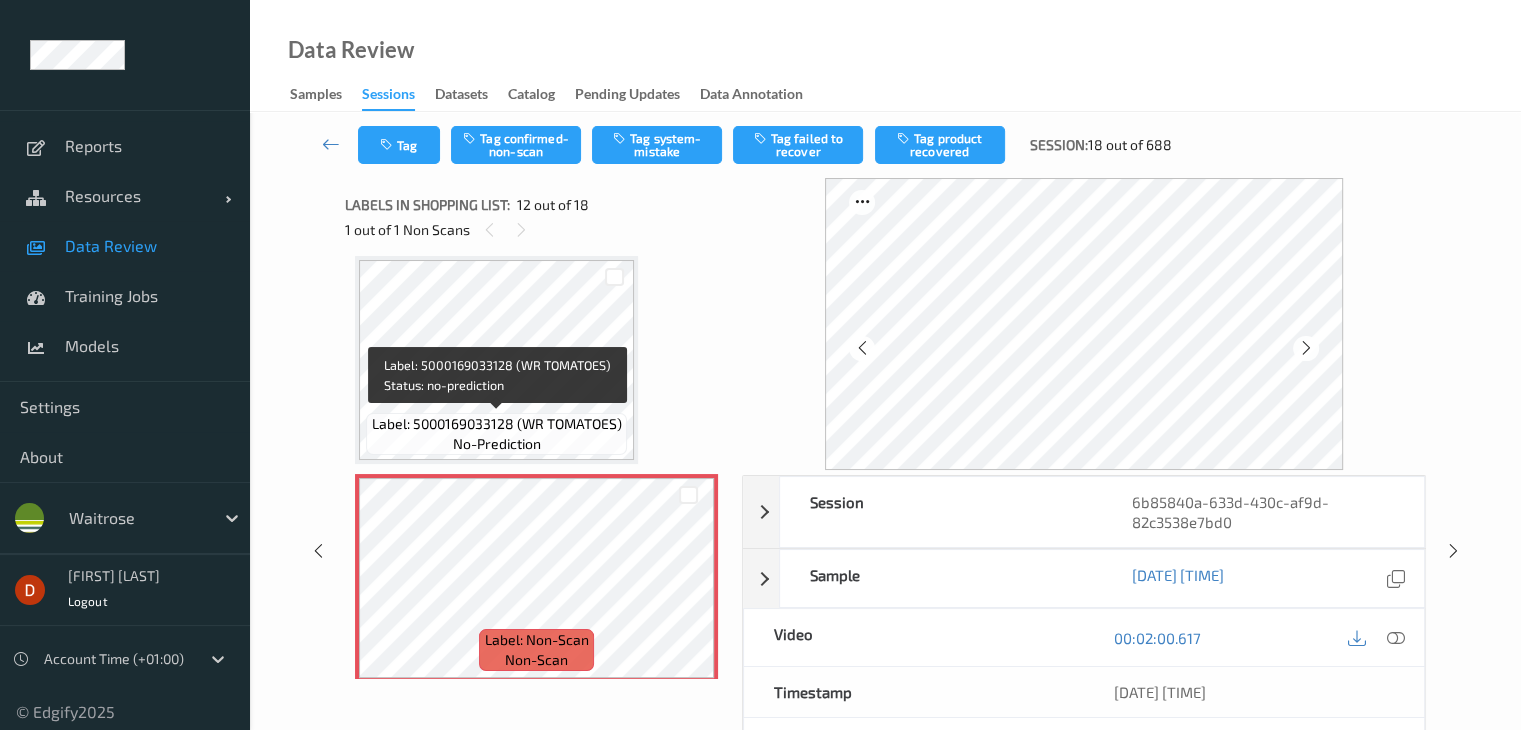 click on "Label: 5000169033128 (WR TOMATOES)" at bounding box center [497, 424] 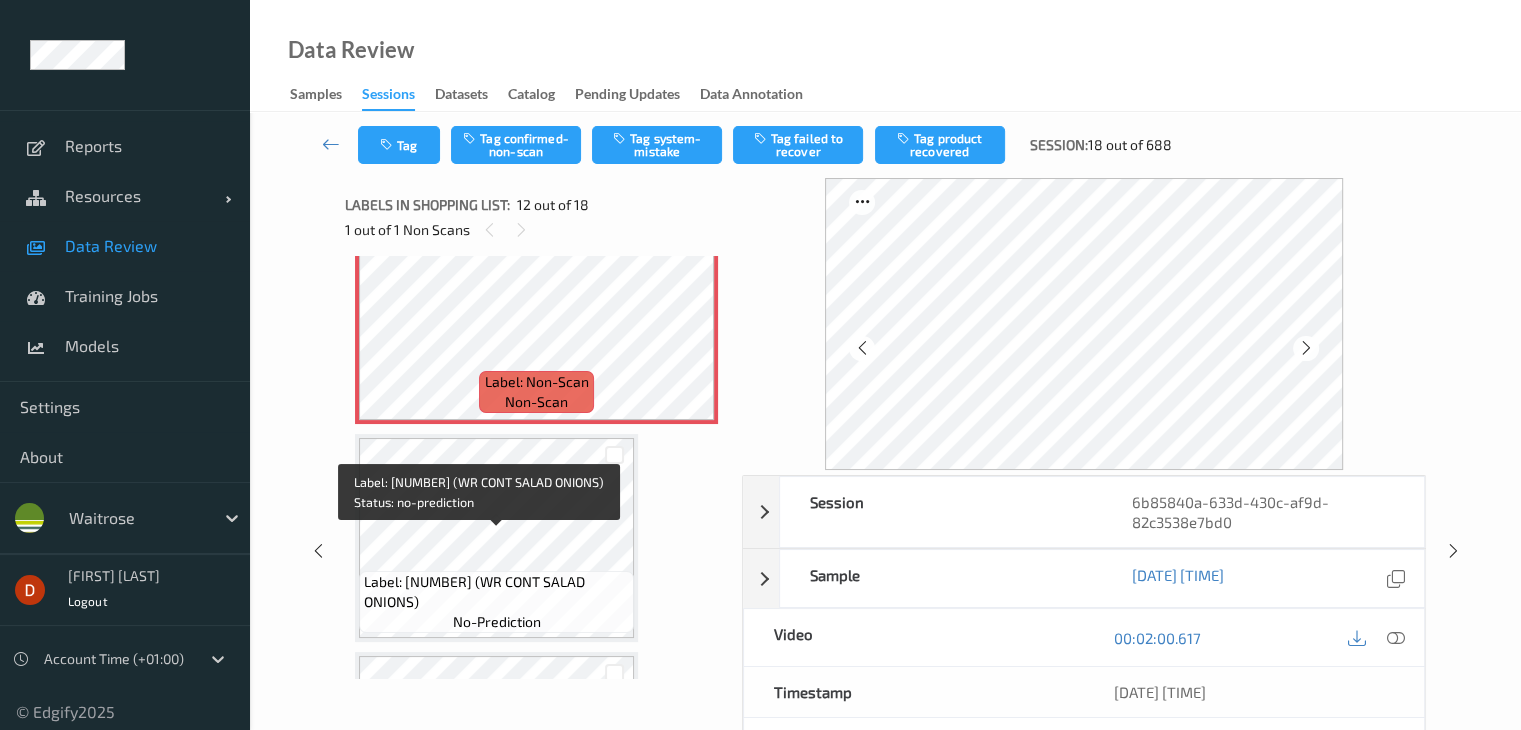 scroll, scrollTop: 2490, scrollLeft: 0, axis: vertical 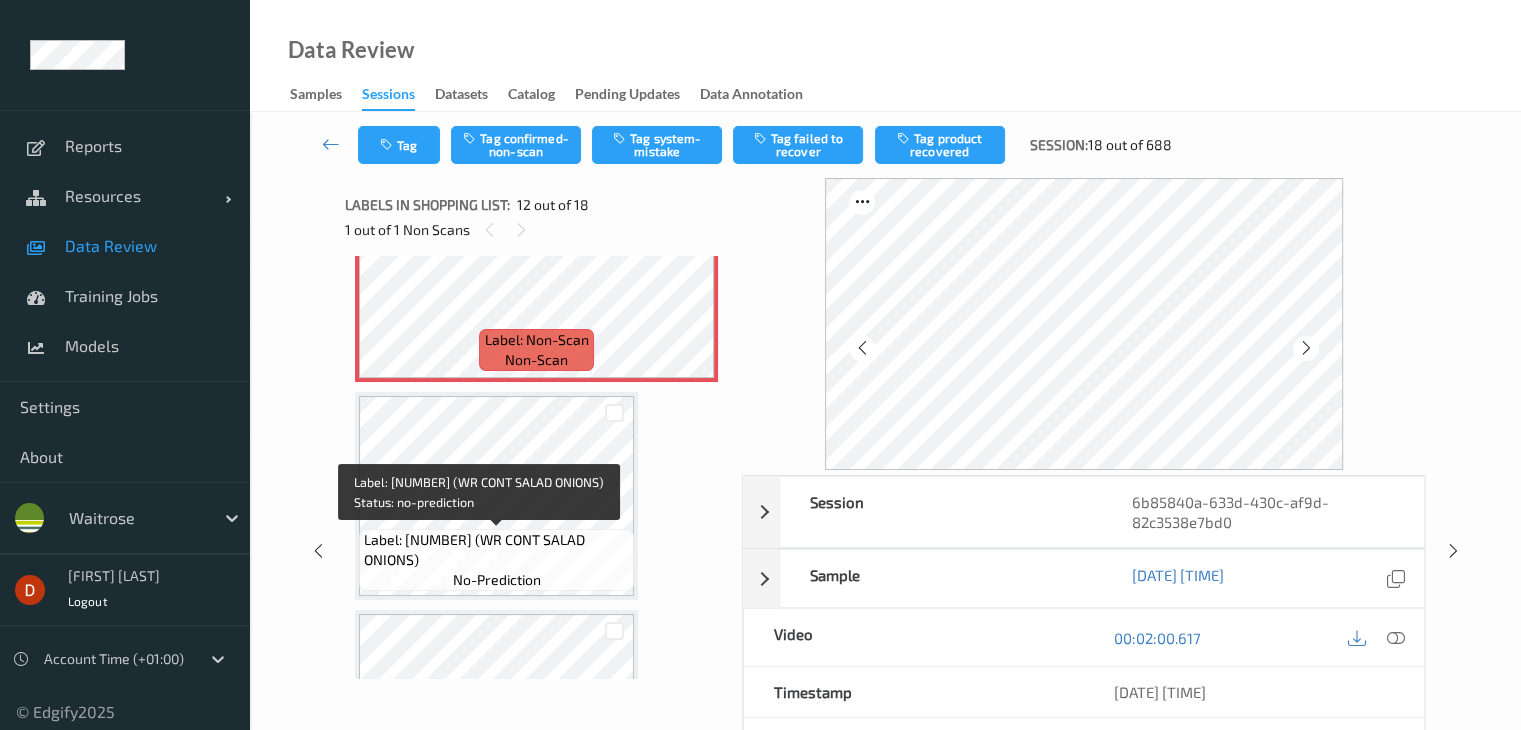 click on "Label: [NUMBER] (WR CONT SALAD ONIONS) no-prediction" at bounding box center (496, 560) 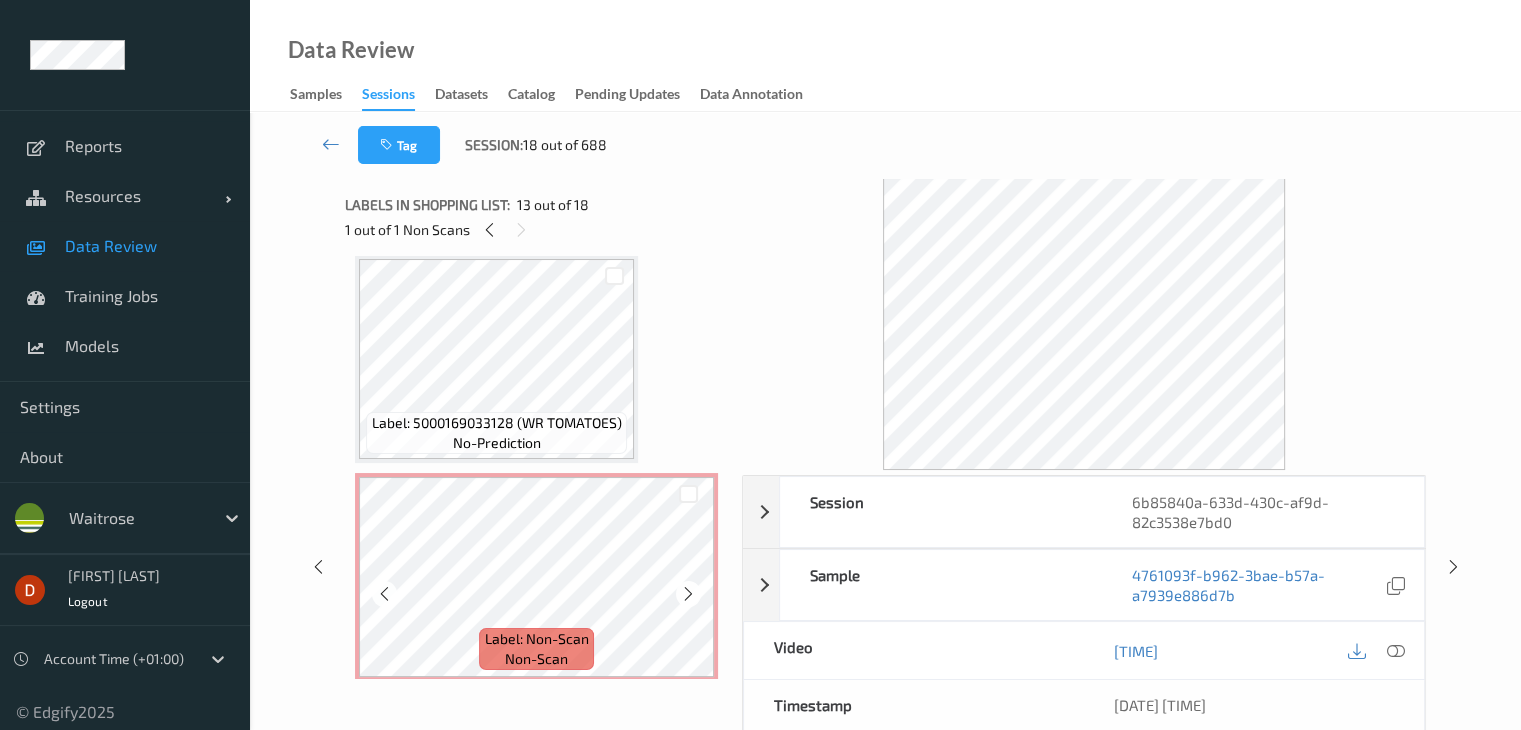 scroll, scrollTop: 2190, scrollLeft: 0, axis: vertical 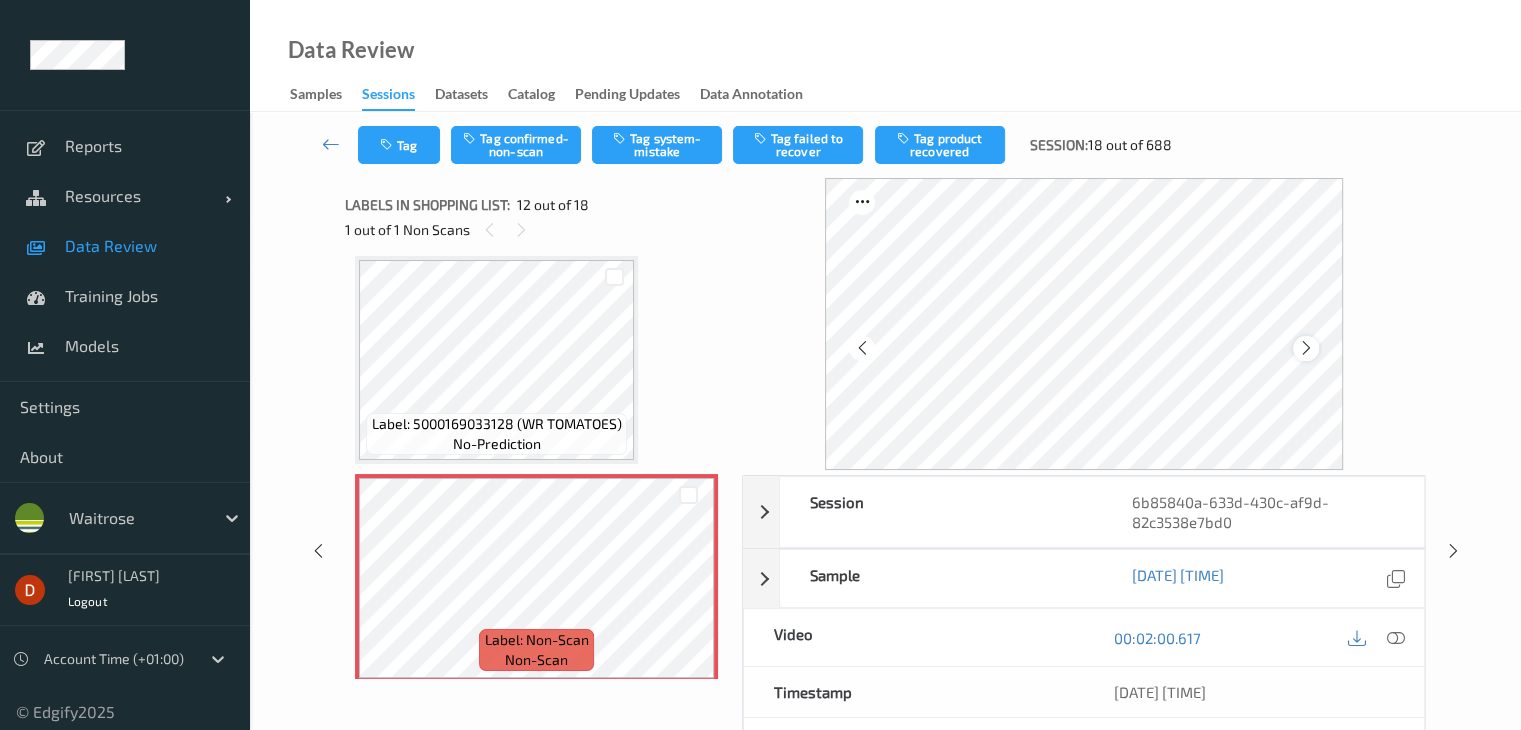 click at bounding box center (1306, 348) 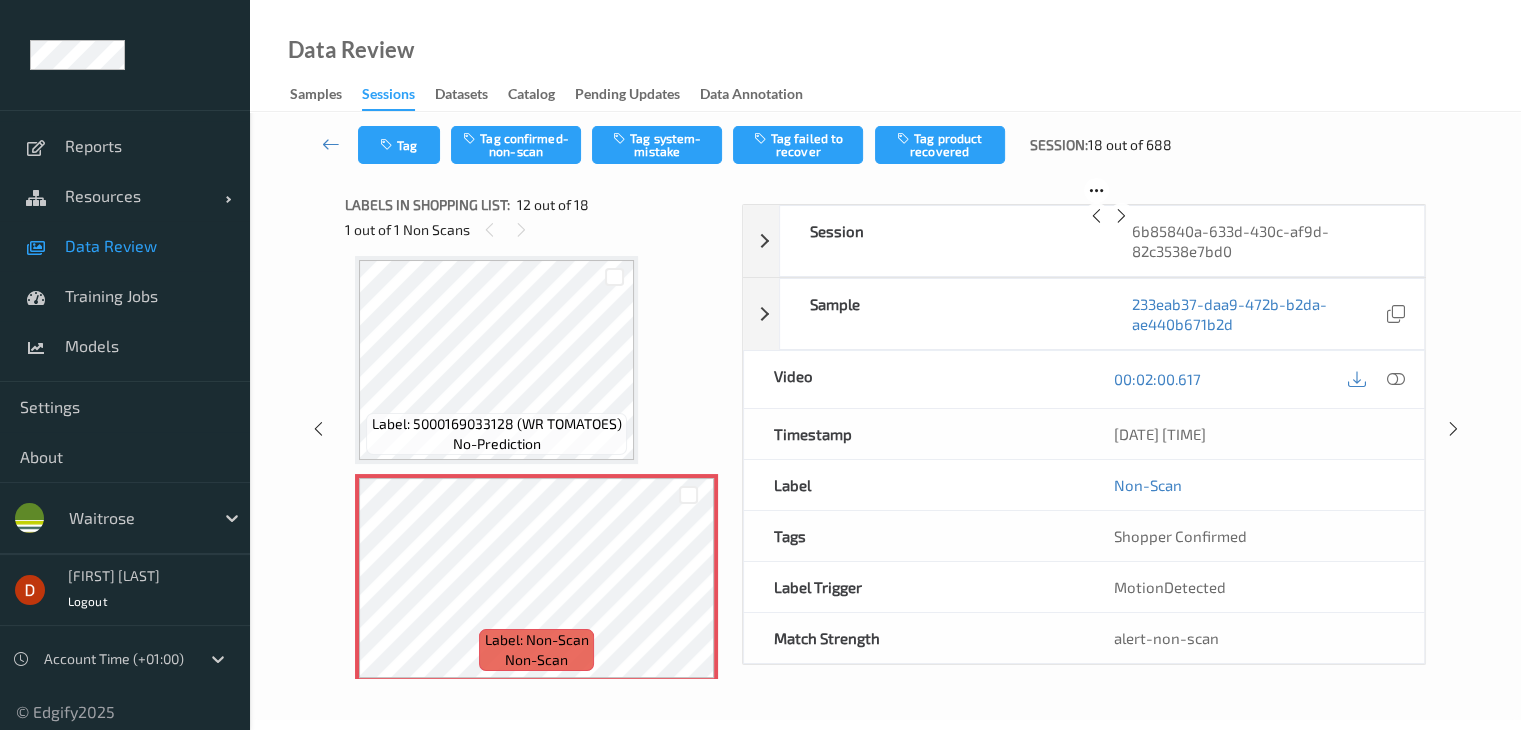 click at bounding box center (1121, 216) 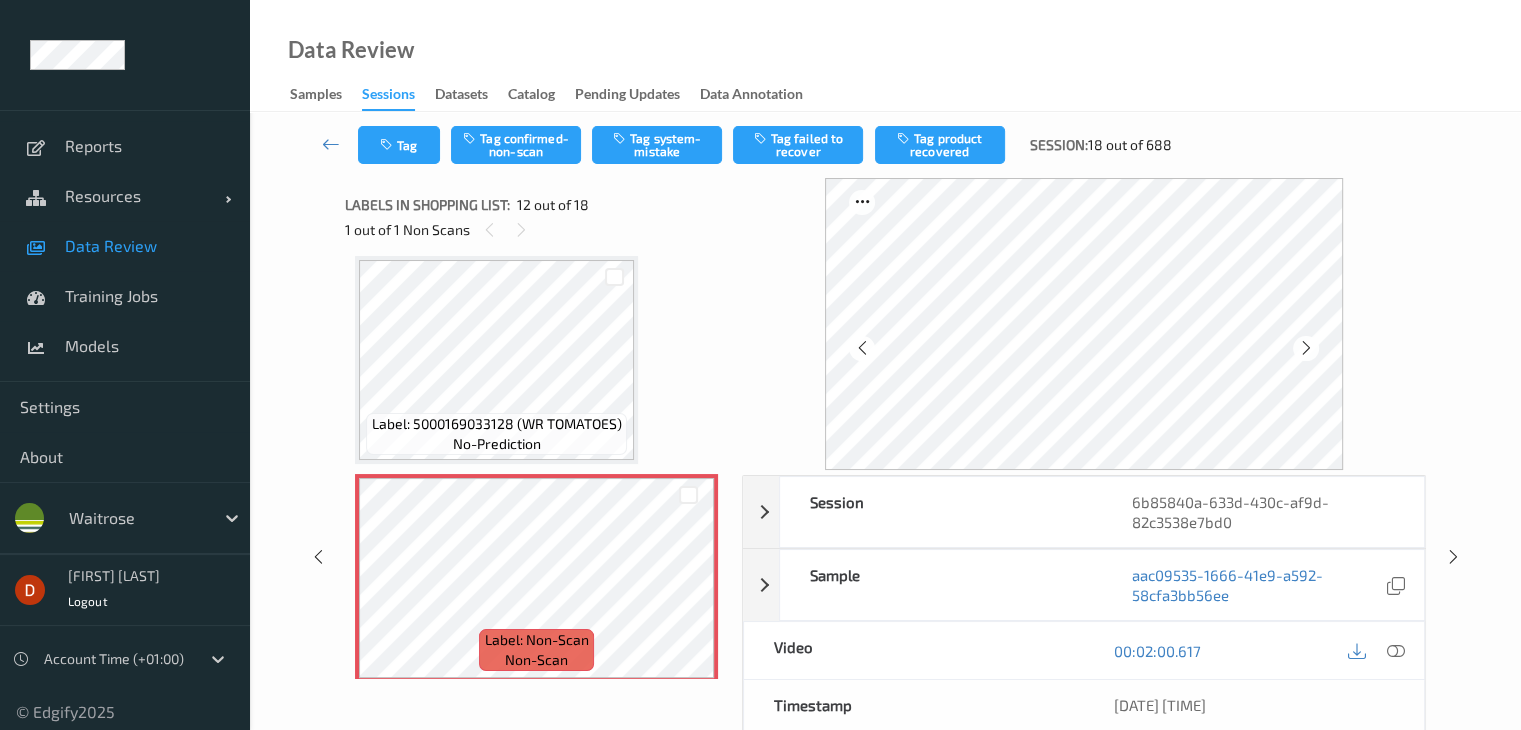 click at bounding box center (1306, 348) 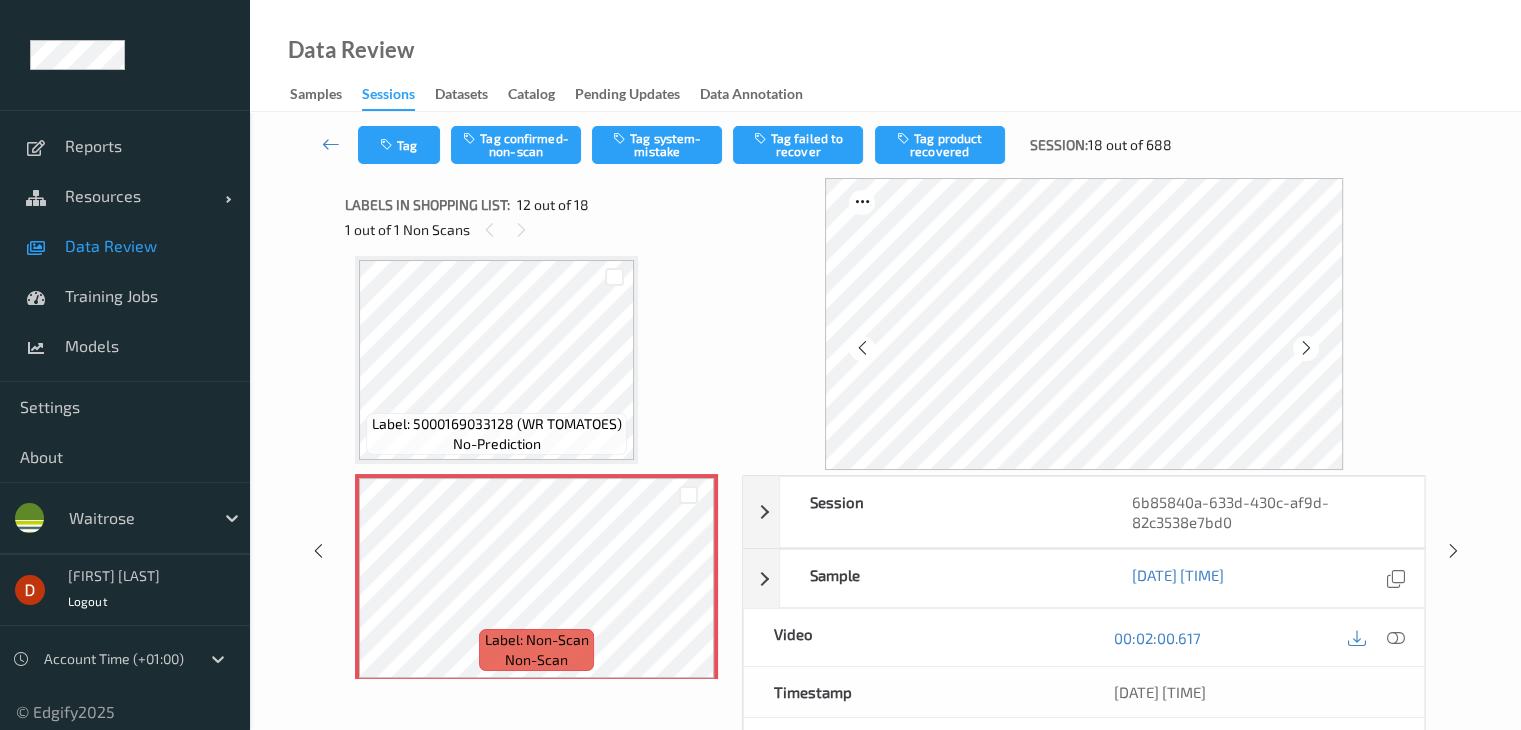 click at bounding box center [1306, 348] 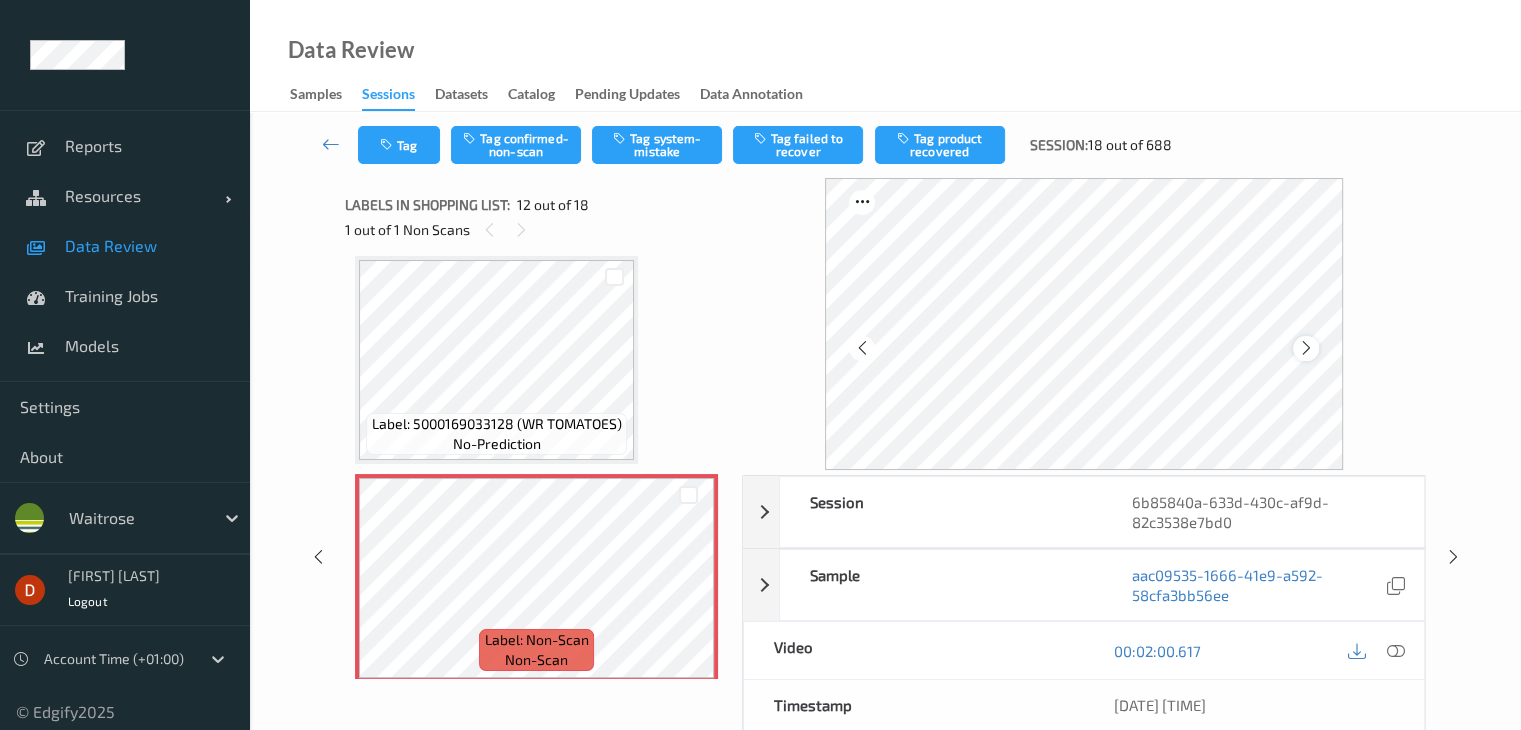 click at bounding box center (1306, 348) 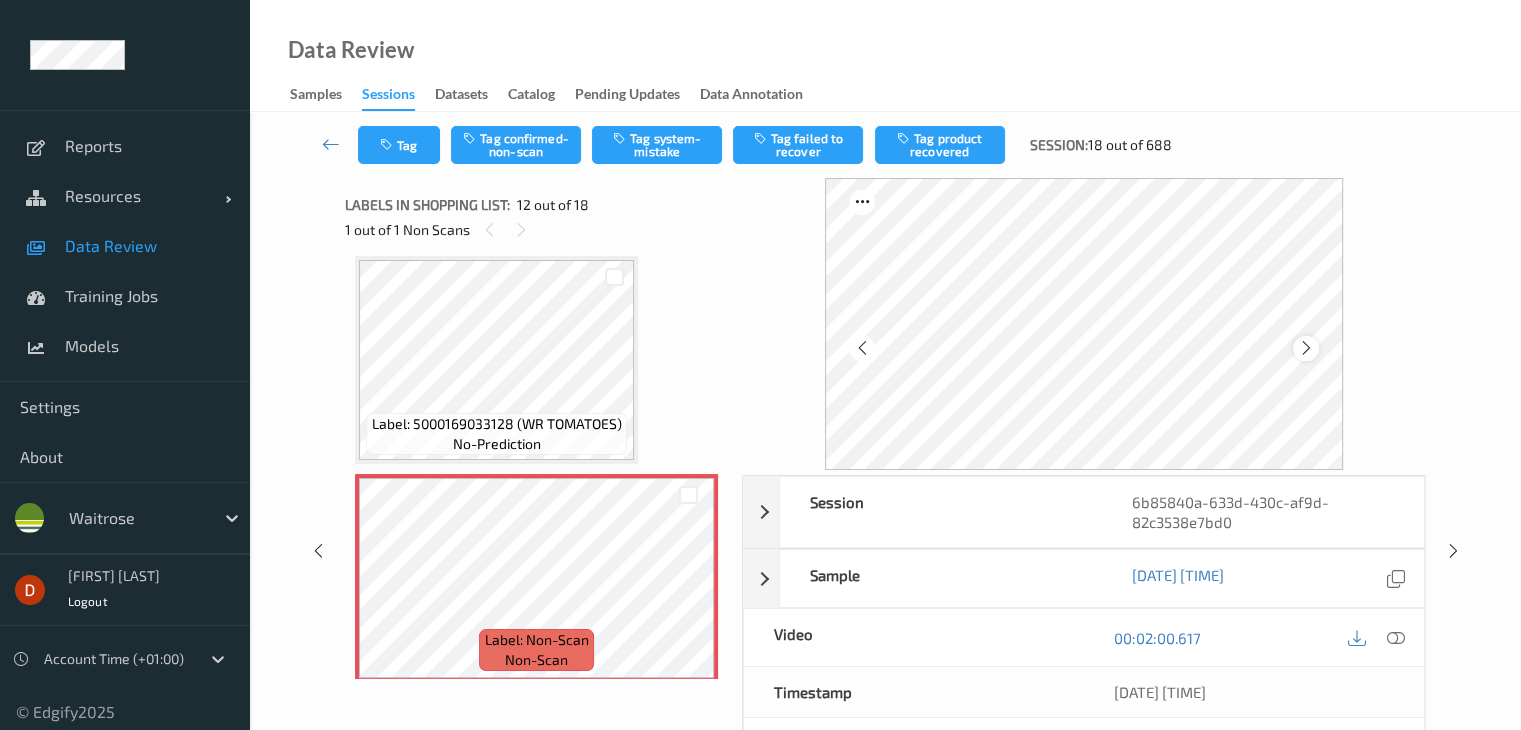 click at bounding box center [1305, 348] 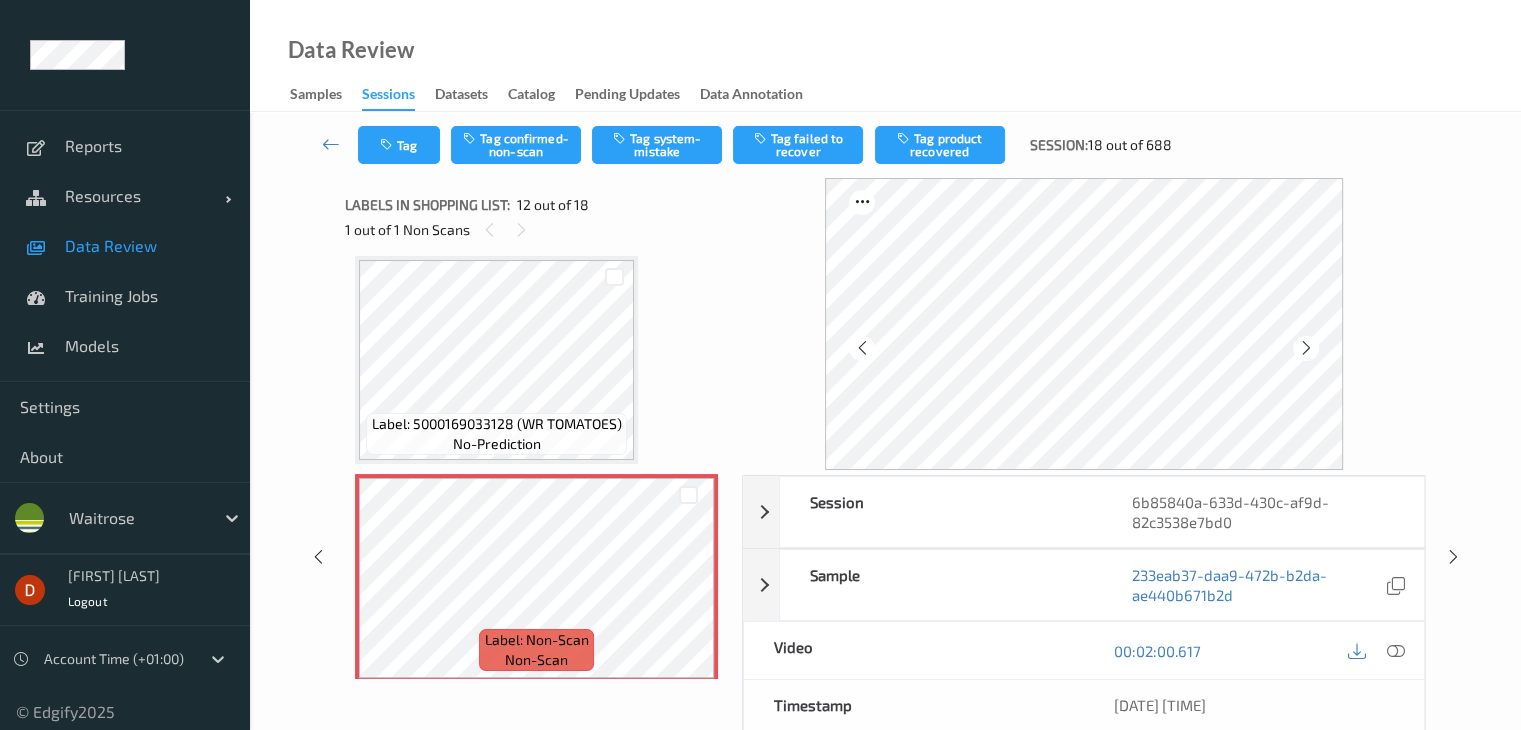 click at bounding box center (1305, 348) 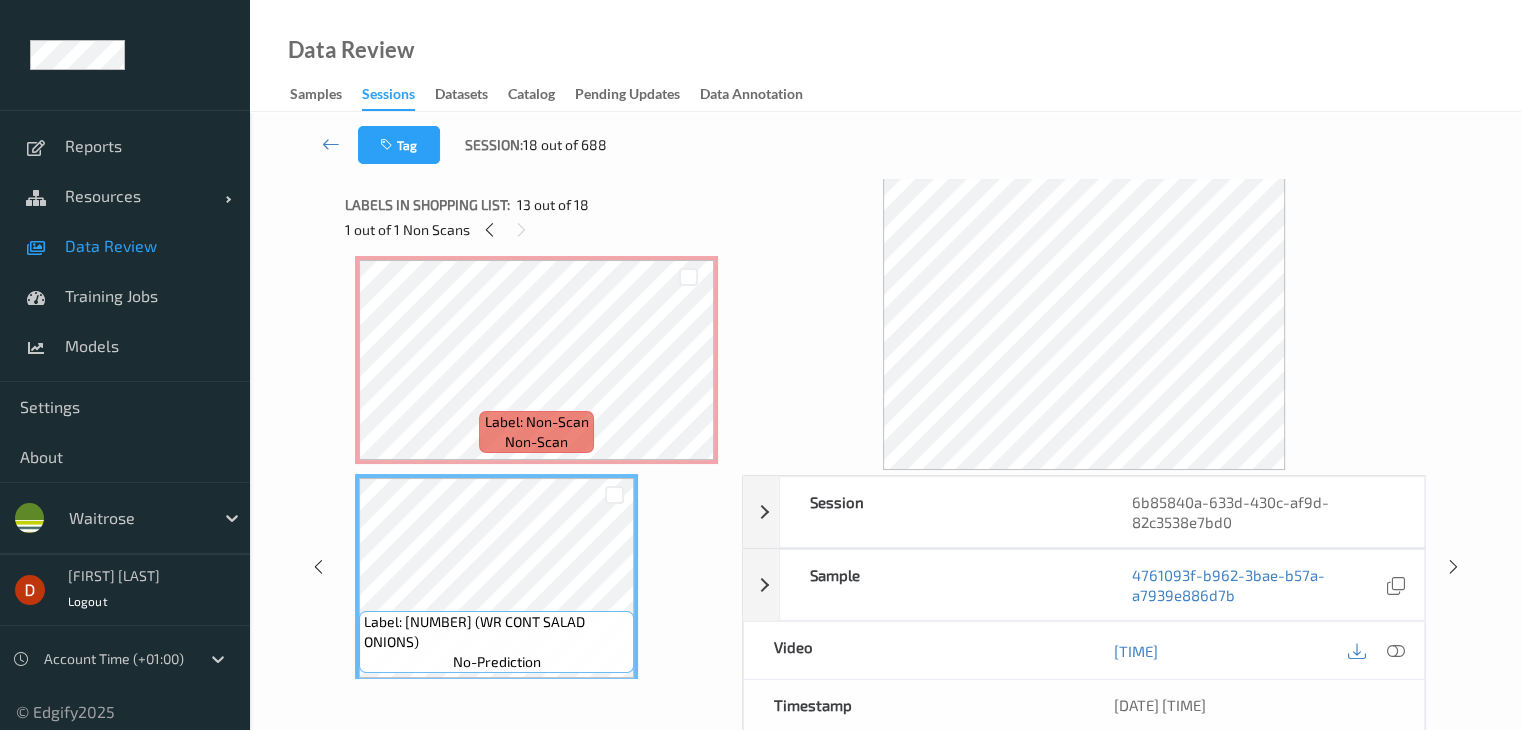 scroll, scrollTop: 2390, scrollLeft: 0, axis: vertical 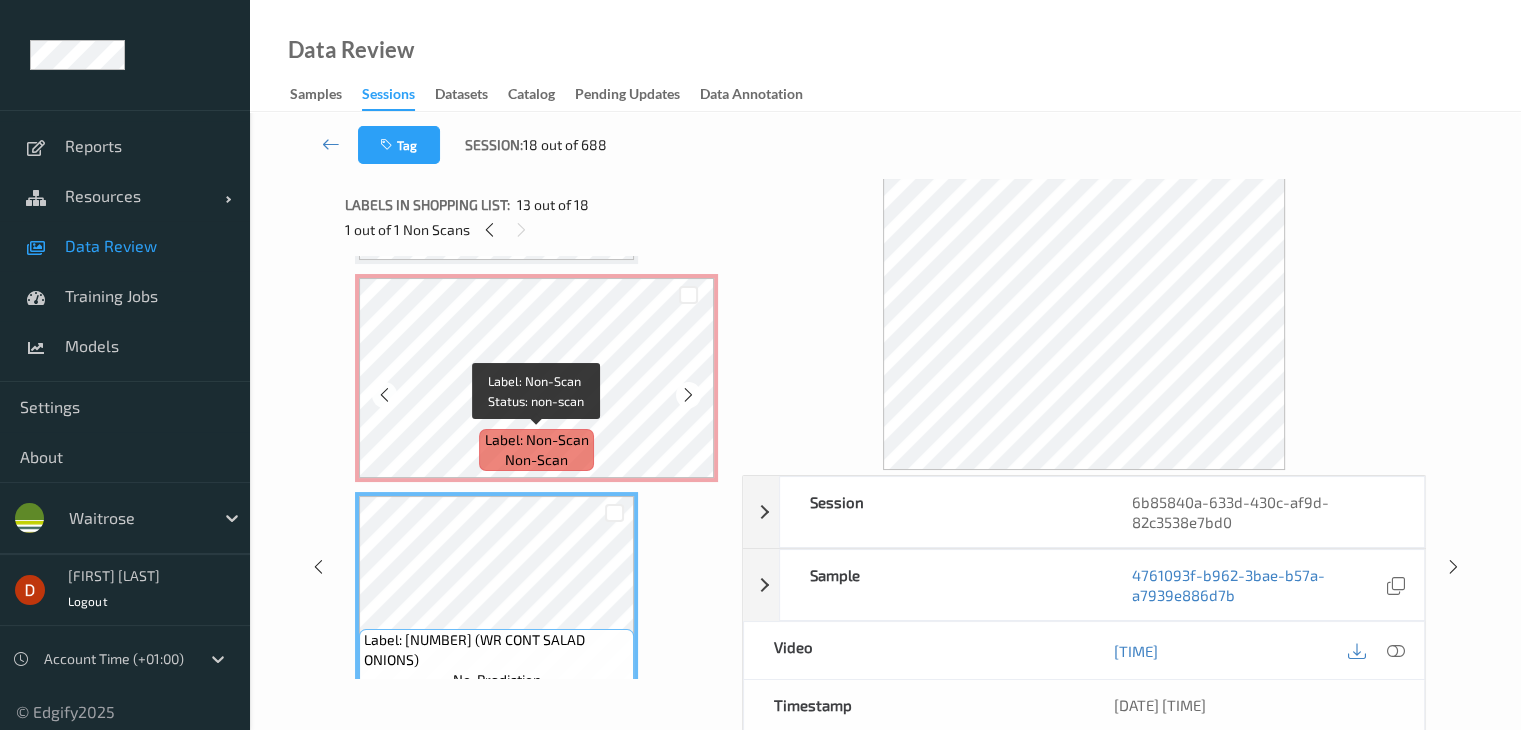 click on "Label: Non-Scan" at bounding box center [537, 440] 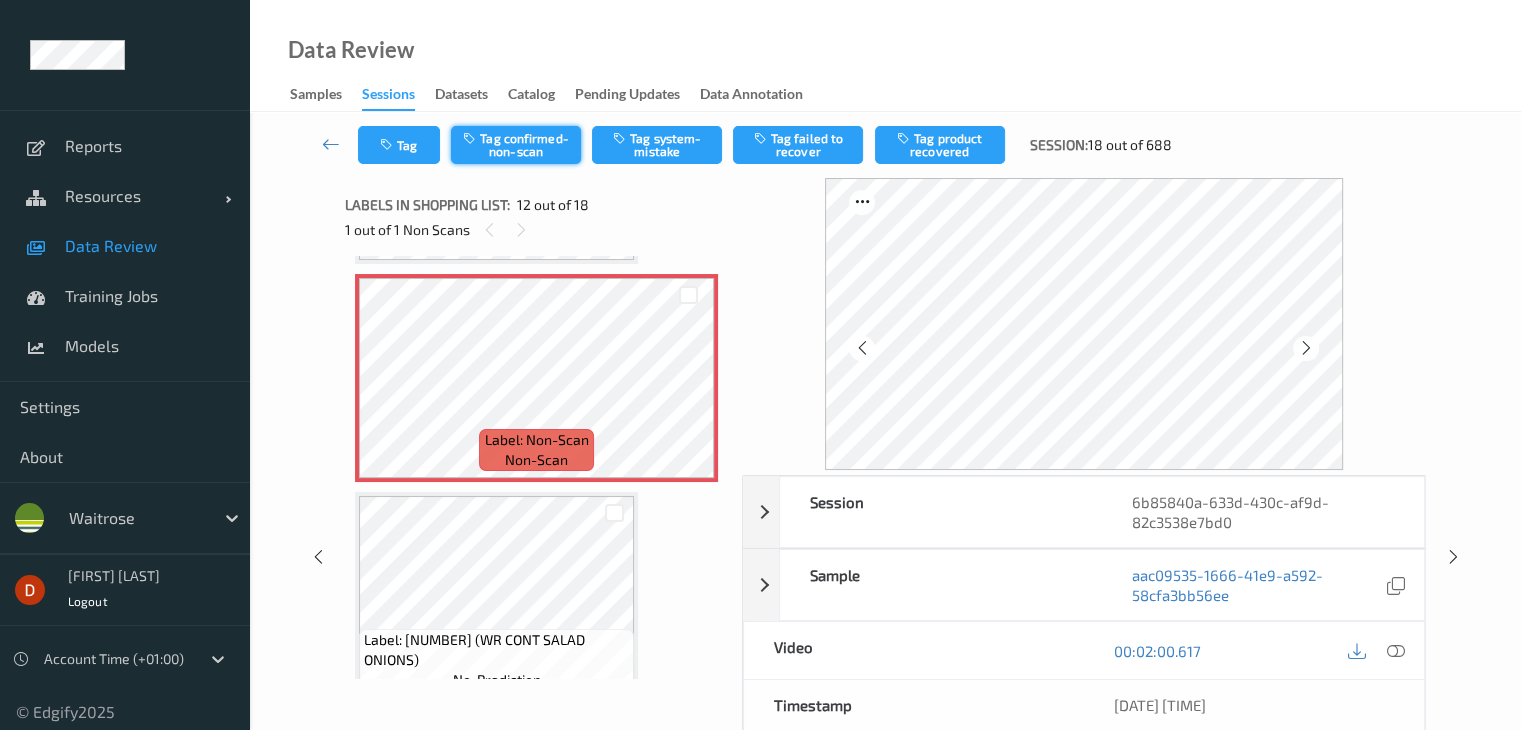 click on "Tag   confirmed-non-scan" at bounding box center (516, 145) 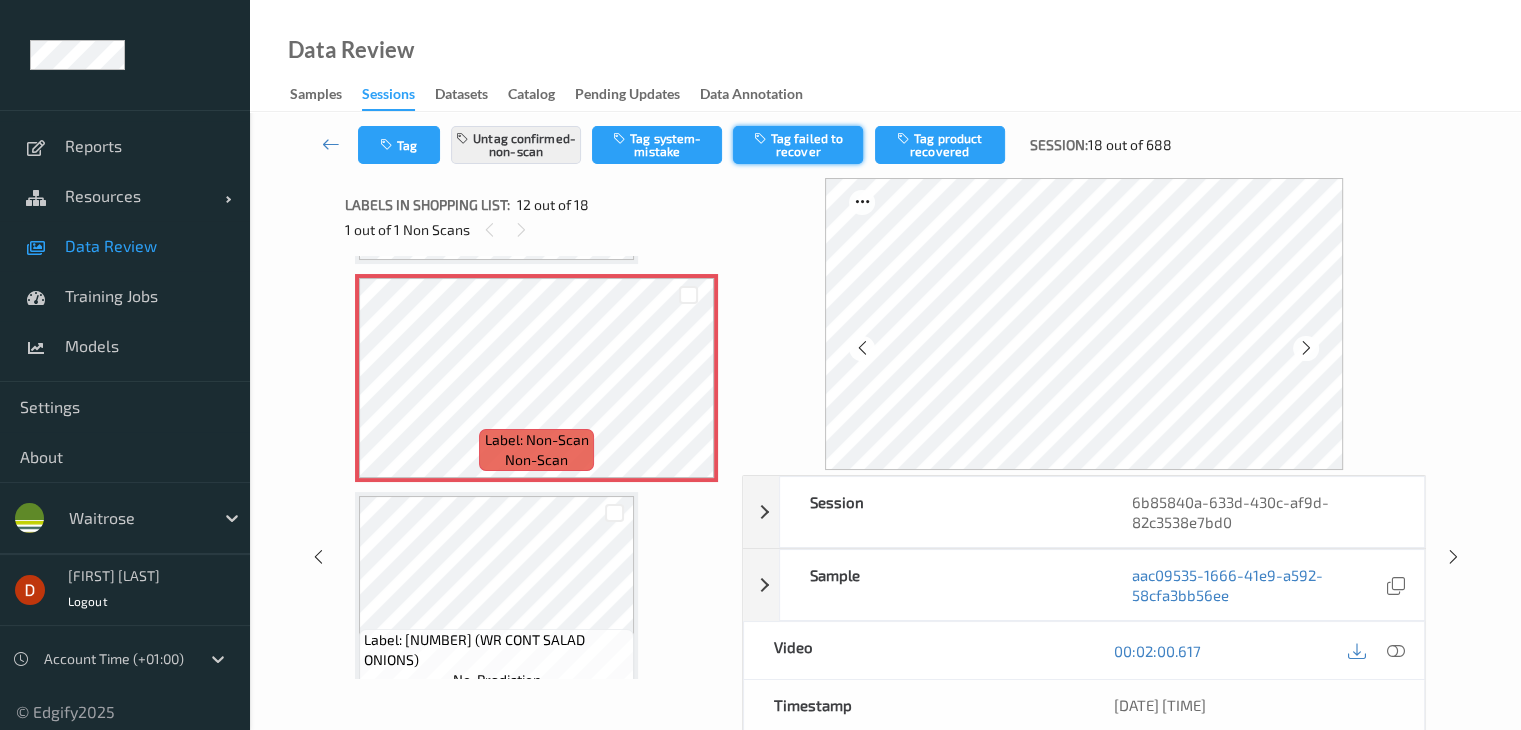 click on "Tag   failed to recover" at bounding box center (798, 145) 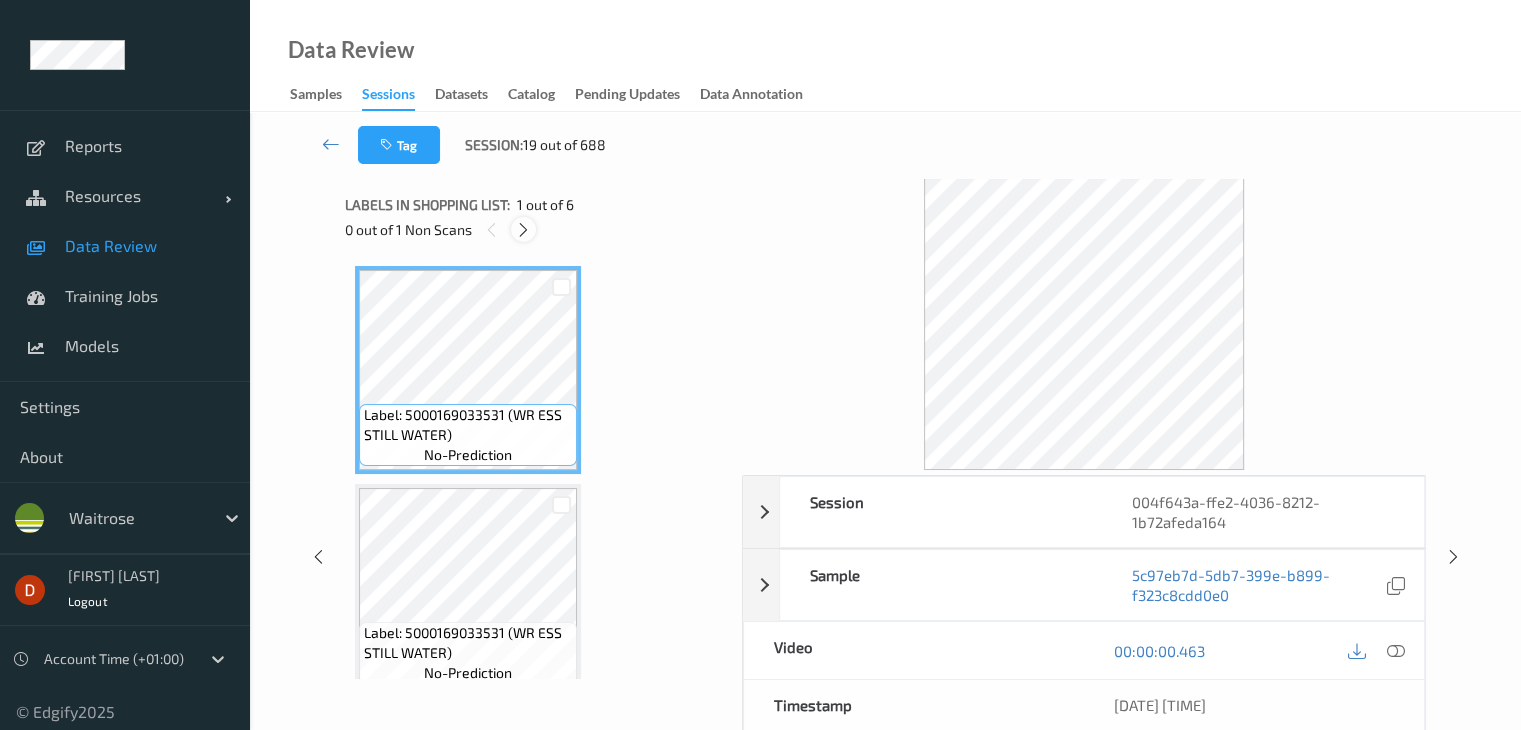 click at bounding box center (523, 230) 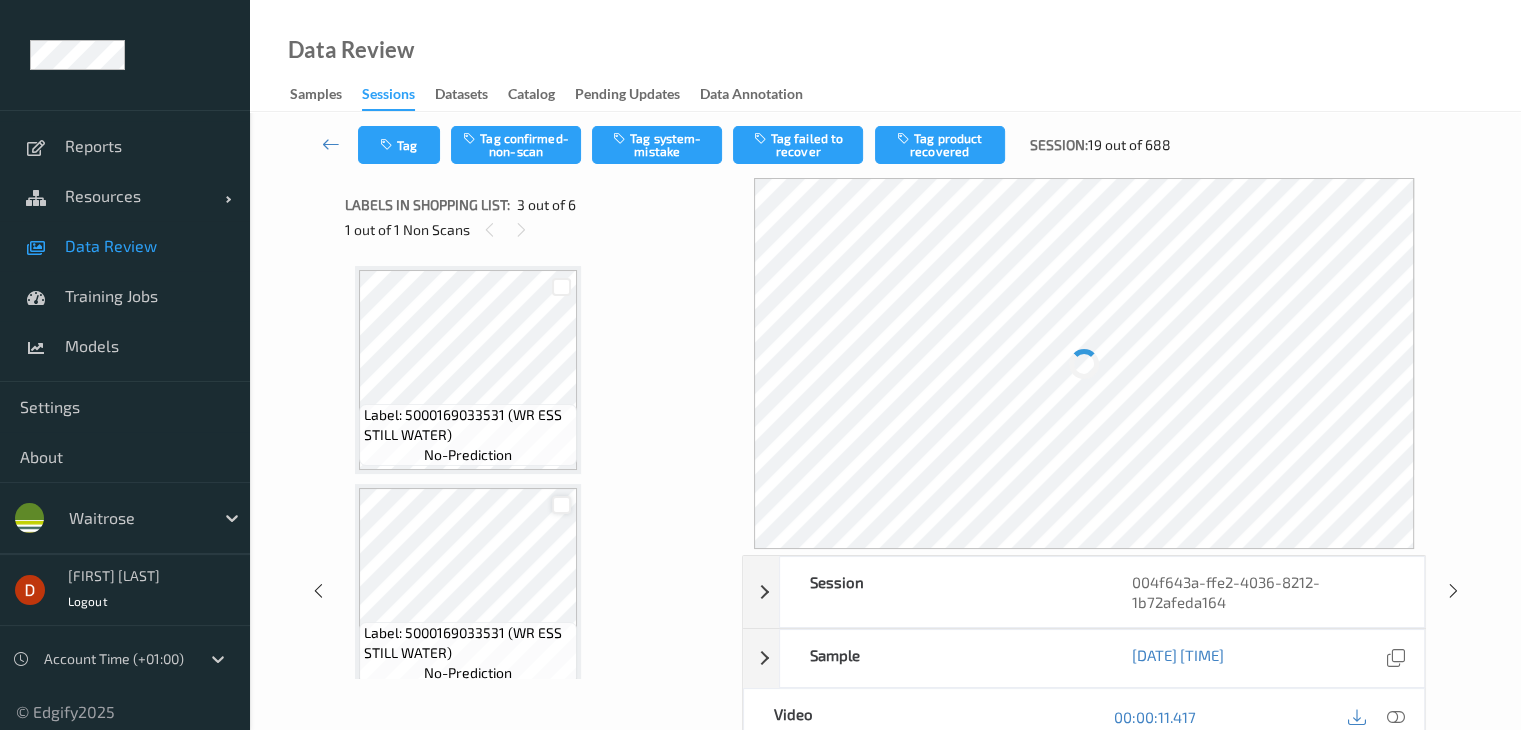 scroll, scrollTop: 228, scrollLeft: 0, axis: vertical 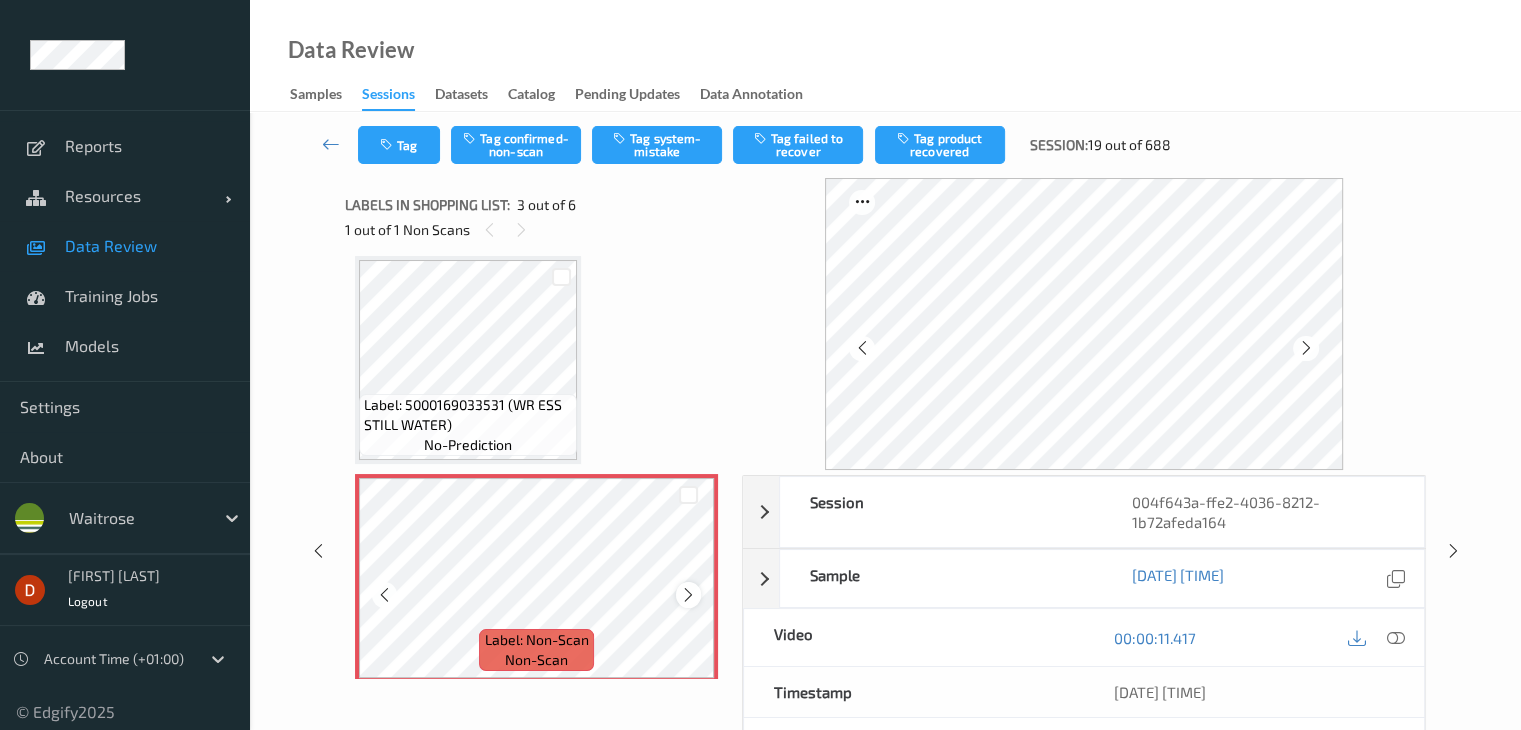click at bounding box center (688, 595) 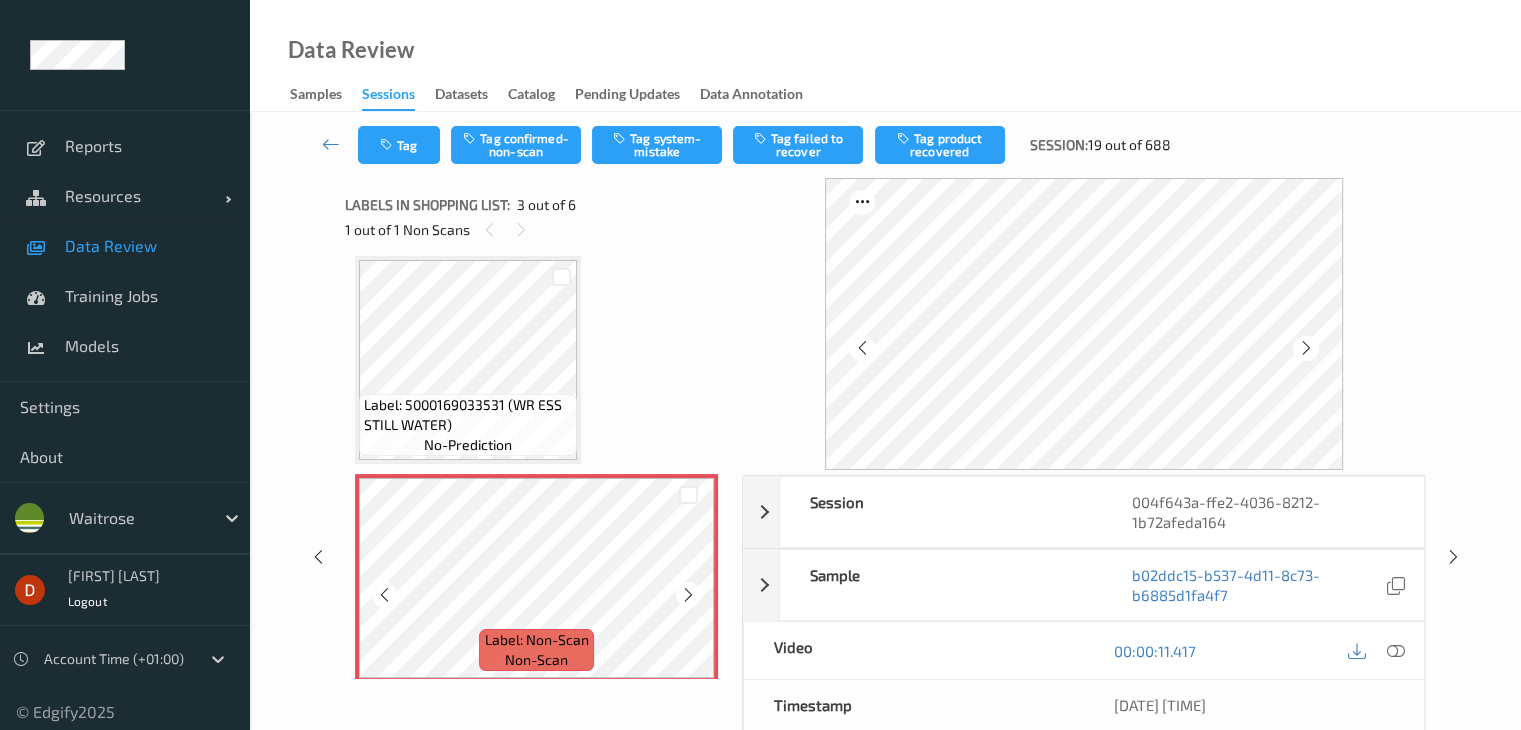 click at bounding box center [688, 595] 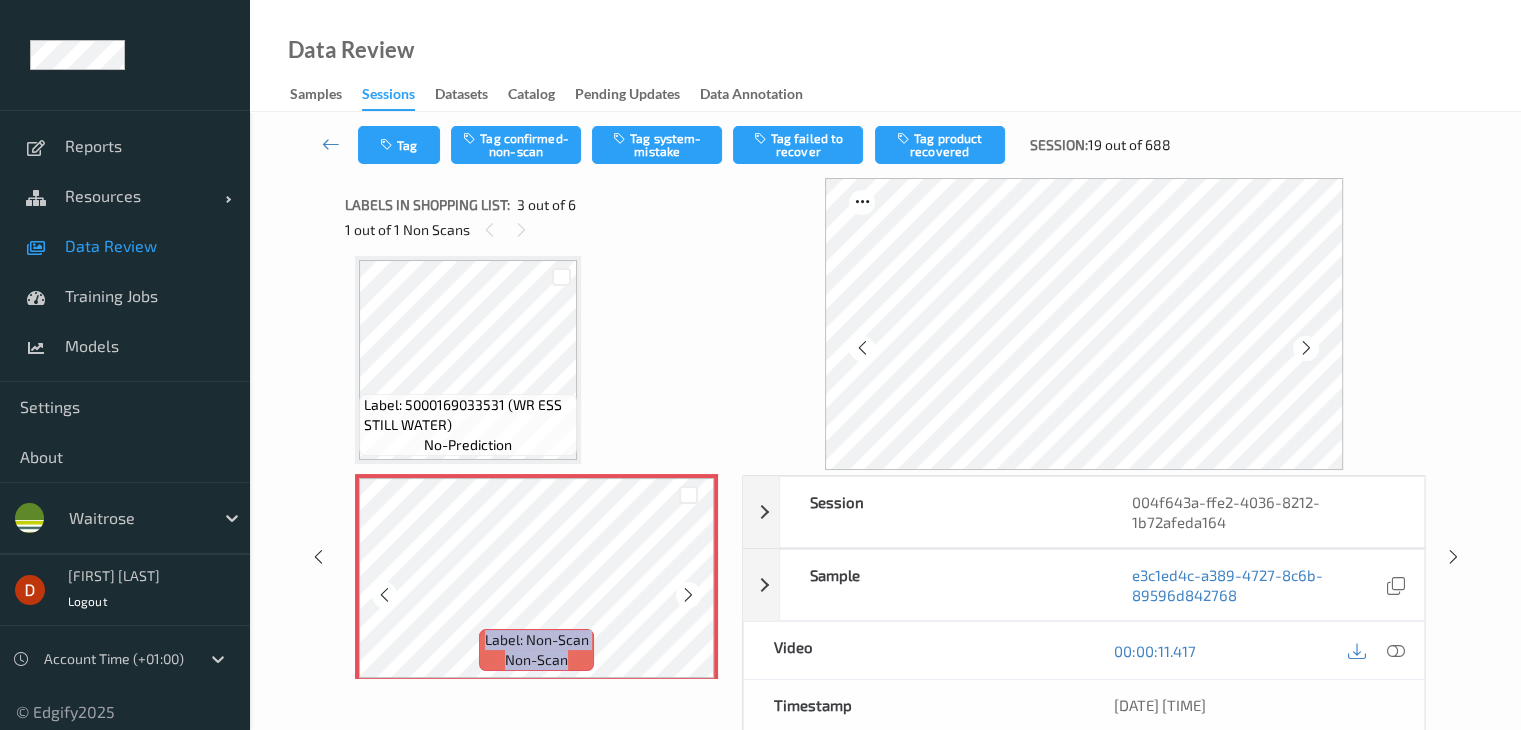 click at bounding box center [688, 595] 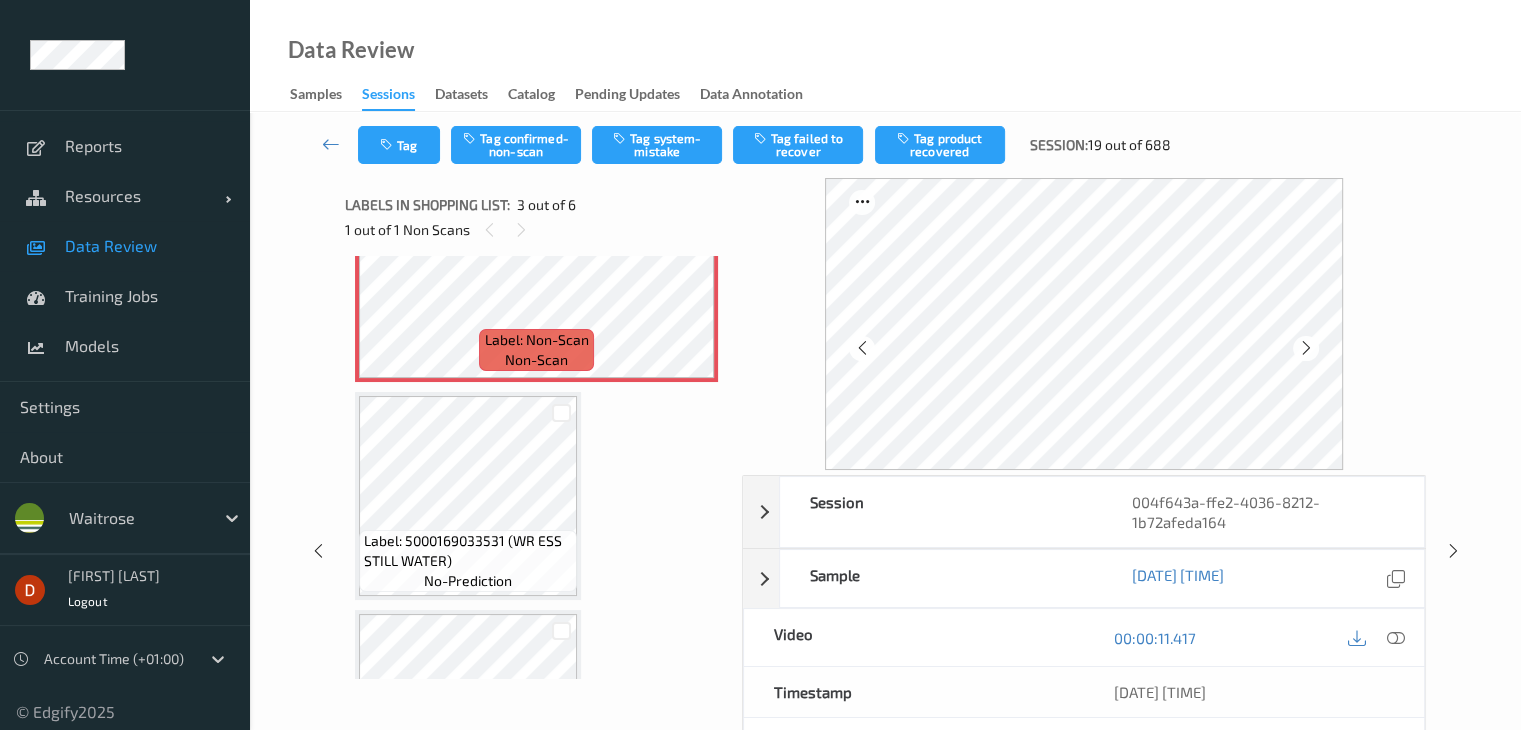 scroll, scrollTop: 428, scrollLeft: 0, axis: vertical 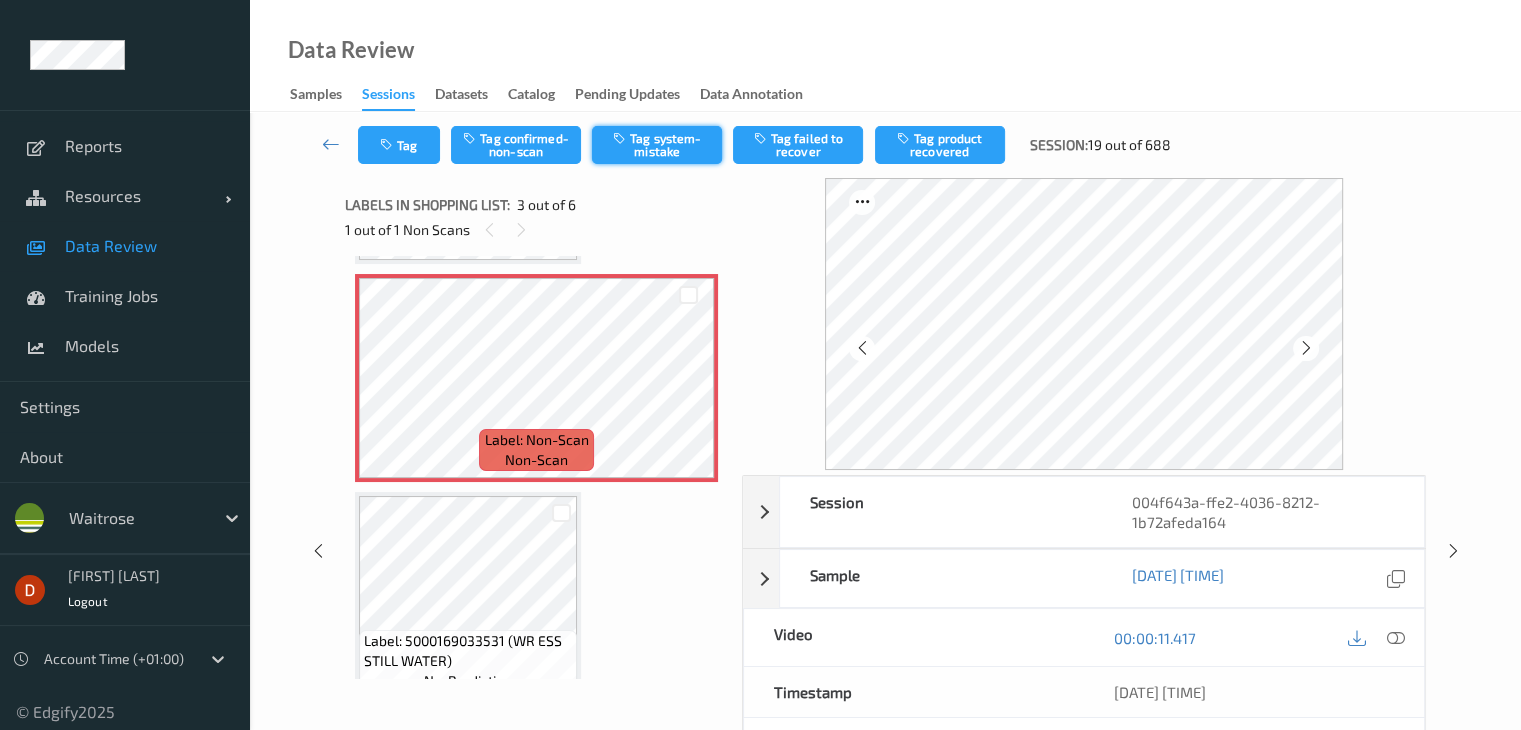 click on "Tag   system-mistake" at bounding box center [657, 145] 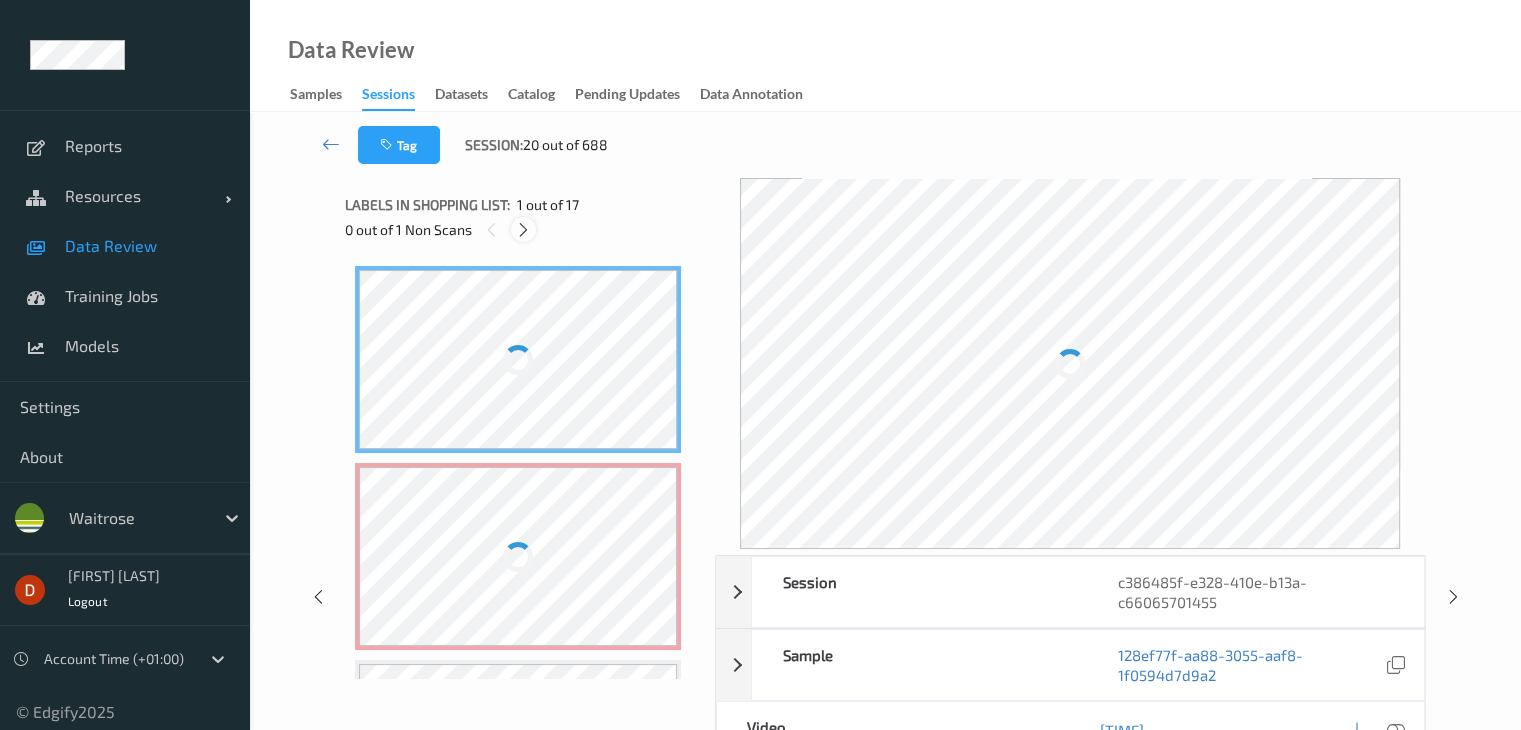 click at bounding box center [523, 229] 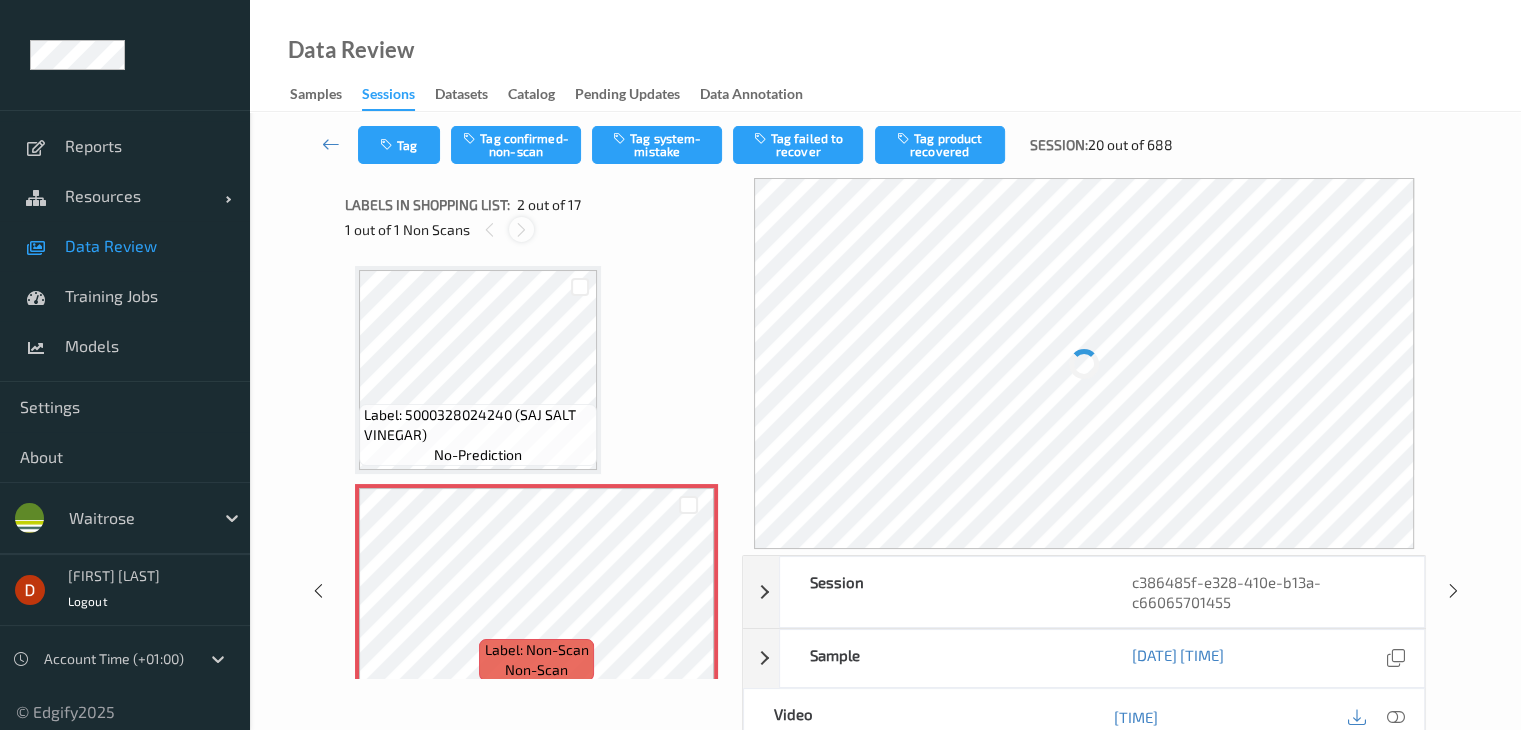 scroll, scrollTop: 10, scrollLeft: 0, axis: vertical 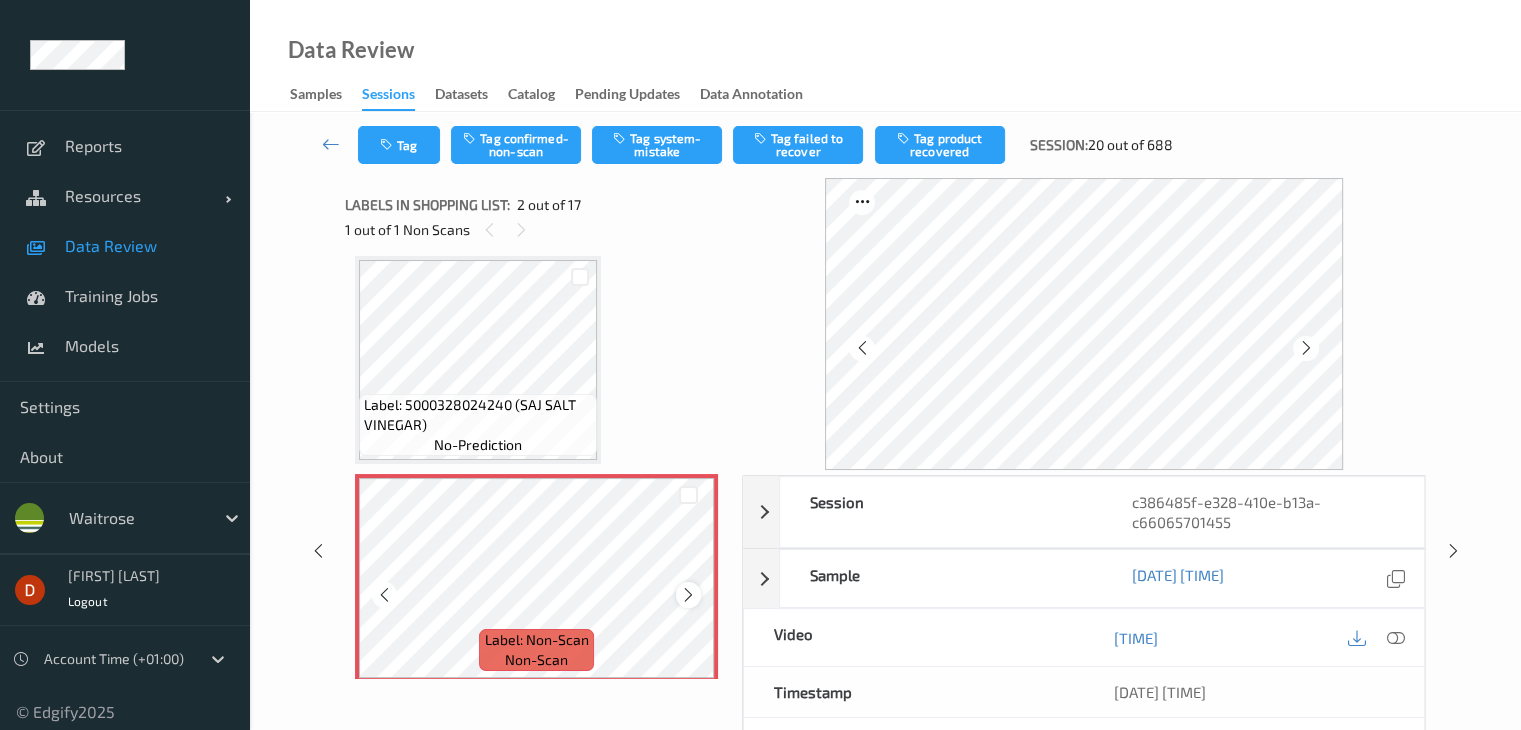 click at bounding box center (688, 595) 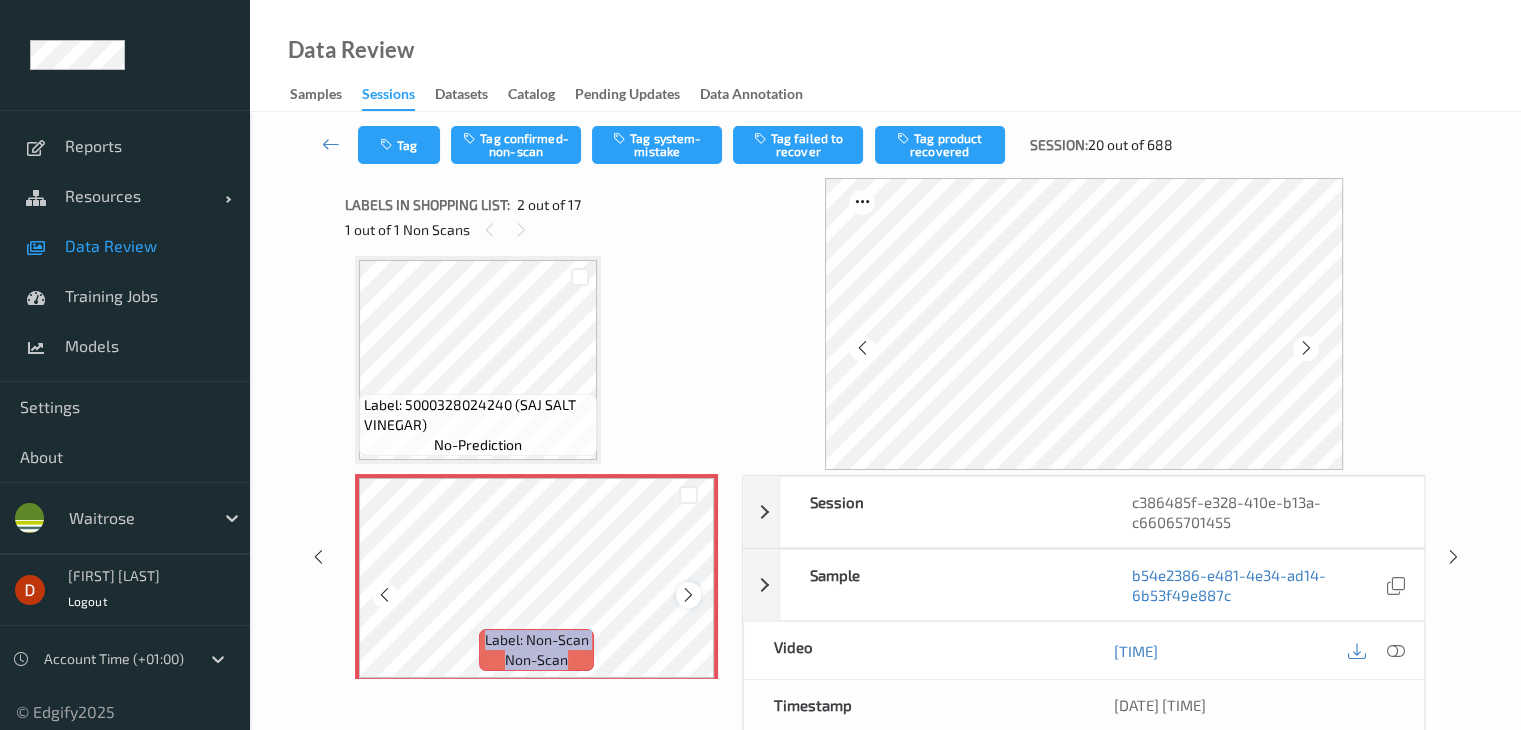 click at bounding box center [688, 595] 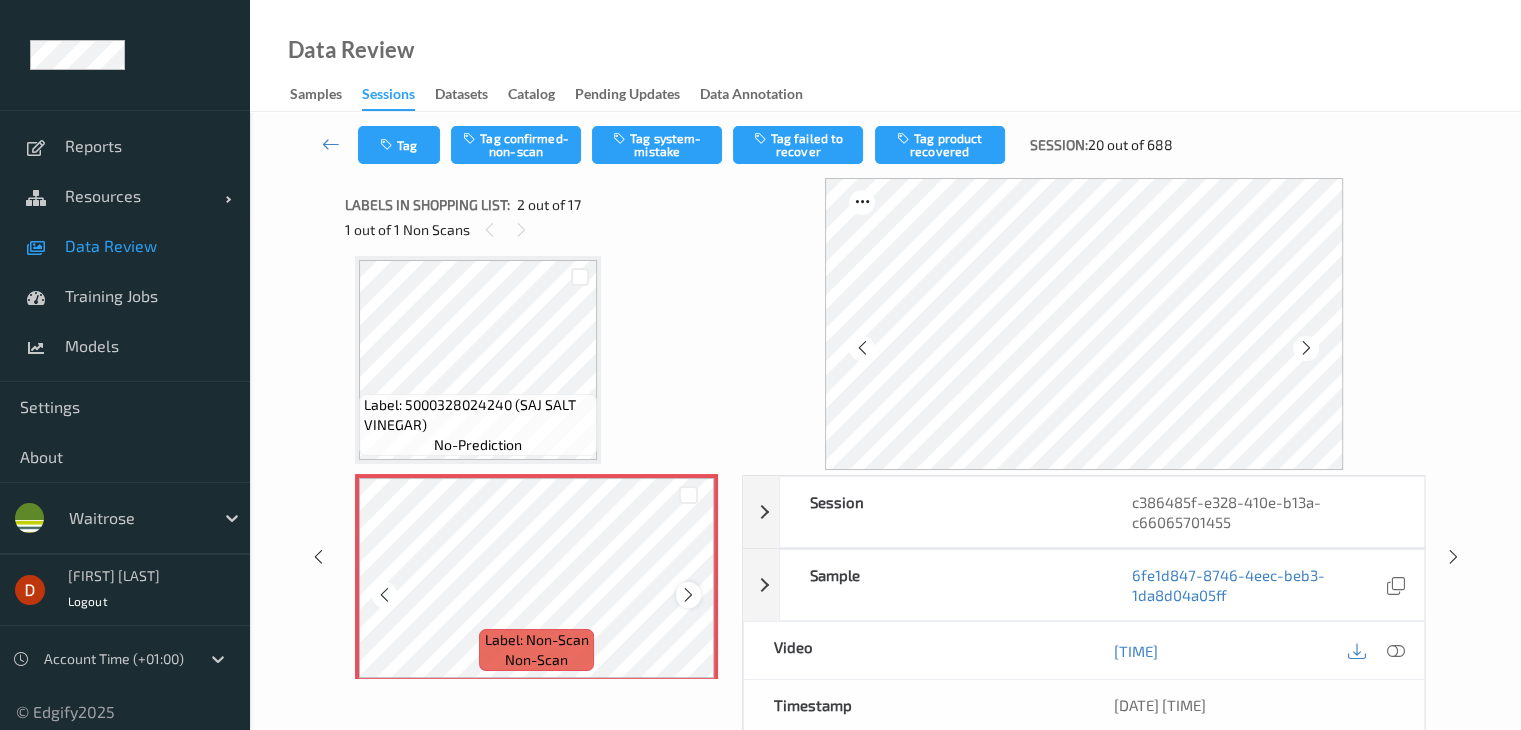click at bounding box center (688, 595) 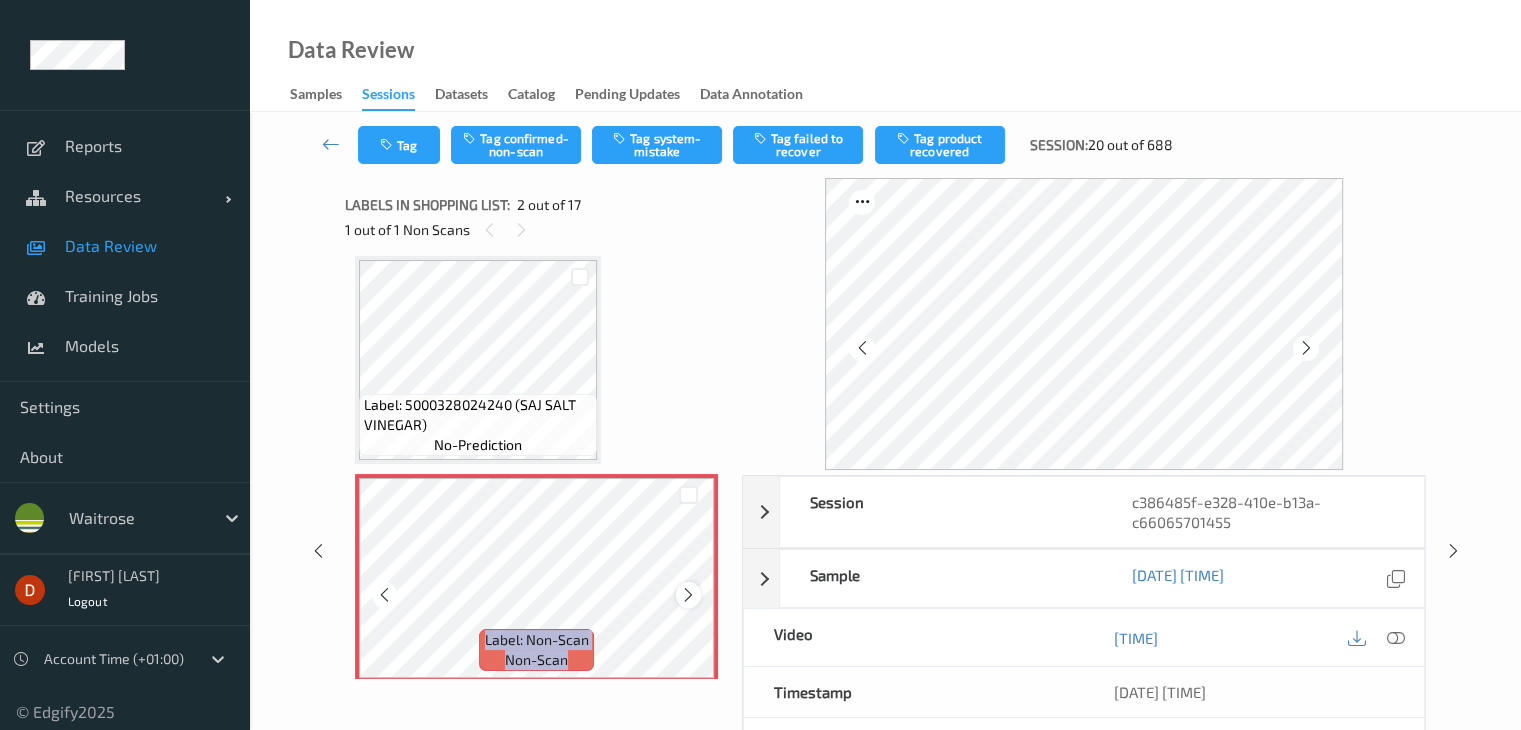 click at bounding box center [688, 595] 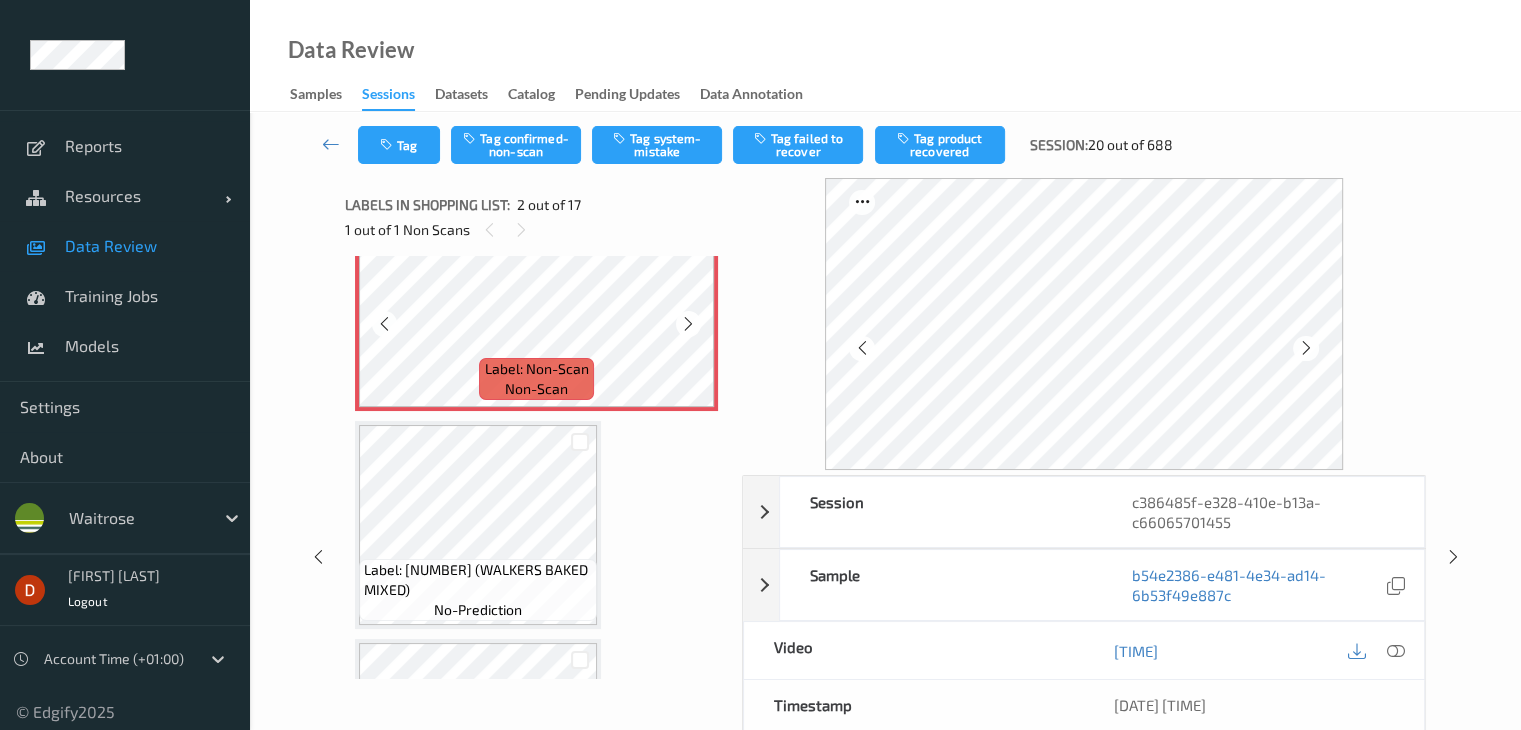 scroll, scrollTop: 310, scrollLeft: 0, axis: vertical 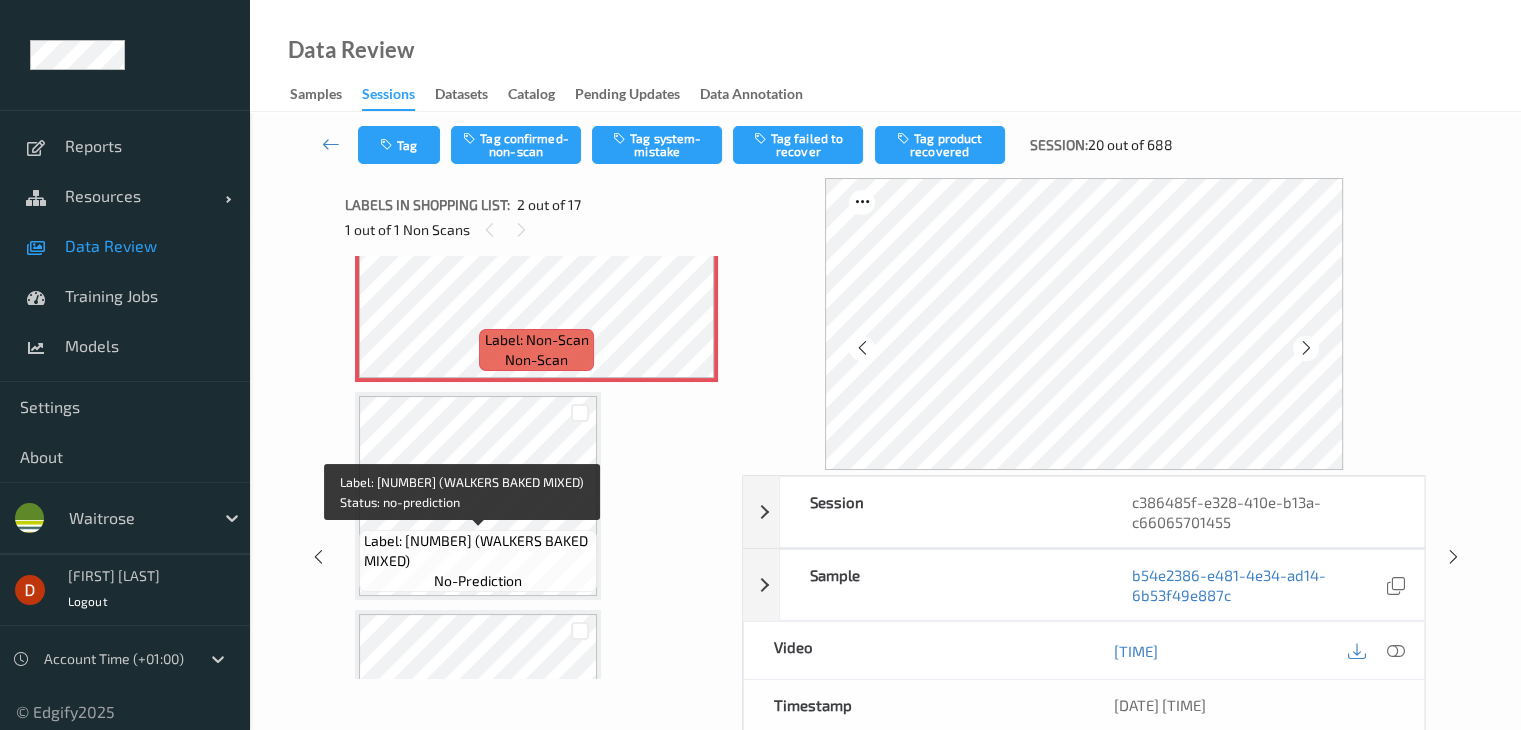 click on "Label: [NUMBER] (WALKERS BAKED MIXED)" at bounding box center (478, 551) 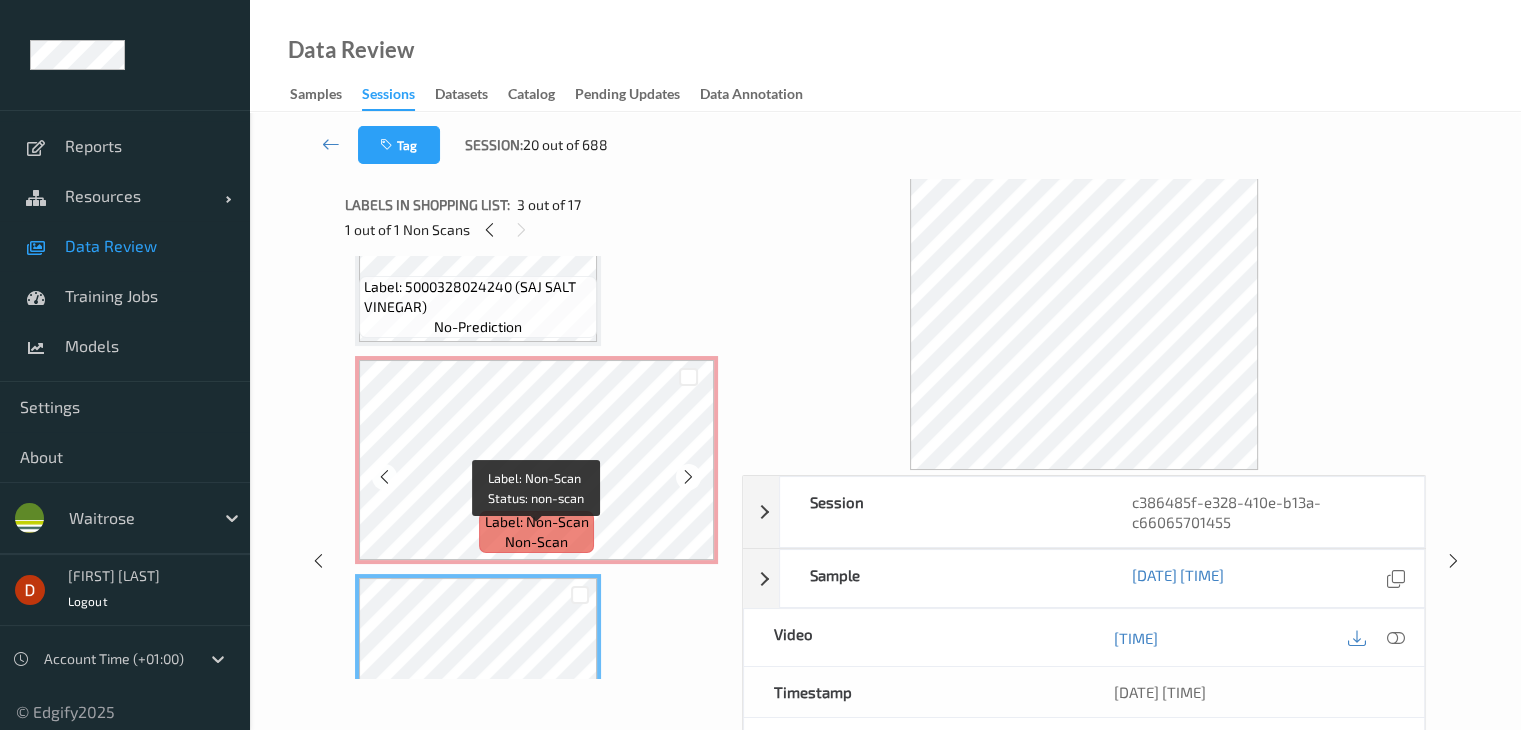 scroll, scrollTop: 110, scrollLeft: 0, axis: vertical 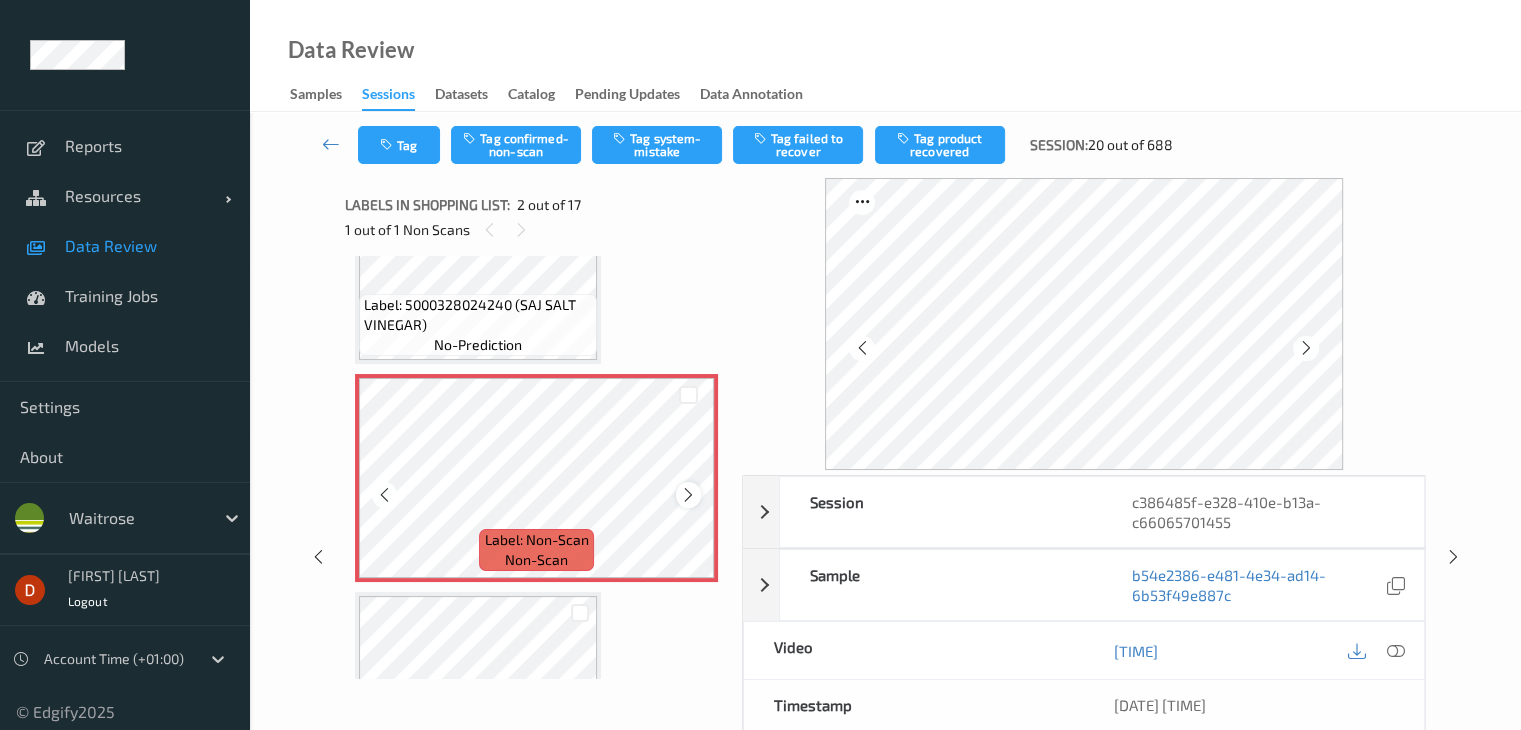 click at bounding box center (688, 495) 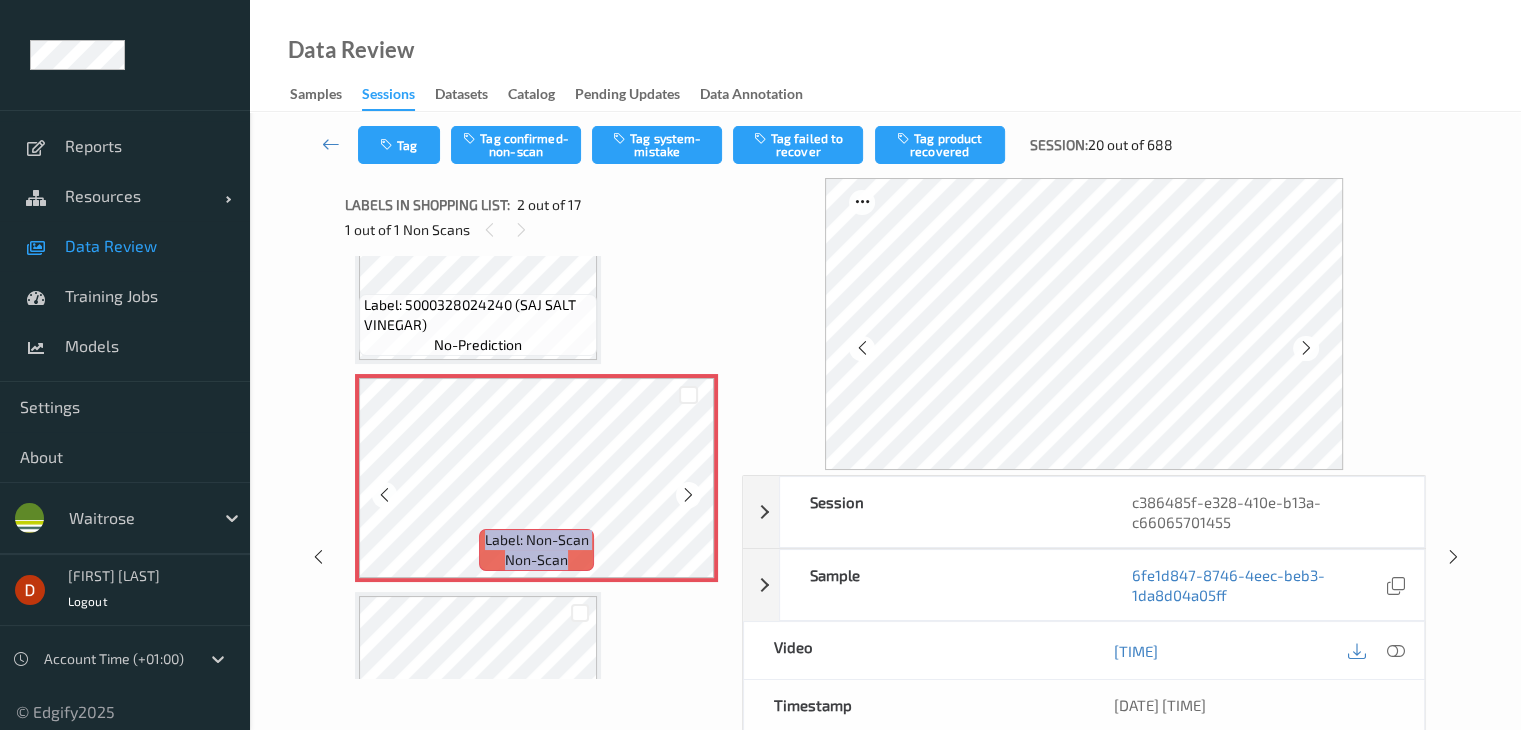 click at bounding box center (688, 495) 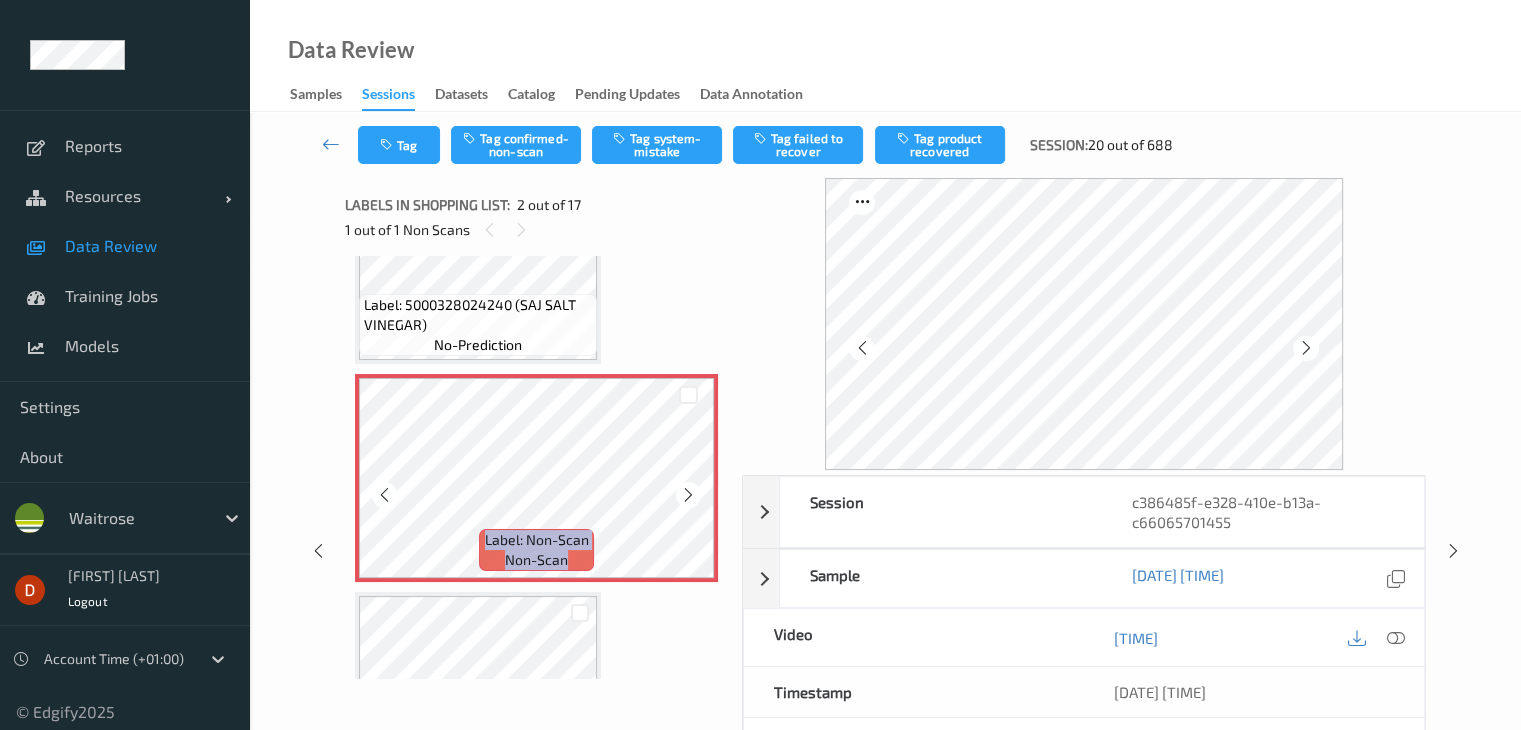 click at bounding box center (688, 495) 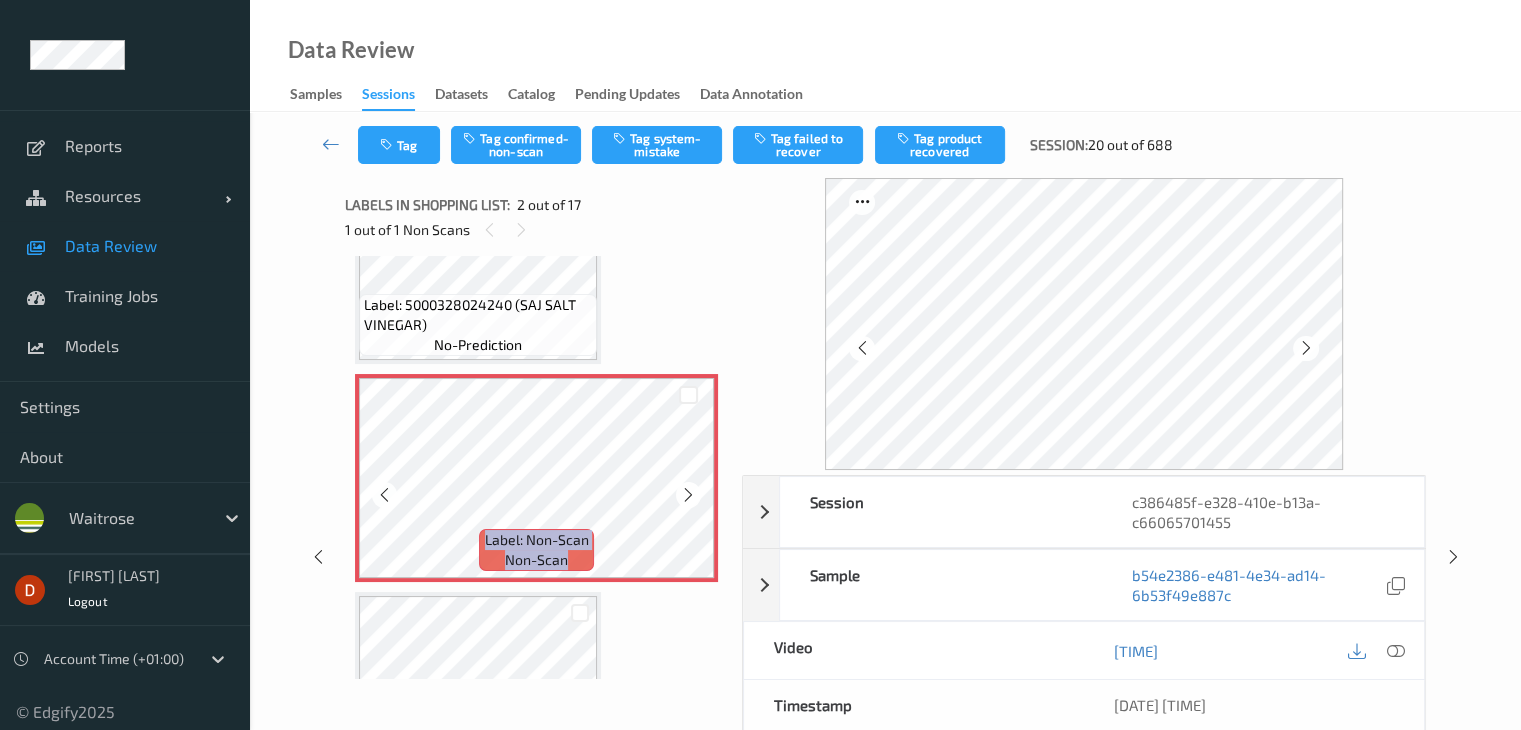 click at bounding box center (688, 495) 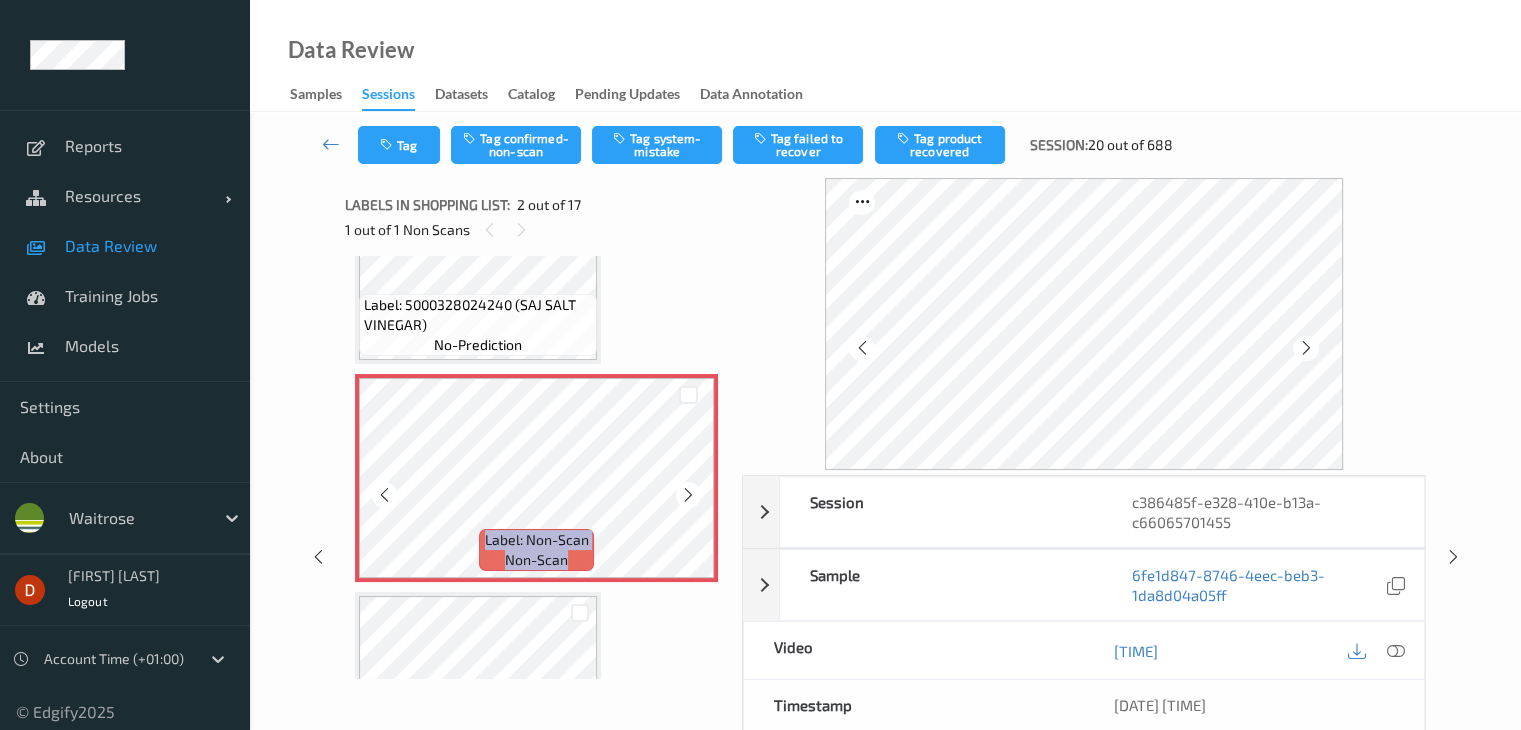 click at bounding box center [688, 495] 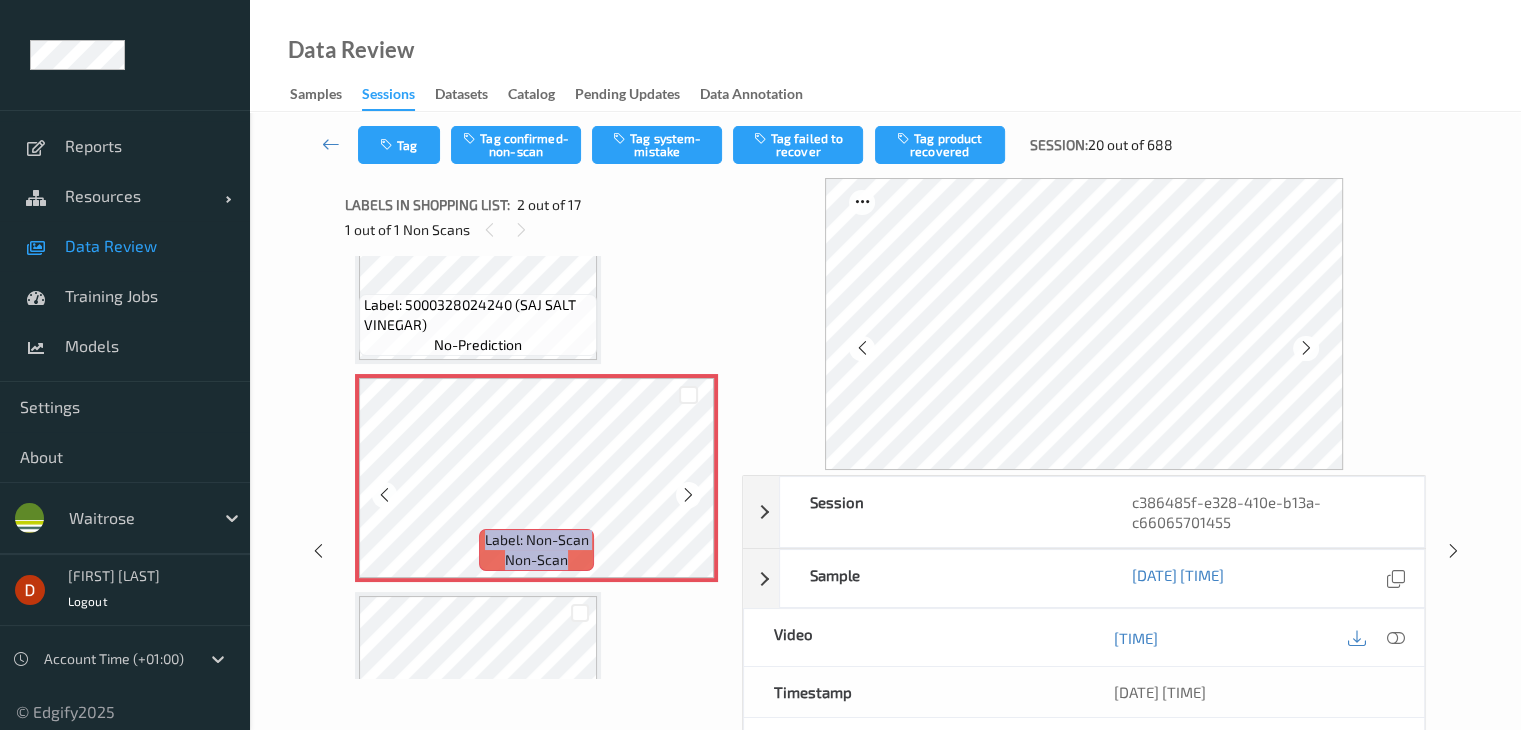 click at bounding box center [688, 495] 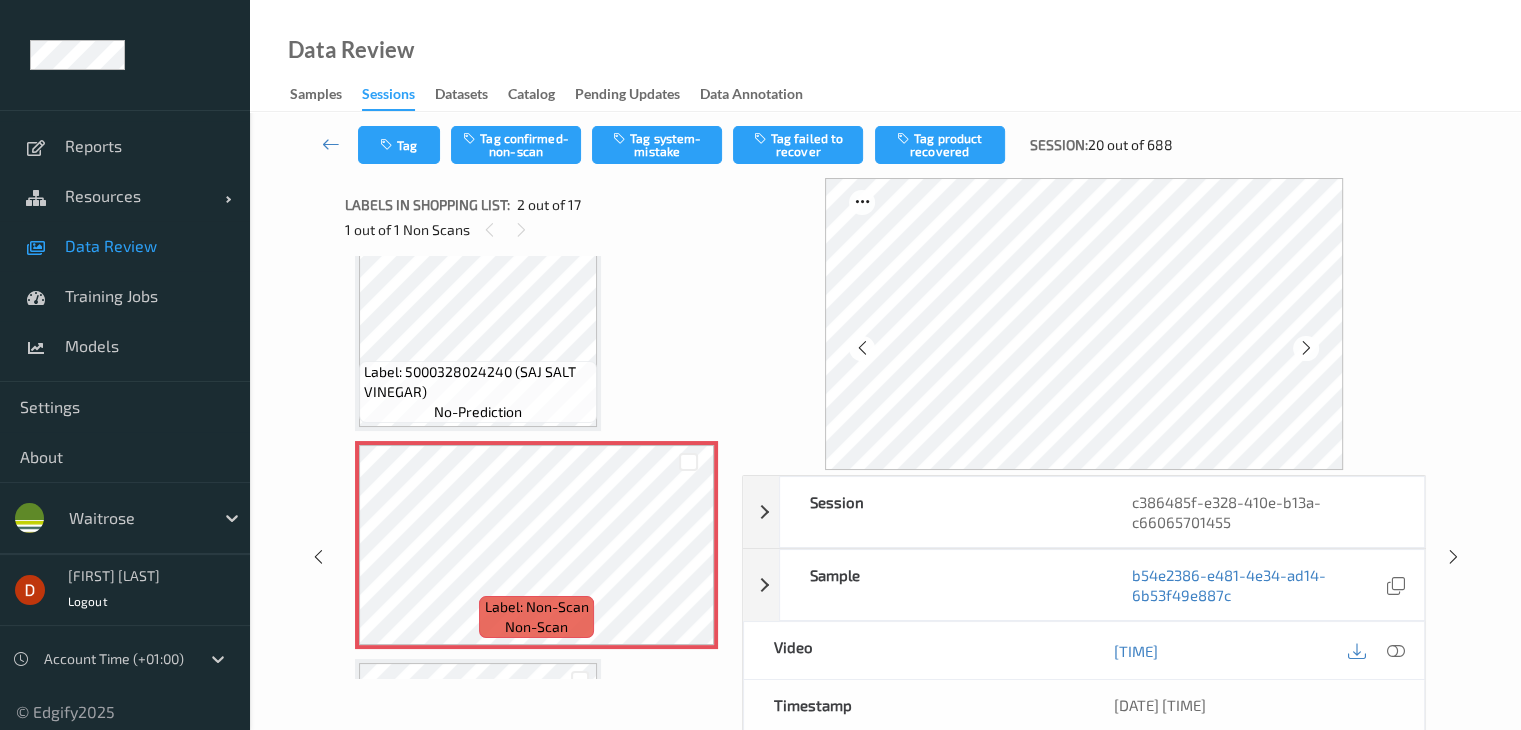 scroll, scrollTop: 10, scrollLeft: 0, axis: vertical 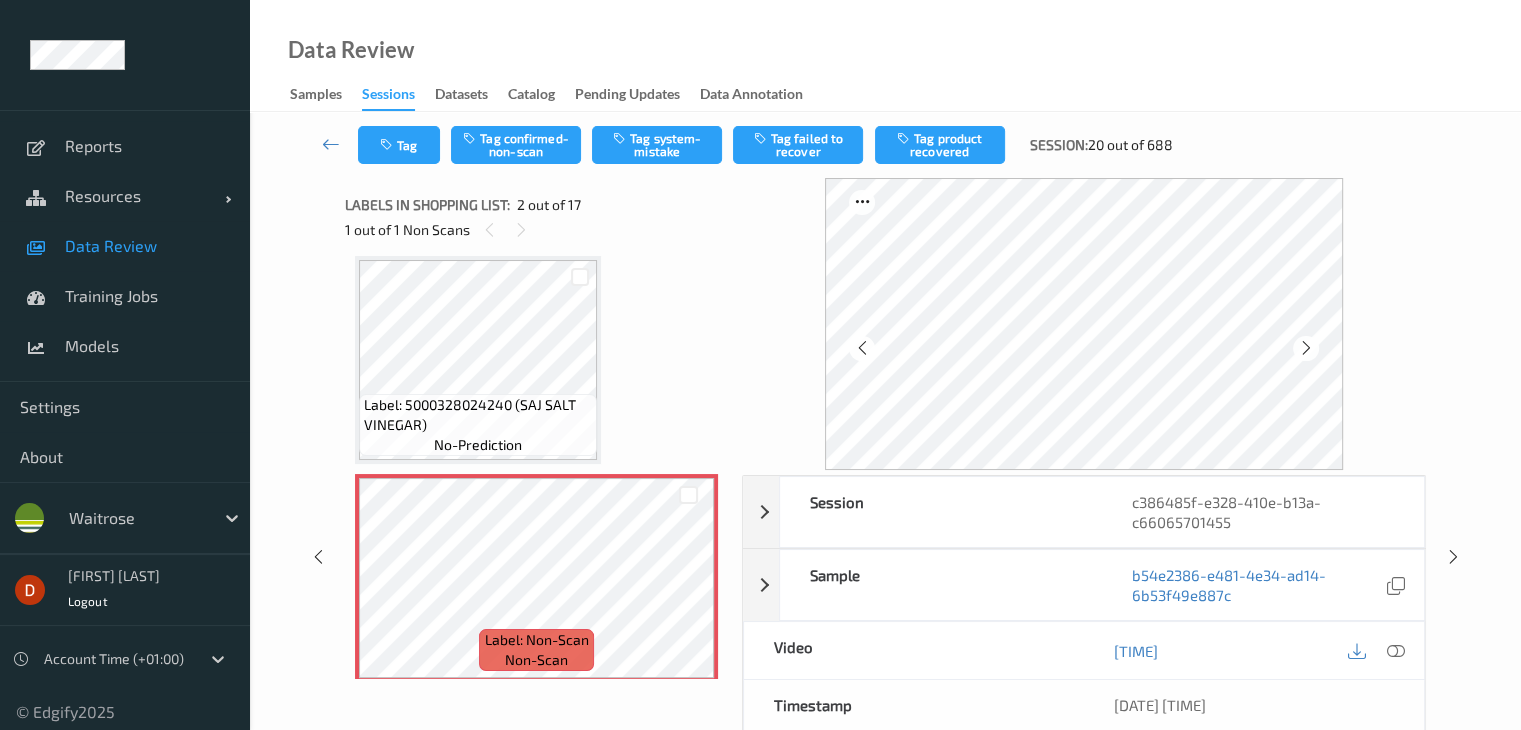click on "Label: 5000328024240 (SAJ SALT VINEGAR)" at bounding box center [478, 415] 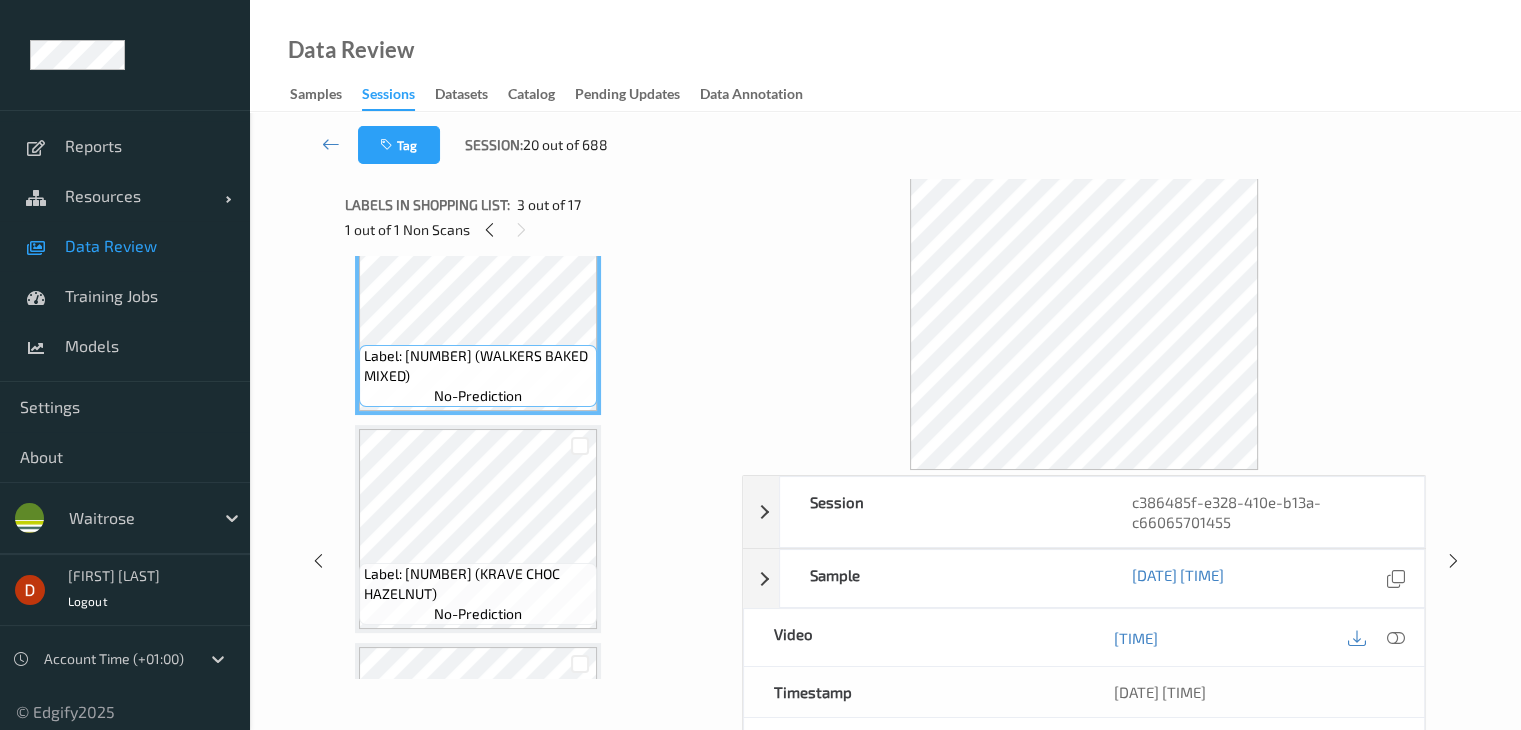 scroll, scrollTop: 510, scrollLeft: 0, axis: vertical 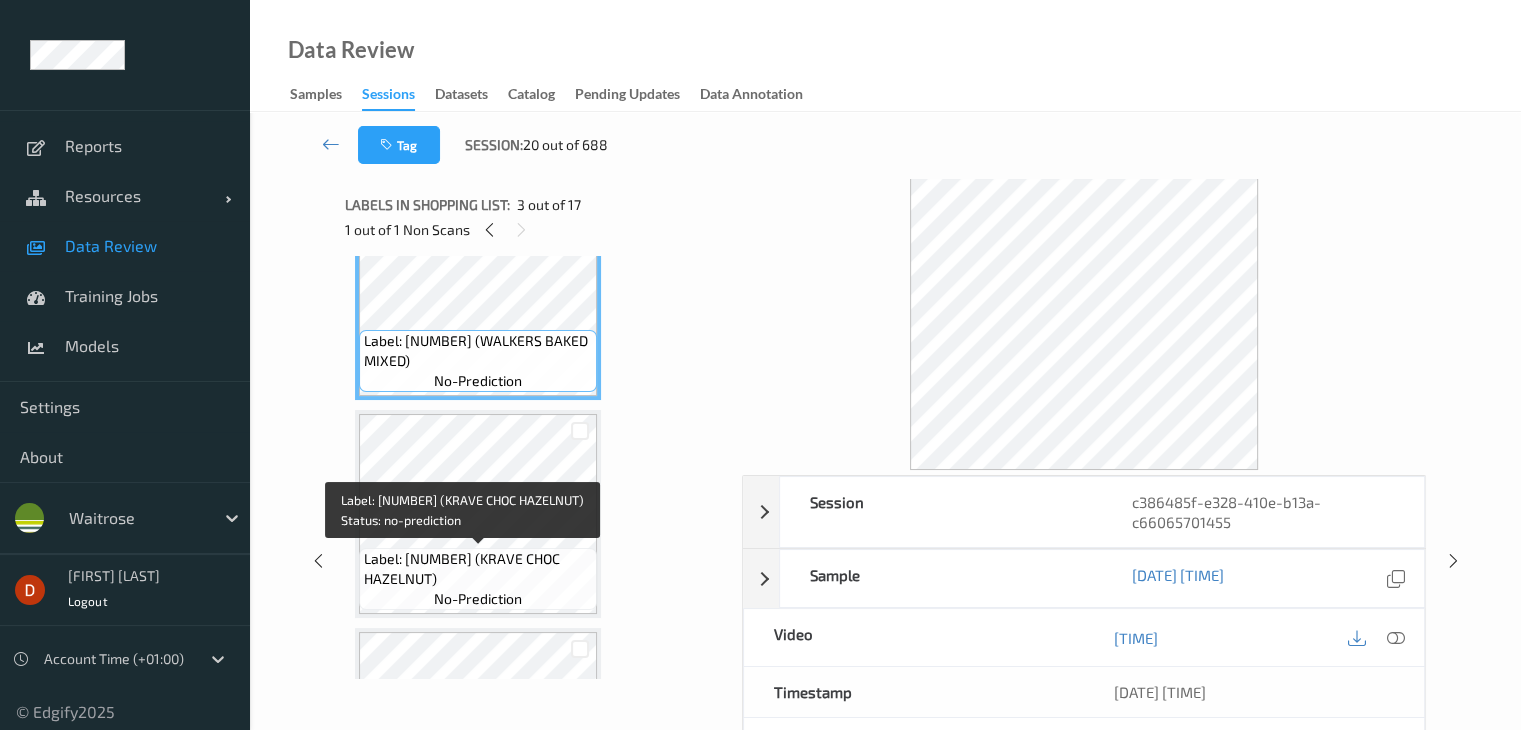 click on "Label: [NUMBER] (KRAVE CHOC HAZELNUT)" at bounding box center (478, 569) 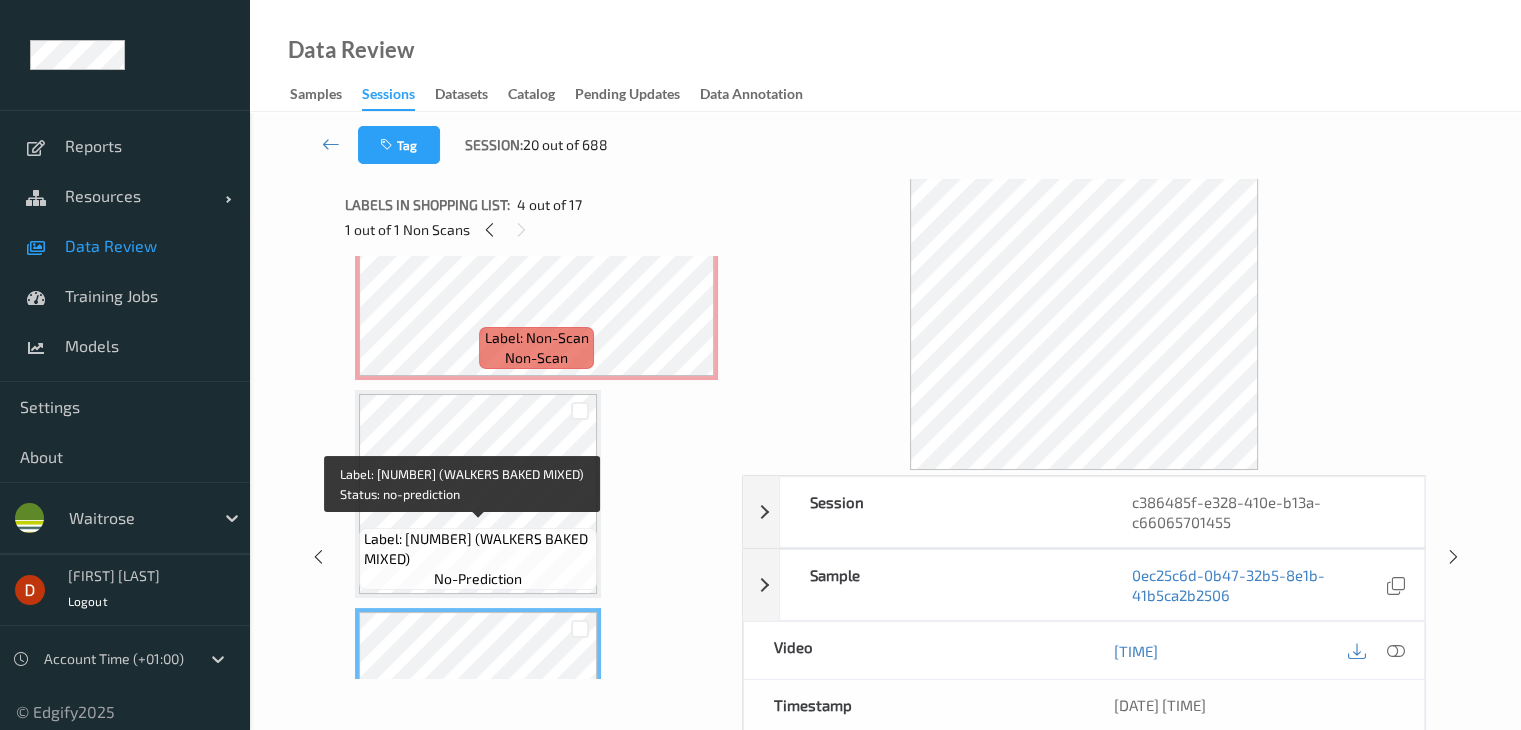 scroll, scrollTop: 310, scrollLeft: 0, axis: vertical 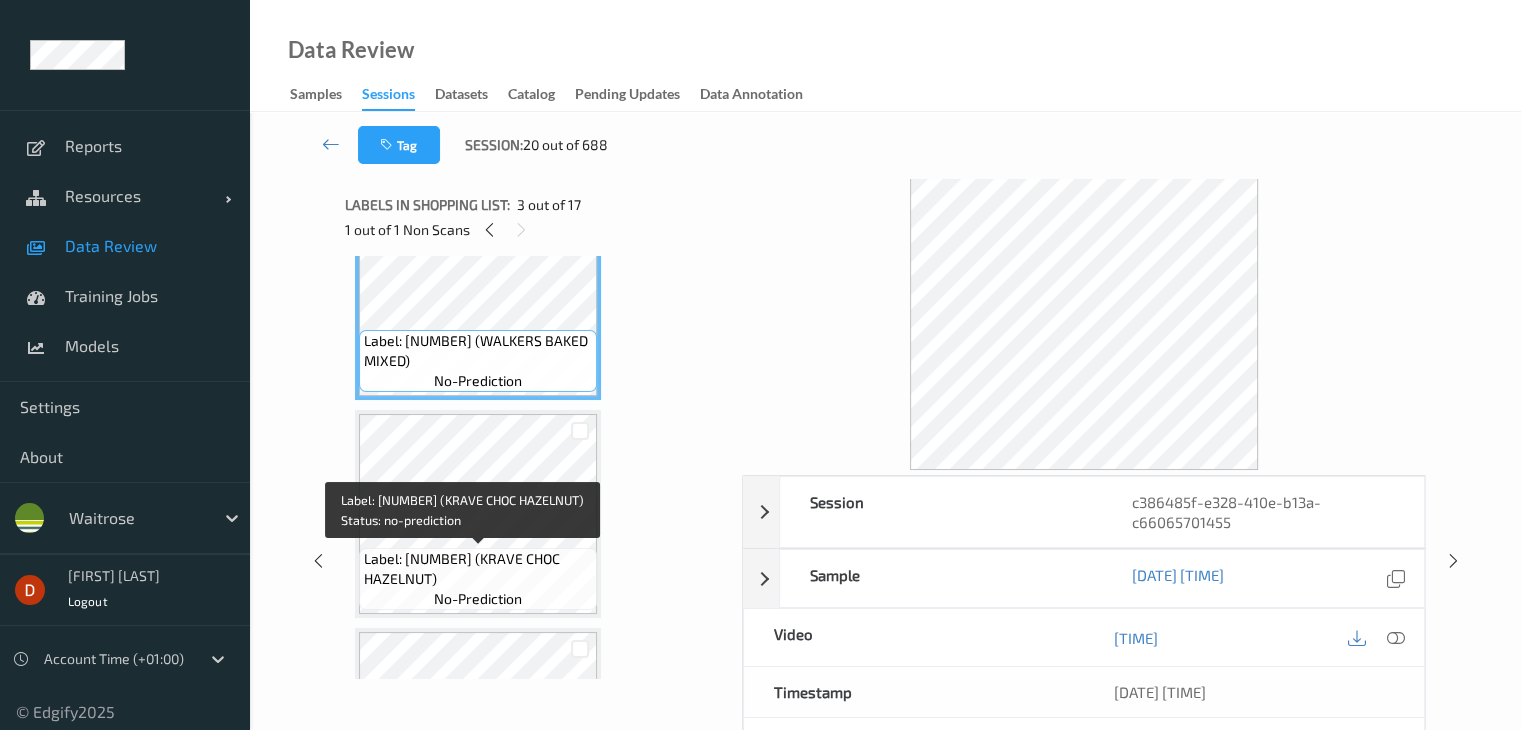 click on "Label: [NUMBER] (KRAVE CHOC HAZELNUT)" at bounding box center (478, 569) 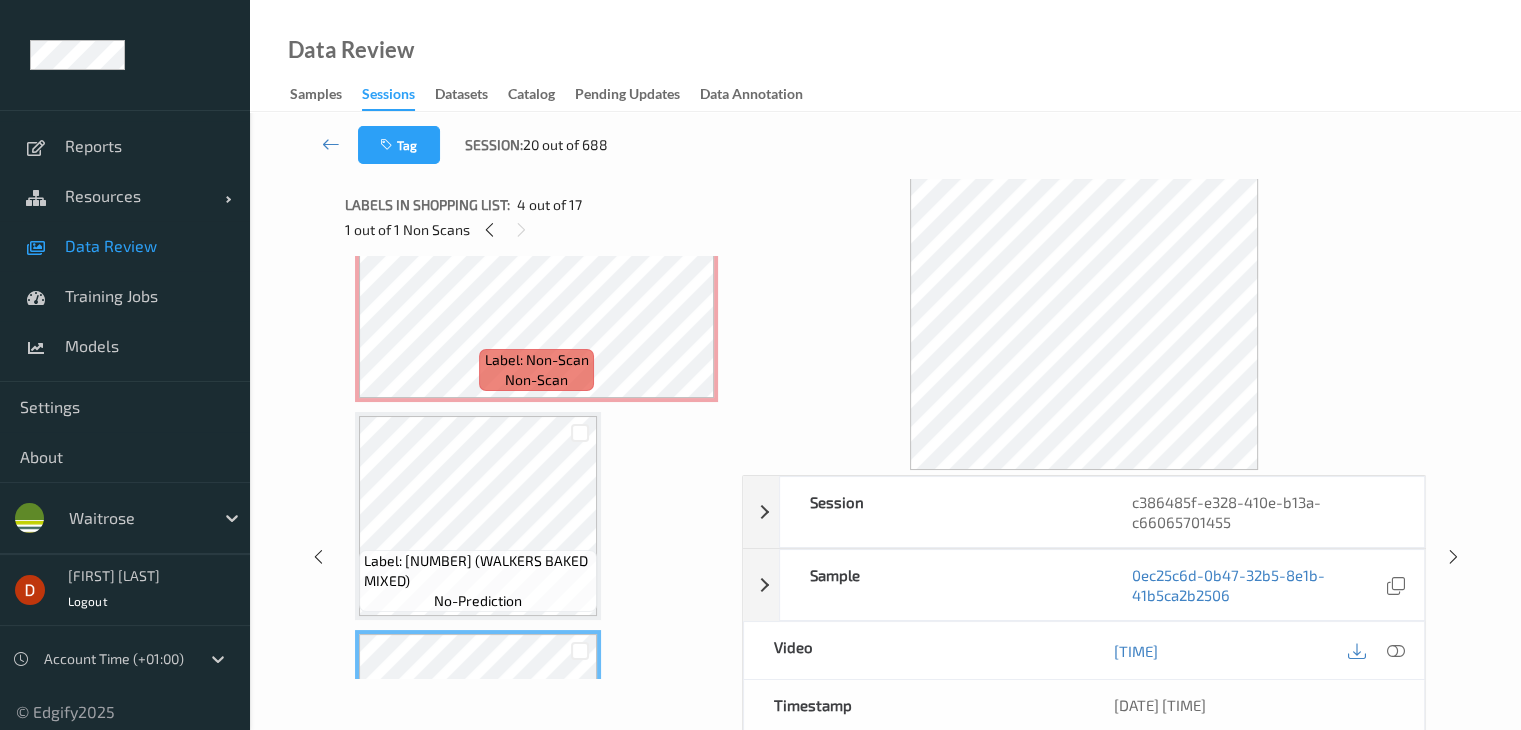 scroll, scrollTop: 210, scrollLeft: 0, axis: vertical 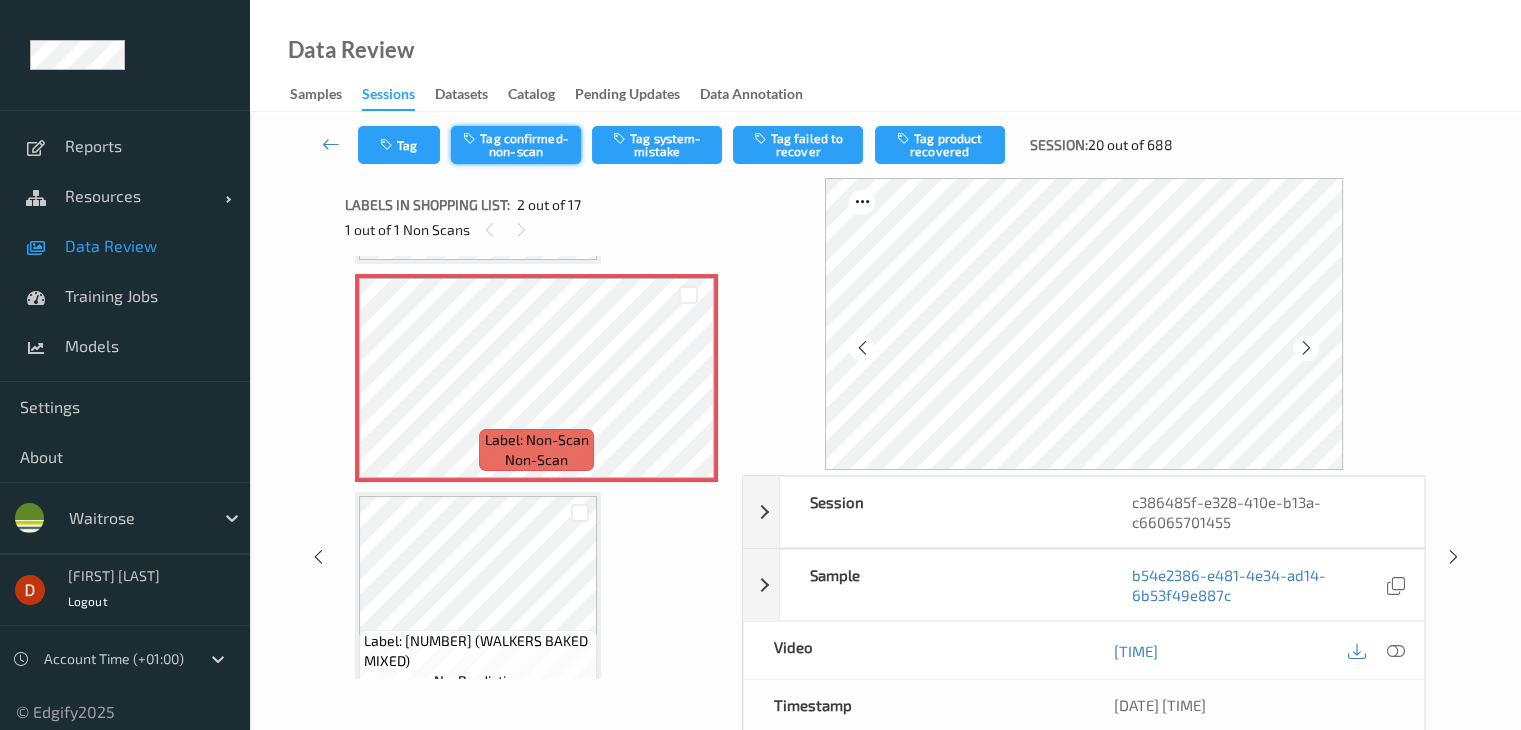 click on "Tag   confirmed-non-scan" at bounding box center [516, 145] 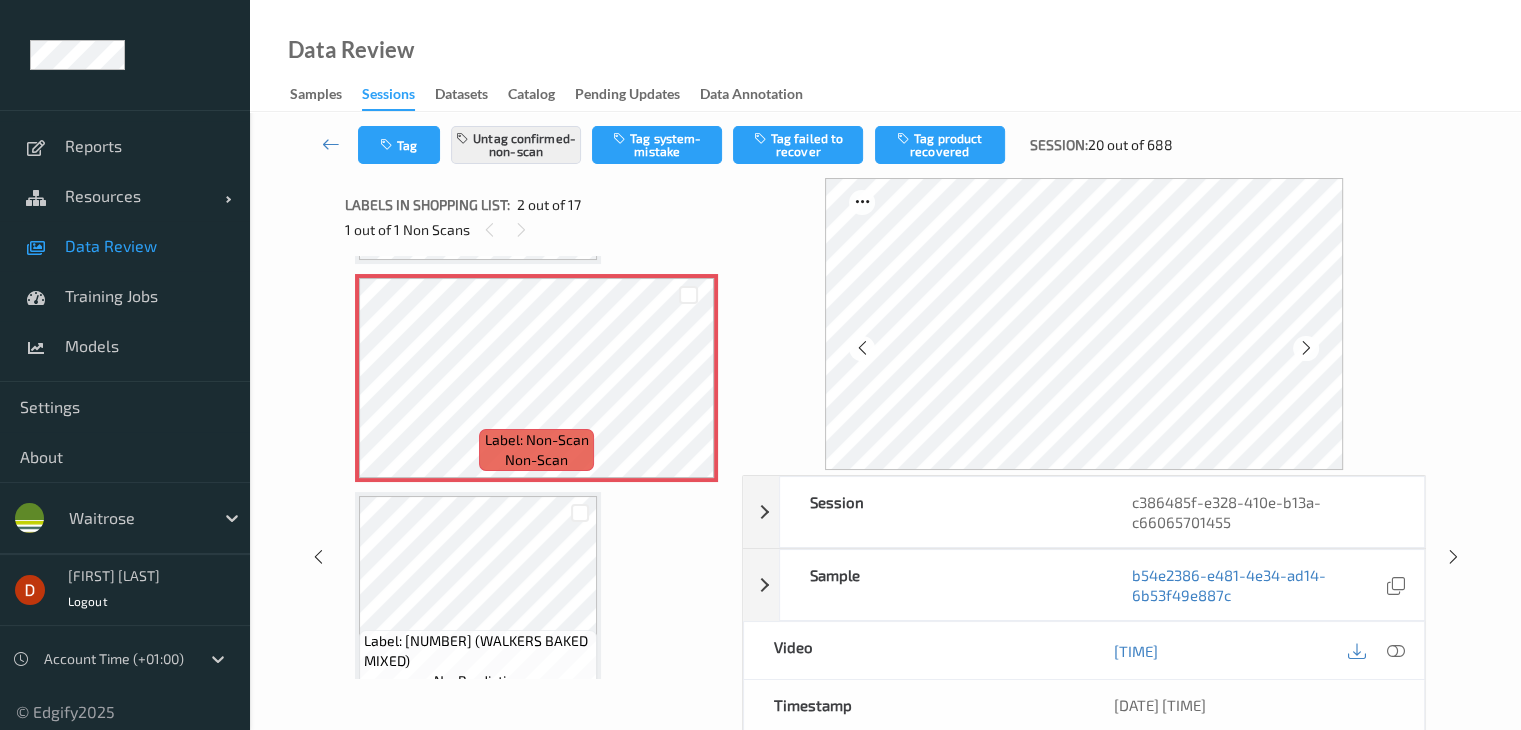 click on "Tag   failed to recover" at bounding box center [798, 145] 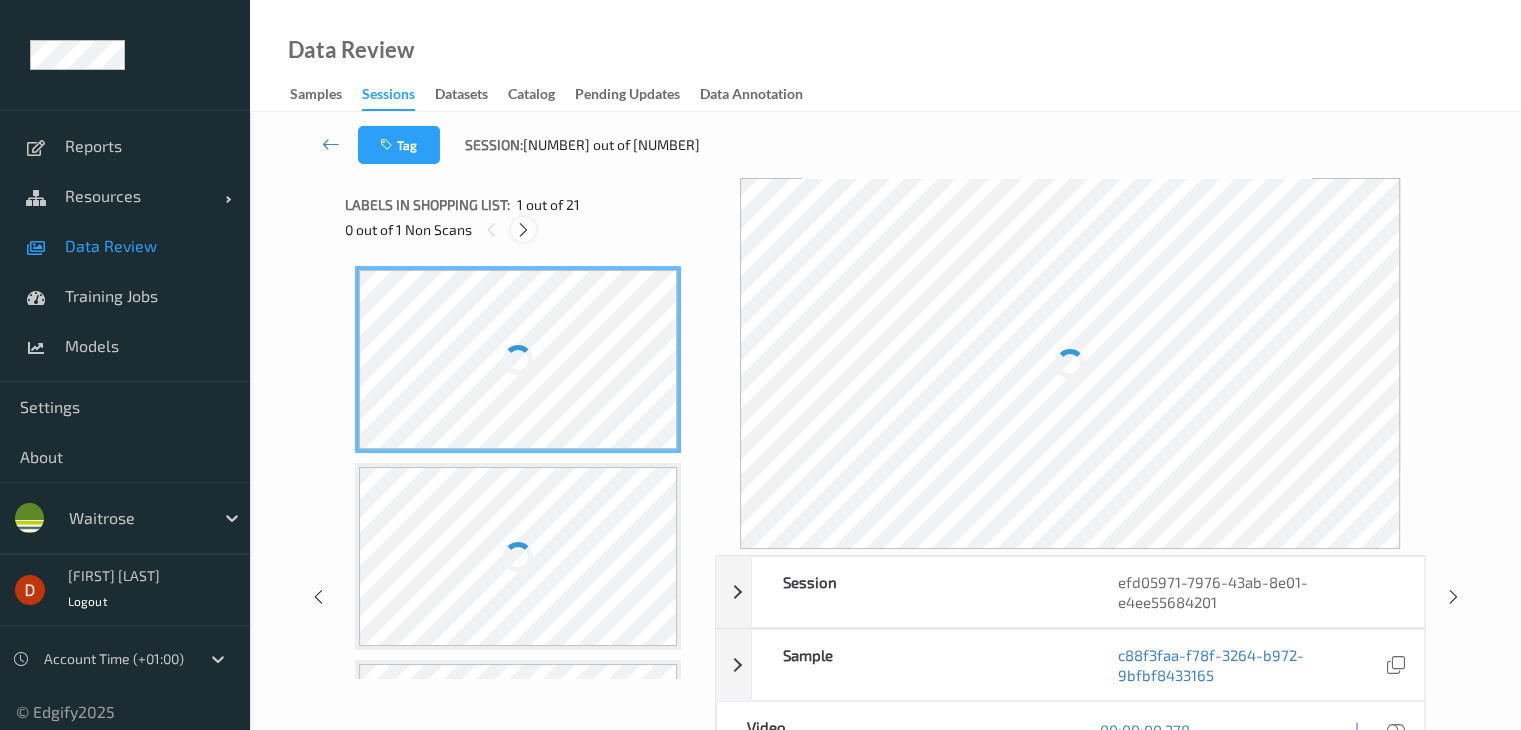 click at bounding box center [523, 230] 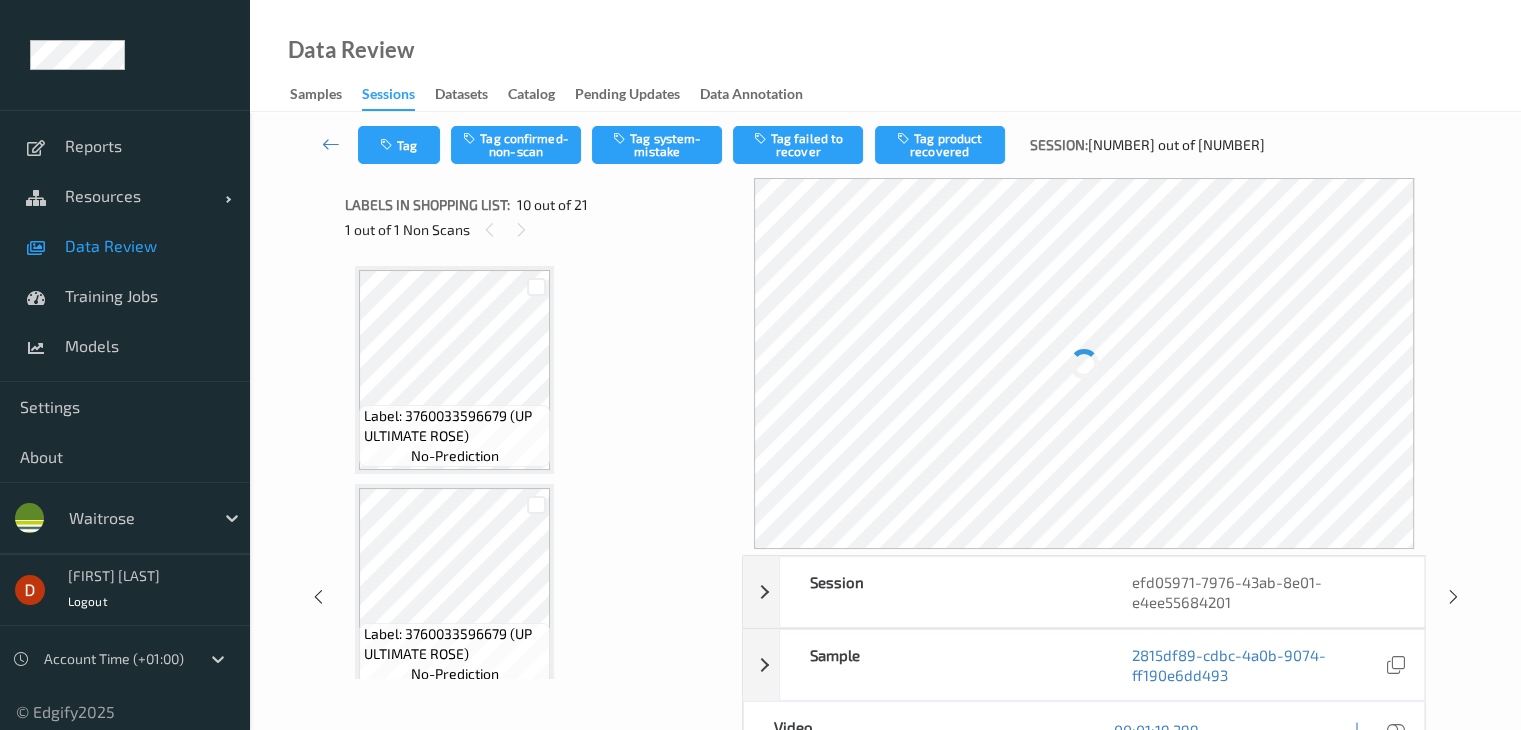 scroll, scrollTop: 1753, scrollLeft: 0, axis: vertical 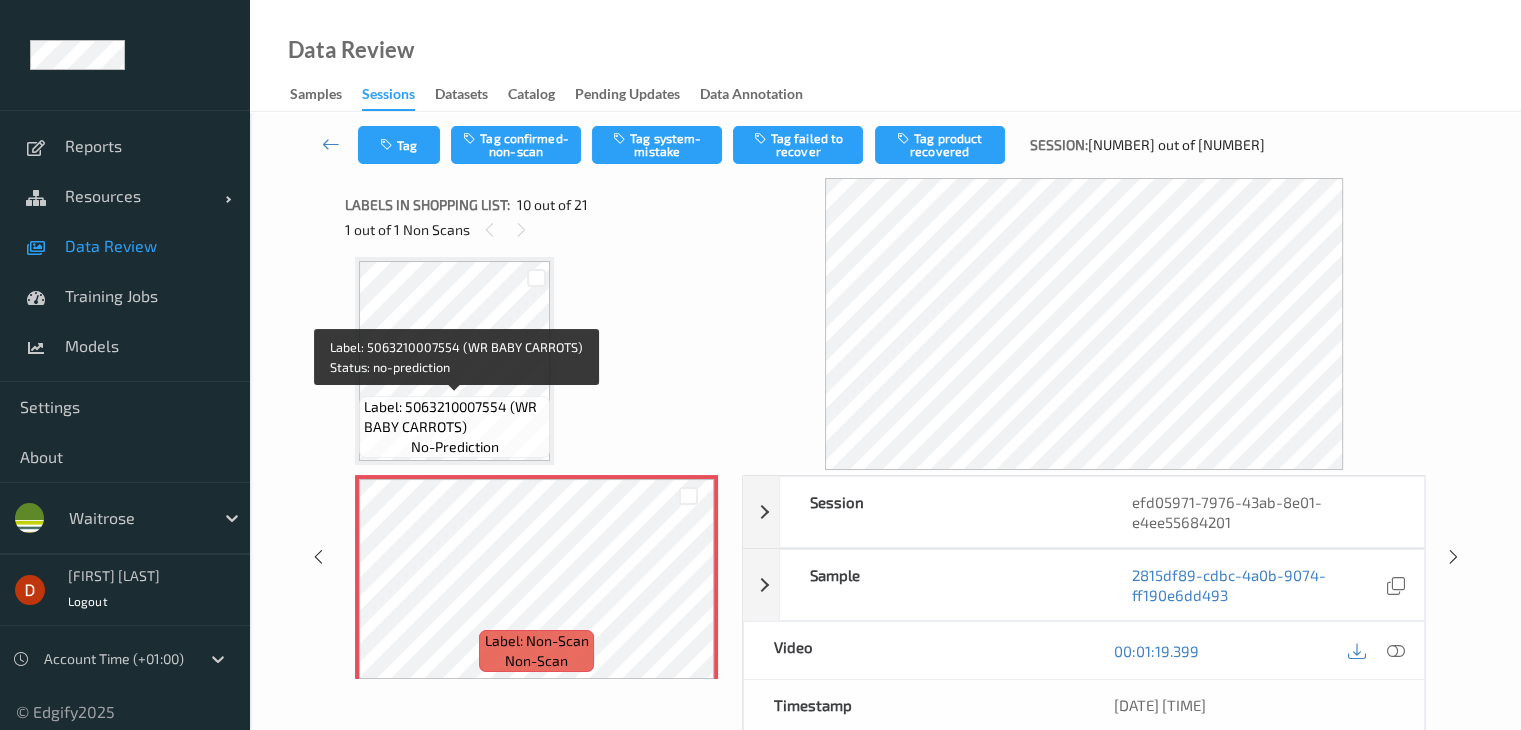 click on "Label: 5063210007554 (WR BABY CARROTS)" at bounding box center [454, 417] 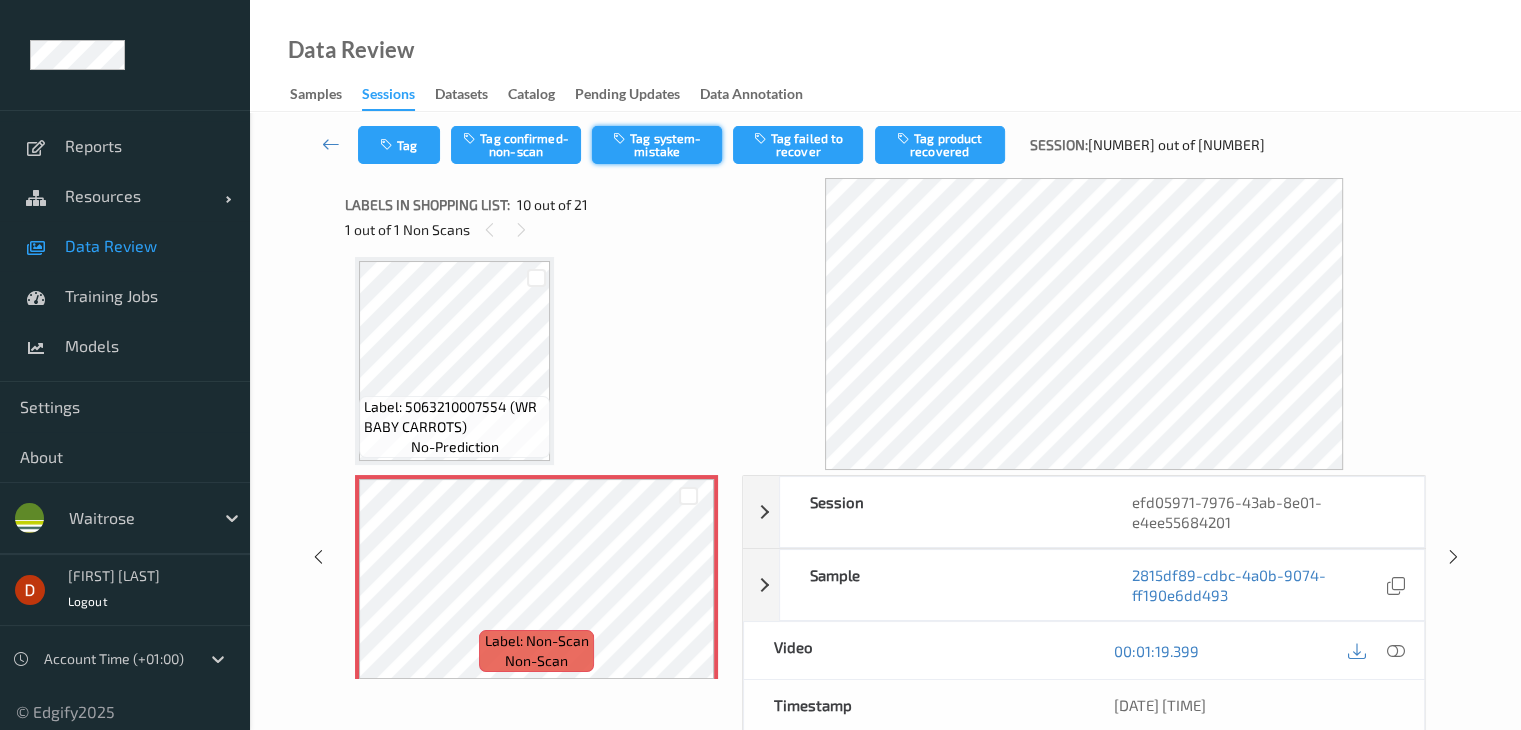click on "Tag   system-mistake" at bounding box center (657, 145) 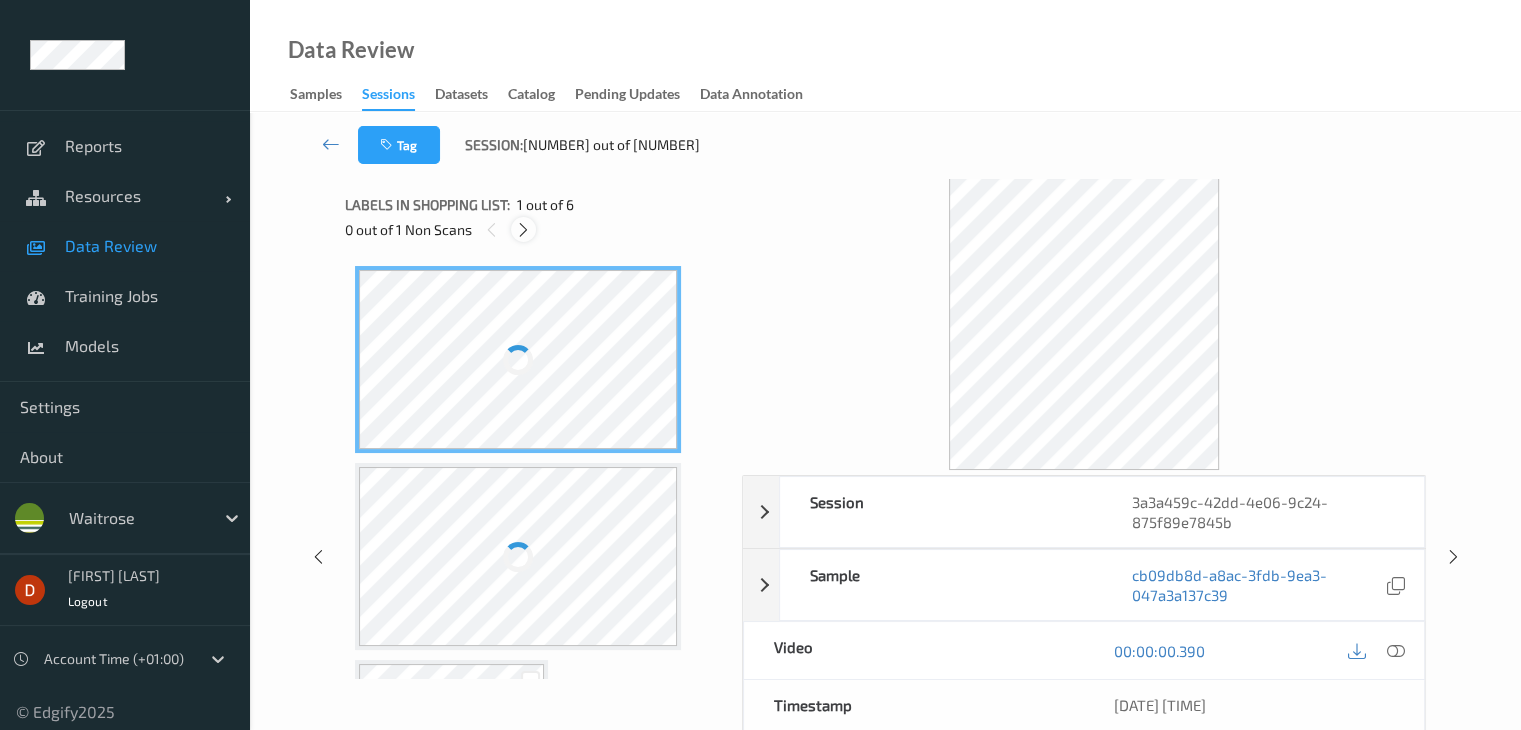 click at bounding box center [523, 230] 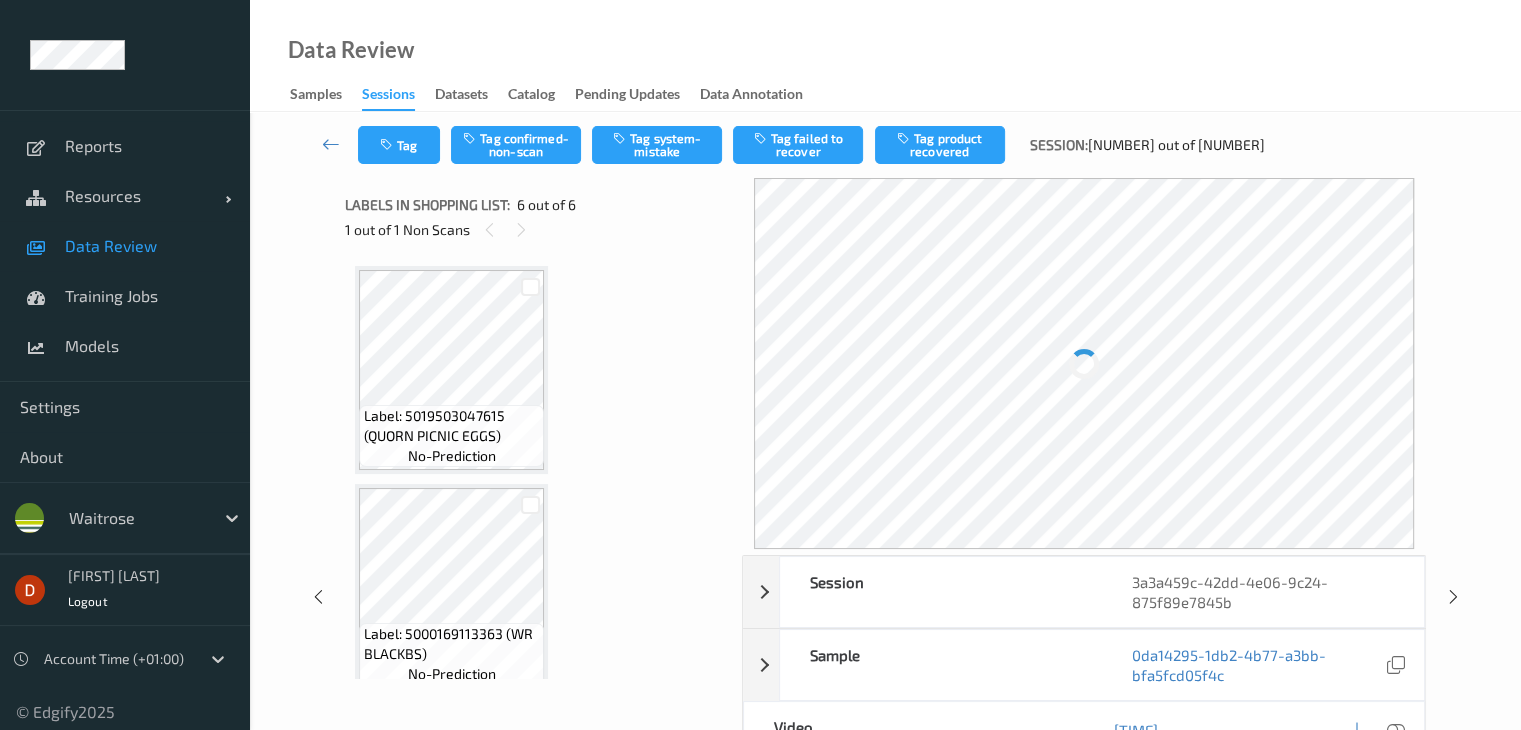 scroll, scrollTop: 882, scrollLeft: 0, axis: vertical 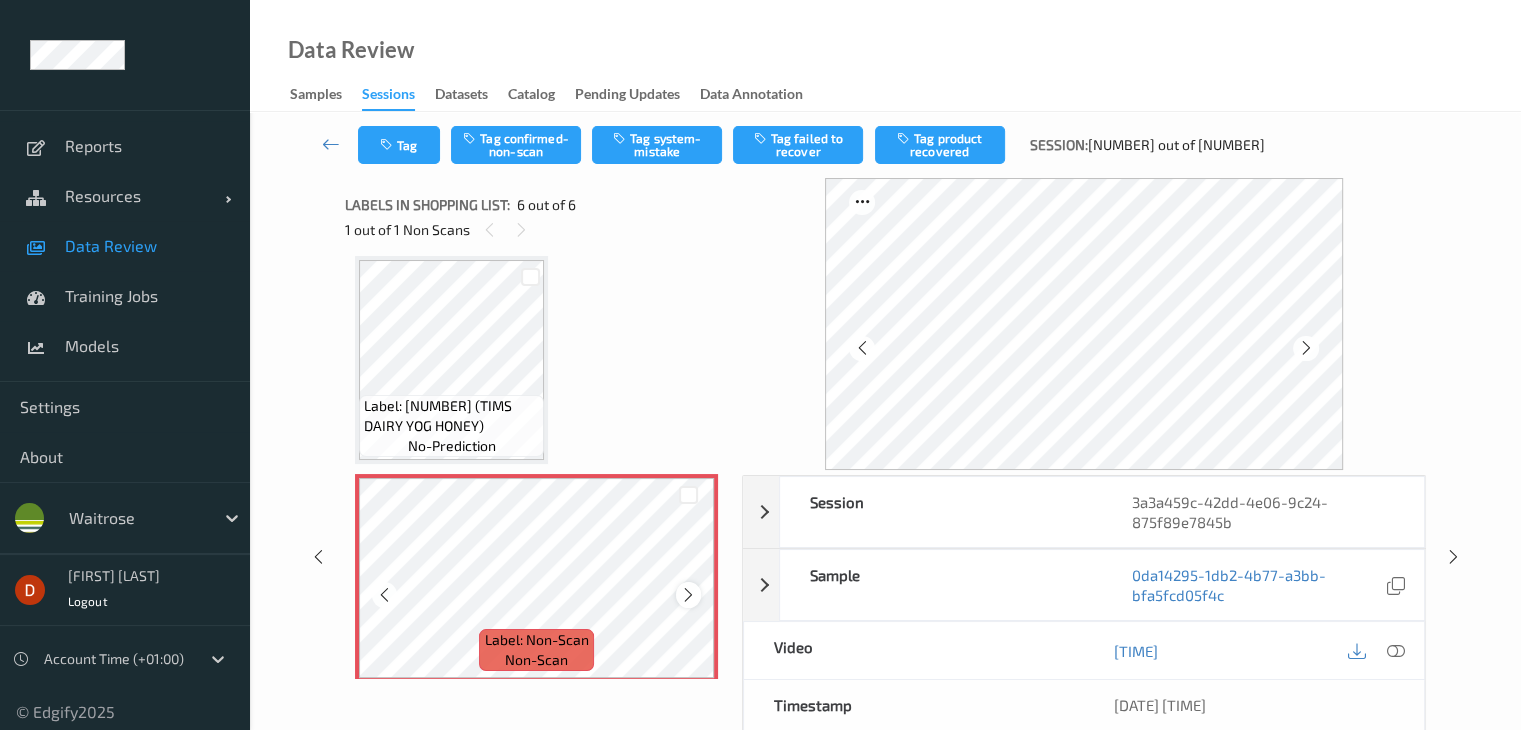 click at bounding box center (688, 595) 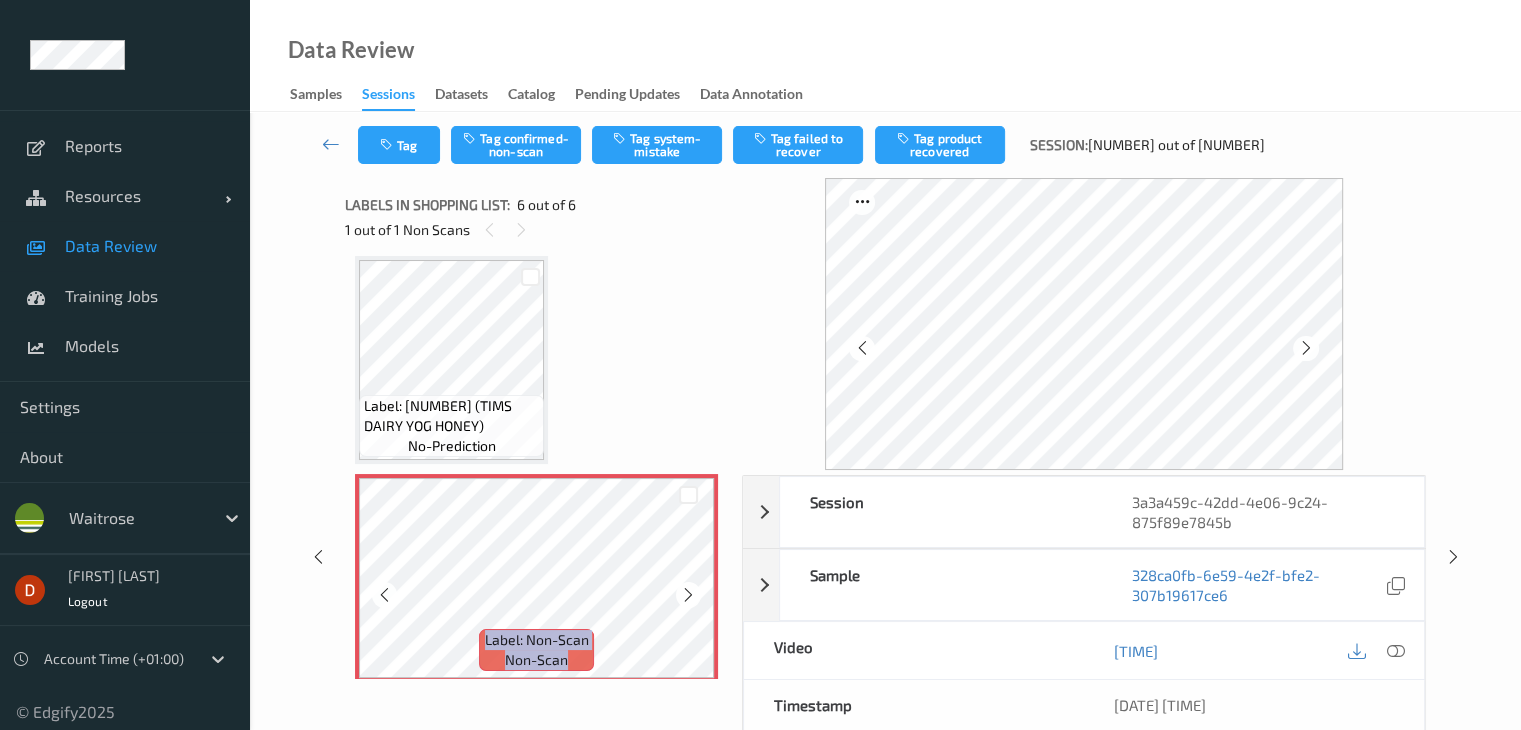 click at bounding box center [688, 595] 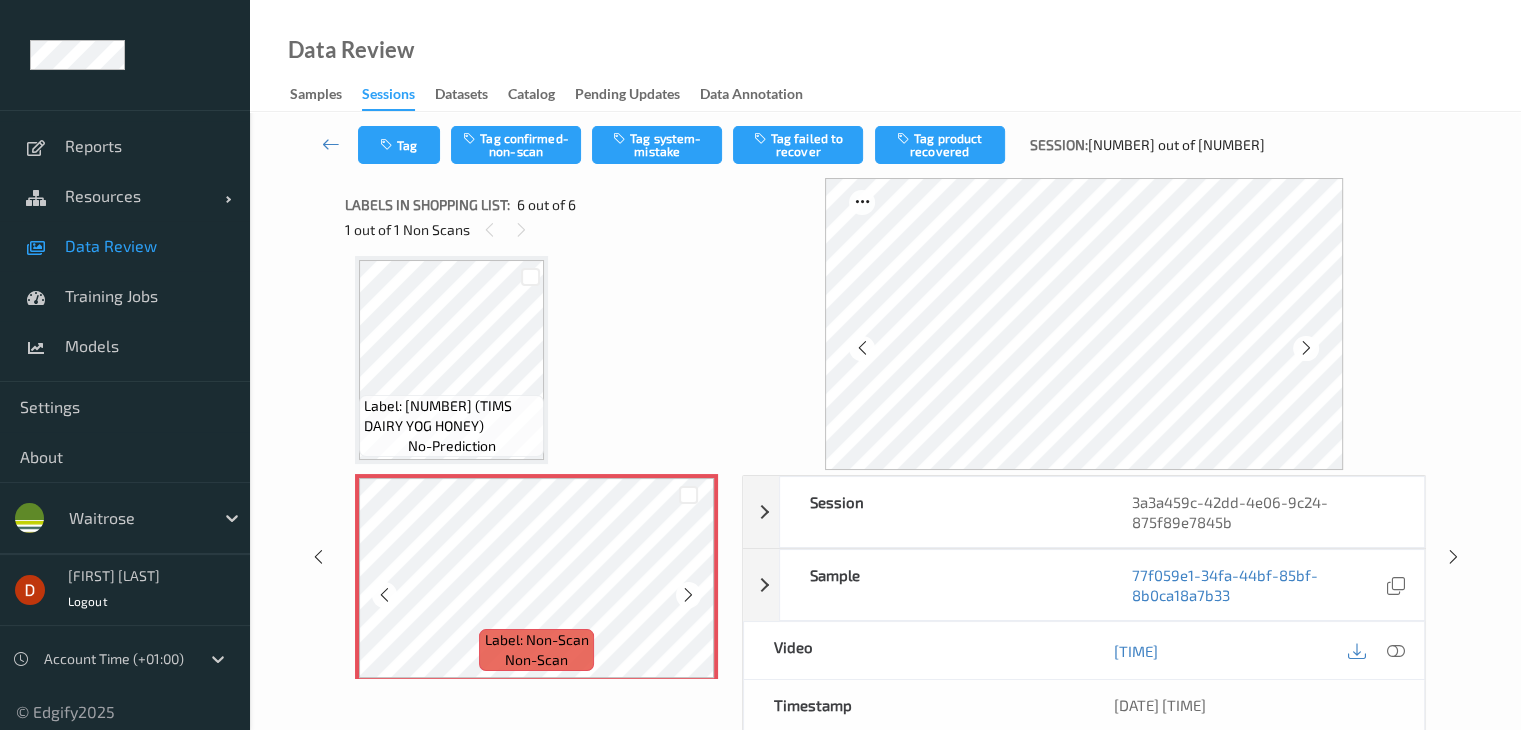 click at bounding box center [688, 595] 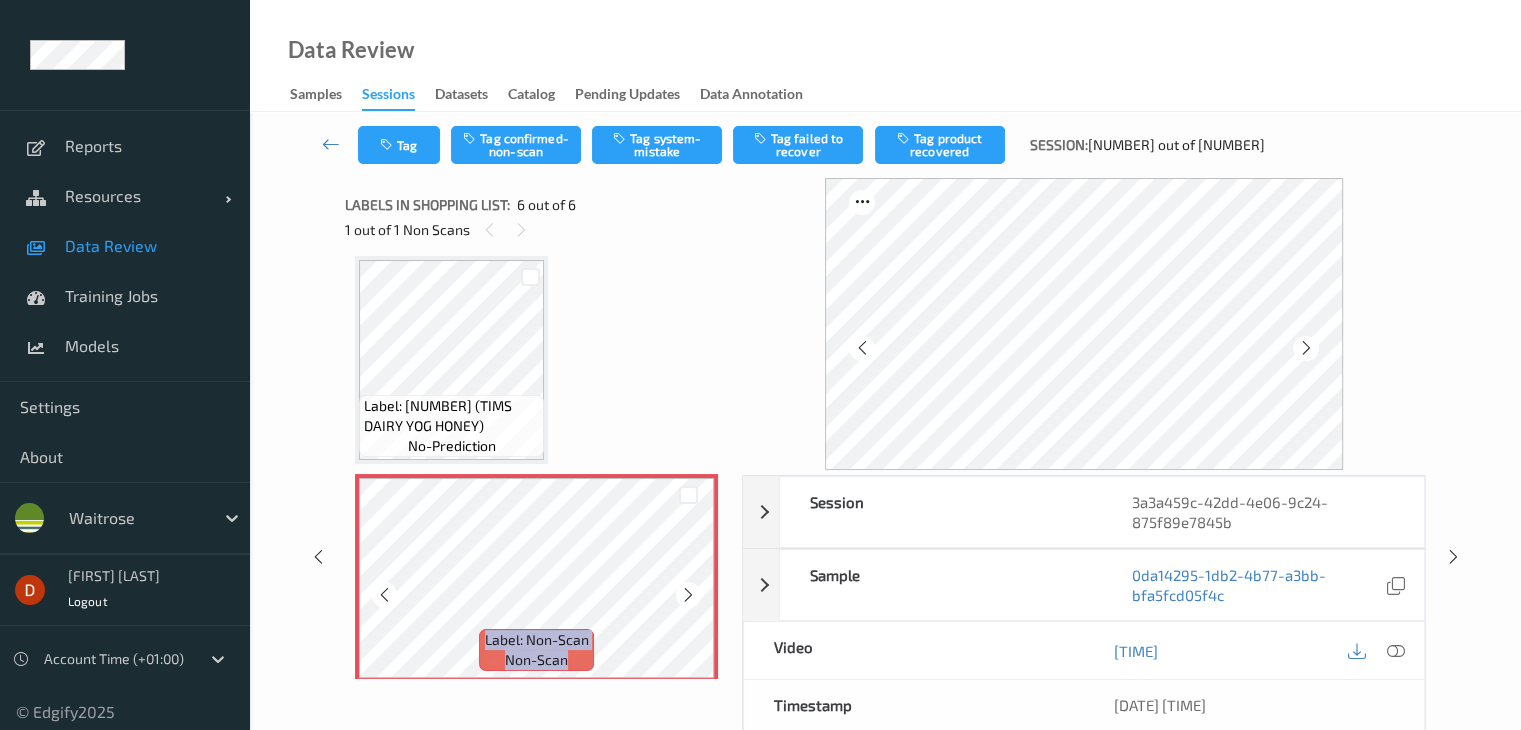 click at bounding box center (688, 595) 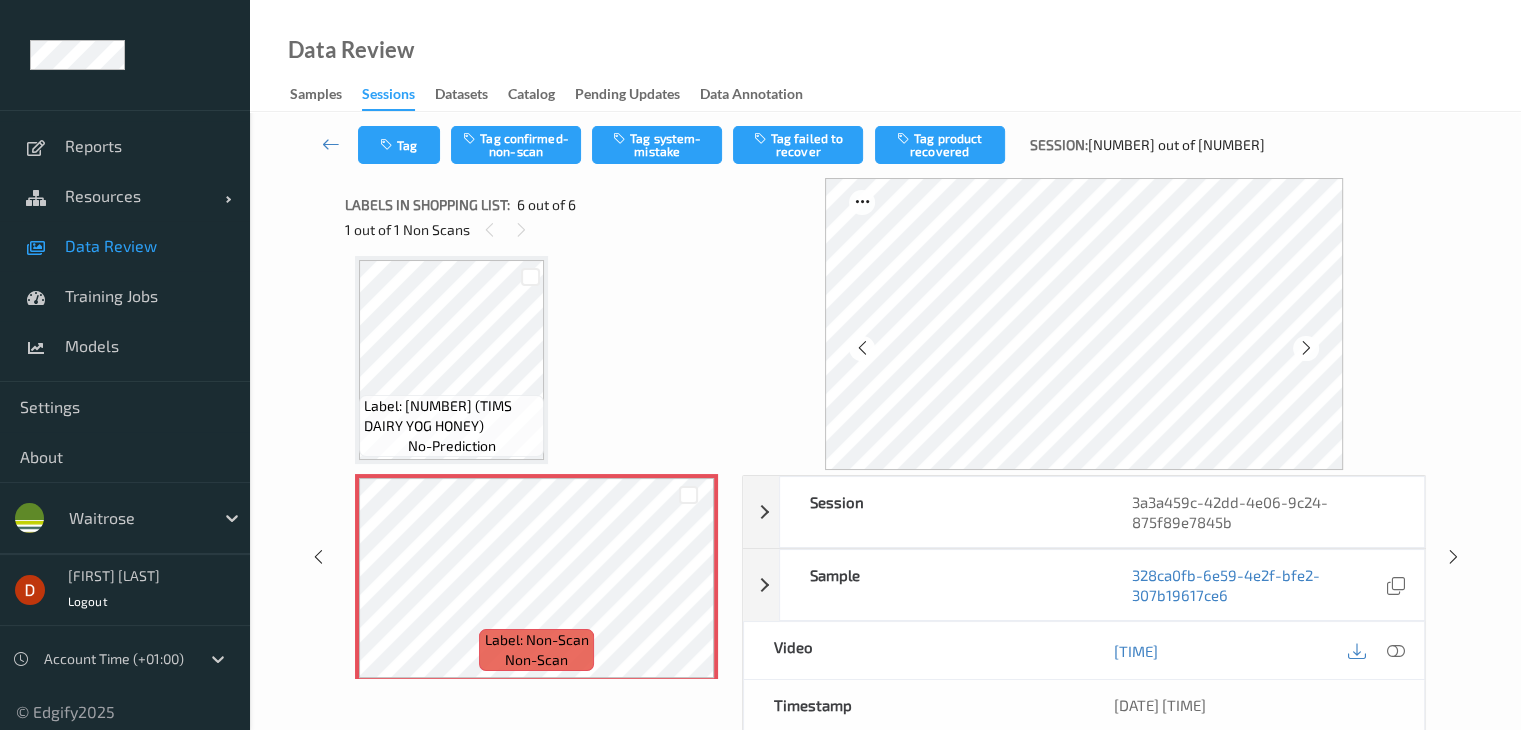 click on "Label: [NUMBER] (TIMS DAIRY YOG HONEY)" at bounding box center (451, 416) 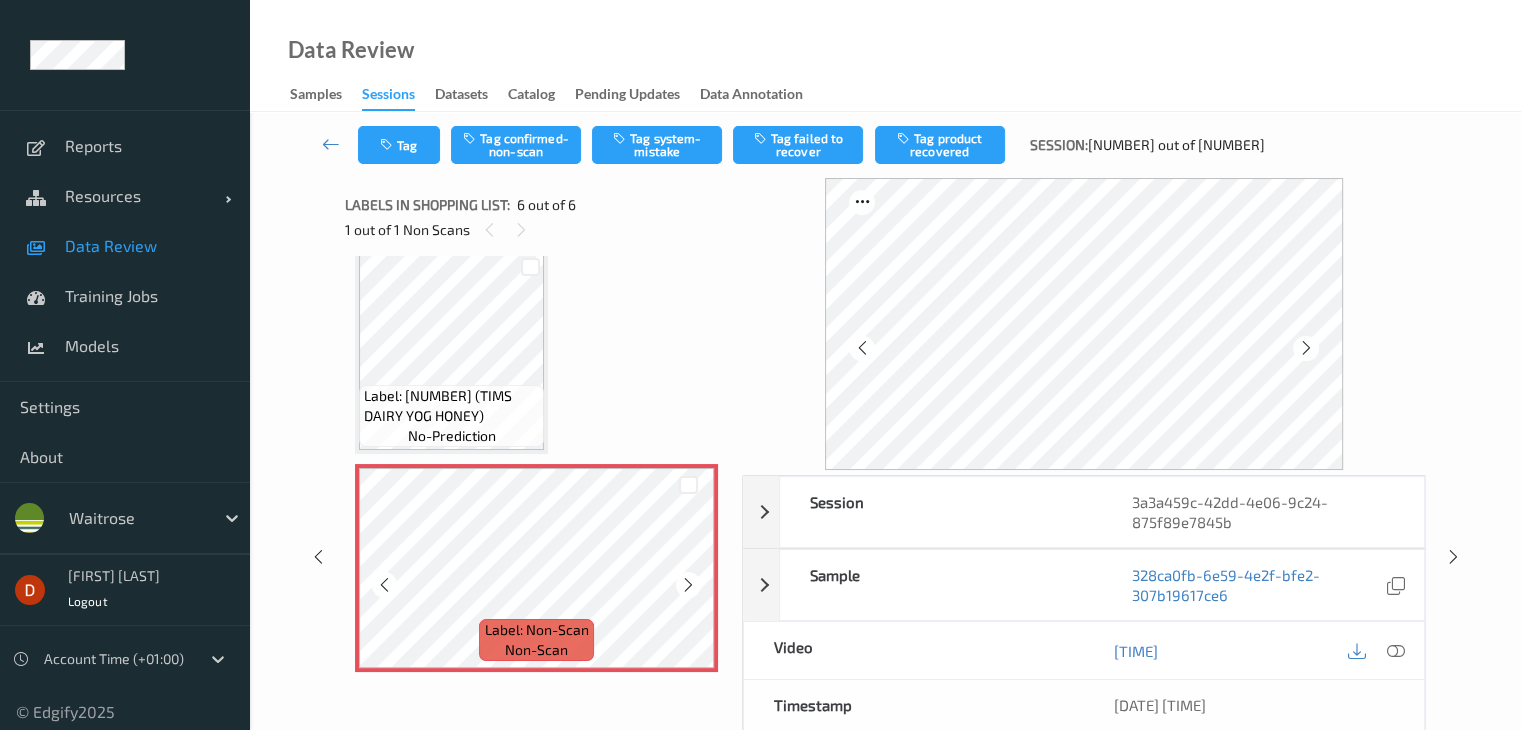scroll, scrollTop: 895, scrollLeft: 0, axis: vertical 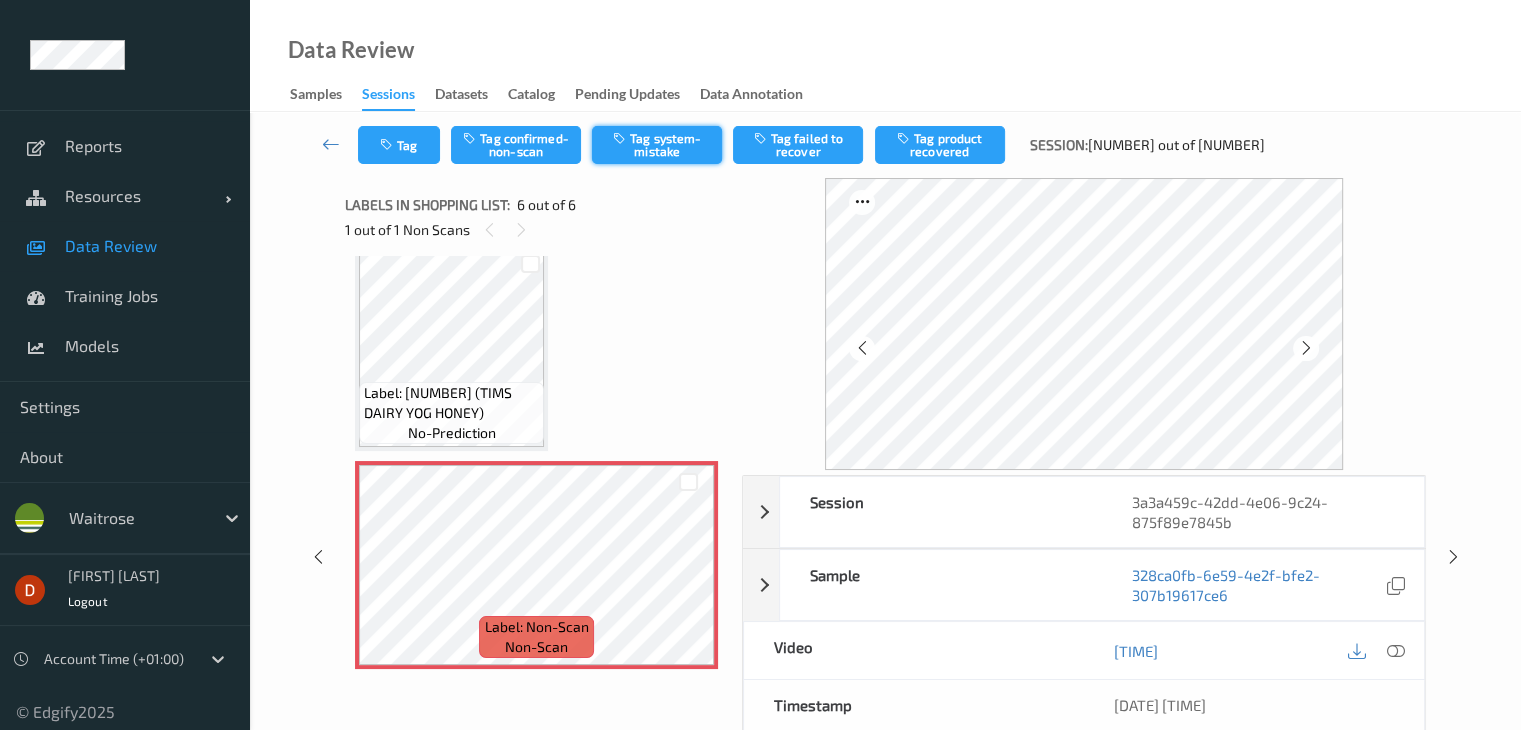 drag, startPoint x: 511, startPoint y: 145, endPoint x: 653, endPoint y: 163, distance: 143.13629 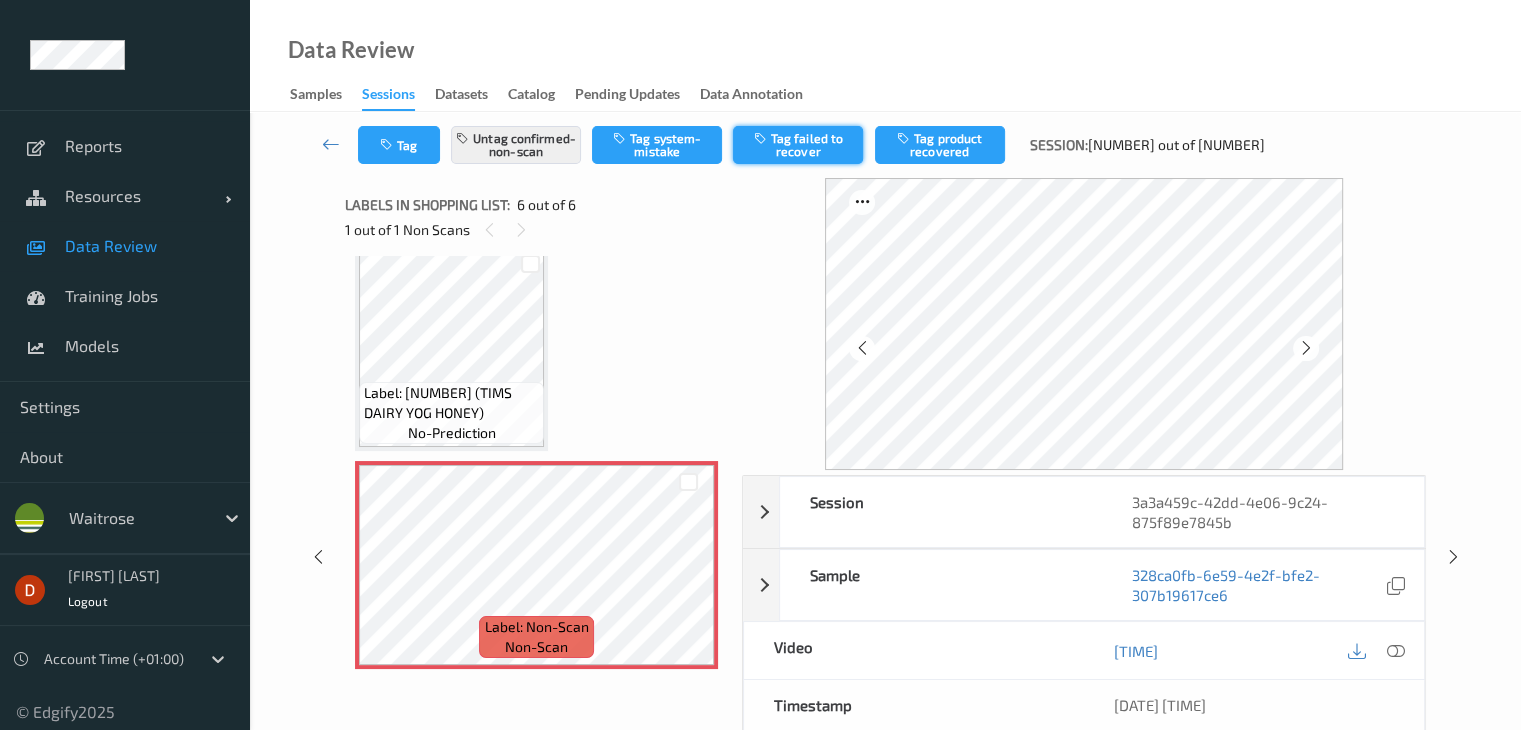 click on "Tag   failed to recover" at bounding box center [798, 145] 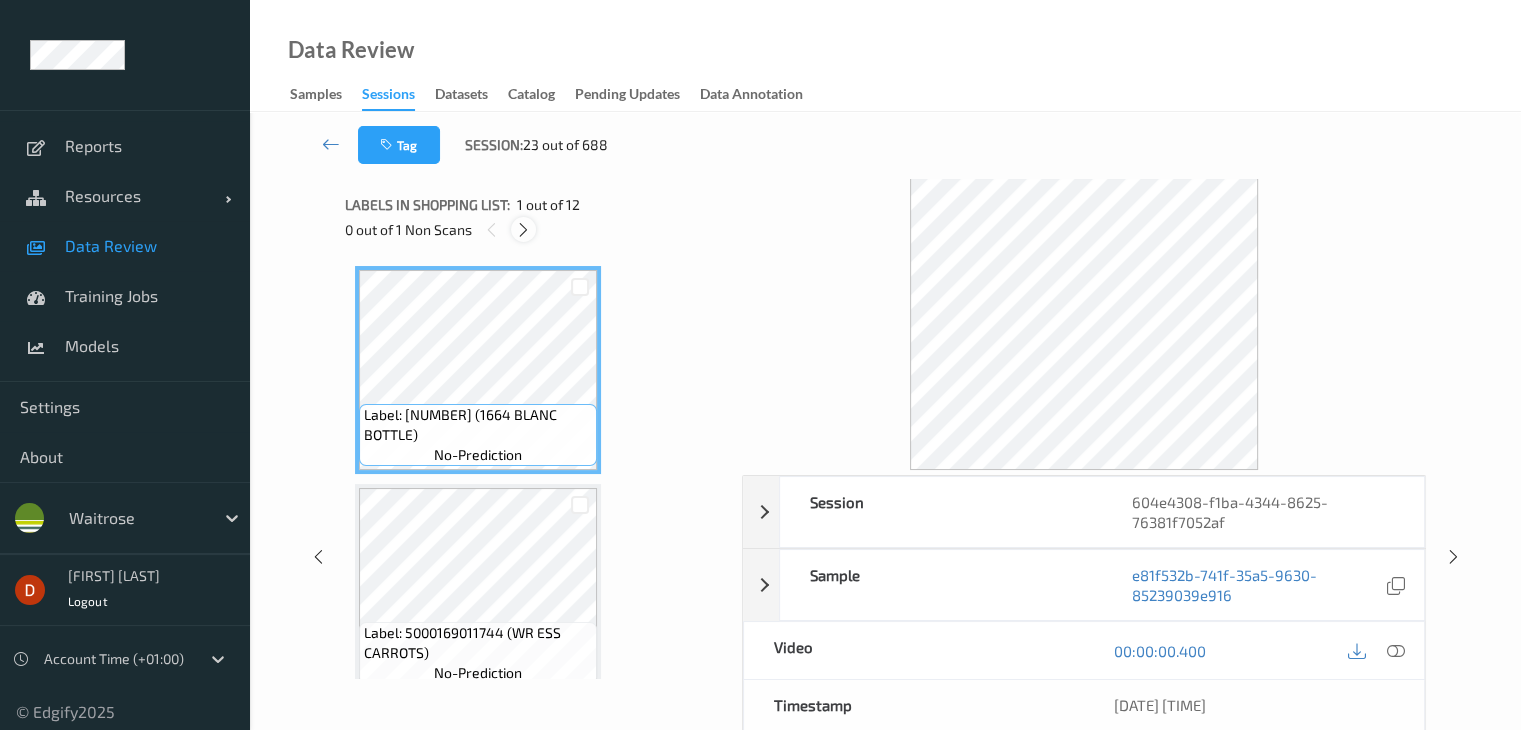 click at bounding box center [523, 230] 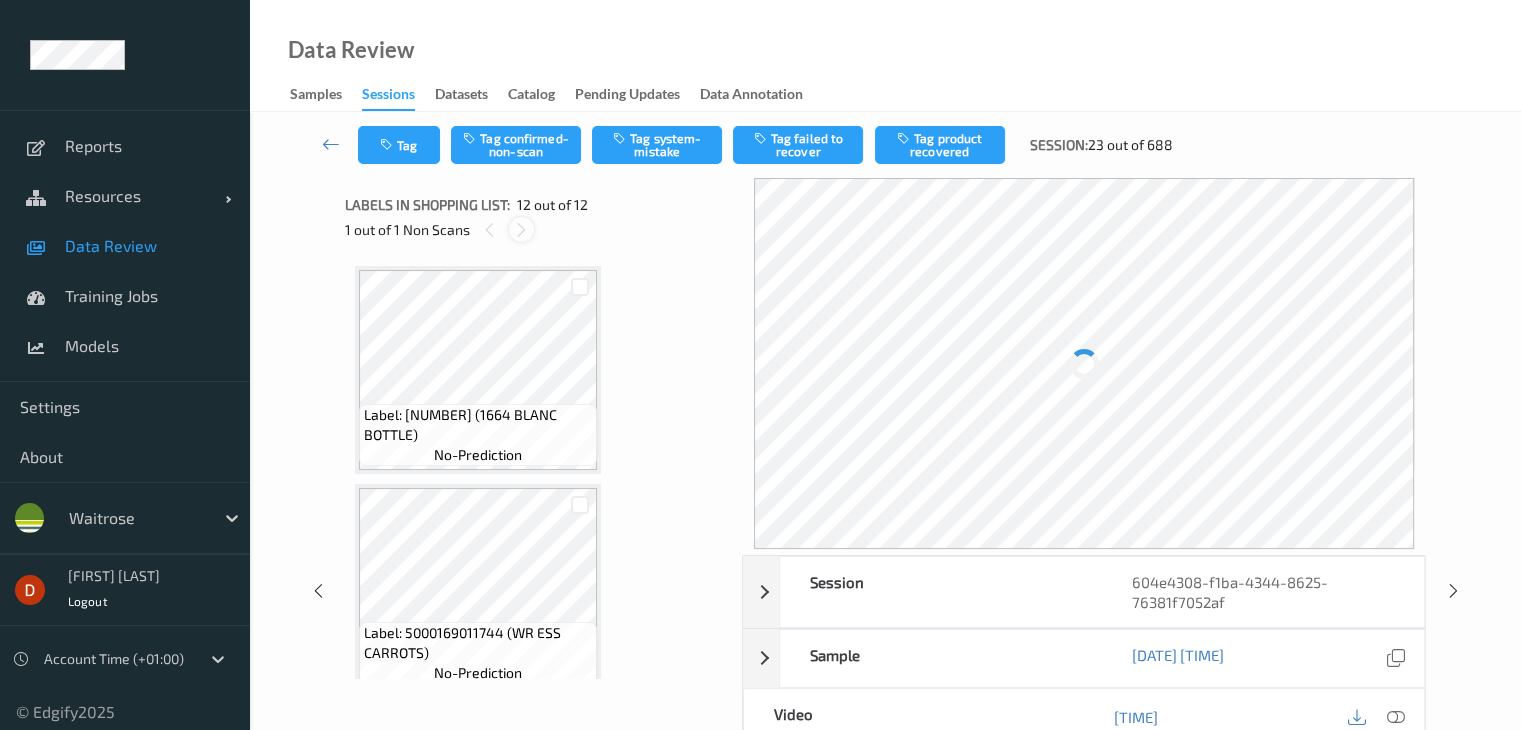 scroll, scrollTop: 2190, scrollLeft: 0, axis: vertical 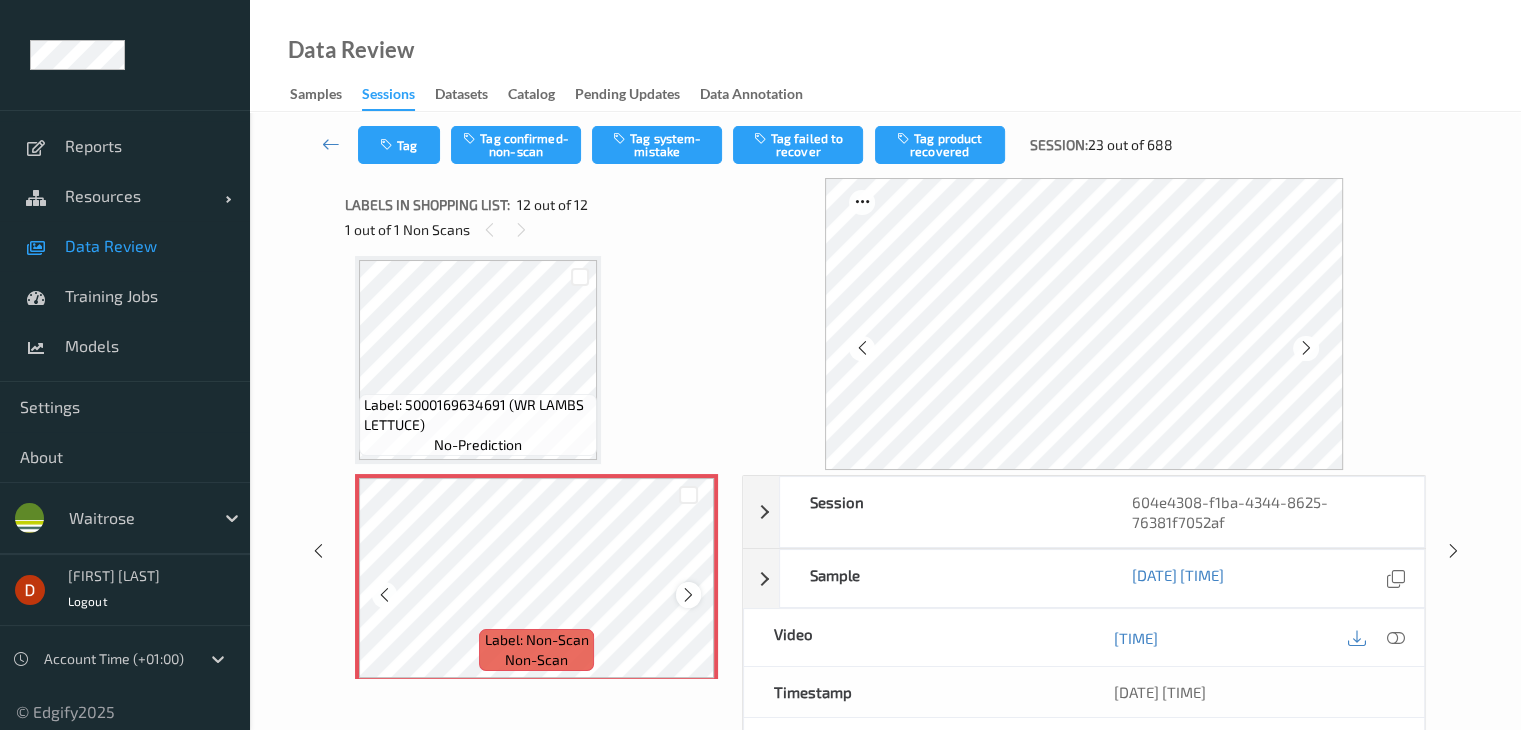 click at bounding box center [688, 595] 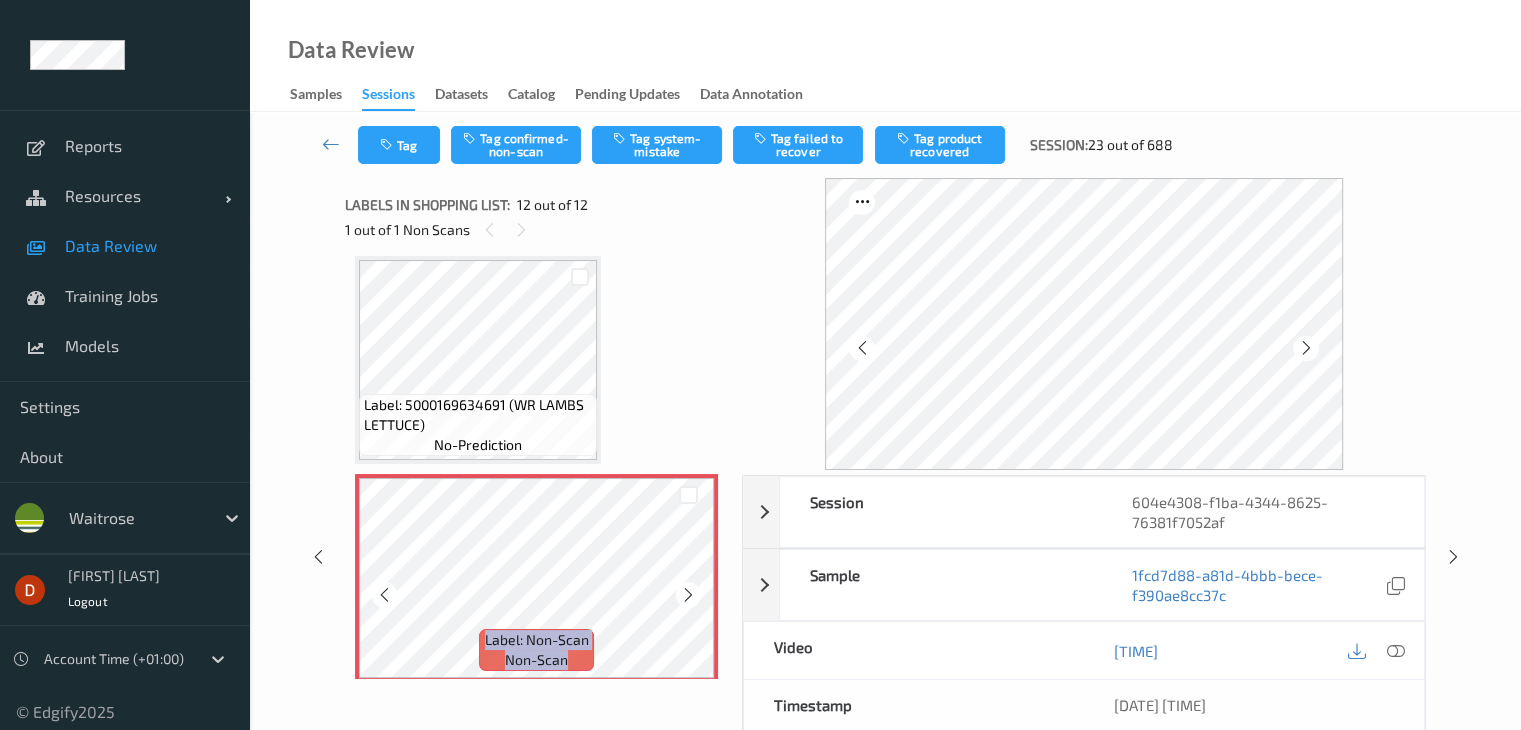 click at bounding box center (688, 595) 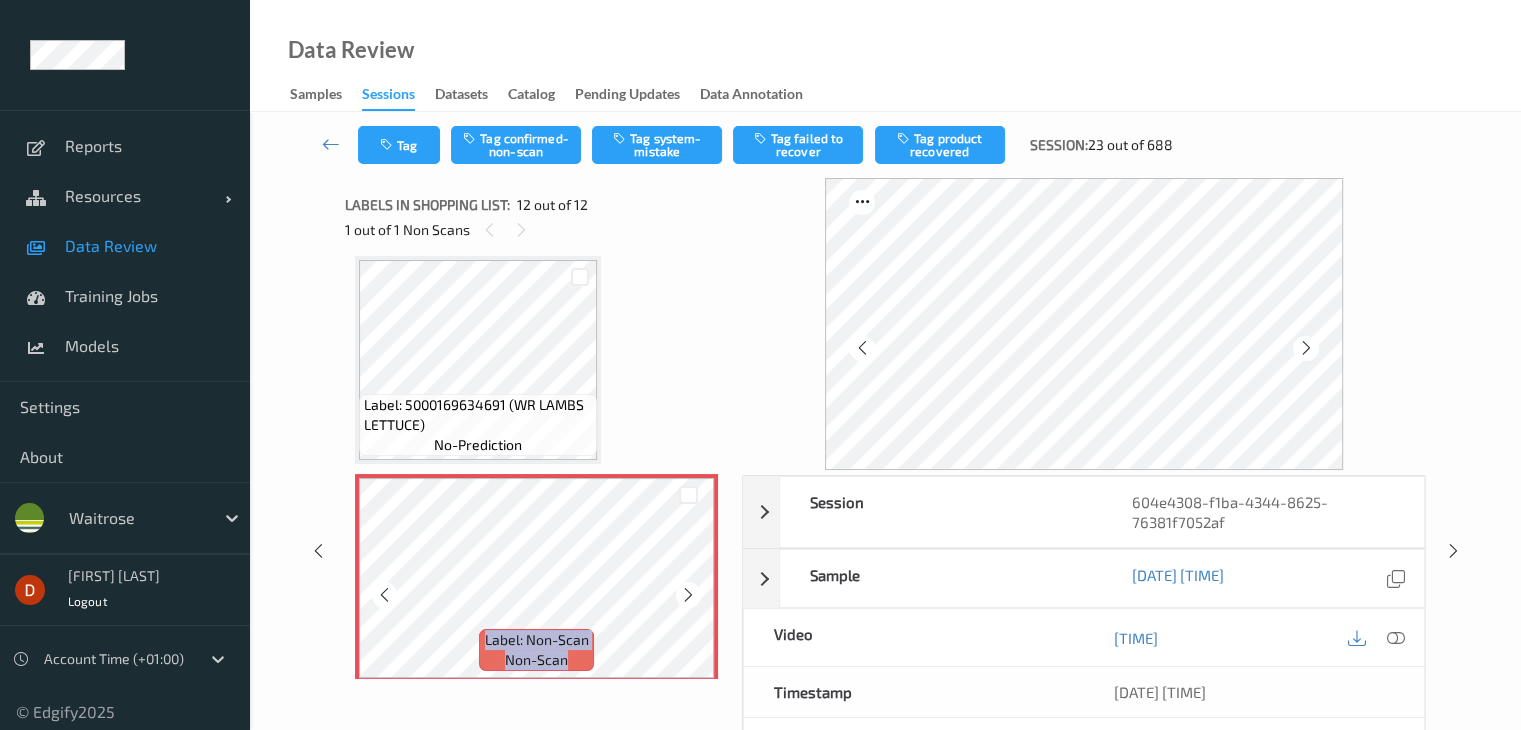 click at bounding box center [688, 595] 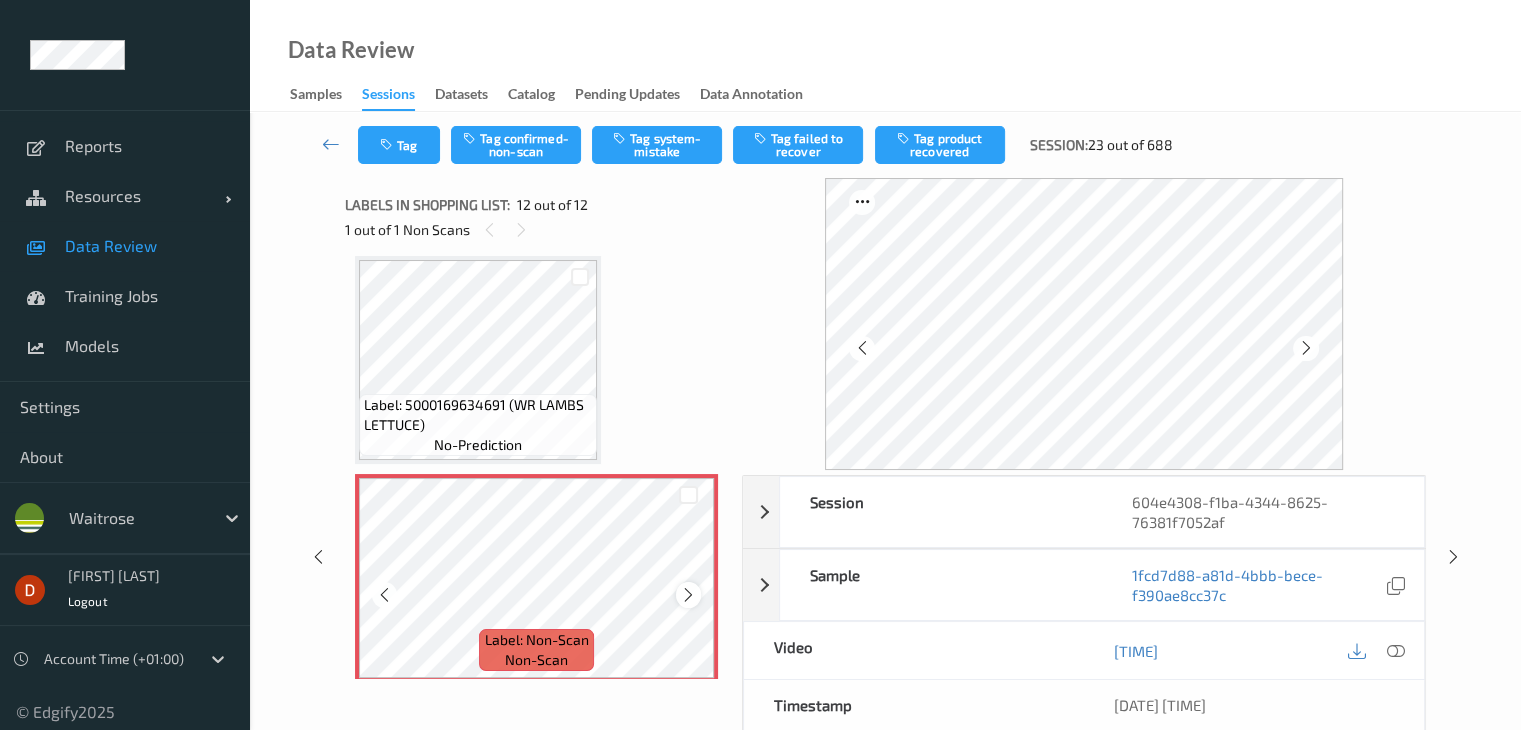 click at bounding box center (688, 595) 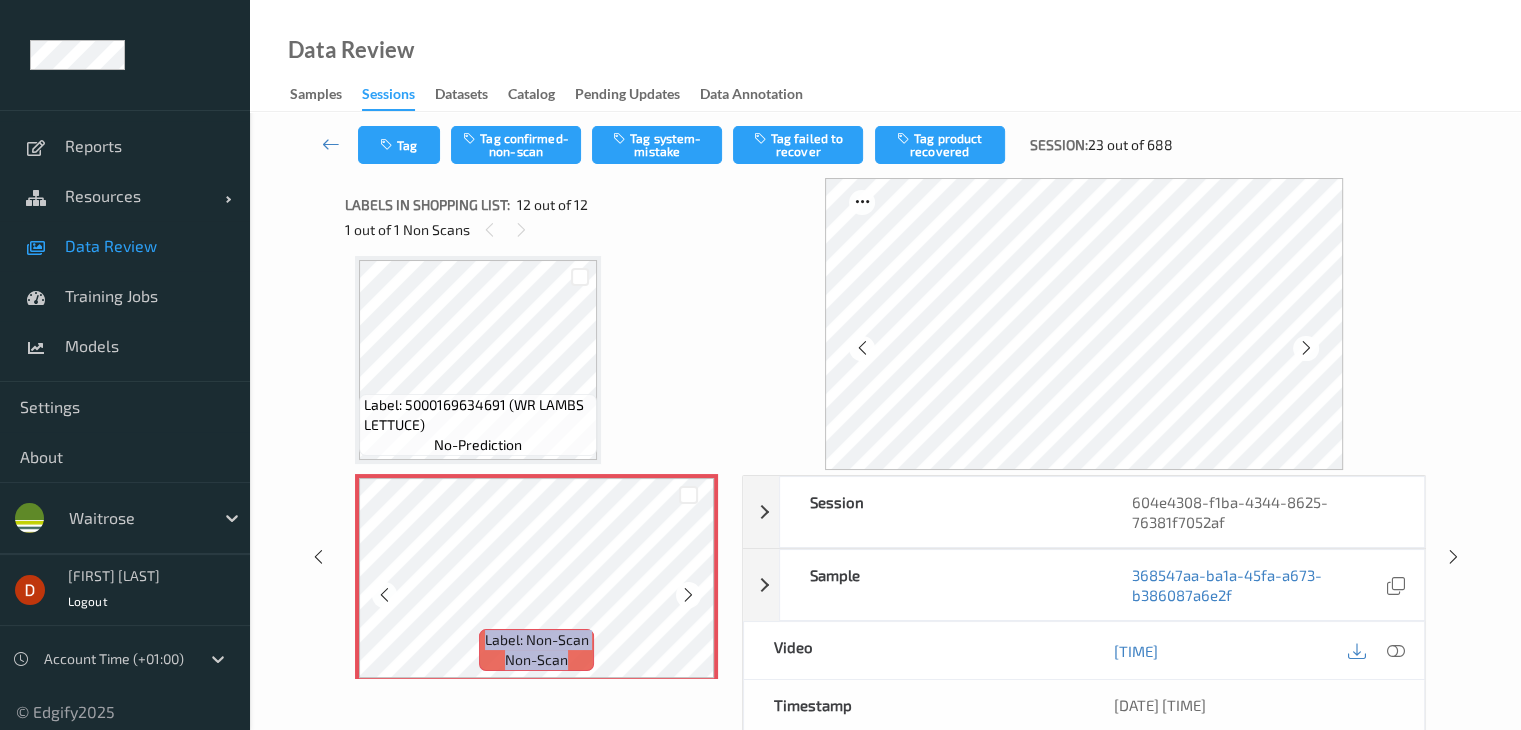 click at bounding box center [688, 595] 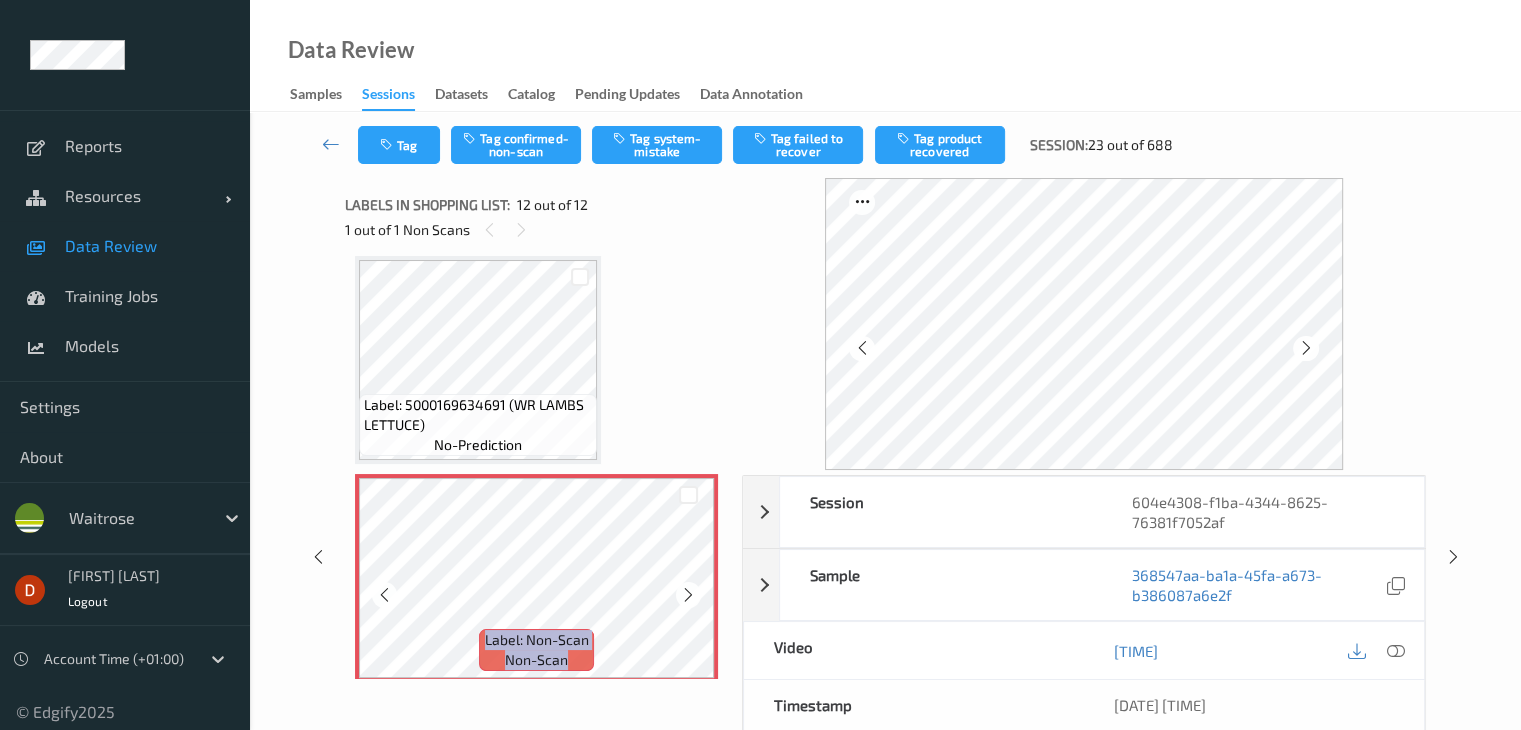 click at bounding box center [688, 595] 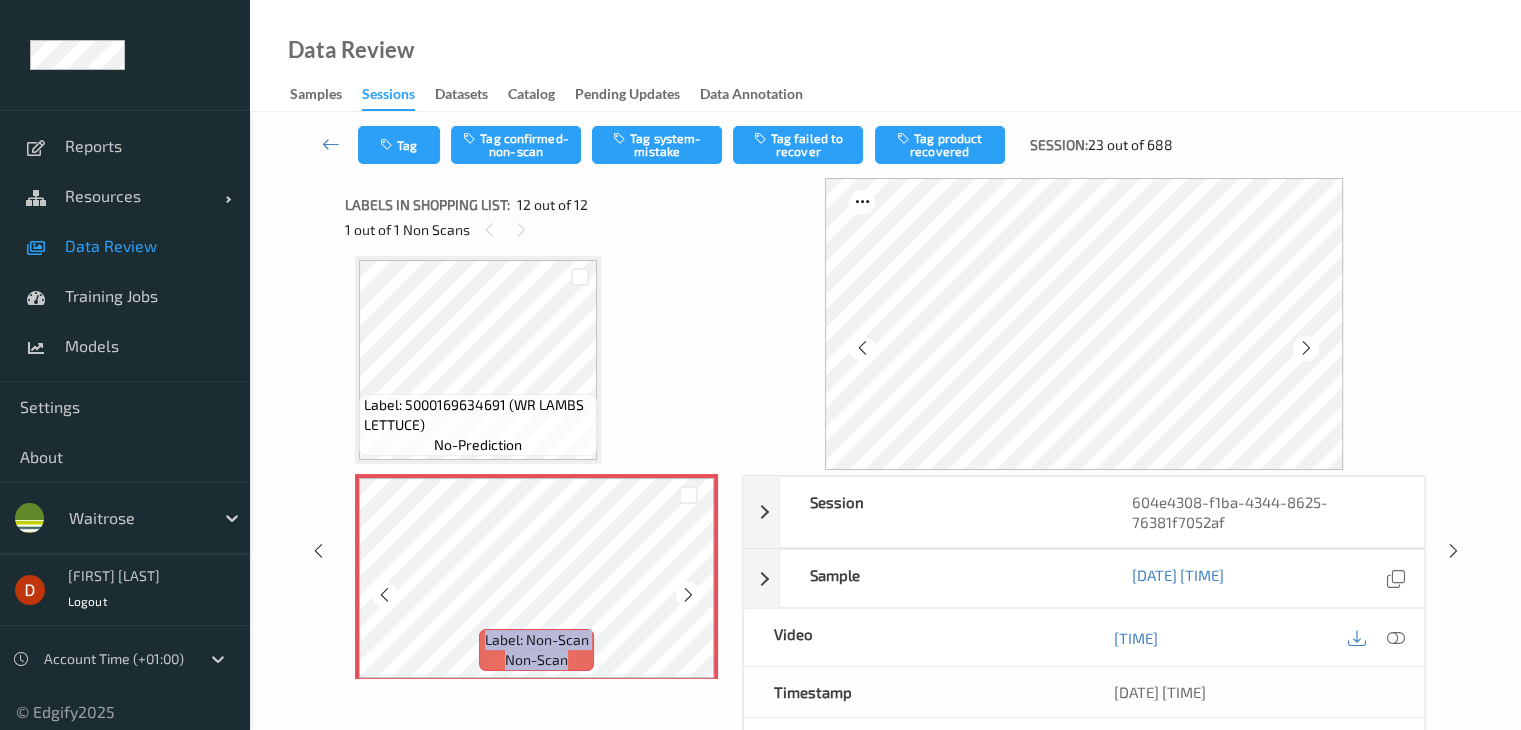 click at bounding box center [688, 595] 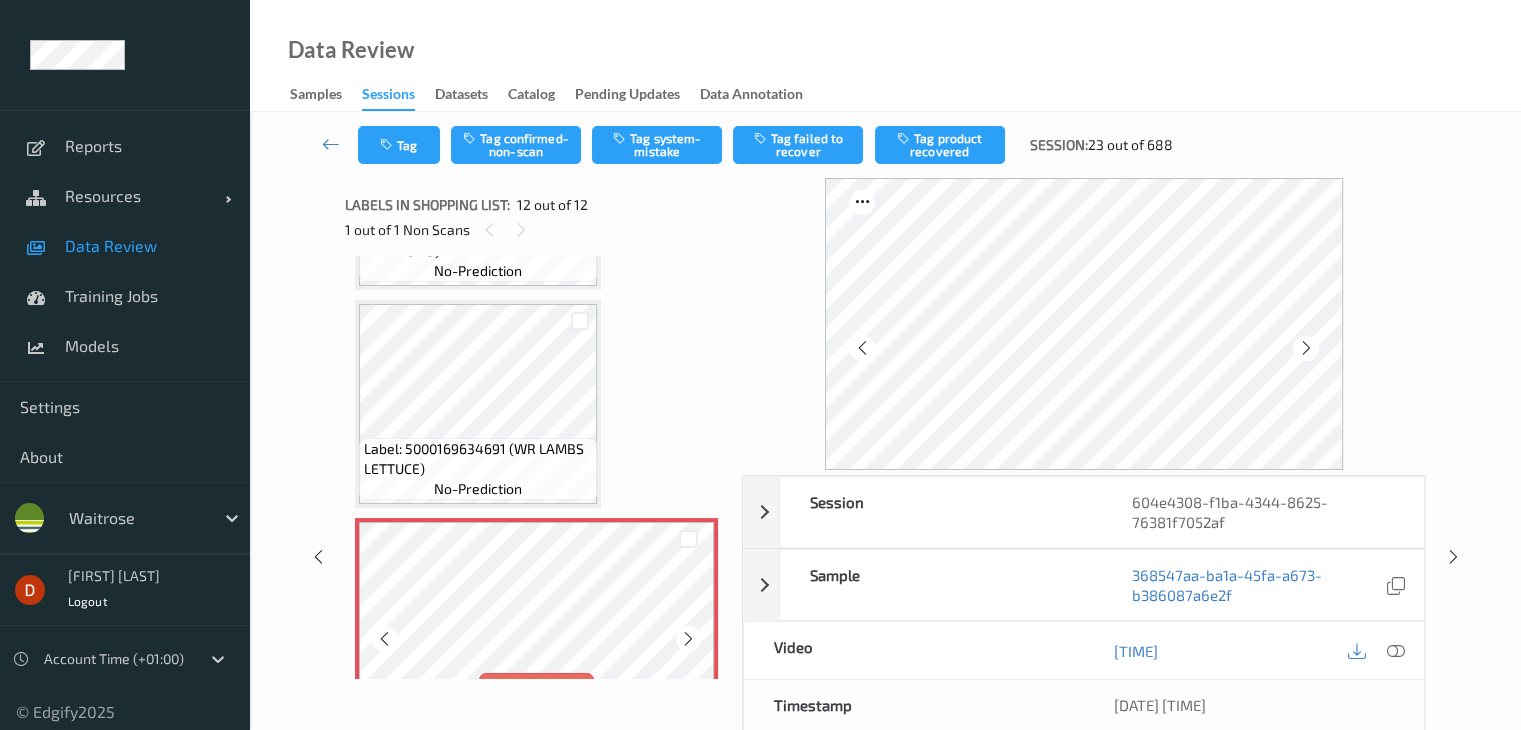 scroll, scrollTop: 2203, scrollLeft: 0, axis: vertical 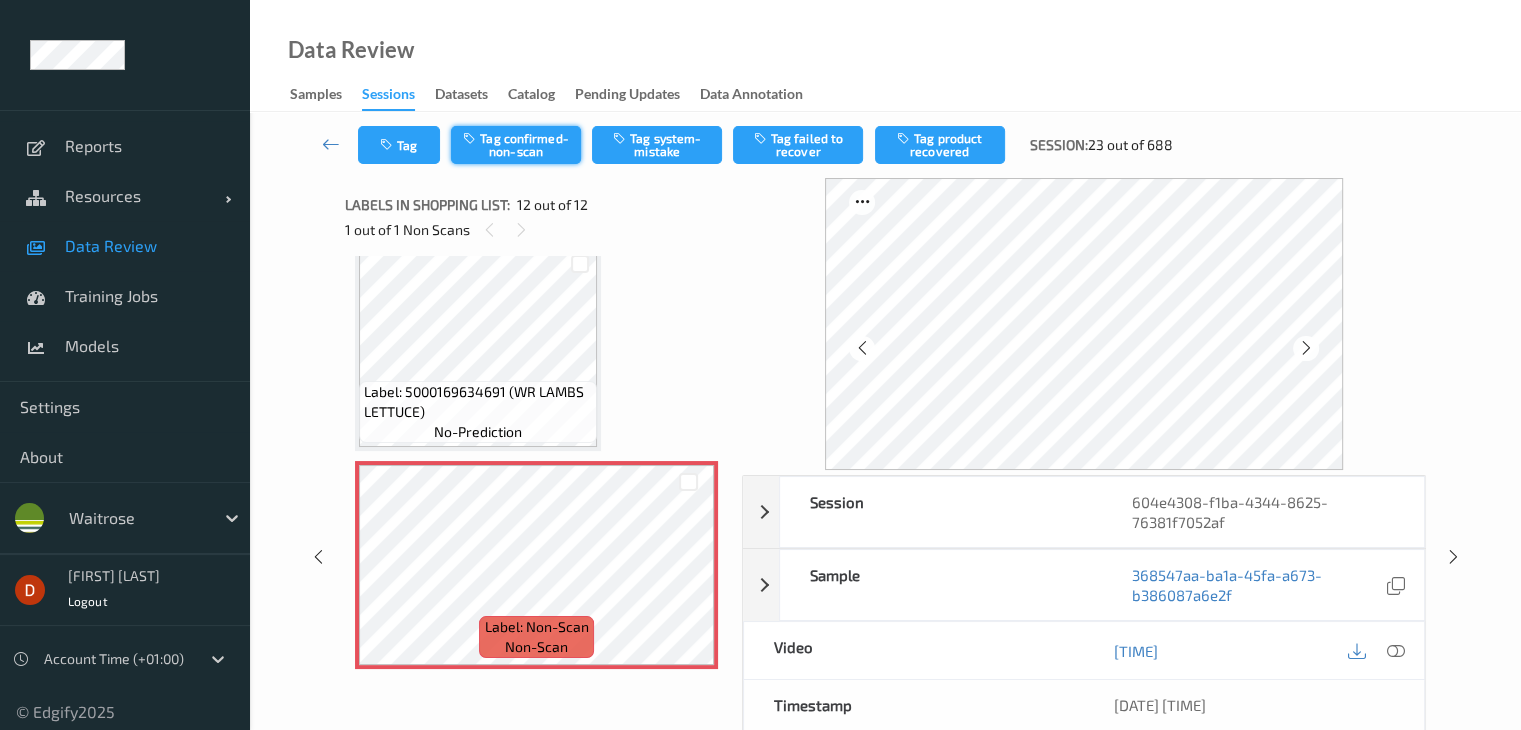 click on "Tag   confirmed-non-scan" at bounding box center (516, 145) 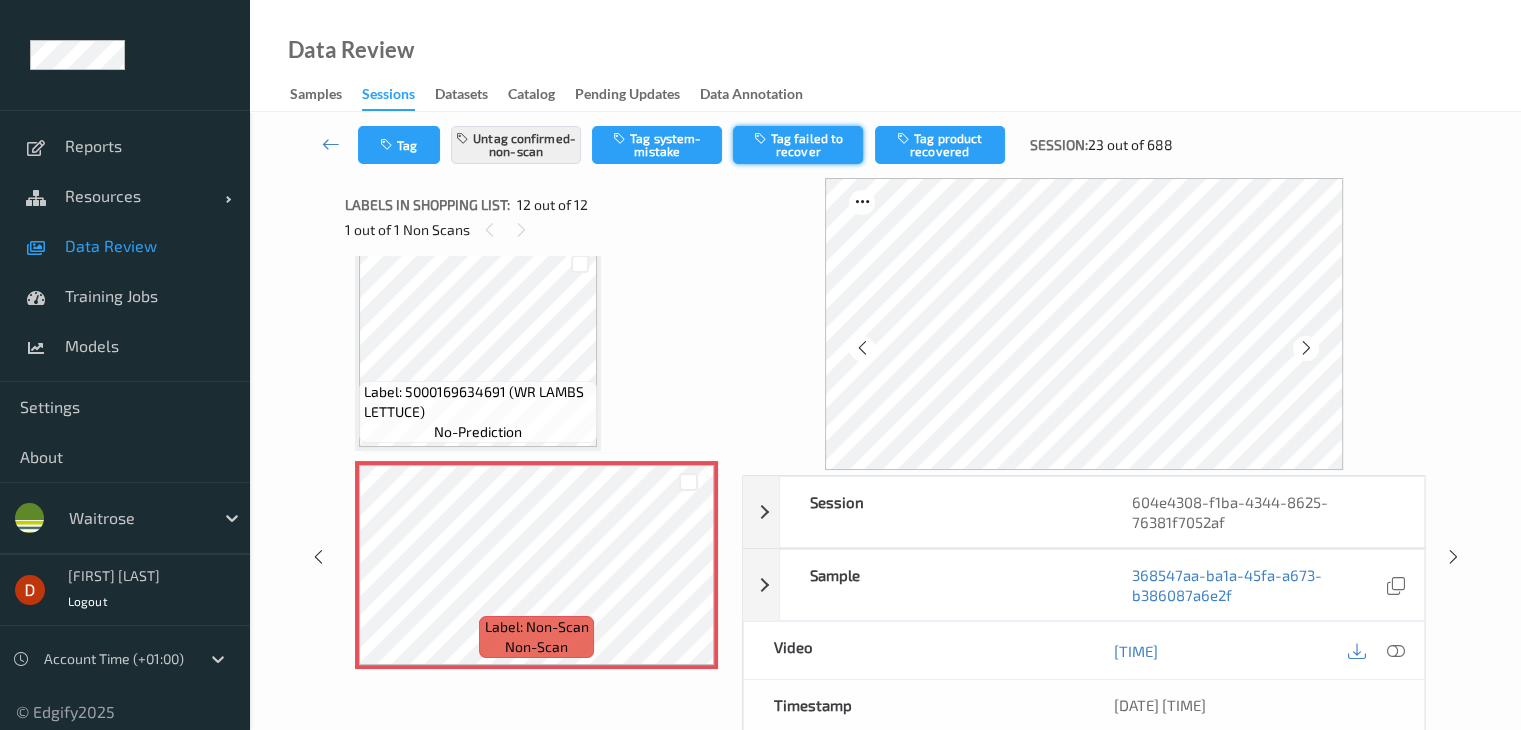 click on "Tag   failed to recover" at bounding box center (798, 145) 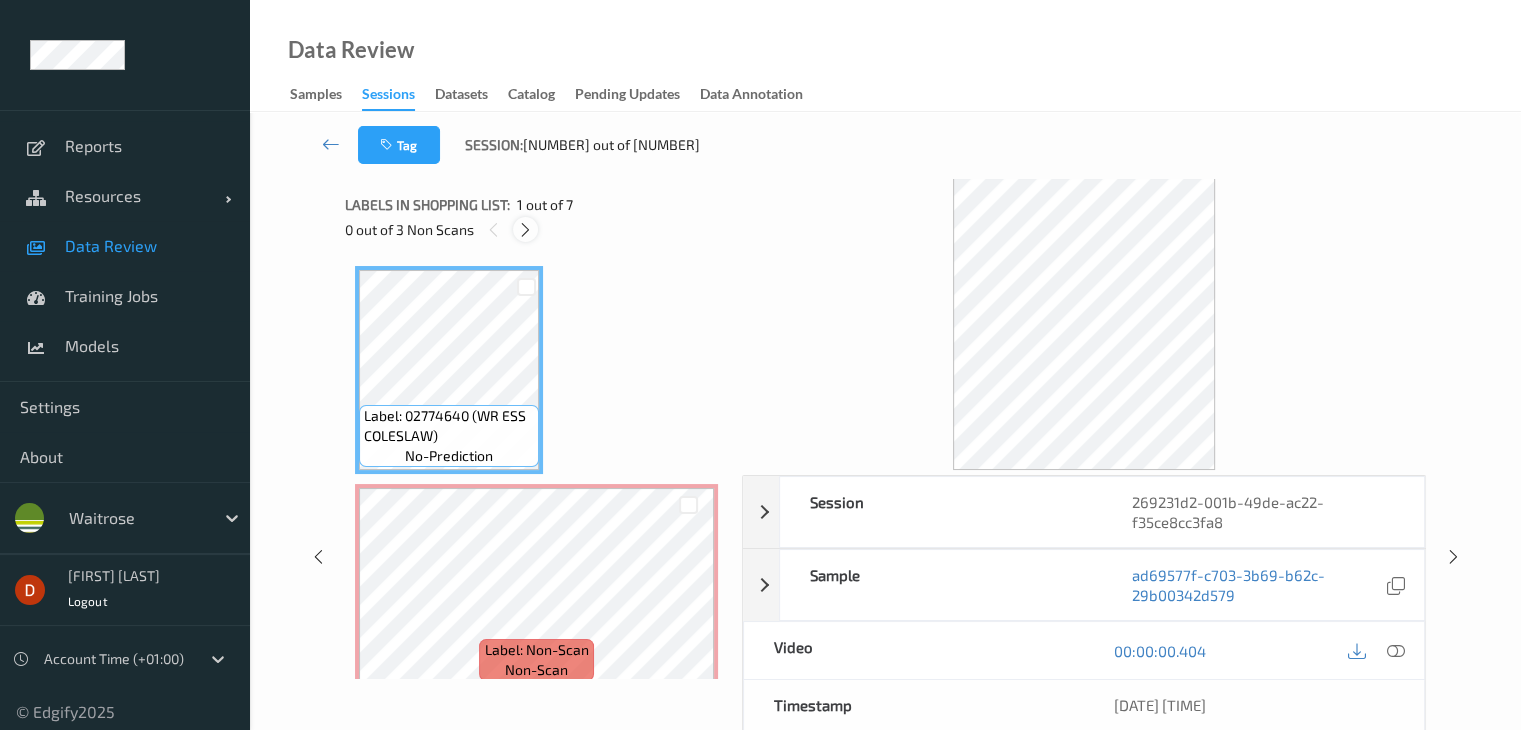 drag, startPoint x: 516, startPoint y: 236, endPoint x: 526, endPoint y: 234, distance: 10.198039 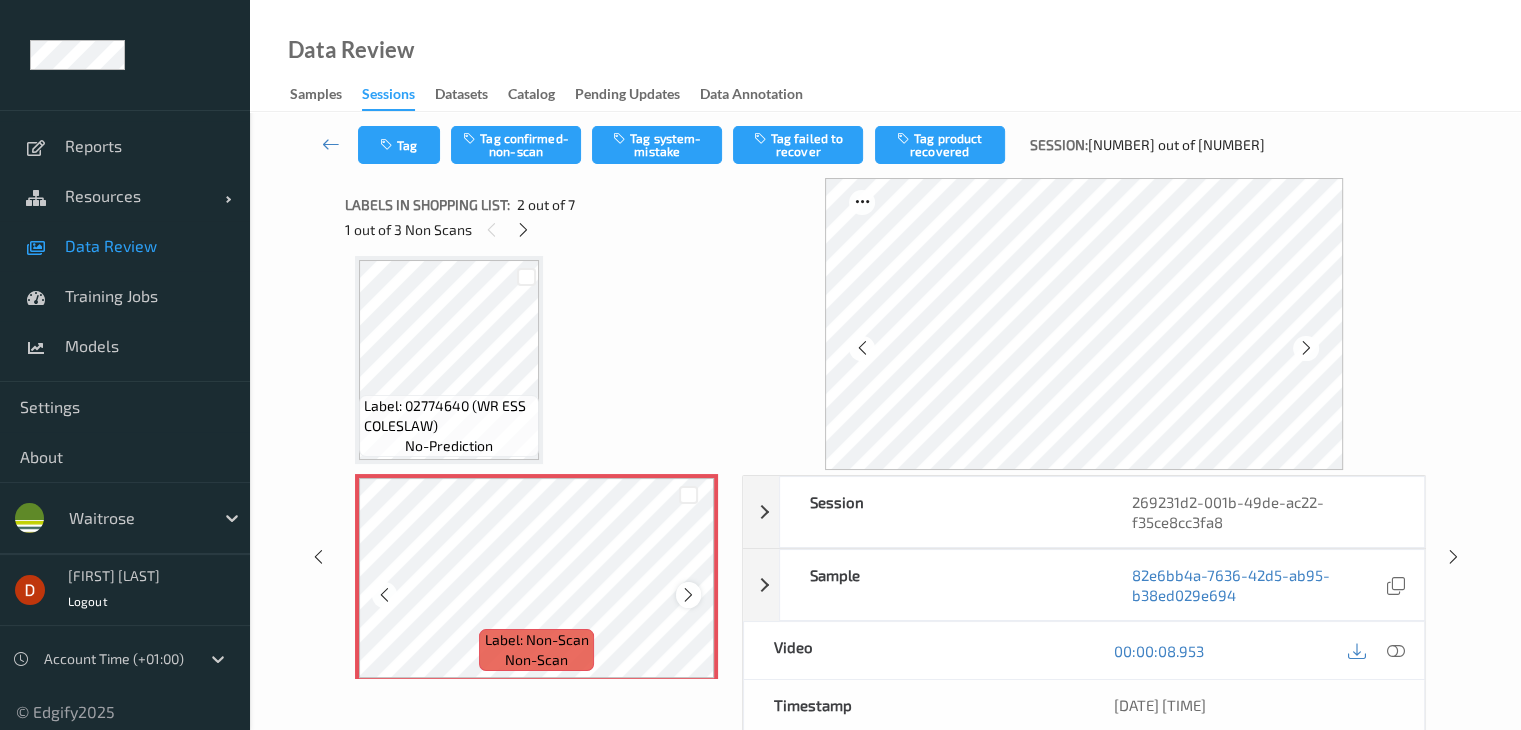click at bounding box center [688, 594] 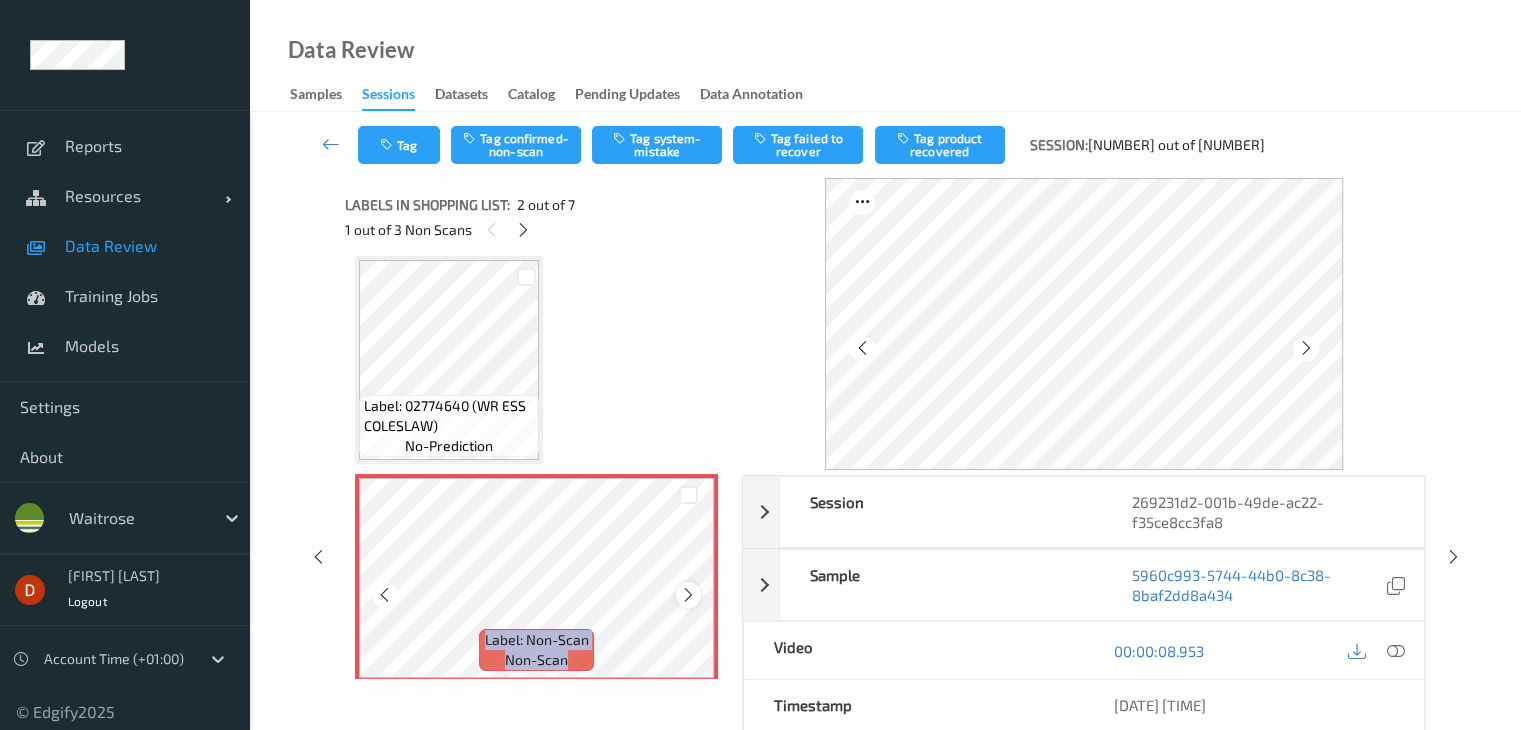 click at bounding box center (688, 595) 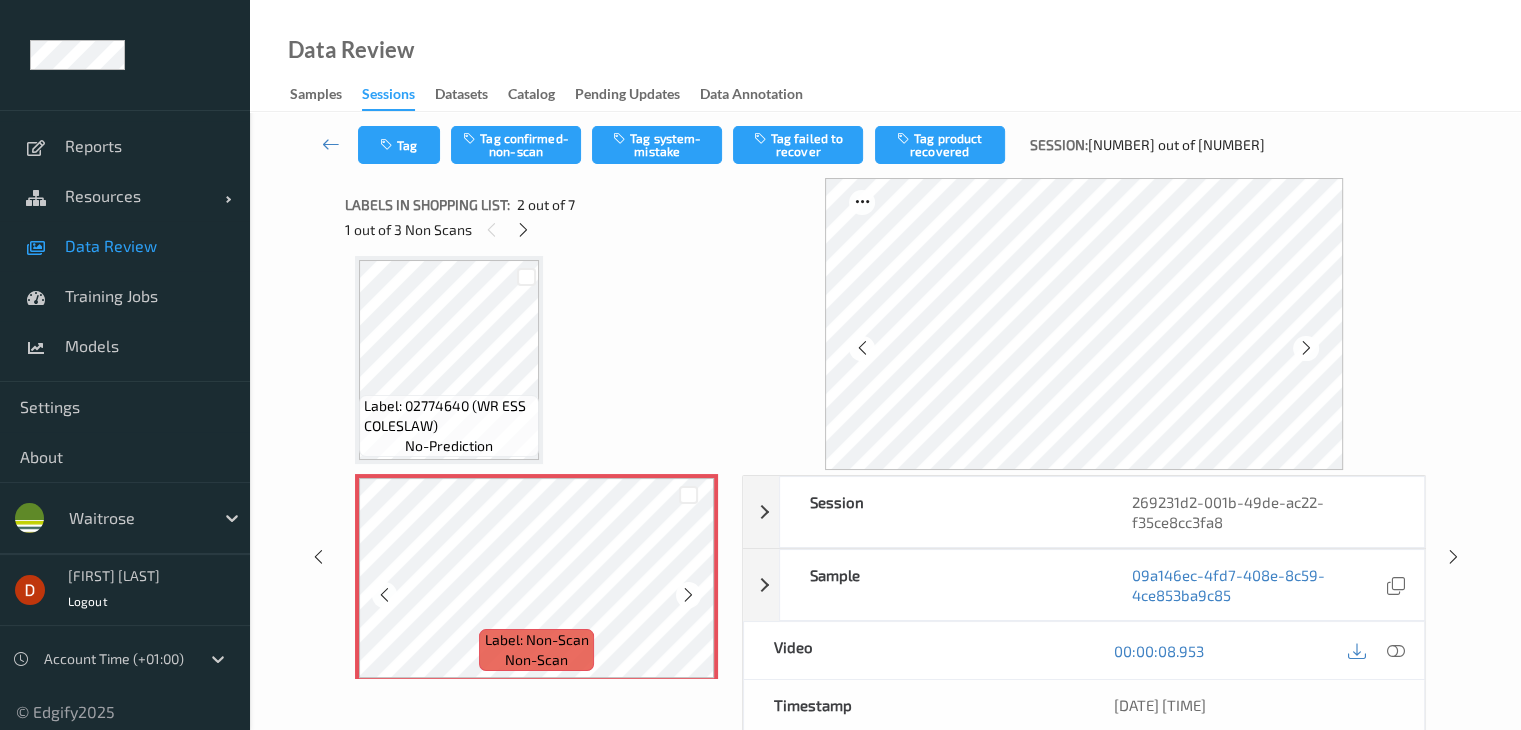click at bounding box center (688, 595) 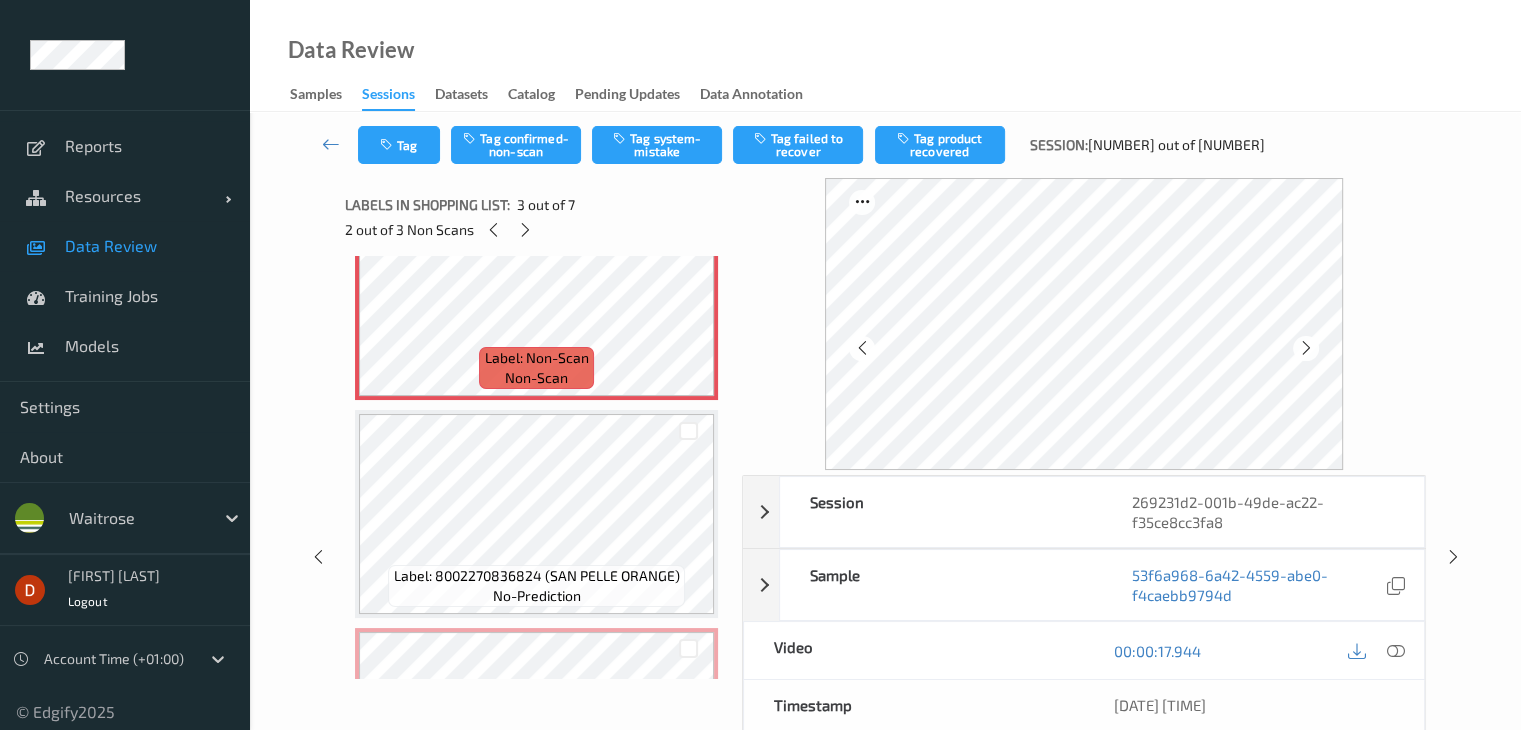 scroll, scrollTop: 610, scrollLeft: 0, axis: vertical 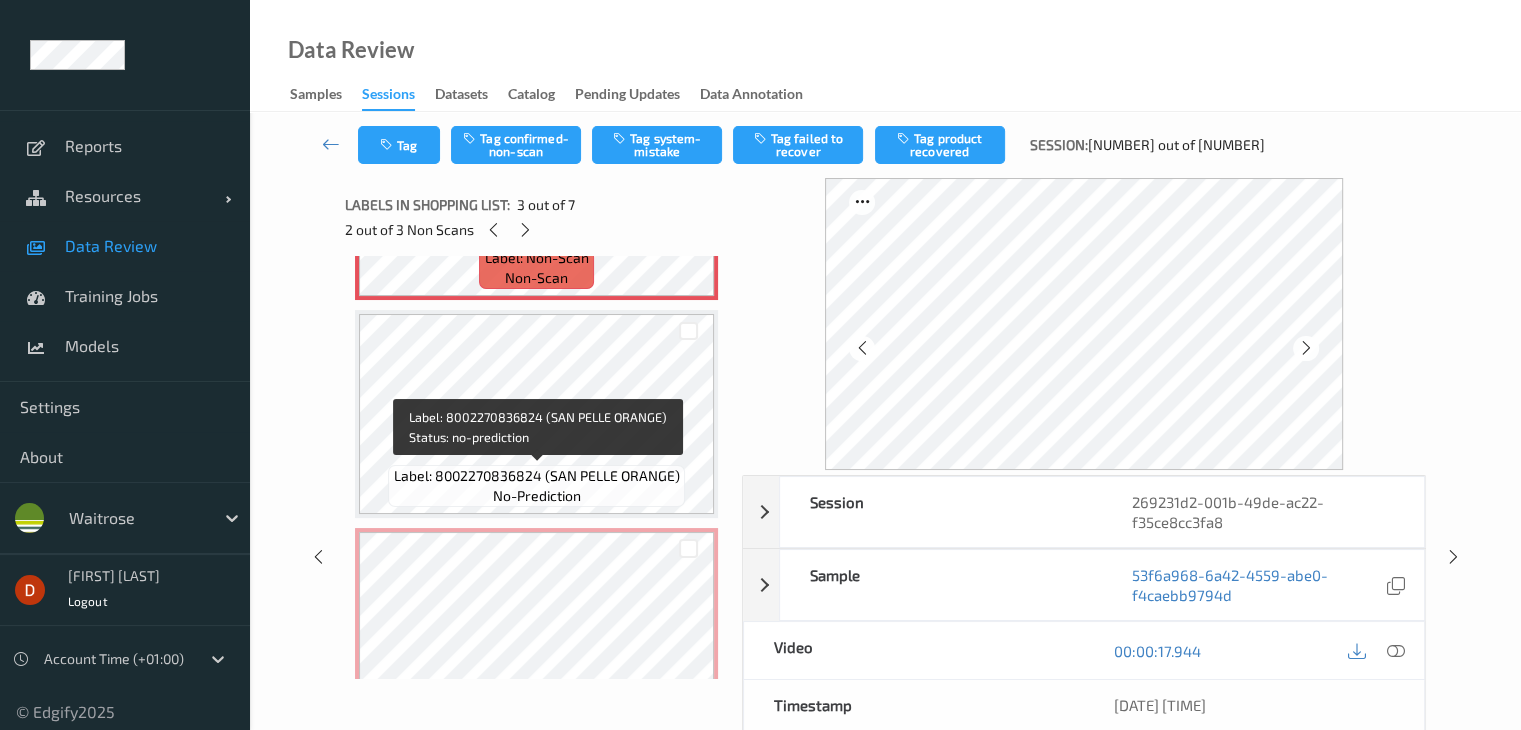 click on "Label: 8002270836824 (SAN PELLE ORANGE)" at bounding box center [537, 476] 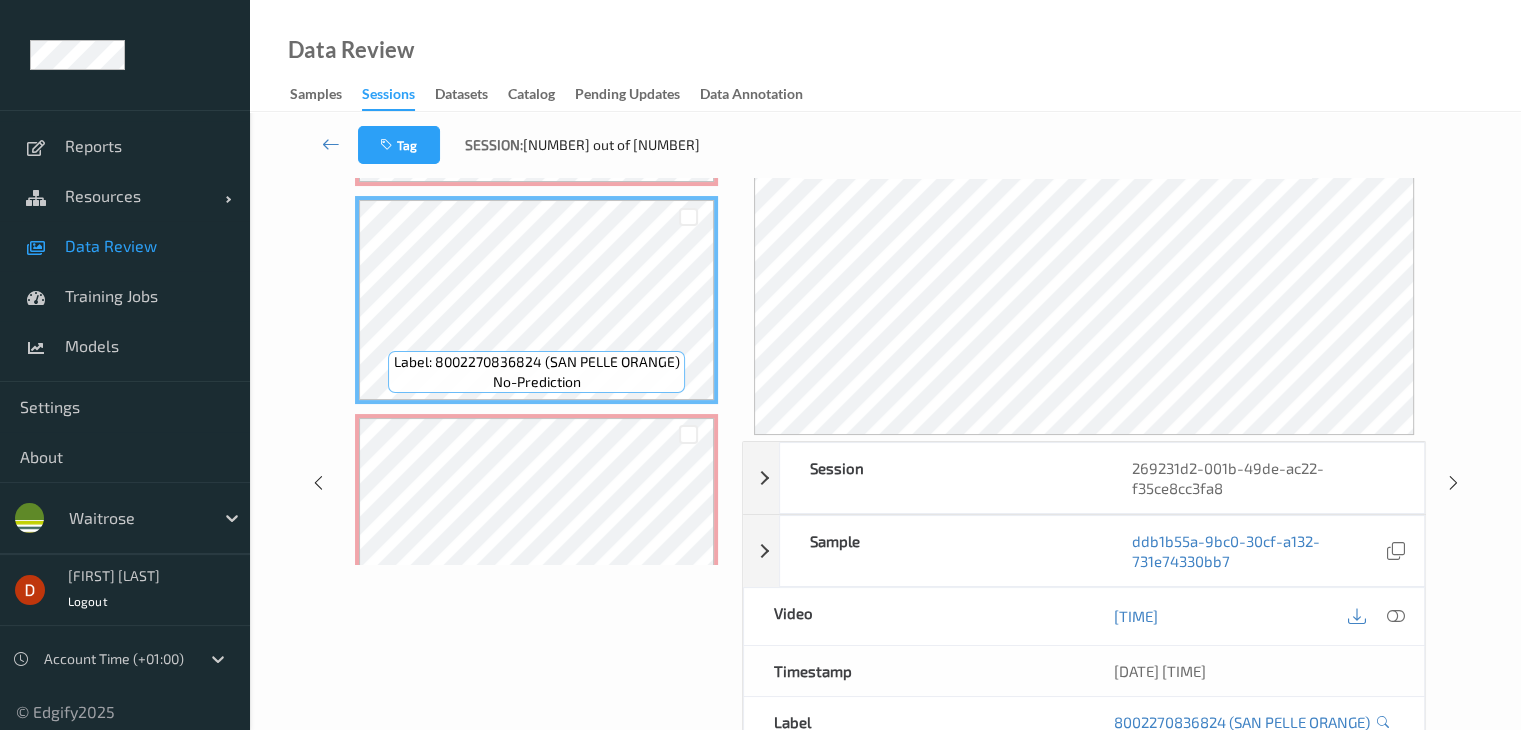 scroll, scrollTop: 200, scrollLeft: 0, axis: vertical 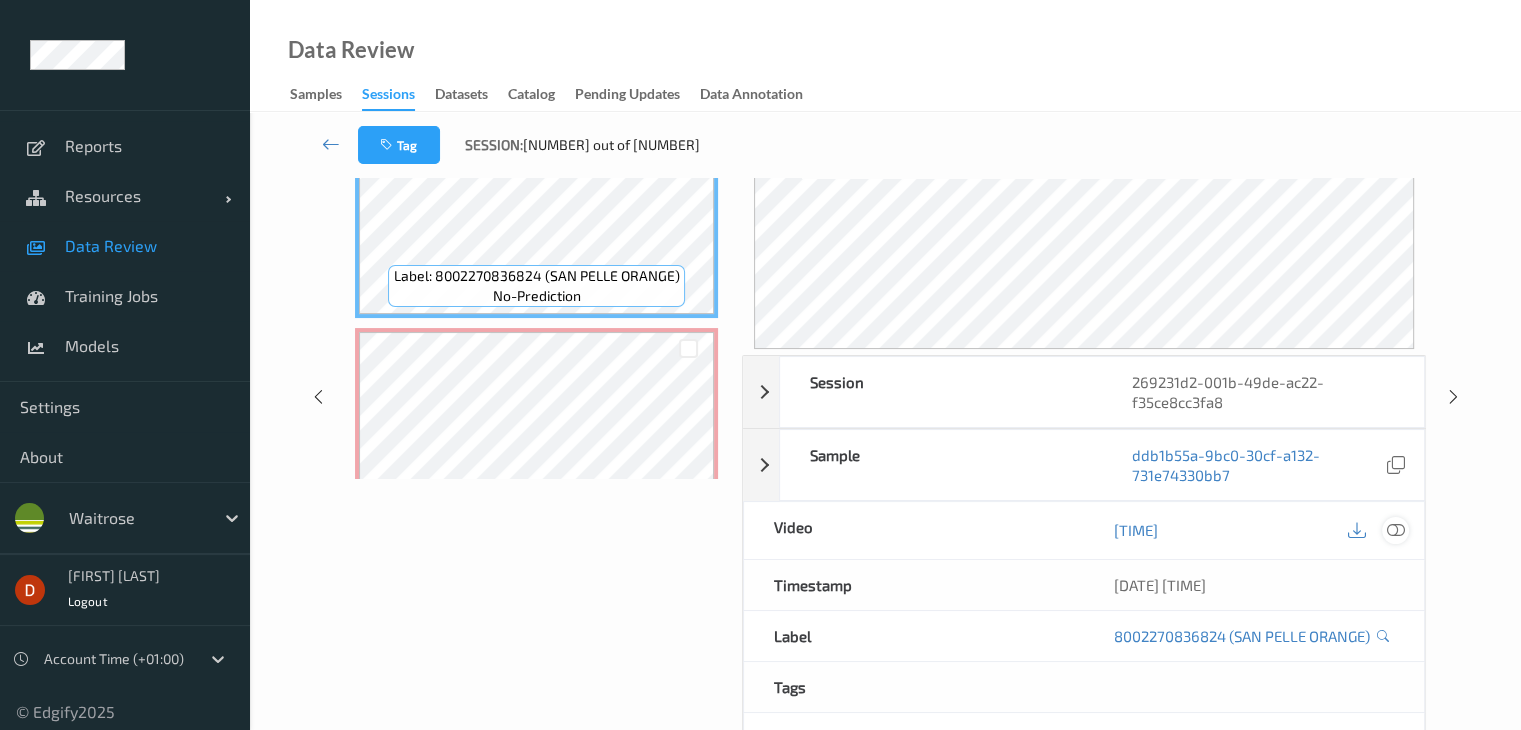 click at bounding box center [1395, 530] 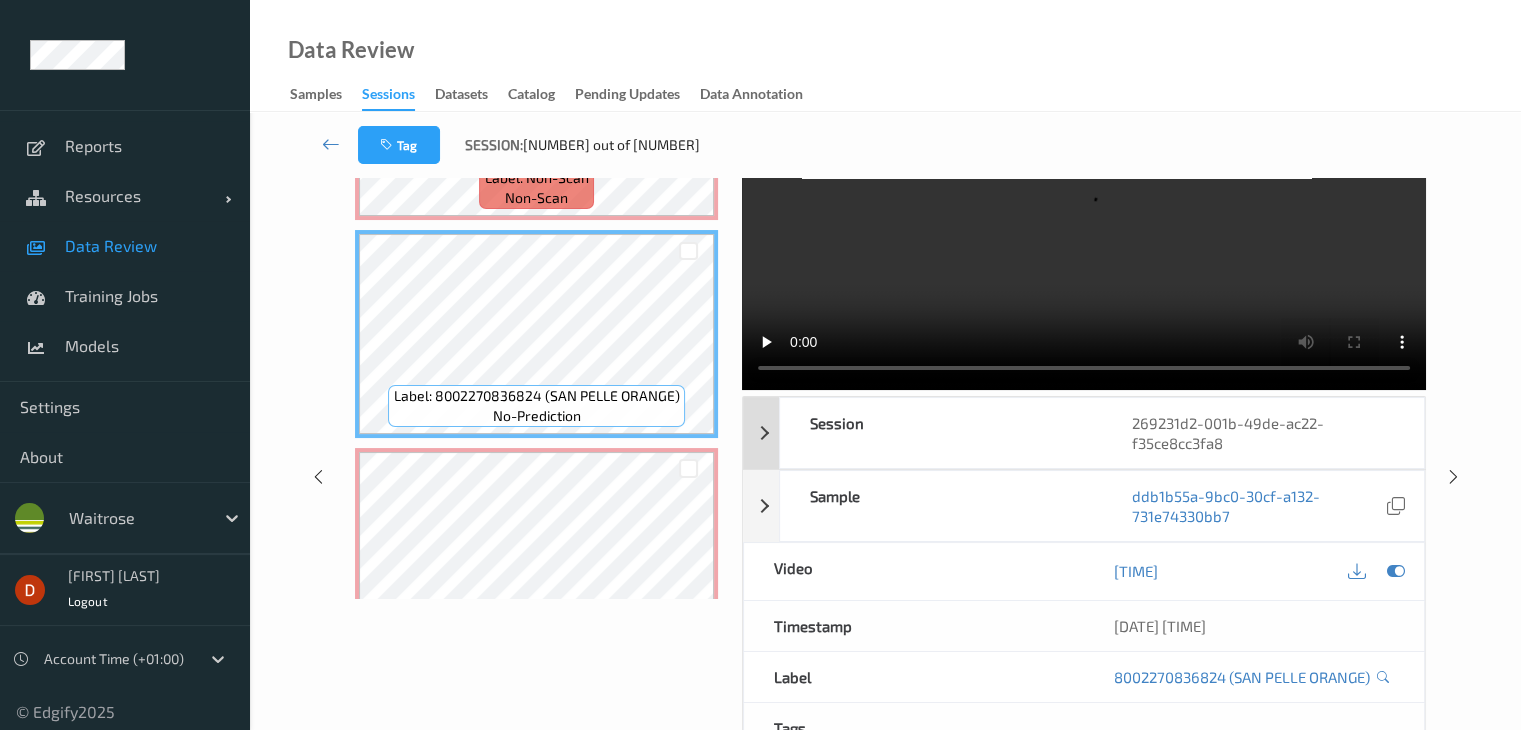 scroll, scrollTop: 0, scrollLeft: 0, axis: both 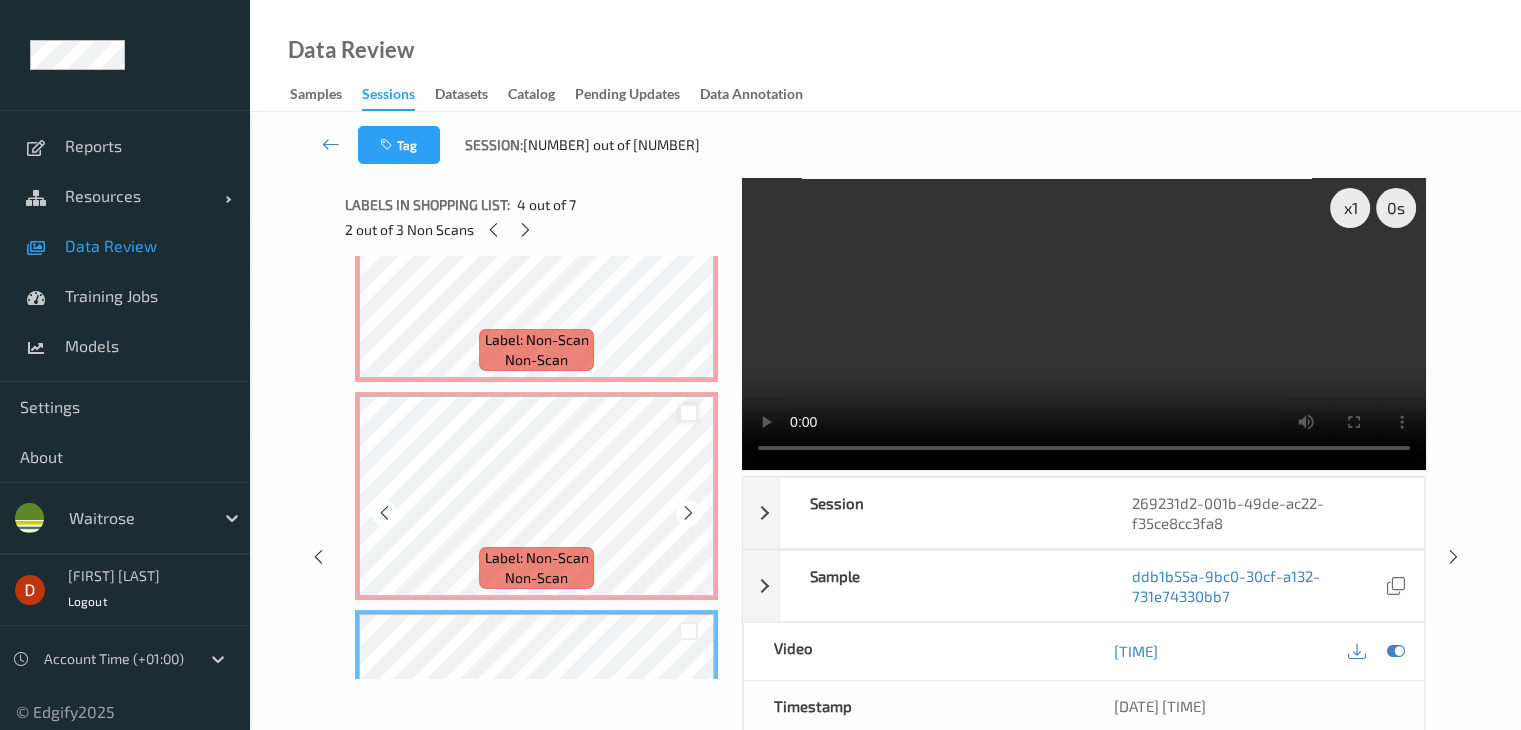 click at bounding box center [688, 413] 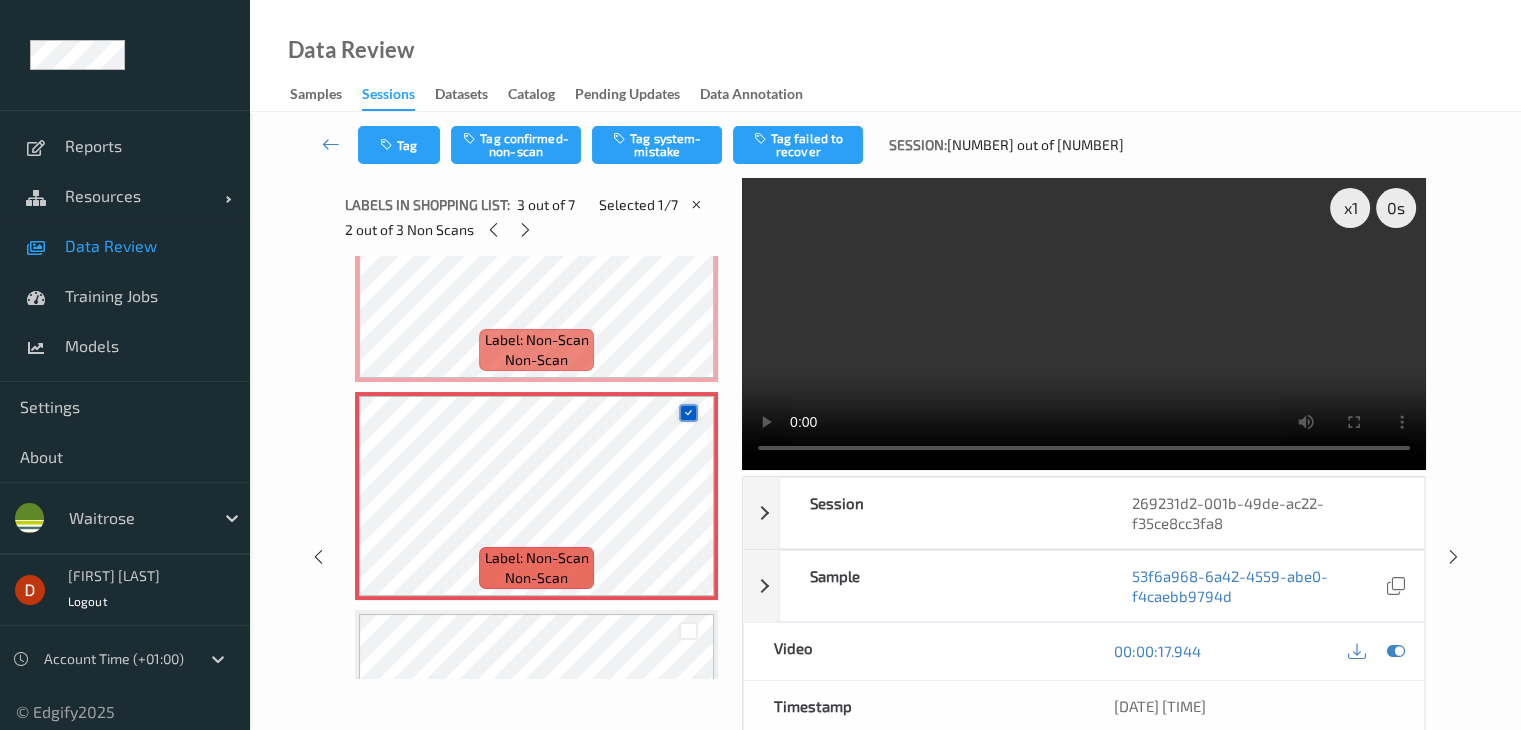 scroll, scrollTop: 110, scrollLeft: 0, axis: vertical 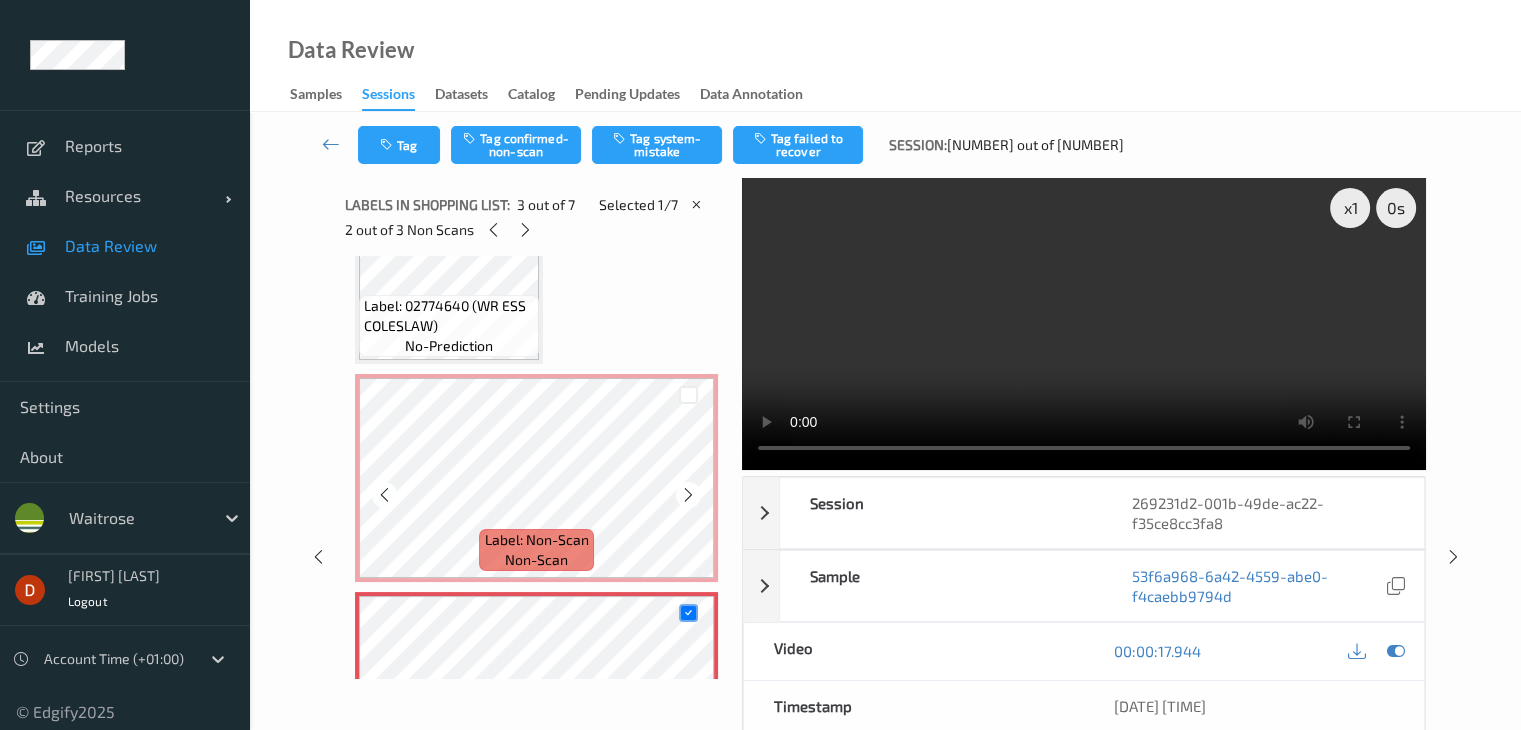 click at bounding box center (688, 394) 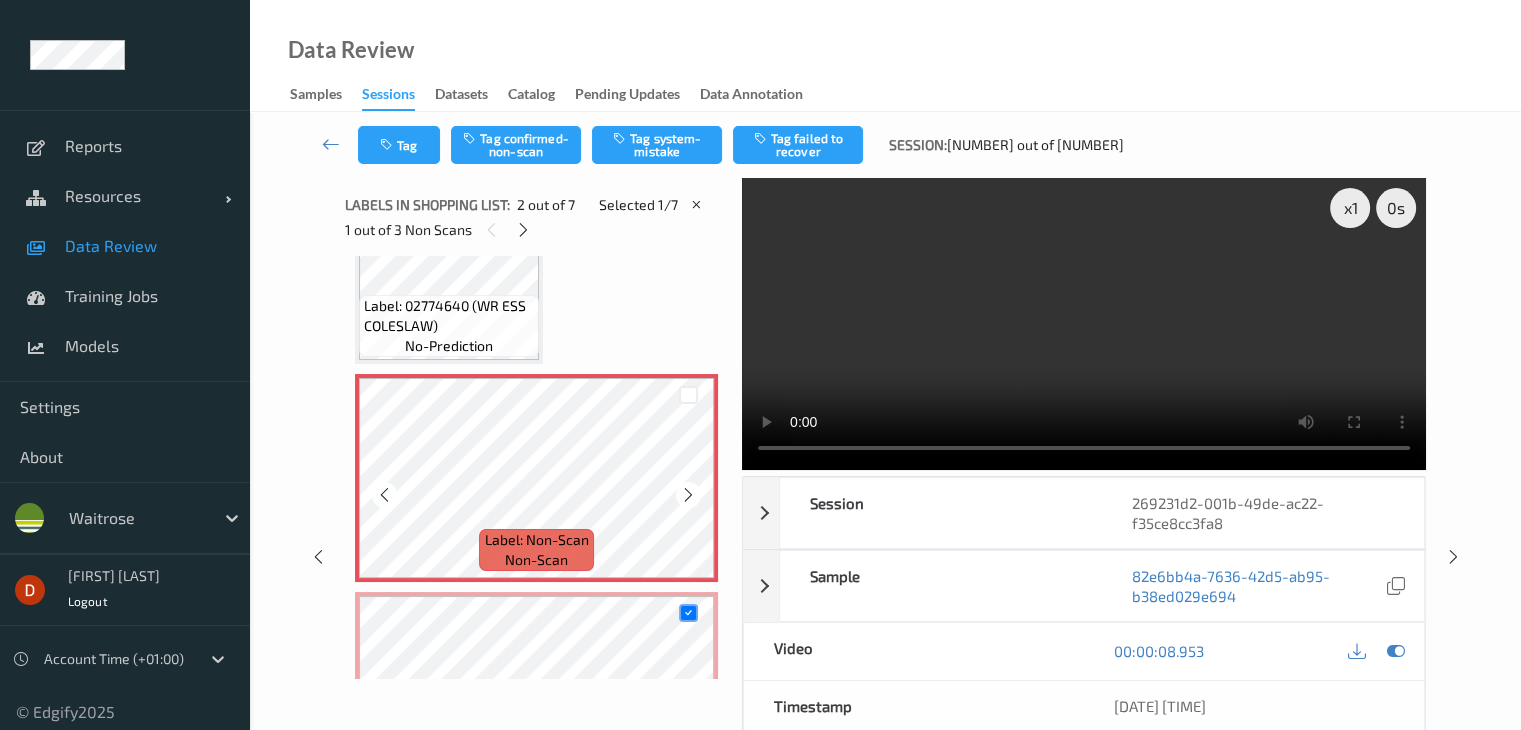 click at bounding box center [688, 394] 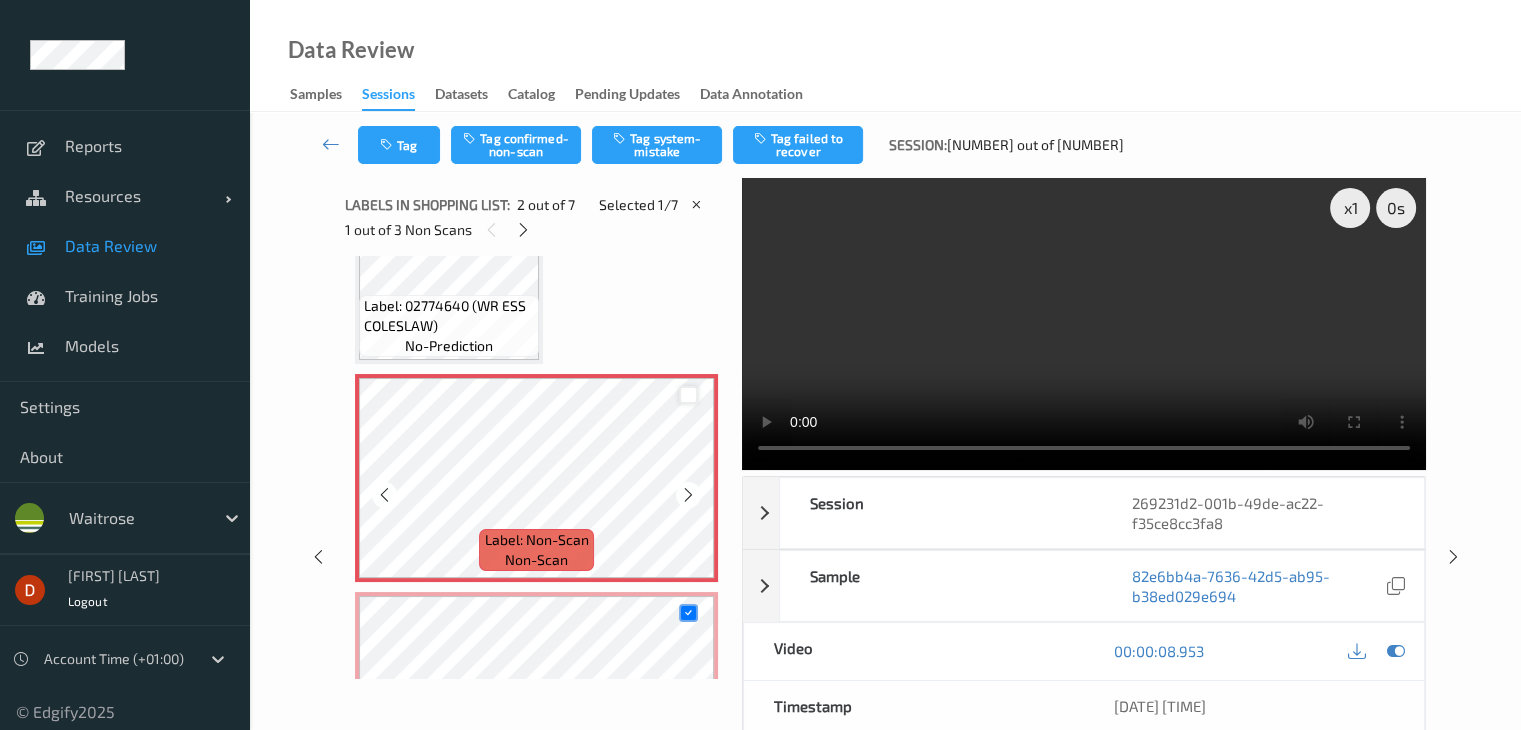 click at bounding box center [688, 395] 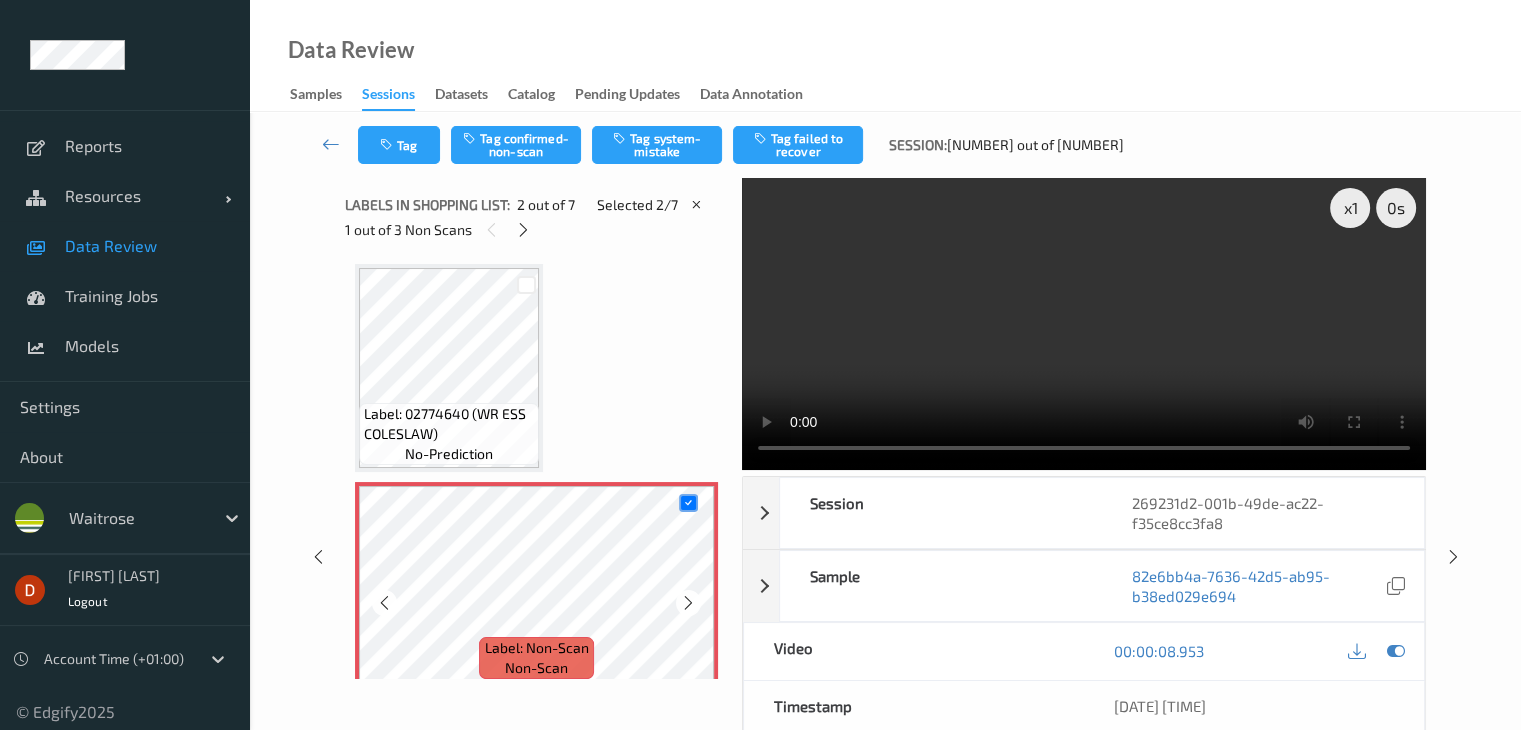 scroll, scrollTop: 0, scrollLeft: 0, axis: both 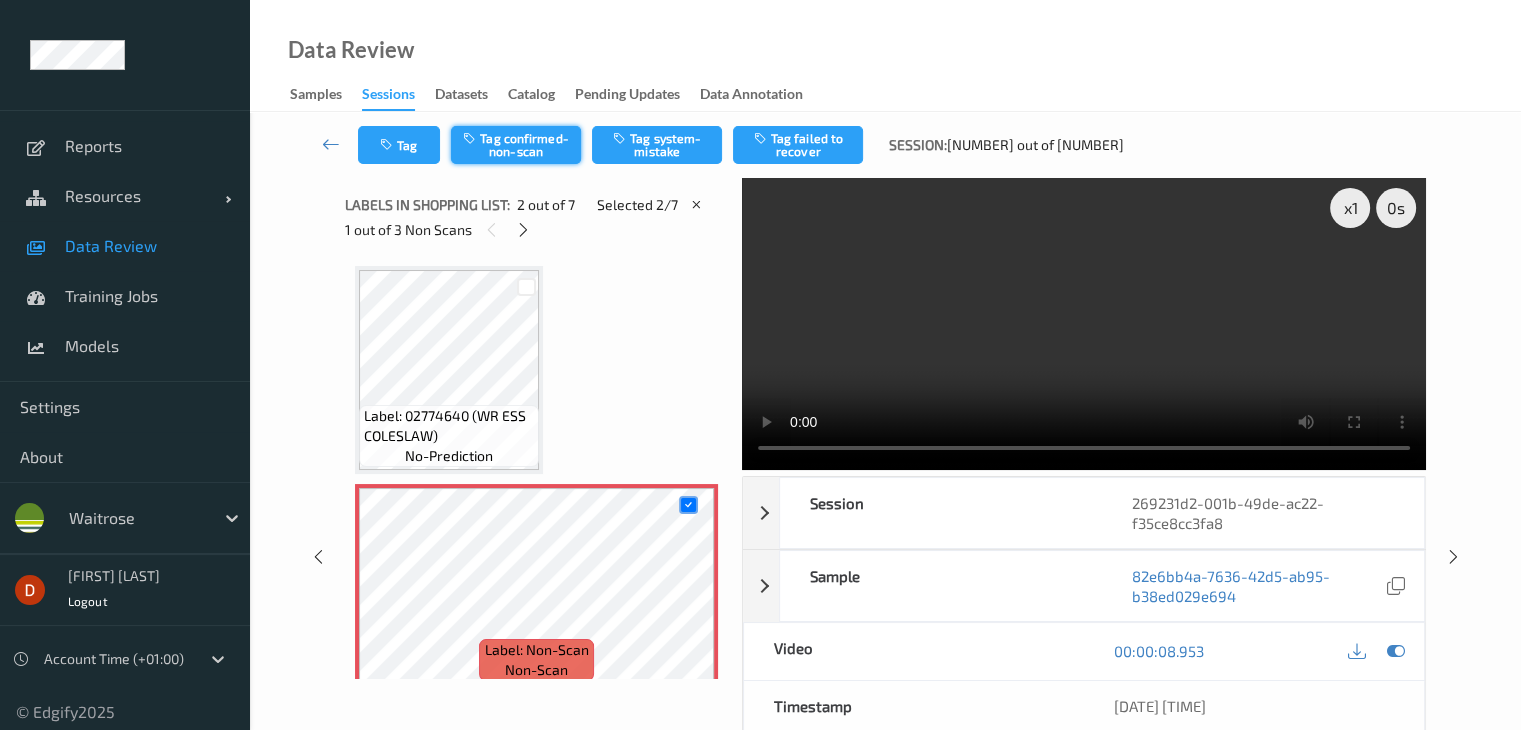 click on "Tag   confirmed-non-scan" at bounding box center (516, 145) 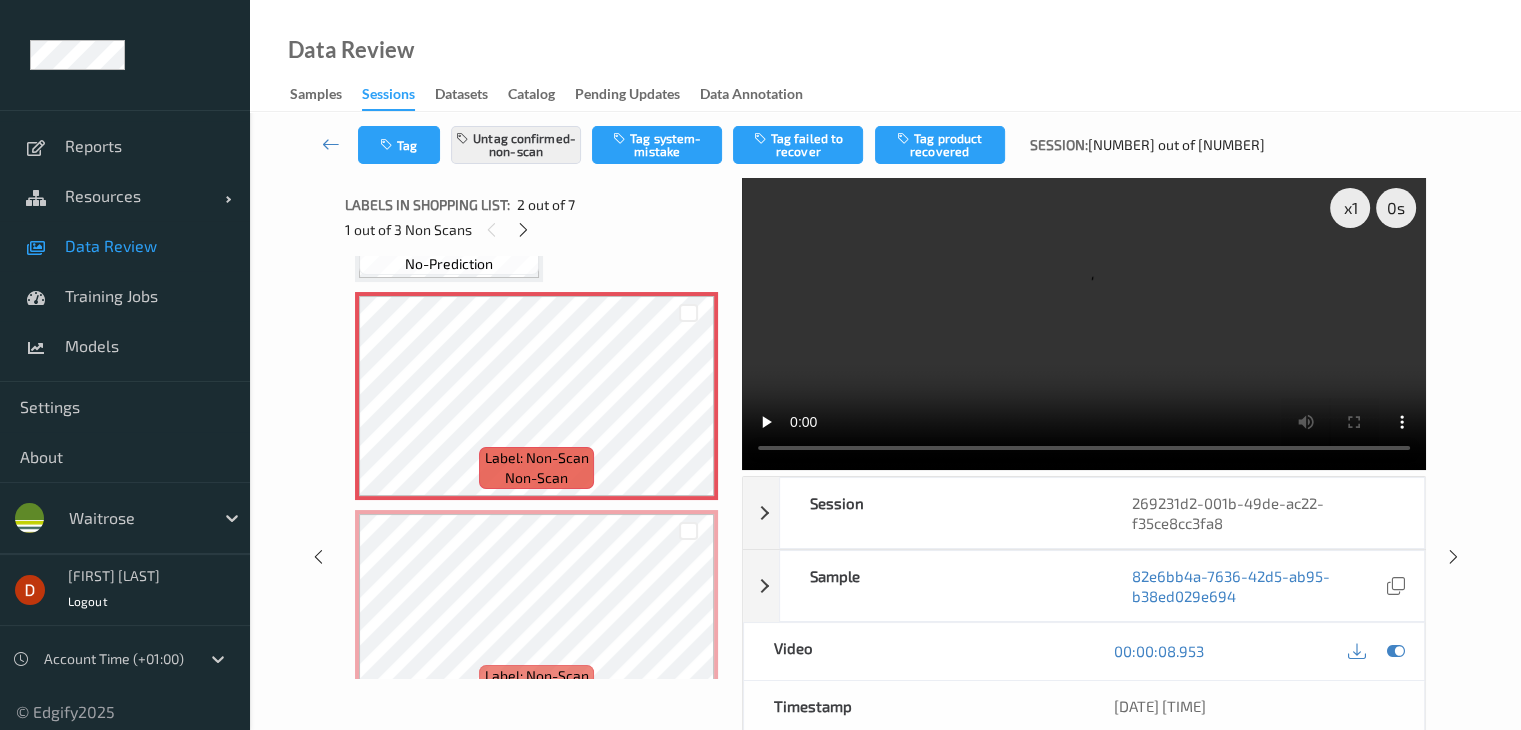 scroll, scrollTop: 200, scrollLeft: 0, axis: vertical 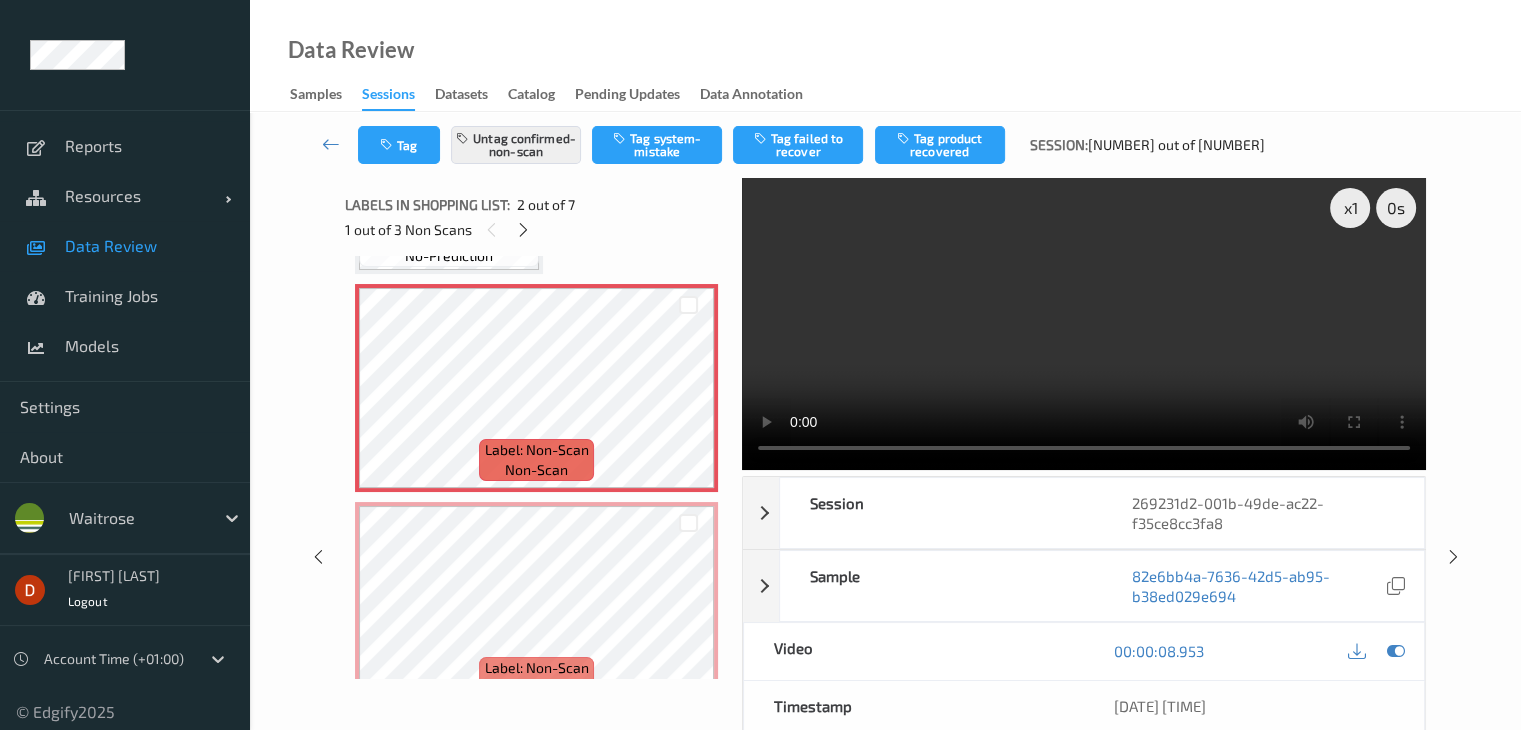 click on "Tag   product recovered" at bounding box center (940, 145) 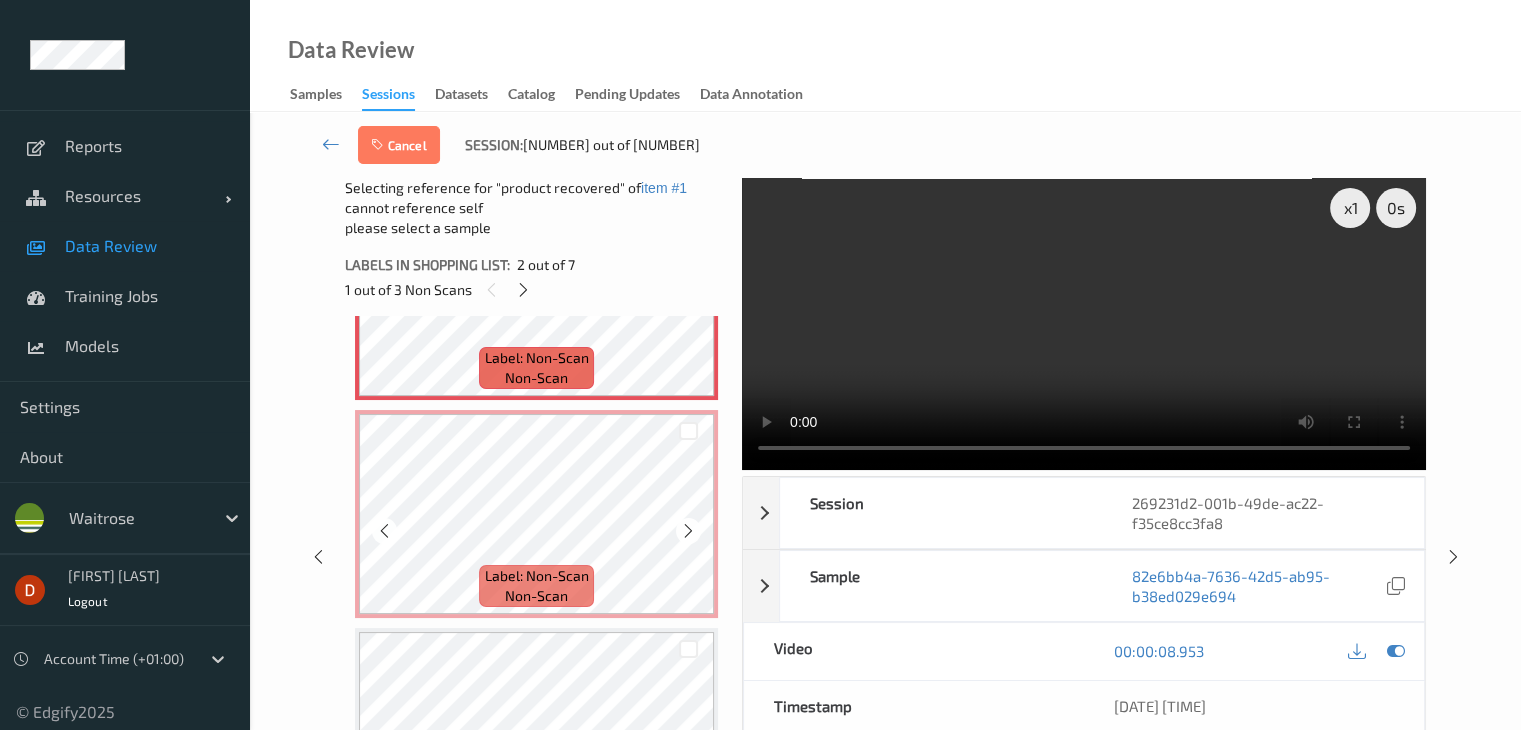 scroll, scrollTop: 500, scrollLeft: 0, axis: vertical 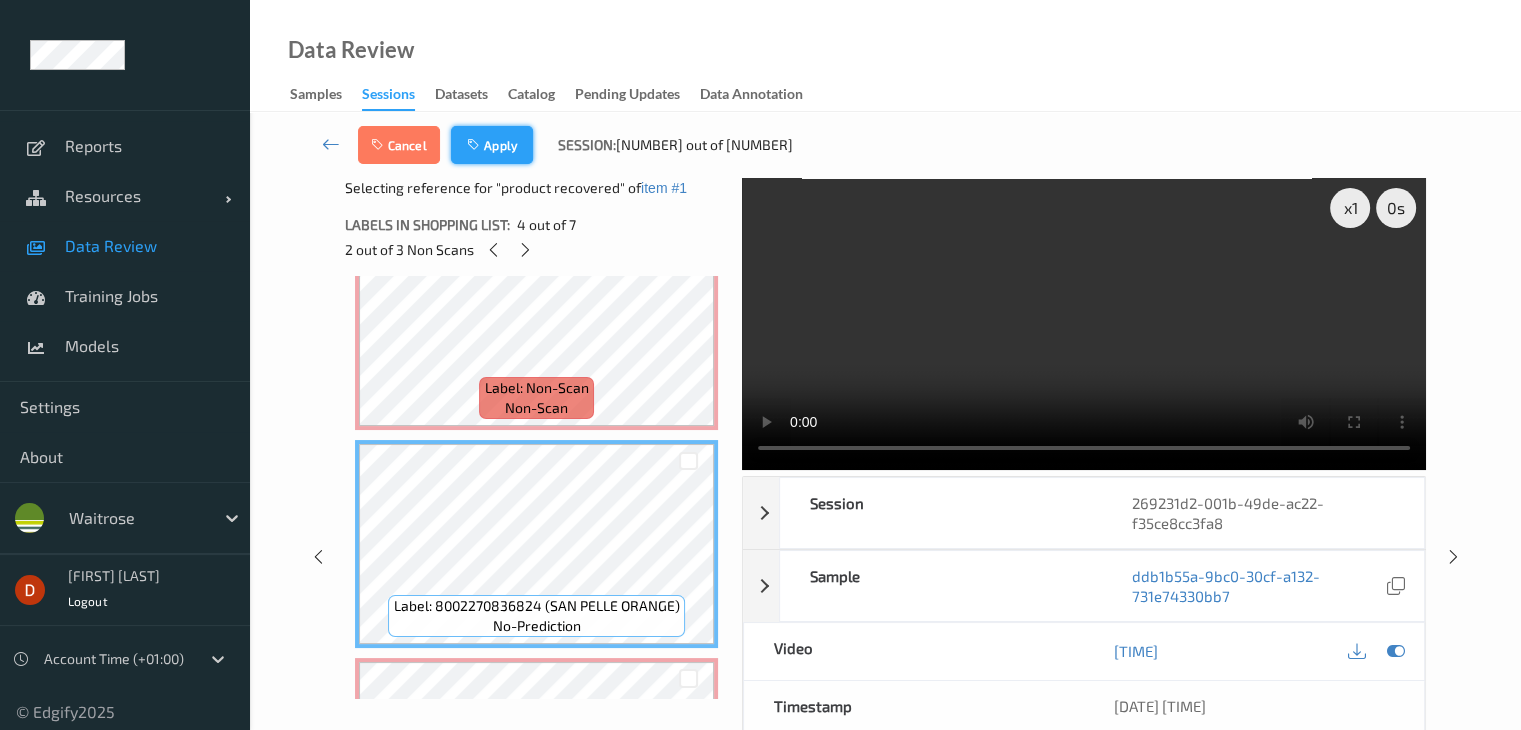 click on "Apply" at bounding box center [492, 145] 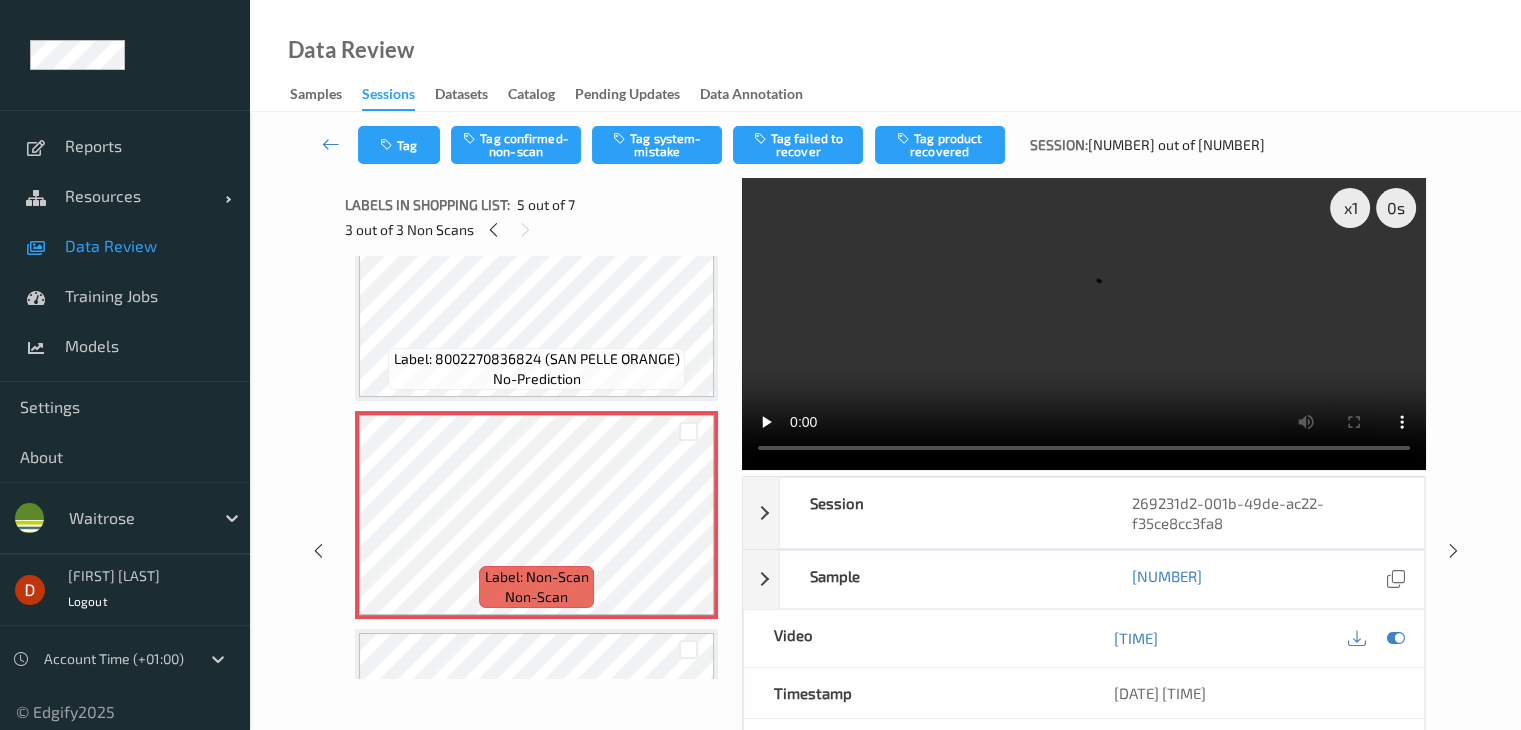 scroll, scrollTop: 810, scrollLeft: 0, axis: vertical 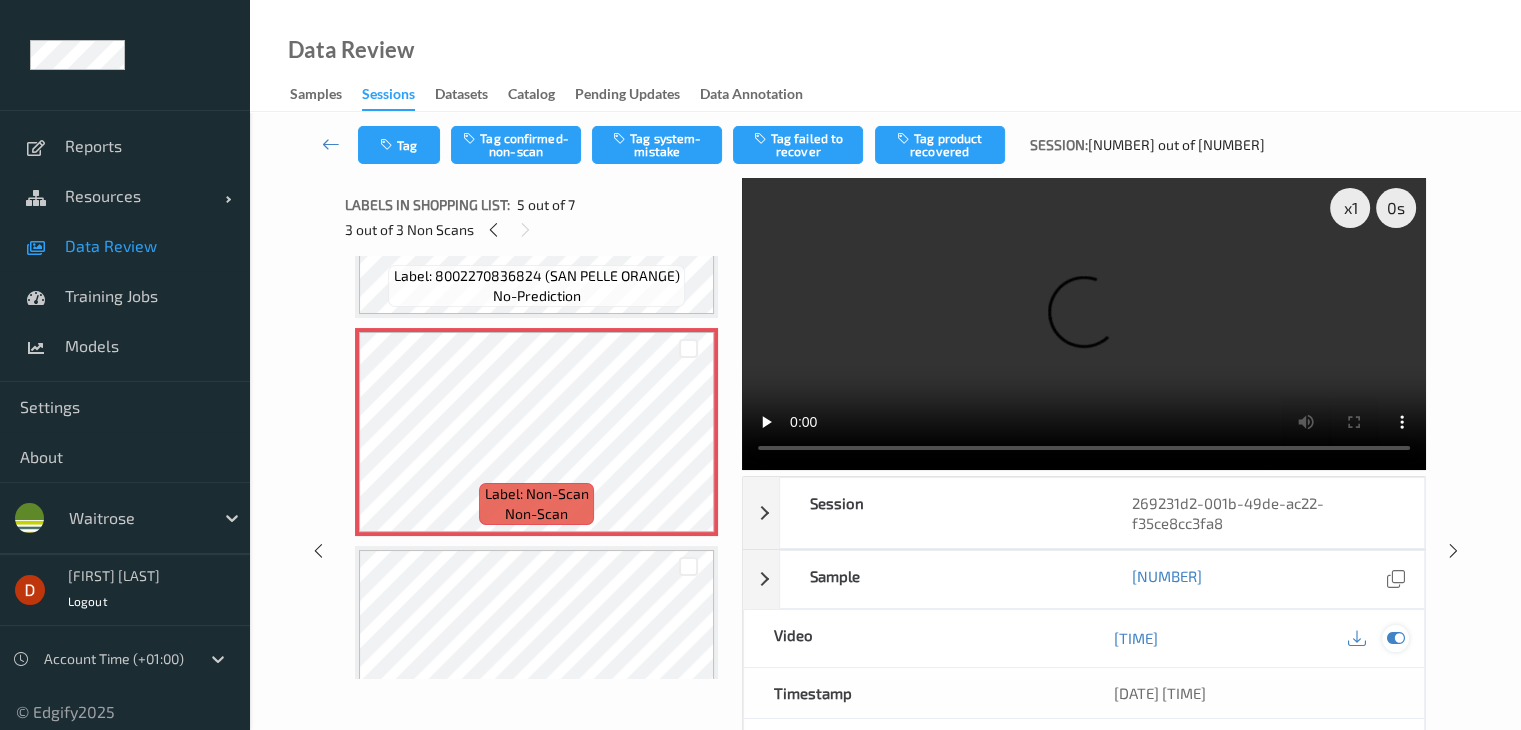 click at bounding box center (1395, 638) 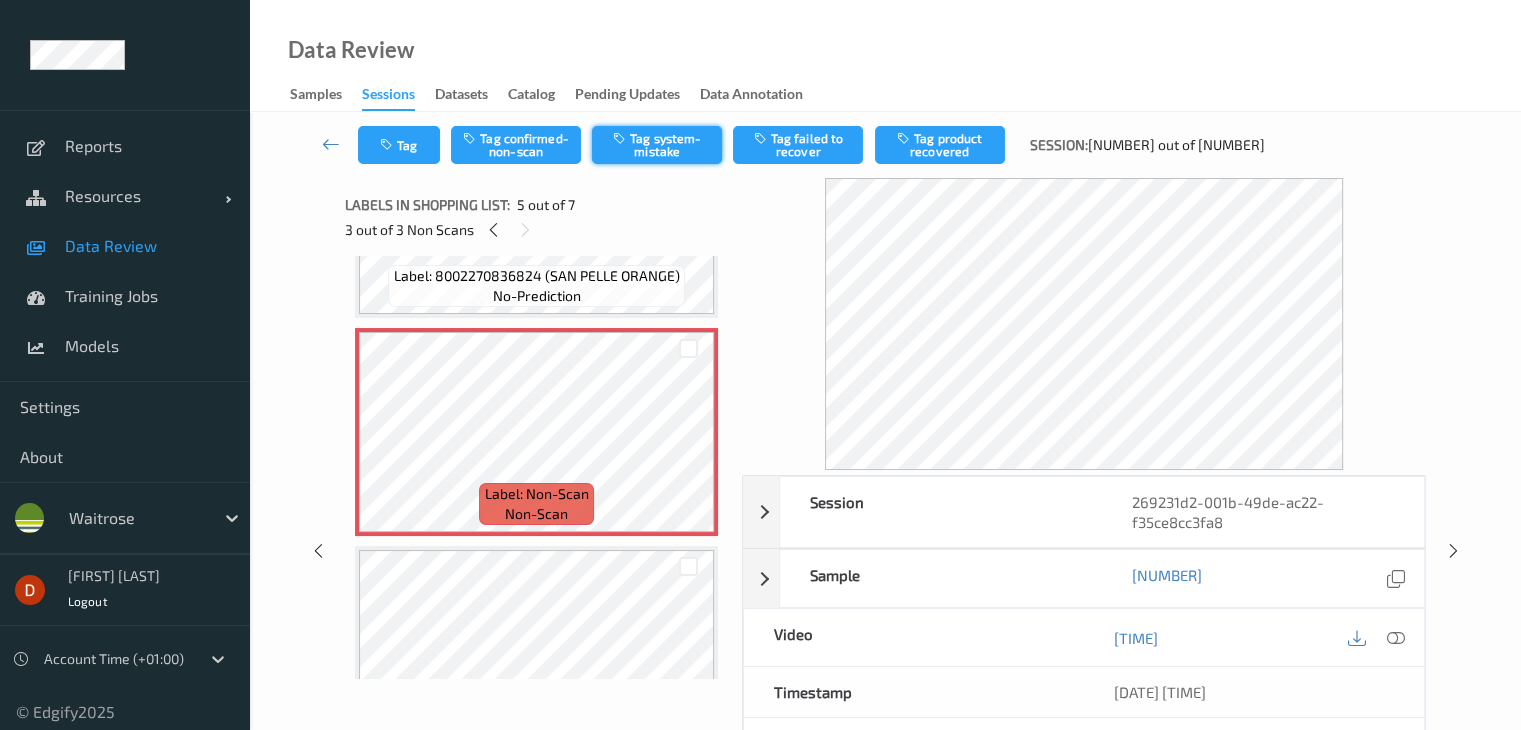 click on "Tag   system-mistake" at bounding box center (657, 145) 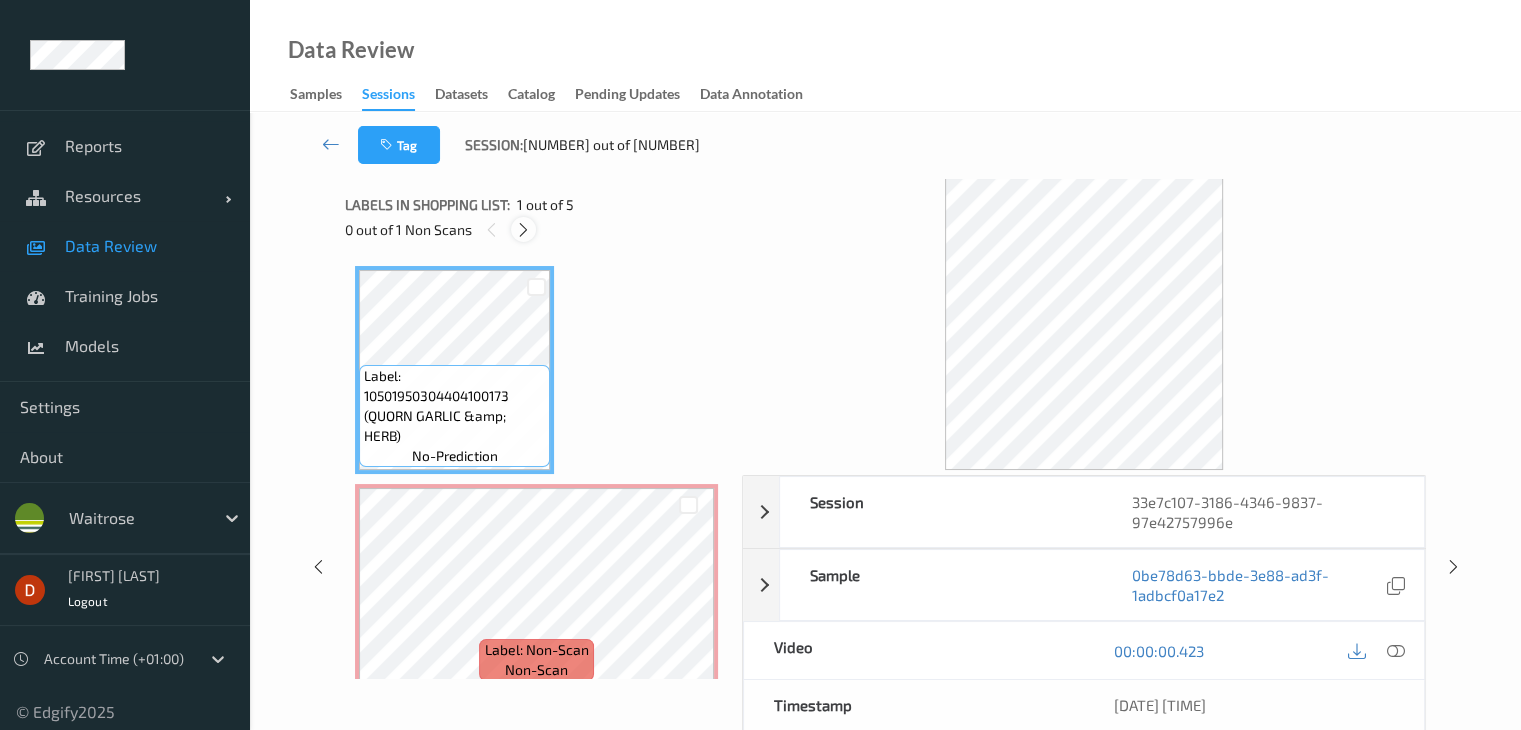 click at bounding box center (523, 230) 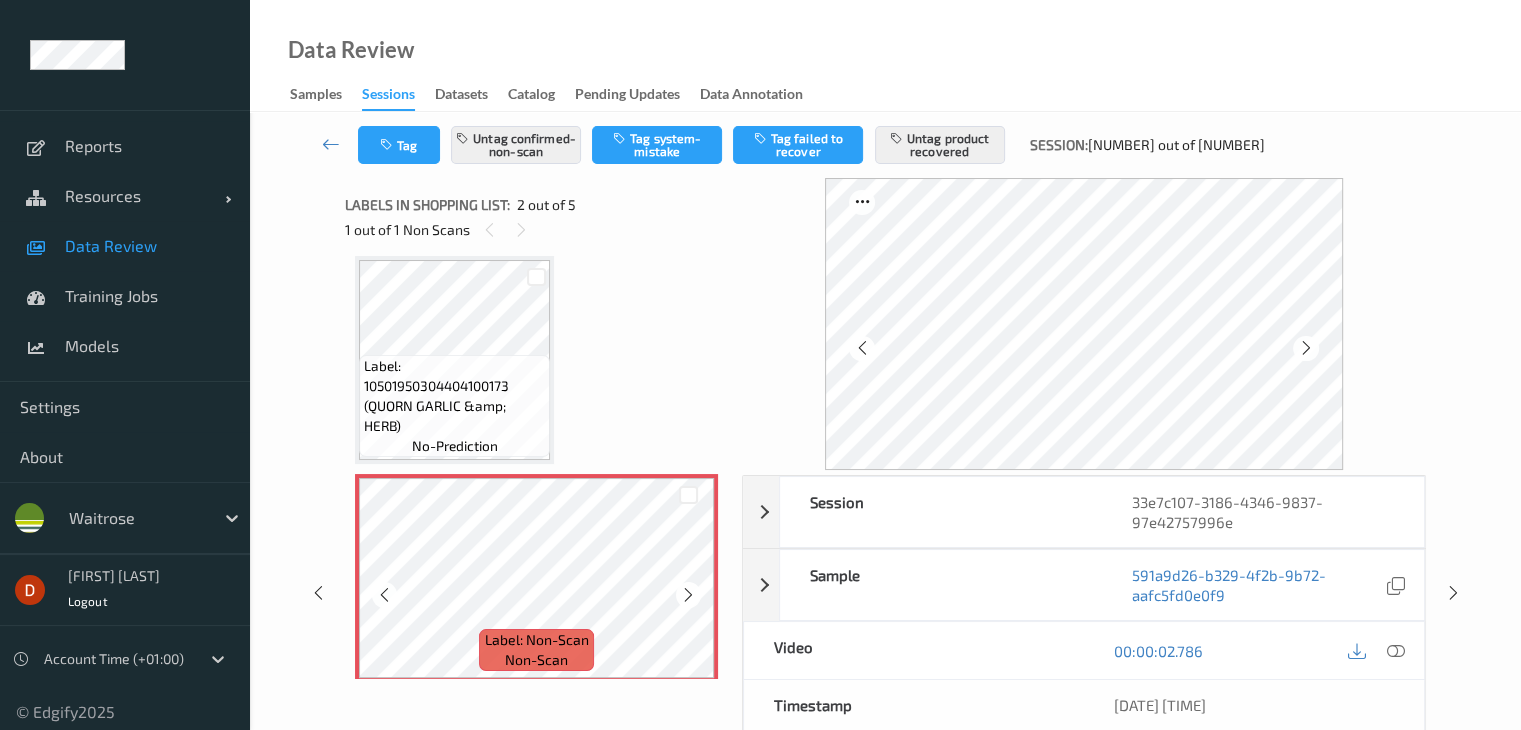scroll, scrollTop: 110, scrollLeft: 0, axis: vertical 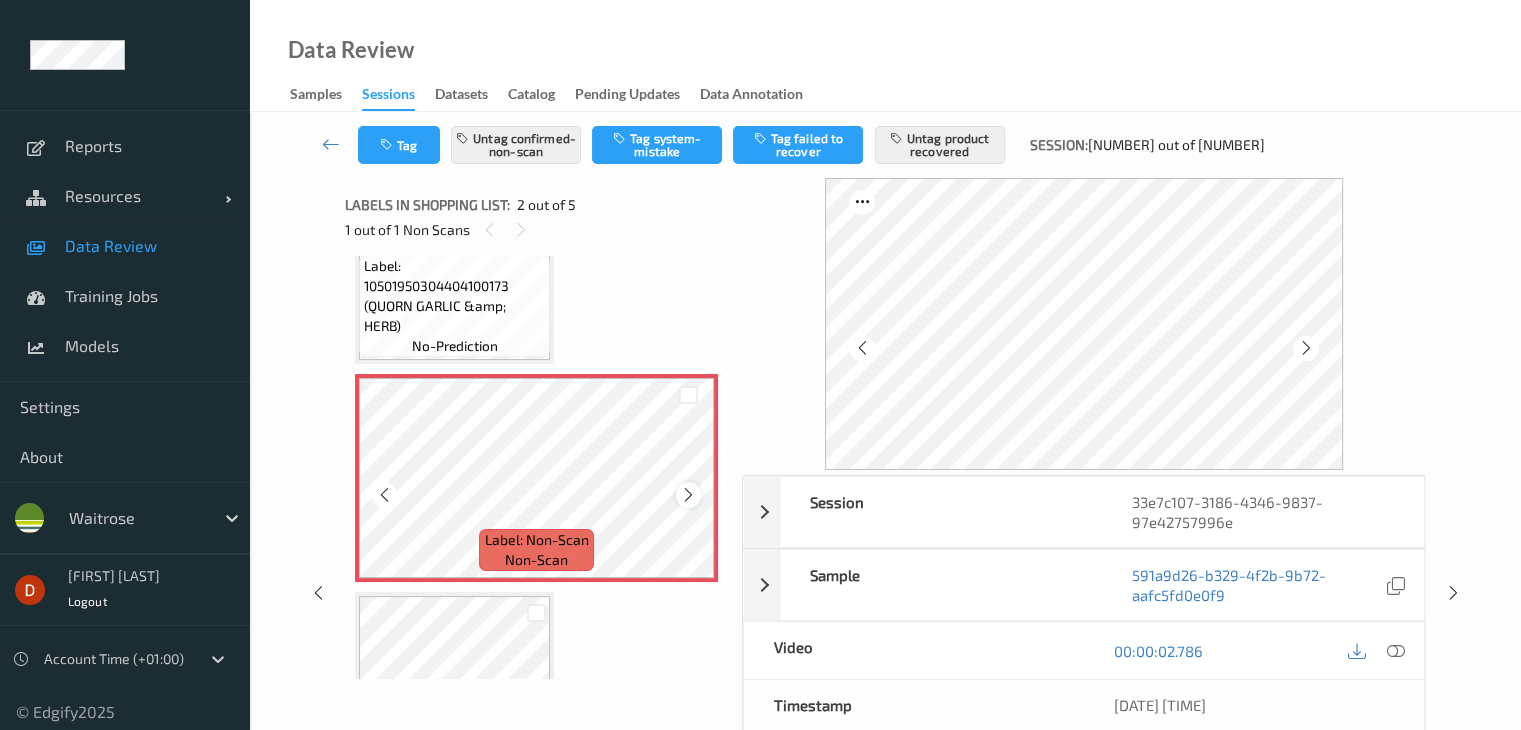click at bounding box center (688, 495) 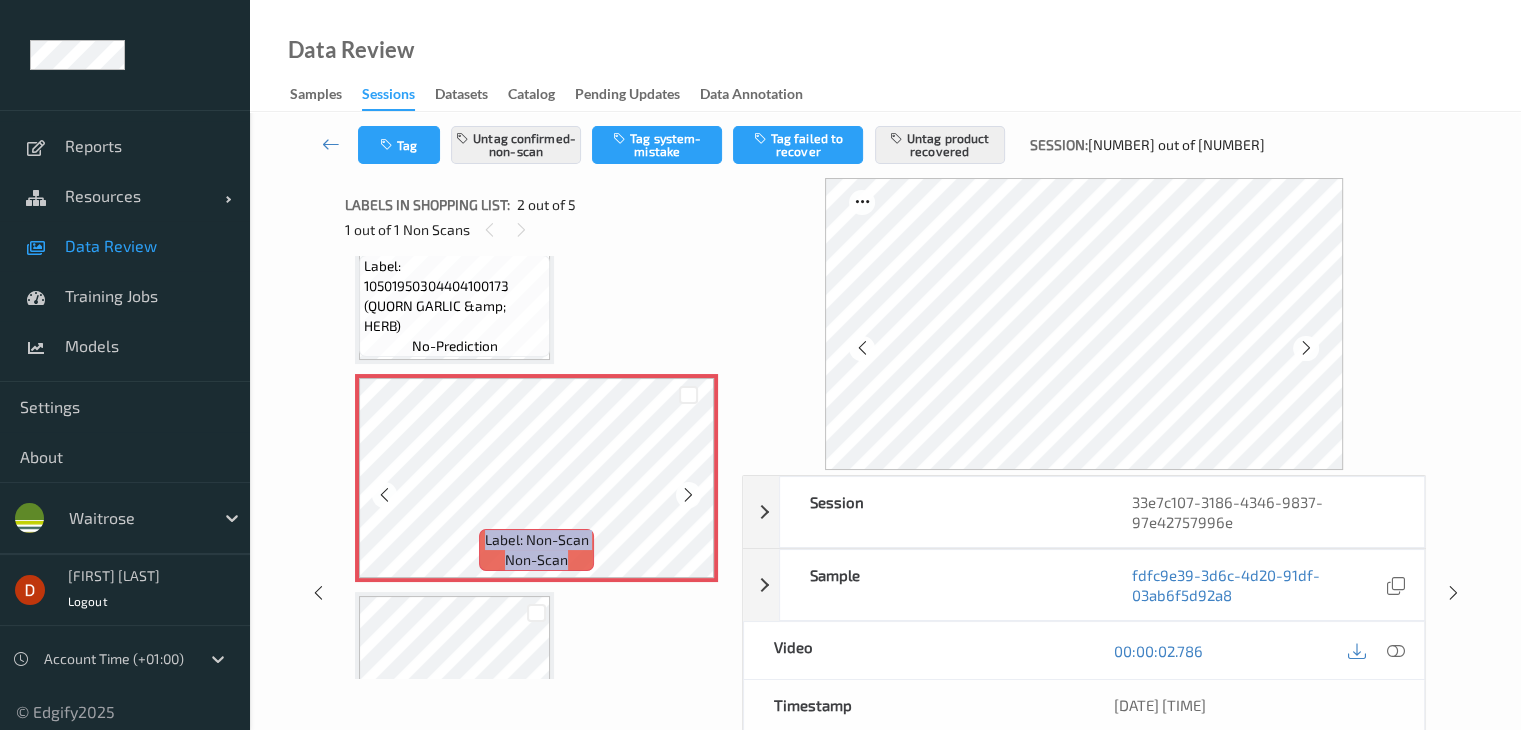 click at bounding box center [688, 495] 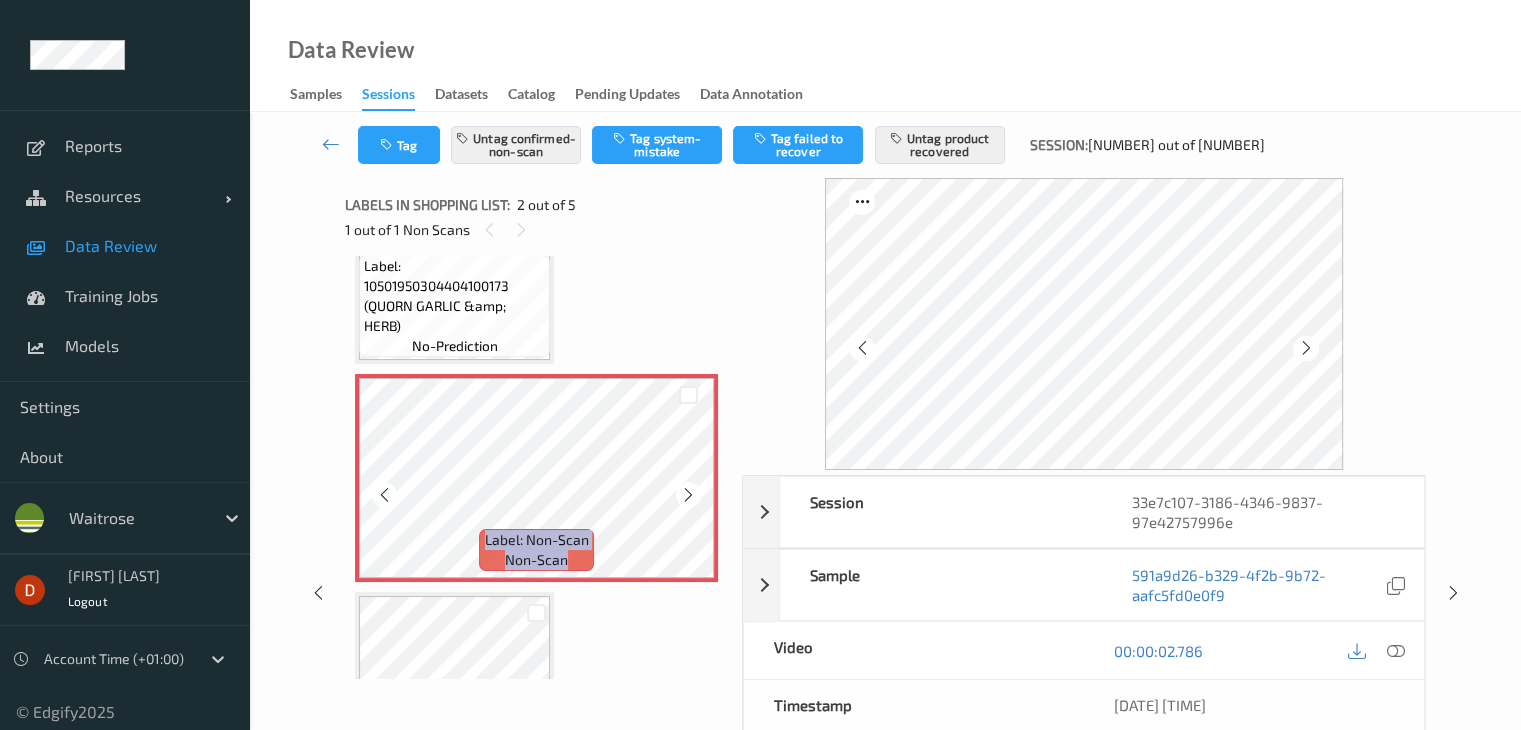 click at bounding box center [688, 495] 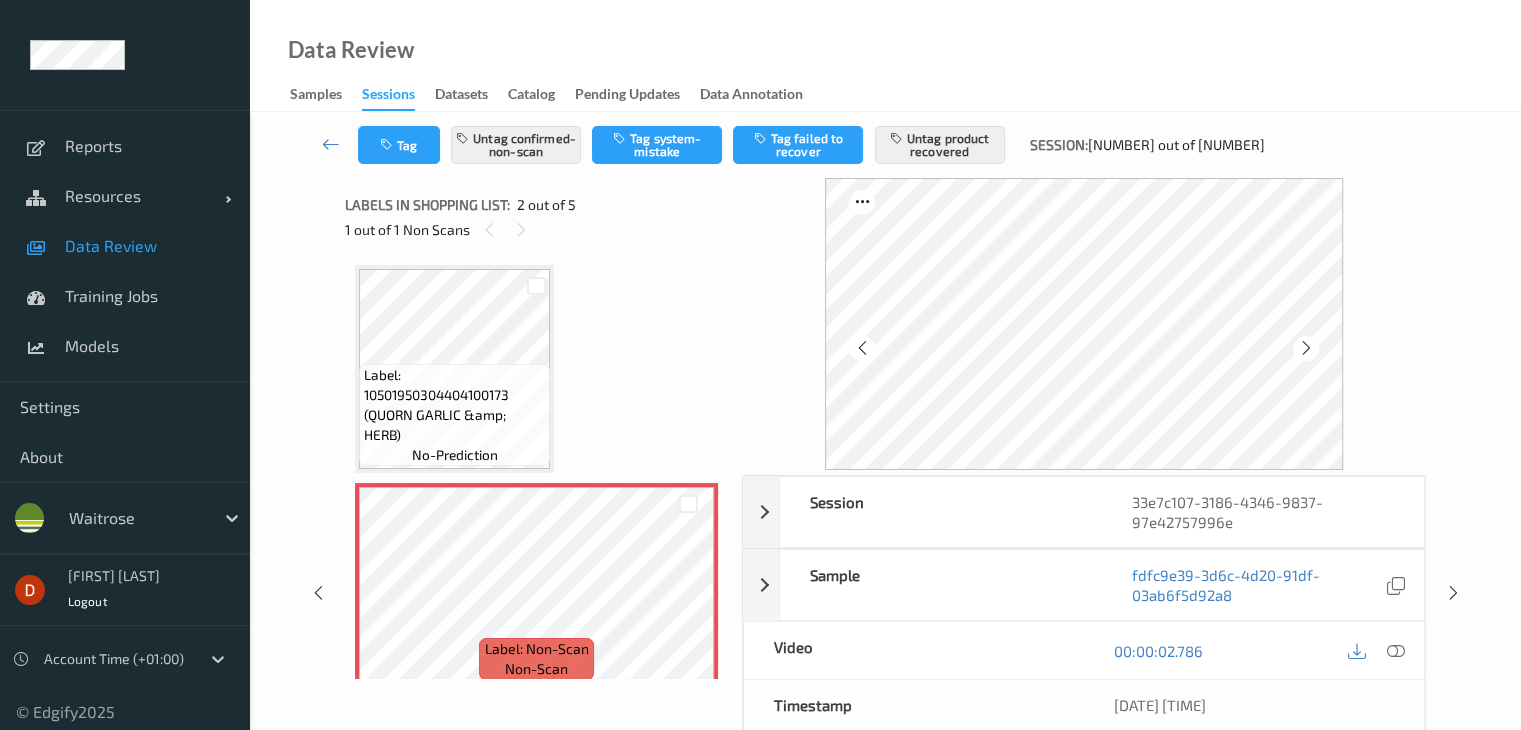 scroll, scrollTop: 0, scrollLeft: 0, axis: both 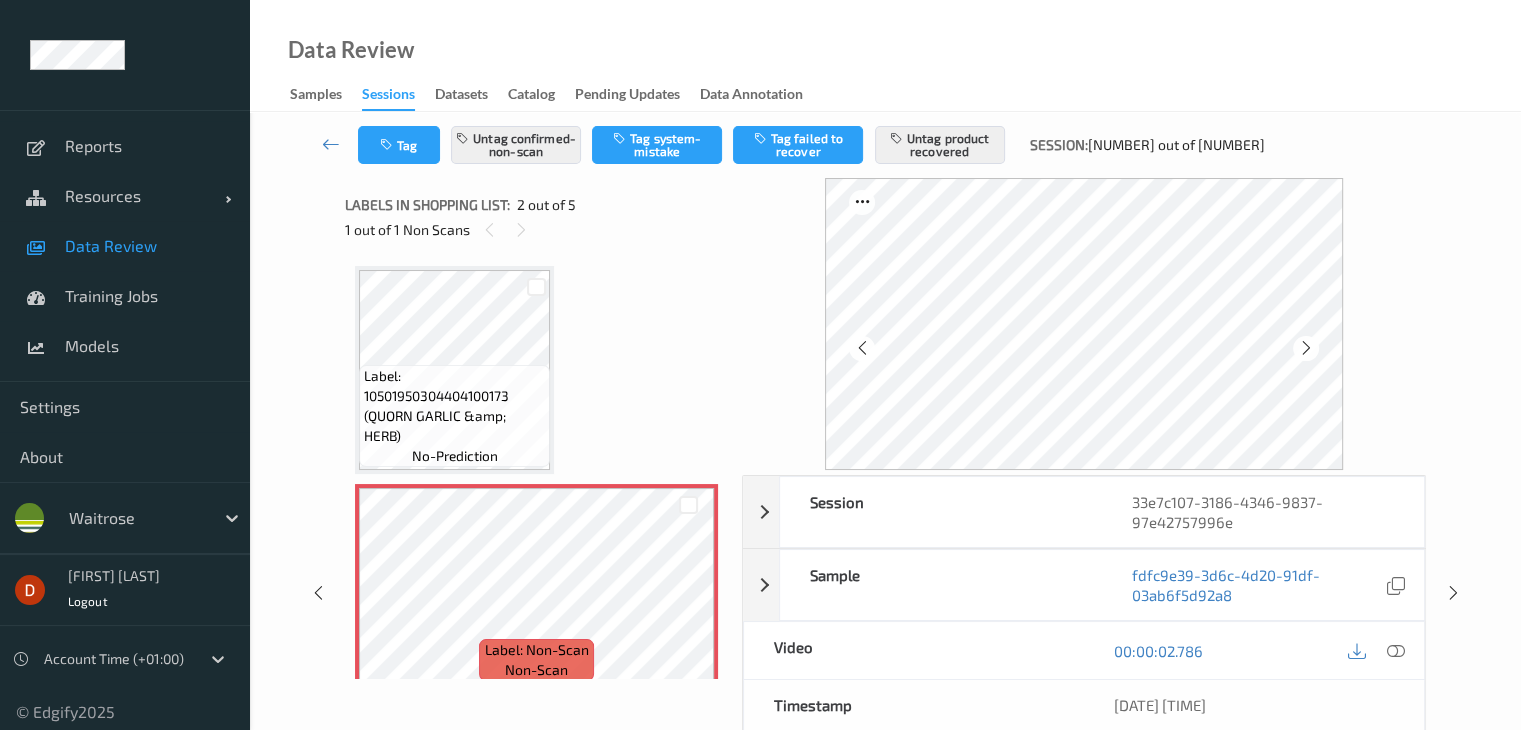 click on "Label: 10501950304404100173 (QUORN GARLIC &amp; HERB)" at bounding box center (454, 406) 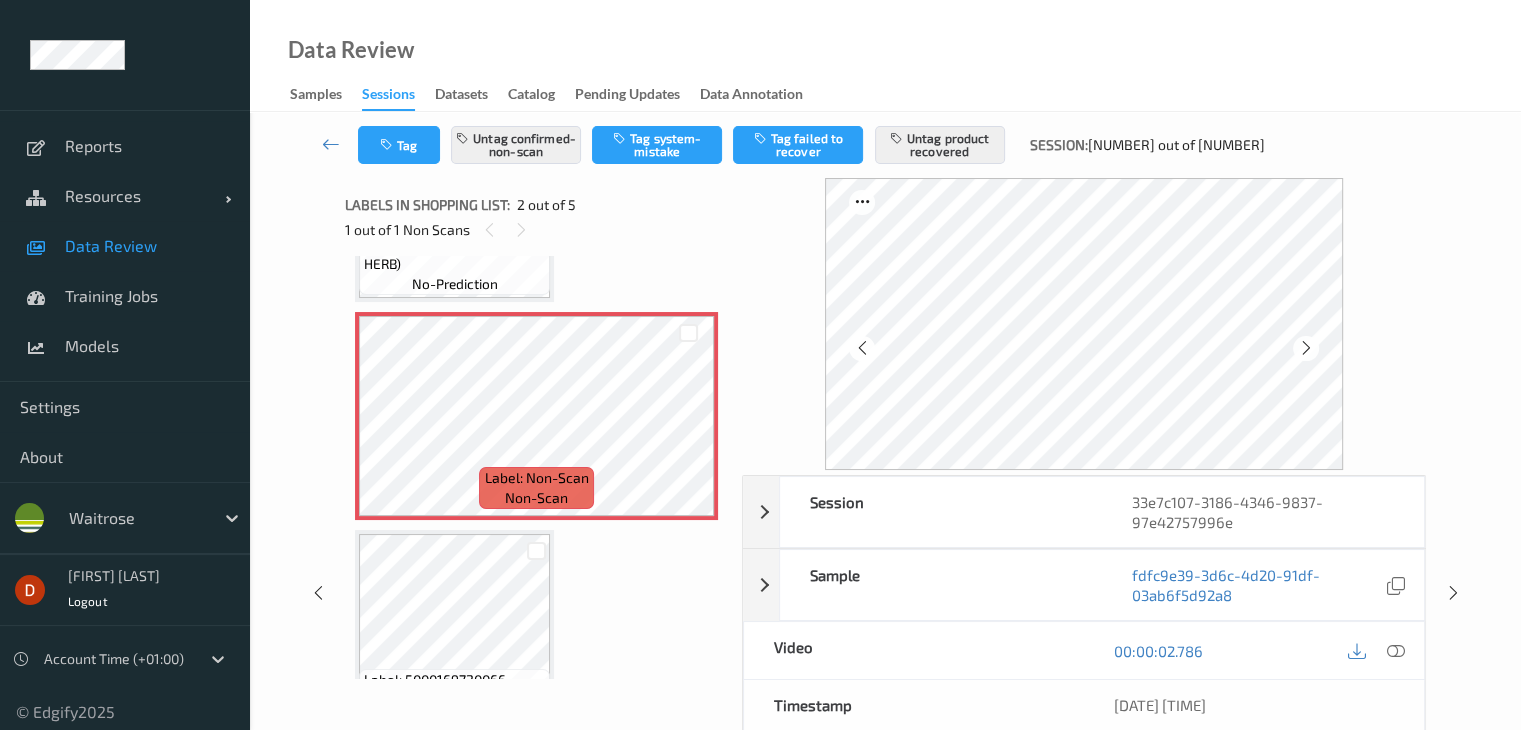 scroll, scrollTop: 300, scrollLeft: 0, axis: vertical 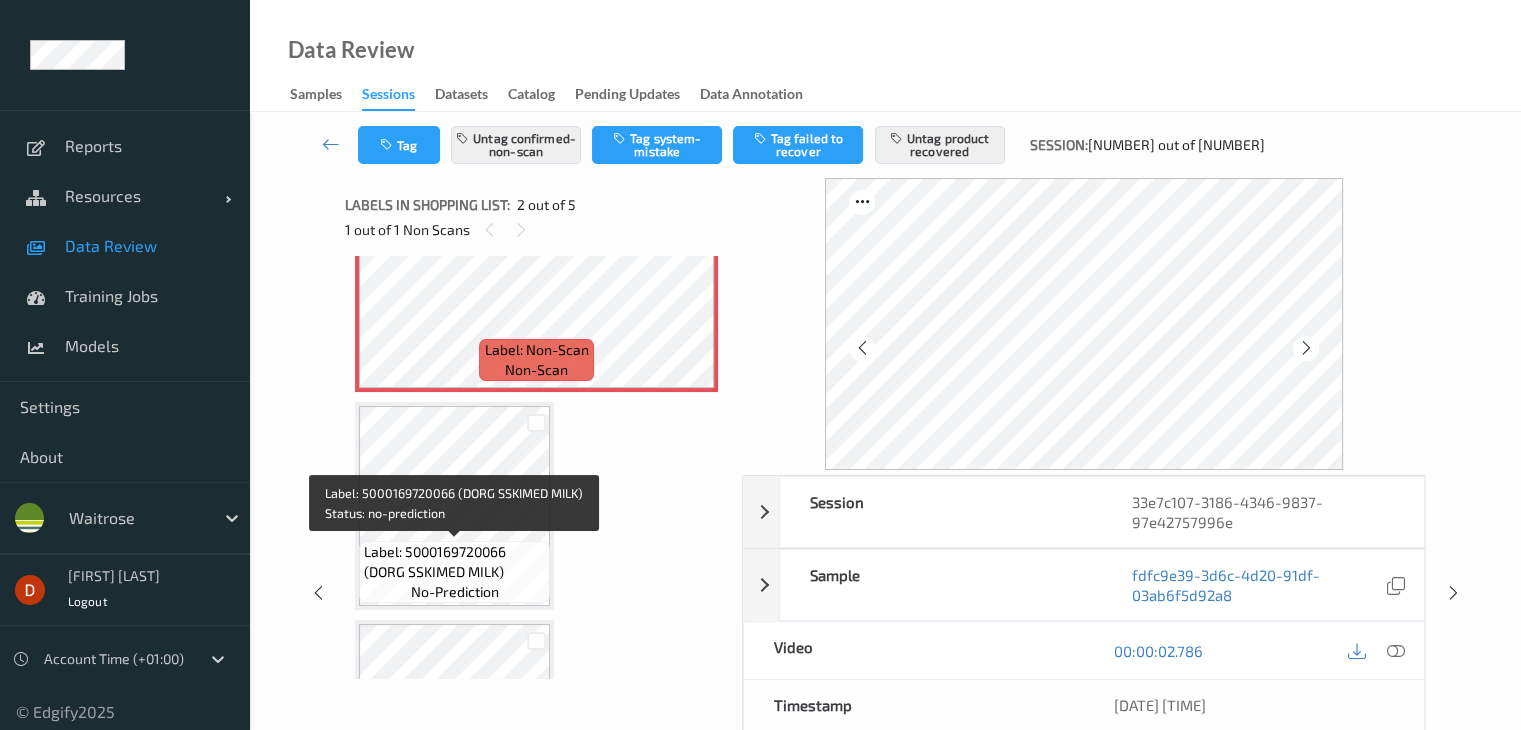 click on "Label: 5000169720066 (DORG SSKIMED MILK)" at bounding box center [454, 562] 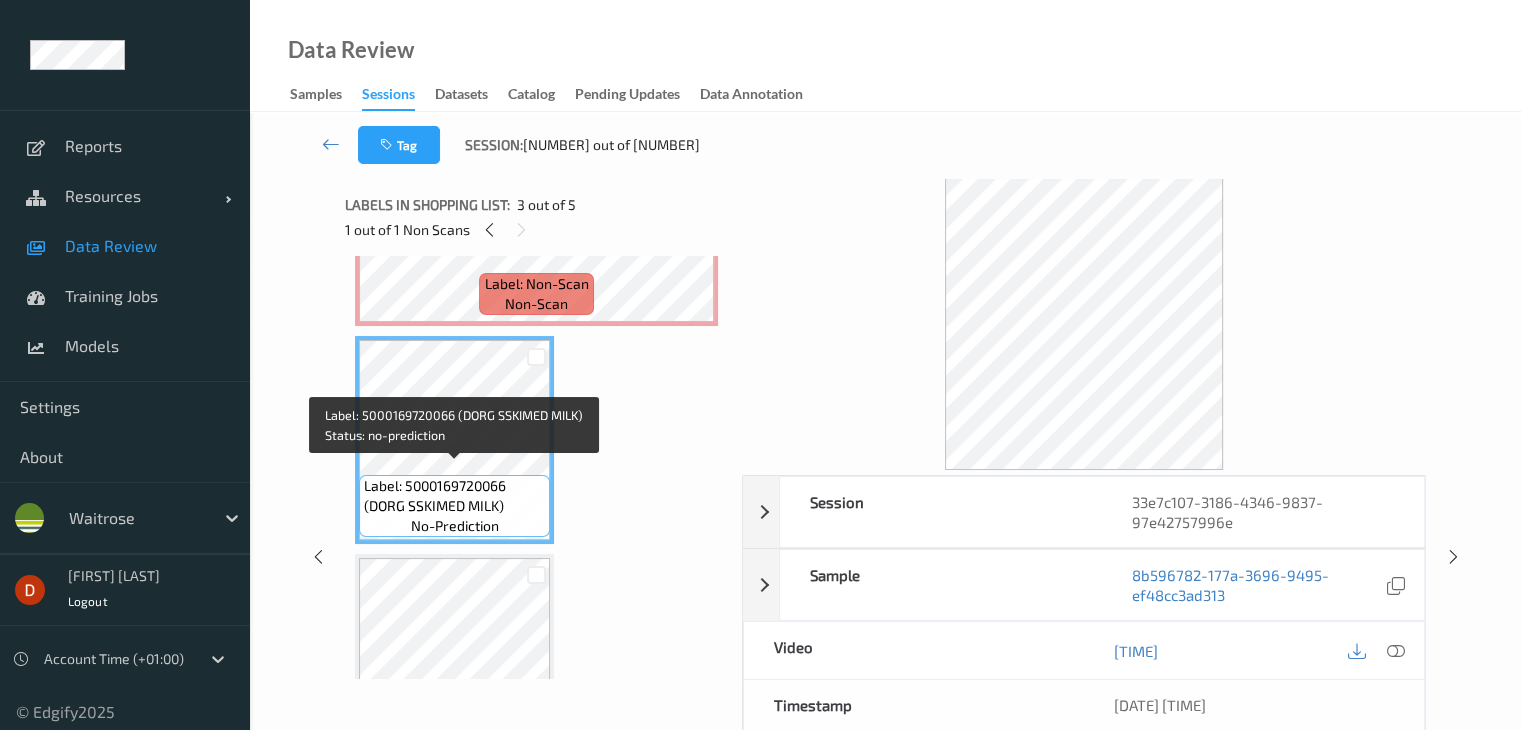 scroll, scrollTop: 500, scrollLeft: 0, axis: vertical 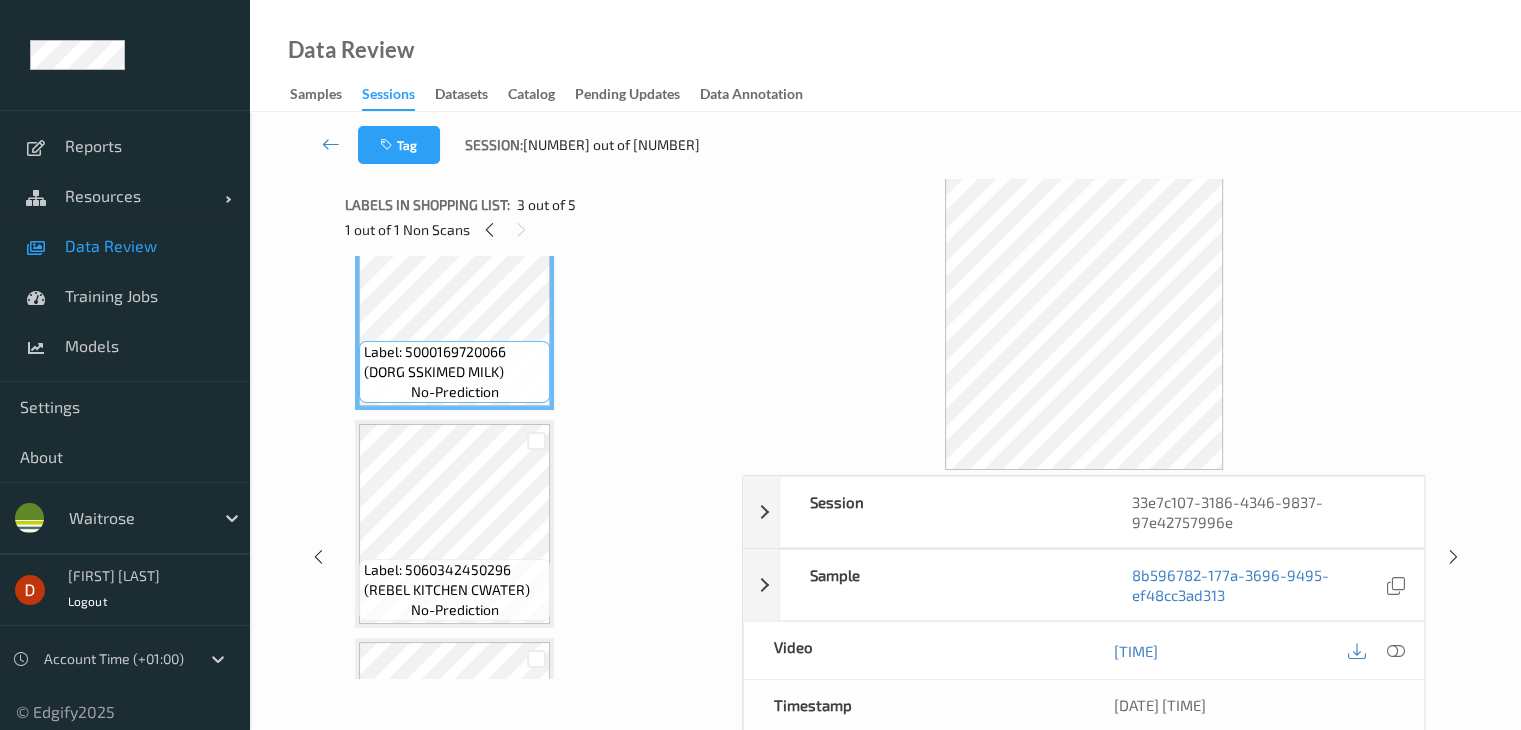 click on "Label: 5060342450296 (REBEL KITCHEN CWATER)" at bounding box center (454, 580) 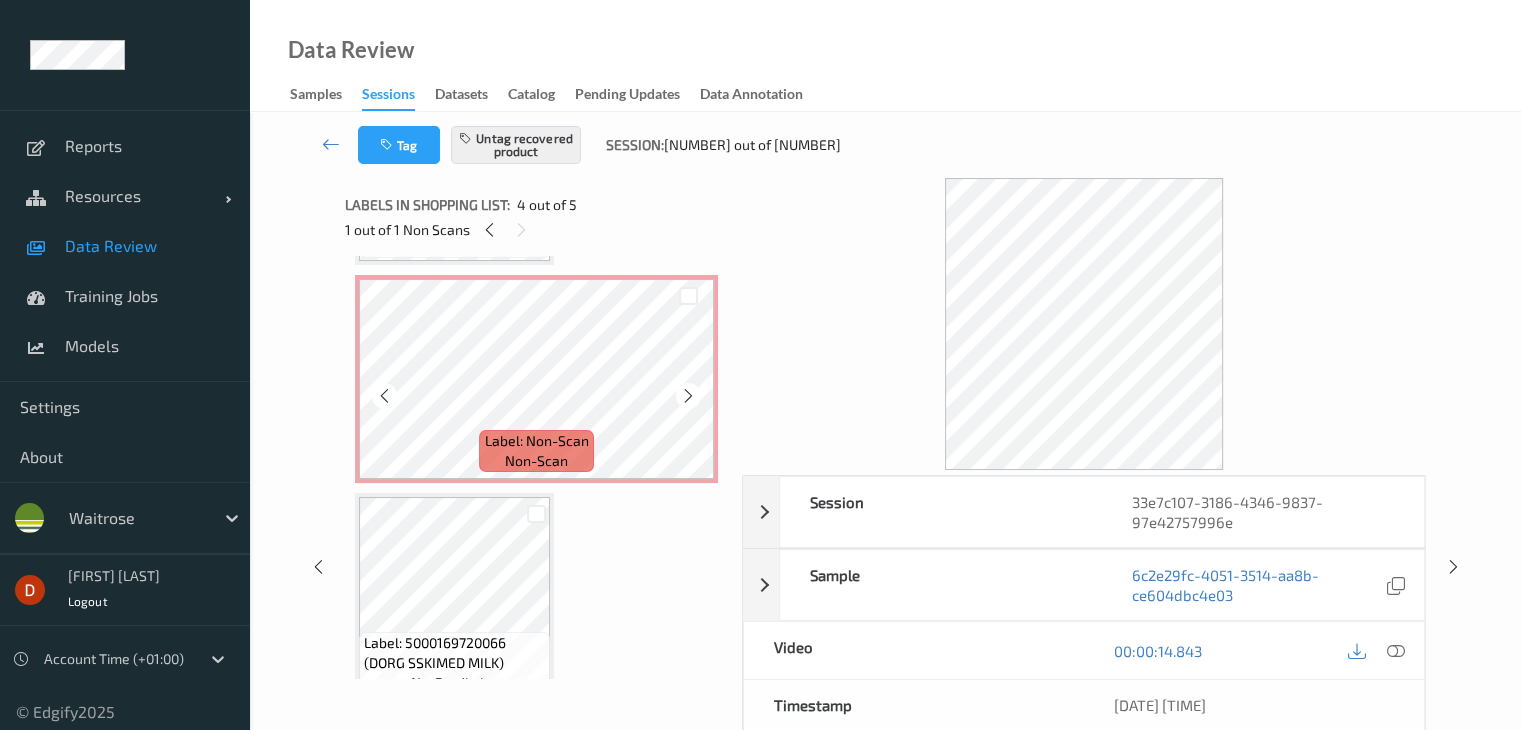 scroll, scrollTop: 200, scrollLeft: 0, axis: vertical 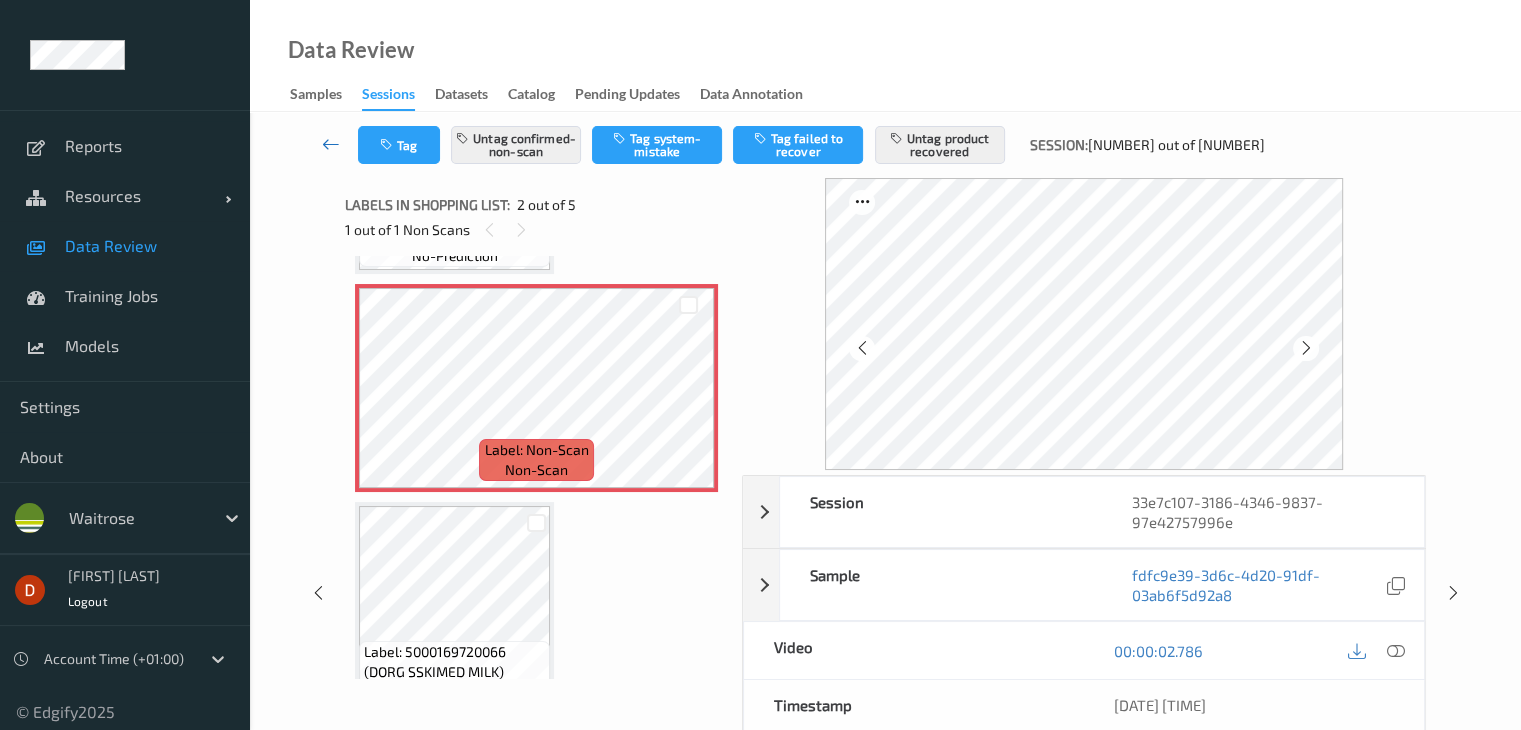 click at bounding box center (331, 144) 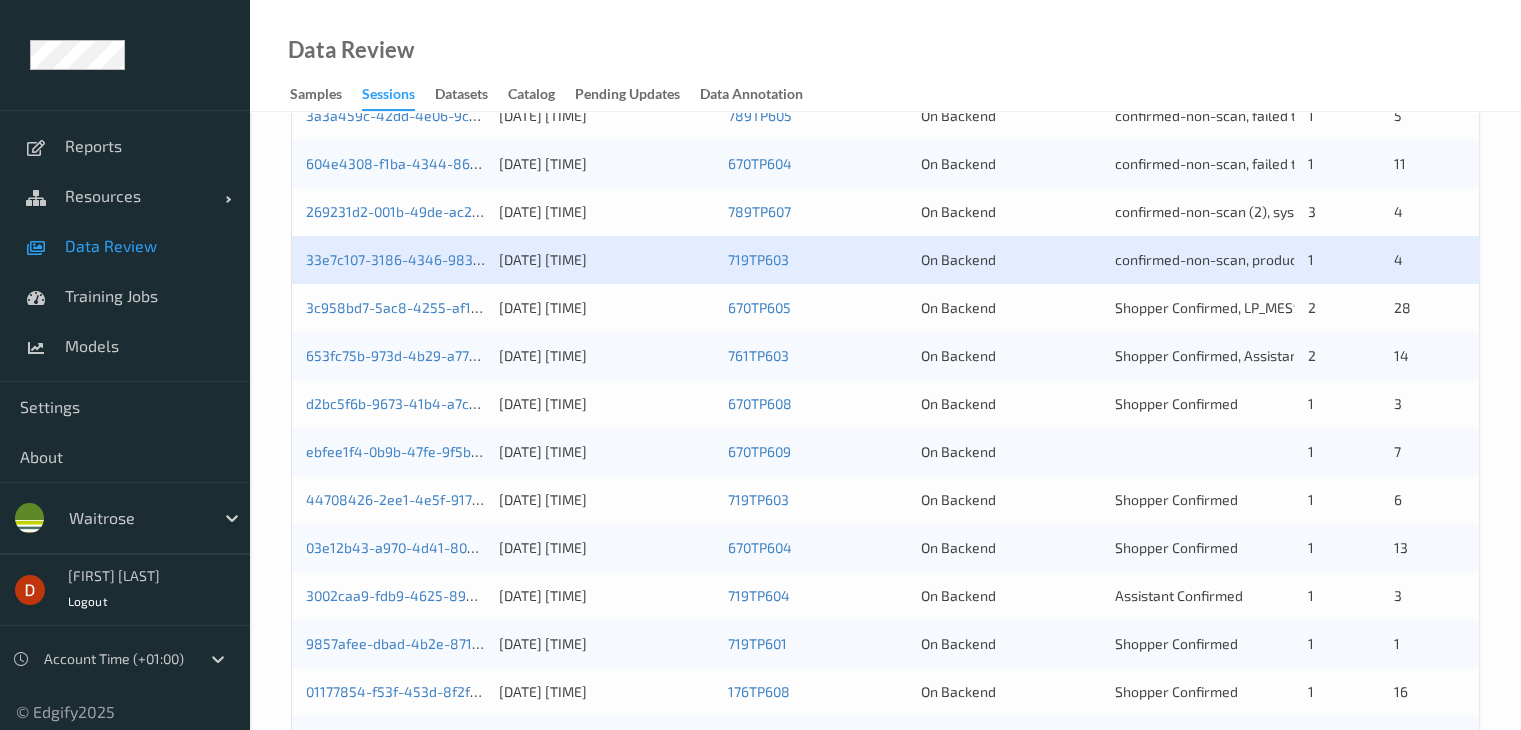 scroll, scrollTop: 600, scrollLeft: 0, axis: vertical 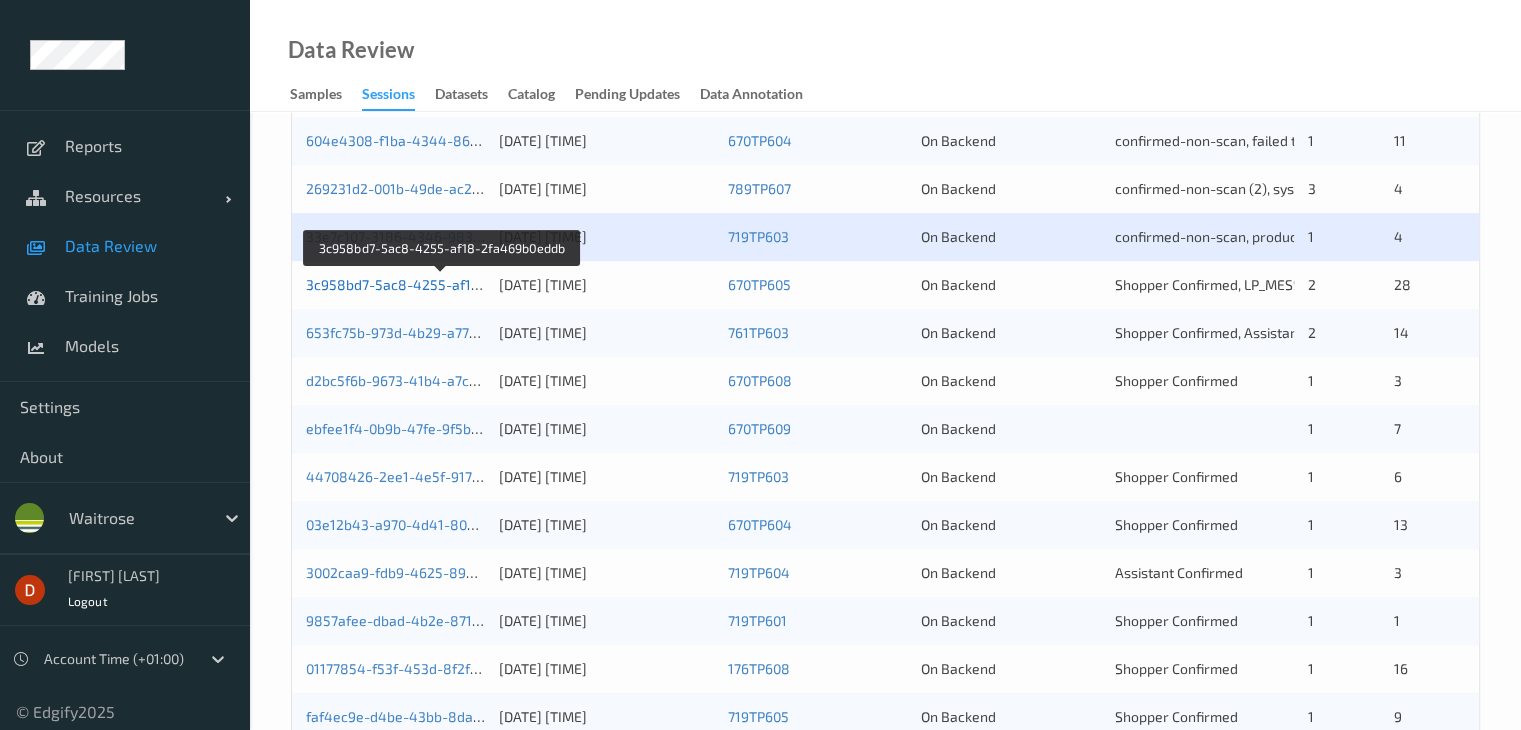 click on "3c958bd7-5ac8-4255-af18-2fa469b0eddb" at bounding box center (443, 284) 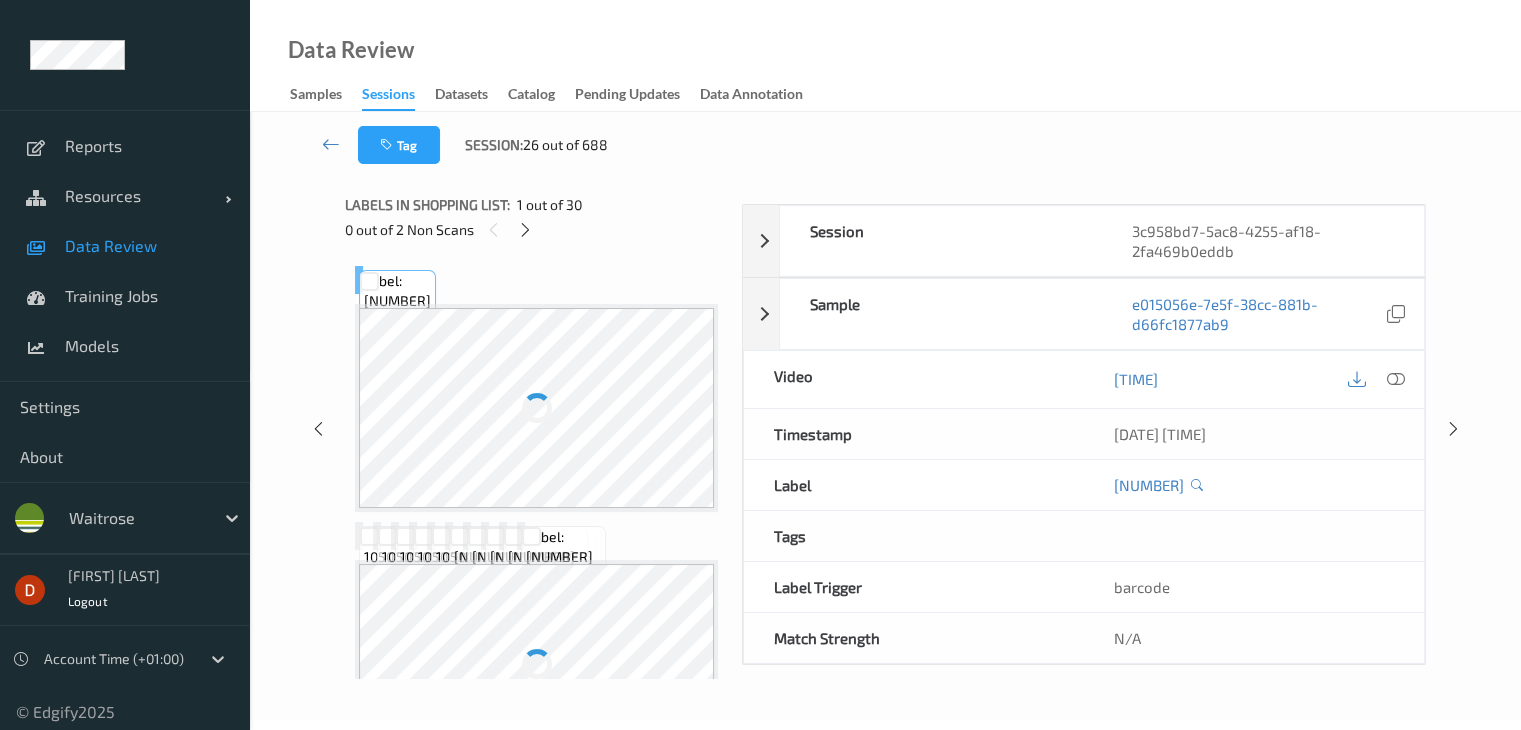 scroll, scrollTop: 0, scrollLeft: 0, axis: both 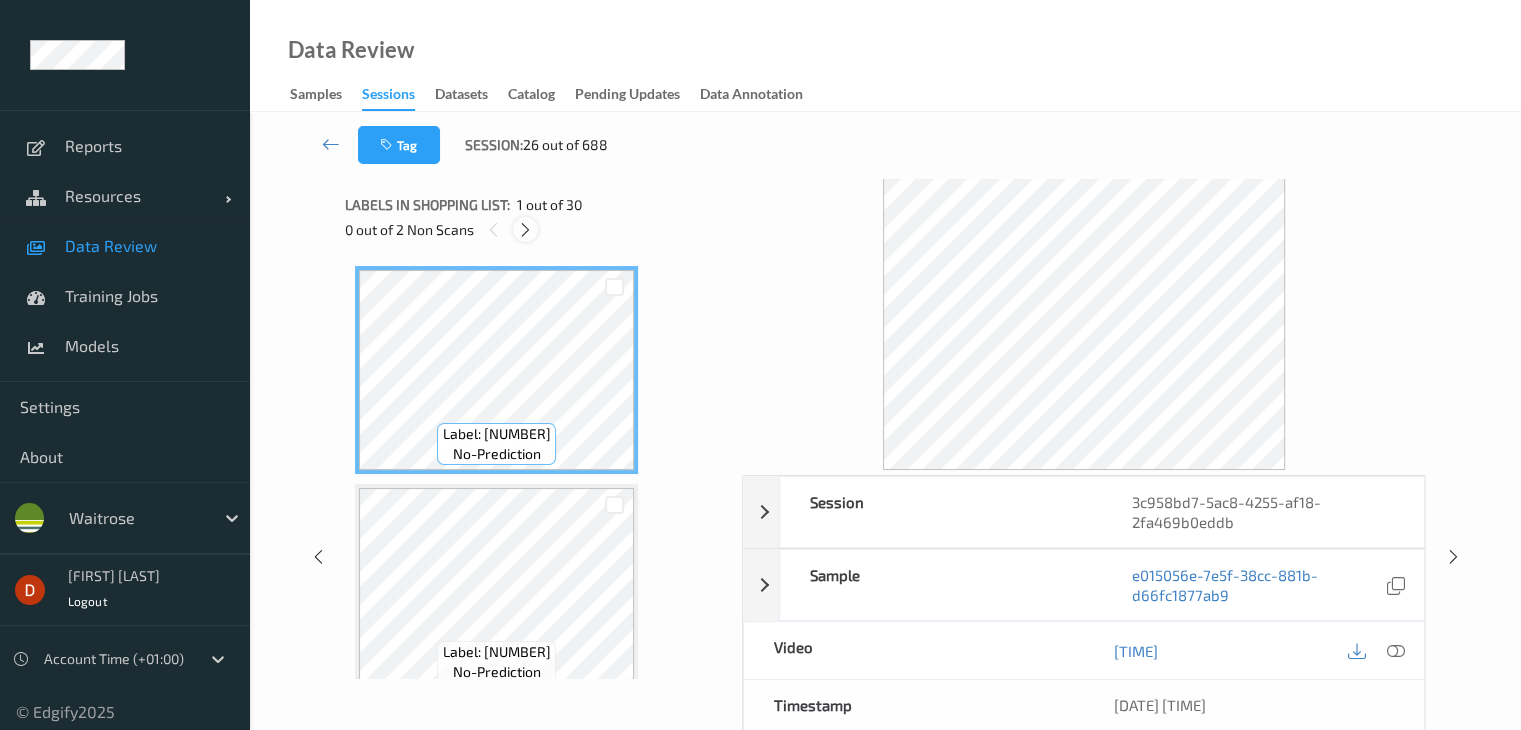 click at bounding box center [525, 230] 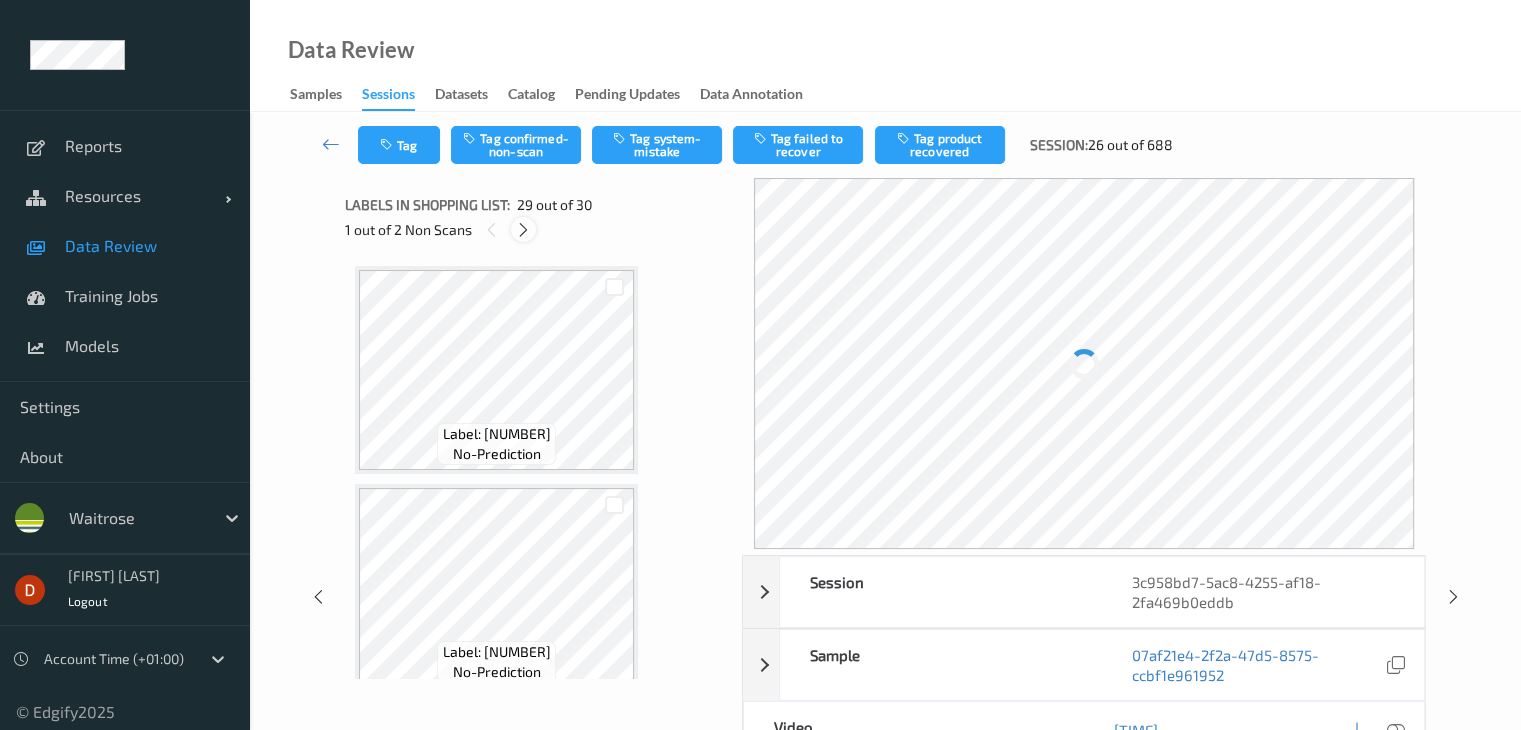 scroll, scrollTop: 5896, scrollLeft: 0, axis: vertical 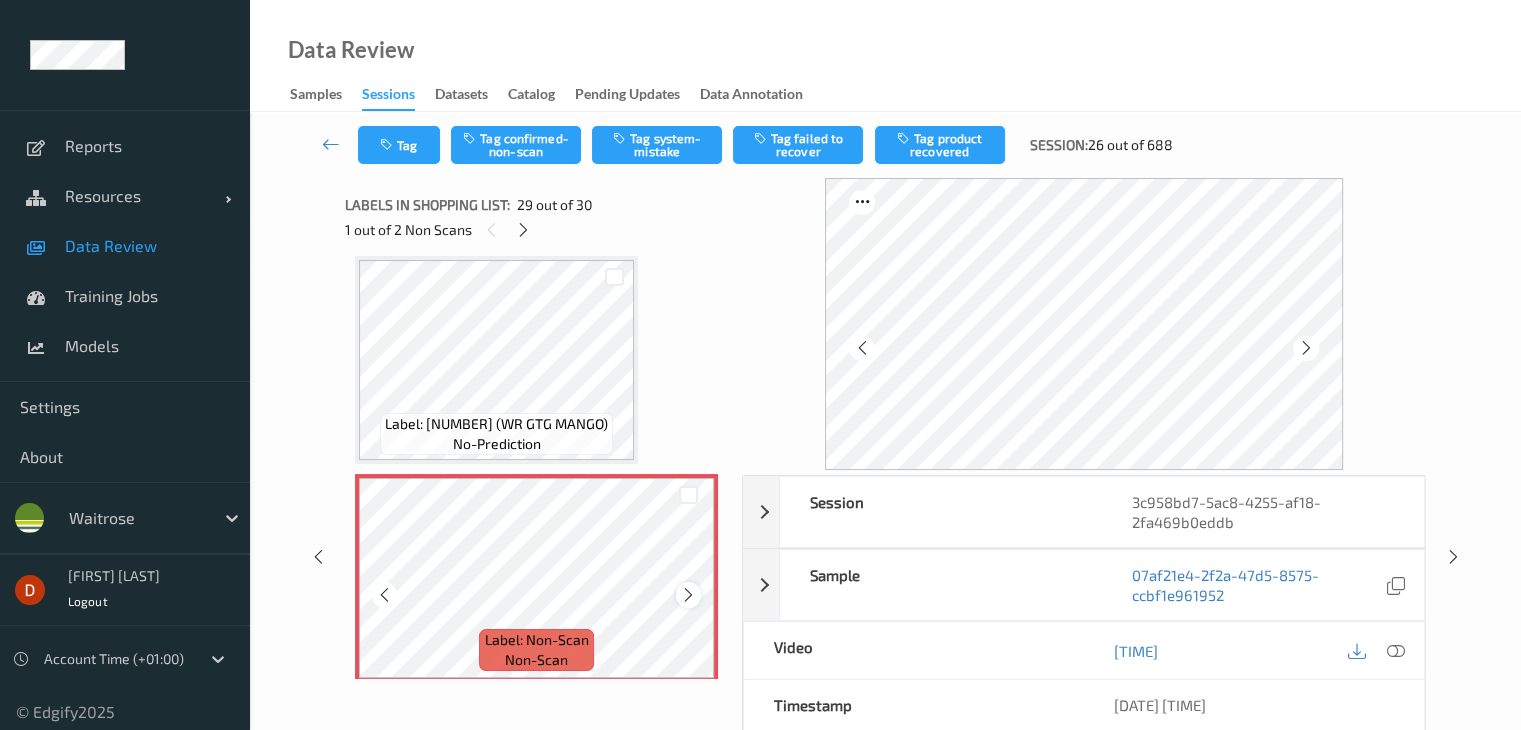 click at bounding box center (688, 595) 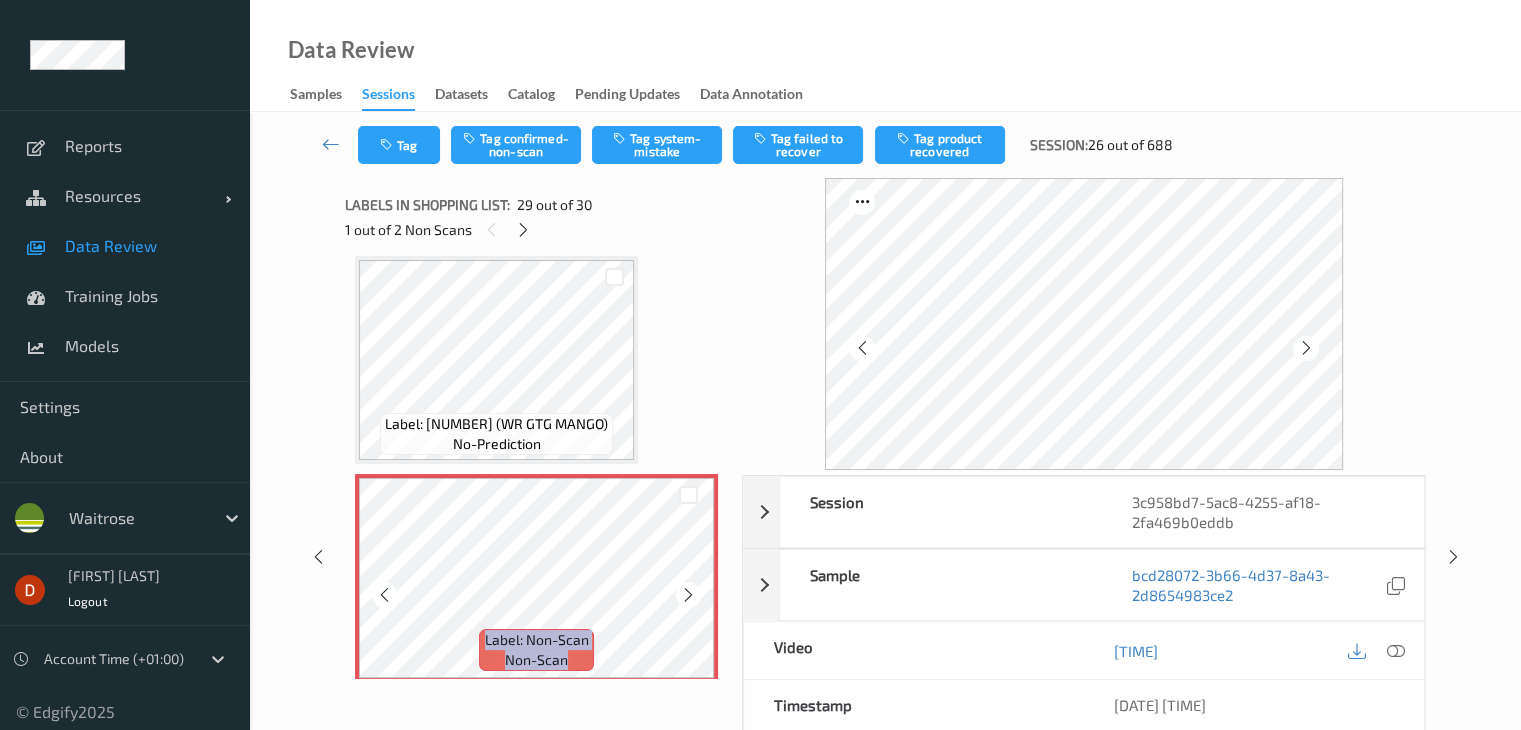 click at bounding box center (688, 595) 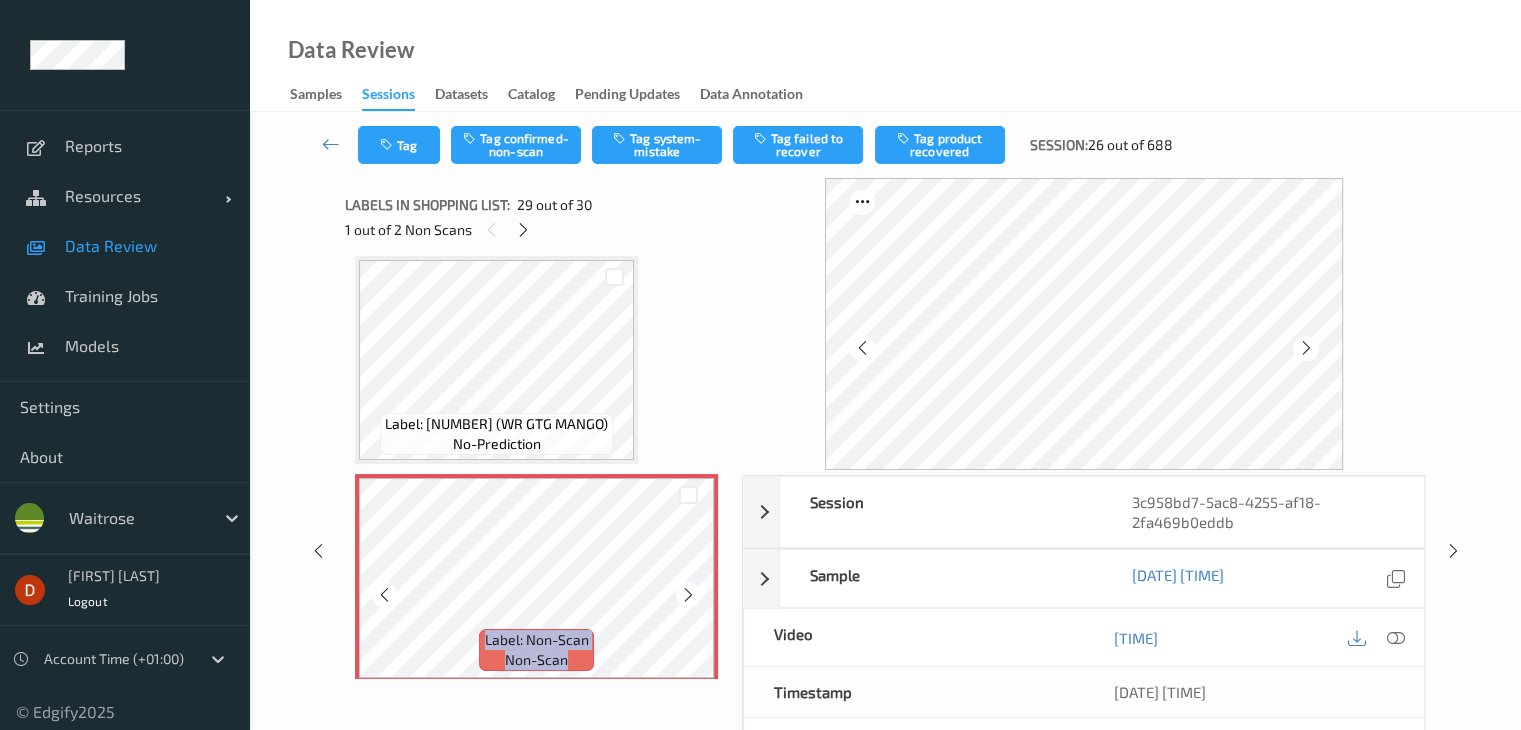 click at bounding box center [688, 595] 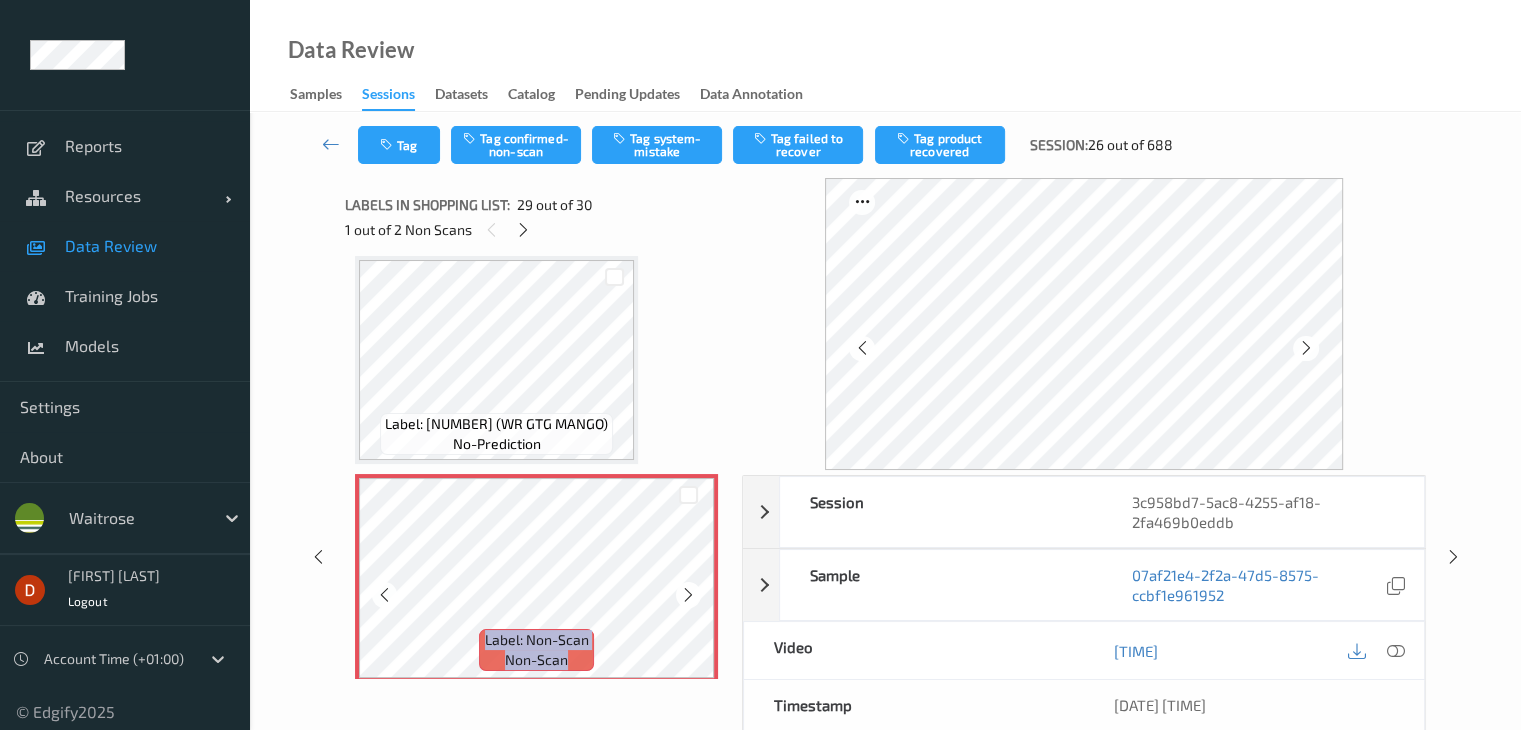click at bounding box center (688, 595) 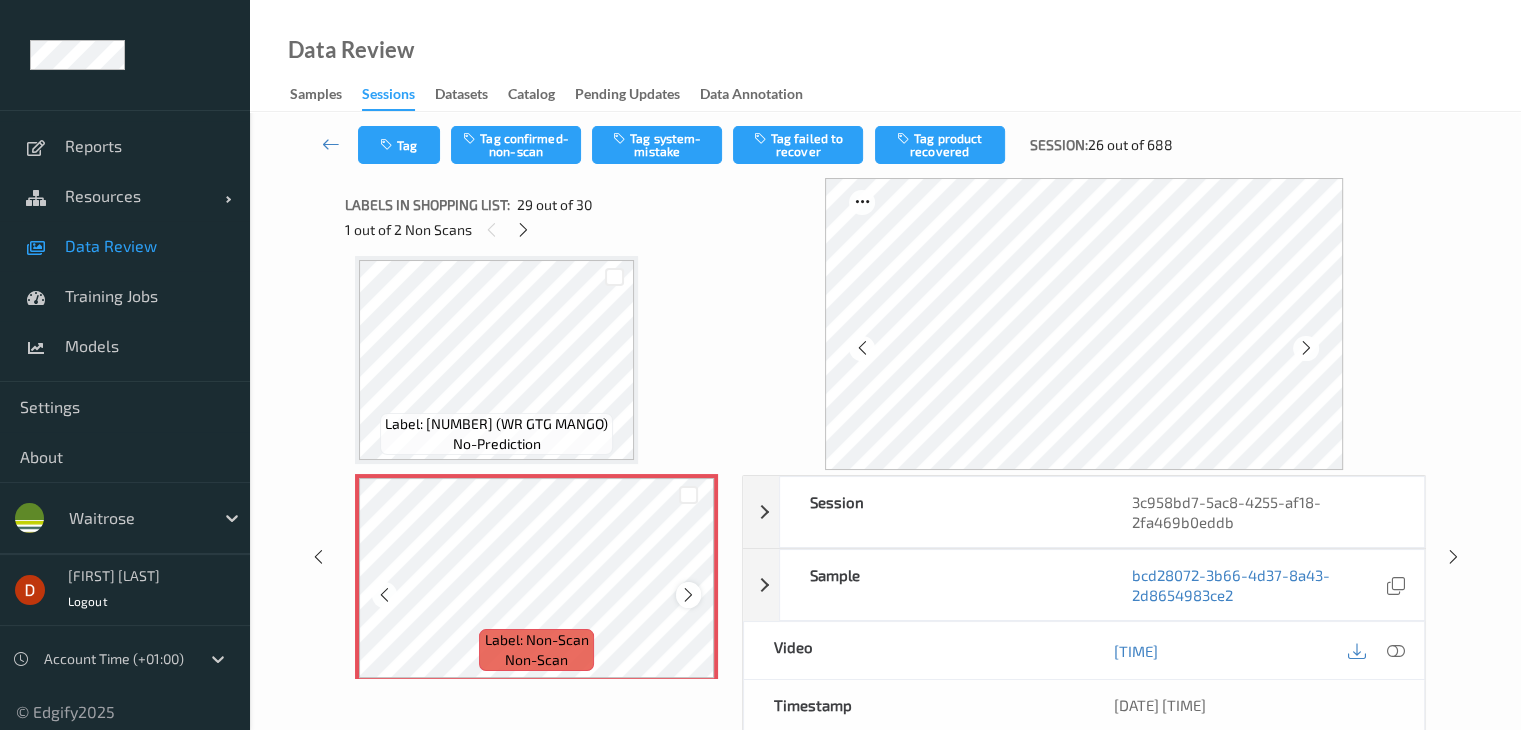 click at bounding box center [688, 595] 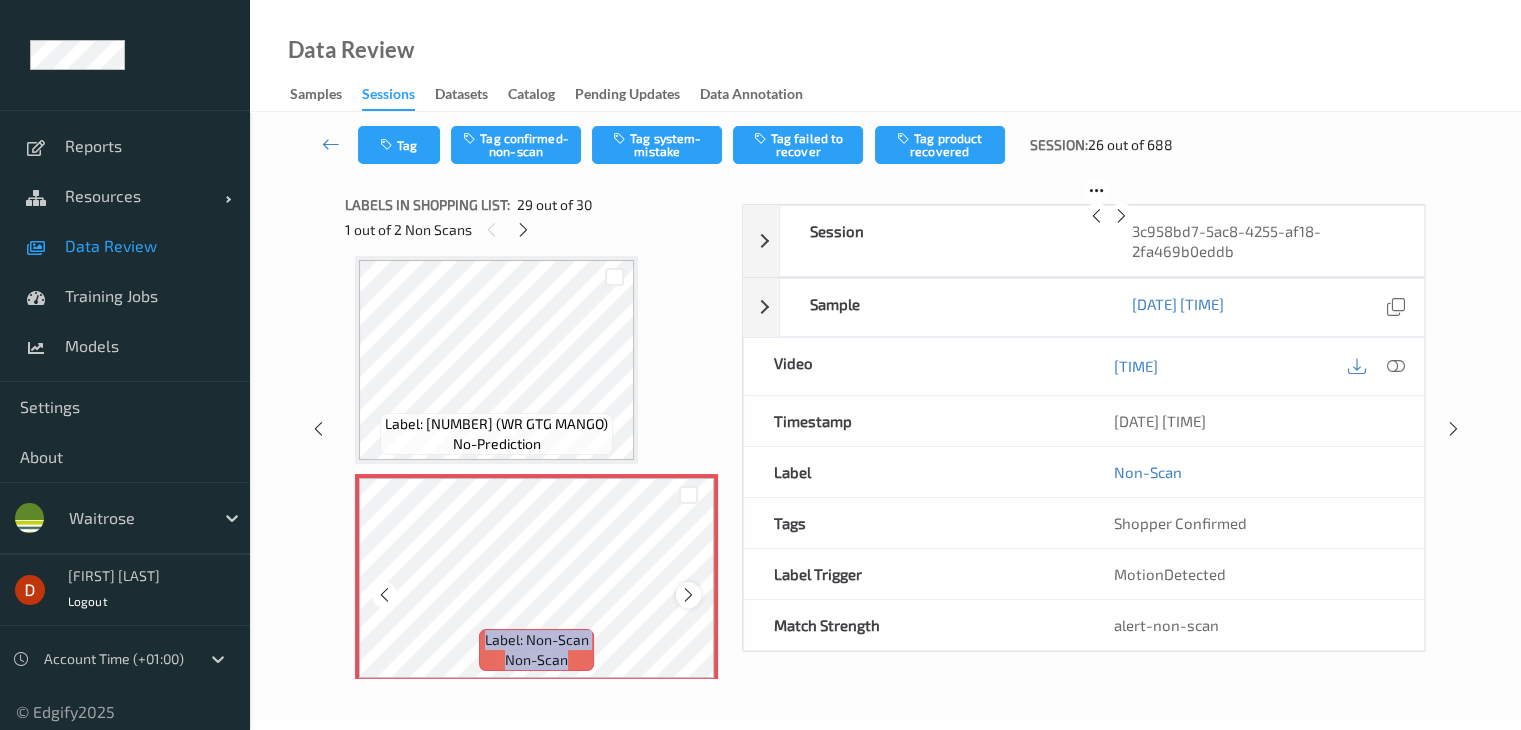 click at bounding box center (688, 595) 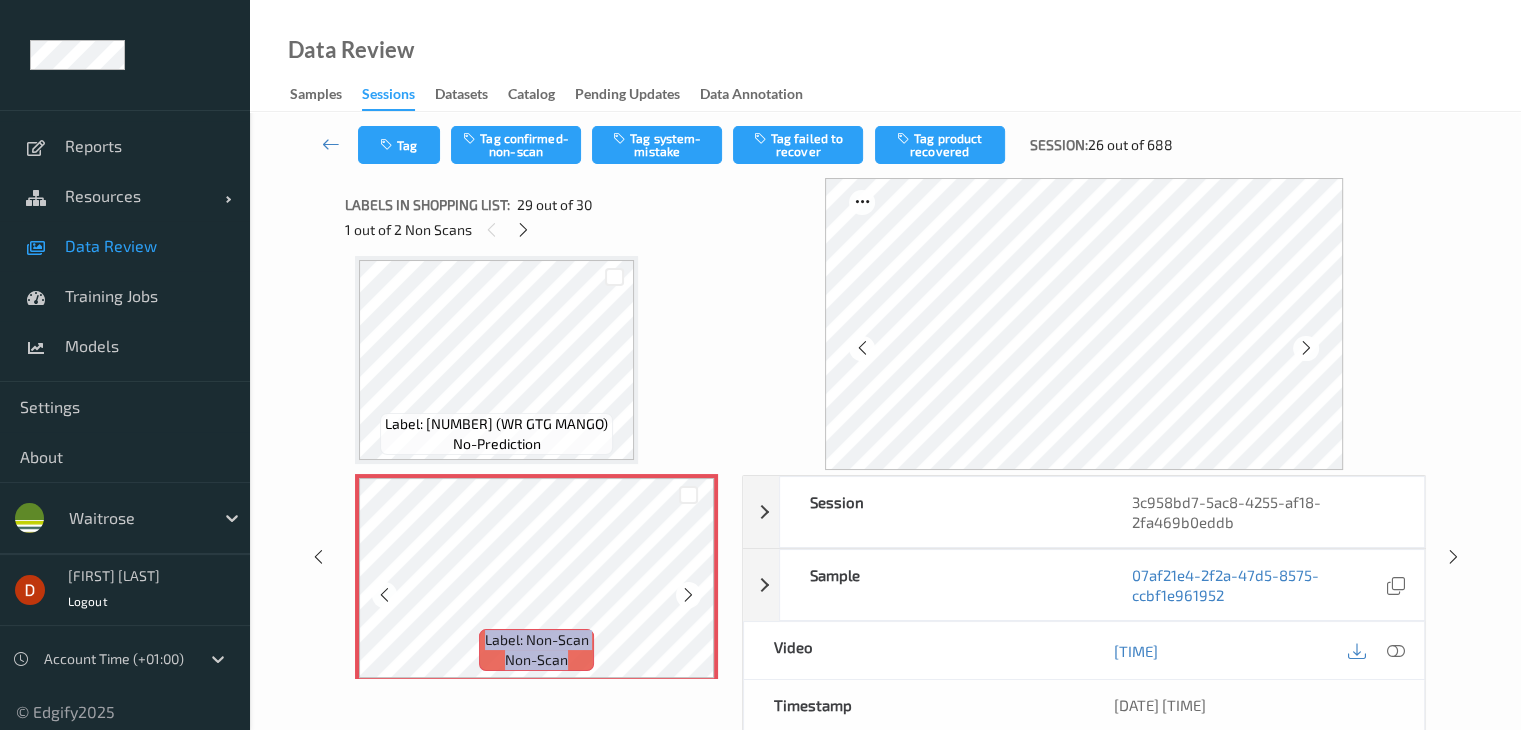click at bounding box center [688, 595] 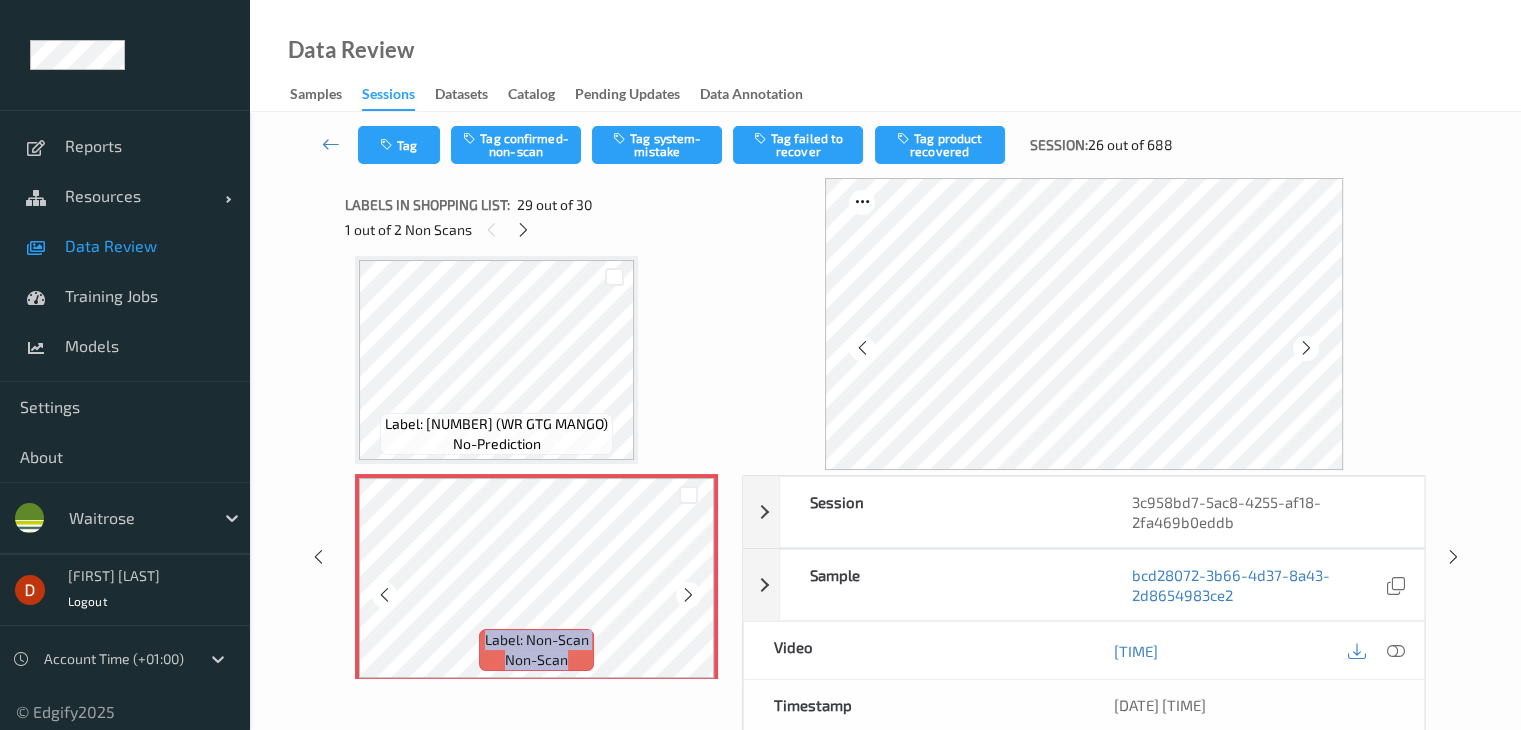 click at bounding box center [688, 595] 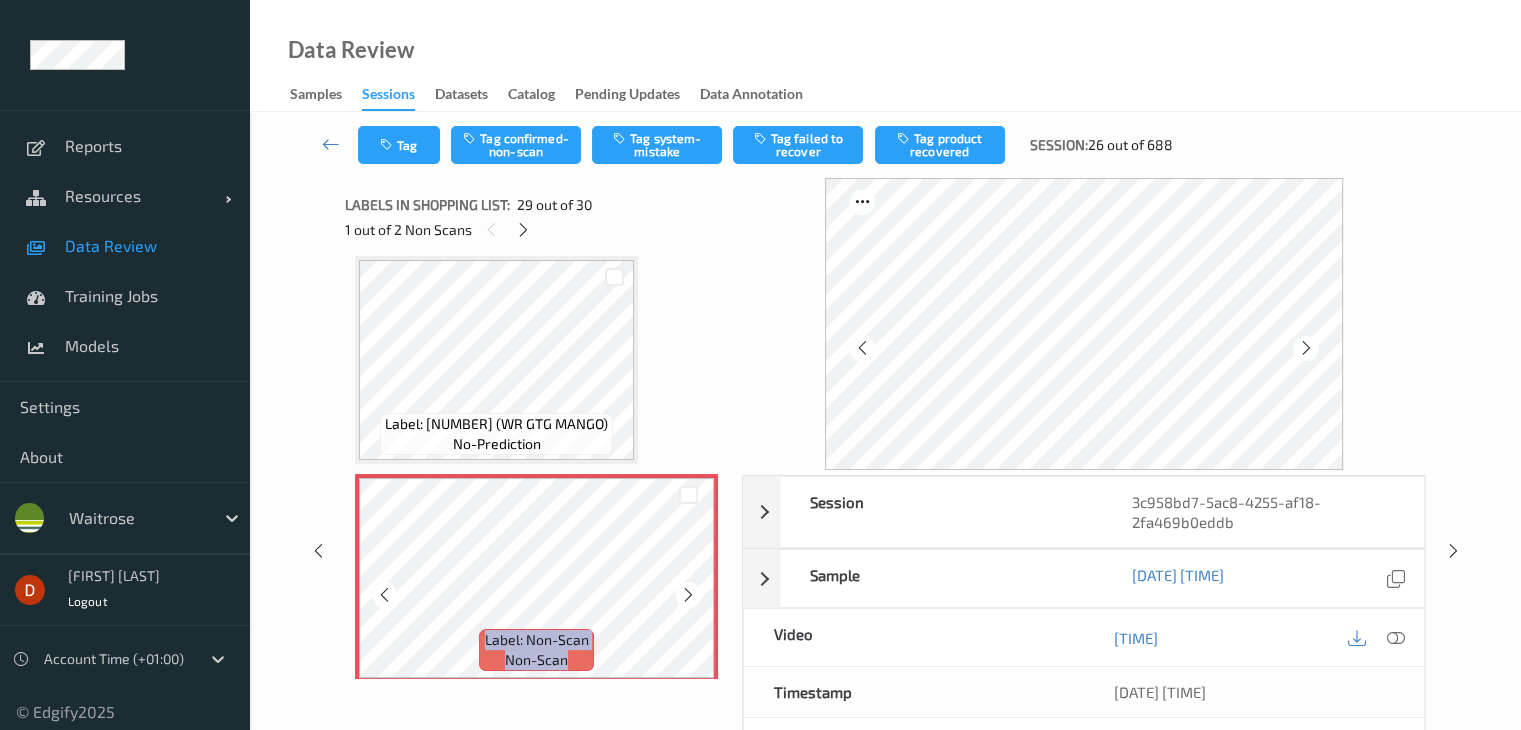 click at bounding box center [688, 595] 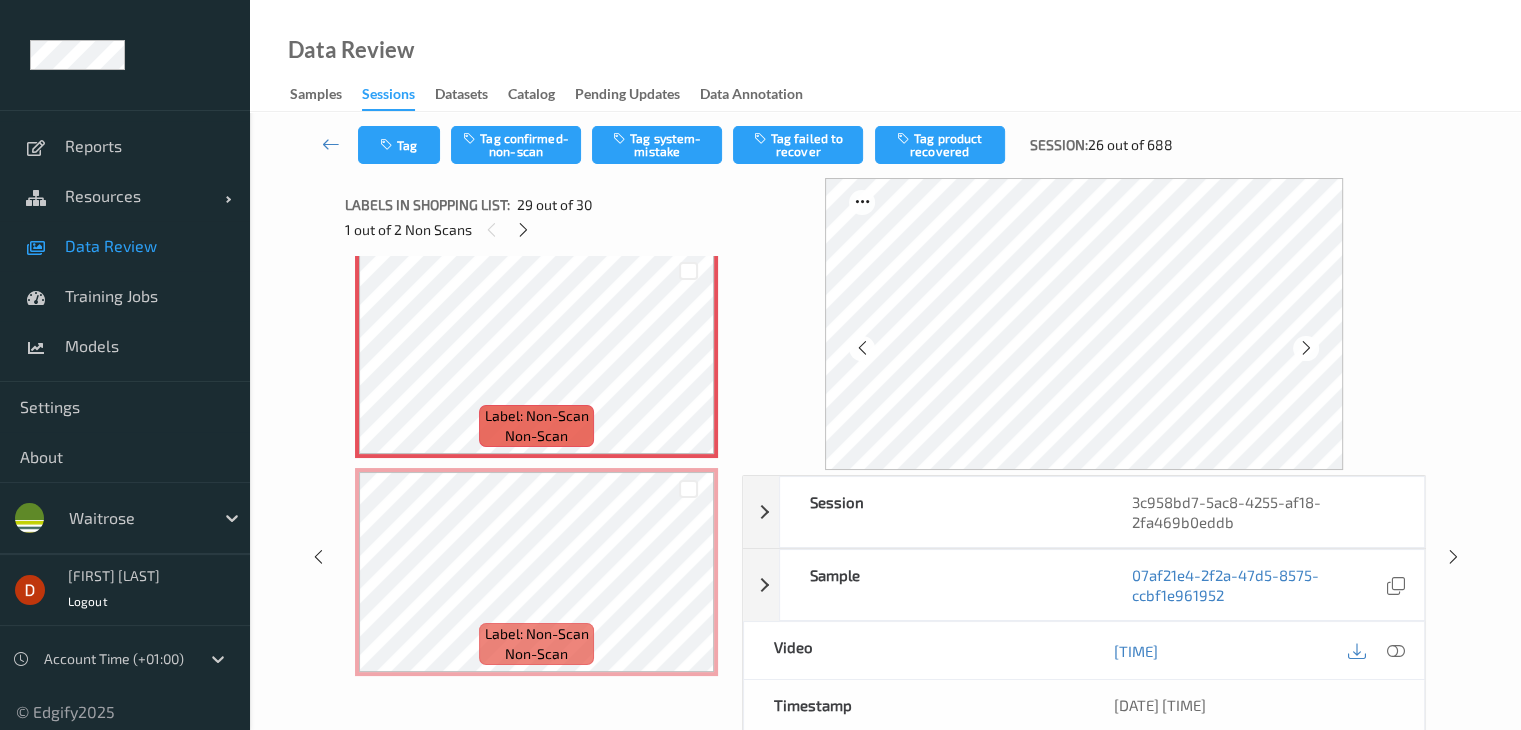 scroll, scrollTop: 6127, scrollLeft: 0, axis: vertical 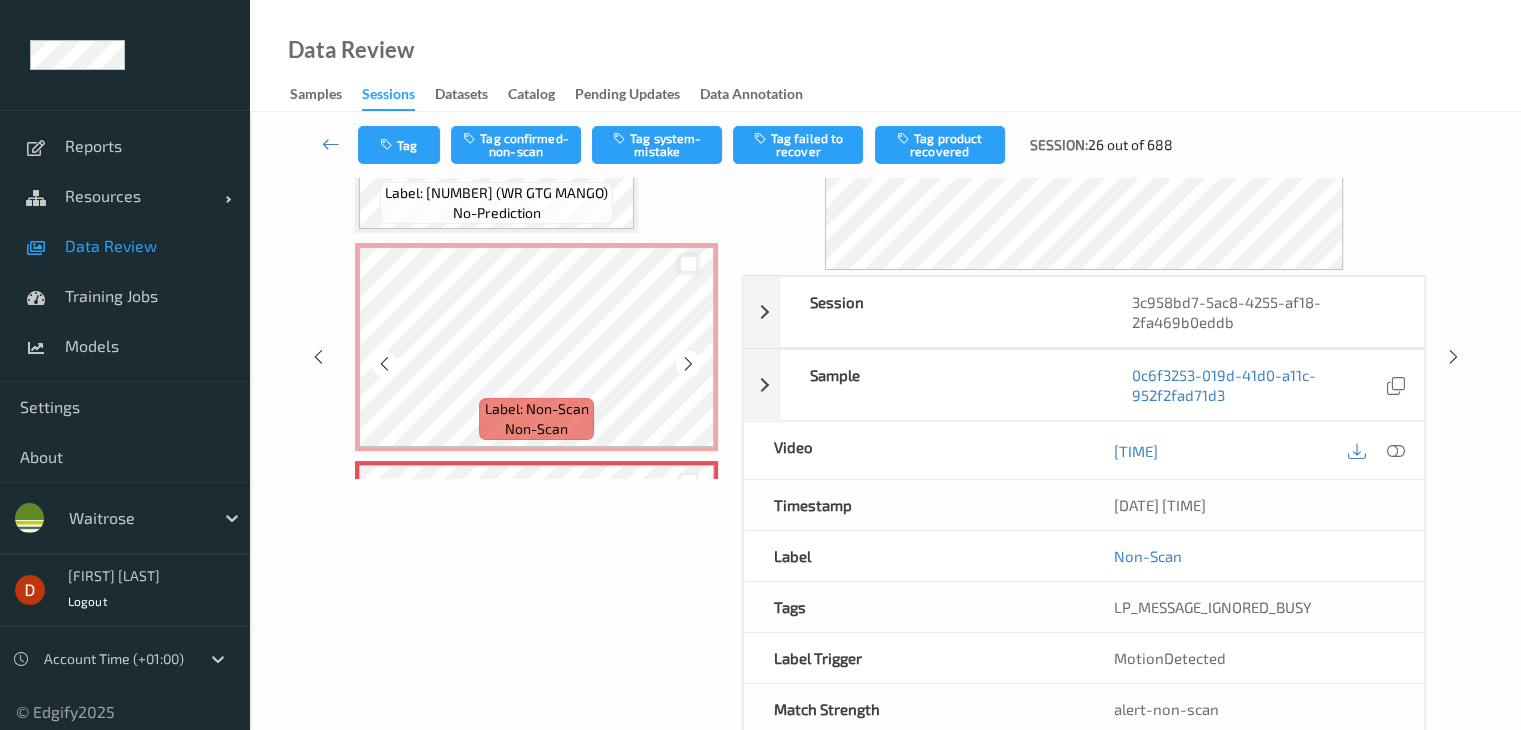 click at bounding box center (688, 264) 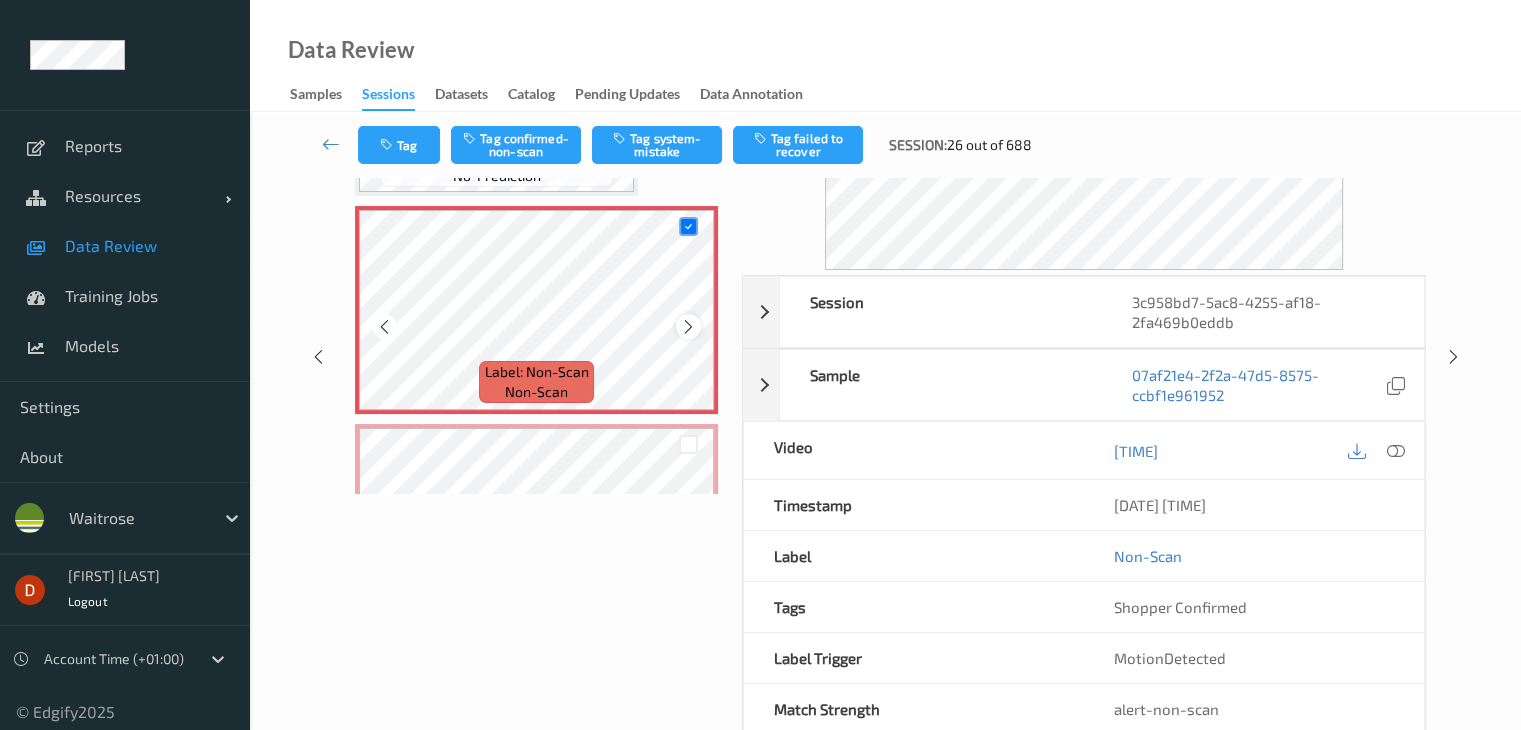 scroll, scrollTop: 6027, scrollLeft: 0, axis: vertical 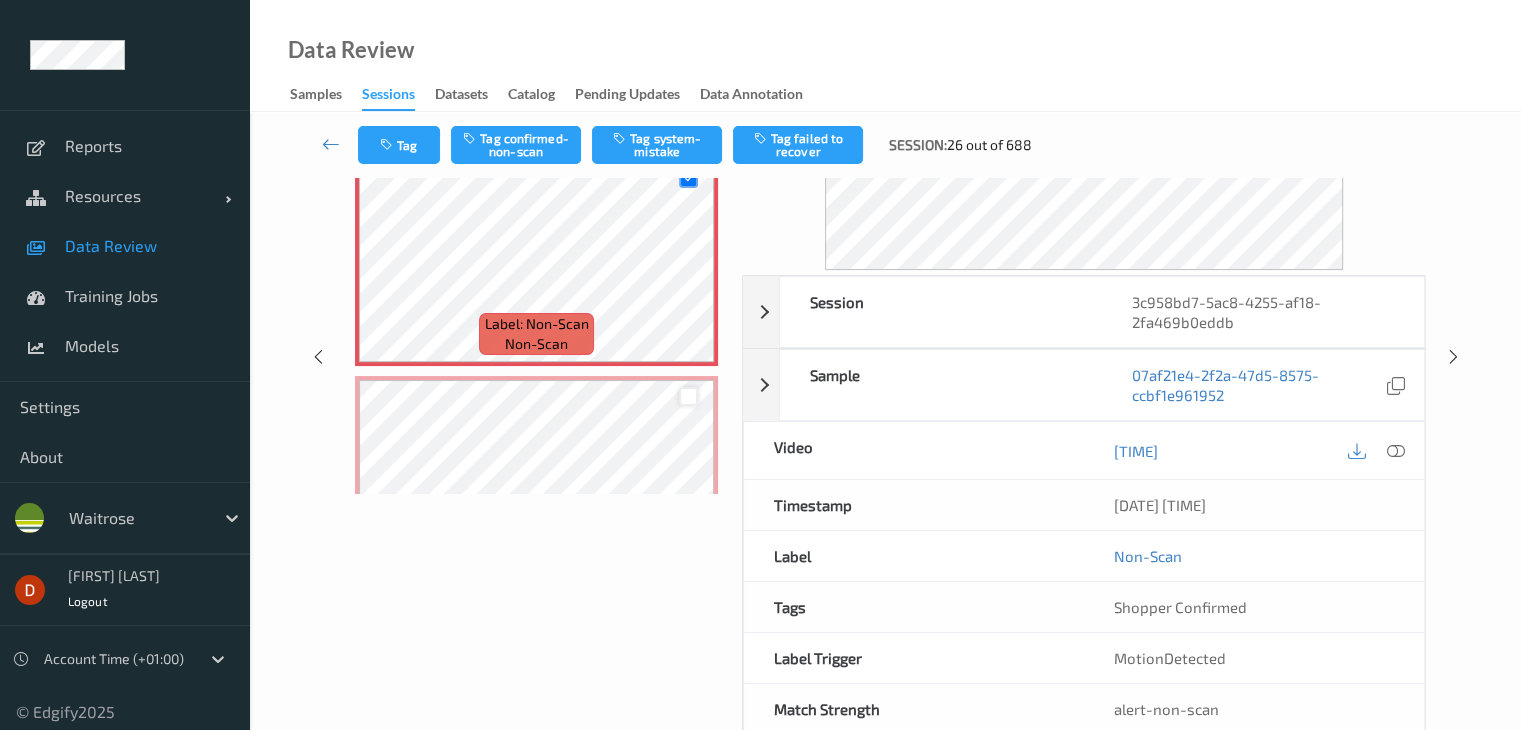 click at bounding box center (688, 396) 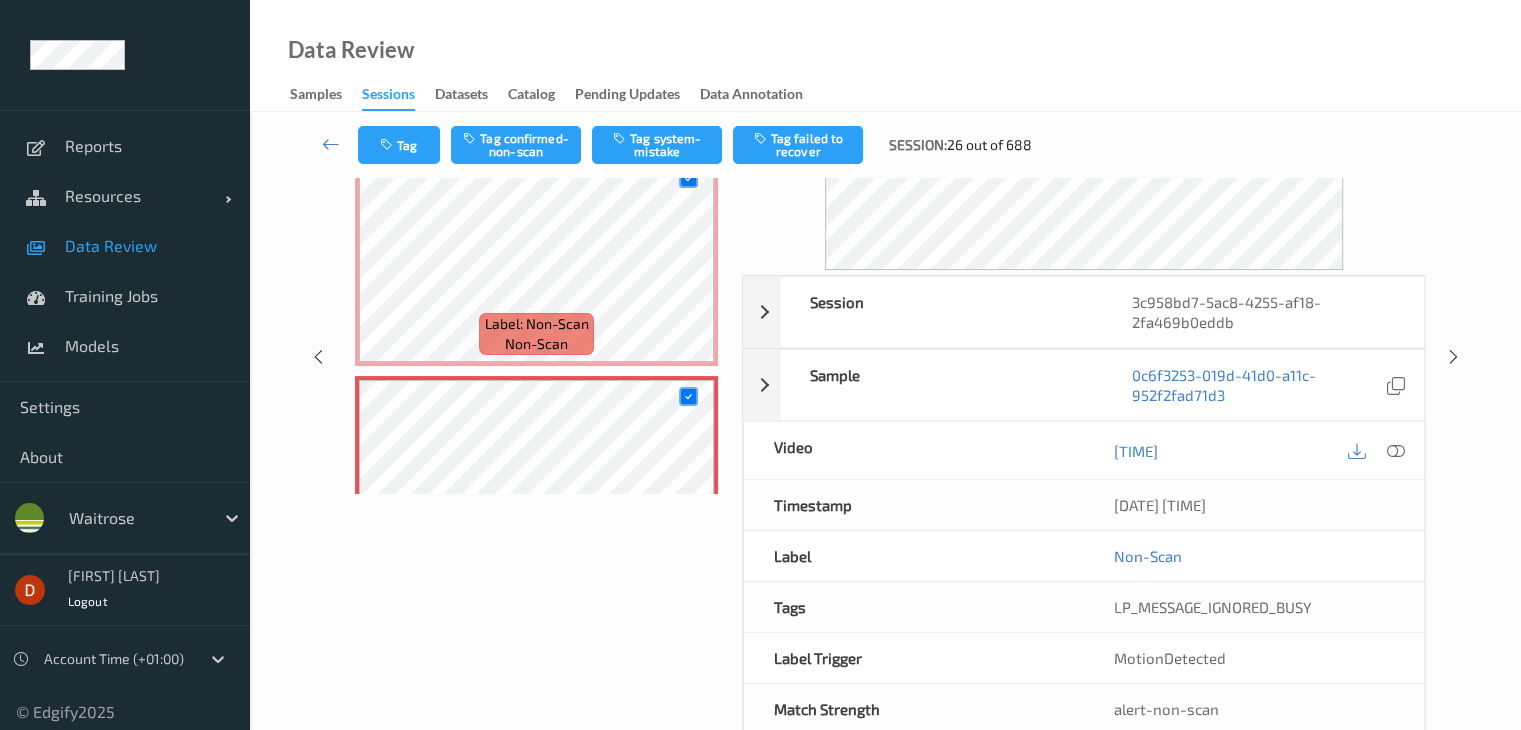 drag, startPoint x: 554, startPoint y: 152, endPoint x: 563, endPoint y: 169, distance: 19.235384 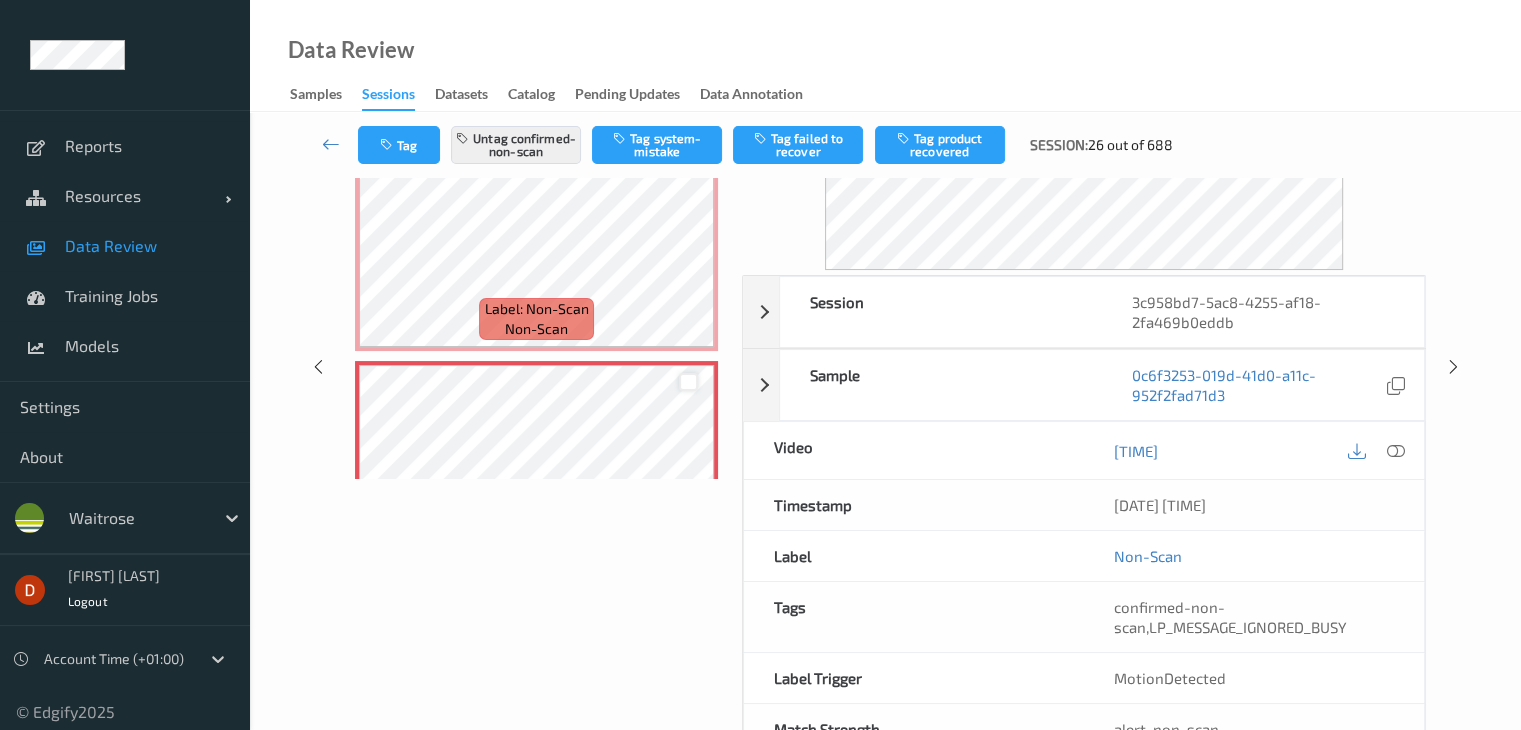 click at bounding box center (688, 382) 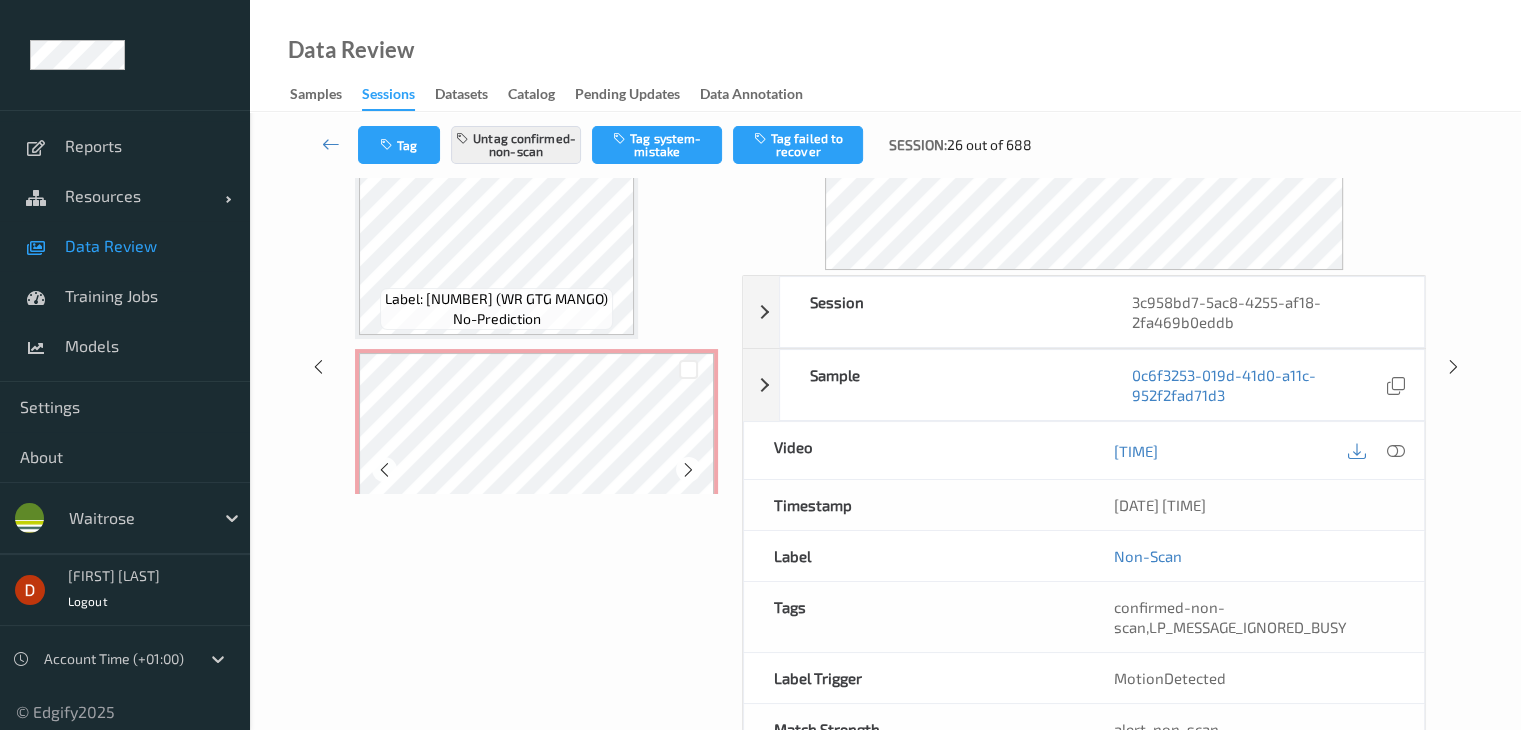 scroll, scrollTop: 5827, scrollLeft: 0, axis: vertical 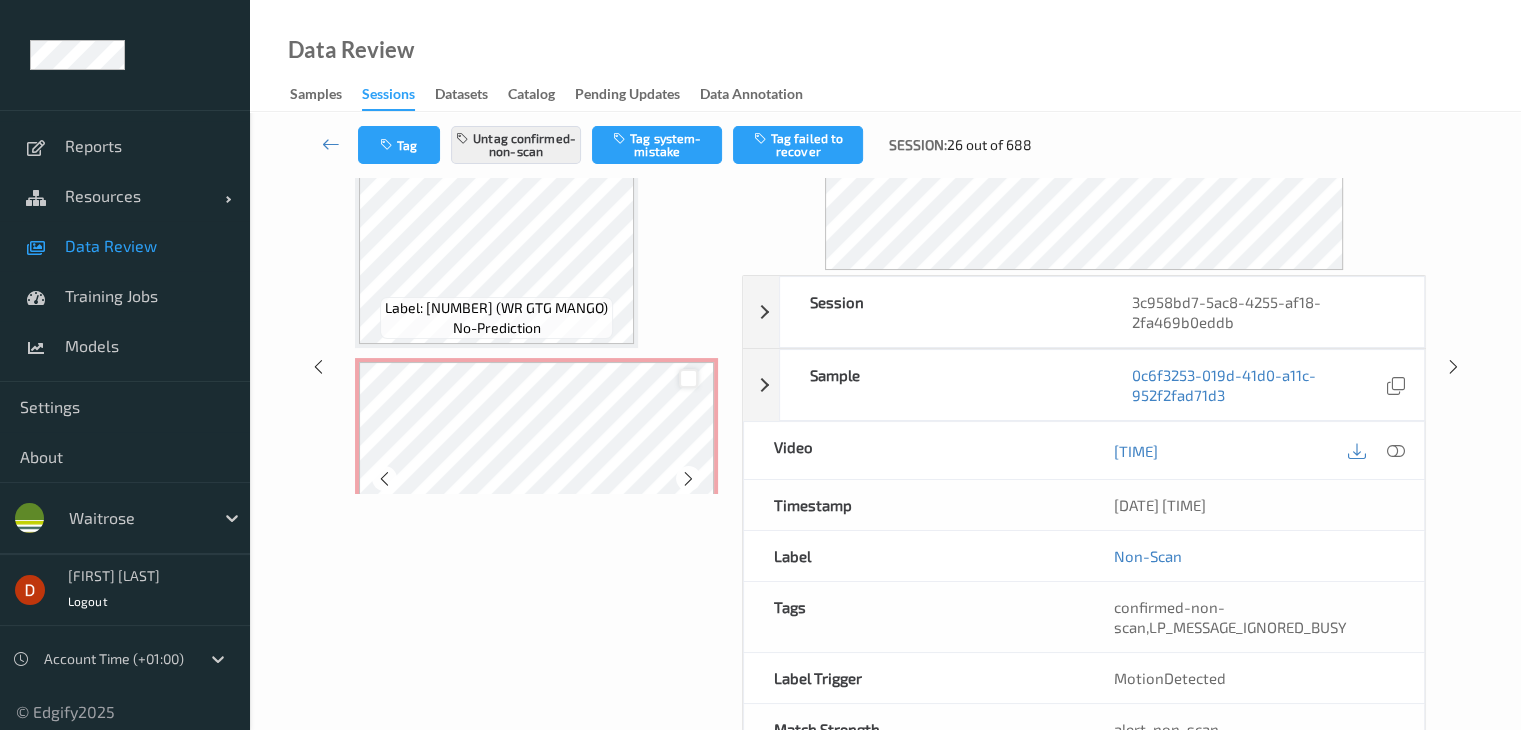 click at bounding box center (688, 378) 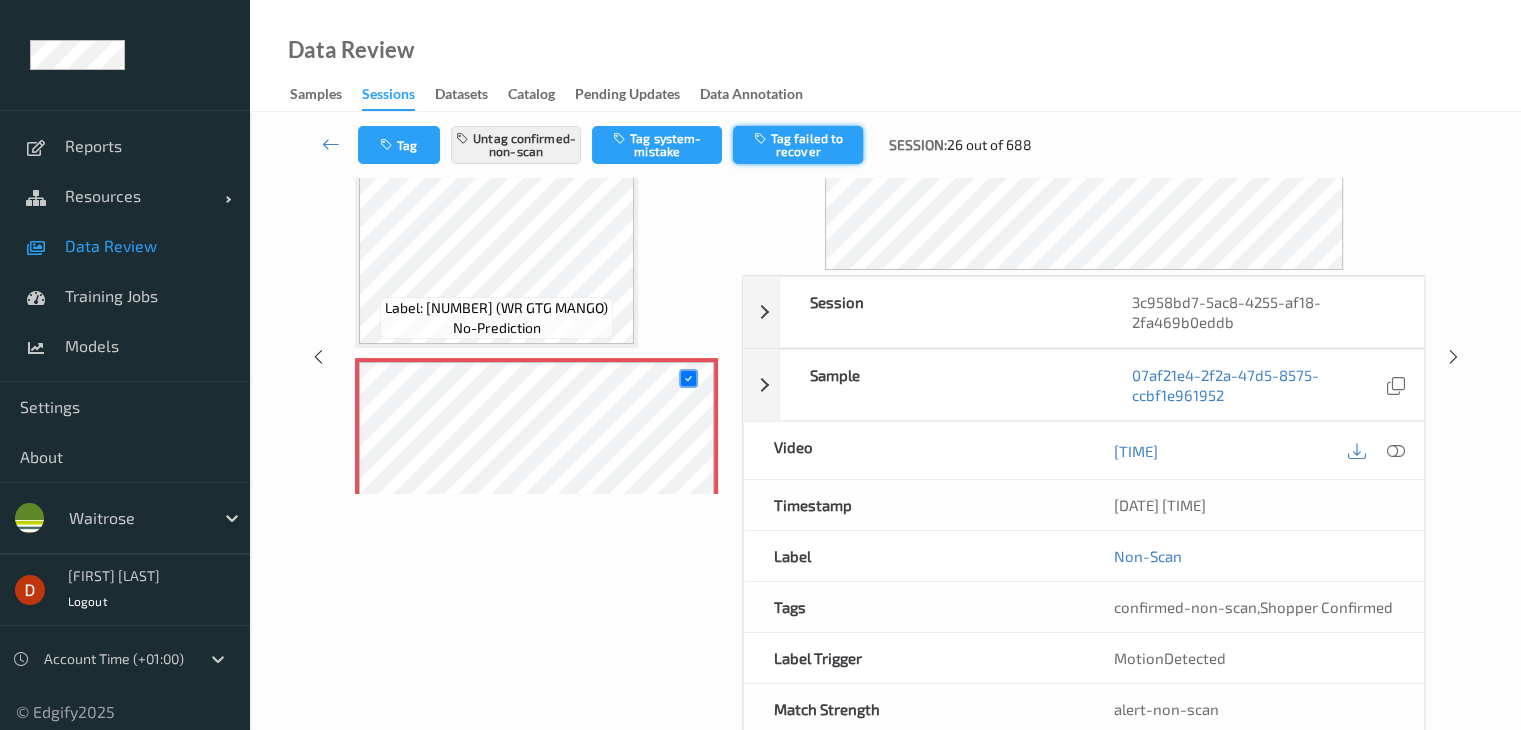 click on "Tag   failed to recover" at bounding box center [798, 145] 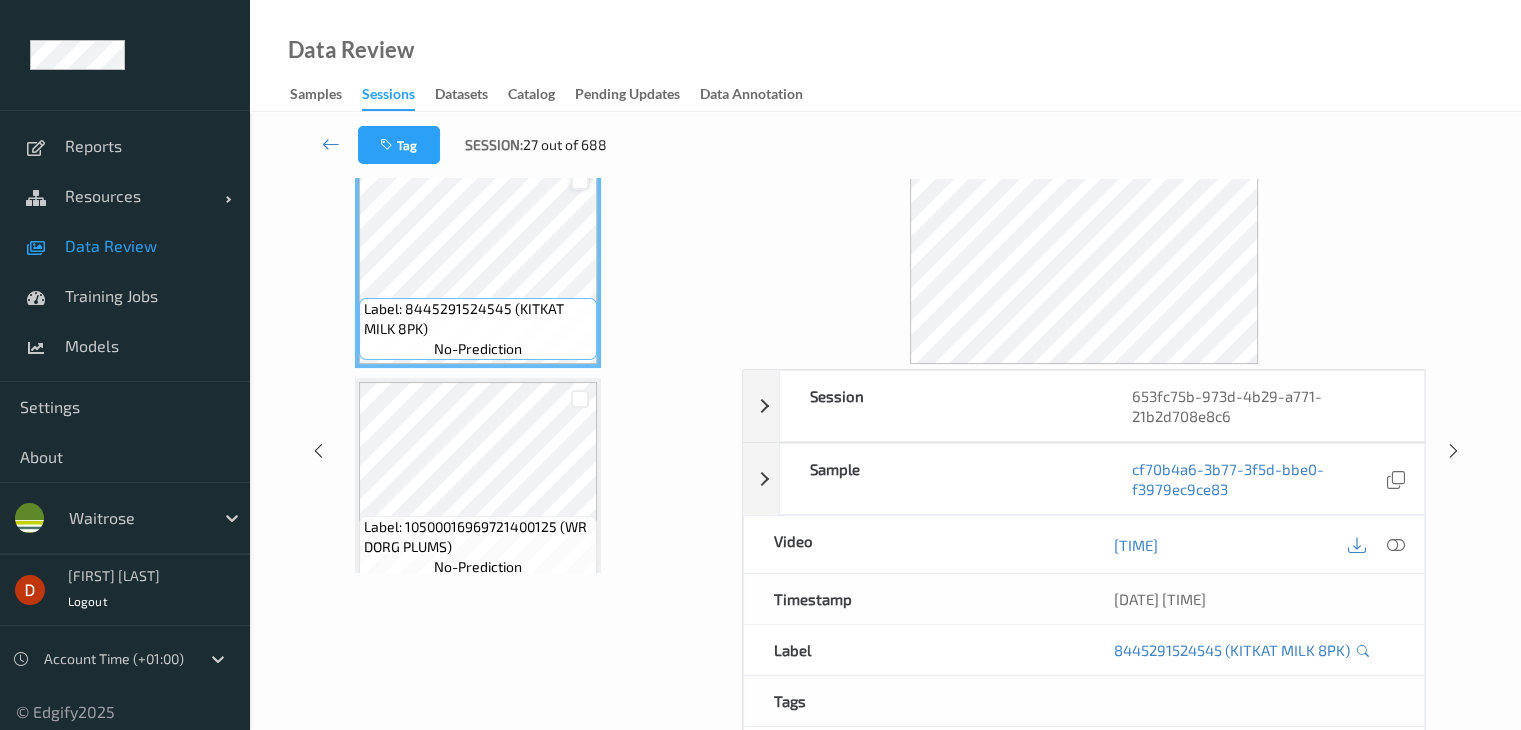 scroll, scrollTop: 0, scrollLeft: 0, axis: both 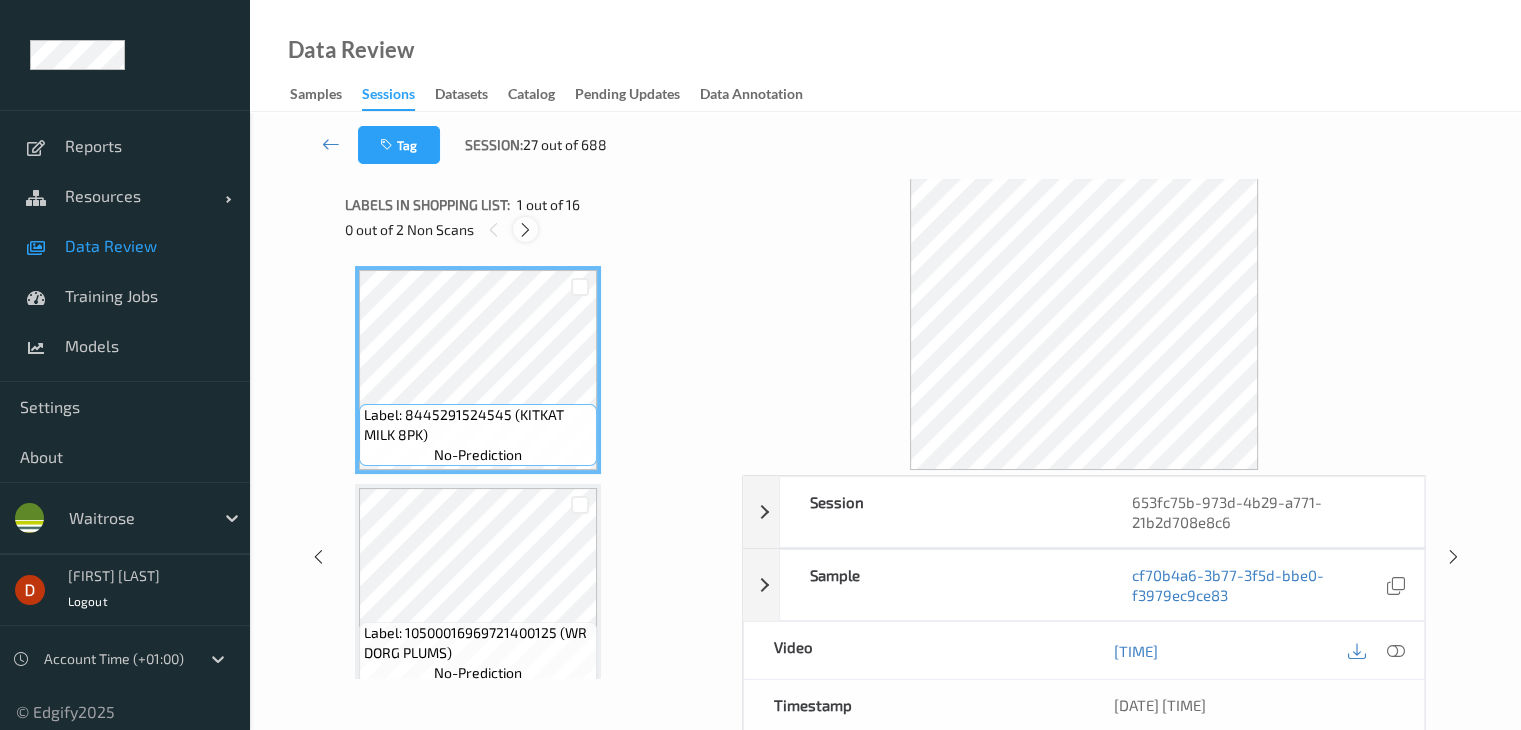 click at bounding box center (525, 230) 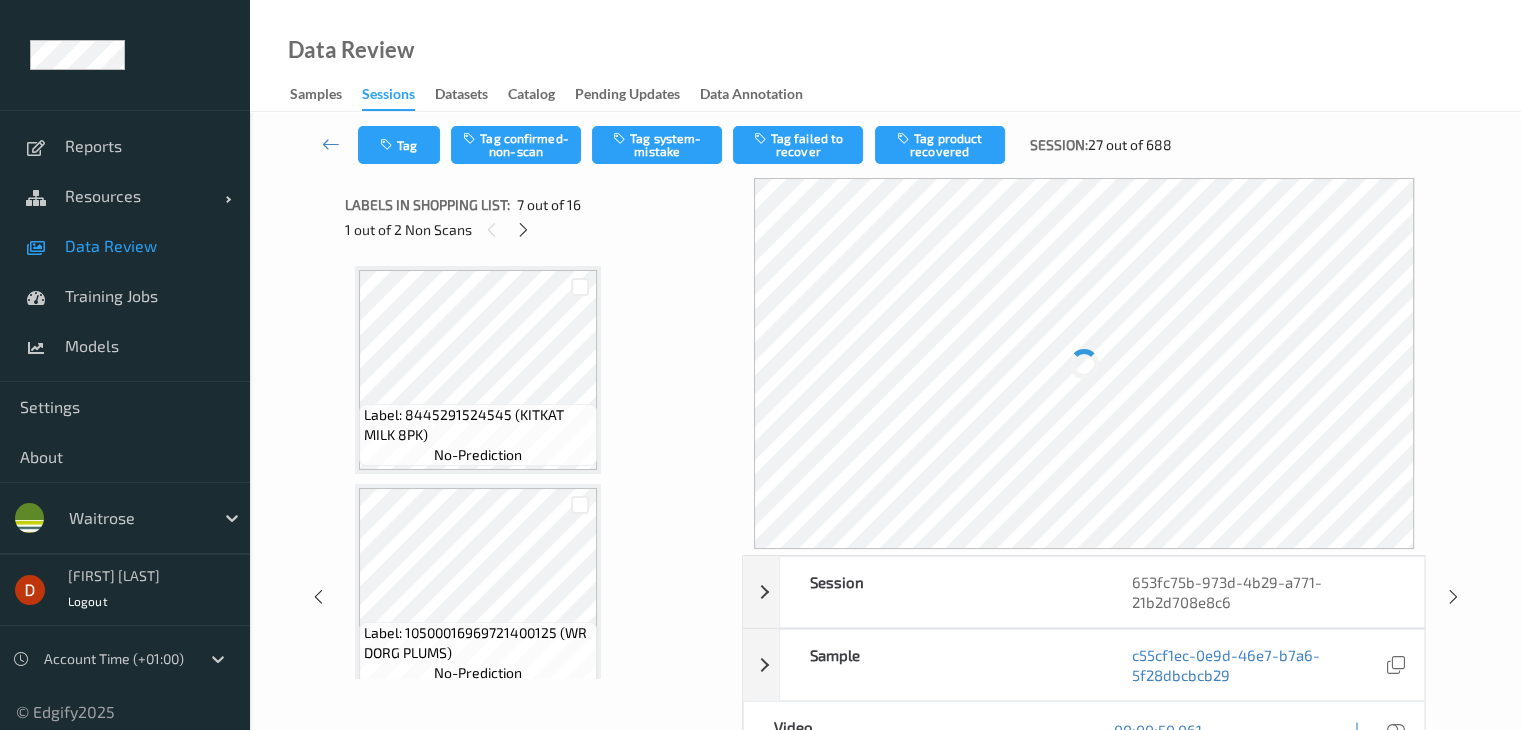 scroll, scrollTop: 1100, scrollLeft: 0, axis: vertical 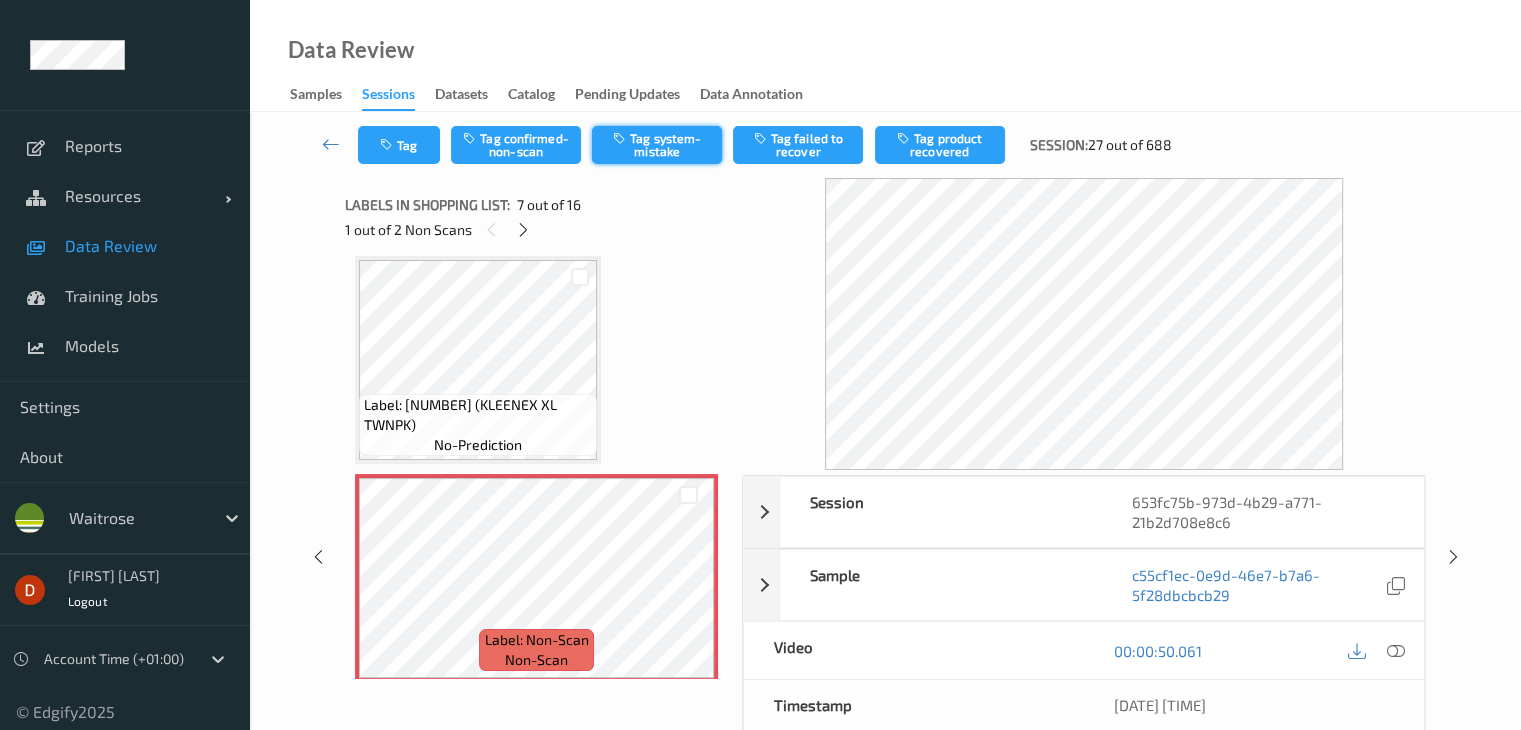 click on "Tag   system-mistake" at bounding box center [657, 145] 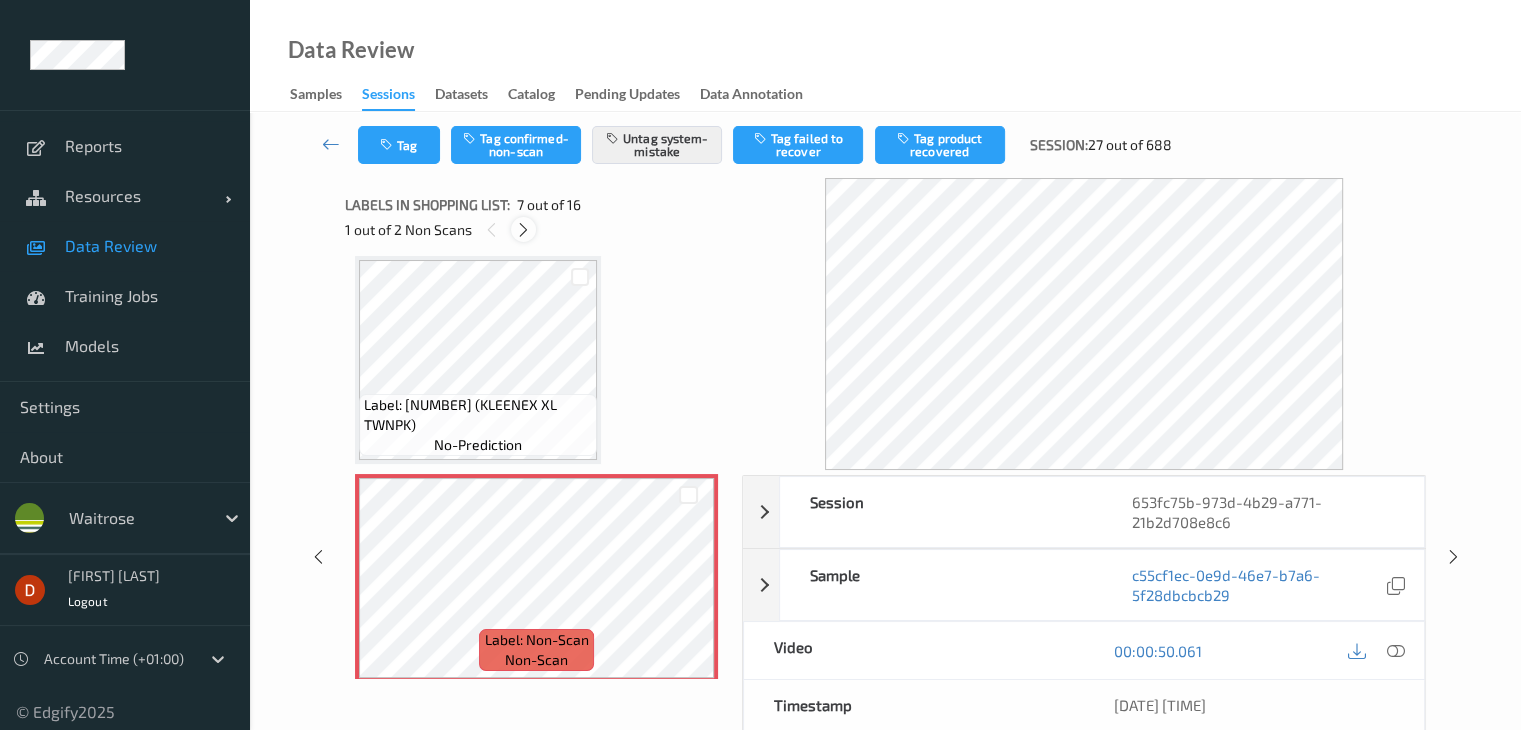 click at bounding box center (523, 229) 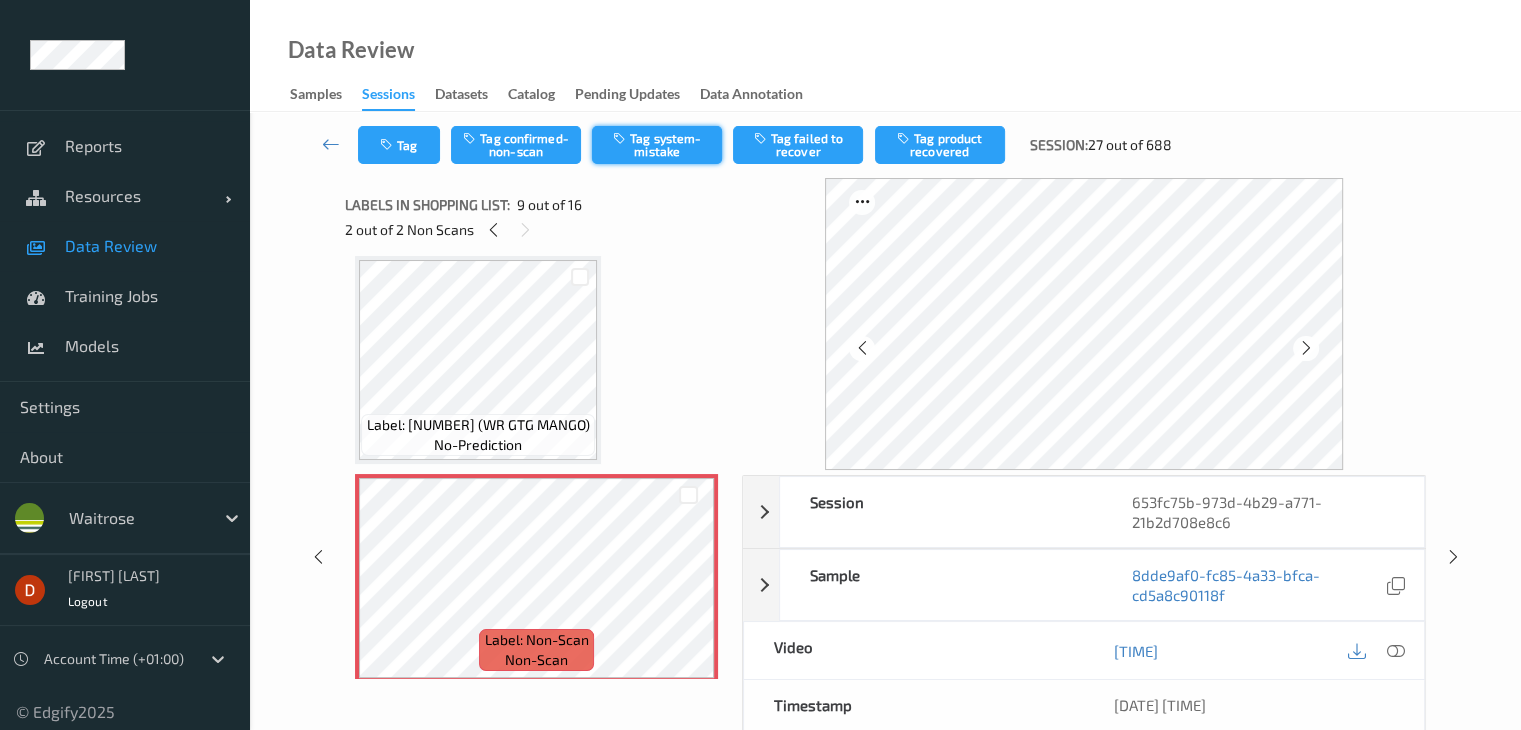 click on "Tag   system-mistake" at bounding box center (657, 145) 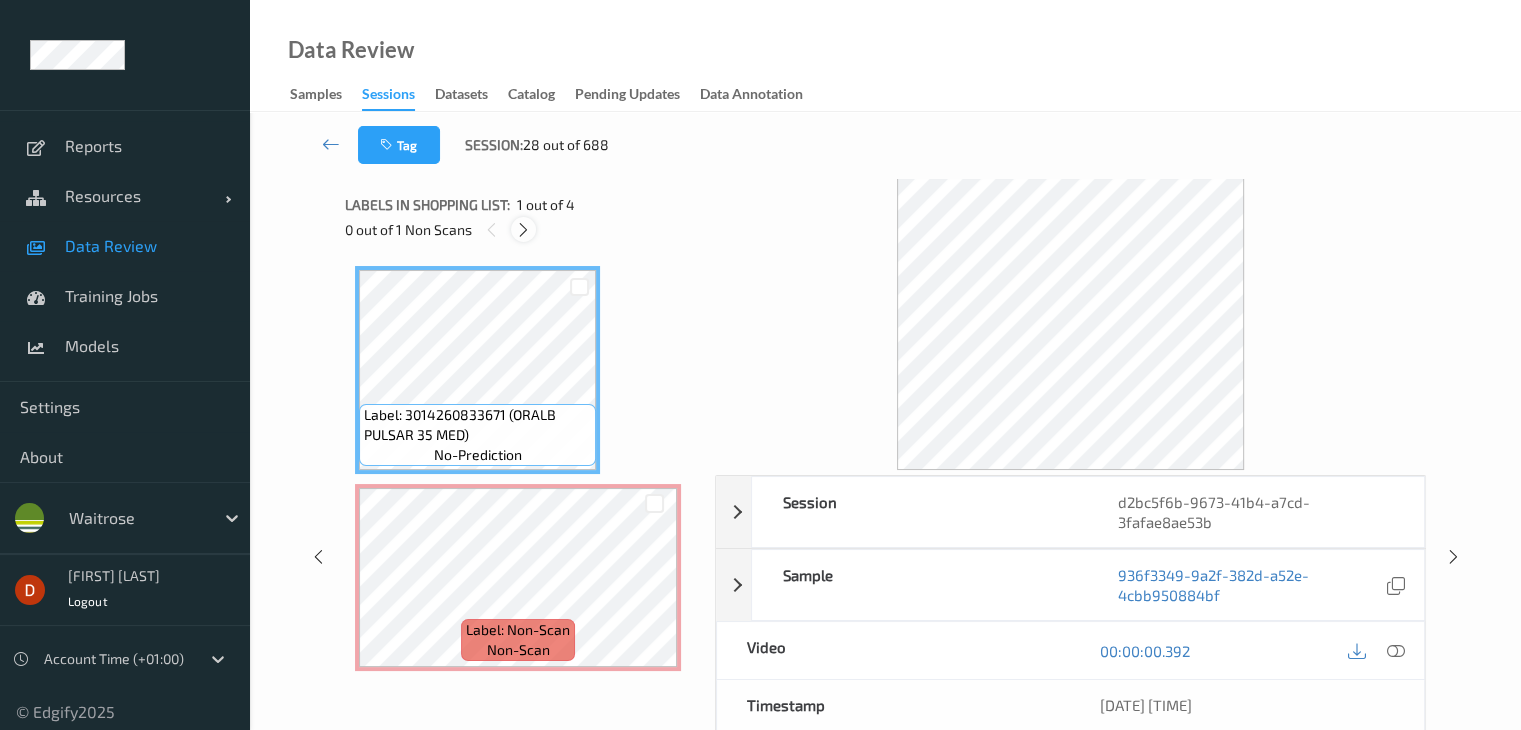 click at bounding box center [523, 230] 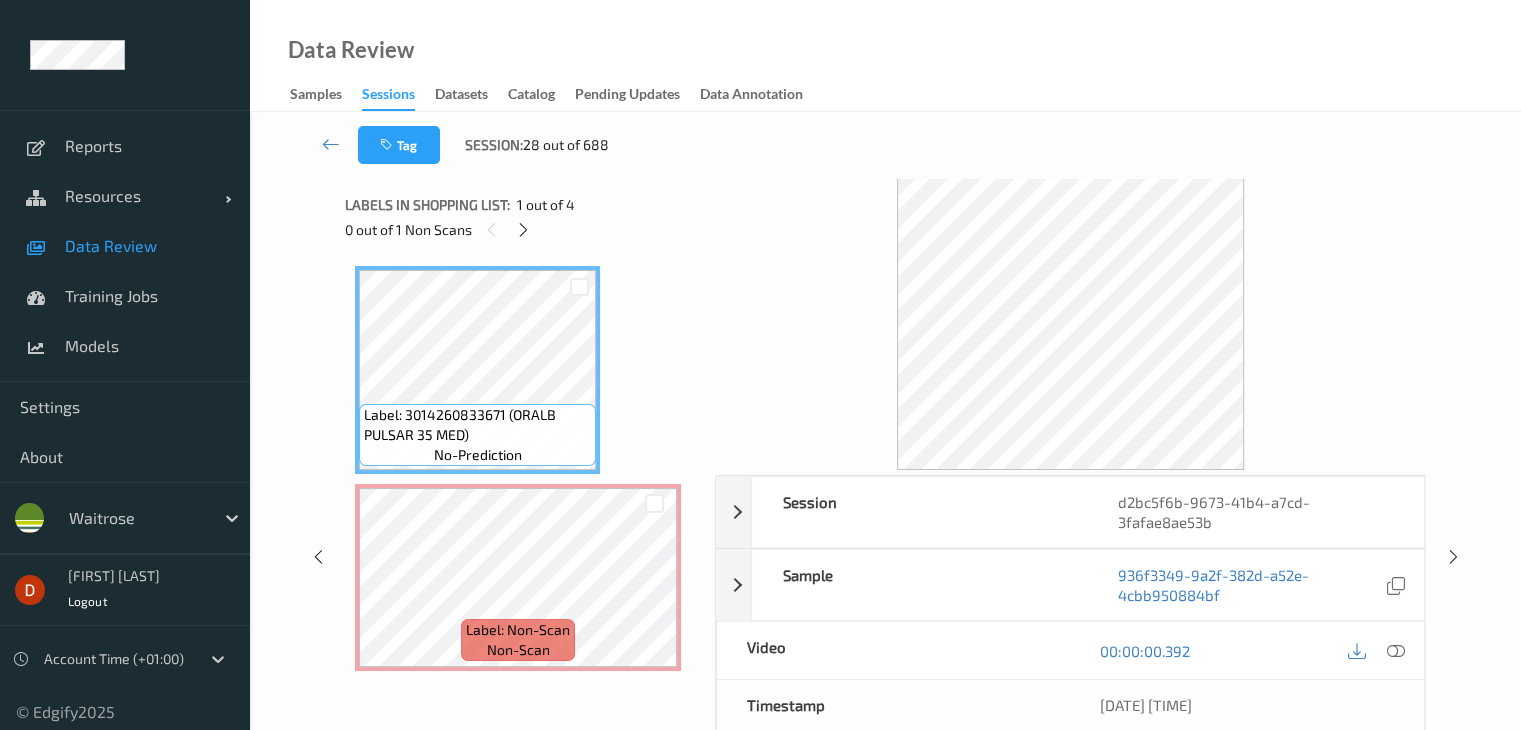 scroll, scrollTop: 10, scrollLeft: 0, axis: vertical 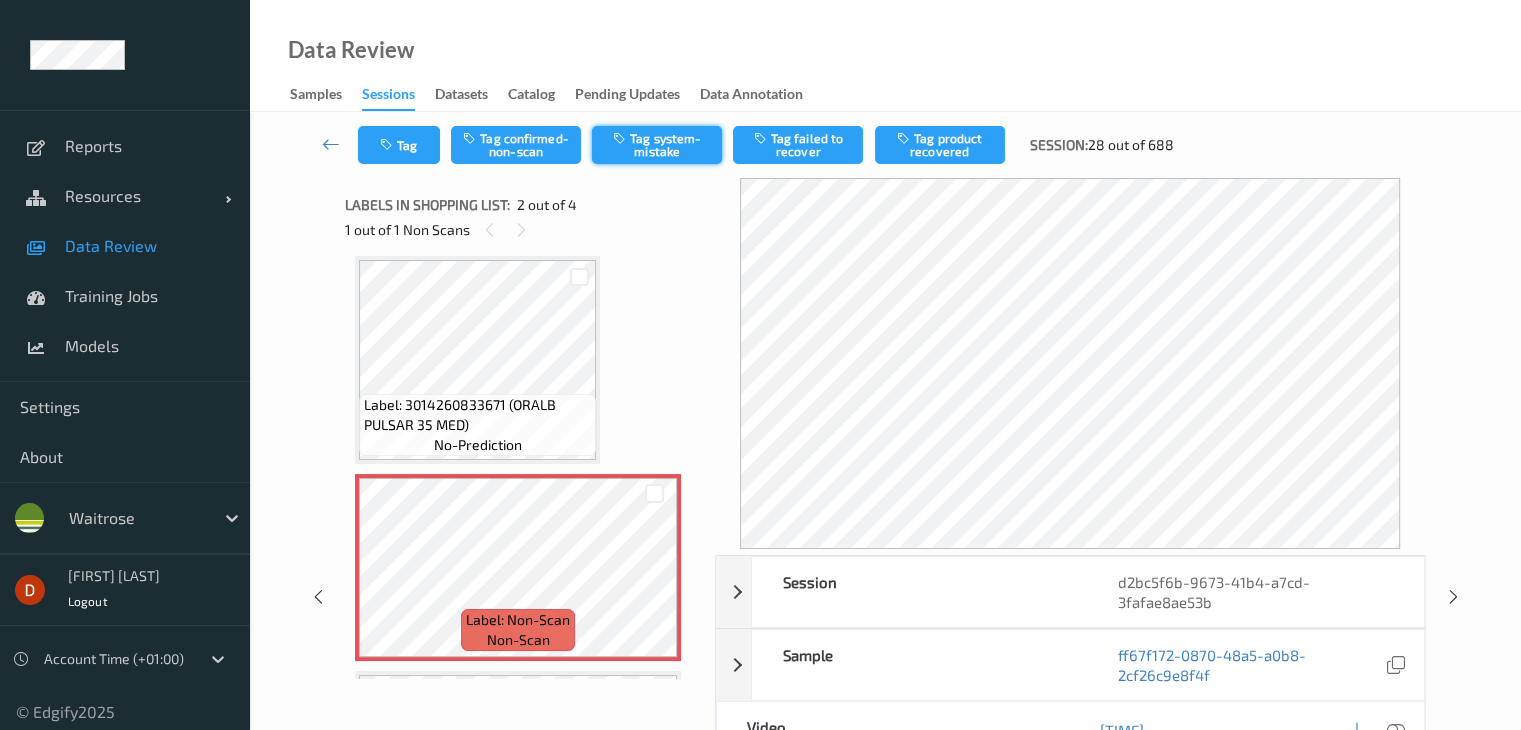 click on "Tag   system-mistake" at bounding box center (657, 145) 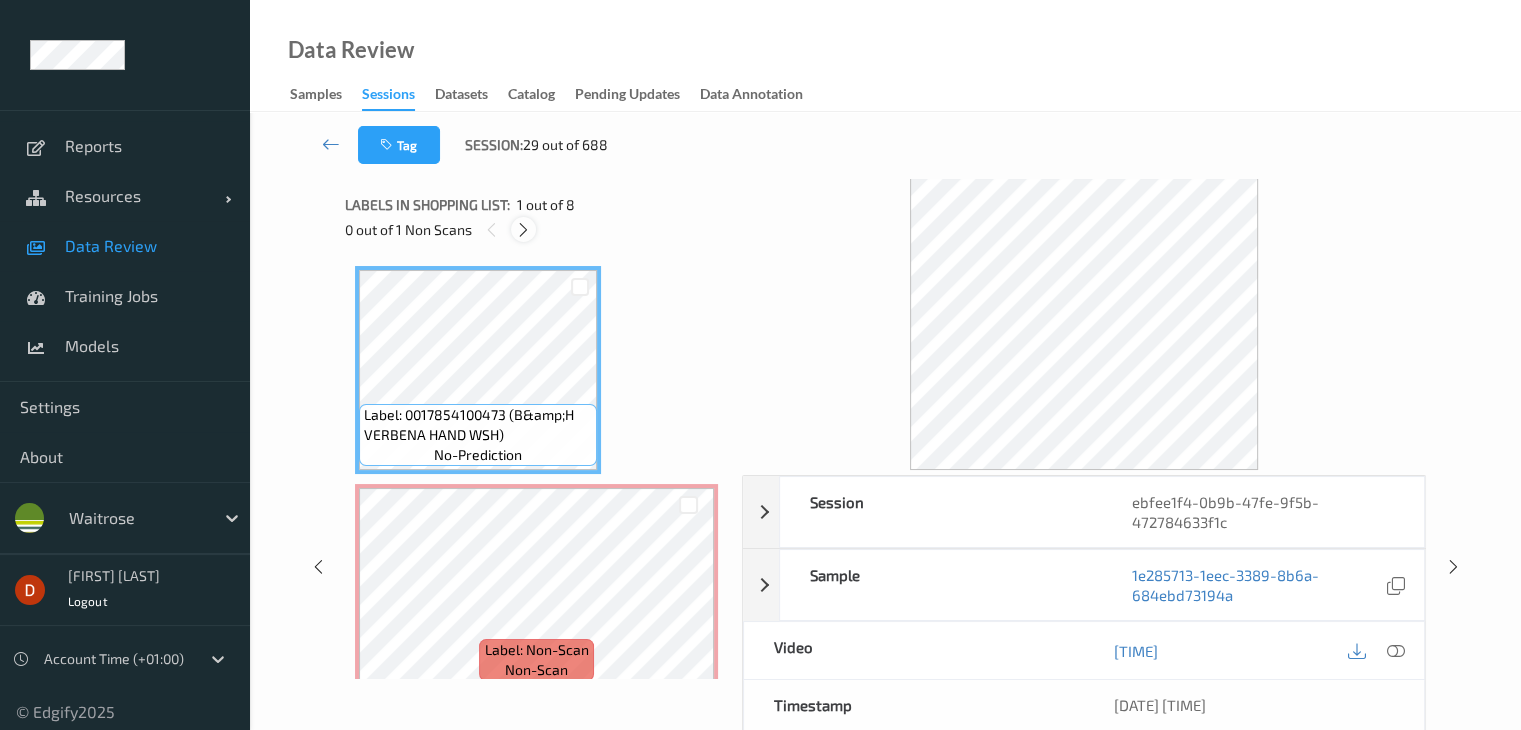 click at bounding box center (523, 230) 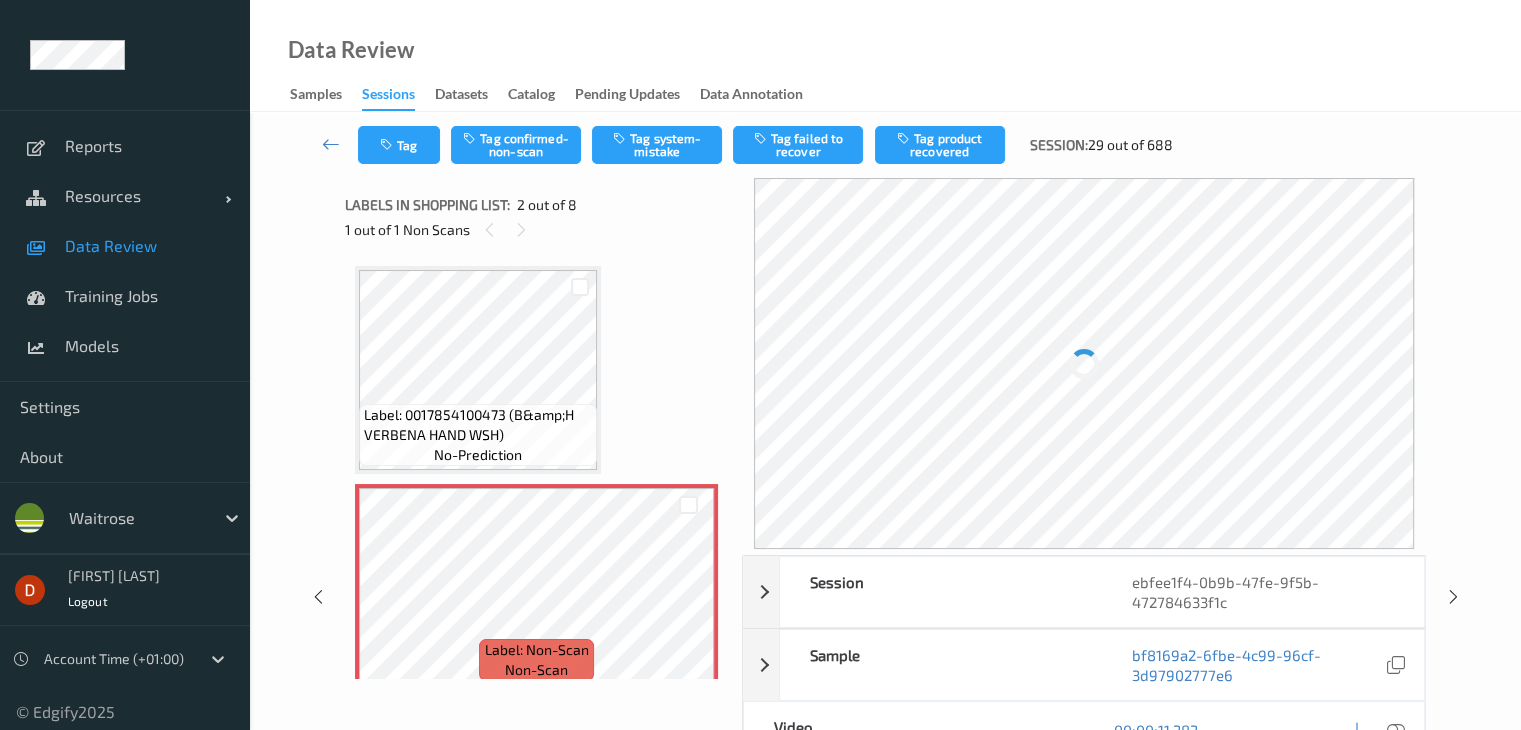 scroll, scrollTop: 10, scrollLeft: 0, axis: vertical 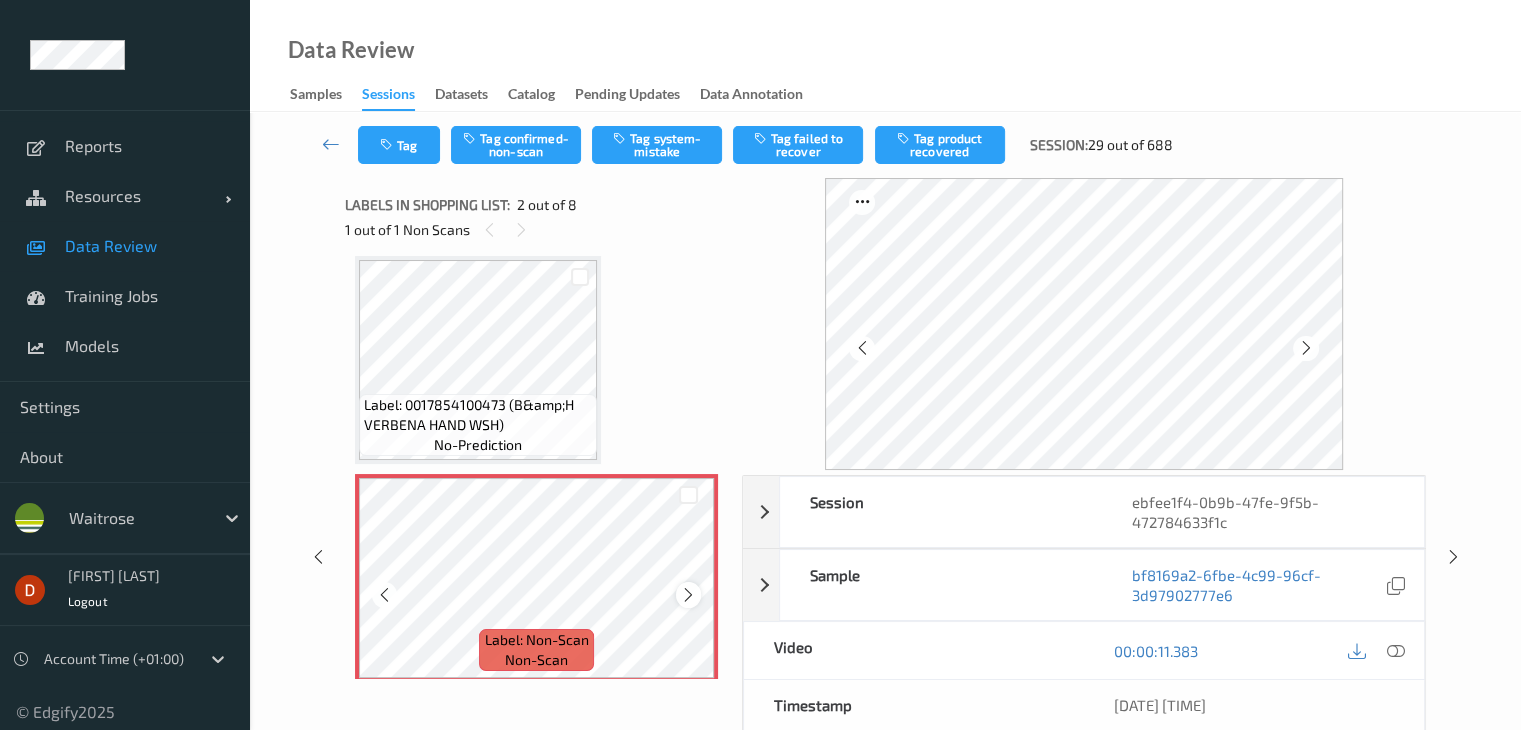 click at bounding box center [688, 595] 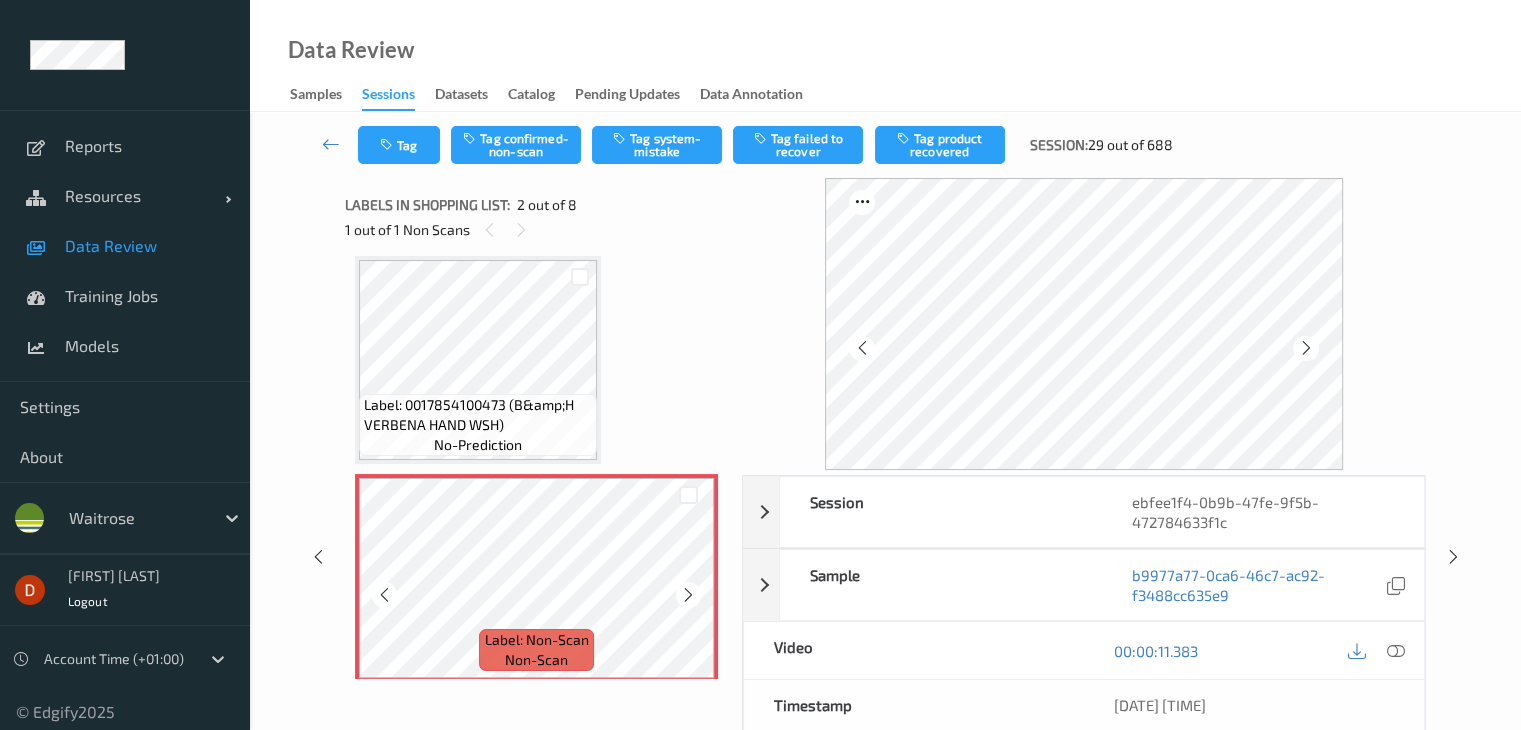 click at bounding box center (688, 595) 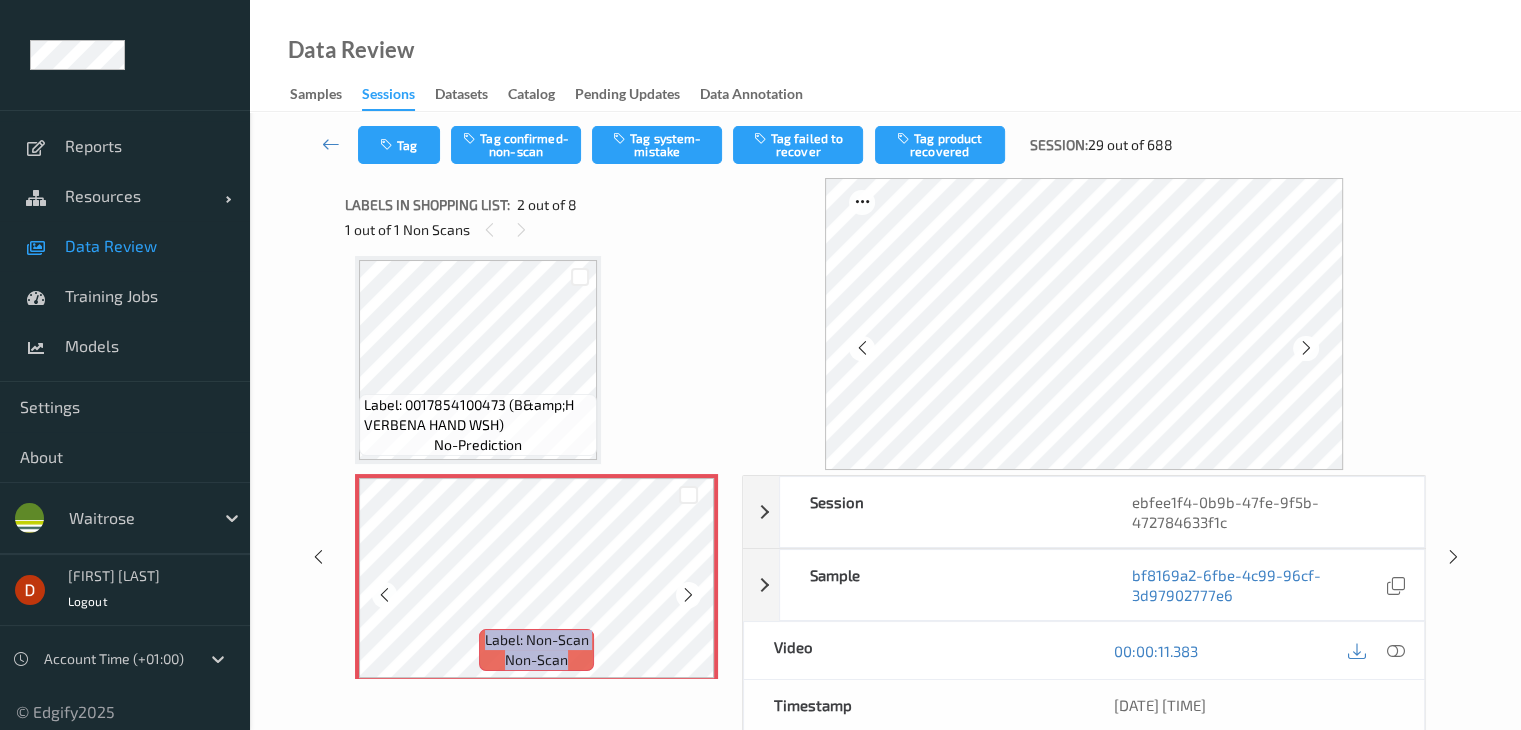 click at bounding box center (688, 595) 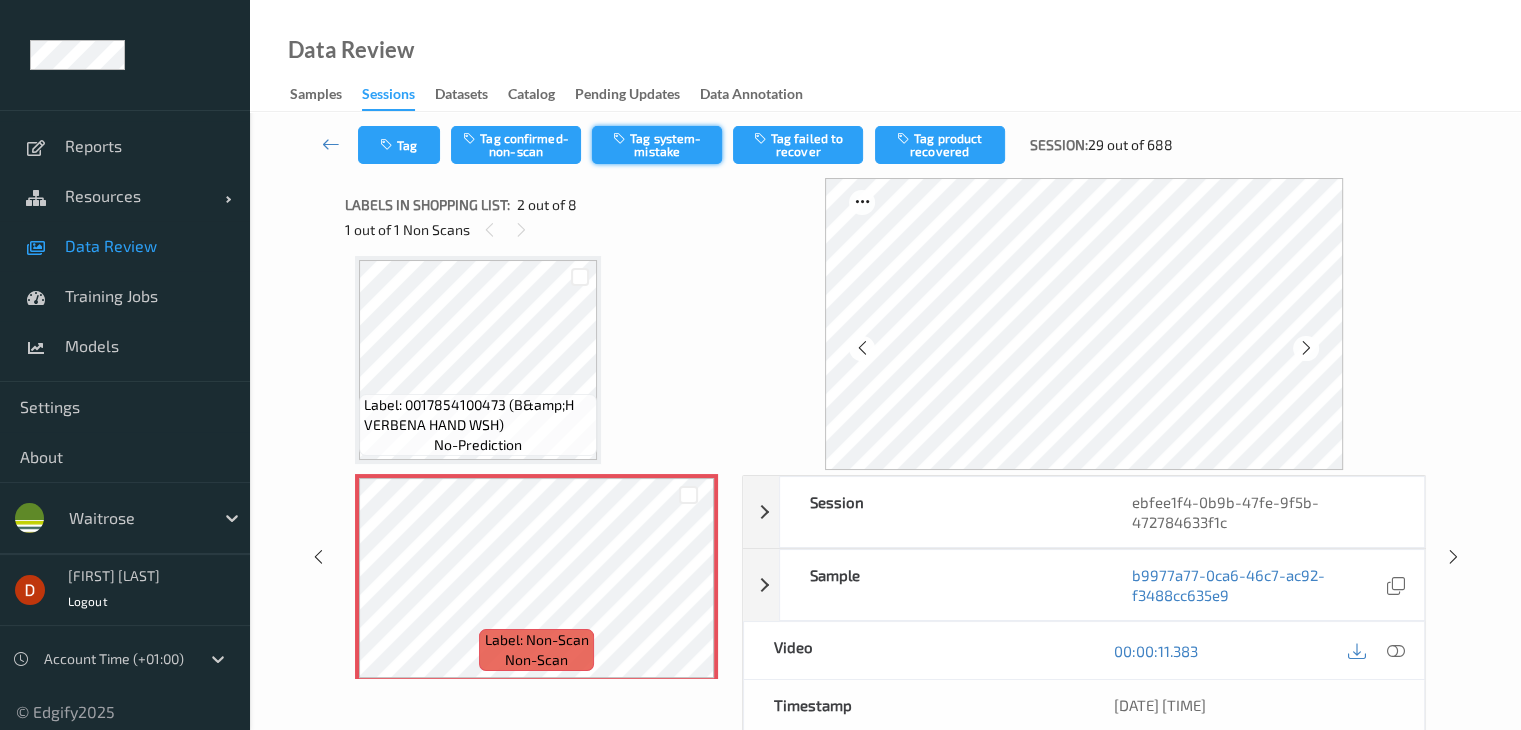 click on "Tag   system-mistake" at bounding box center [657, 145] 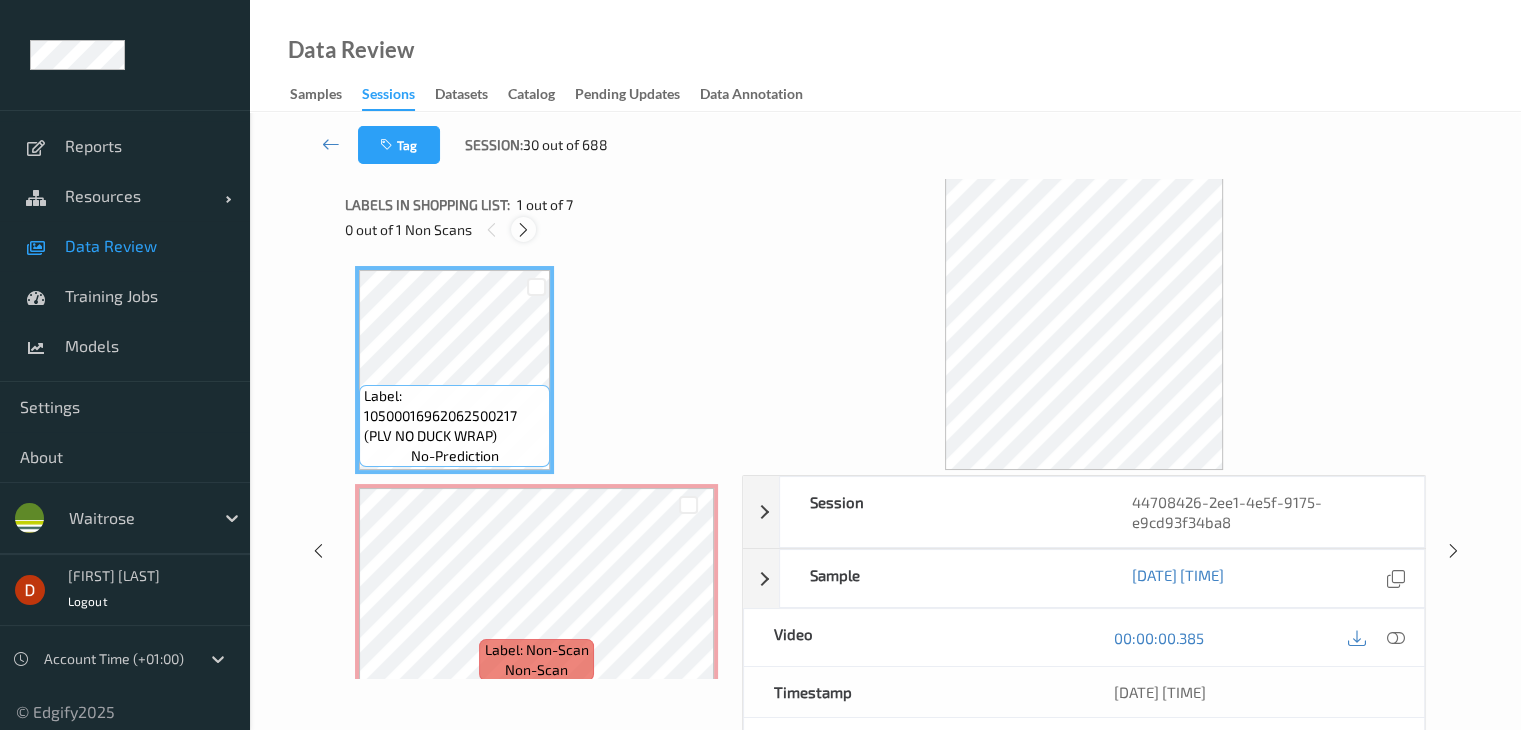 click at bounding box center [523, 229] 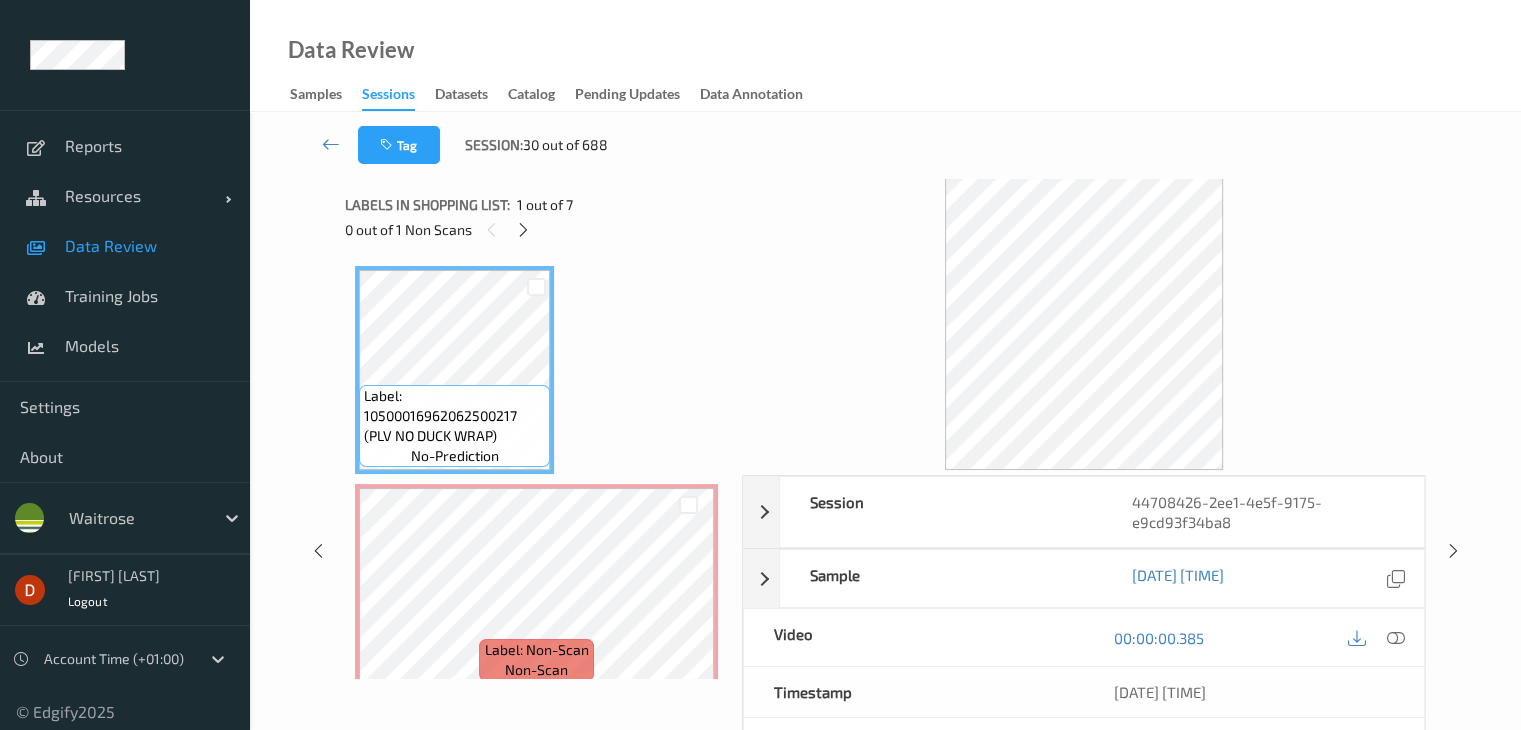 scroll, scrollTop: 10, scrollLeft: 0, axis: vertical 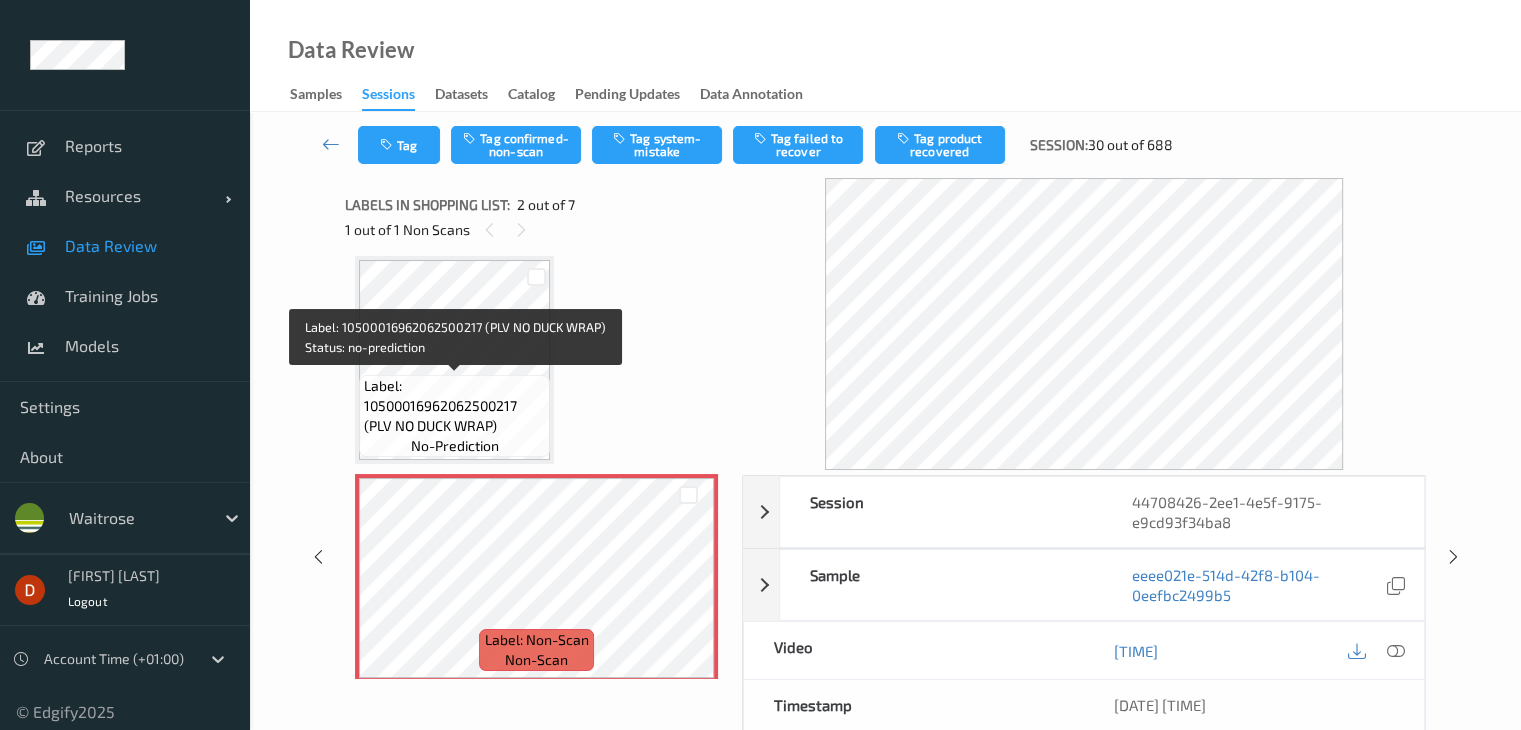 click on "Label: 10500016962062500217 (PLV NO DUCK WRAP)" at bounding box center [454, 406] 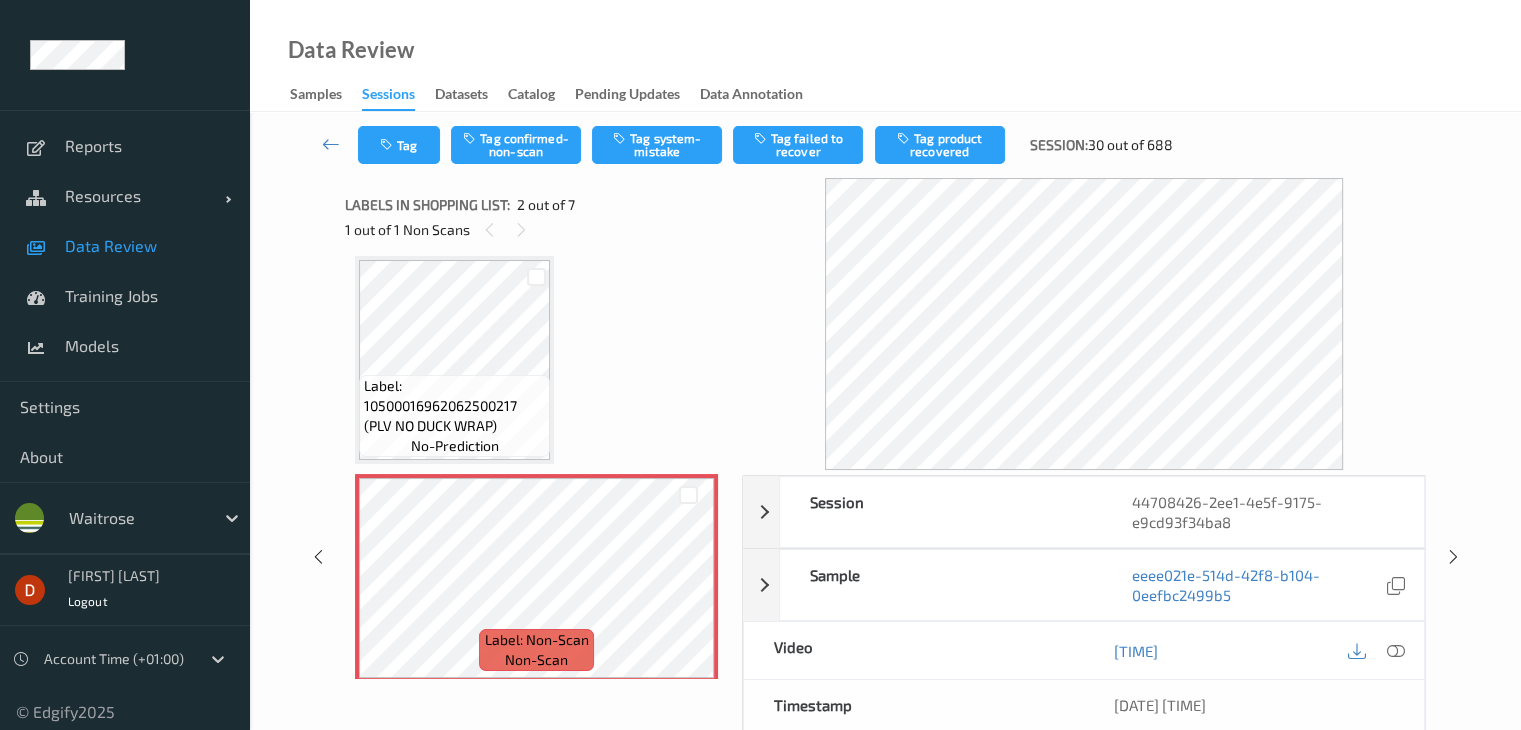 click on "Label: 10500016962062500217 (PLV NO DUCK WRAP)" at bounding box center (454, 406) 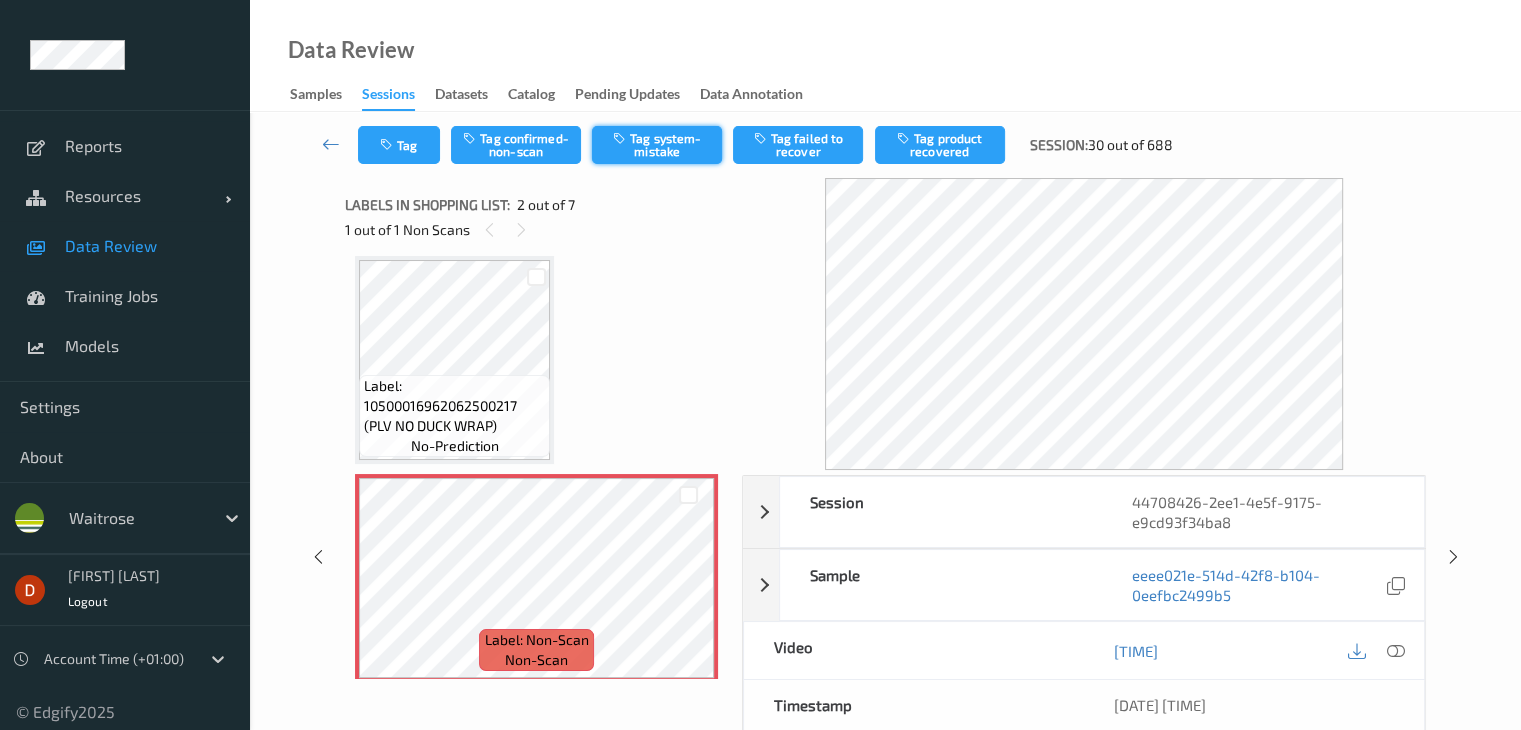 click on "Tag   system-mistake" at bounding box center (657, 145) 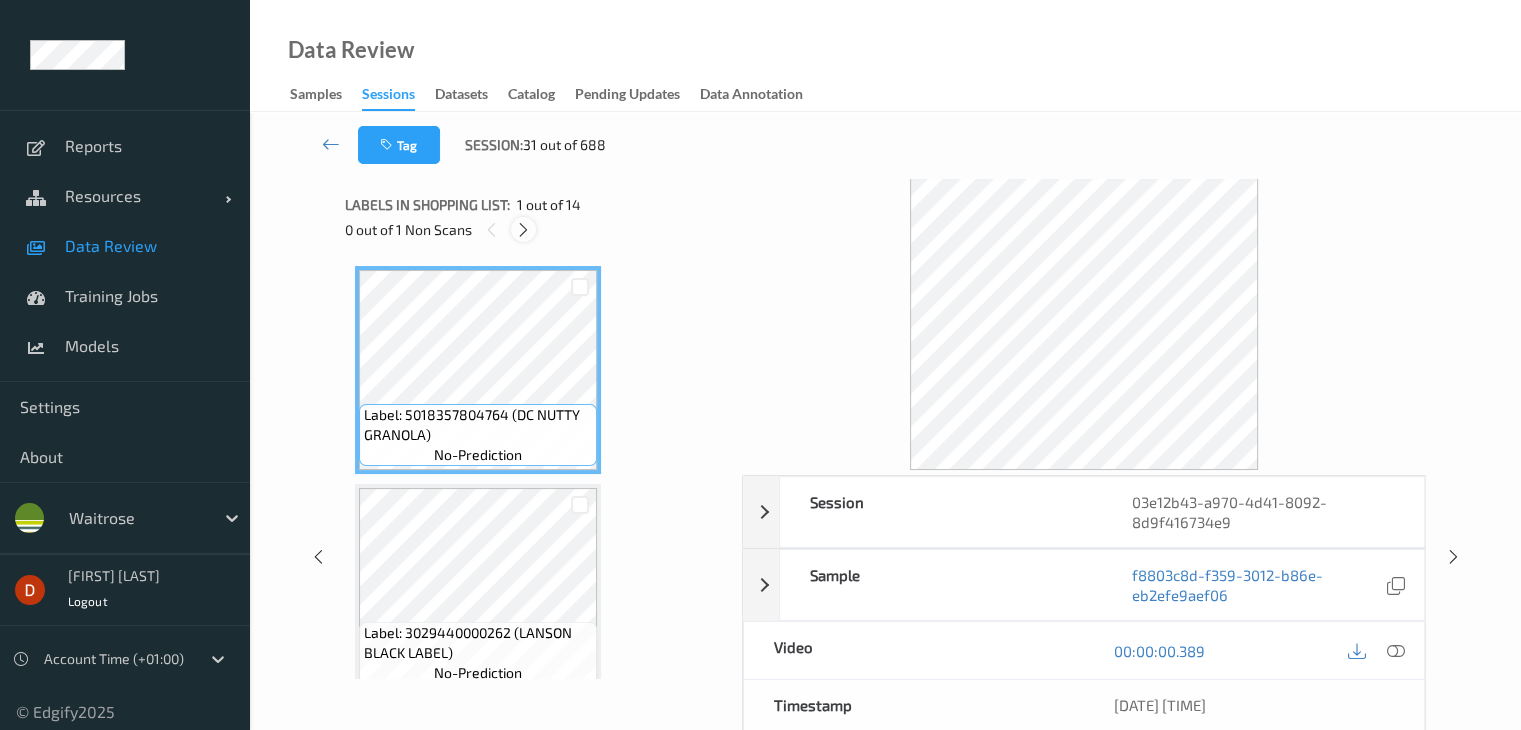 click at bounding box center [523, 229] 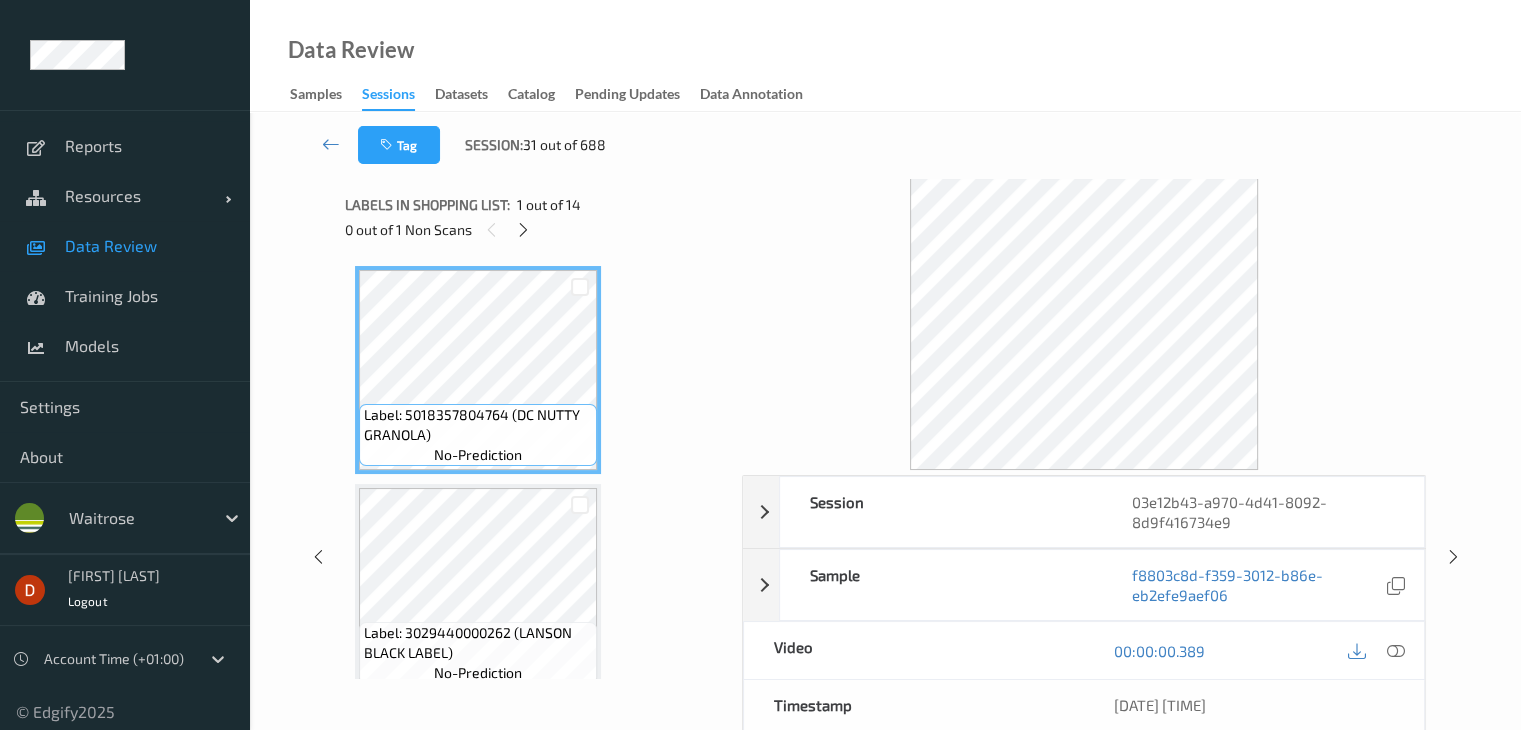 scroll, scrollTop: 1972, scrollLeft: 0, axis: vertical 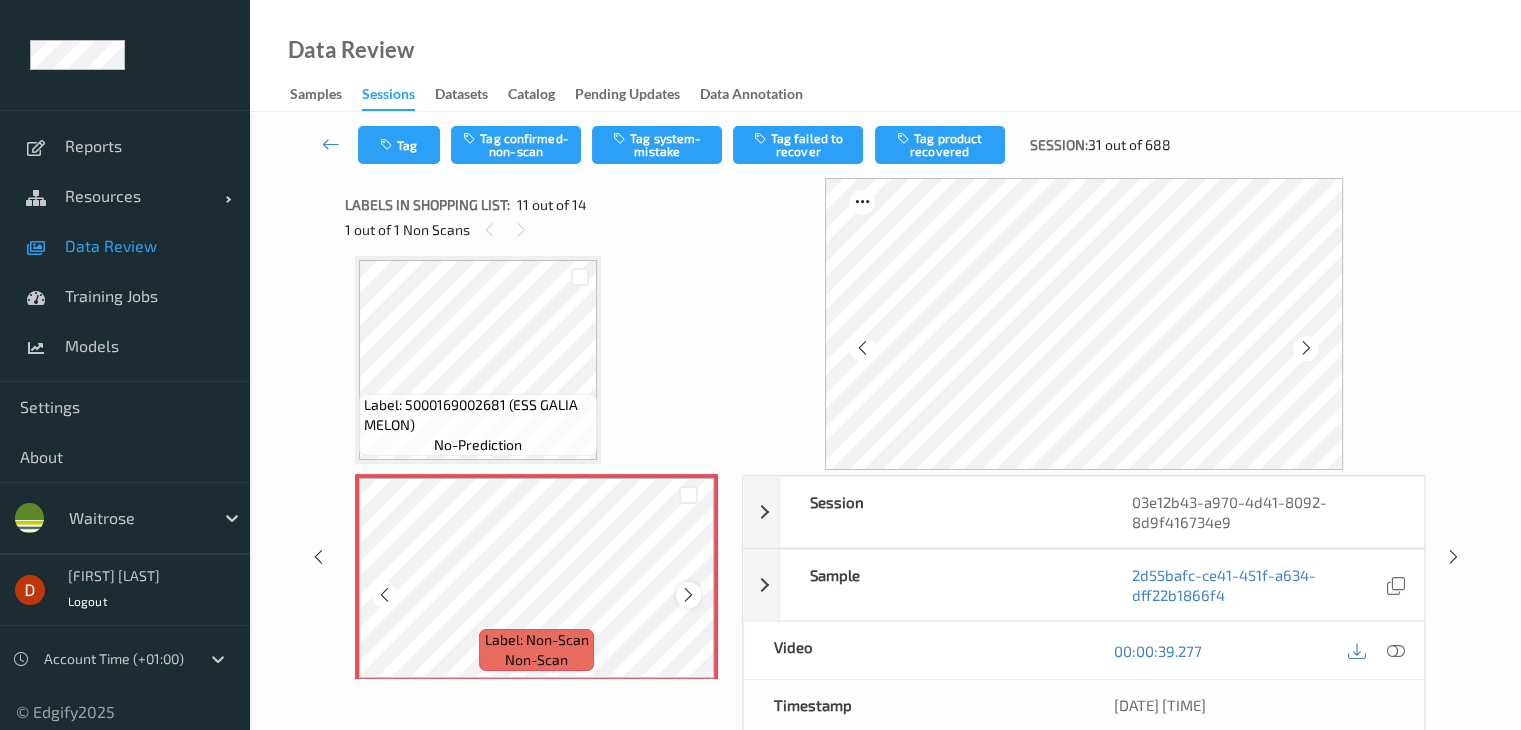 click at bounding box center (688, 595) 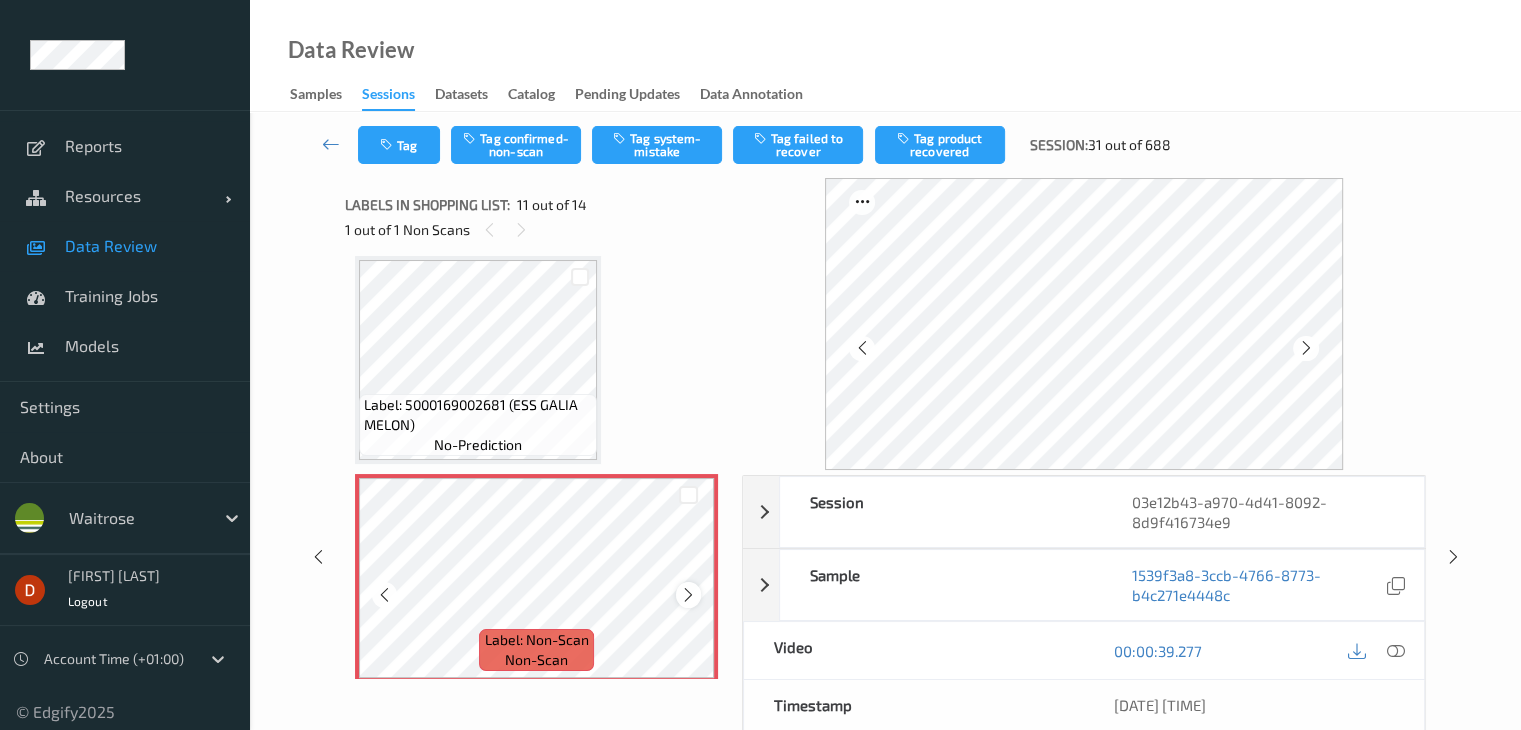 click at bounding box center [688, 595] 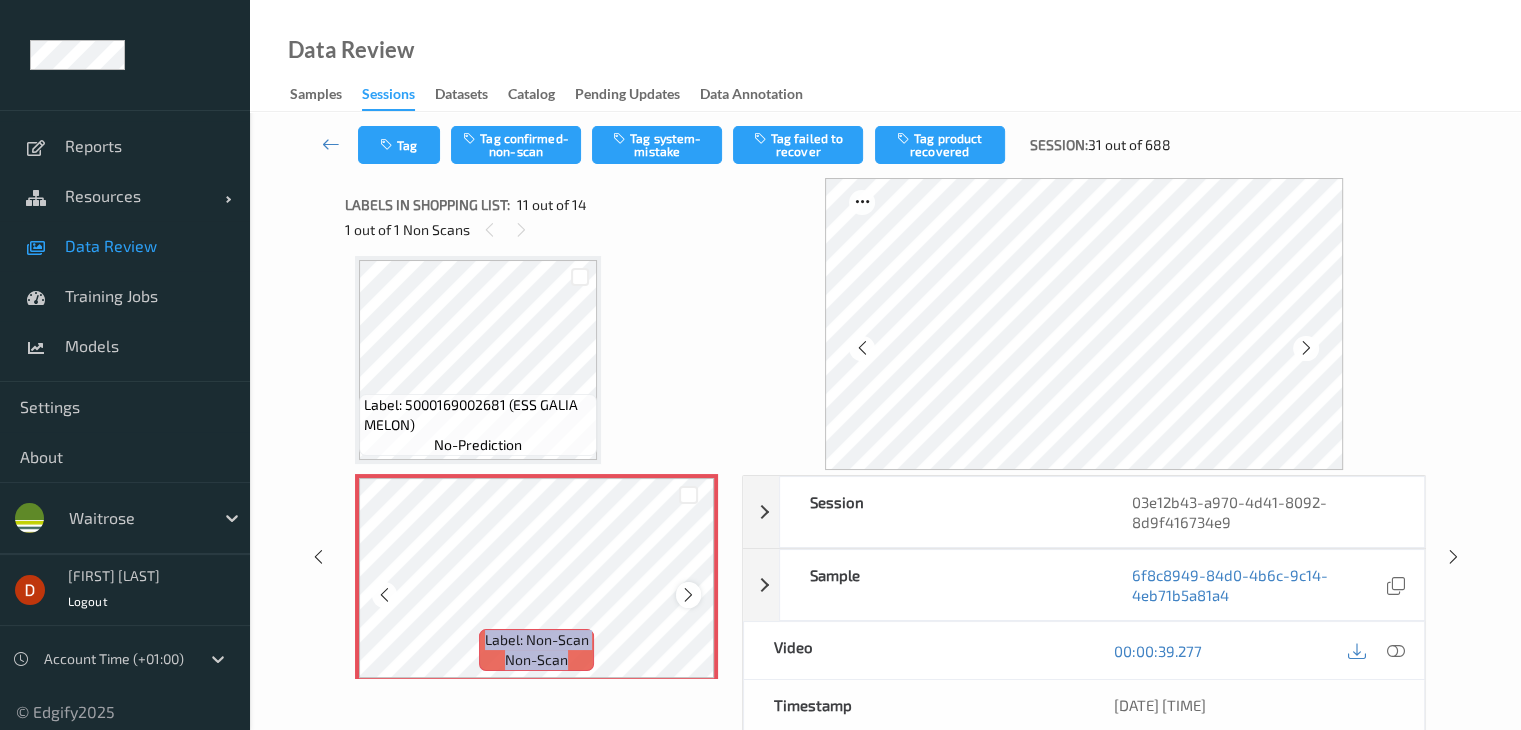 click at bounding box center [688, 595] 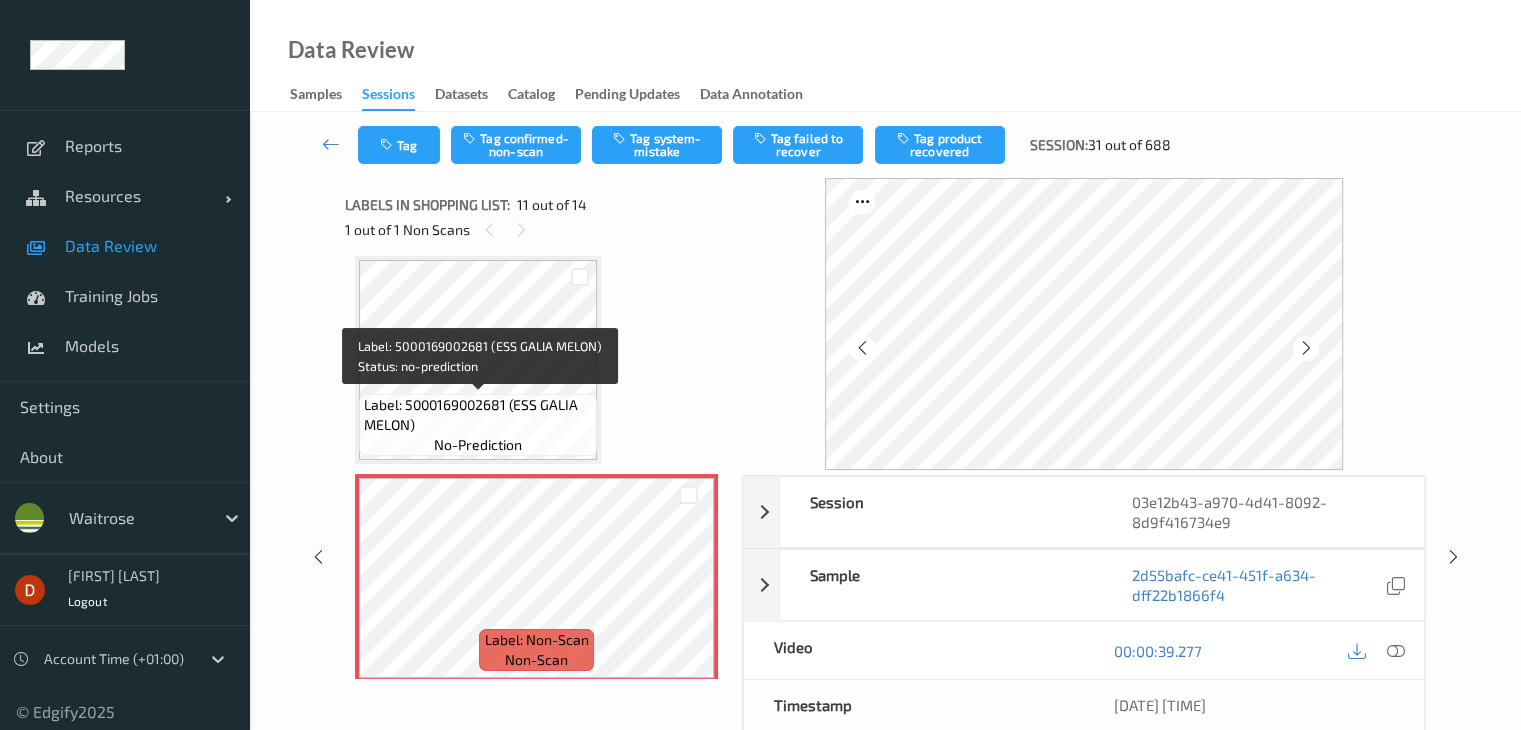 click on "Label: 5000169002681 (ESS GALIA MELON)" at bounding box center (478, 415) 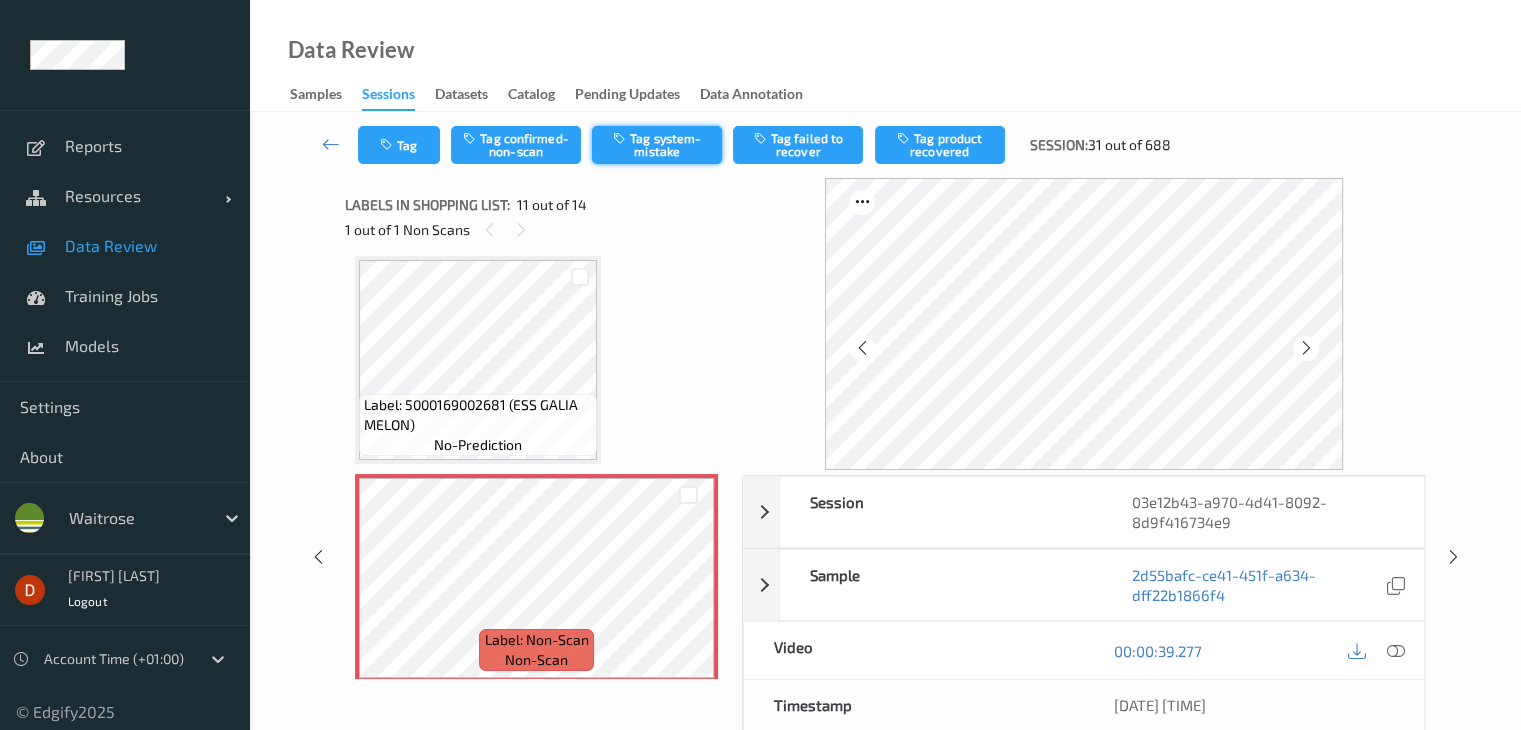 click on "Tag   system-mistake" at bounding box center [657, 145] 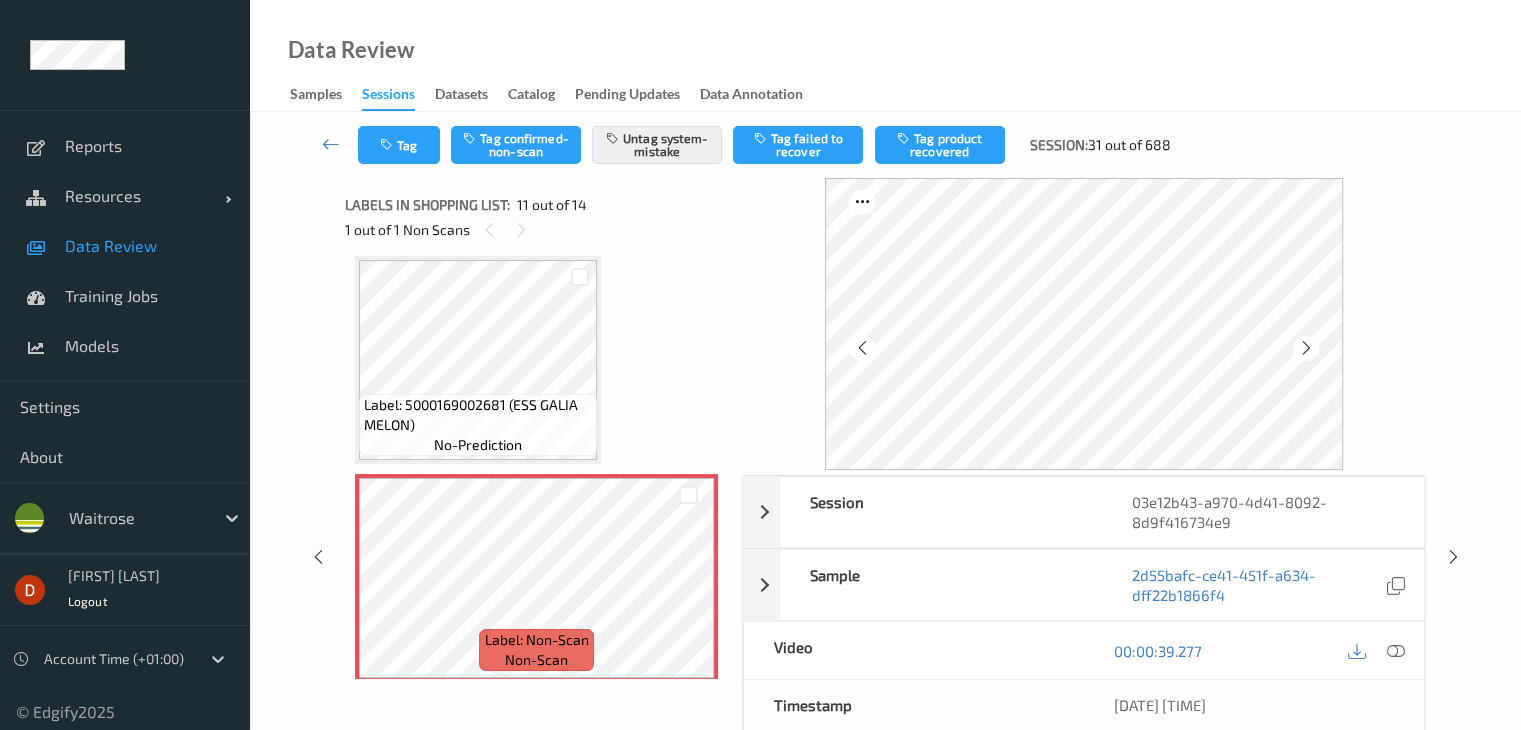 type 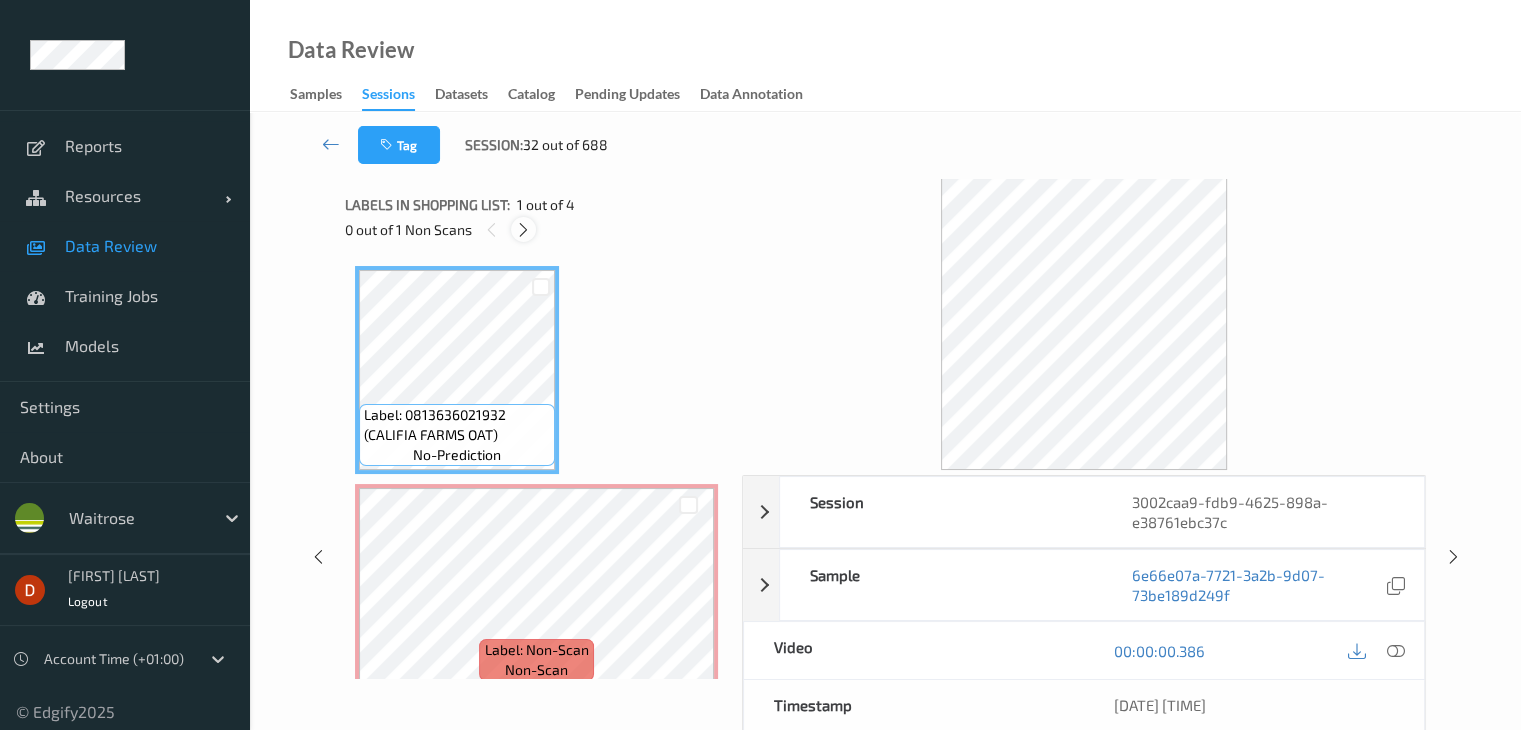 click at bounding box center (523, 230) 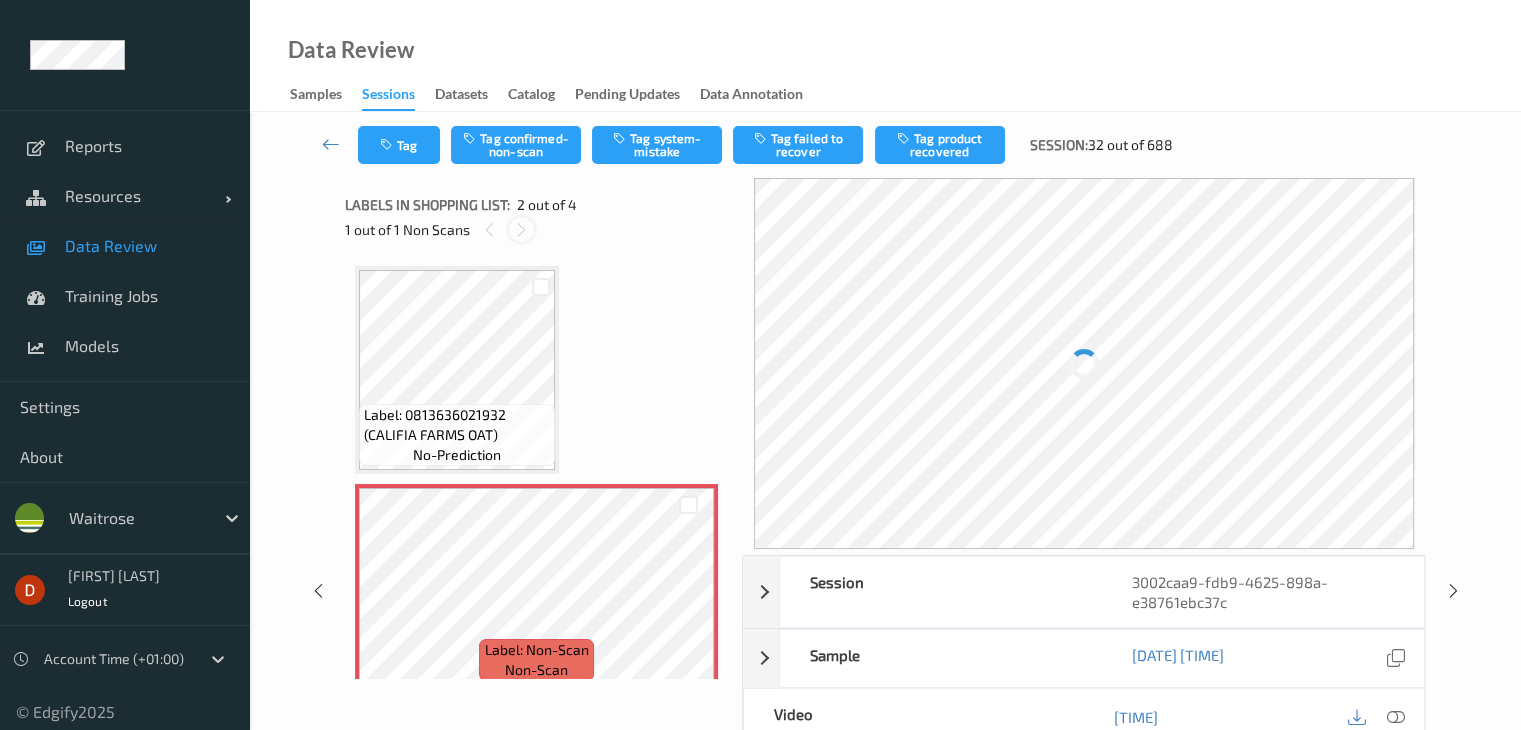scroll, scrollTop: 10, scrollLeft: 0, axis: vertical 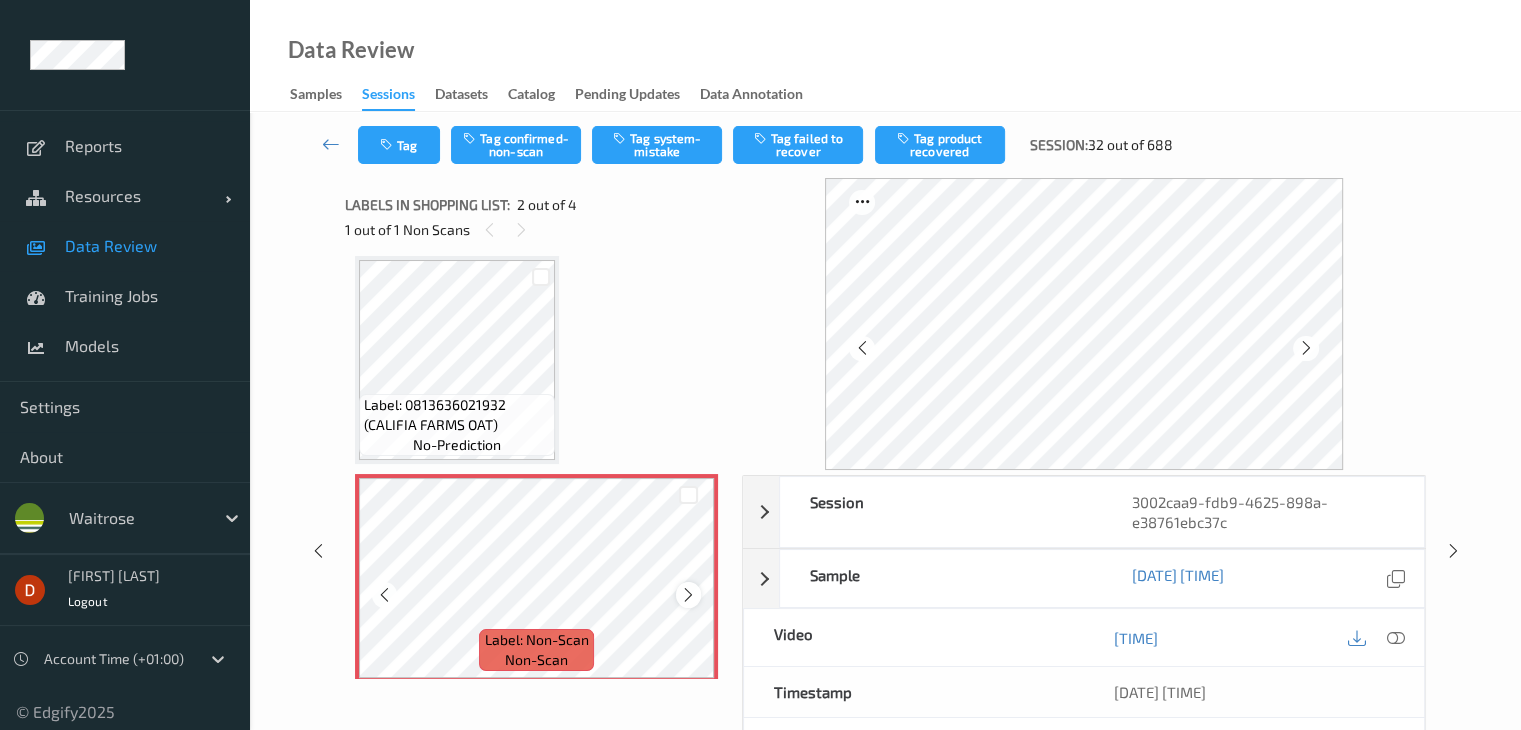 click at bounding box center [688, 595] 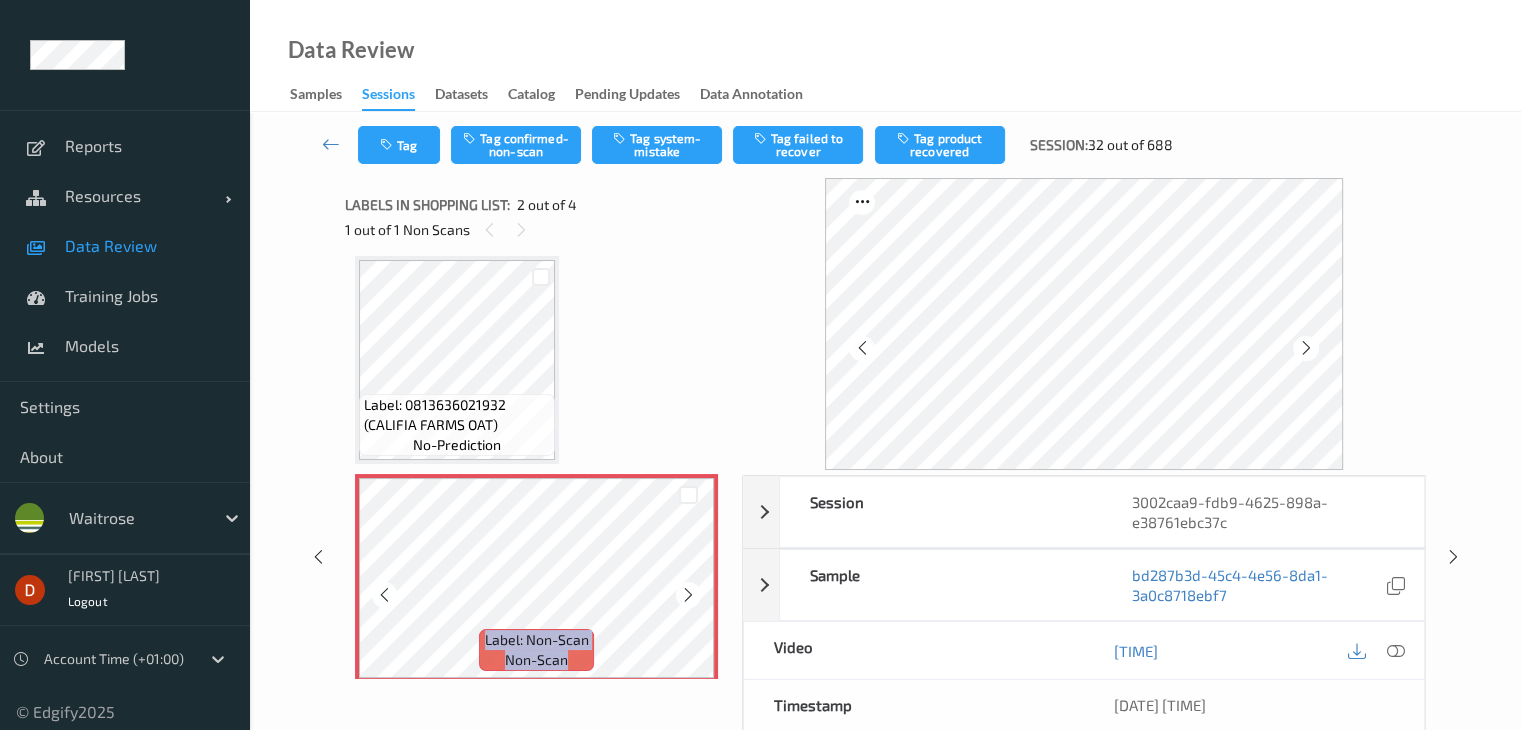click at bounding box center (688, 595) 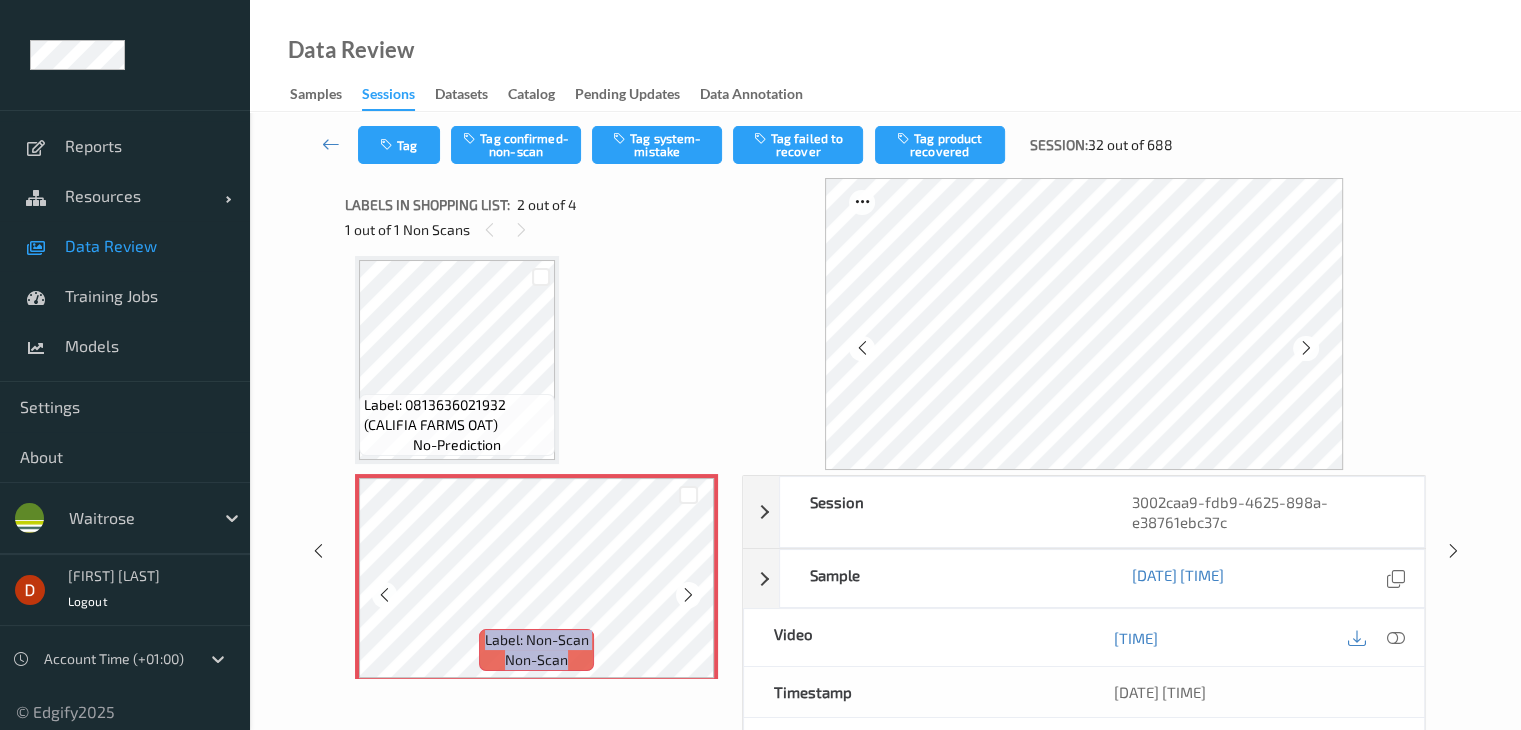 click at bounding box center (688, 595) 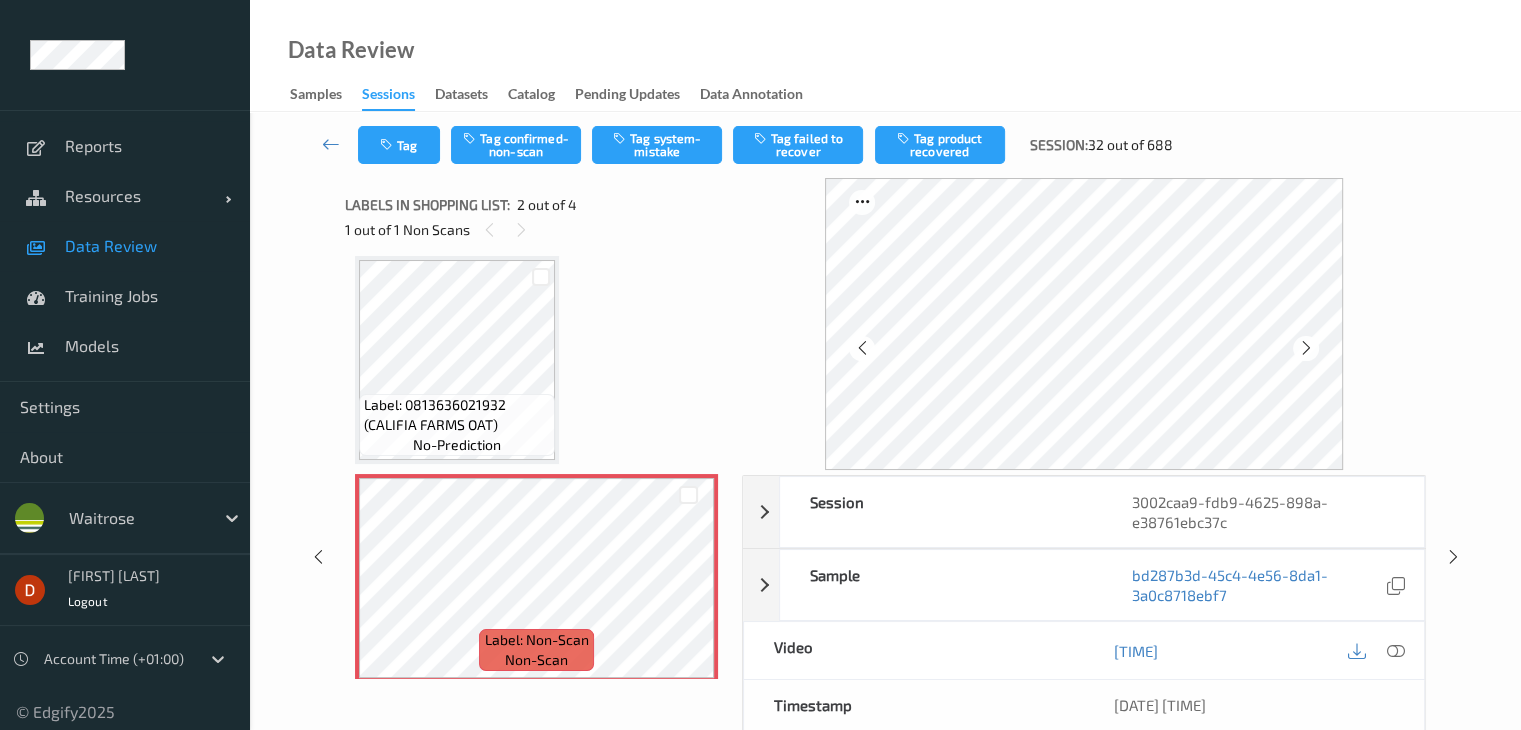 click on "Label: [NUMBER] ([PRODUCT]) no-prediction Label: Non-Scan non-scan Label: Non-Scan non-scan Label: [NUMBER] ([PRODUCT]) no-prediction" at bounding box center [536, 687] 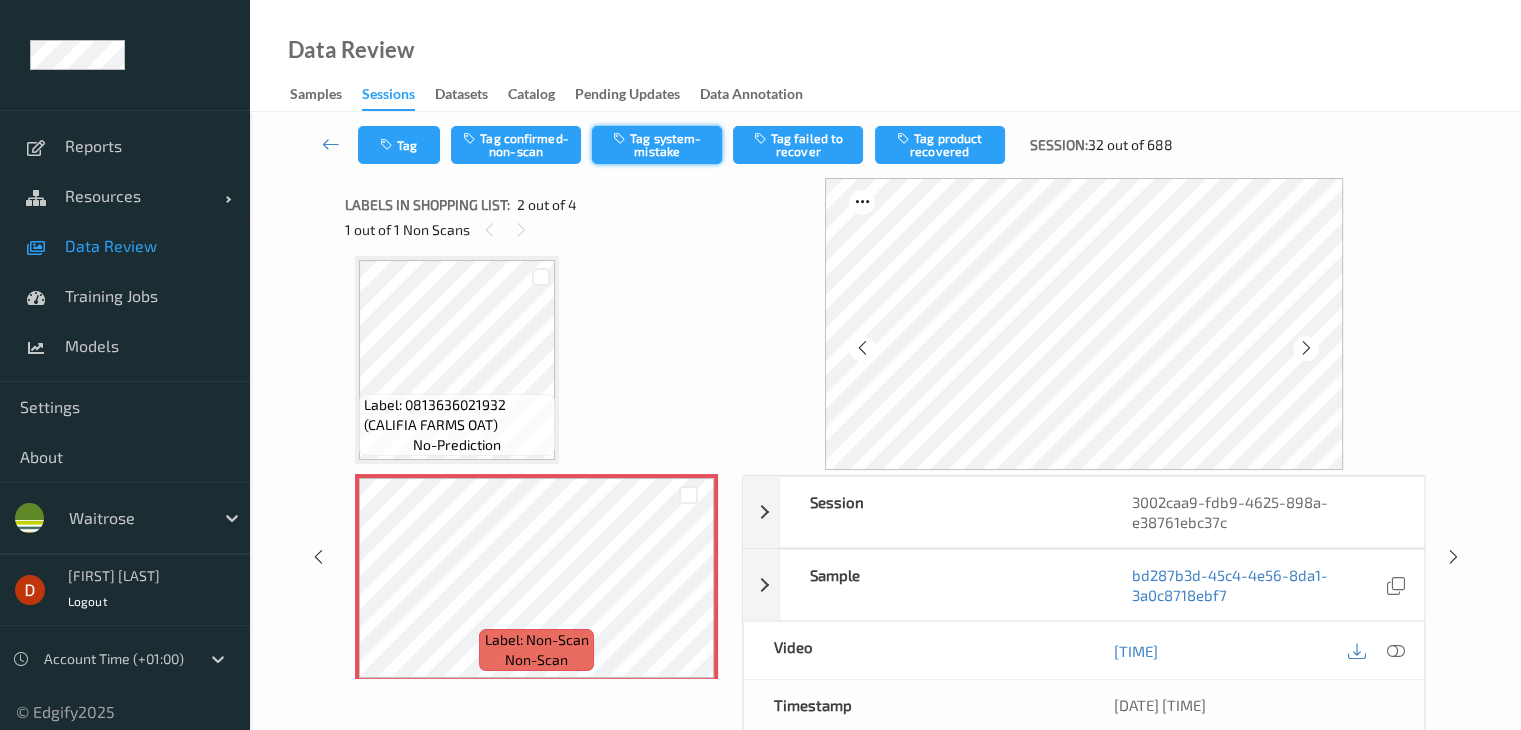 click at bounding box center [621, 138] 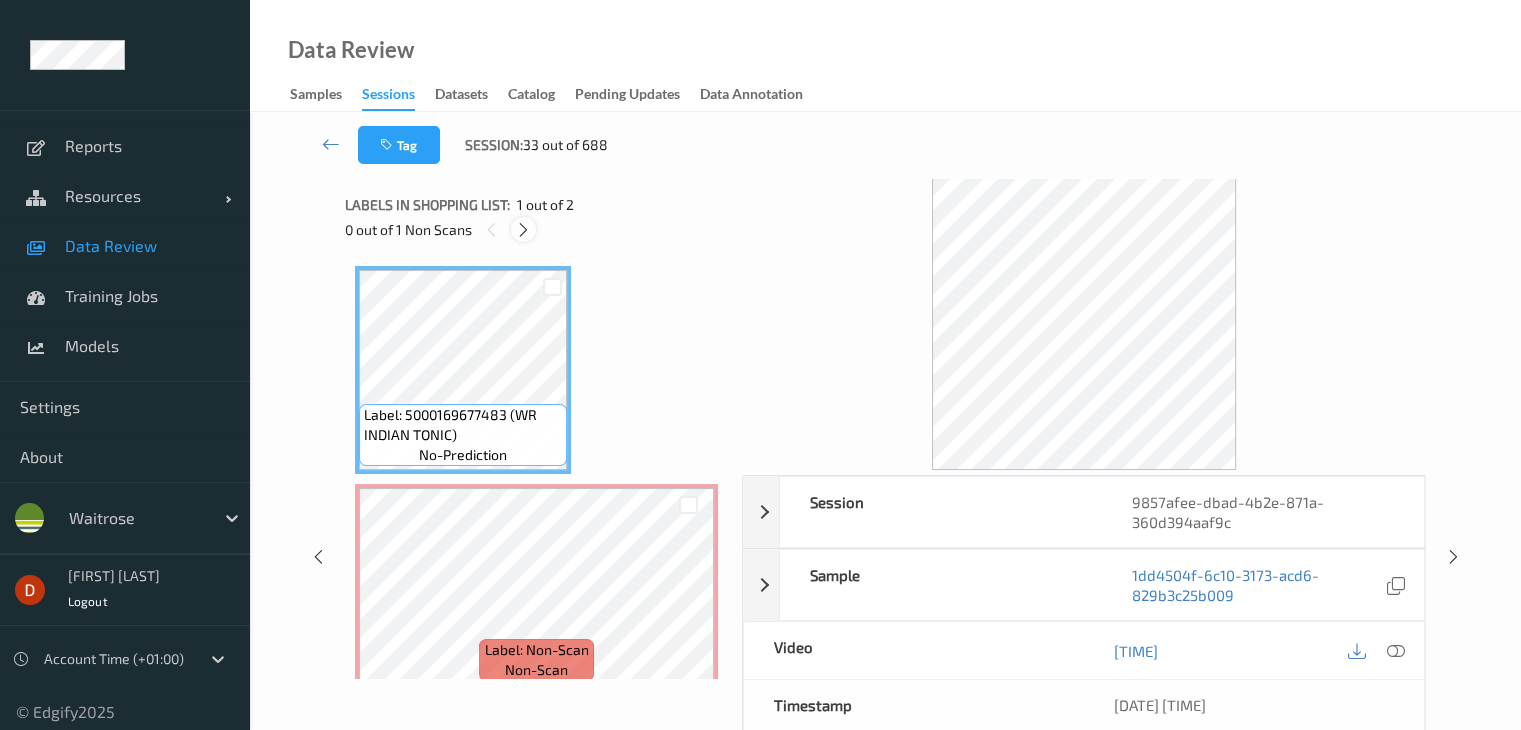 click at bounding box center (523, 230) 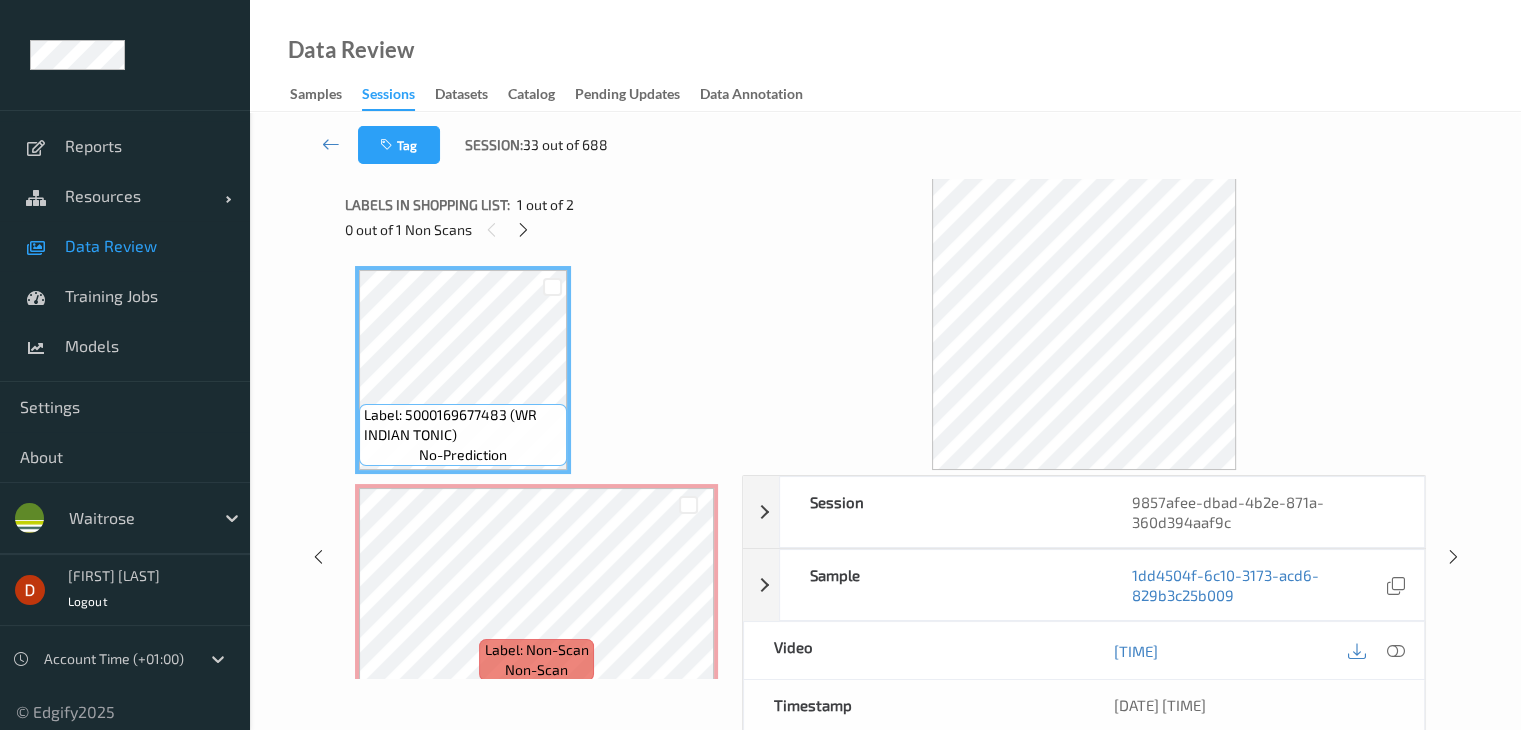 scroll, scrollTop: 10, scrollLeft: 0, axis: vertical 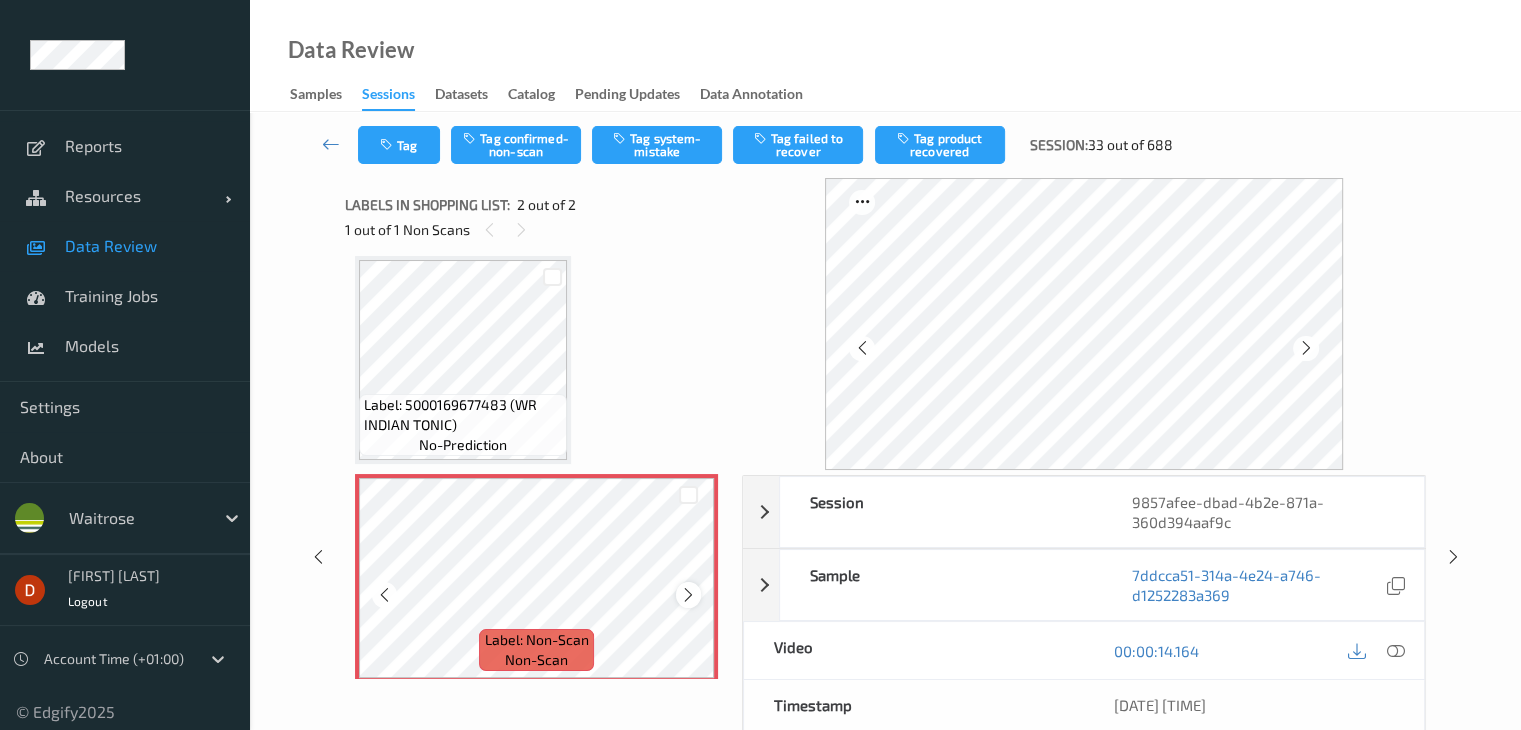 click at bounding box center (688, 595) 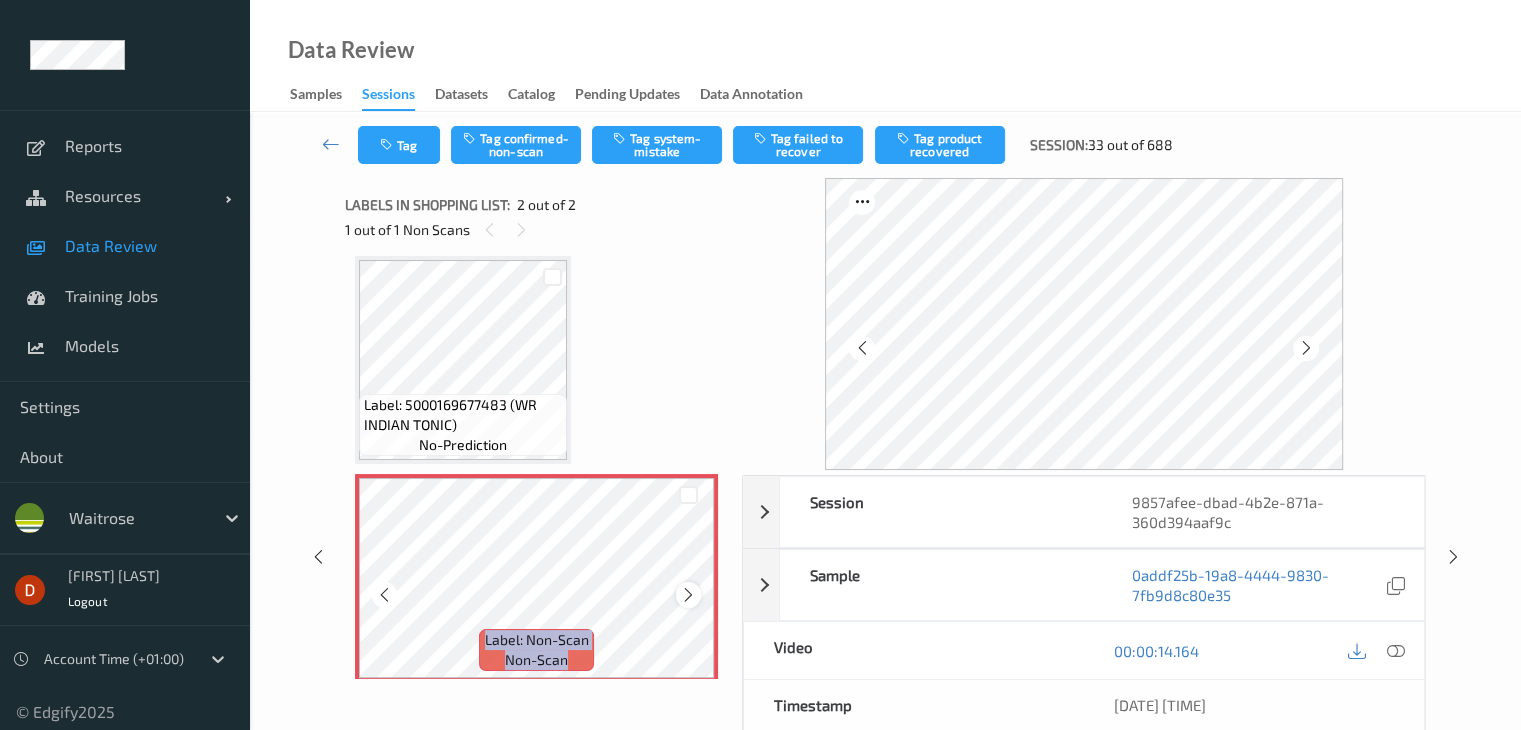 click at bounding box center (688, 595) 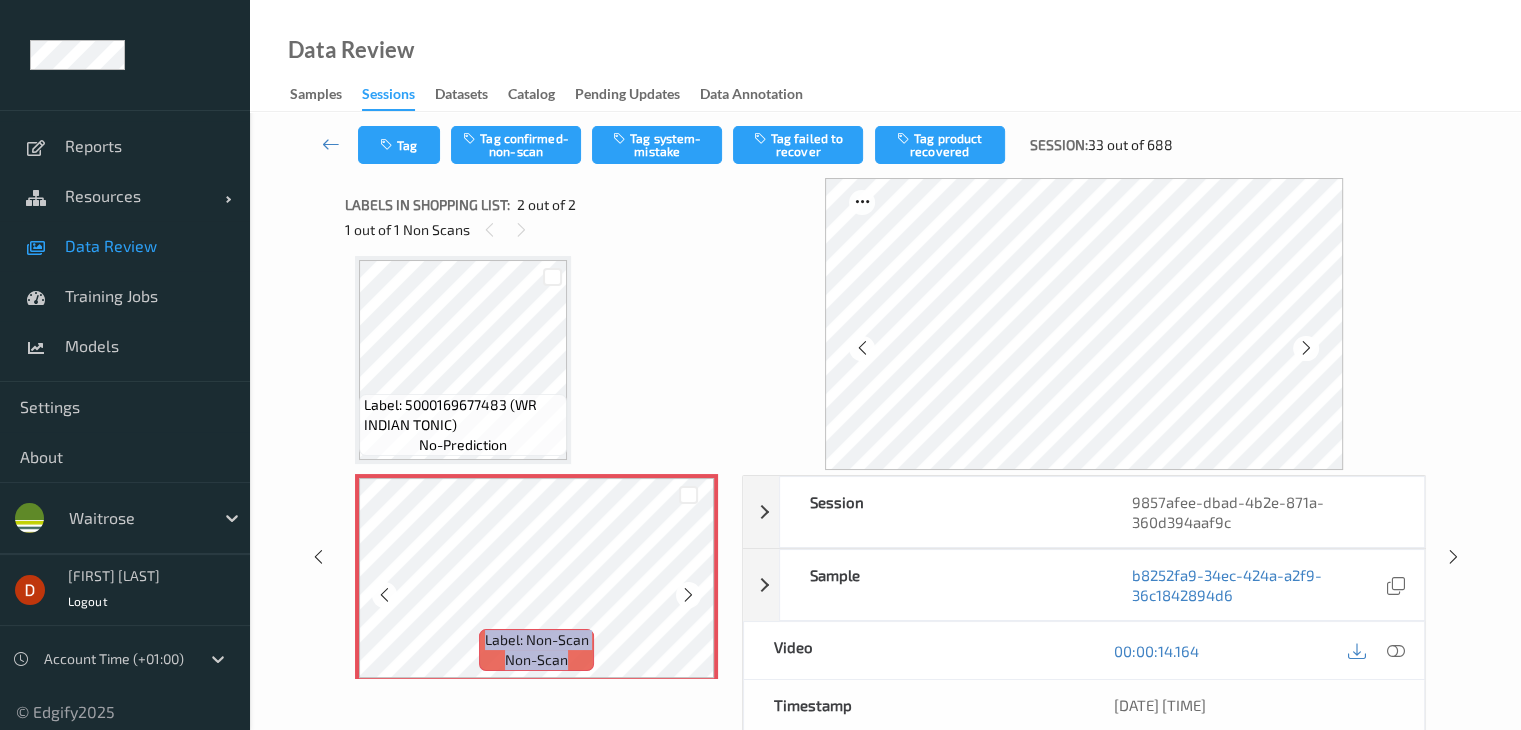 click at bounding box center [688, 595] 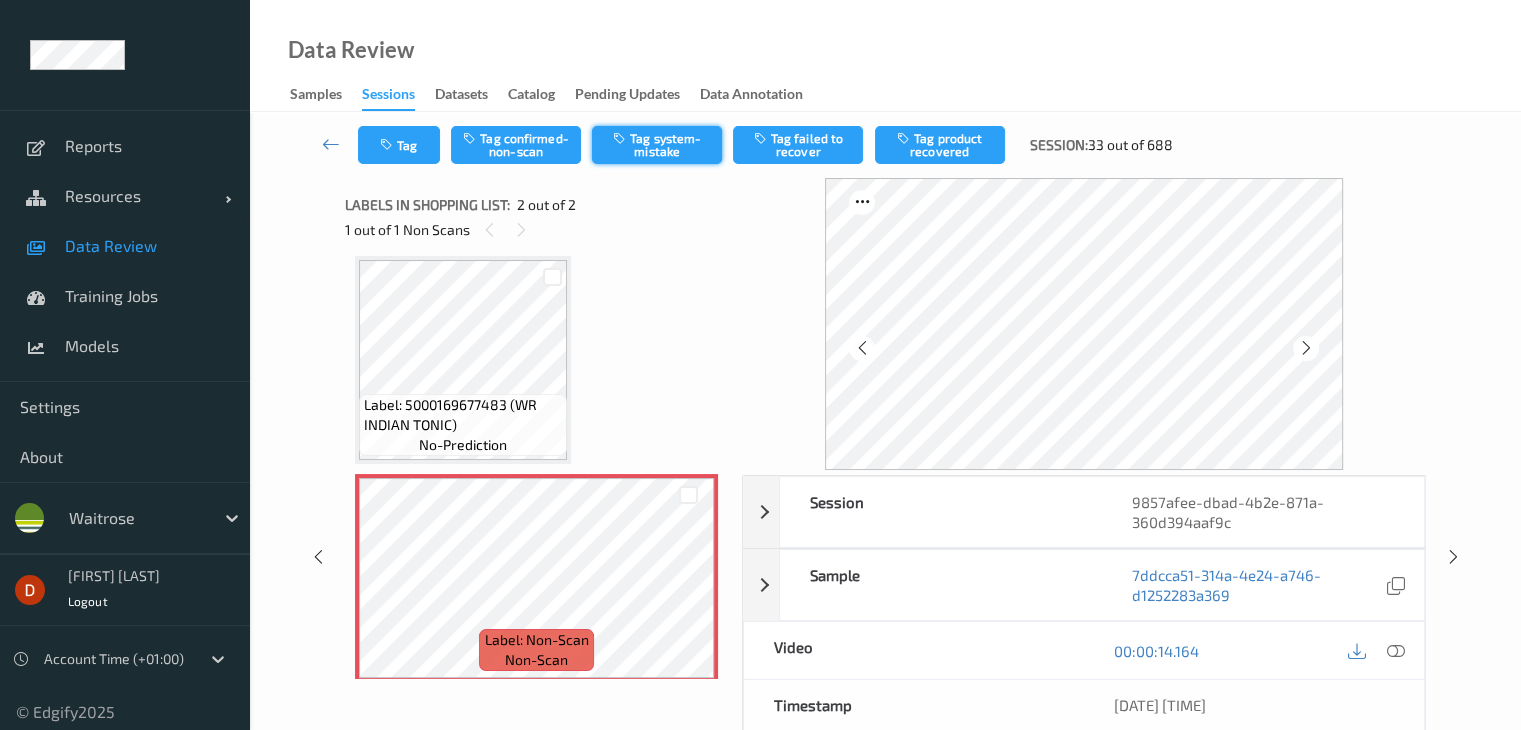 click on "Tag   system-mistake" at bounding box center (657, 145) 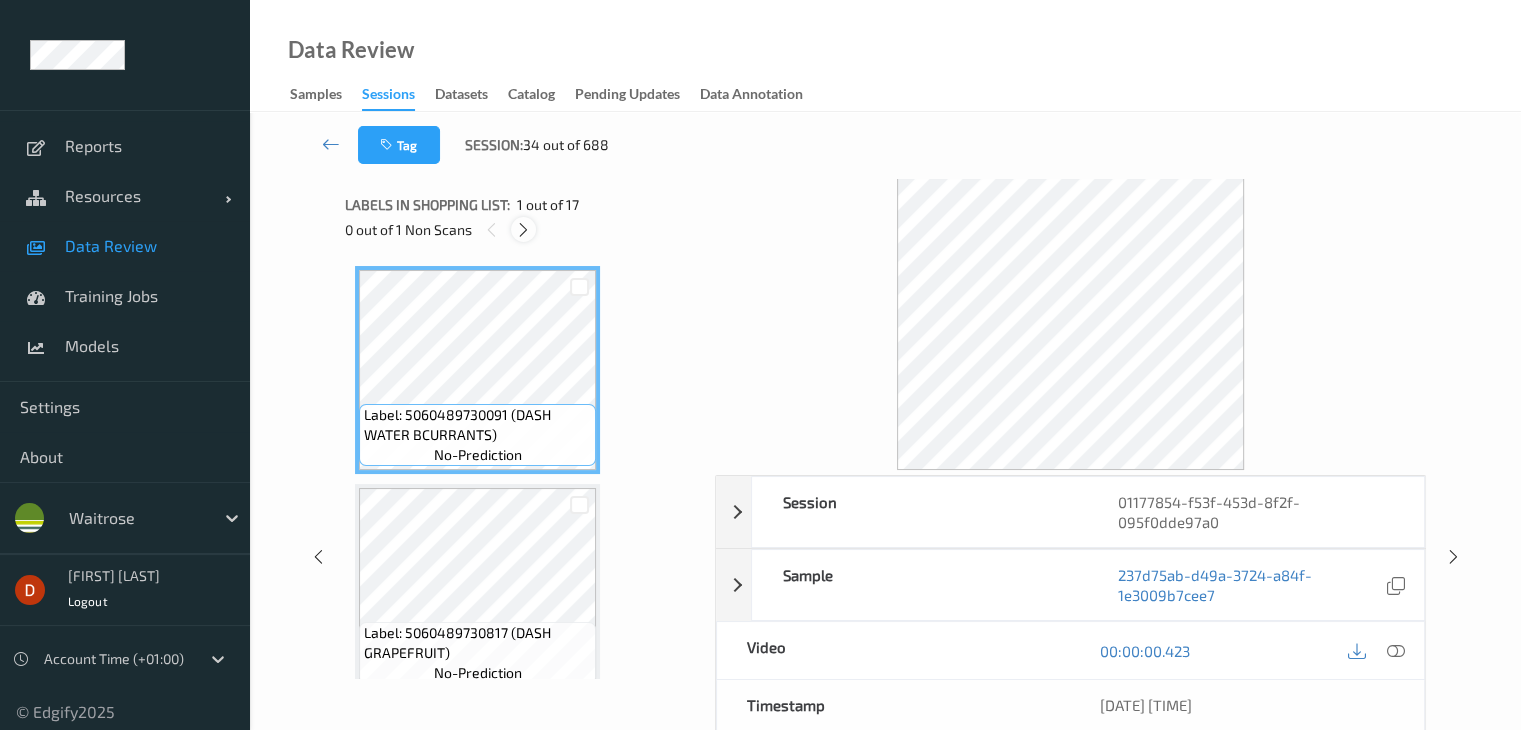 click at bounding box center (523, 230) 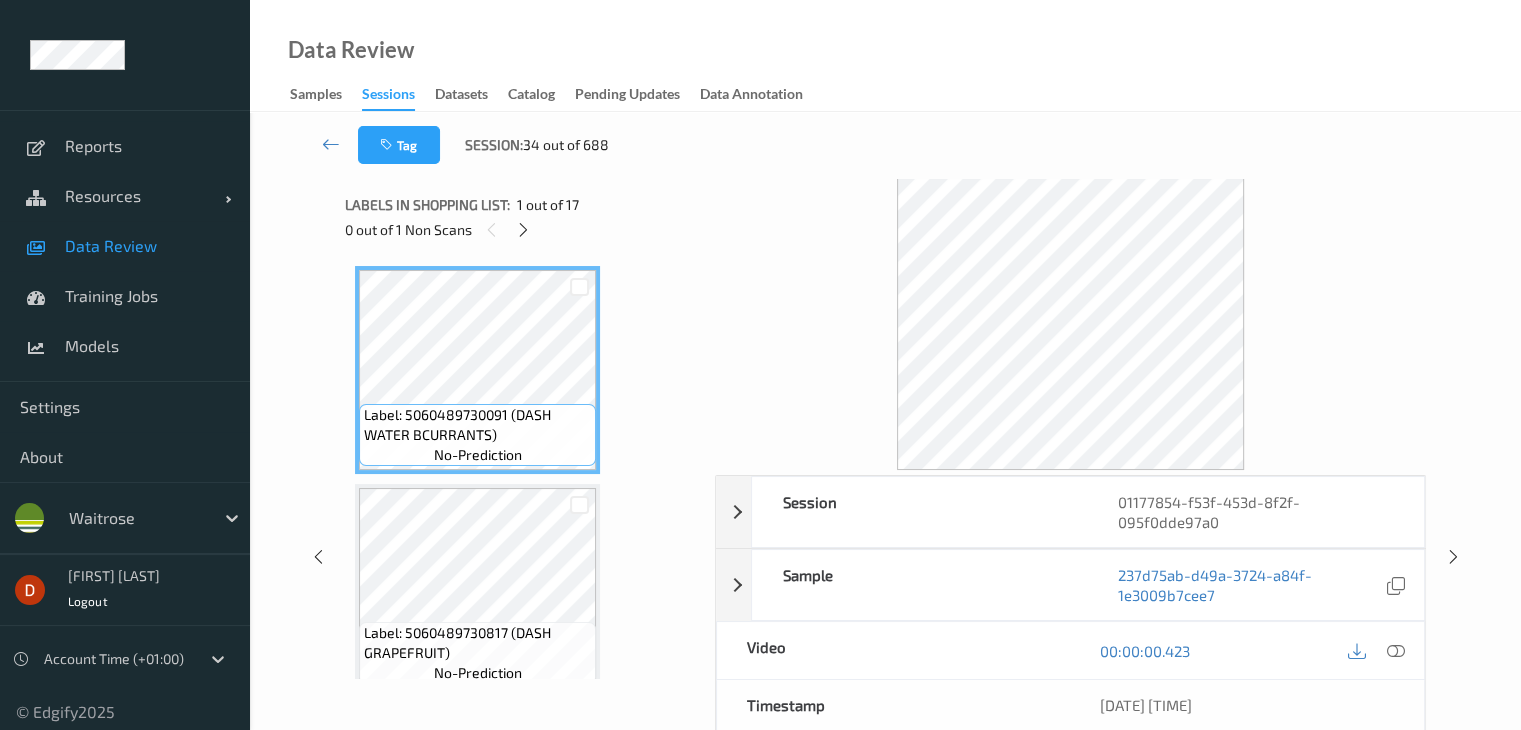 scroll, scrollTop: 1754, scrollLeft: 0, axis: vertical 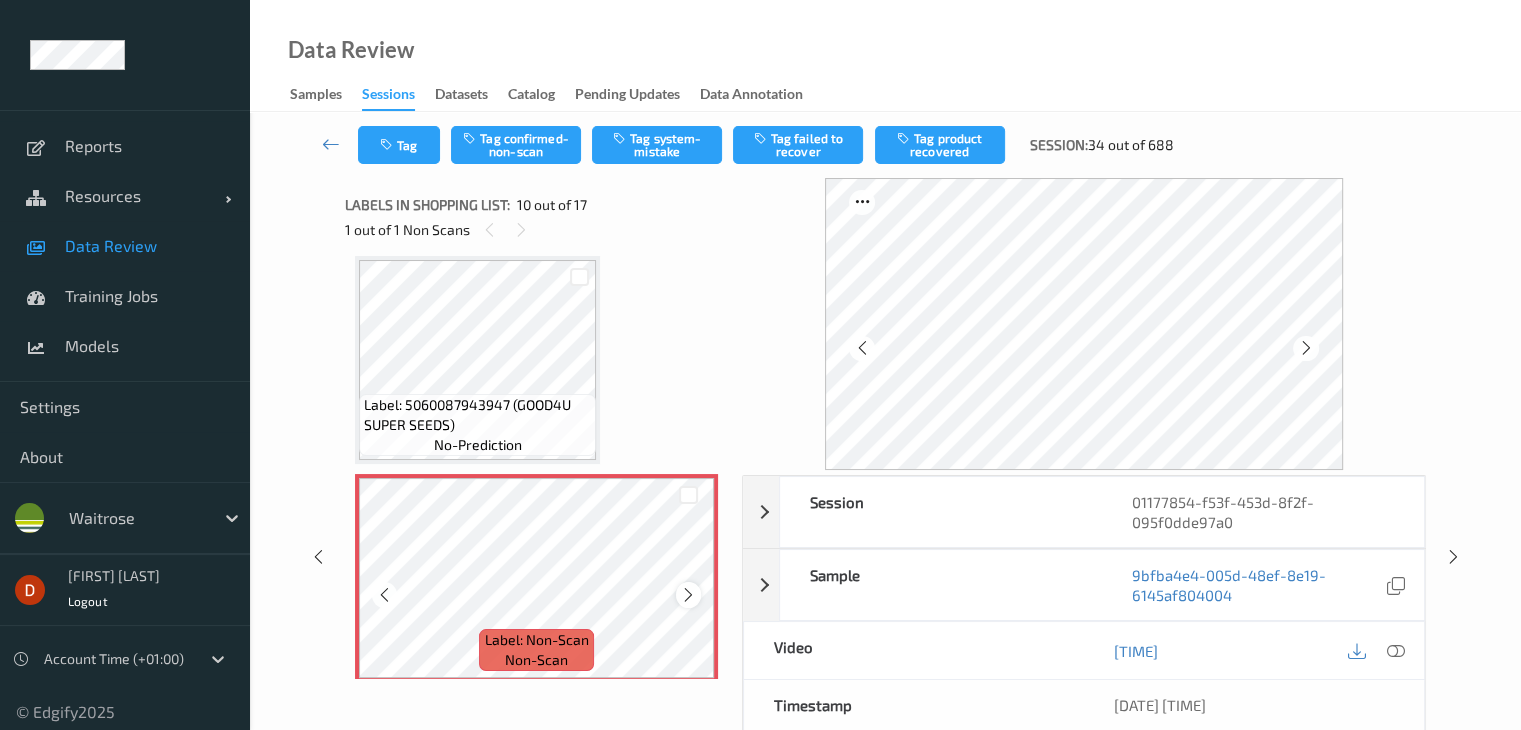 click at bounding box center [688, 594] 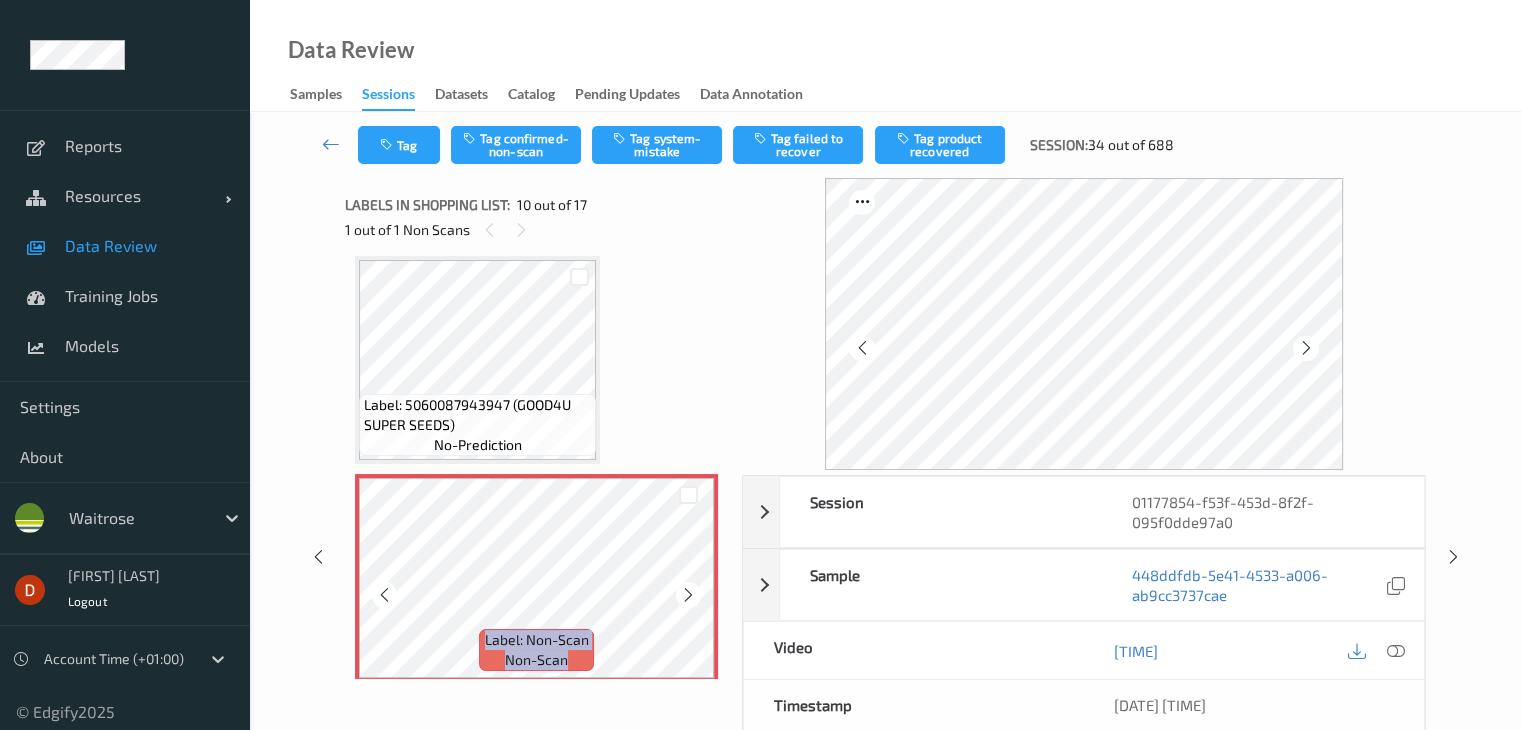 click at bounding box center [688, 594] 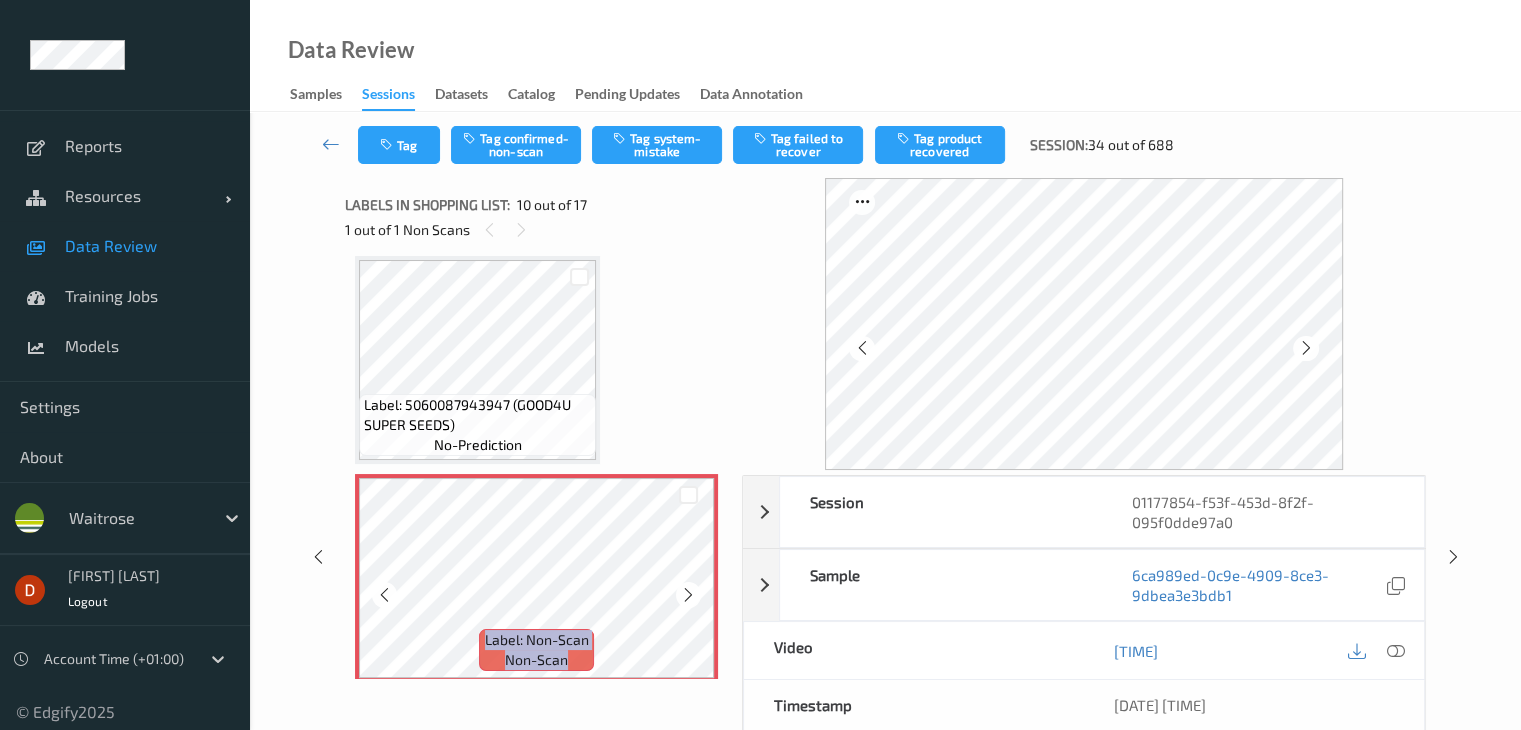 click at bounding box center [688, 594] 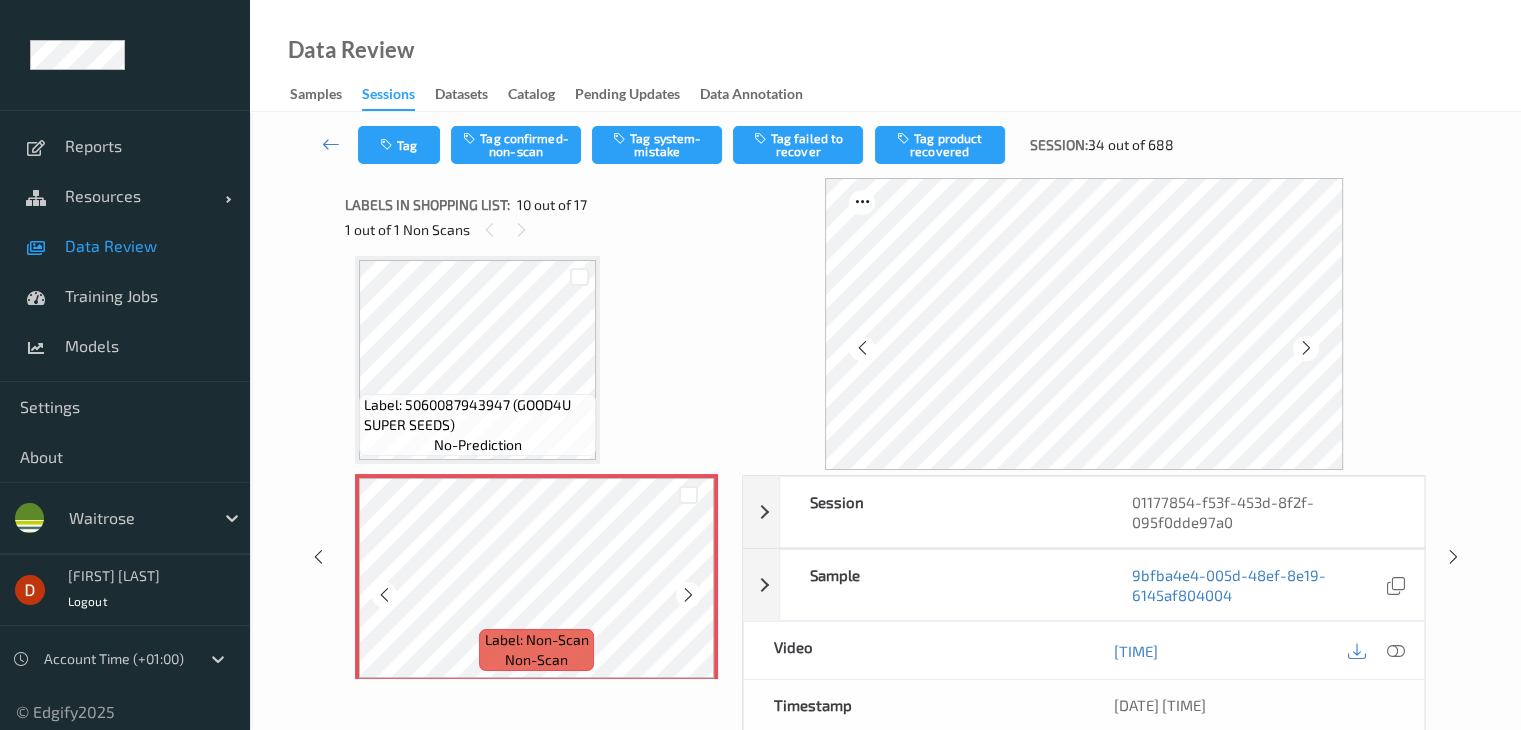 click at bounding box center (688, 594) 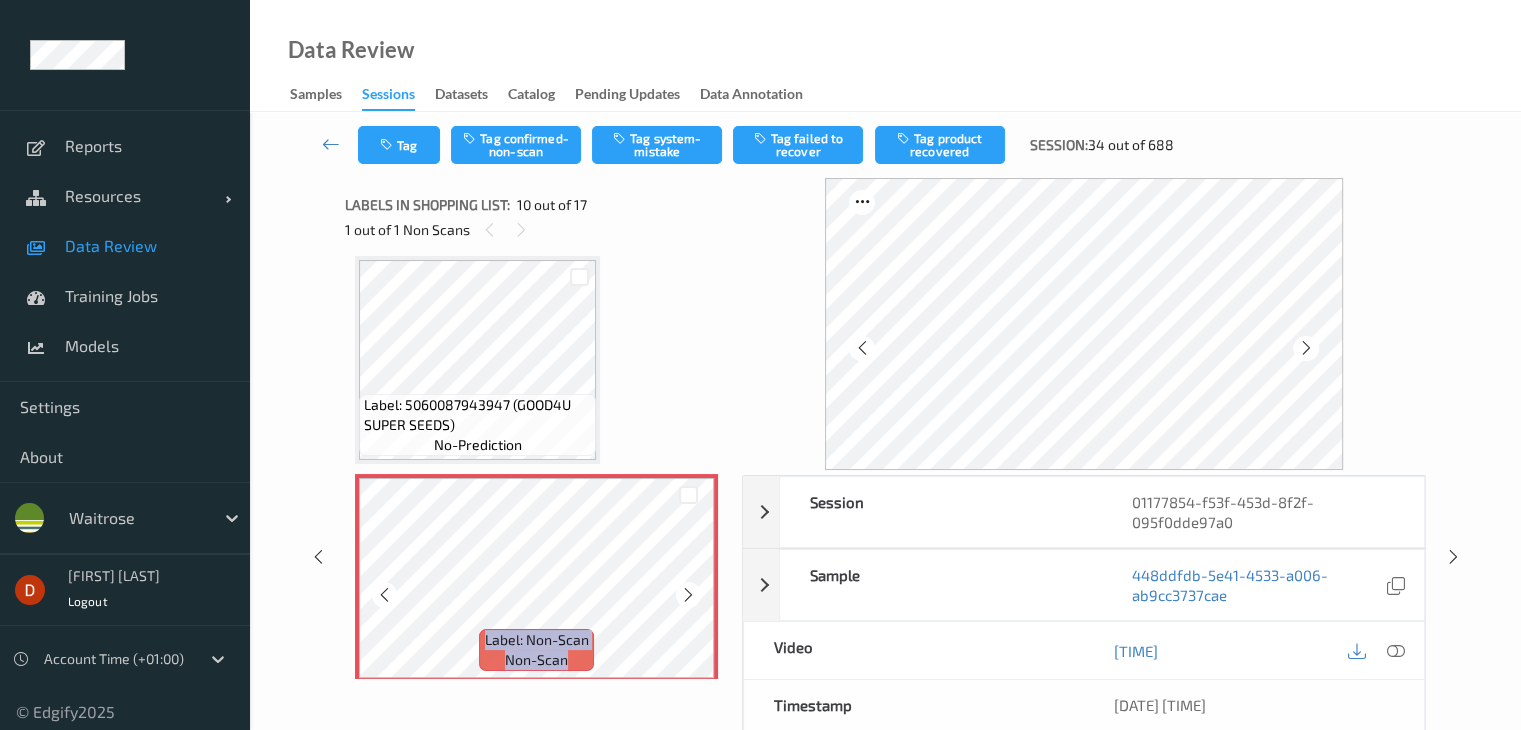 click at bounding box center [688, 594] 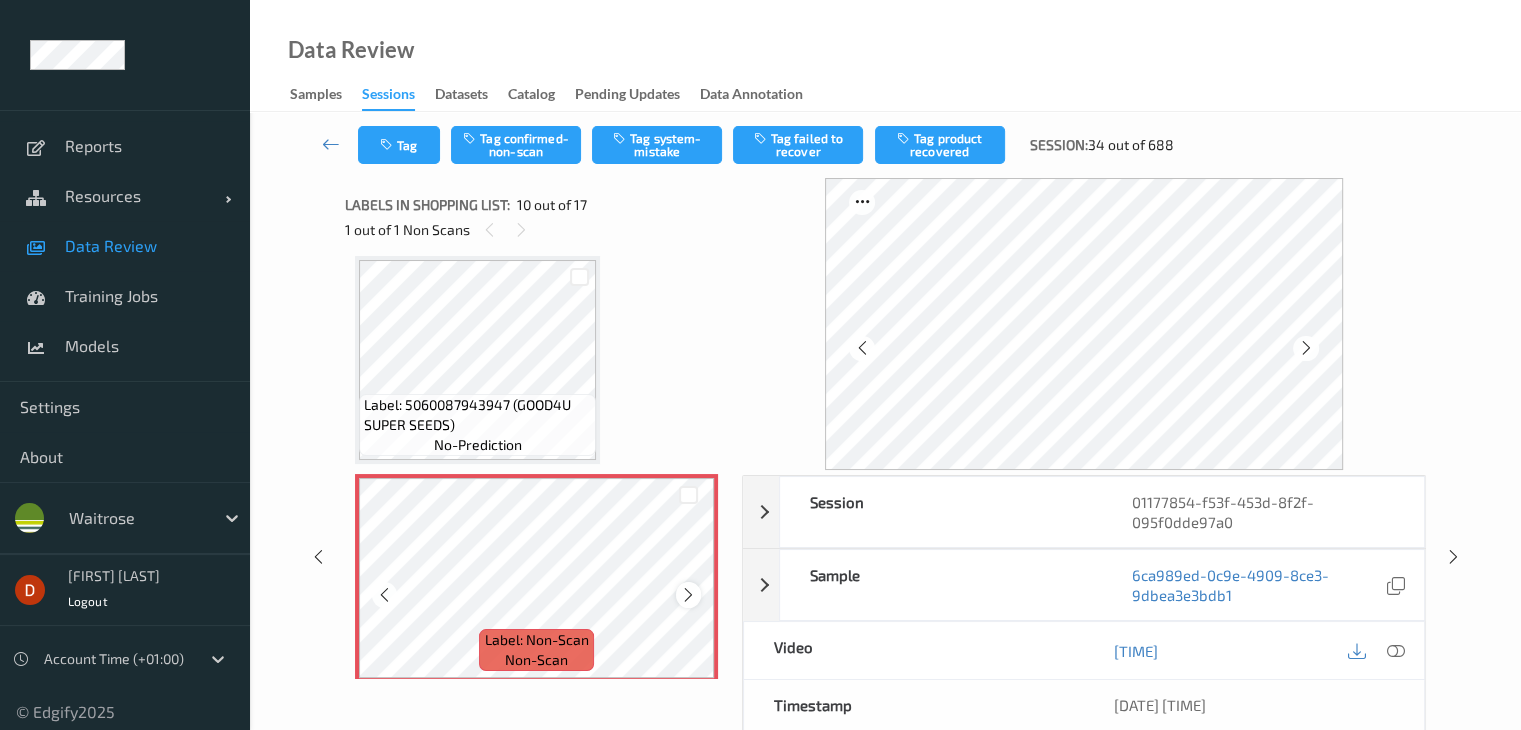 click at bounding box center [688, 594] 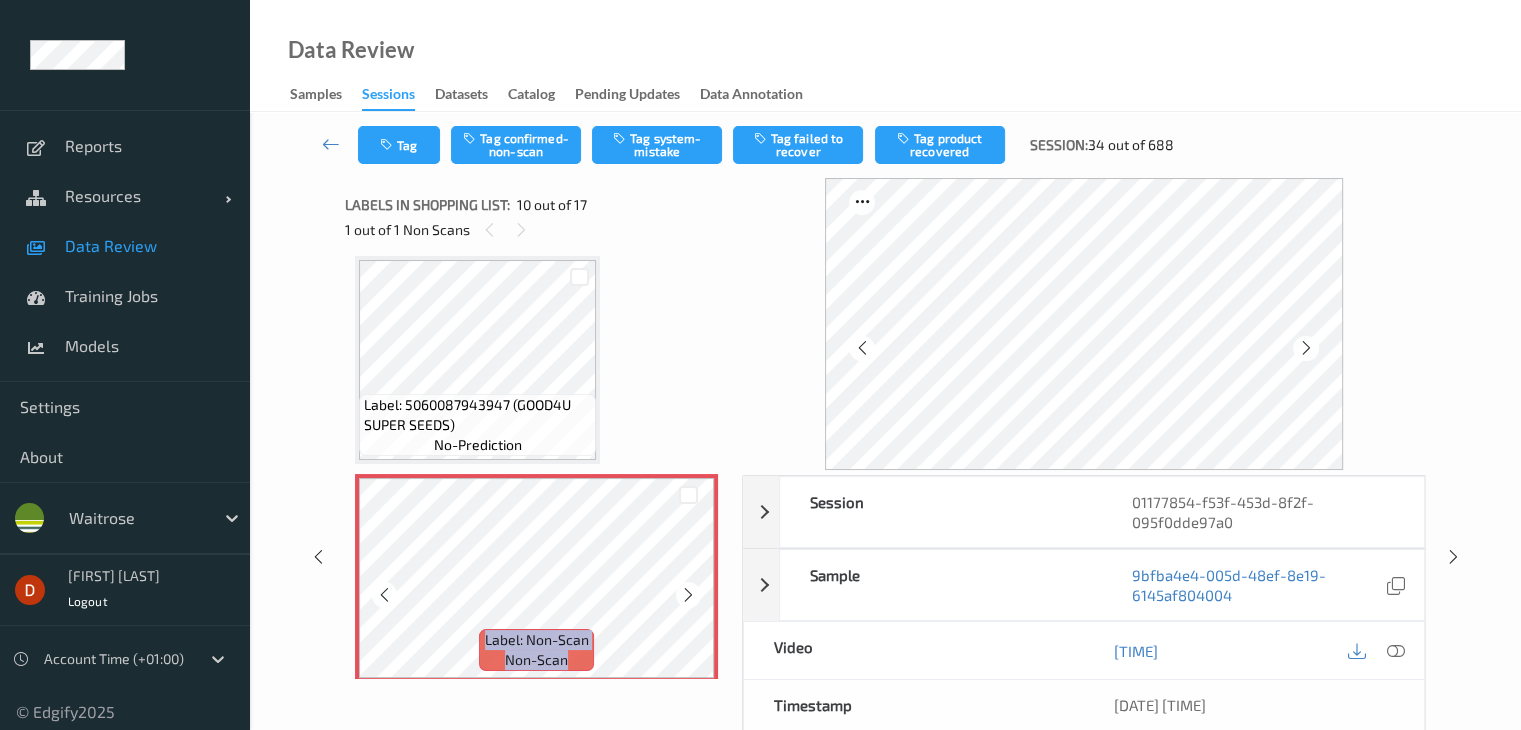click at bounding box center [688, 594] 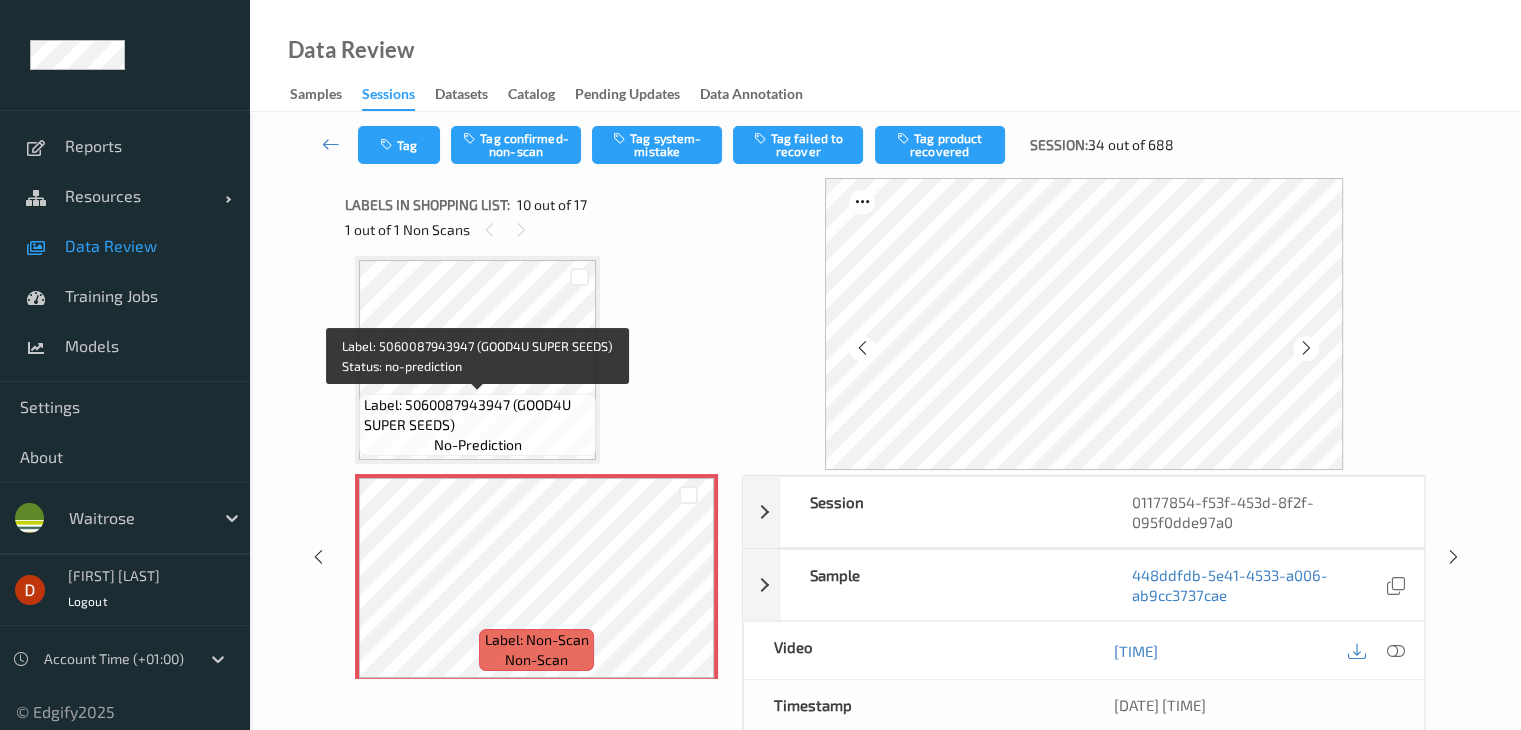 click on "Label: 5060087943947 (GOOD4U SUPER SEEDS)" at bounding box center (477, 415) 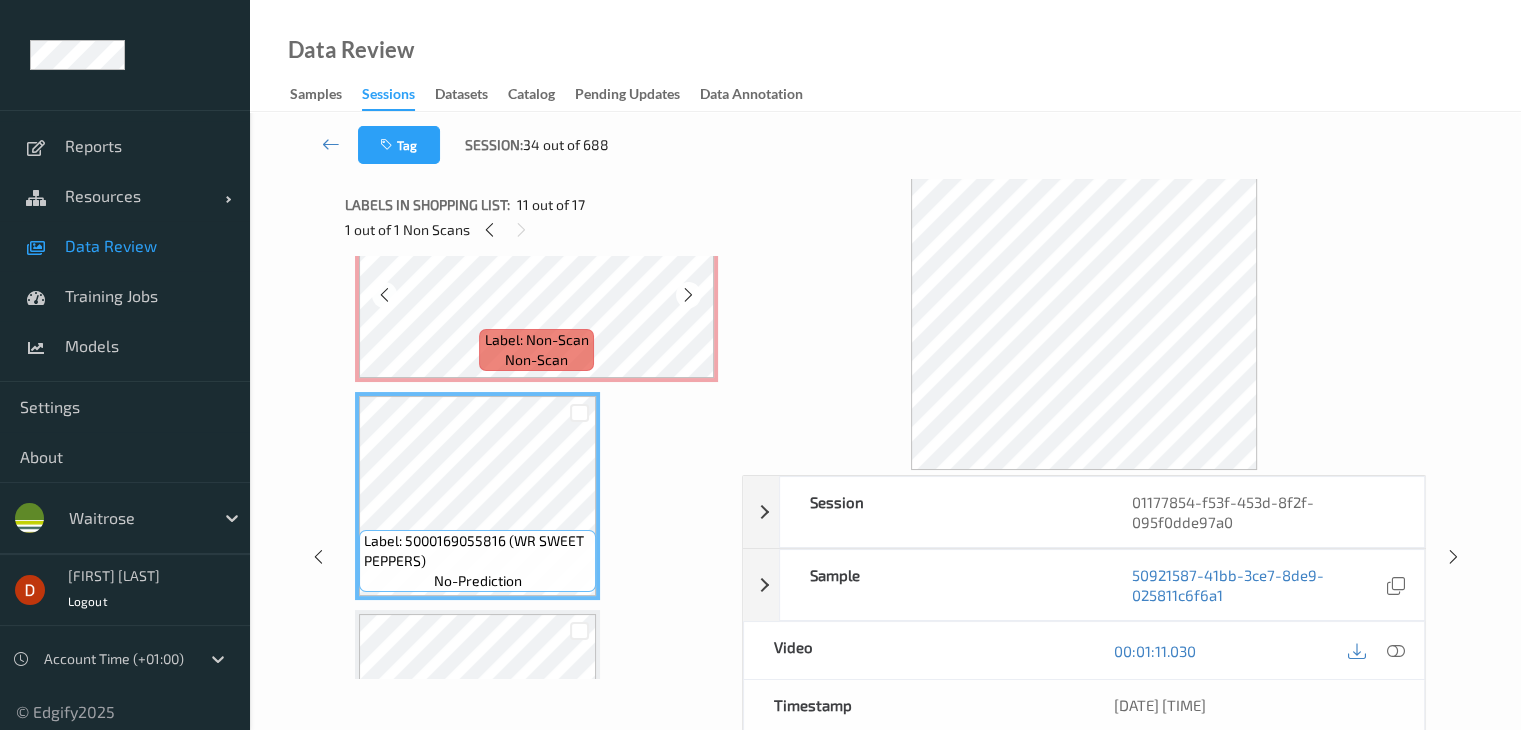 scroll, scrollTop: 1854, scrollLeft: 0, axis: vertical 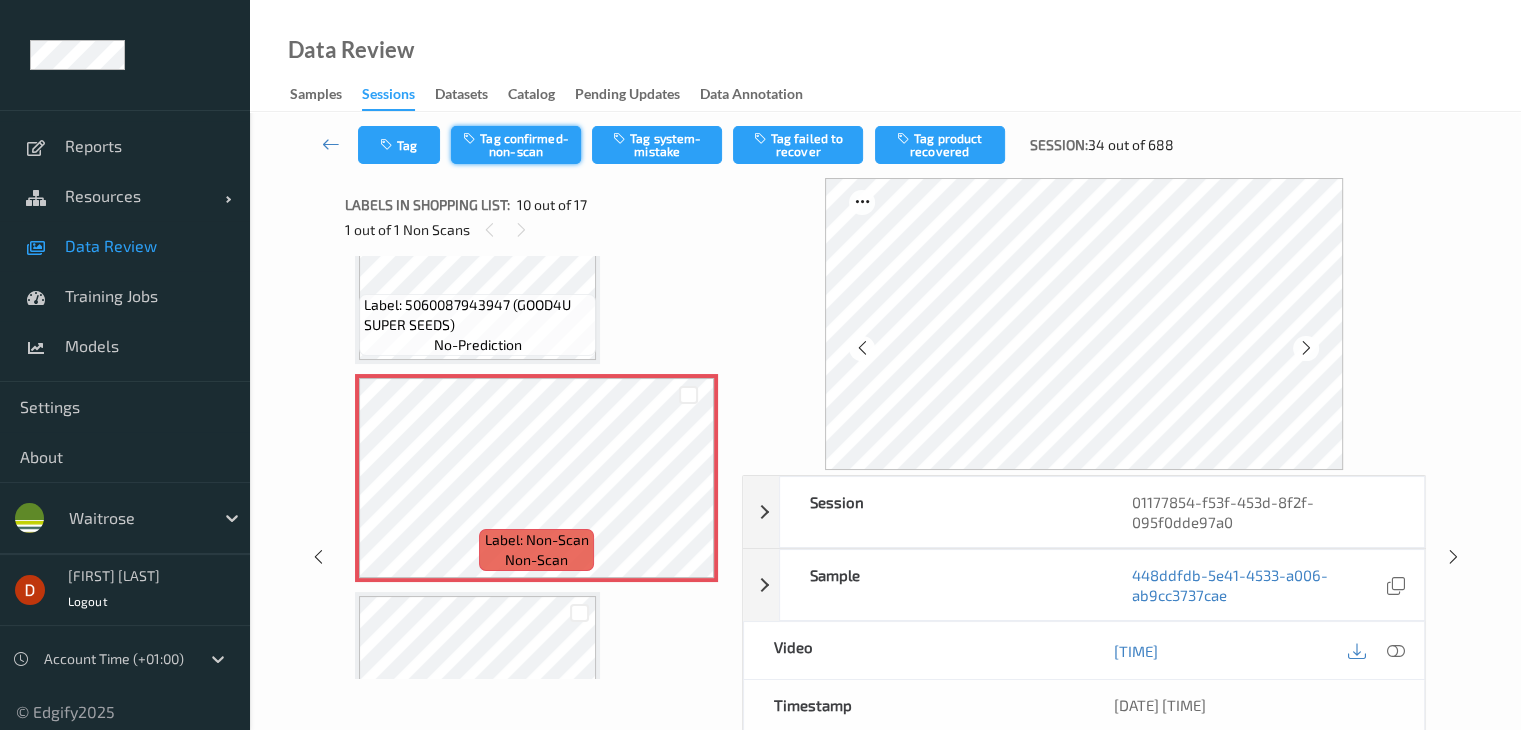 click on "Tag   confirmed-non-scan" at bounding box center [516, 145] 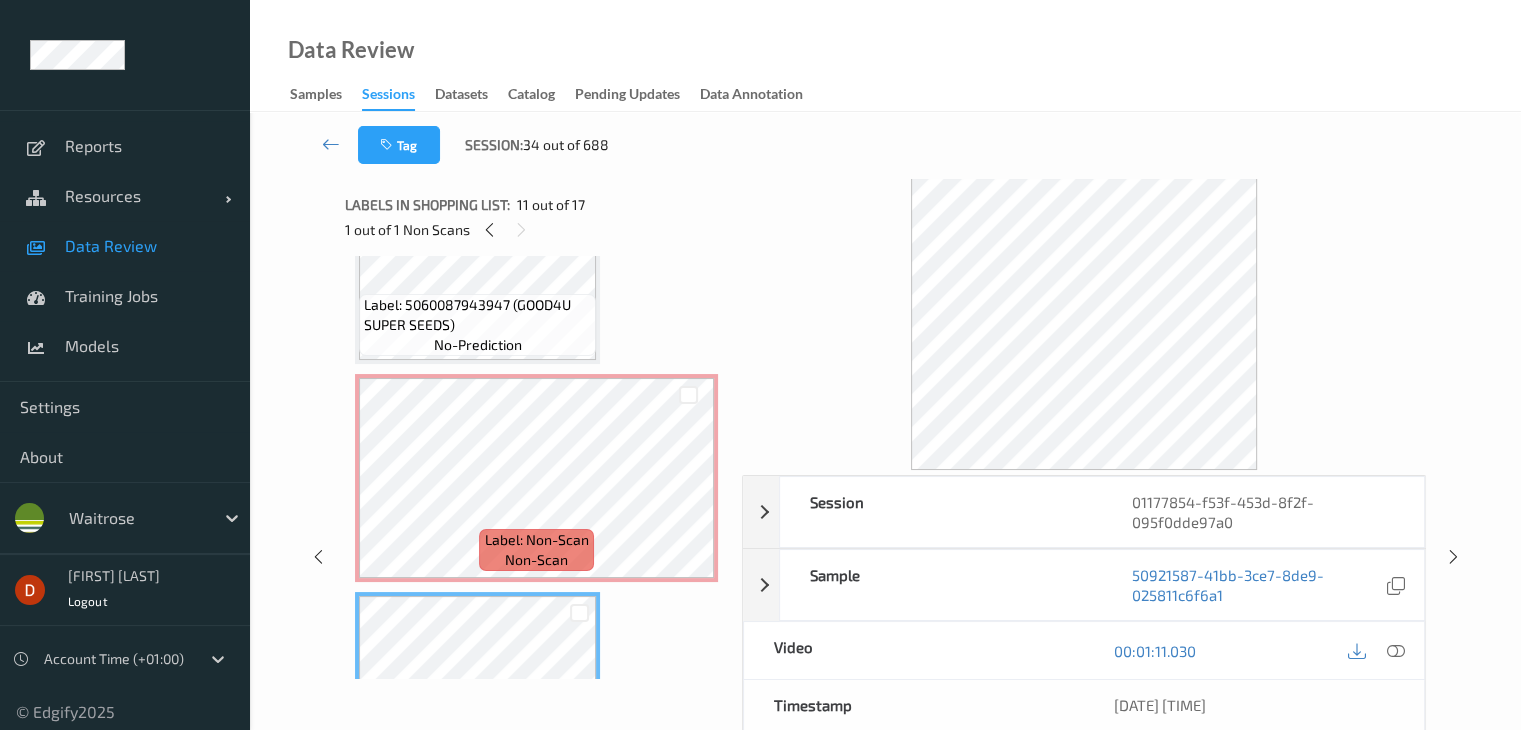 click on "Label: Non-Scan" at bounding box center (537, 540) 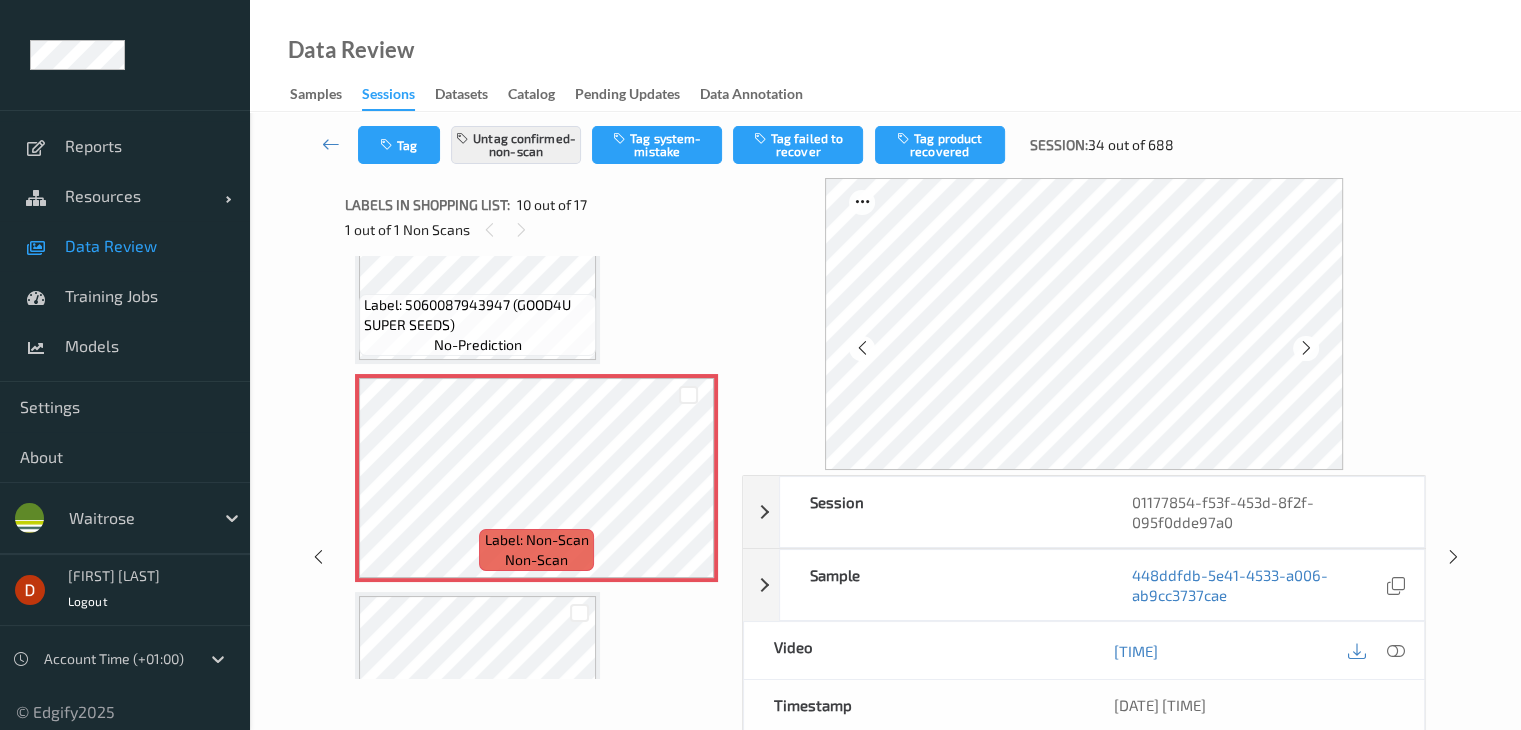 drag, startPoint x: 561, startPoint y: 153, endPoint x: 618, endPoint y: 149, distance: 57.14018 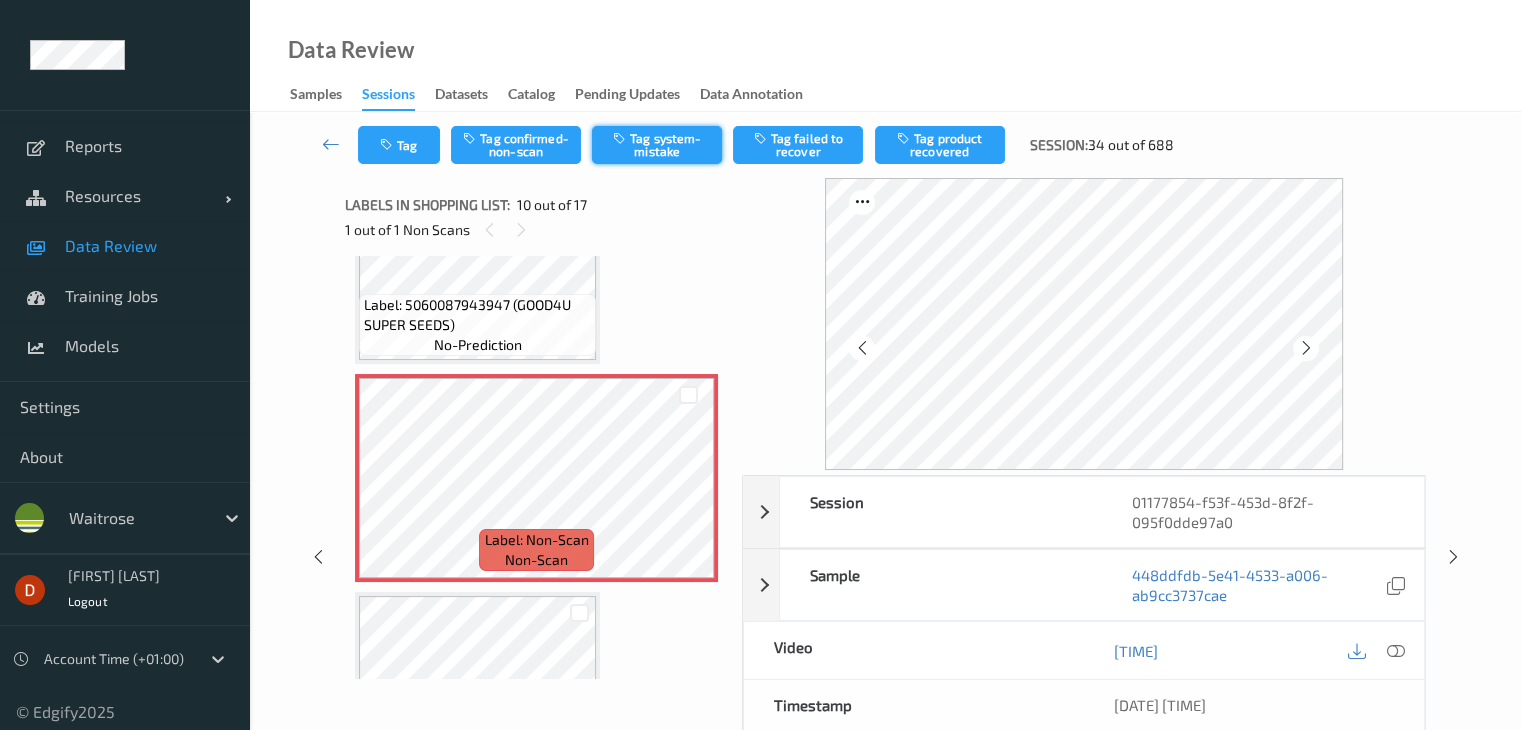 click on "Tag   system-mistake" at bounding box center [657, 145] 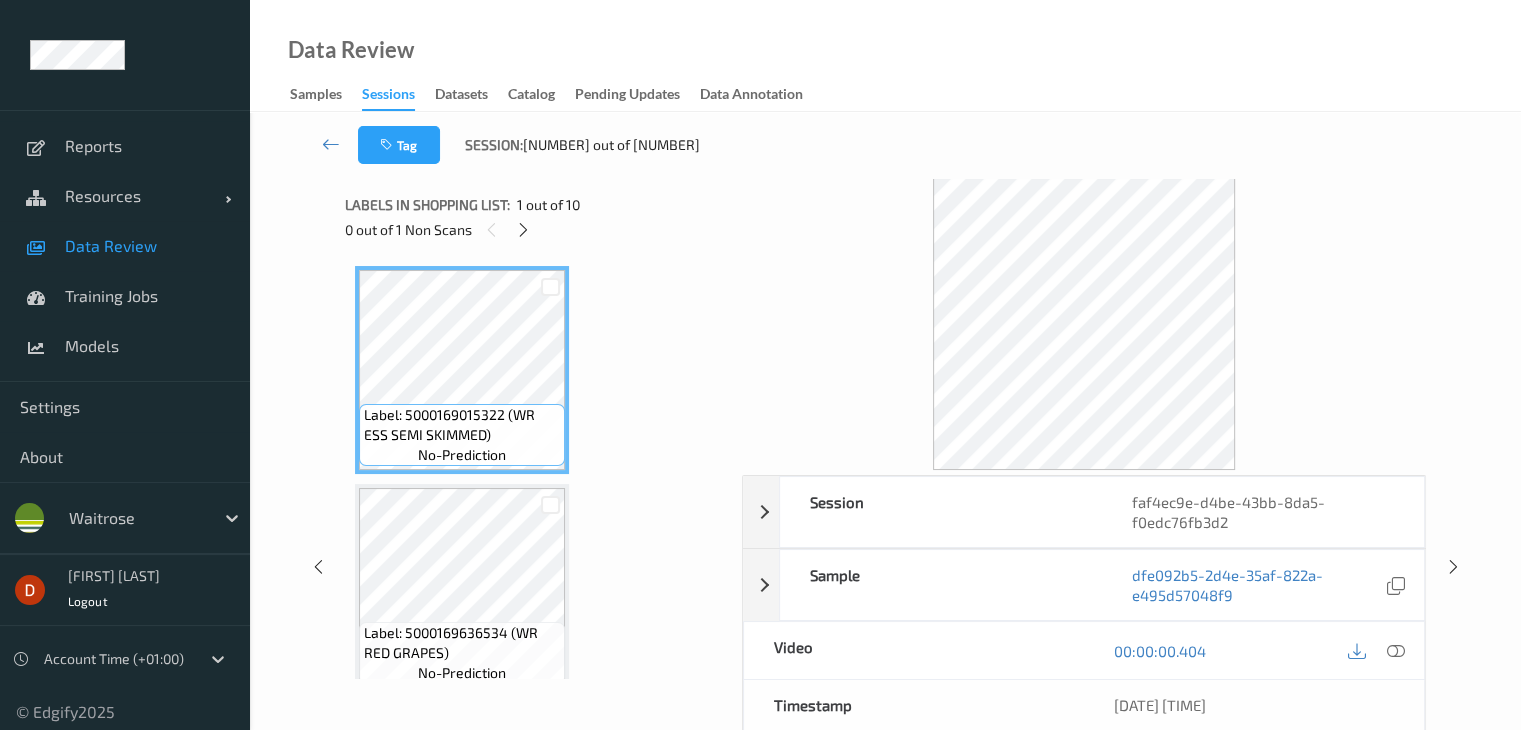 click at bounding box center (523, 229) 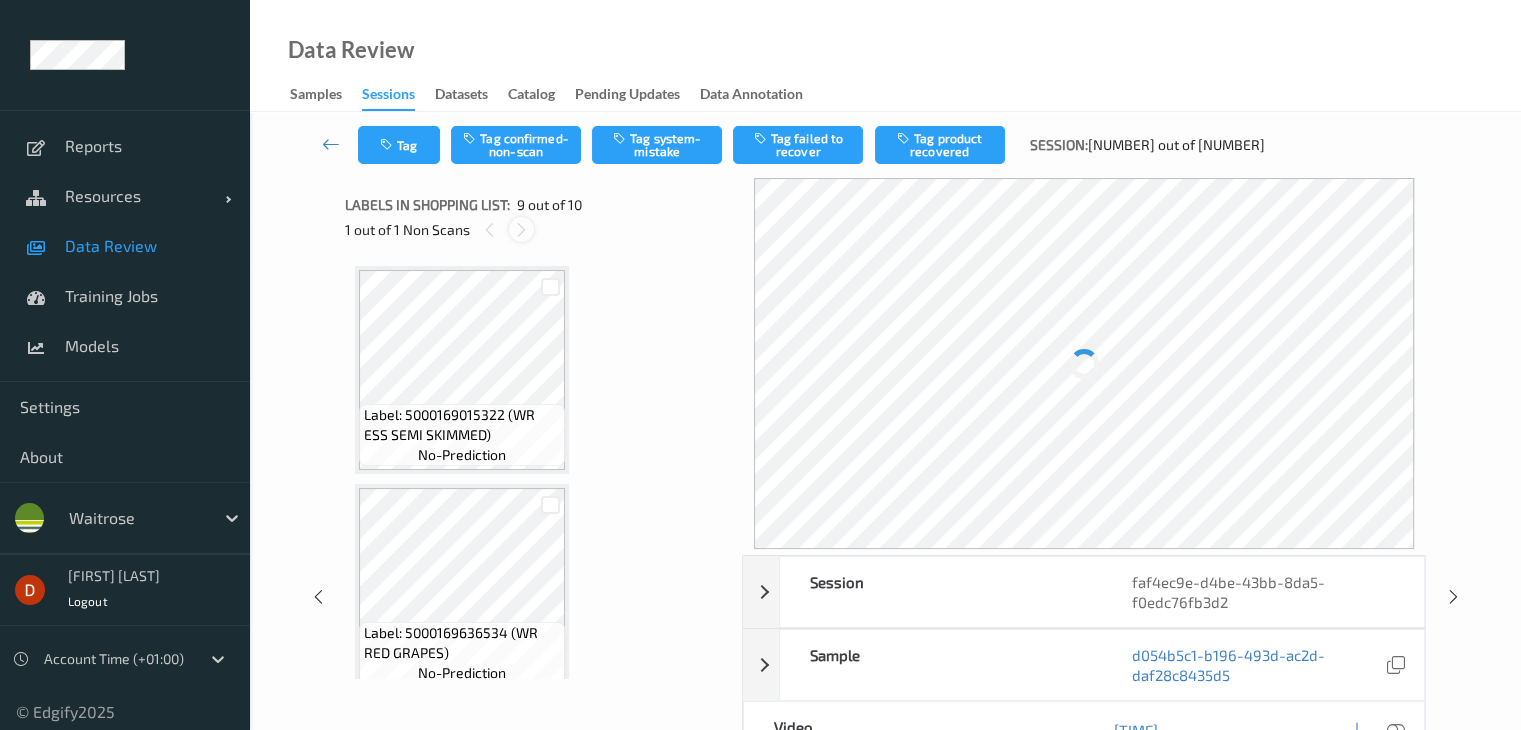 scroll, scrollTop: 1536, scrollLeft: 0, axis: vertical 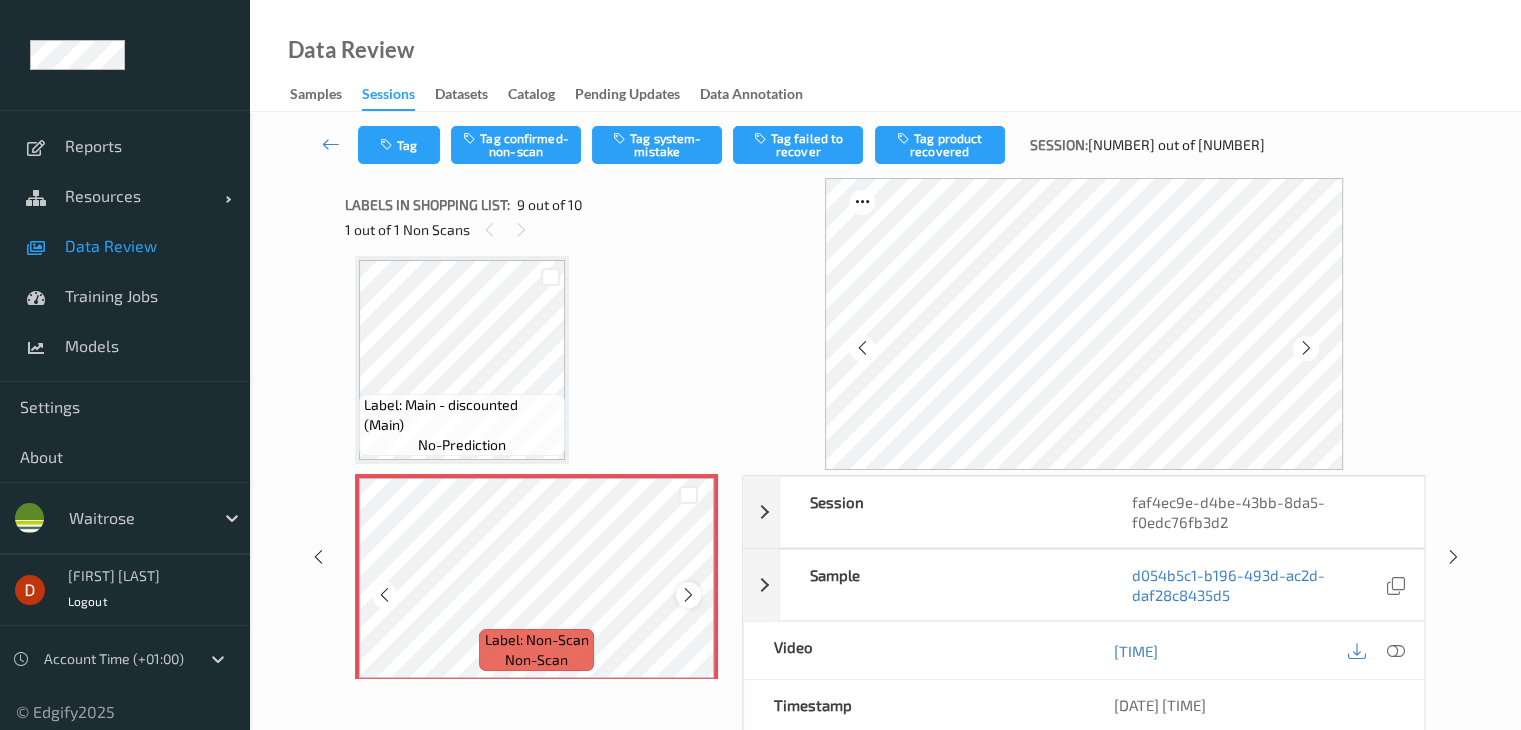 click at bounding box center [688, 595] 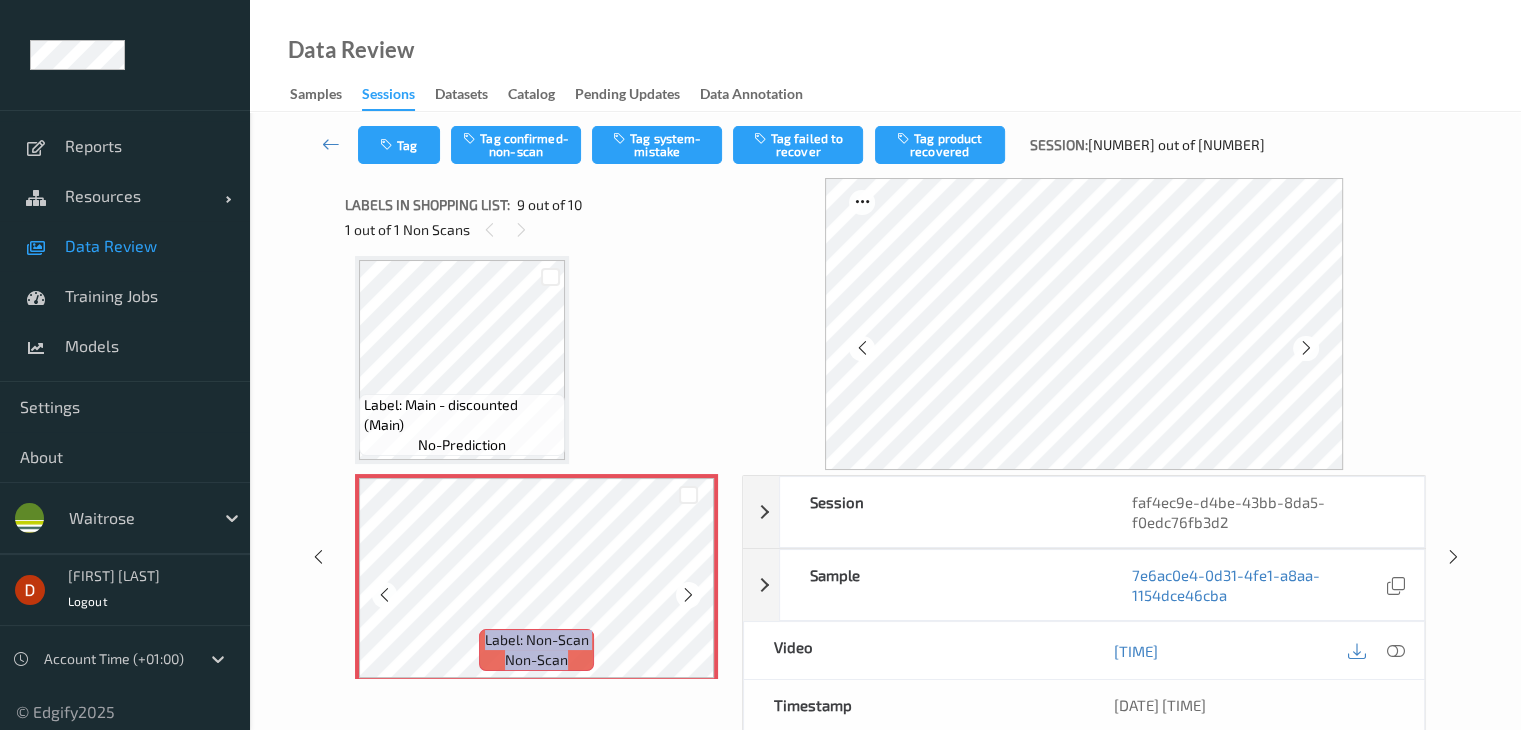 click at bounding box center [688, 595] 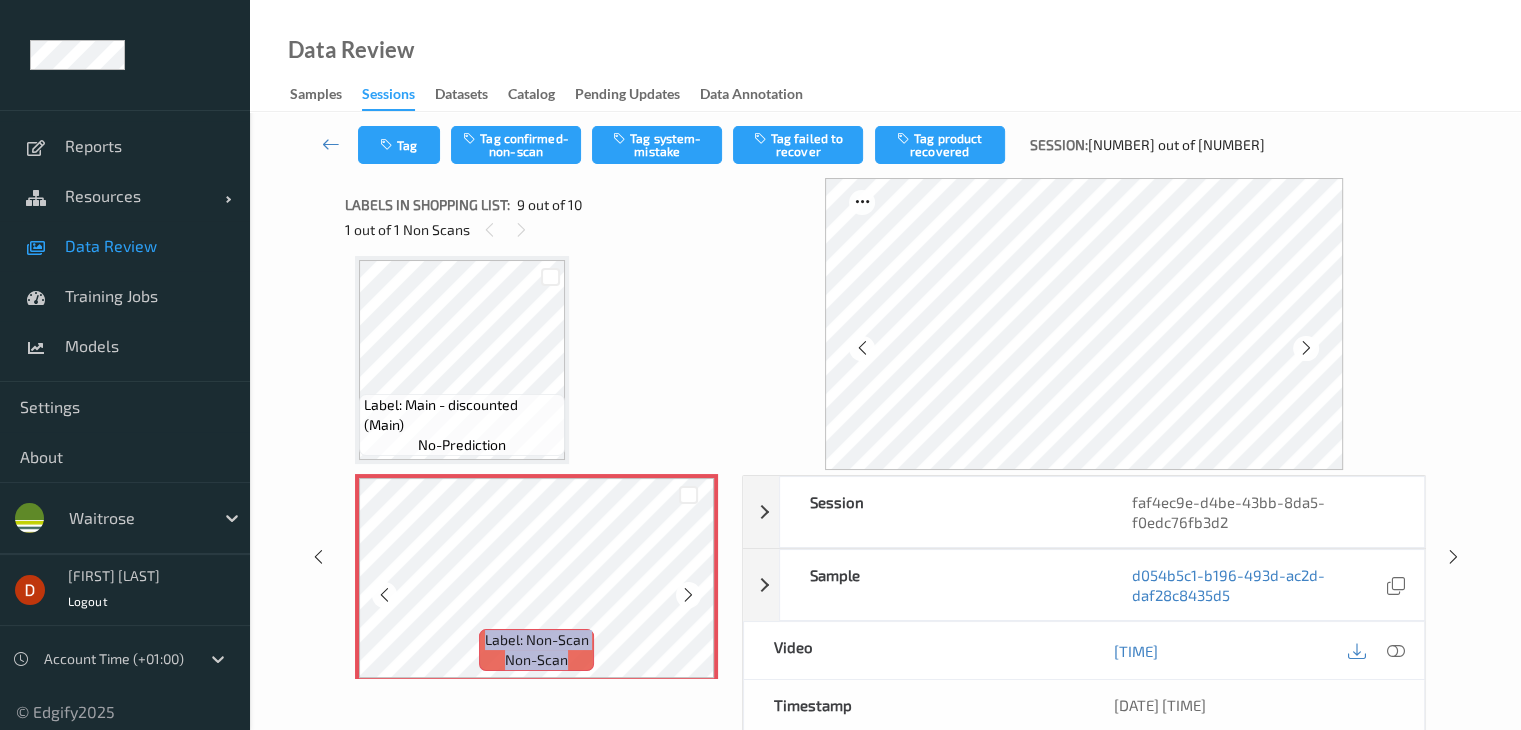 click at bounding box center [688, 595] 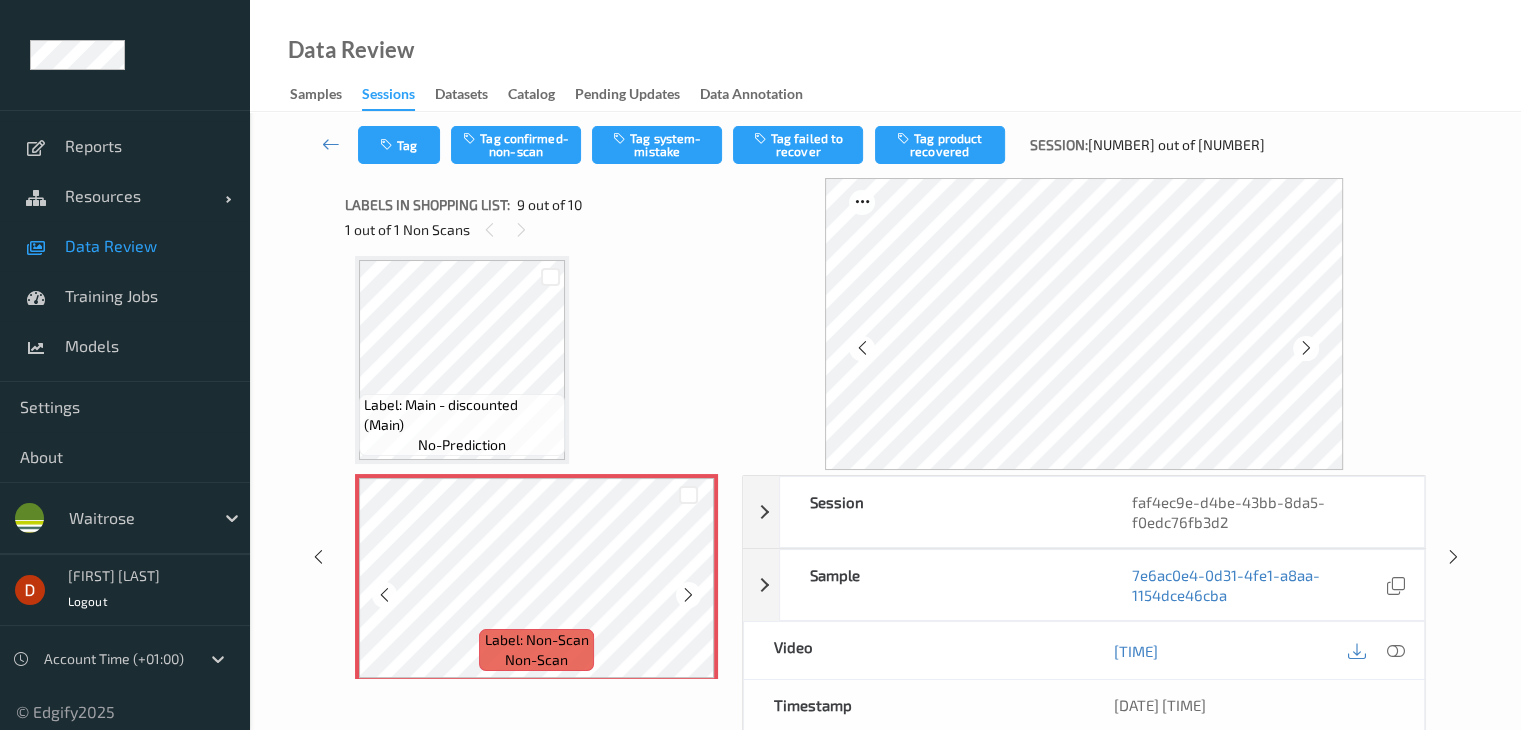 click at bounding box center (688, 595) 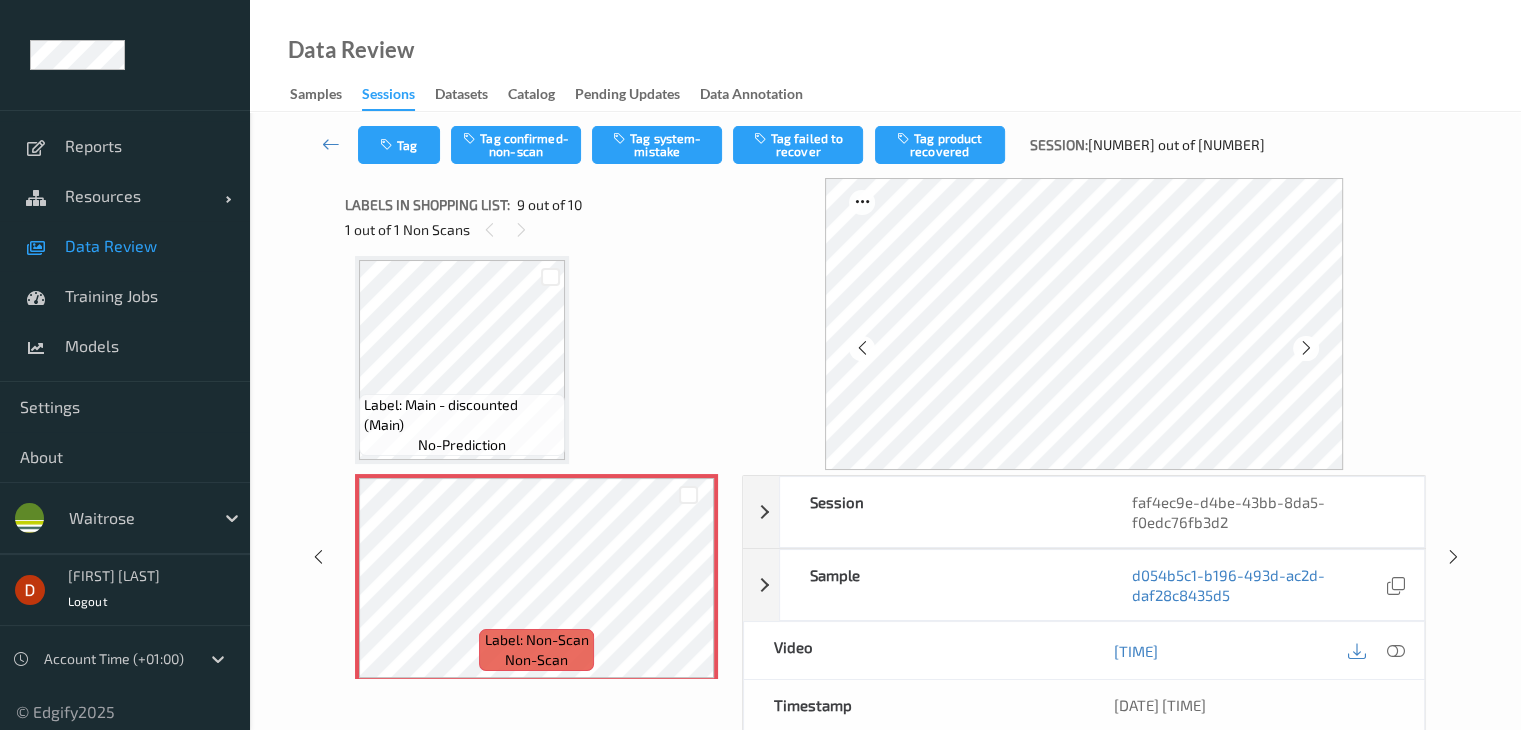 click on "Label: [NUMBER] (PRODUCT NAME) no-prediction Label: [NUMBER] (PRODUCT NAME) no-prediction Label: [NUMBER] (PRODUCT NAME) no-prediction Label: [NUMBER] (PRODUCT NAME) no-prediction Label: [NUMBER] (PRODUCT NAME) no-prediction Label: [NUMBER] (PRODUCT NAME) no-prediction Label: [NUMBER] (PRODUCT NAME) no-prediction Label: Main - discounted (Main) no-prediction Label: Non-Scan non-scan Label: Non-Scan non-scan Label: [NUMBER] no-prediction" at bounding box center [536, -185] 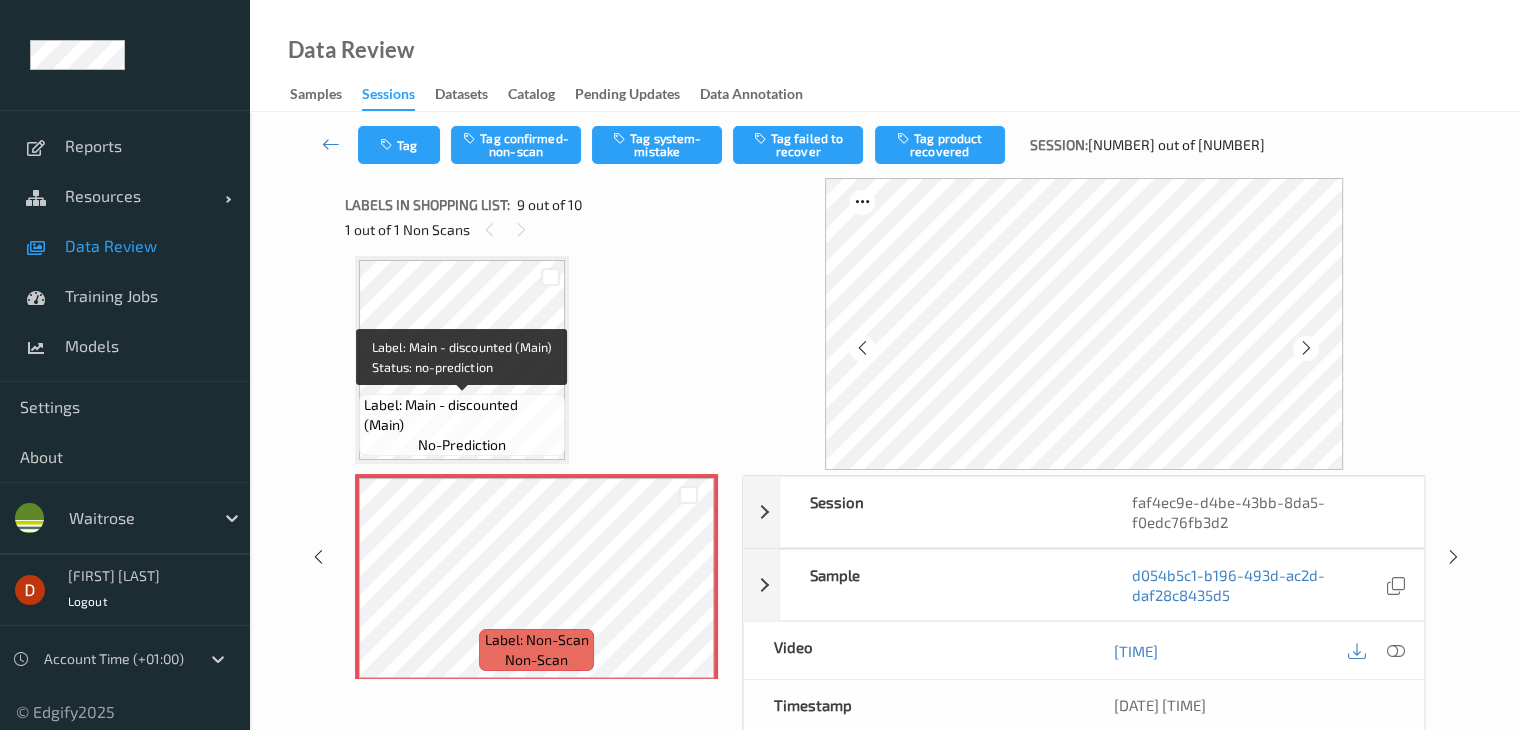 click on "Label: Main - discounted (Main)" at bounding box center (462, 415) 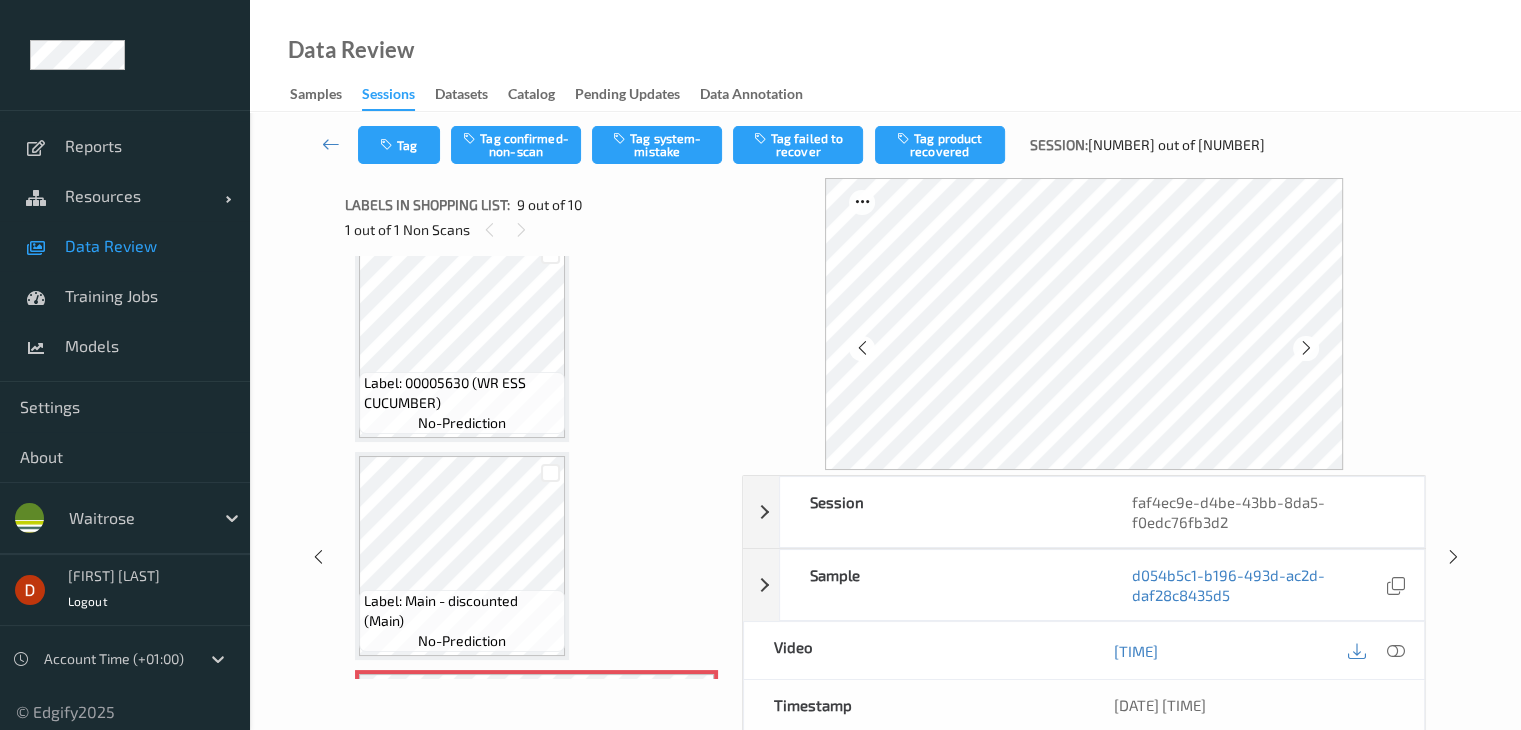 scroll, scrollTop: 1336, scrollLeft: 0, axis: vertical 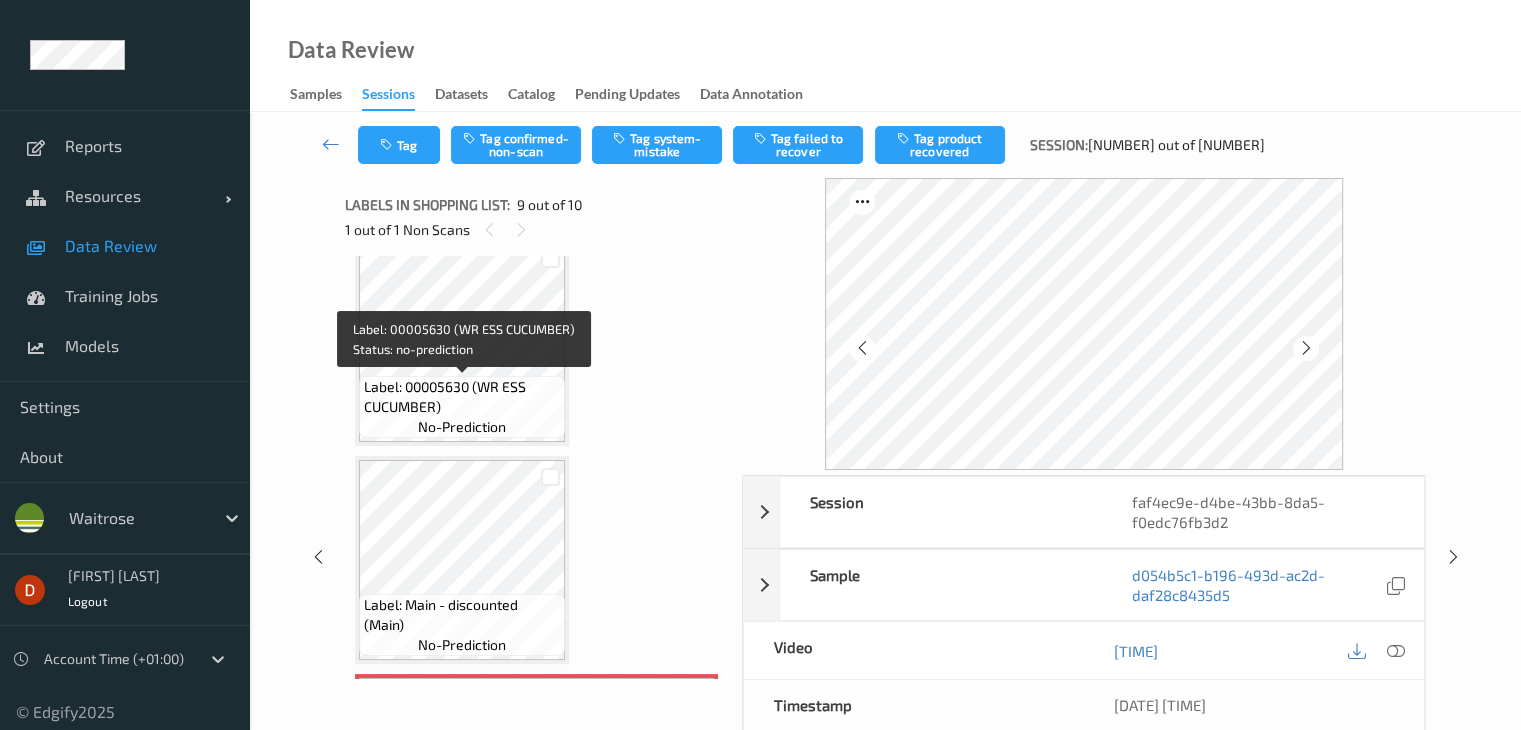 click on "Label: 00005630 (WR ESS CUCUMBER)" at bounding box center (462, 397) 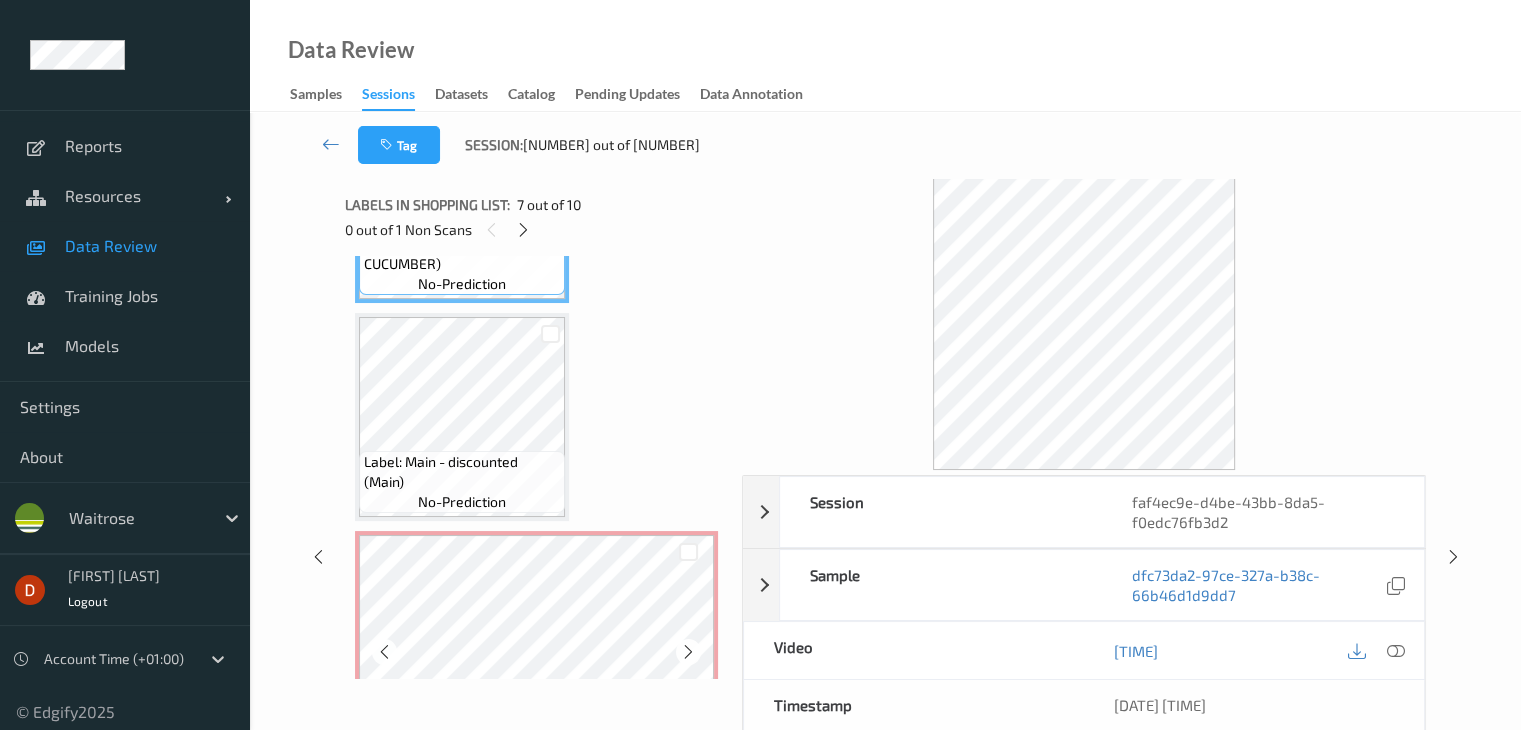 scroll, scrollTop: 1536, scrollLeft: 0, axis: vertical 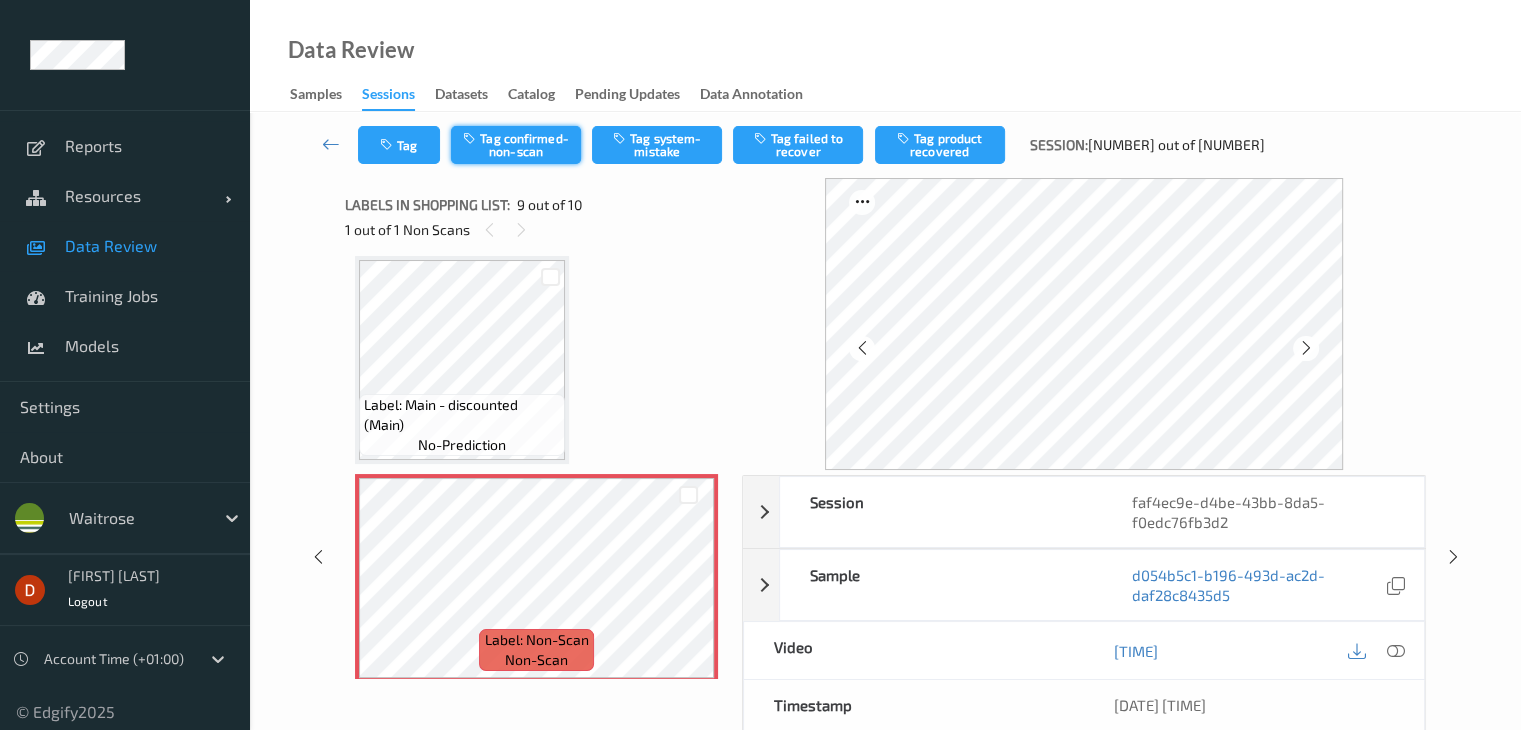 click on "Tag   confirmed-non-scan" at bounding box center [516, 145] 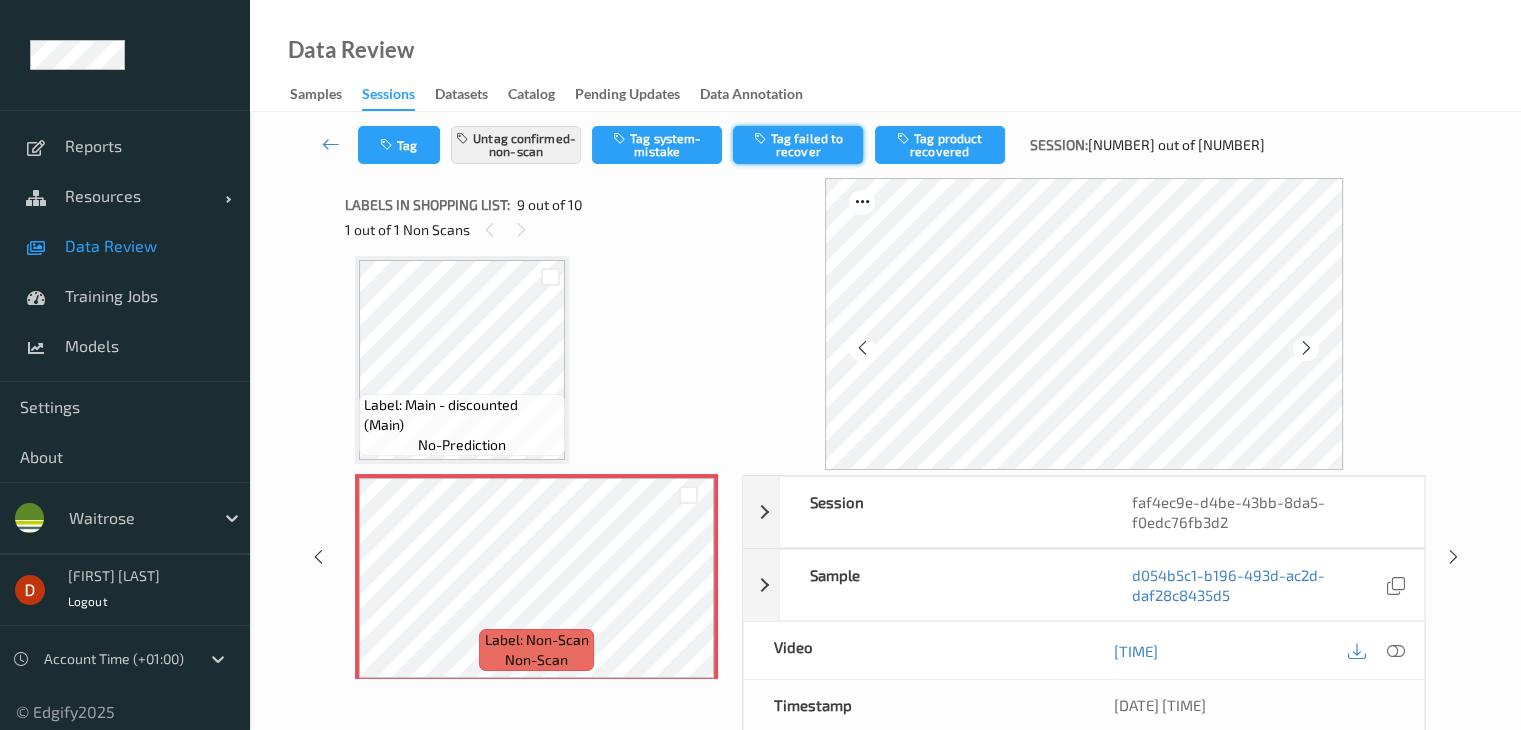 drag, startPoint x: 796, startPoint y: 138, endPoint x: 783, endPoint y: 166, distance: 30.870699 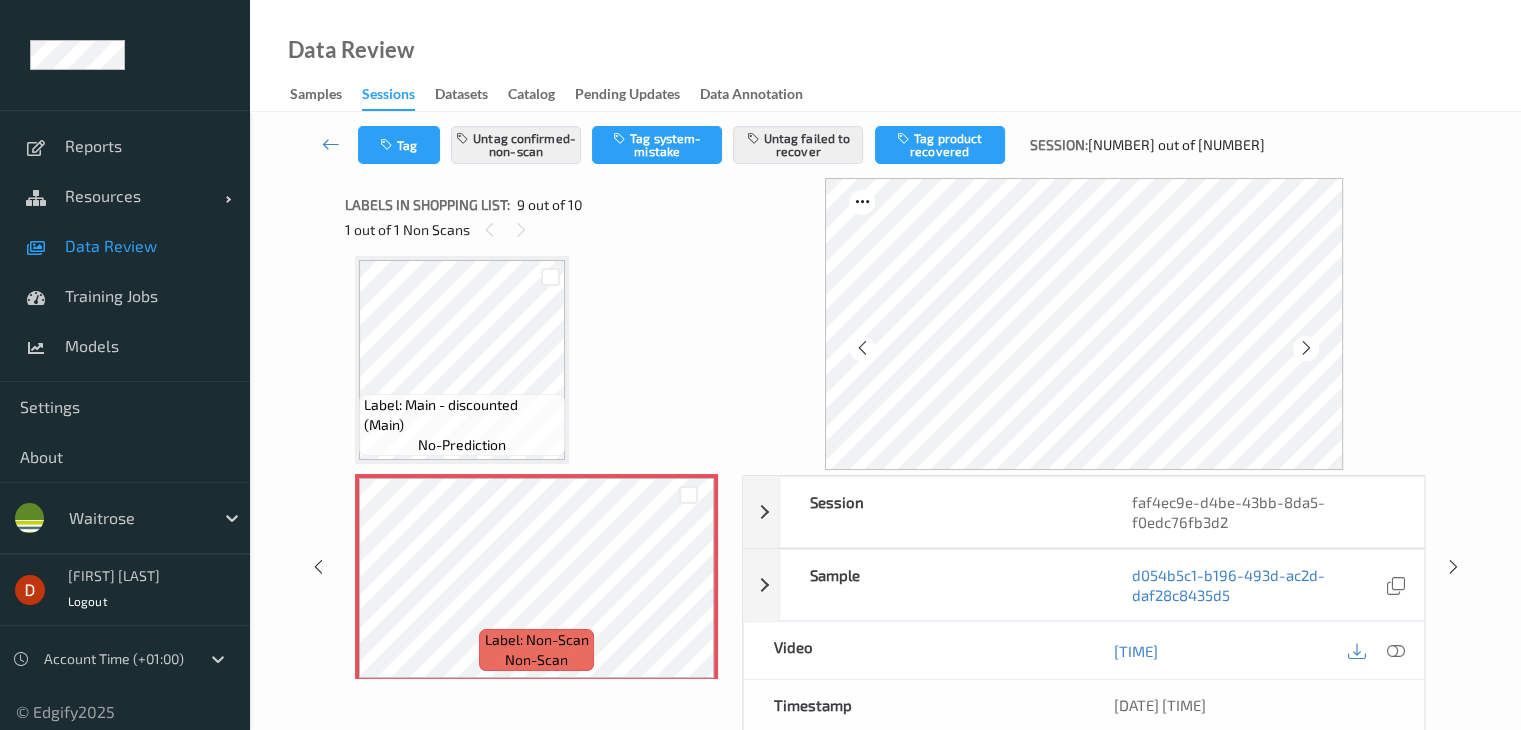type 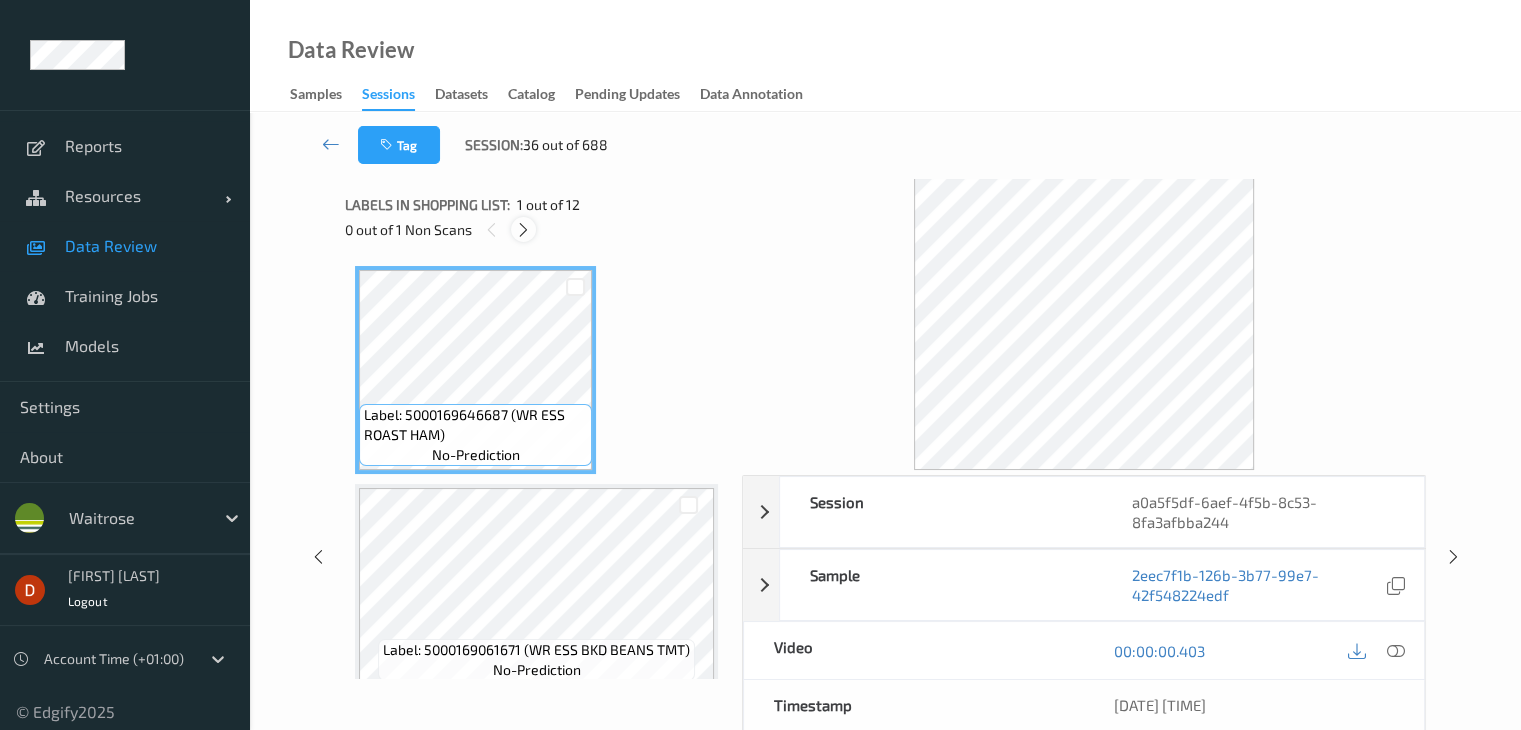 click at bounding box center (523, 230) 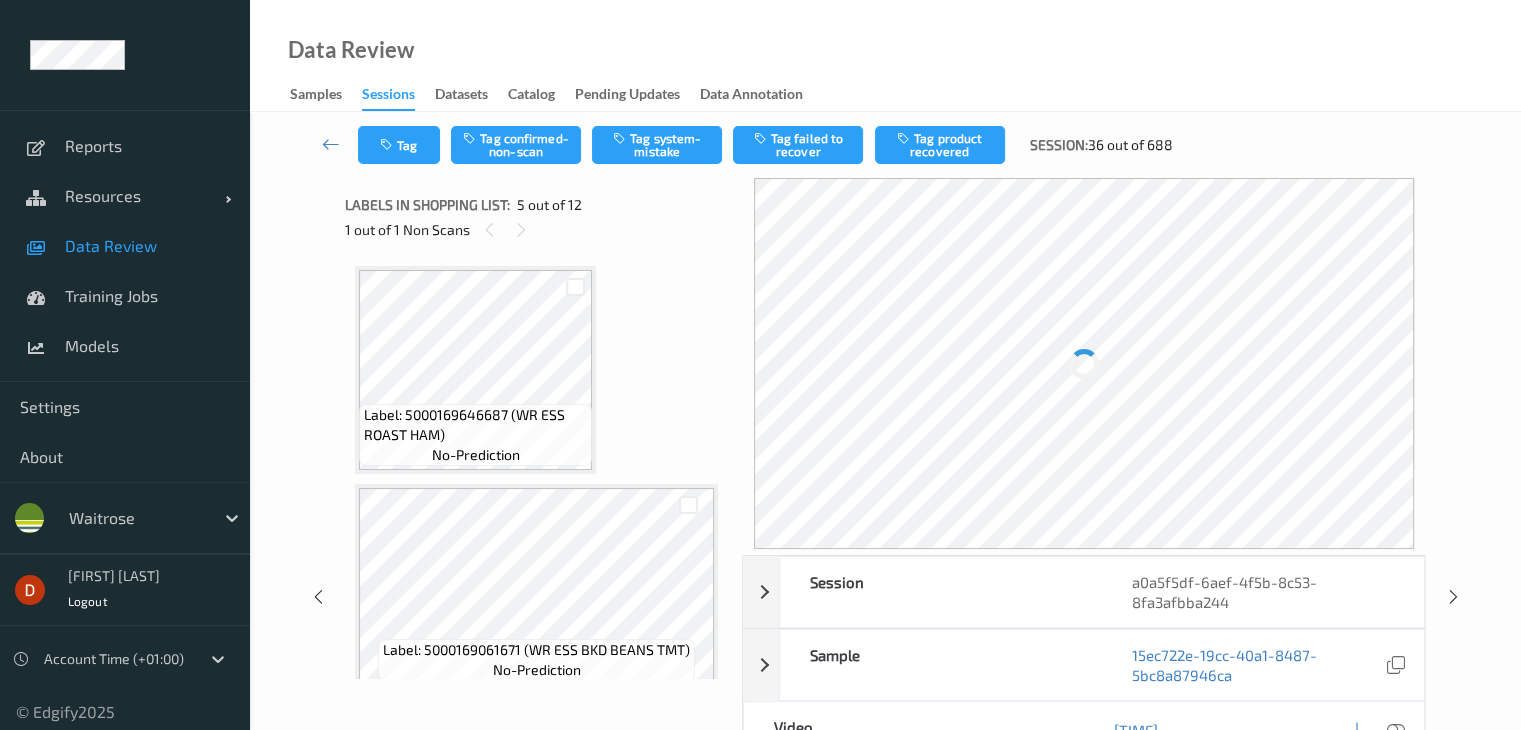scroll, scrollTop: 664, scrollLeft: 0, axis: vertical 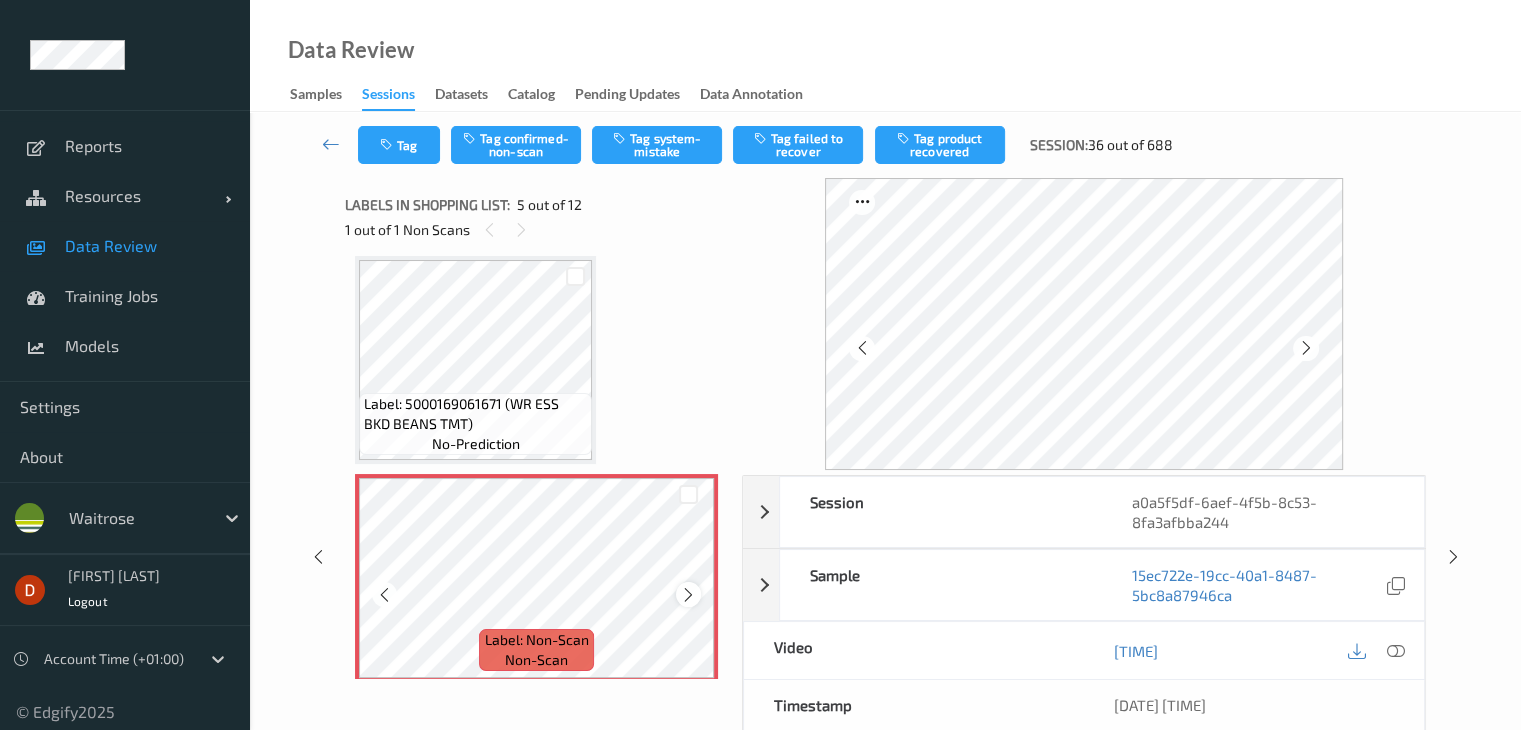 click at bounding box center (688, 594) 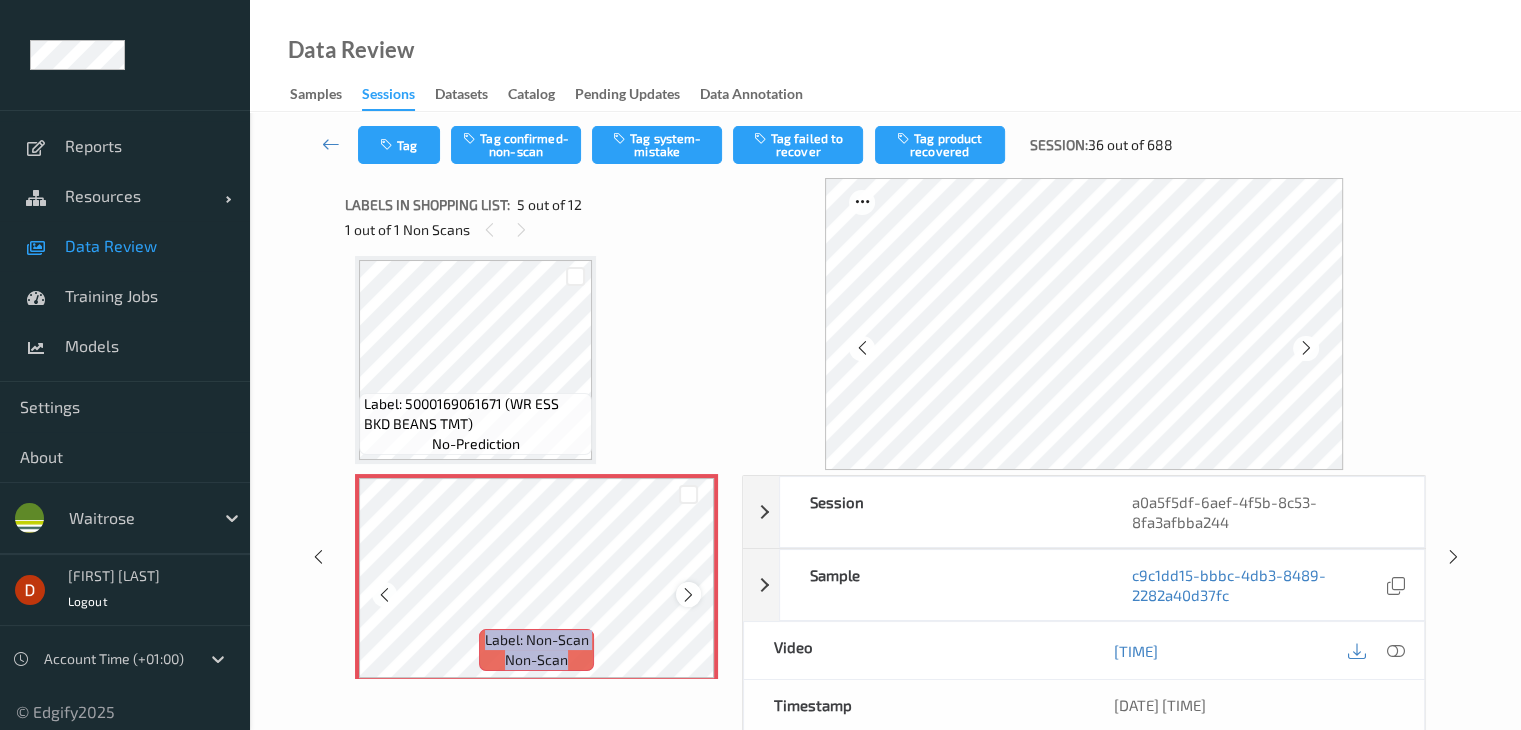 click at bounding box center [688, 594] 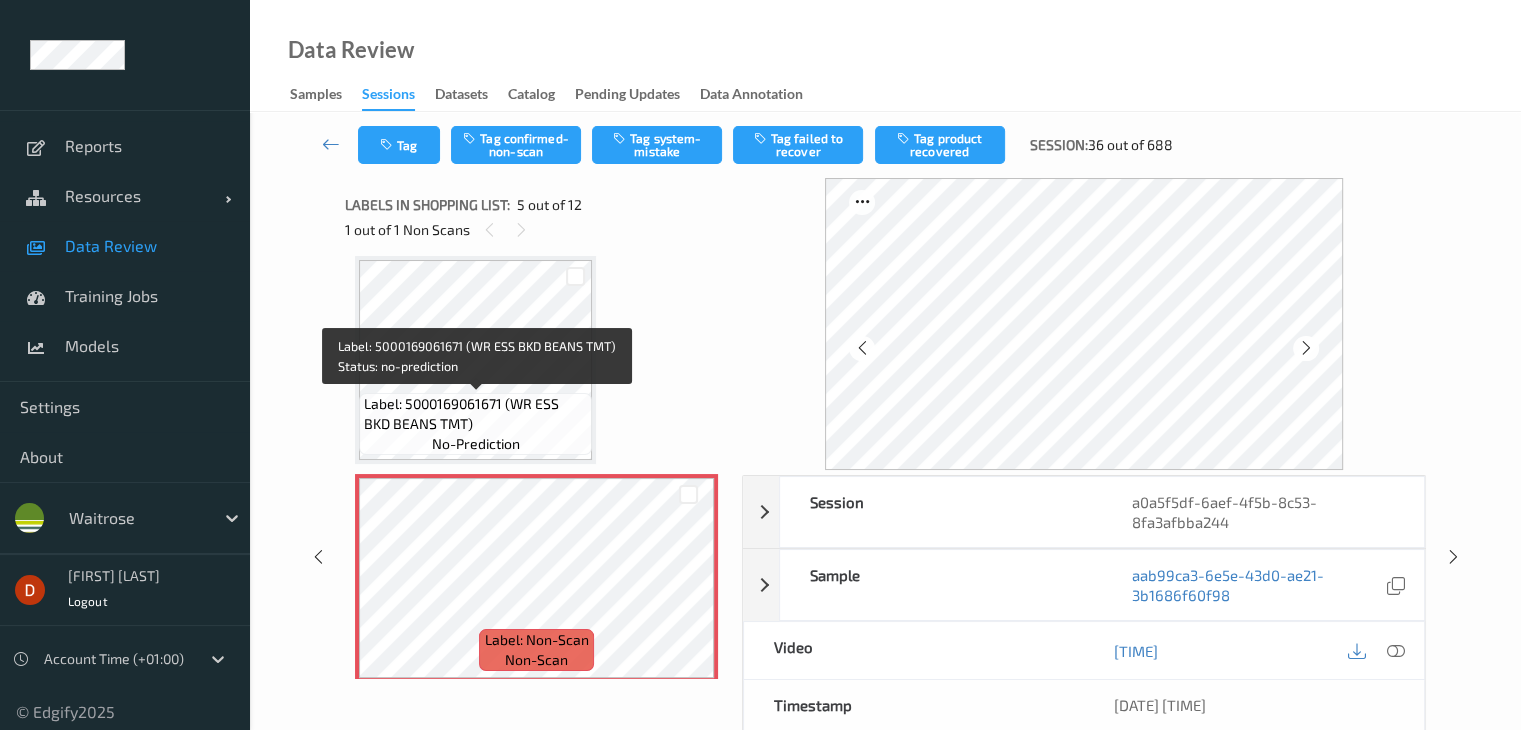 click on "Label: 5000169061671 (WR ESS BKD BEANS TMT)" at bounding box center [475, 414] 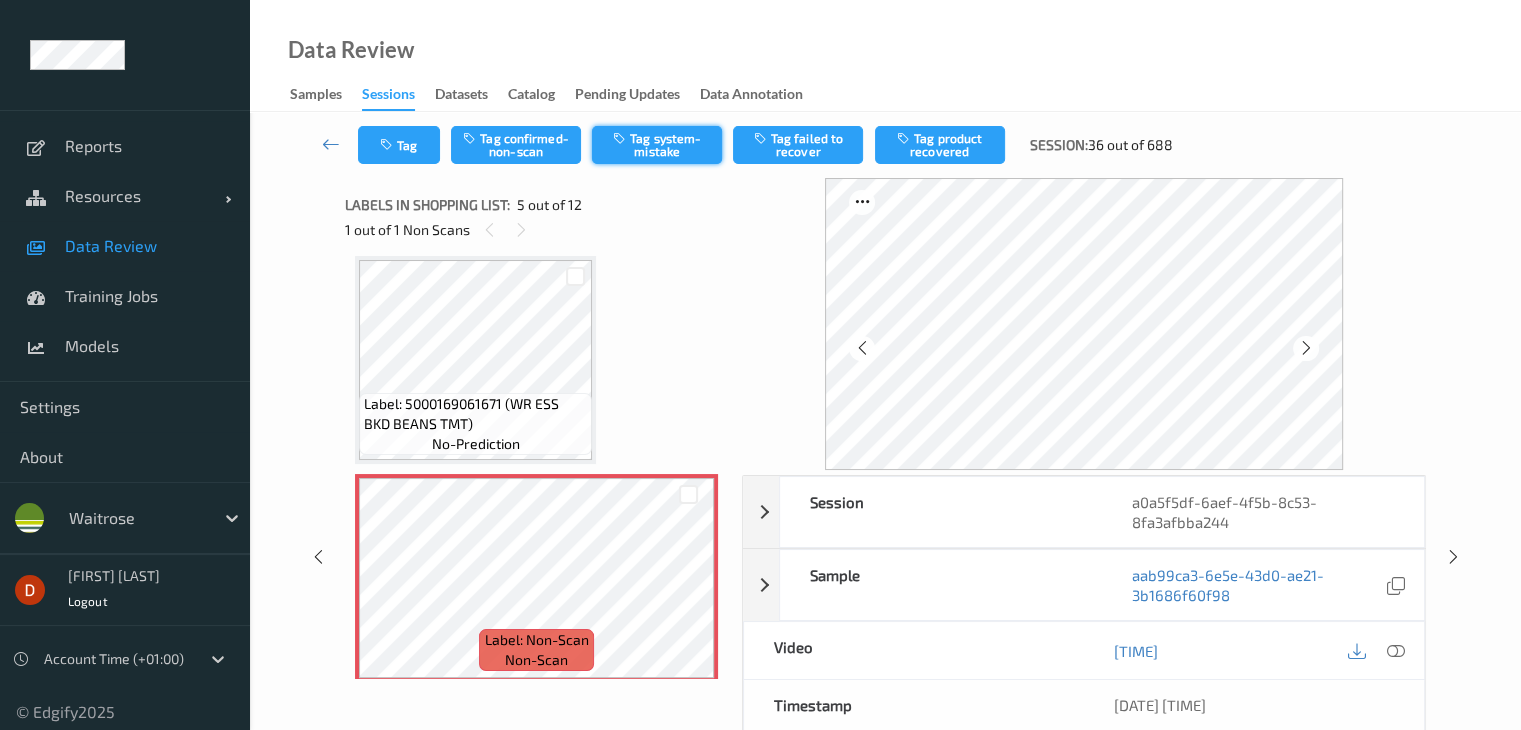 click on "Tag   system-mistake" at bounding box center (657, 145) 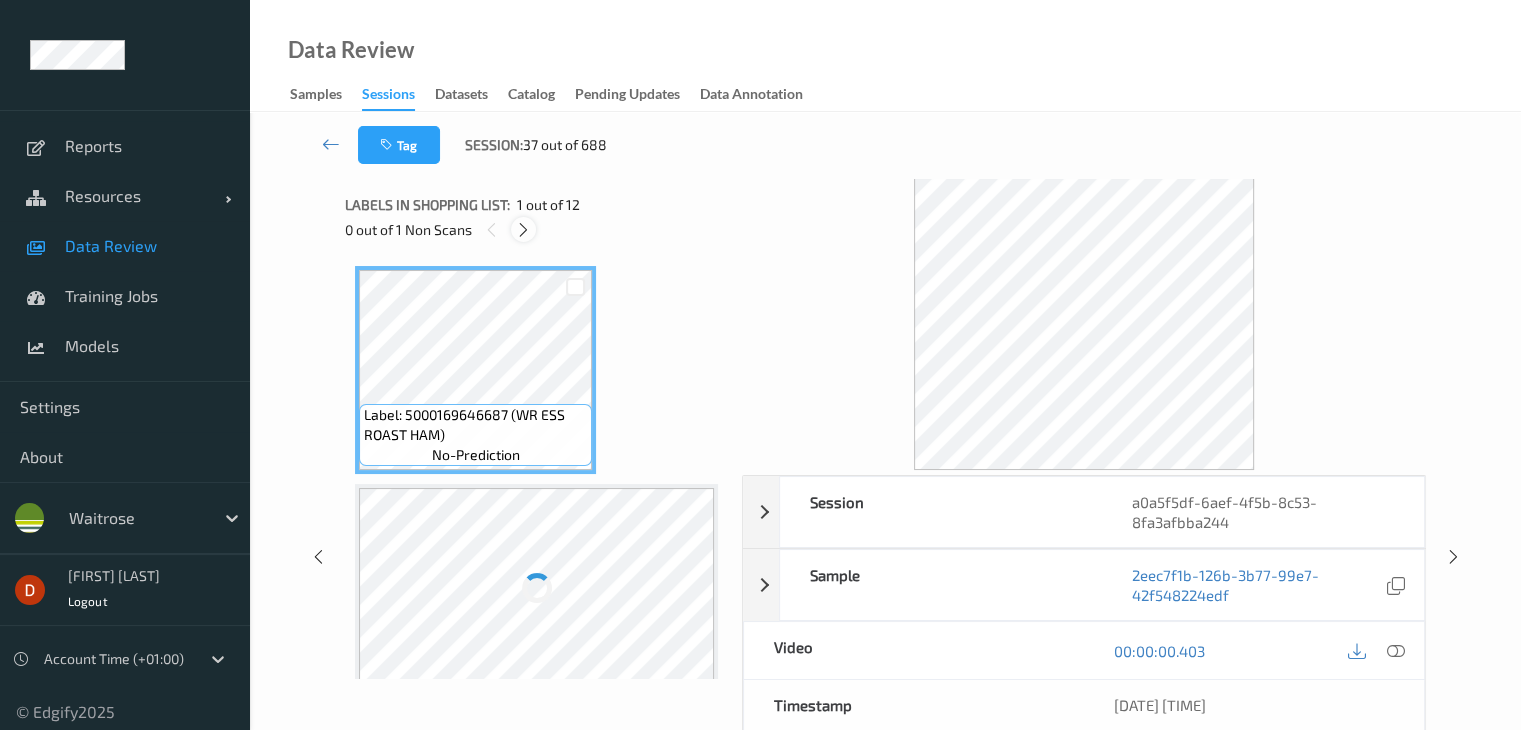 click at bounding box center (523, 230) 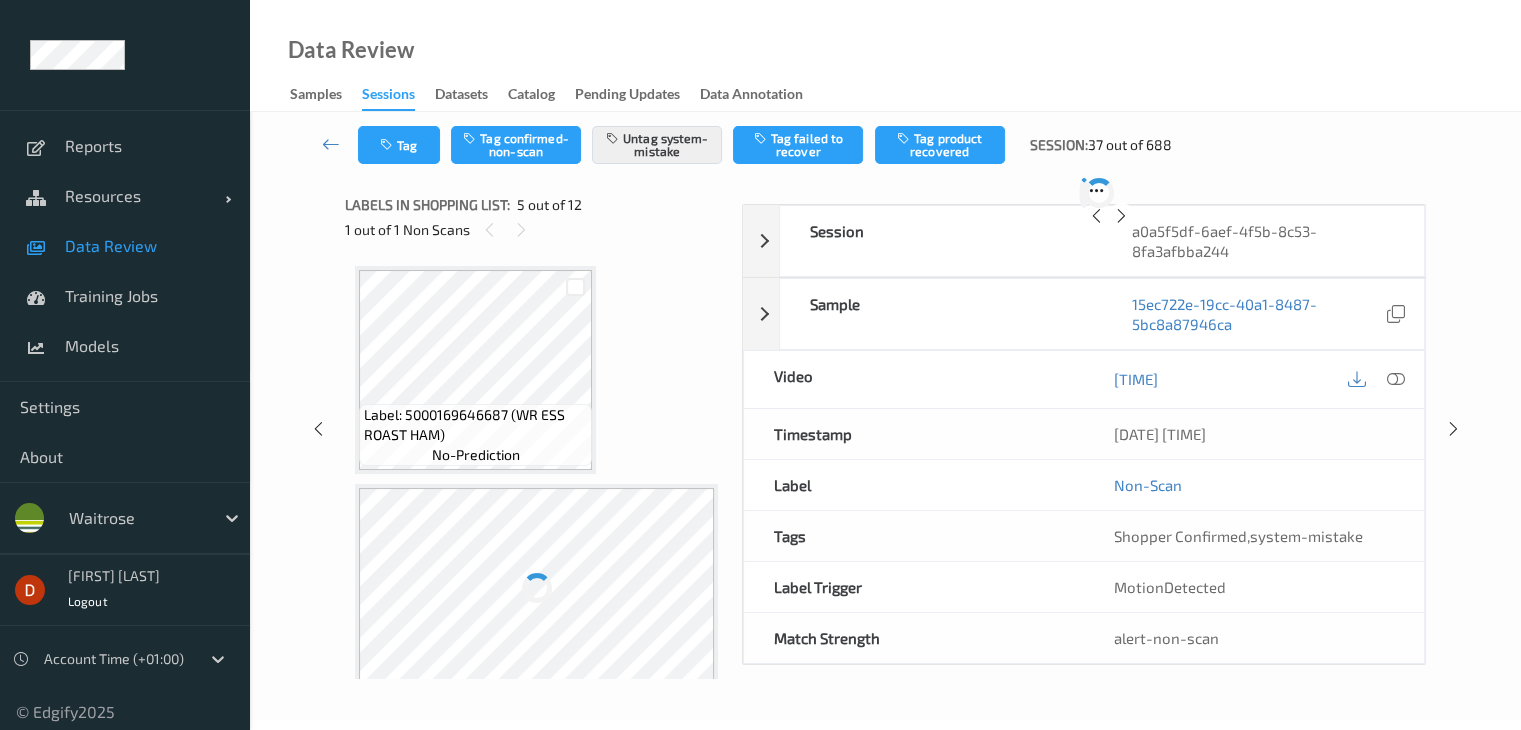 scroll, scrollTop: 664, scrollLeft: 0, axis: vertical 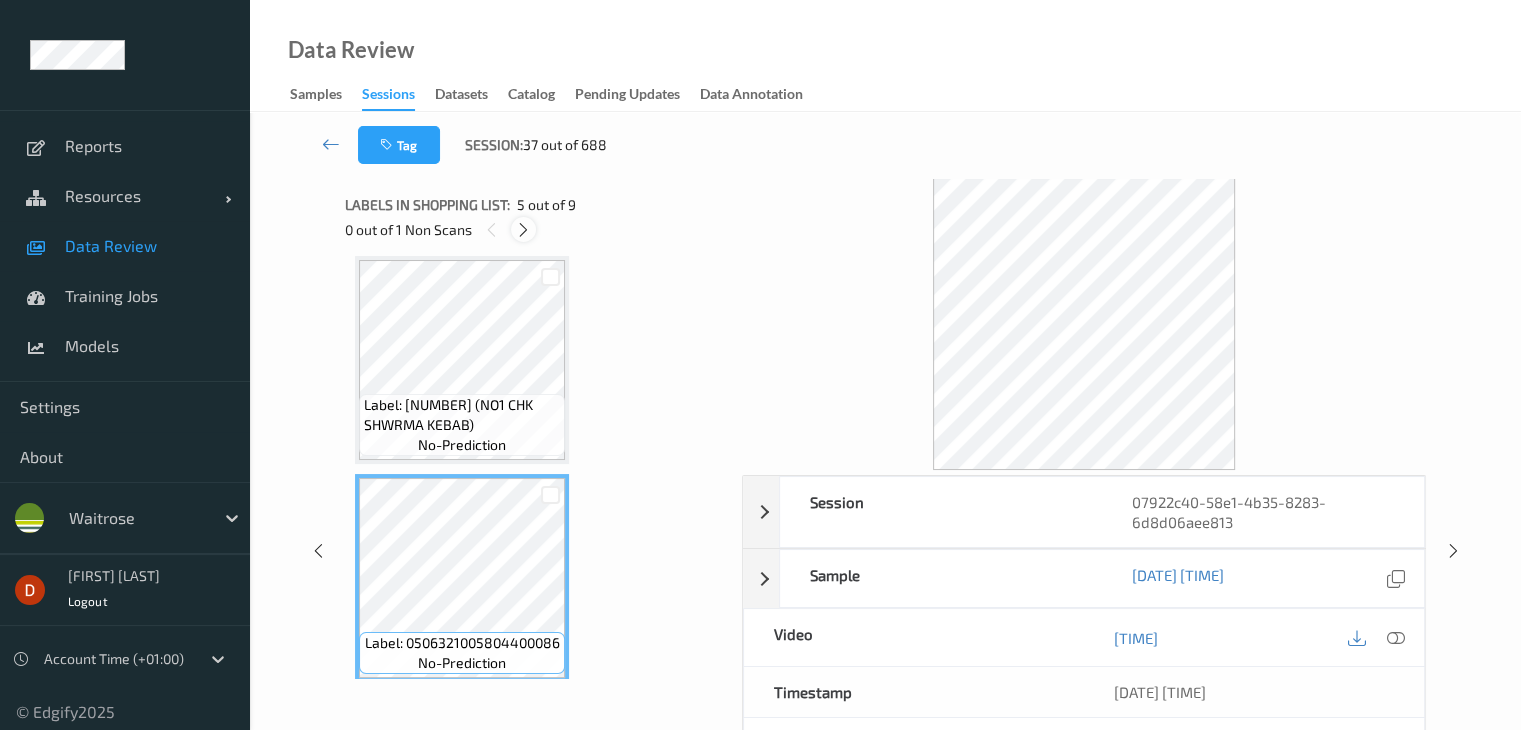 click at bounding box center [523, 230] 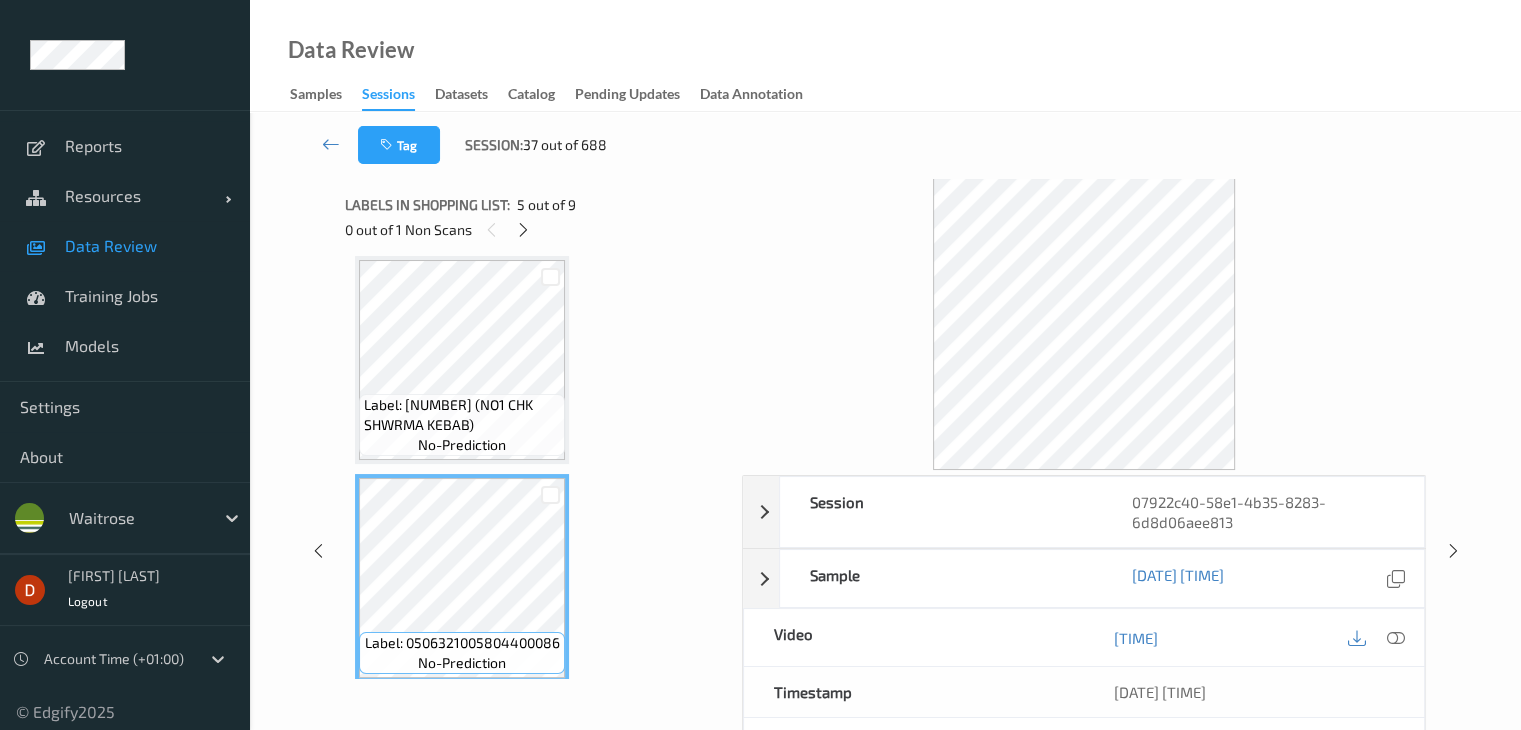 scroll, scrollTop: 882, scrollLeft: 0, axis: vertical 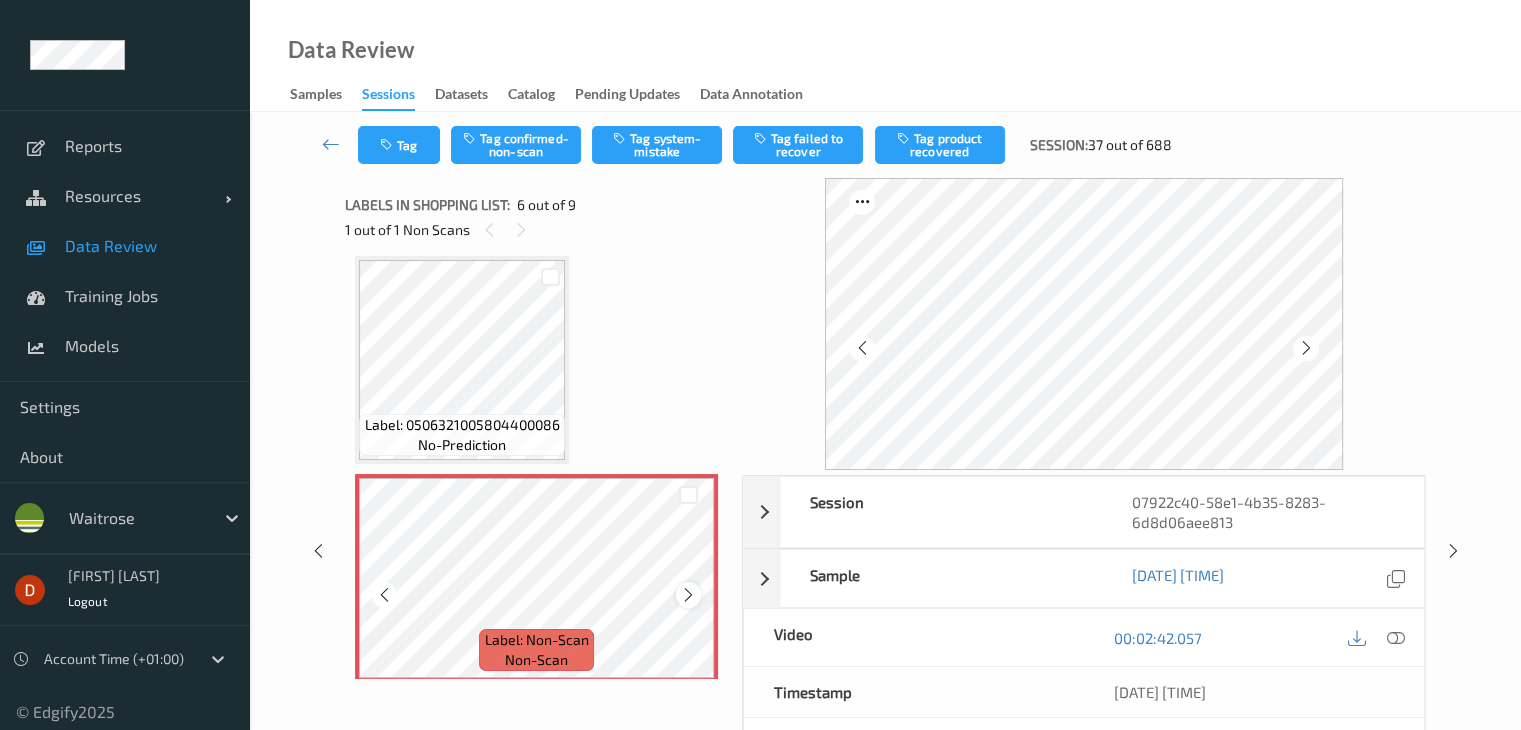 click at bounding box center [688, 595] 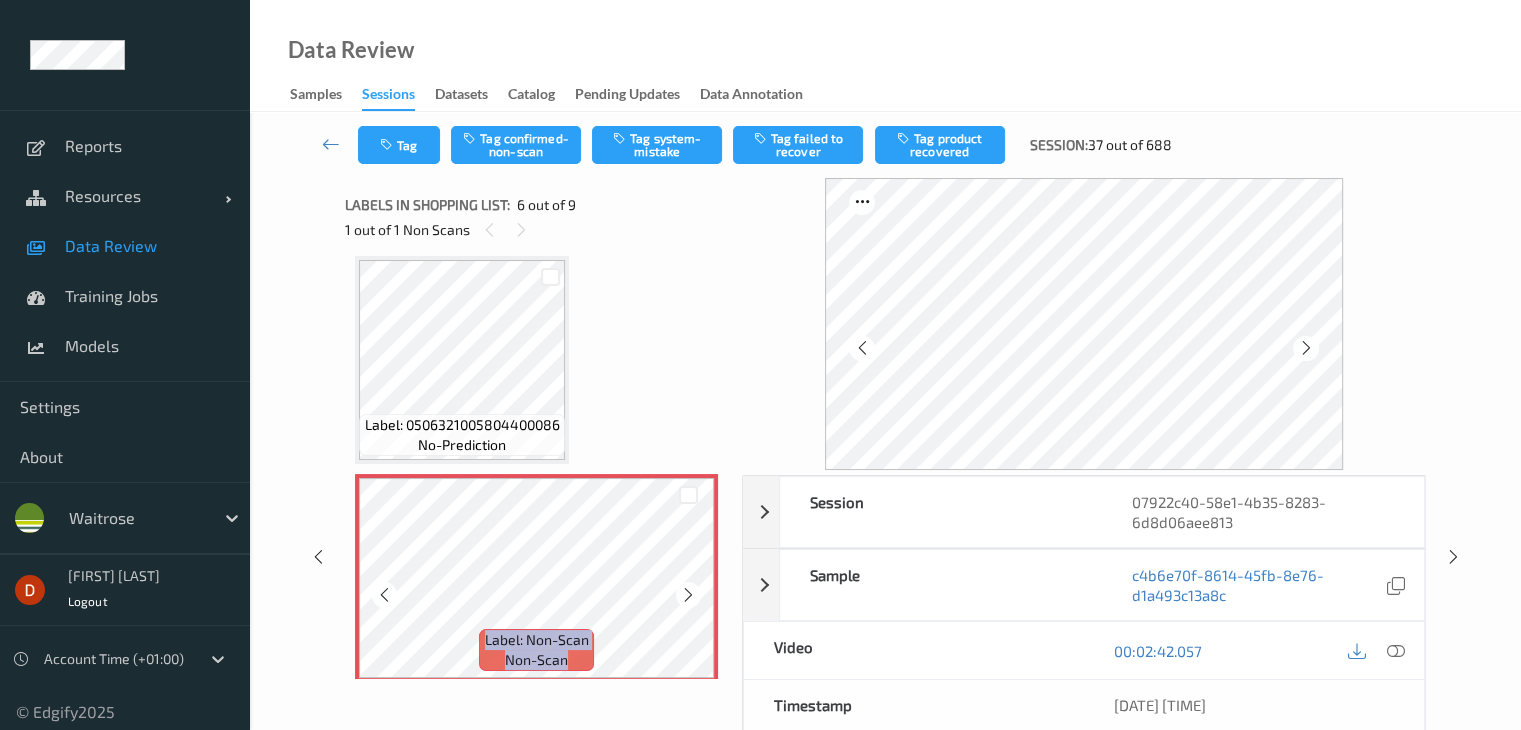 click at bounding box center [688, 595] 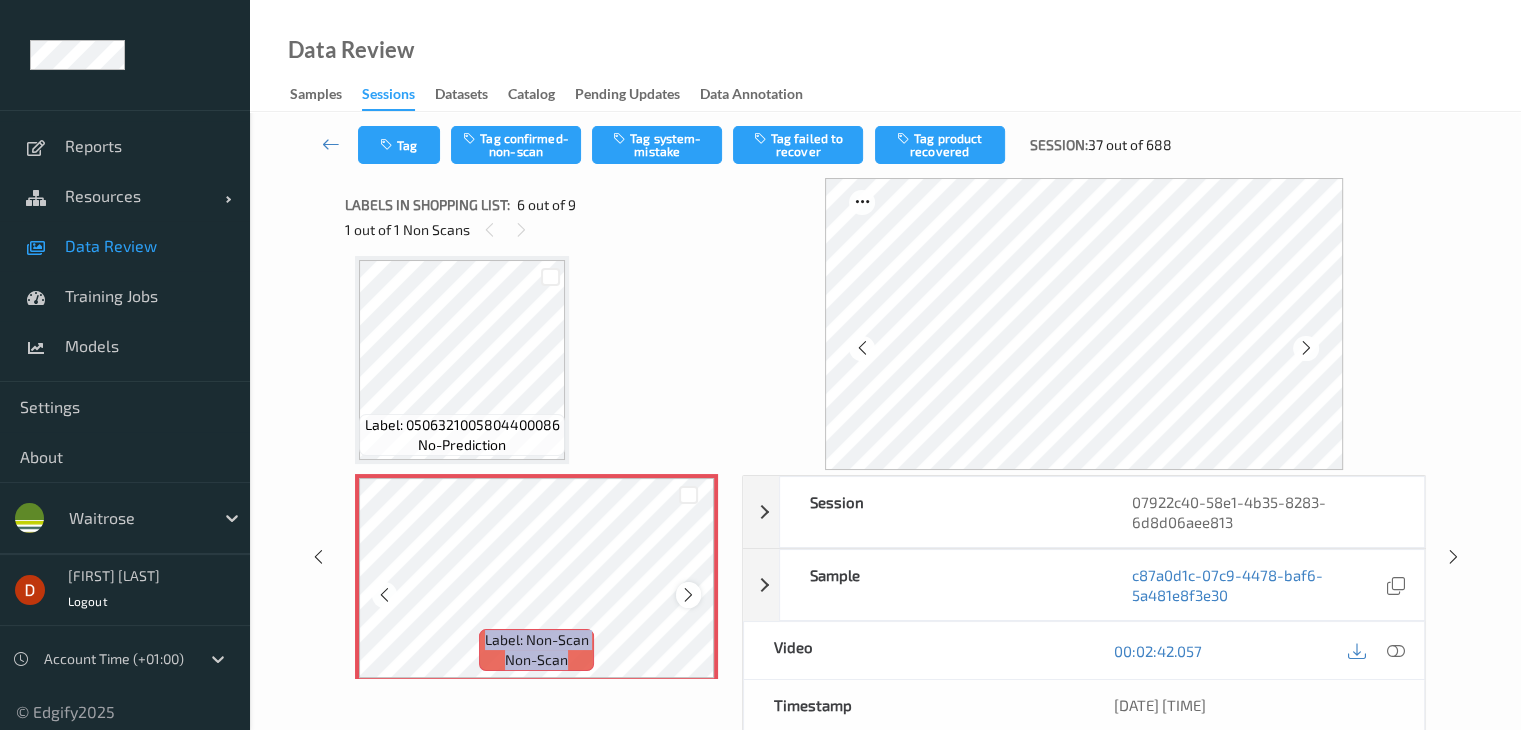 click at bounding box center (688, 595) 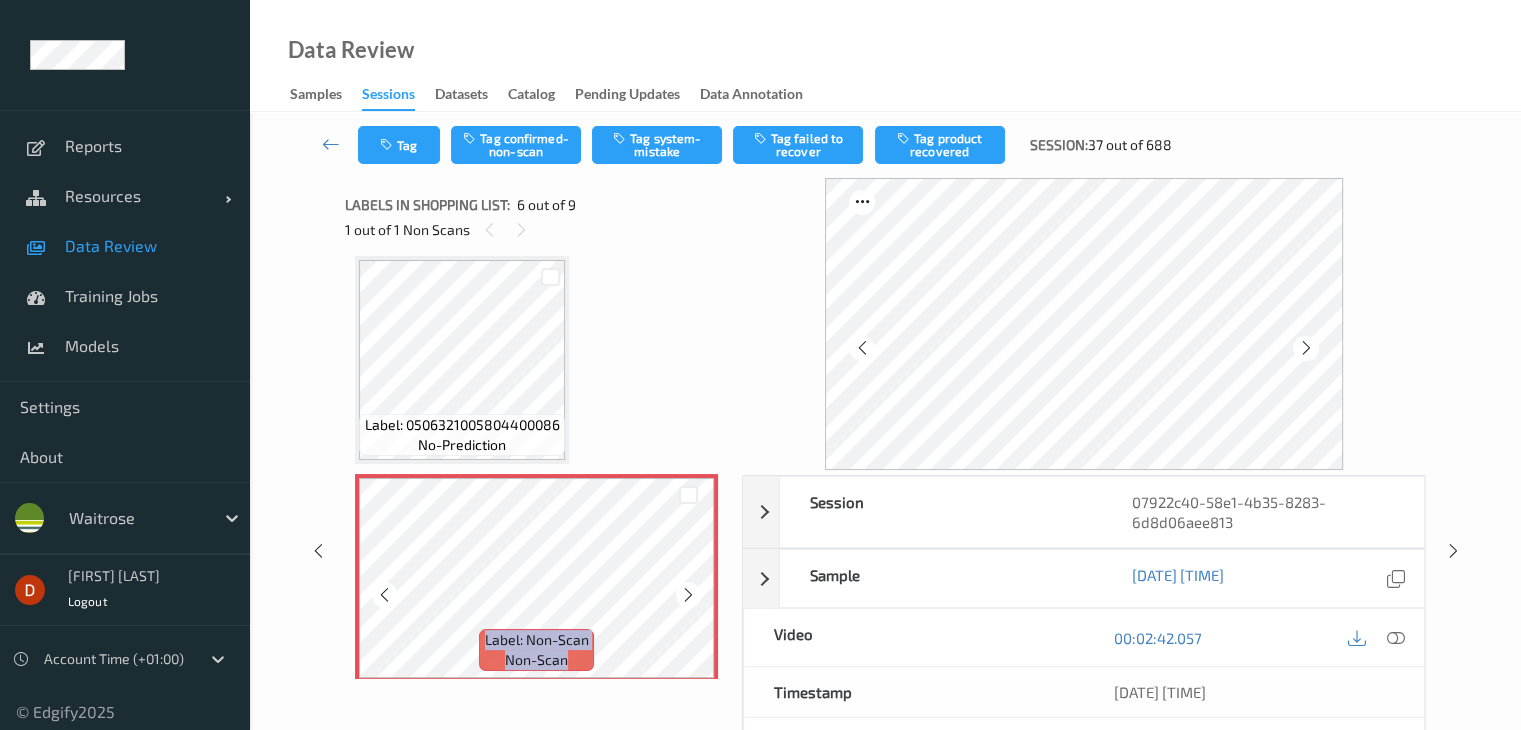 click at bounding box center (688, 595) 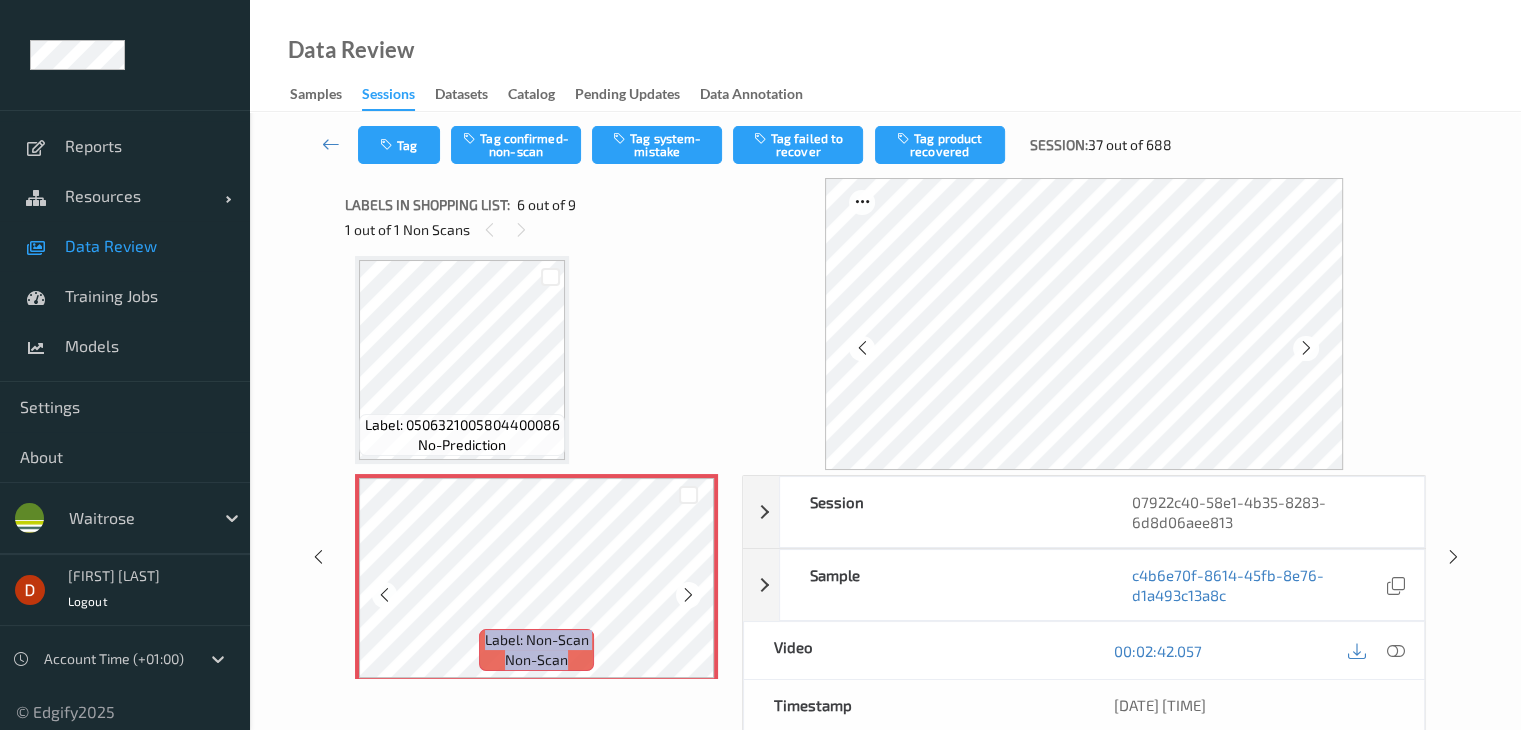 click at bounding box center [688, 595] 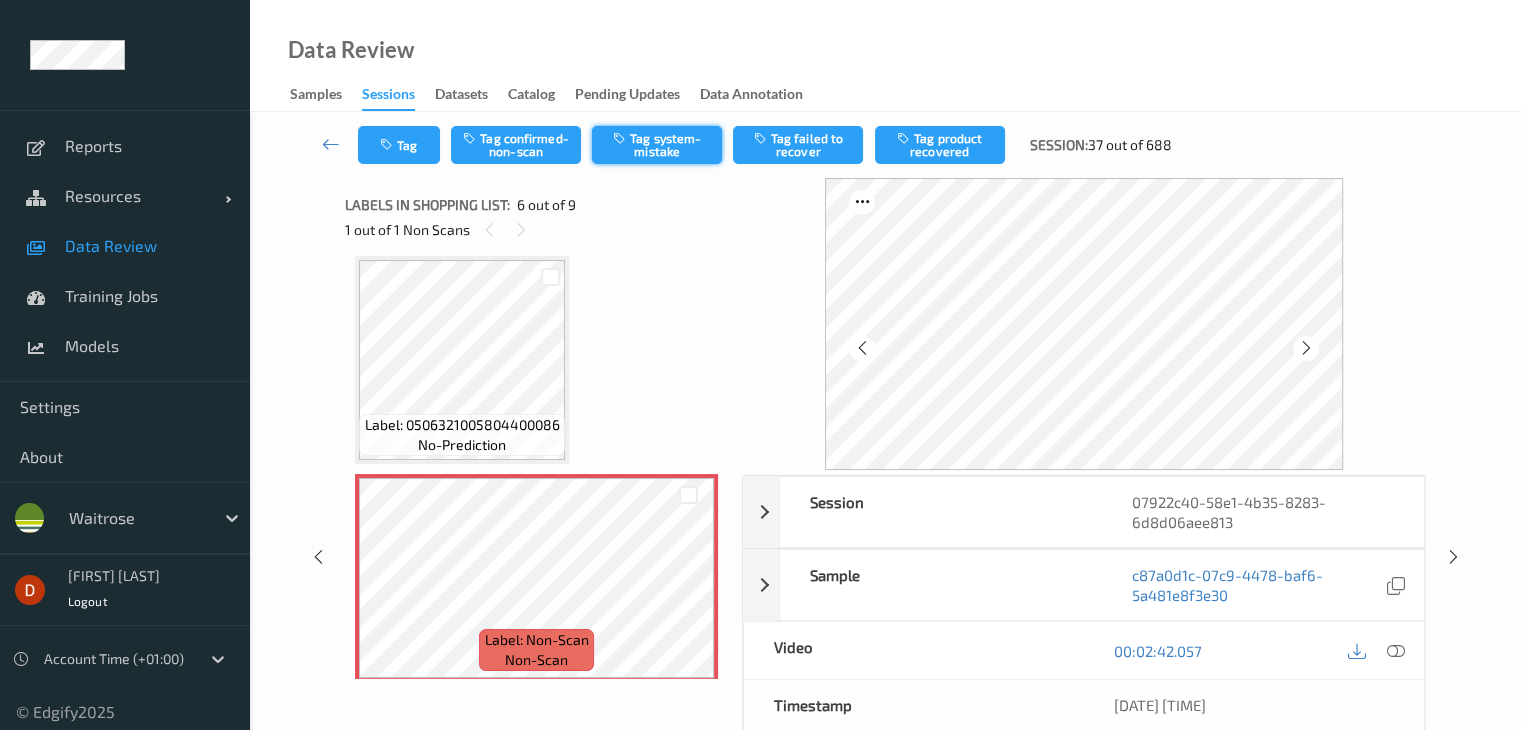 click on "Tag   system-mistake" at bounding box center (657, 145) 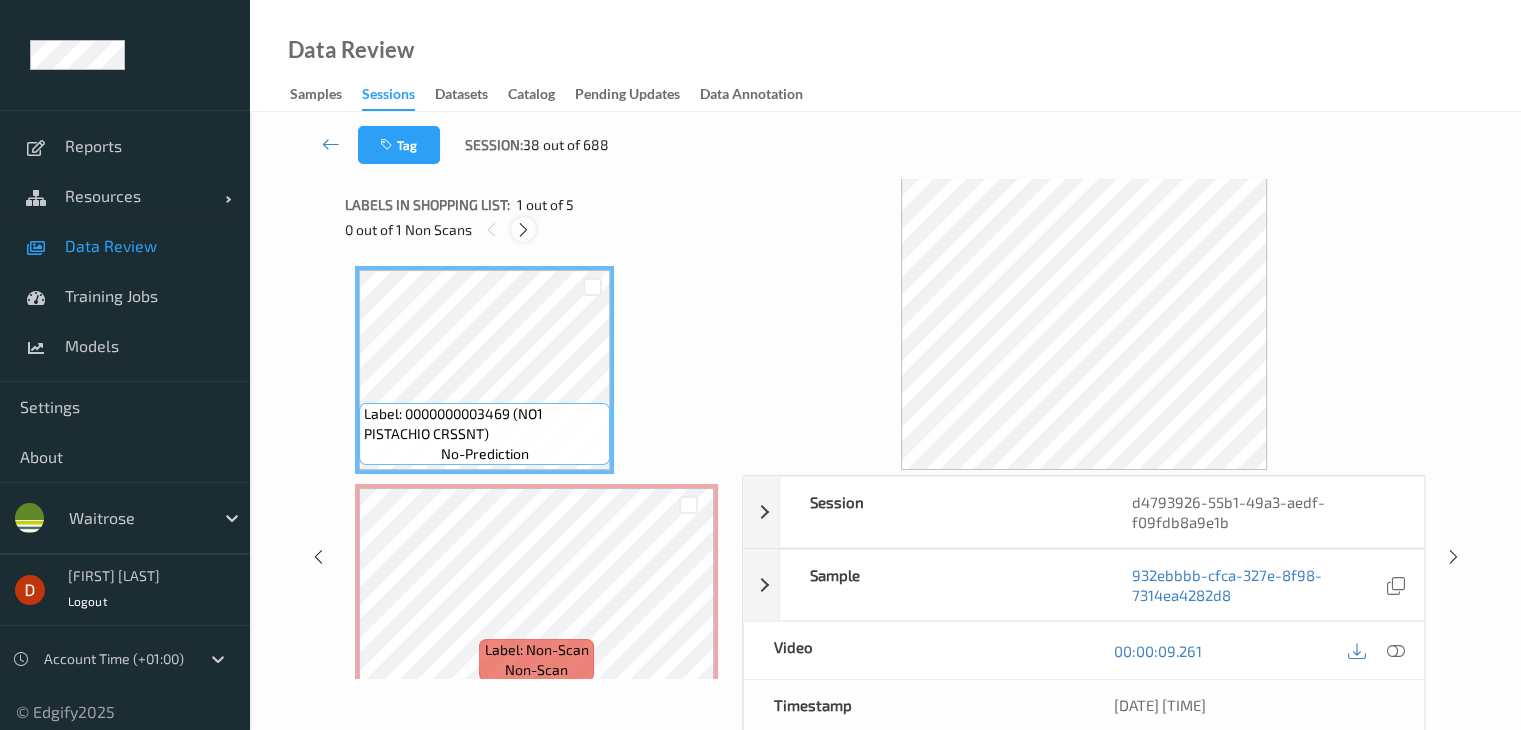 click at bounding box center [523, 230] 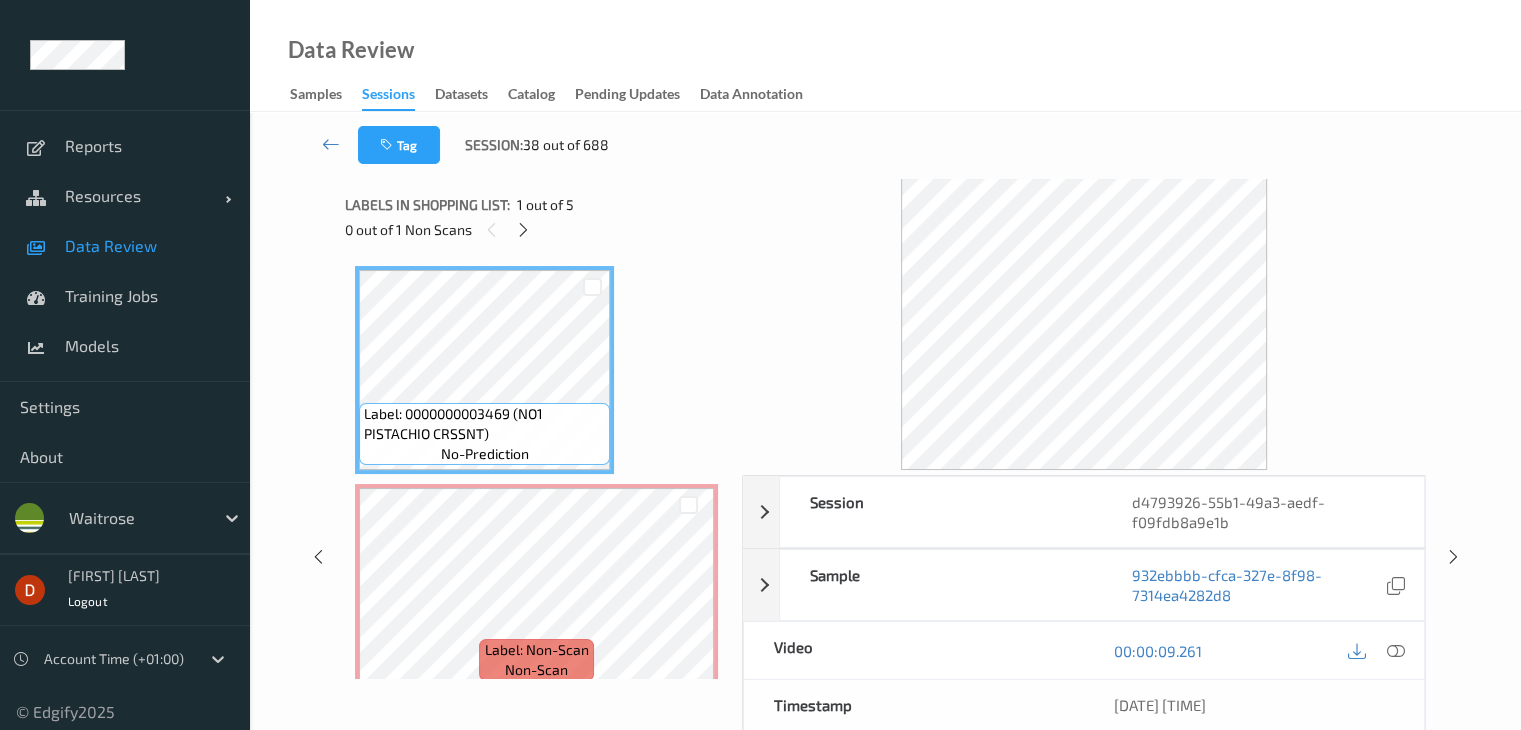 scroll, scrollTop: 10, scrollLeft: 0, axis: vertical 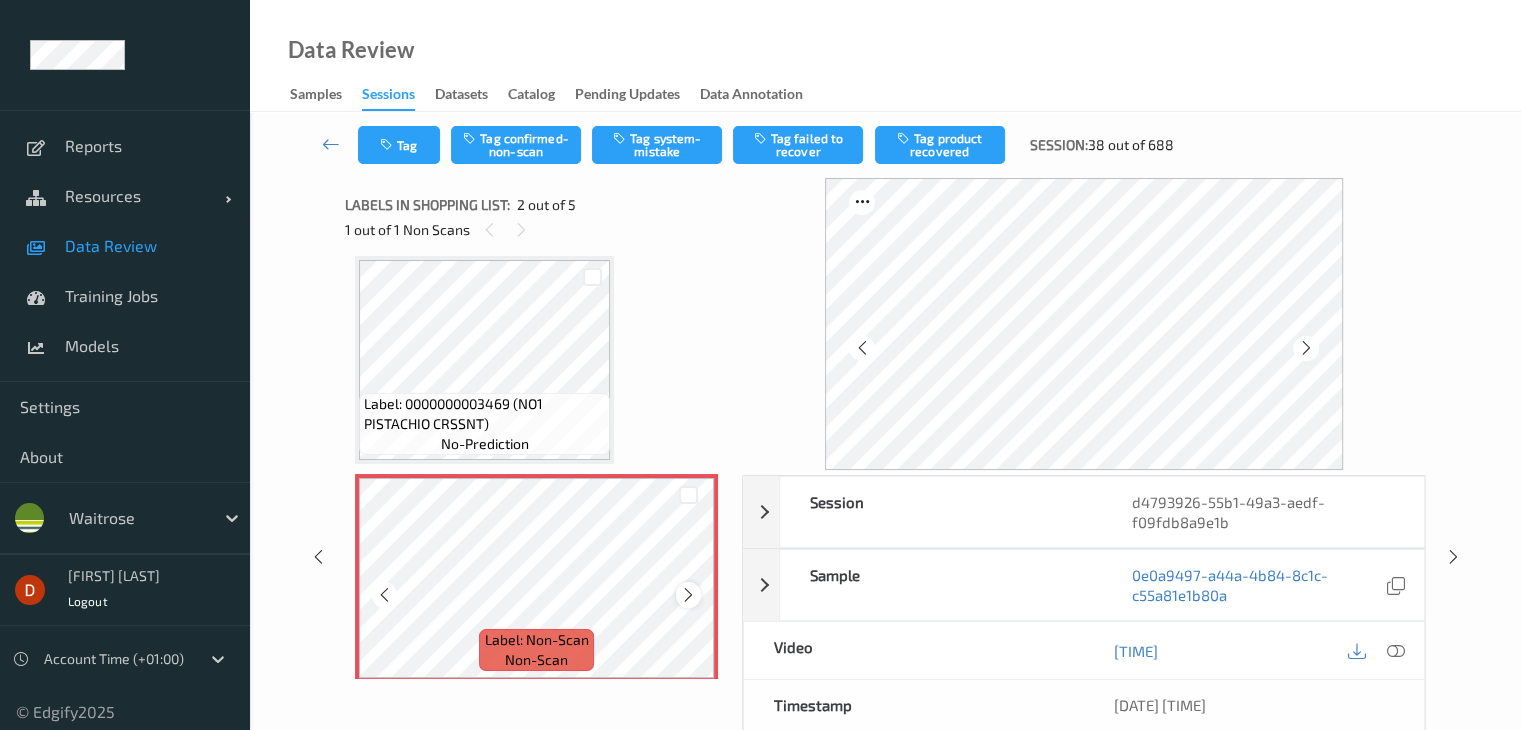 click at bounding box center [688, 594] 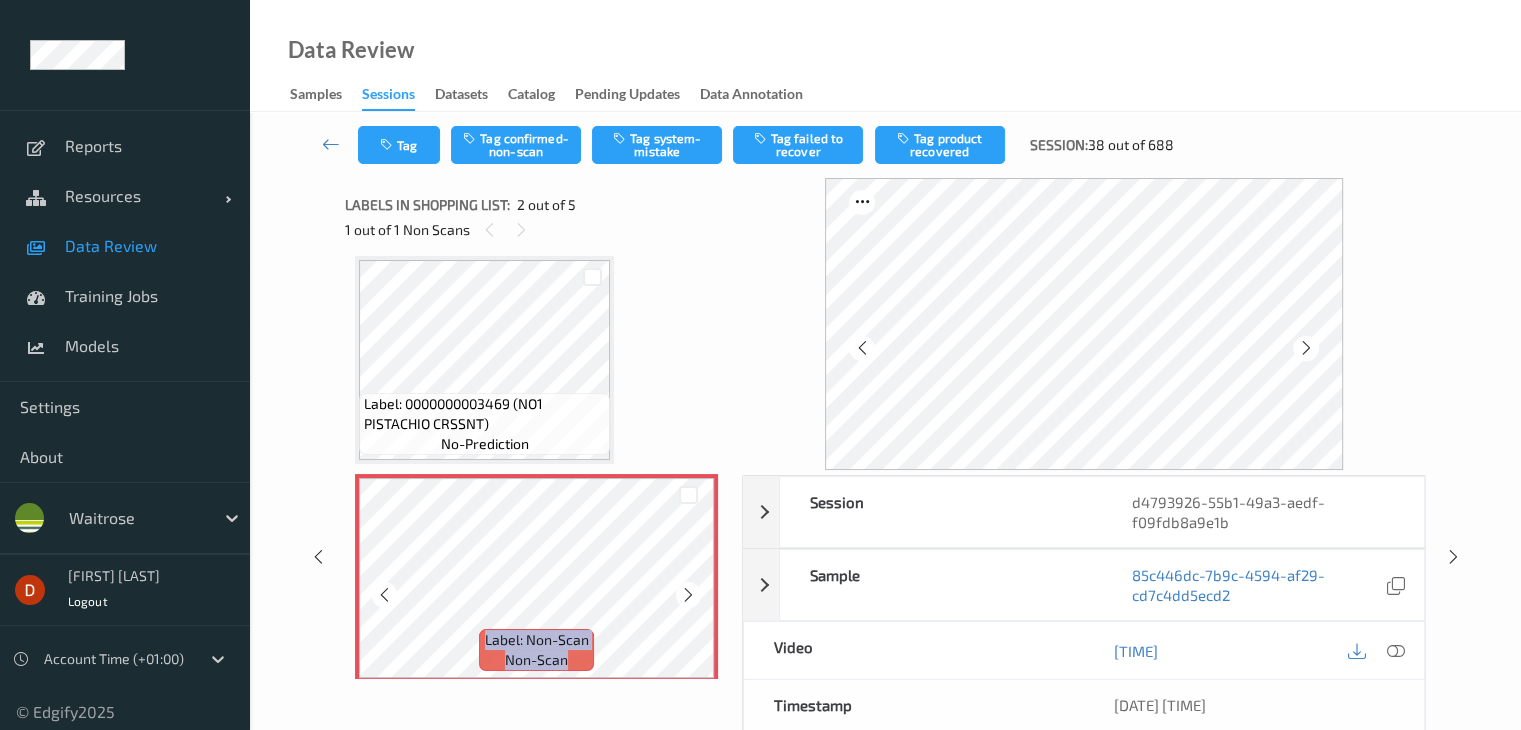 click at bounding box center (688, 594) 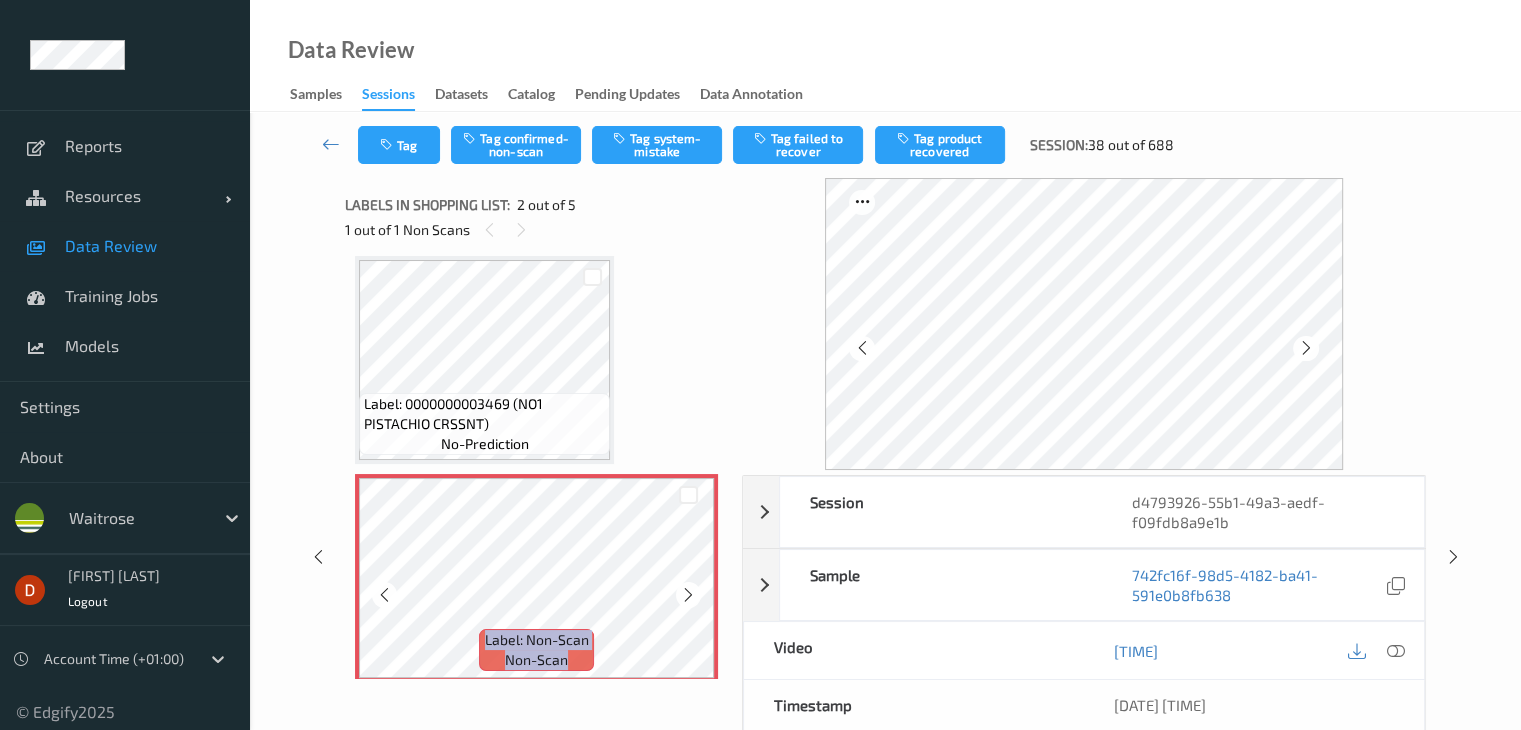 click at bounding box center (688, 594) 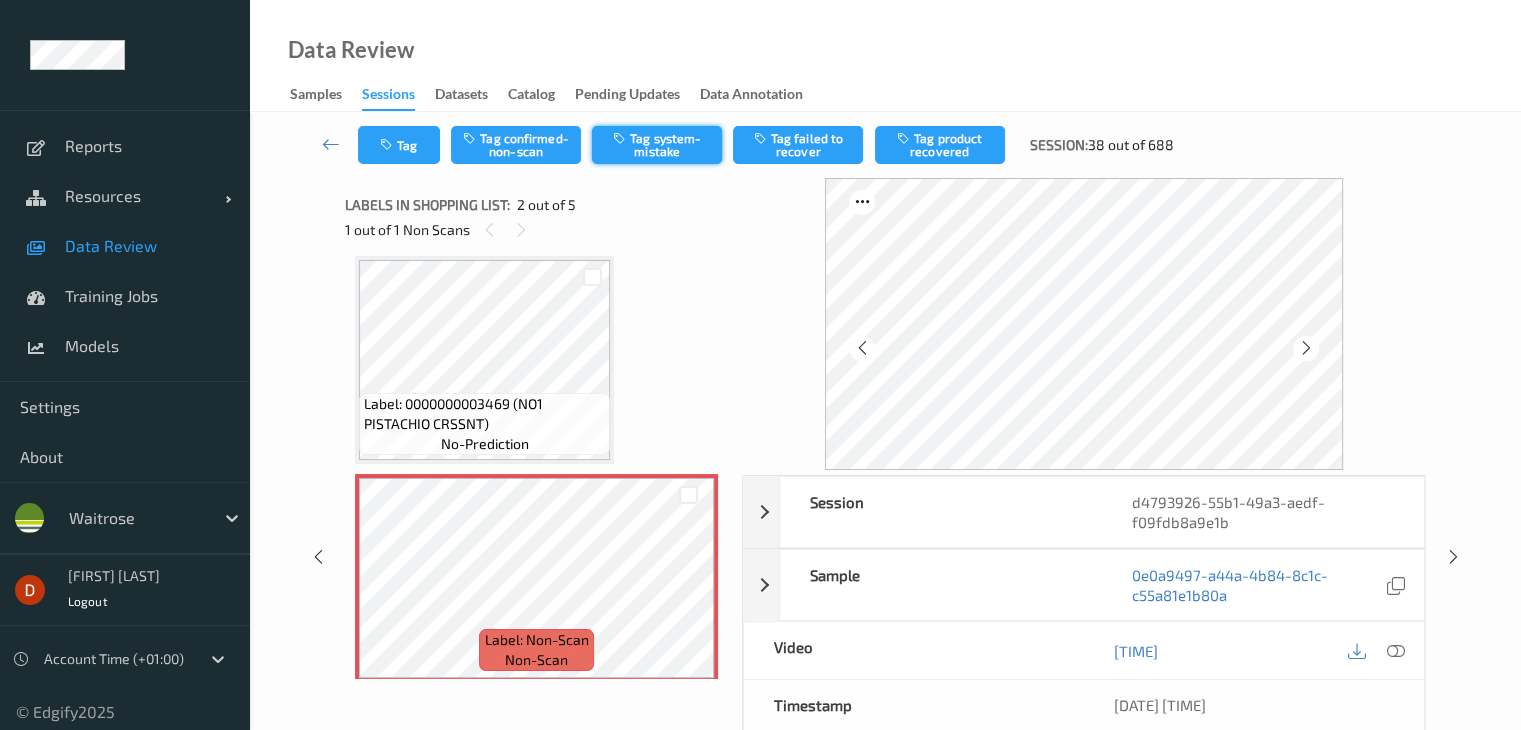 click on "Tag   system-mistake" at bounding box center (657, 145) 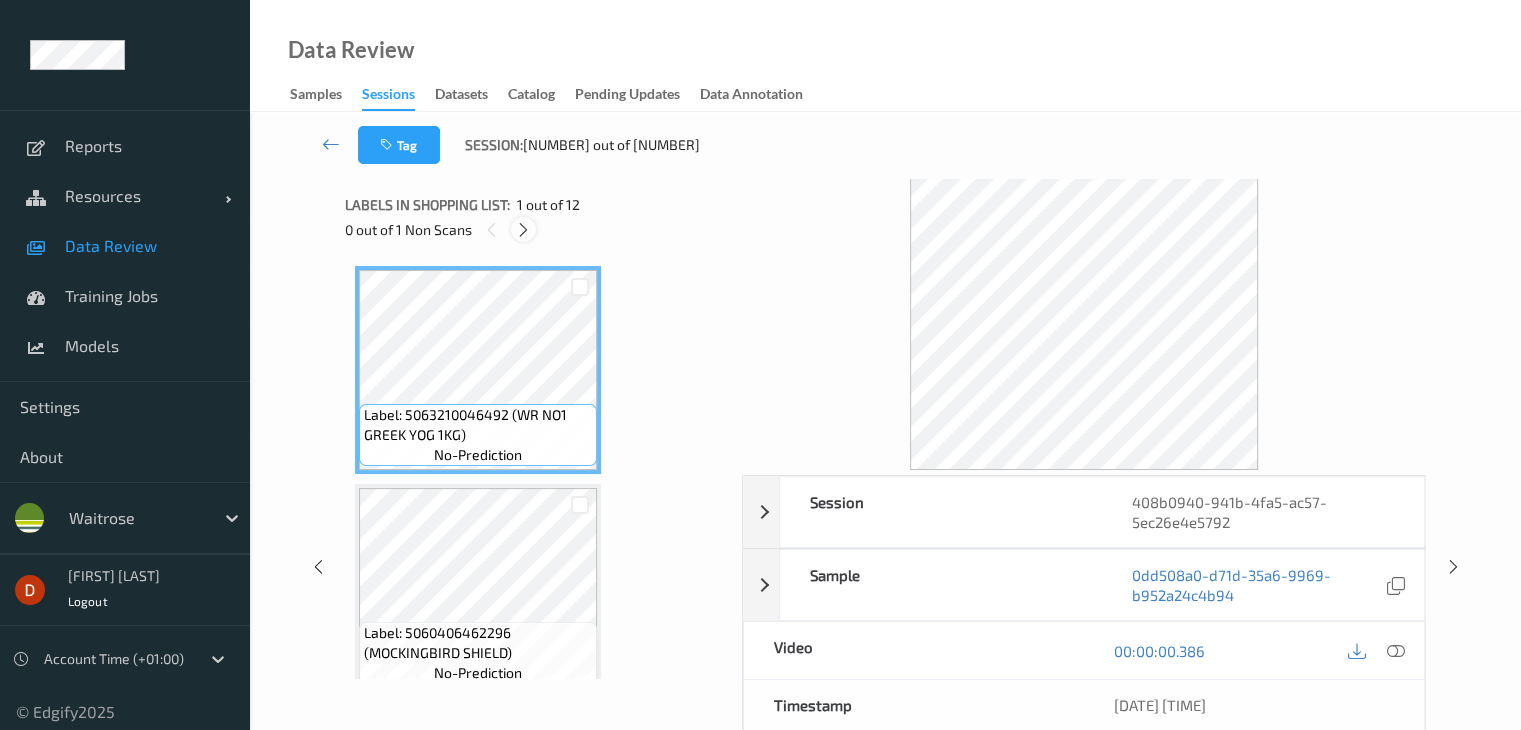 click at bounding box center [523, 230] 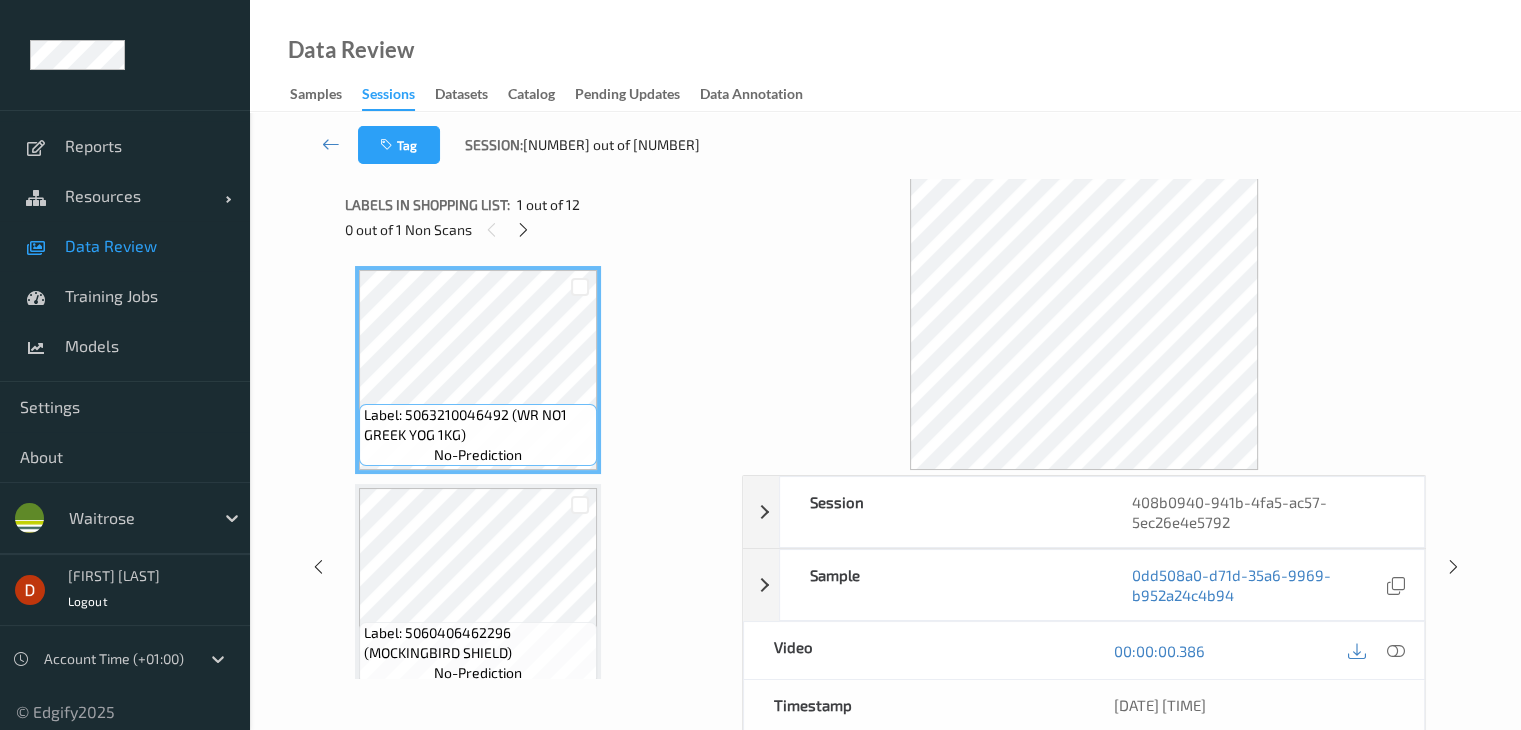 scroll, scrollTop: 446, scrollLeft: 0, axis: vertical 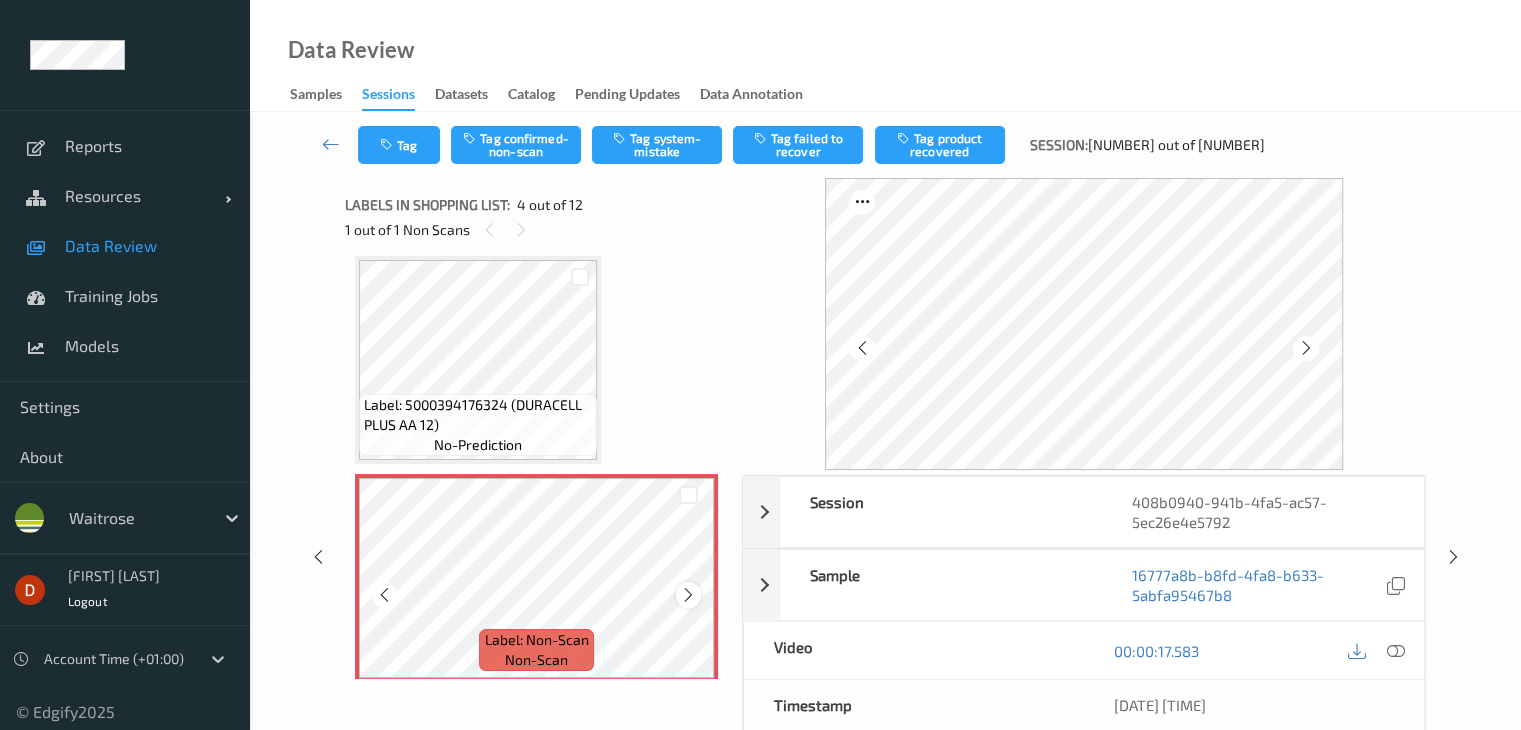 click at bounding box center (688, 595) 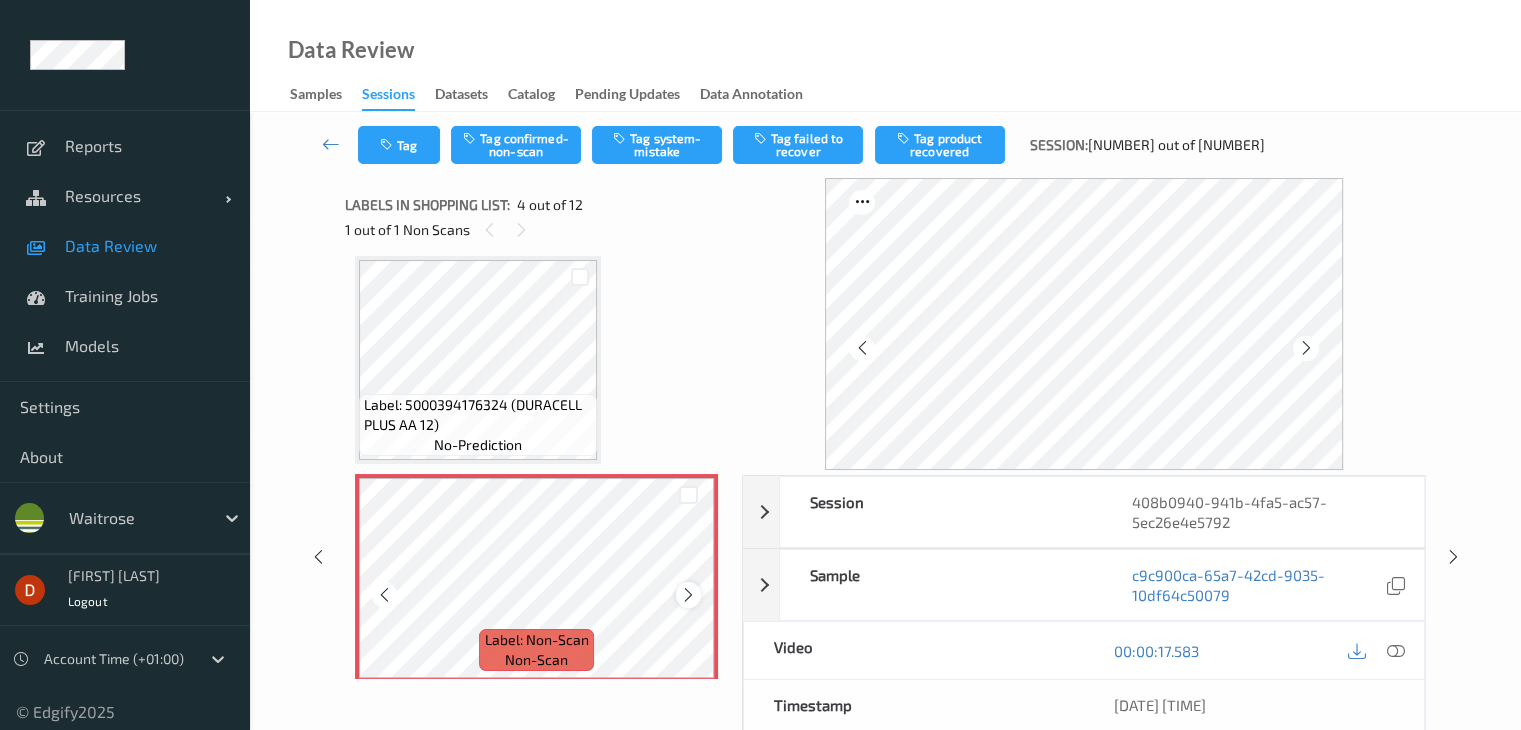 click at bounding box center (688, 595) 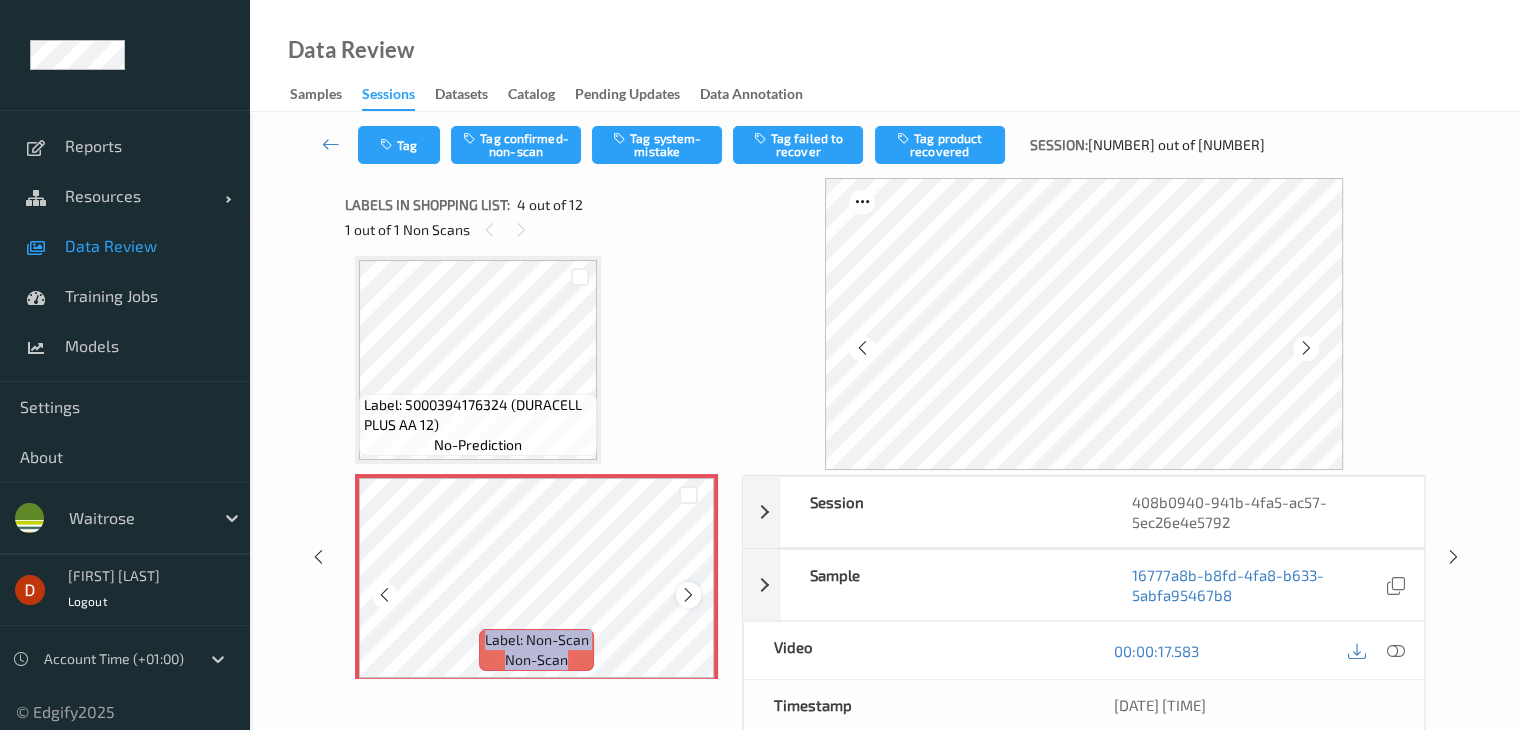 click at bounding box center [688, 595] 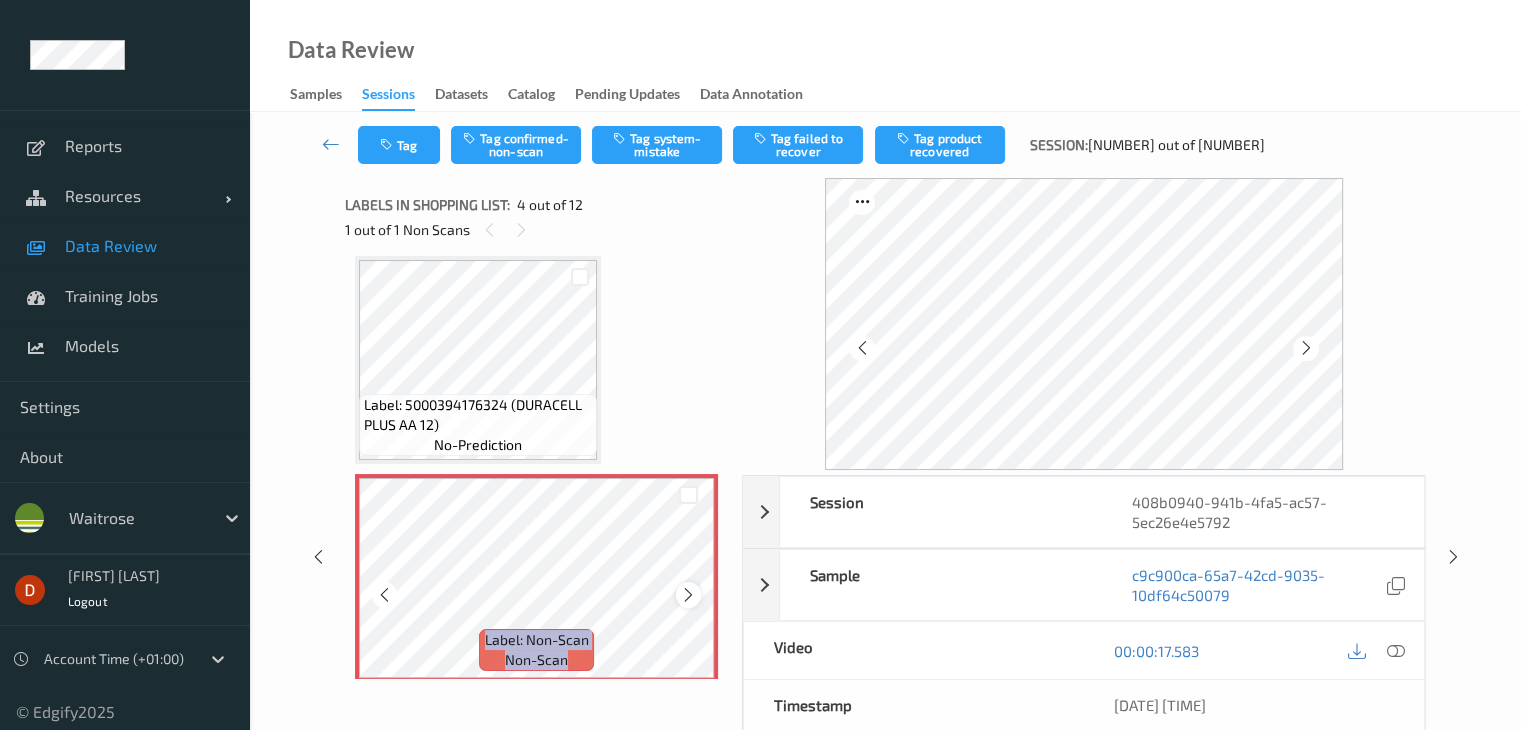 click at bounding box center (688, 595) 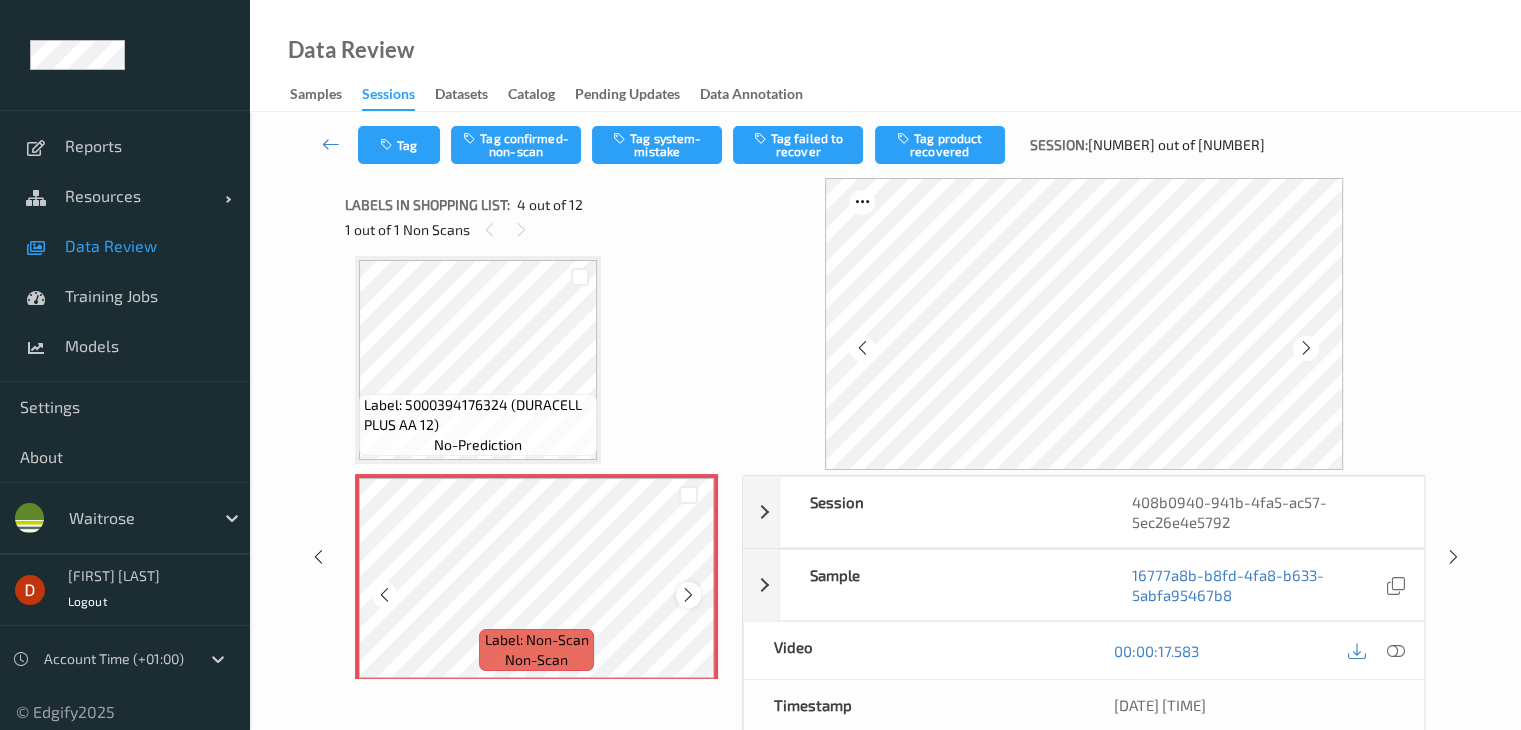 click at bounding box center (688, 595) 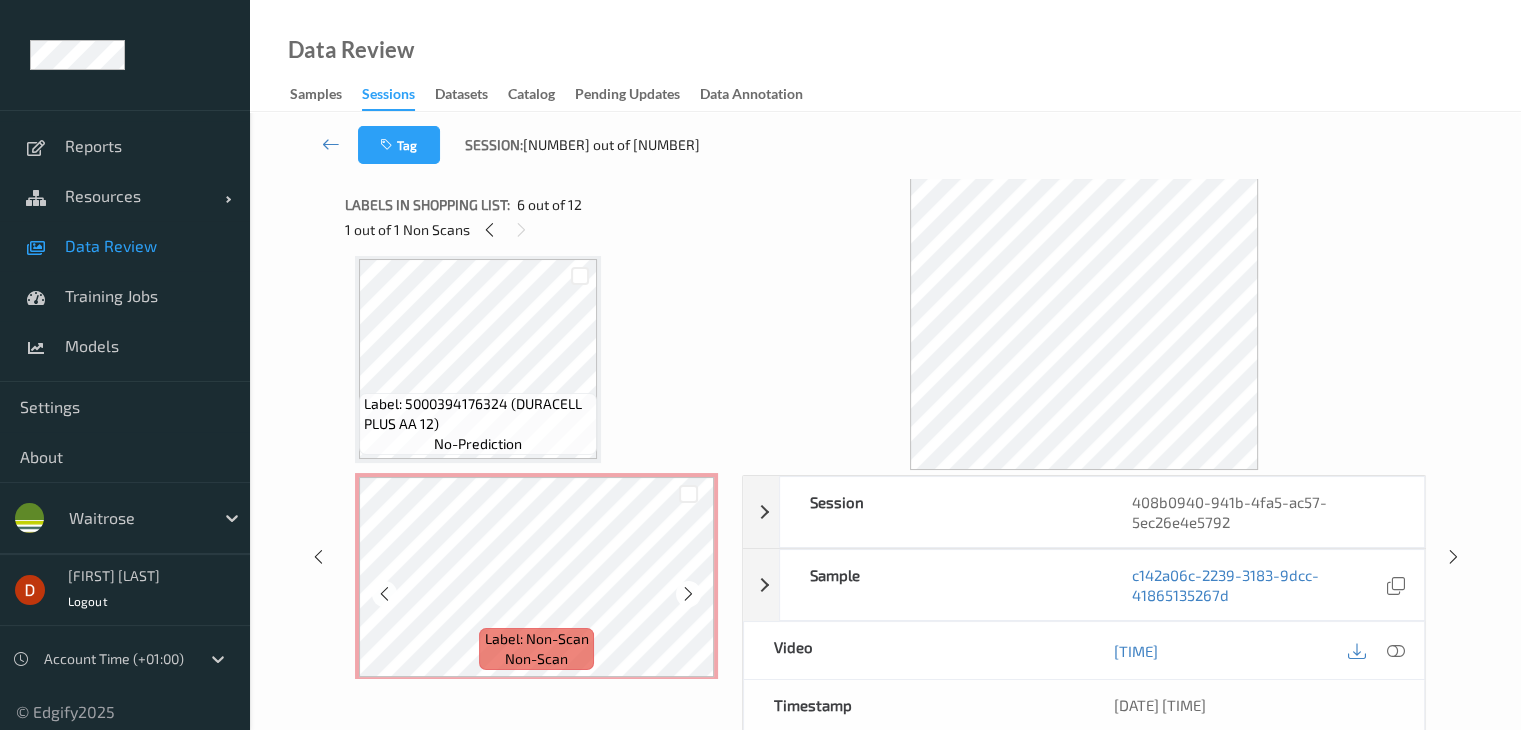 scroll, scrollTop: 446, scrollLeft: 0, axis: vertical 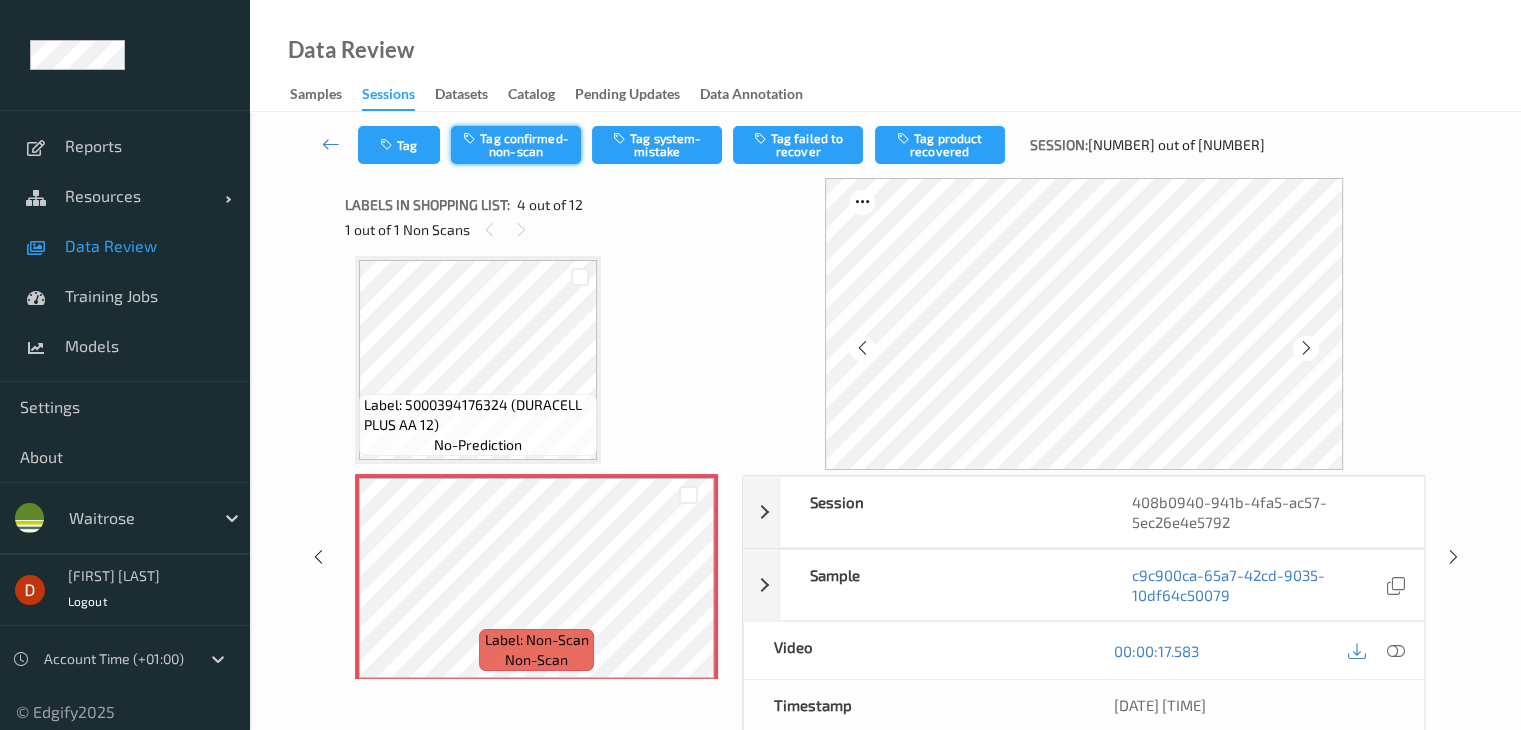 click on "Tag   confirmed-non-scan" at bounding box center (516, 145) 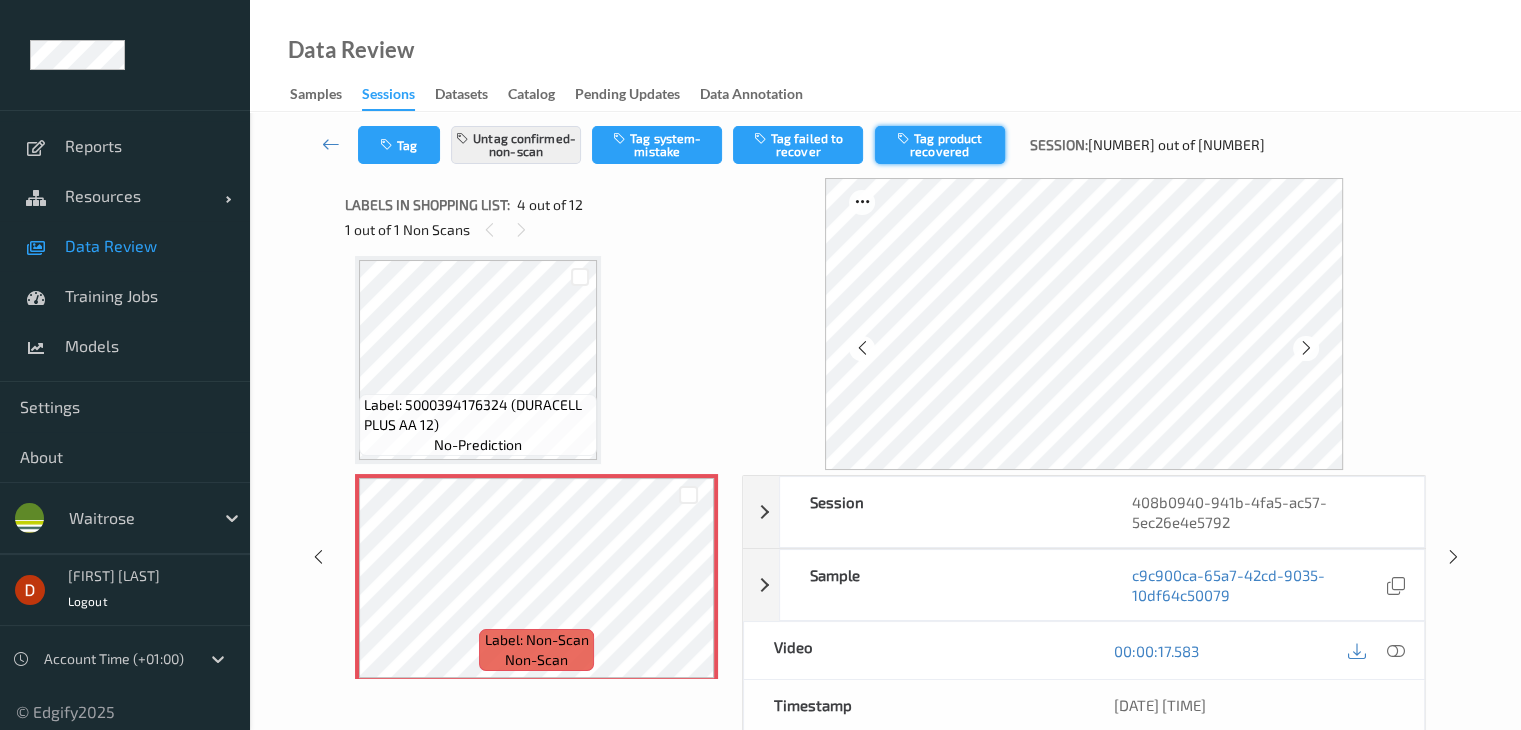 click on "Tag   product recovered" at bounding box center [940, 145] 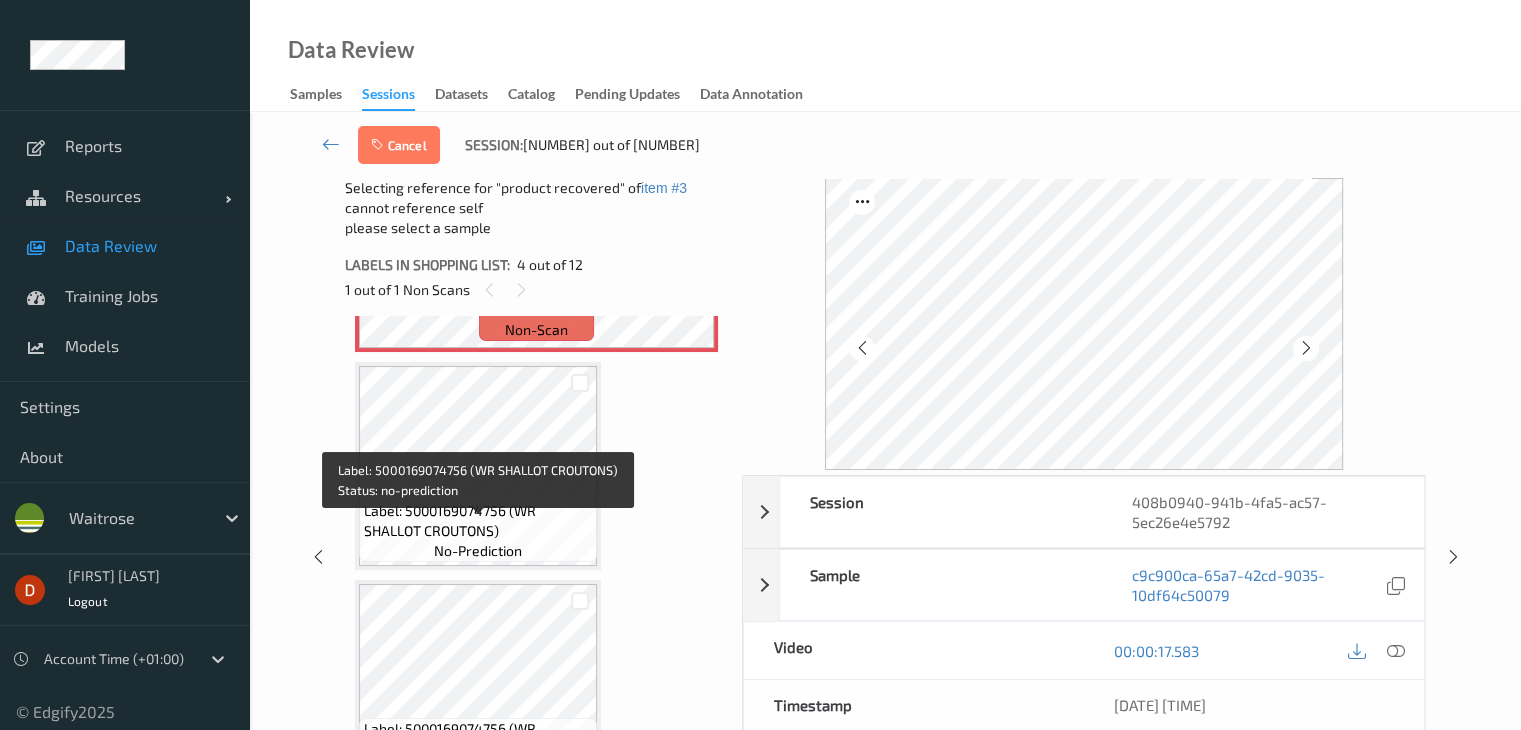 scroll, scrollTop: 846, scrollLeft: 0, axis: vertical 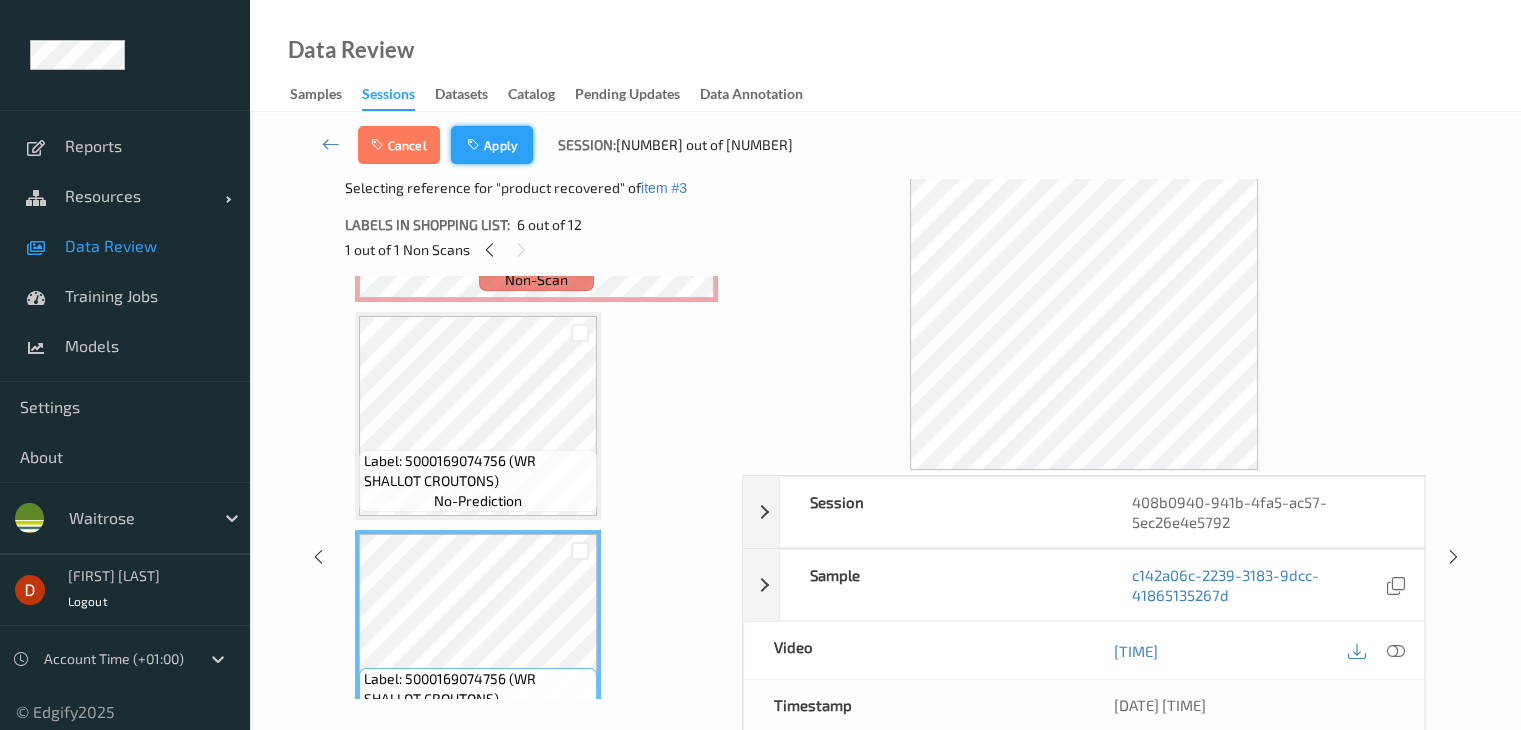 click on "Apply" at bounding box center [492, 145] 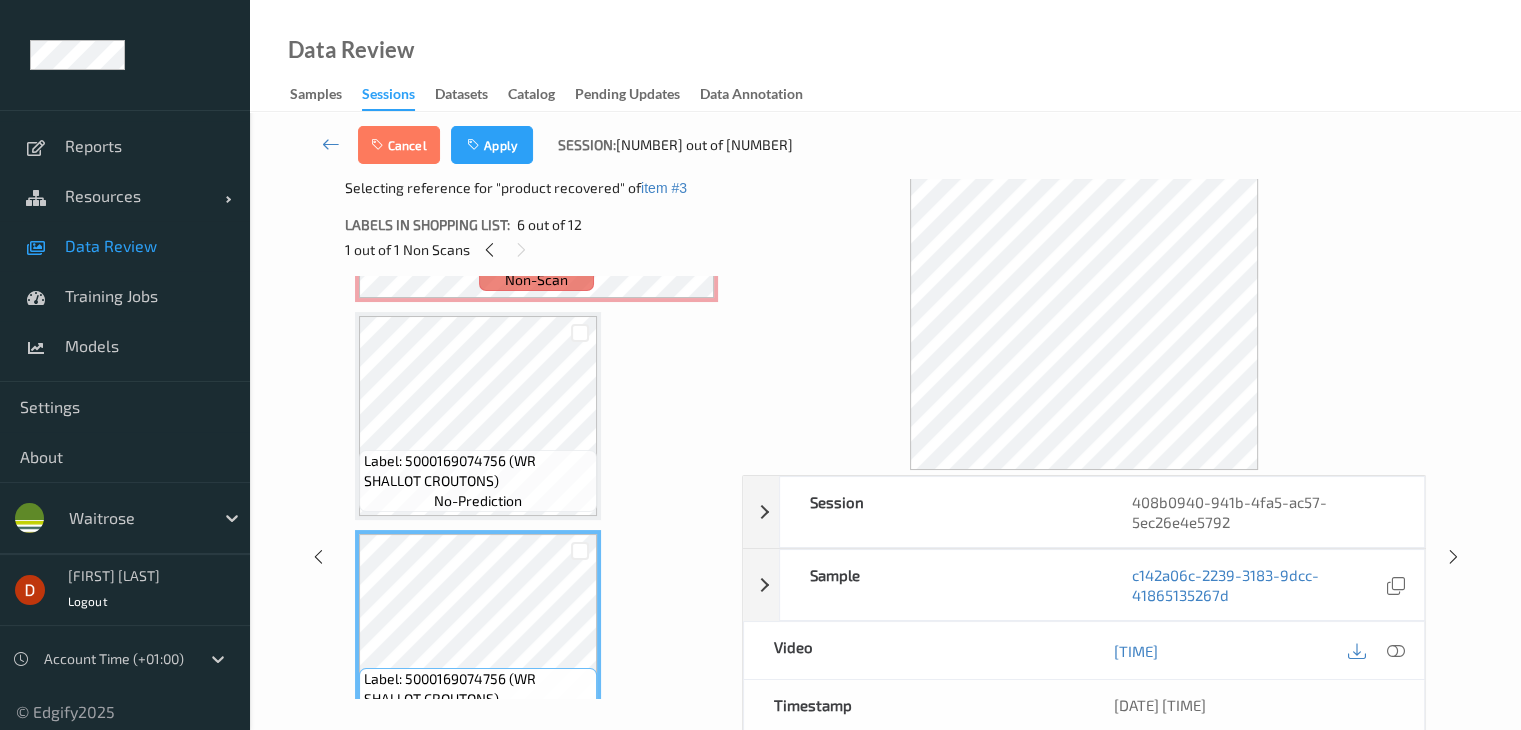 scroll, scrollTop: 446, scrollLeft: 0, axis: vertical 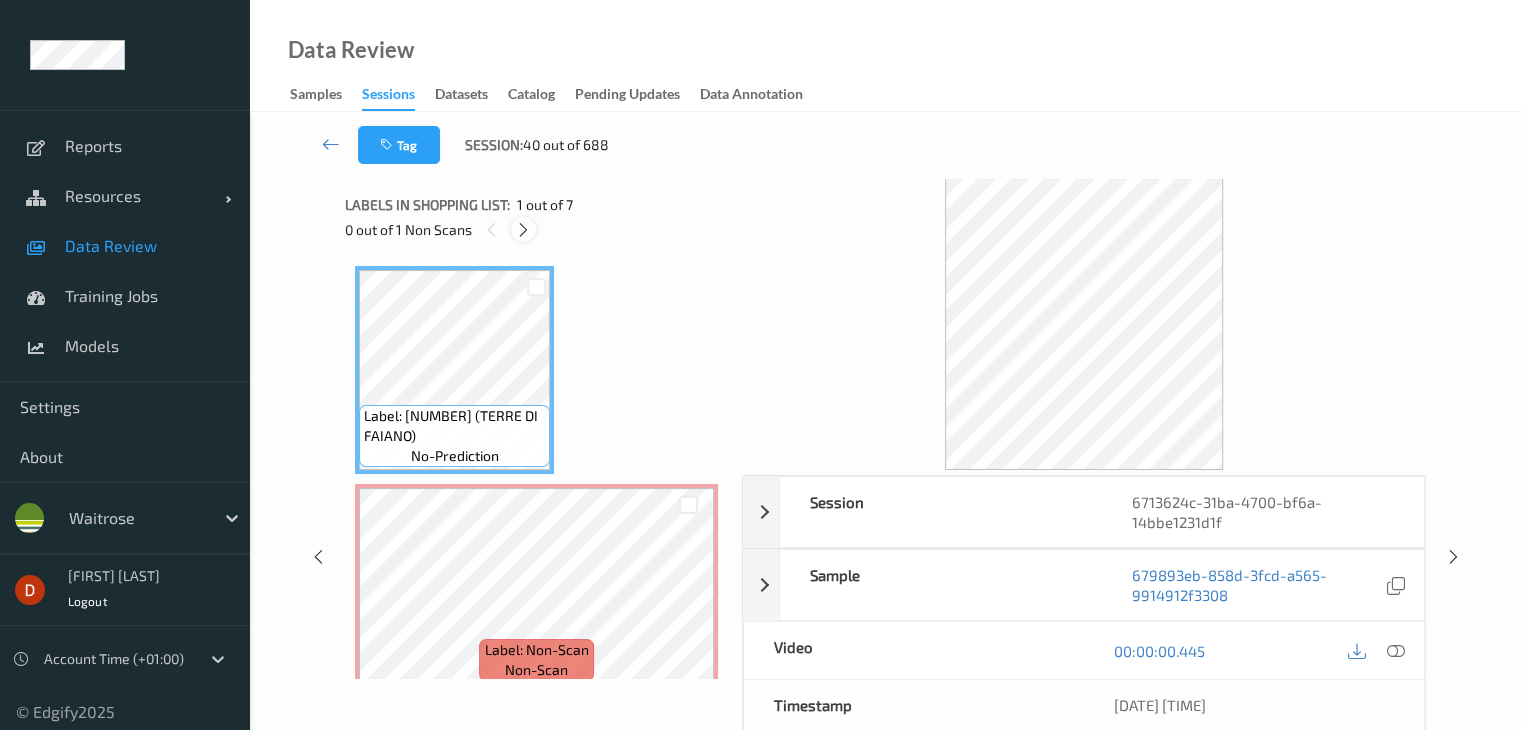 click at bounding box center [523, 230] 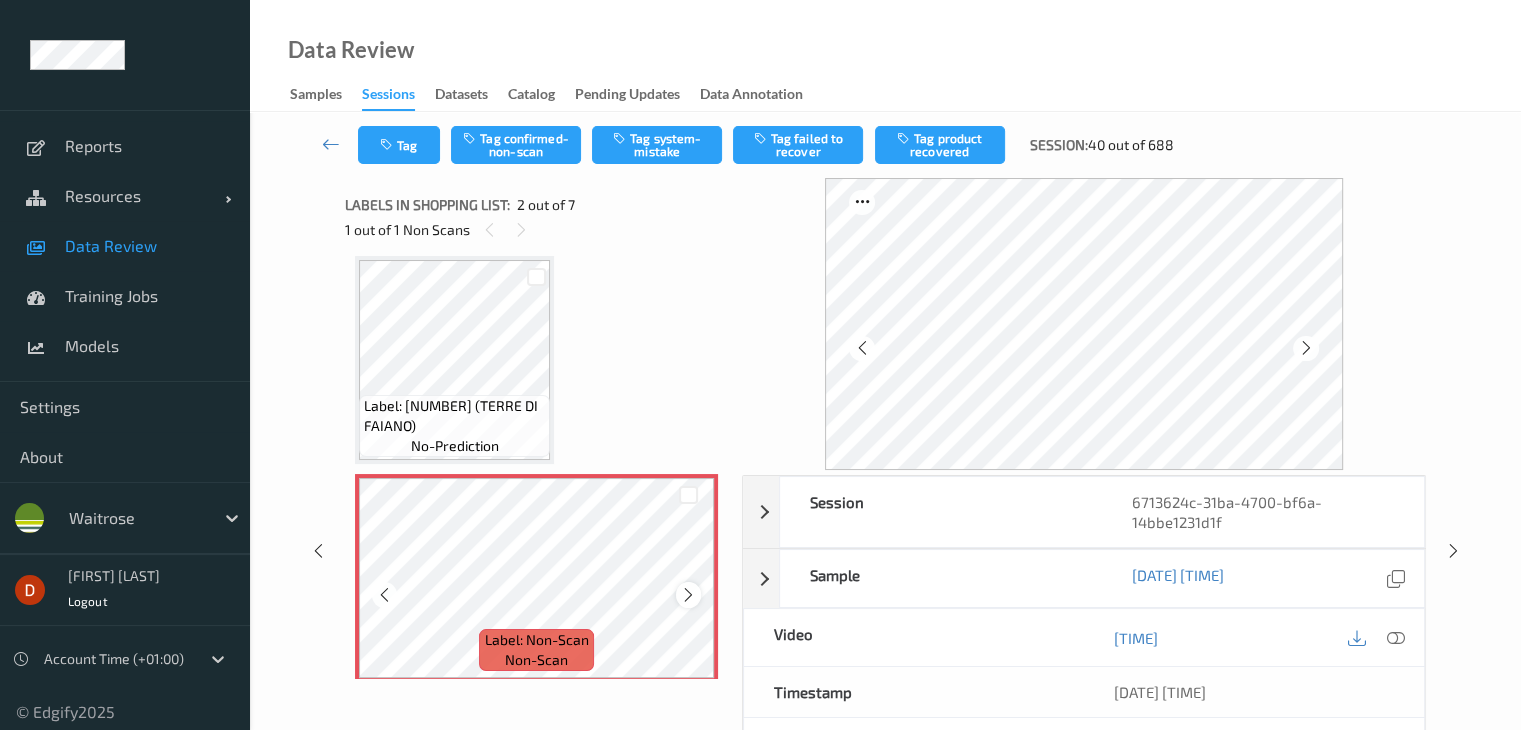 click at bounding box center [688, 595] 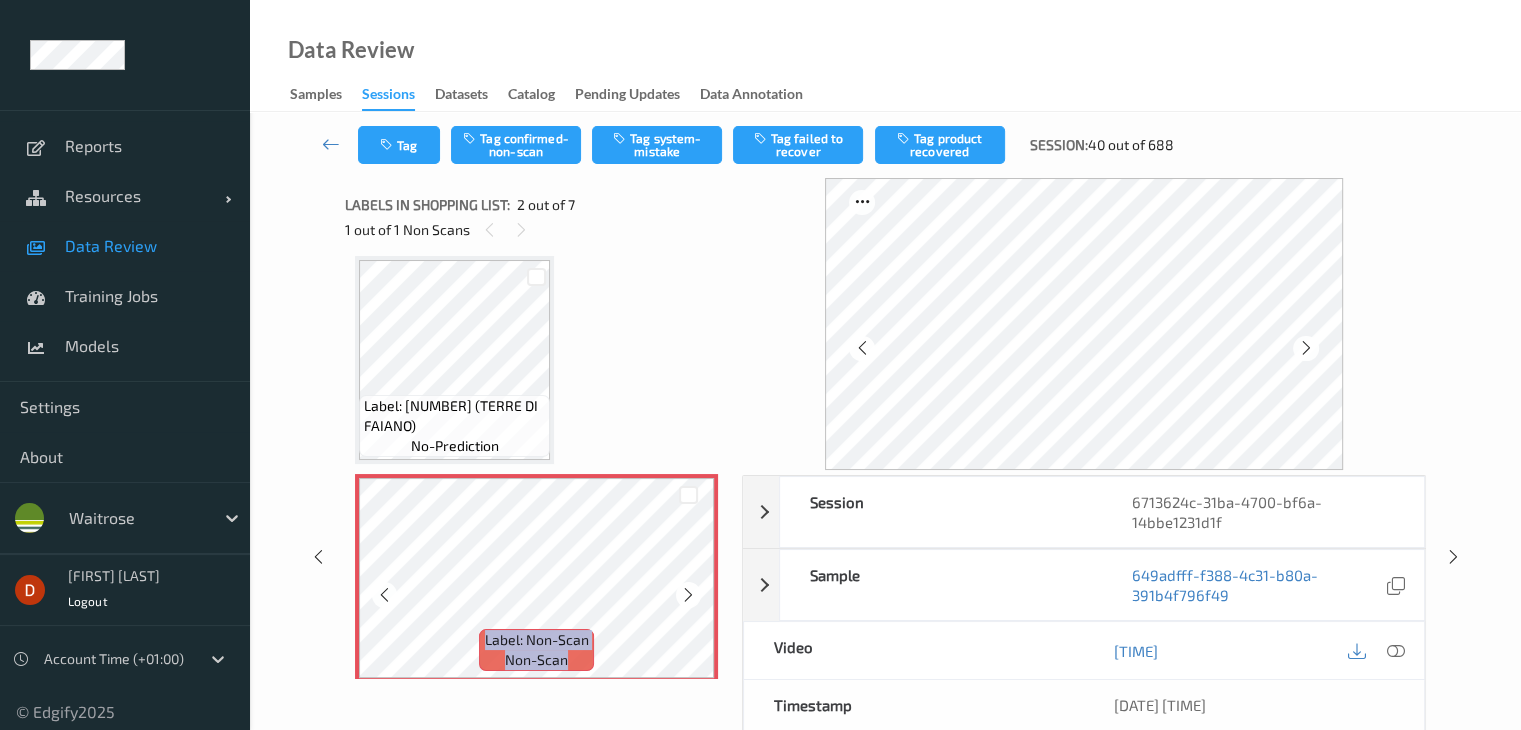 click at bounding box center [688, 595] 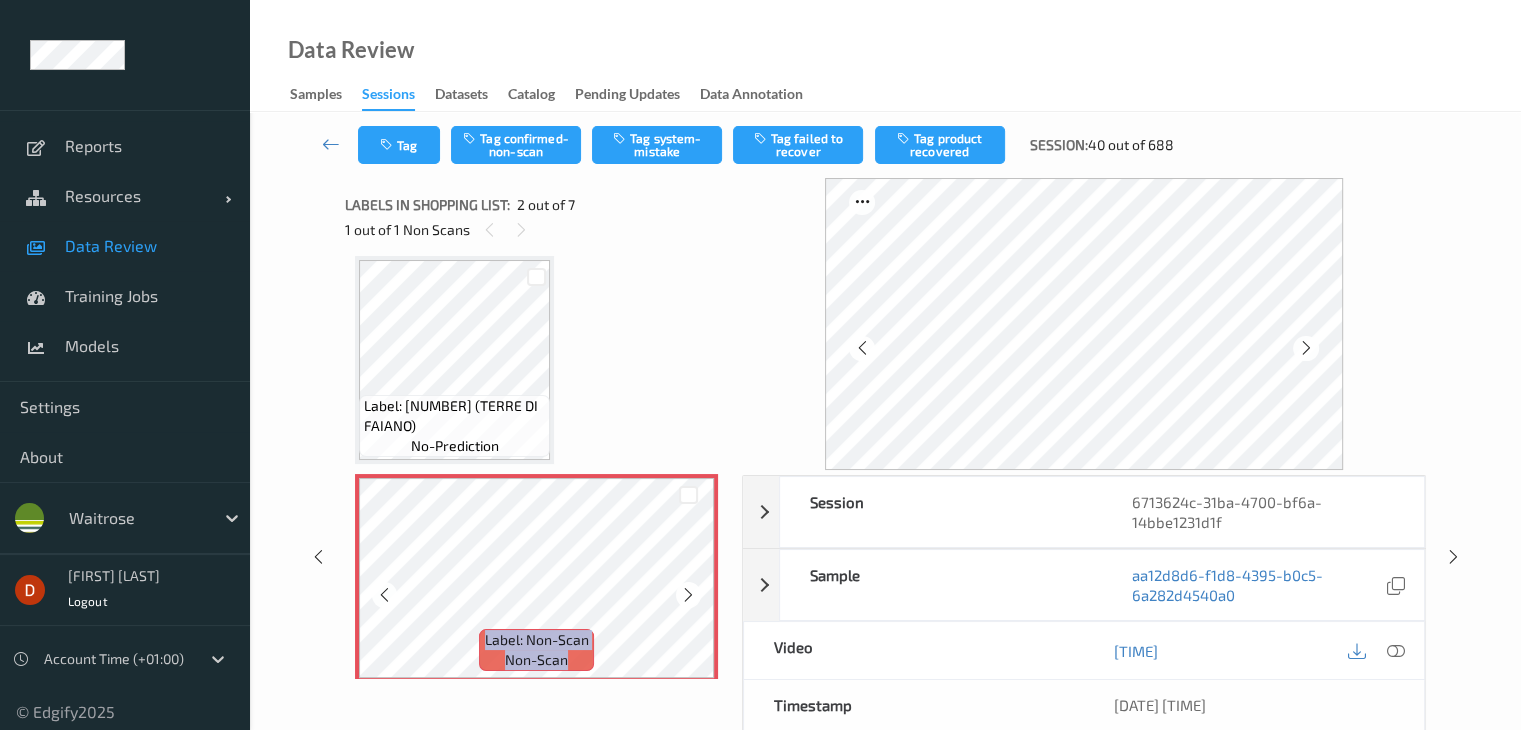 click at bounding box center [688, 595] 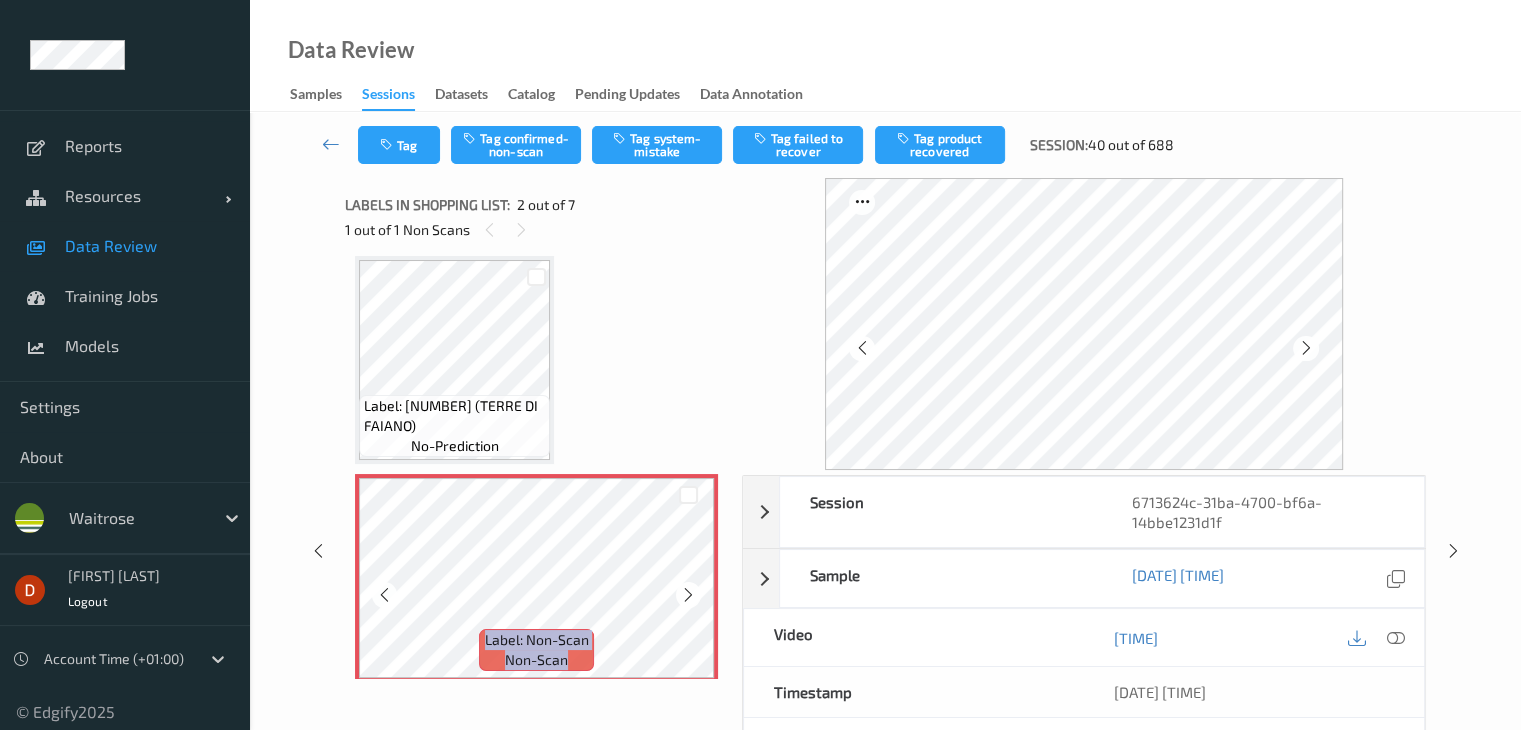 click at bounding box center (688, 595) 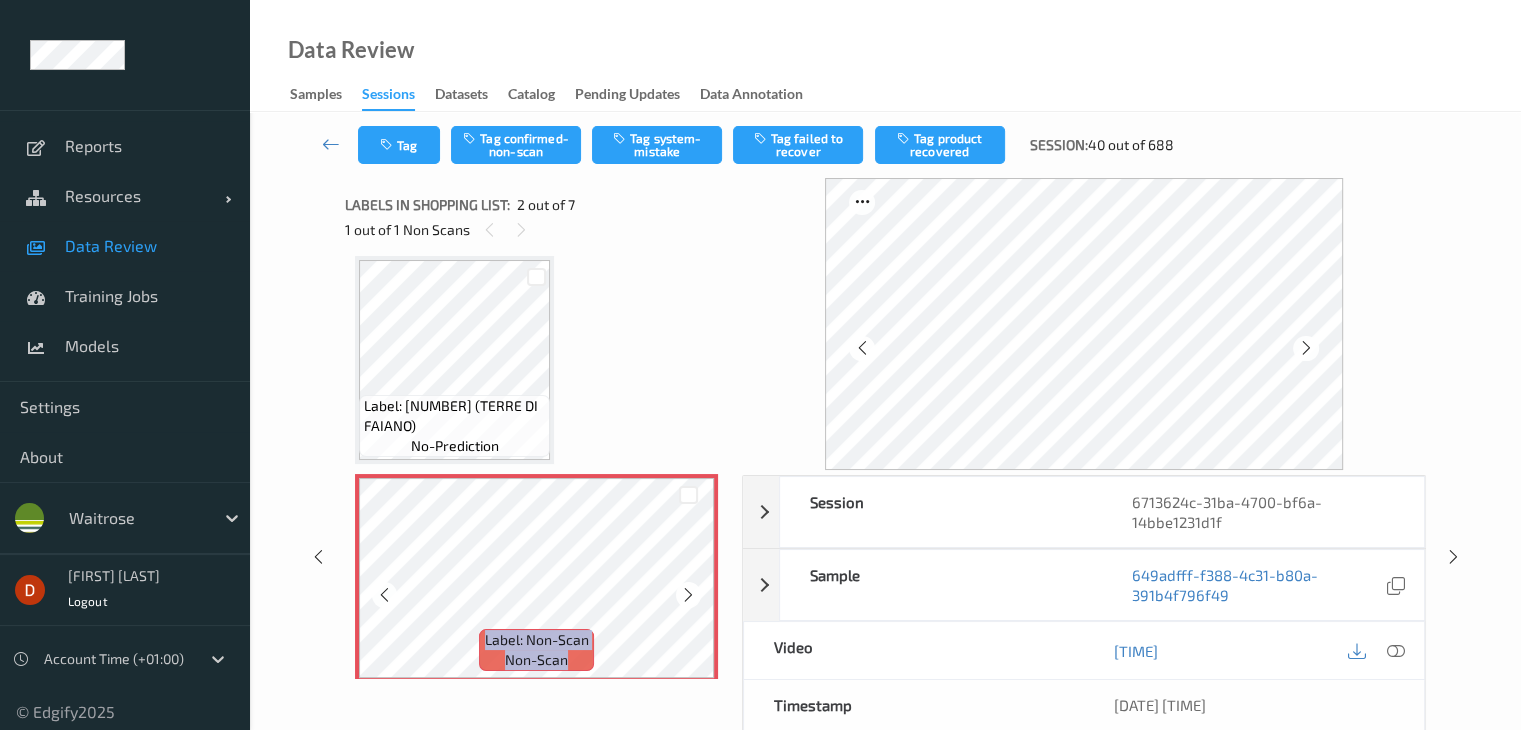 click at bounding box center (688, 595) 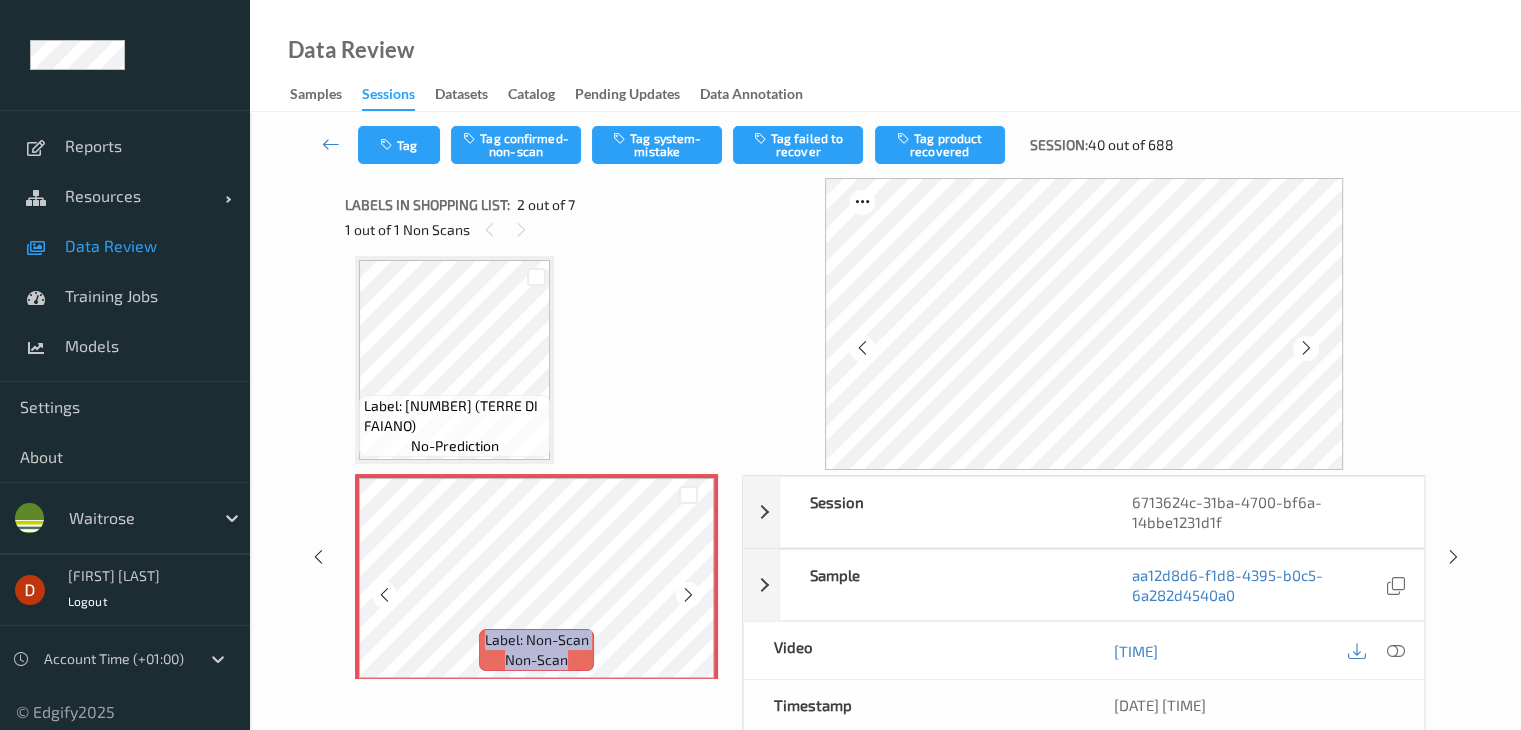 click at bounding box center [688, 595] 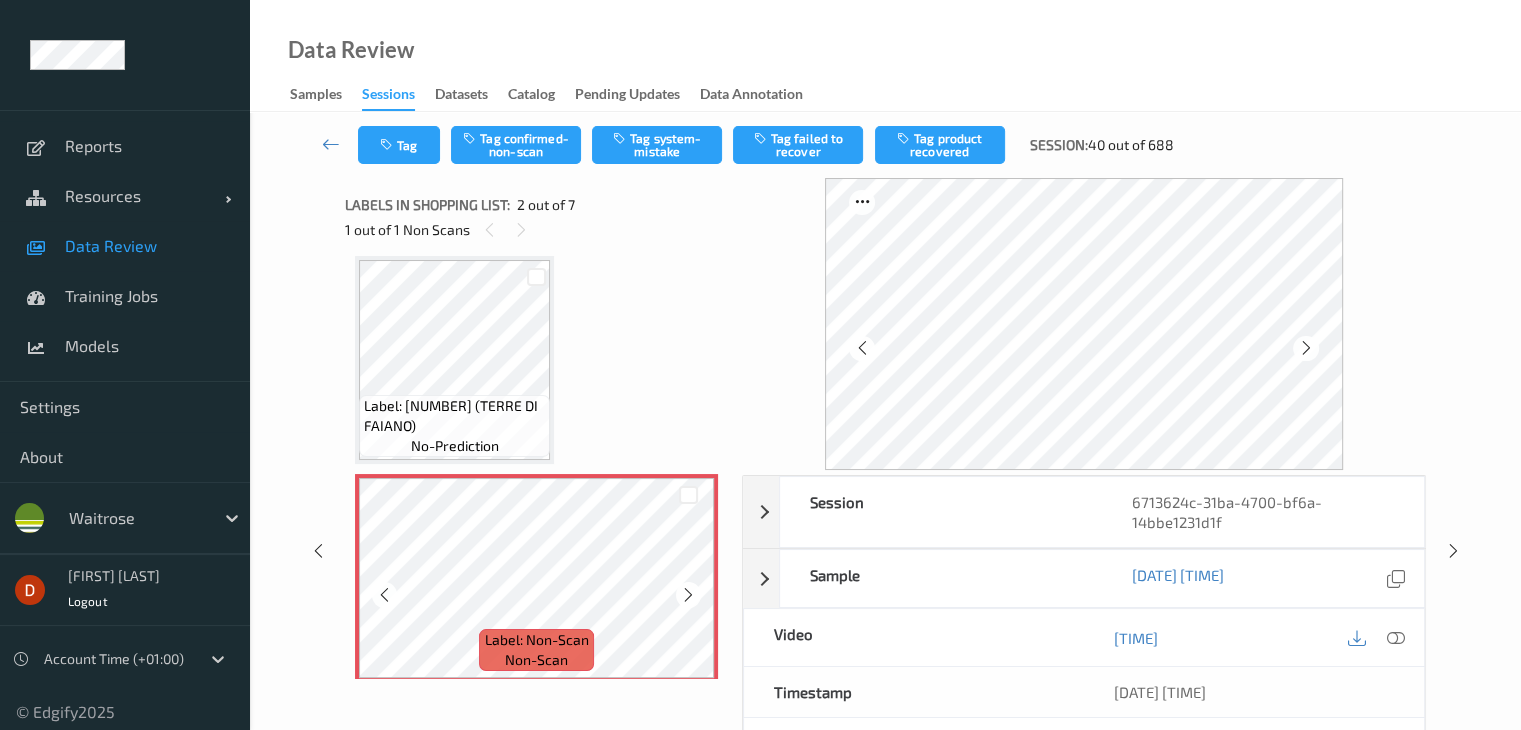 click at bounding box center [688, 595] 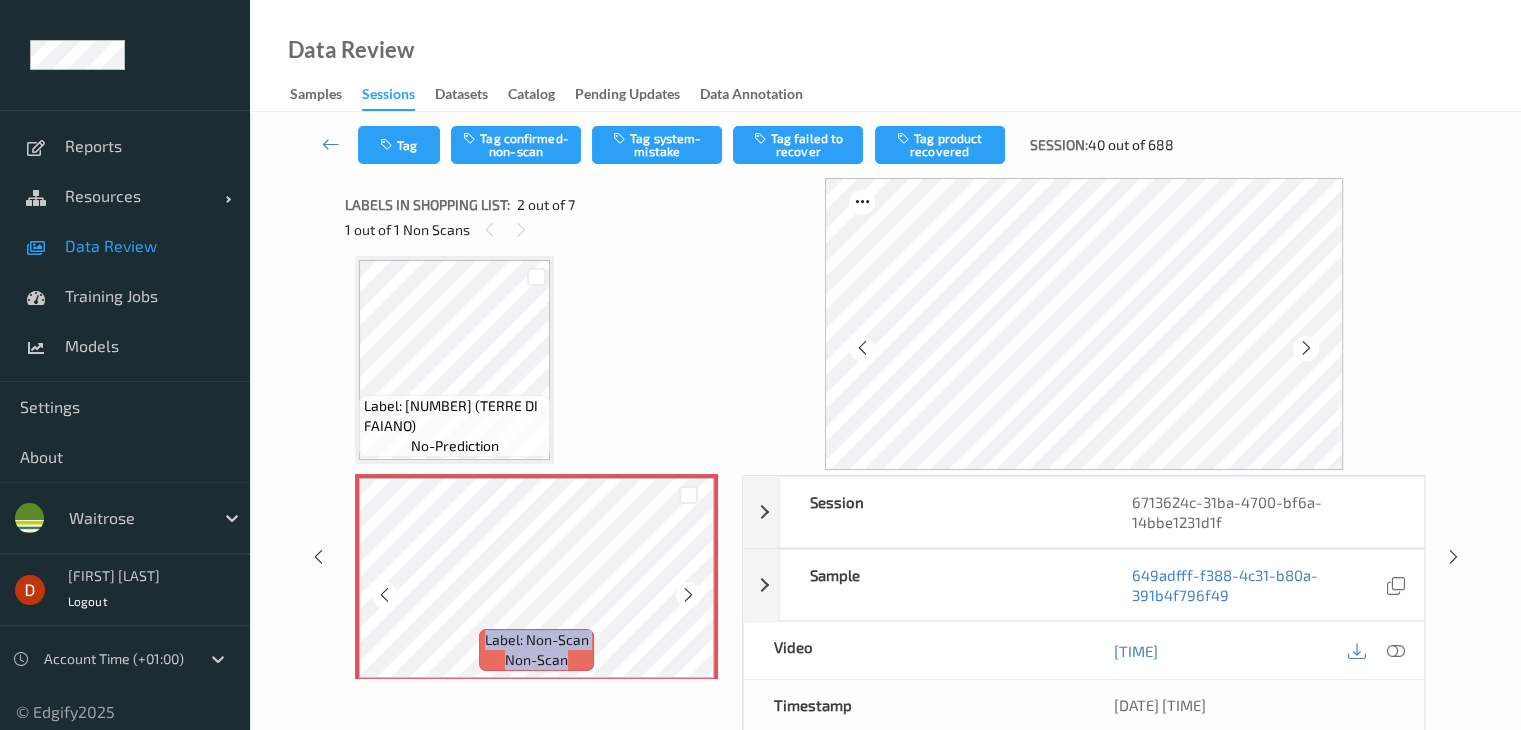 click at bounding box center [688, 595] 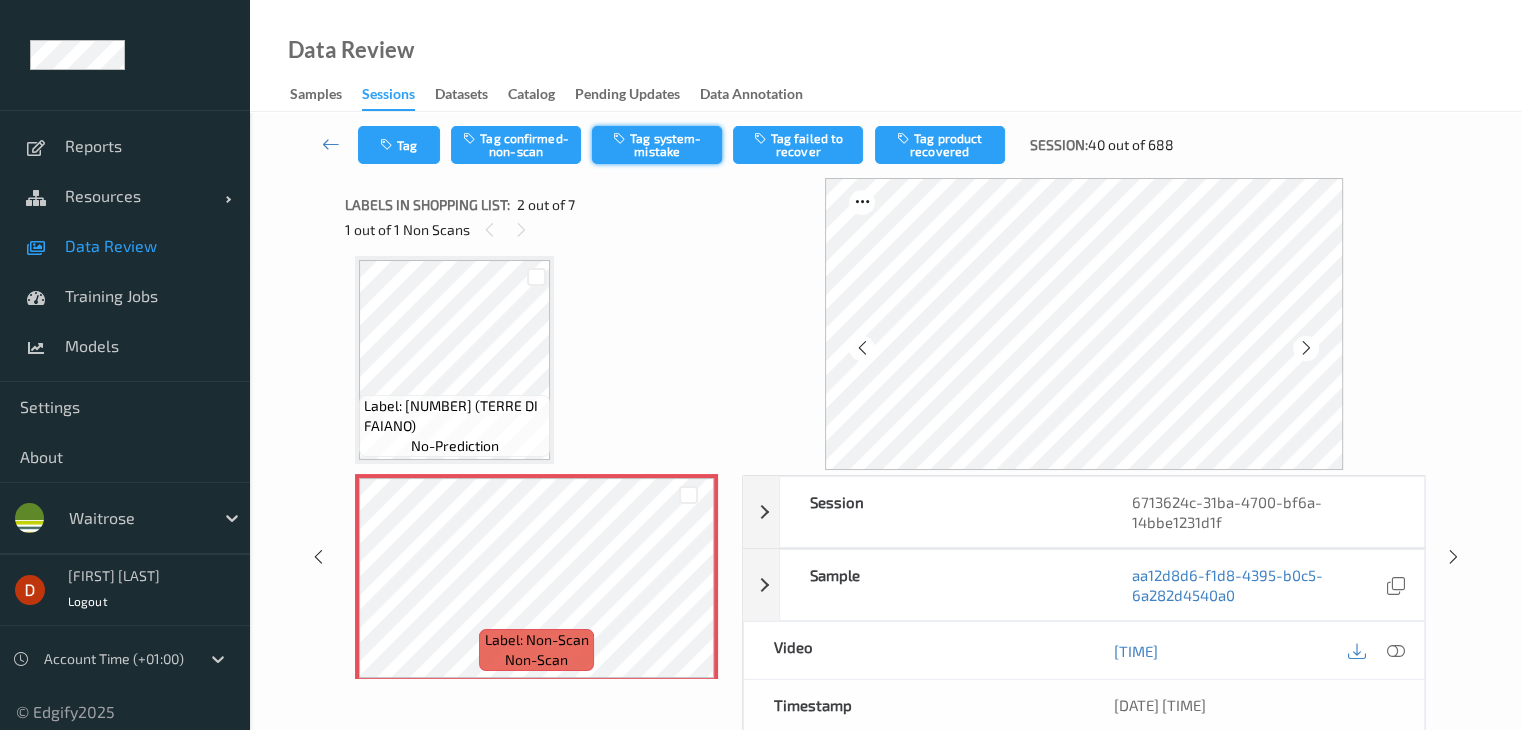 click on "Tag   system-mistake" at bounding box center (657, 145) 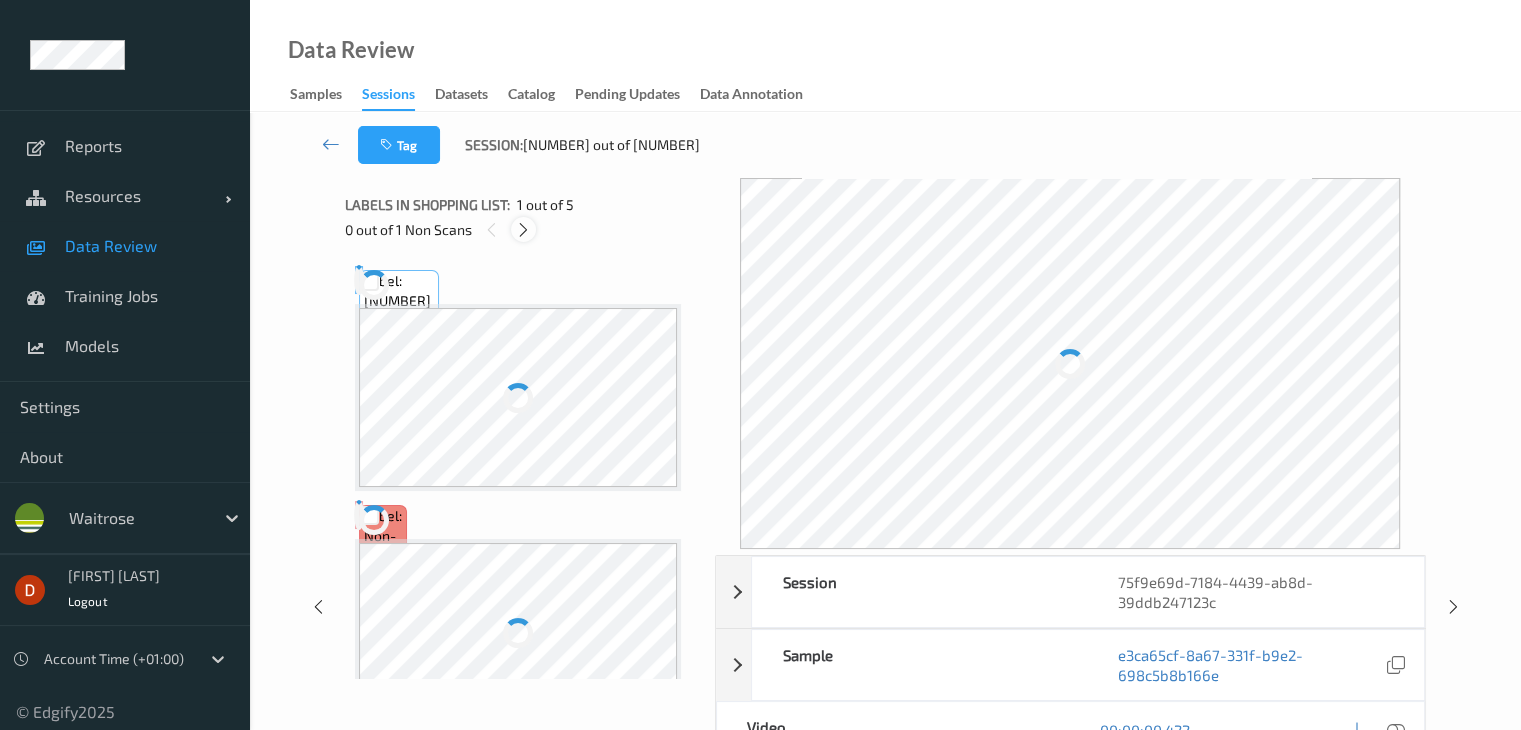 click at bounding box center [523, 230] 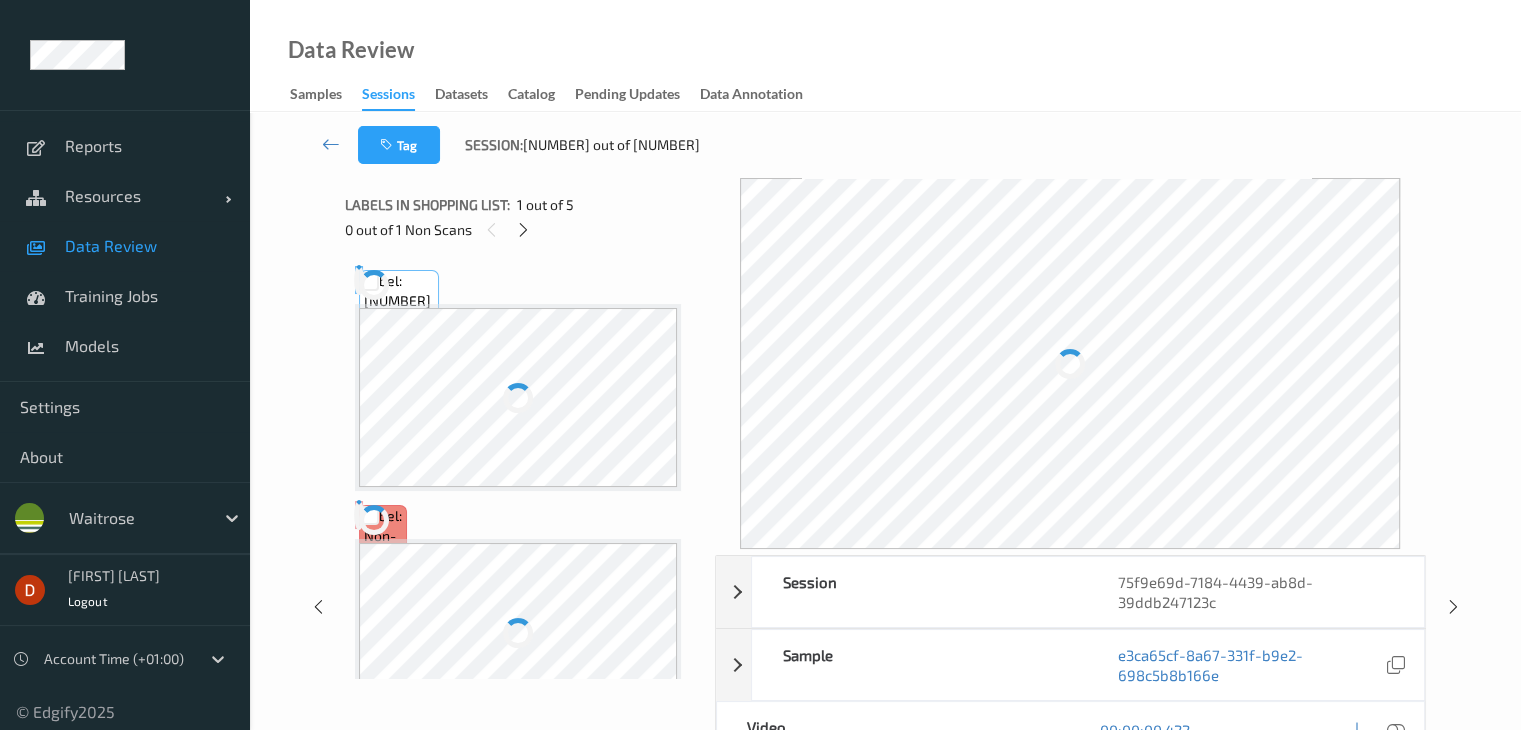 scroll, scrollTop: 228, scrollLeft: 0, axis: vertical 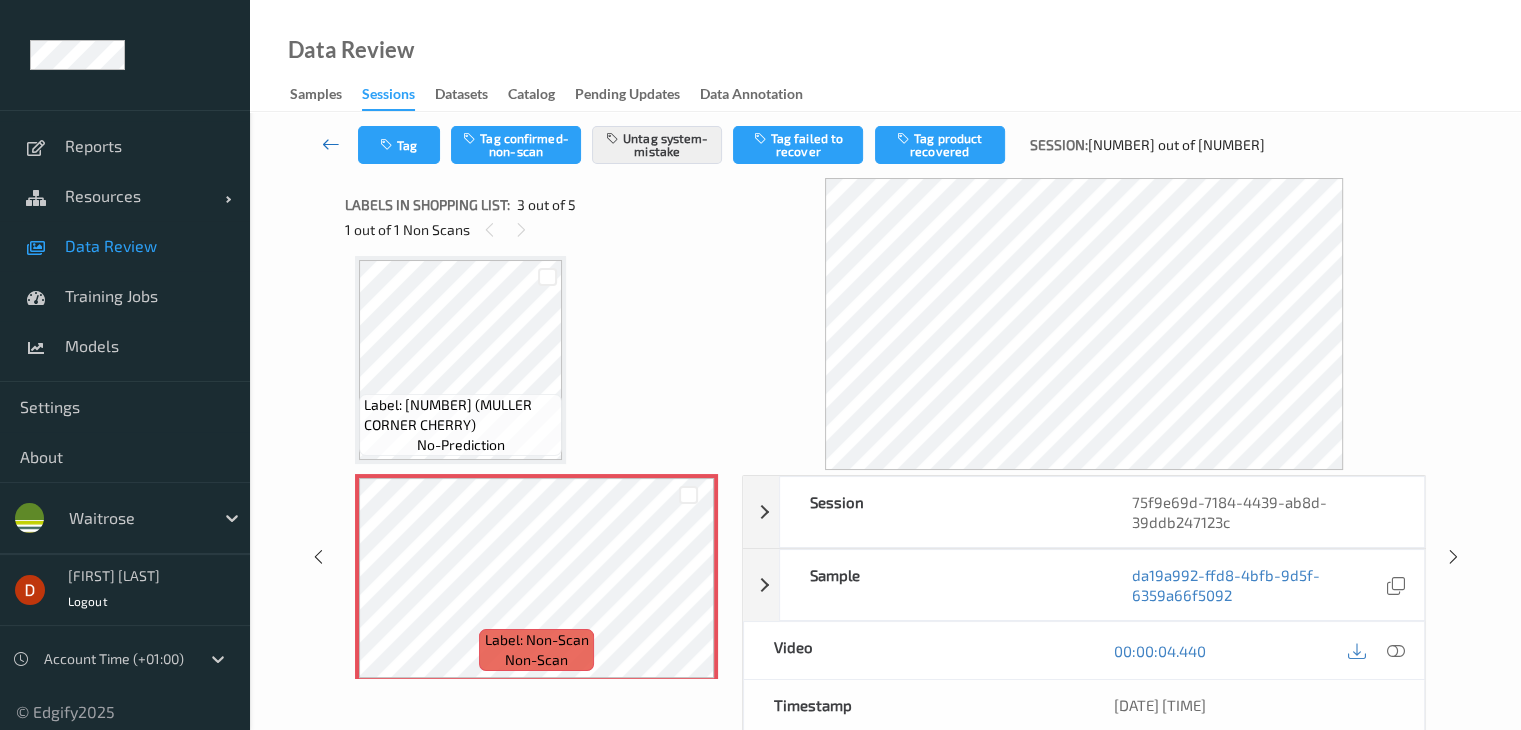 click at bounding box center (331, 144) 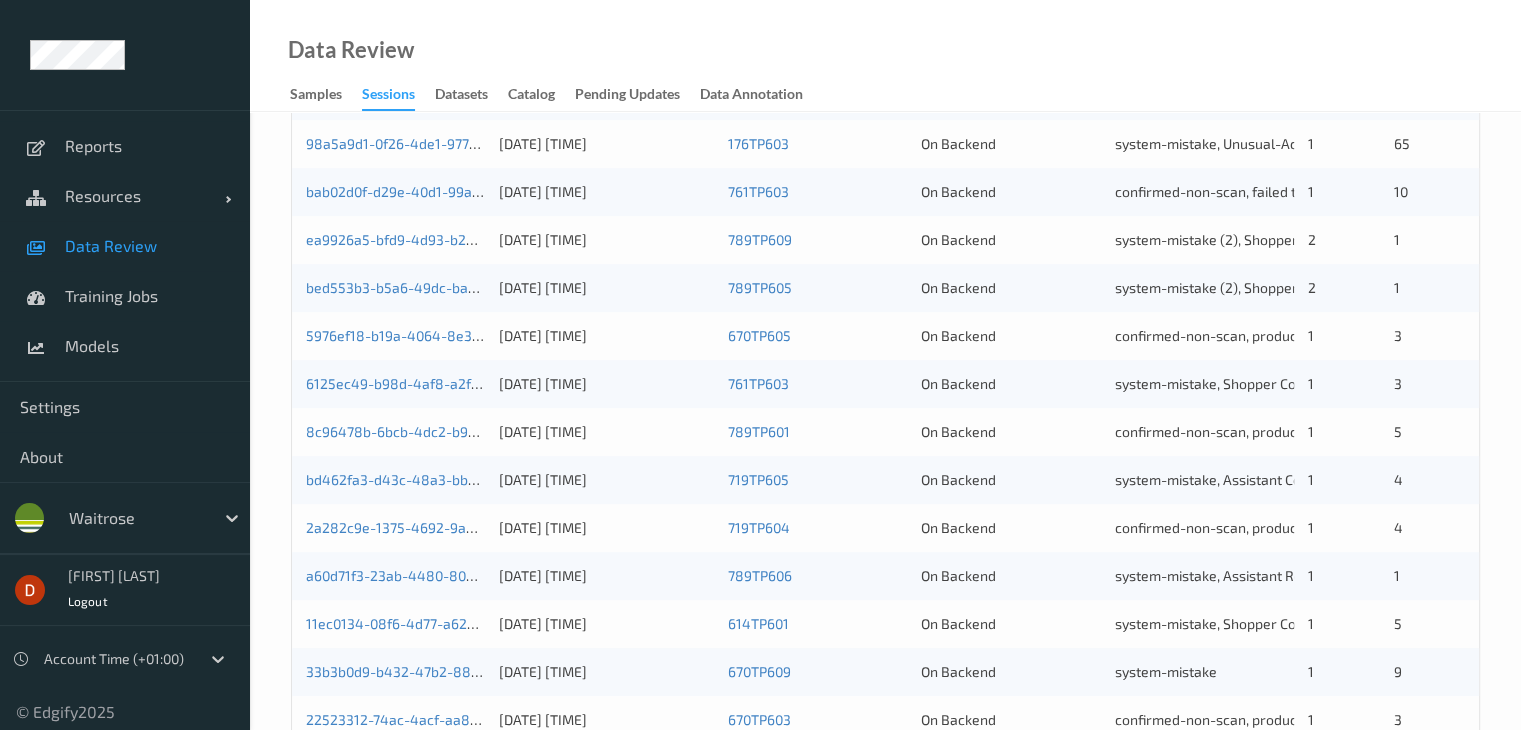 scroll, scrollTop: 932, scrollLeft: 0, axis: vertical 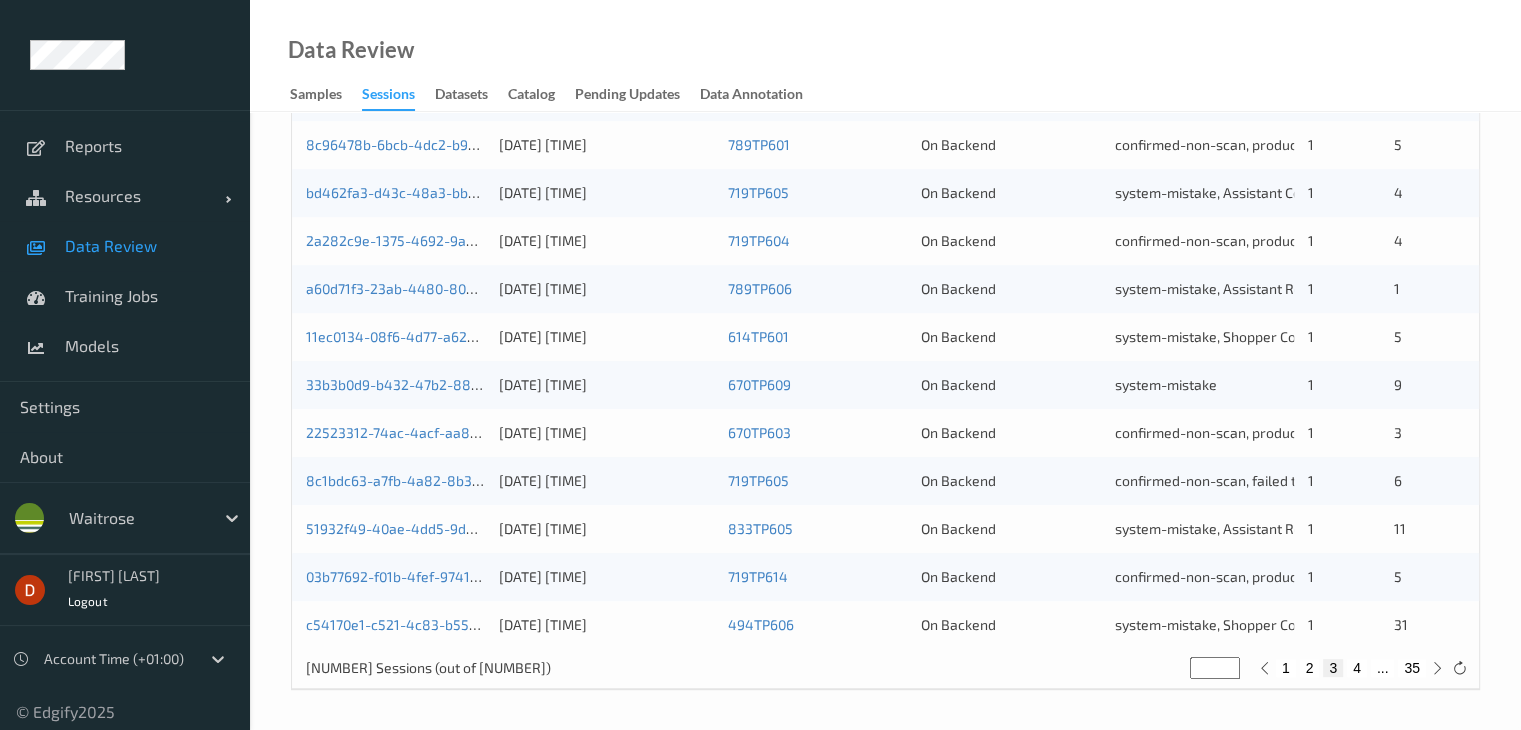 click on "4" at bounding box center (1357, 668) 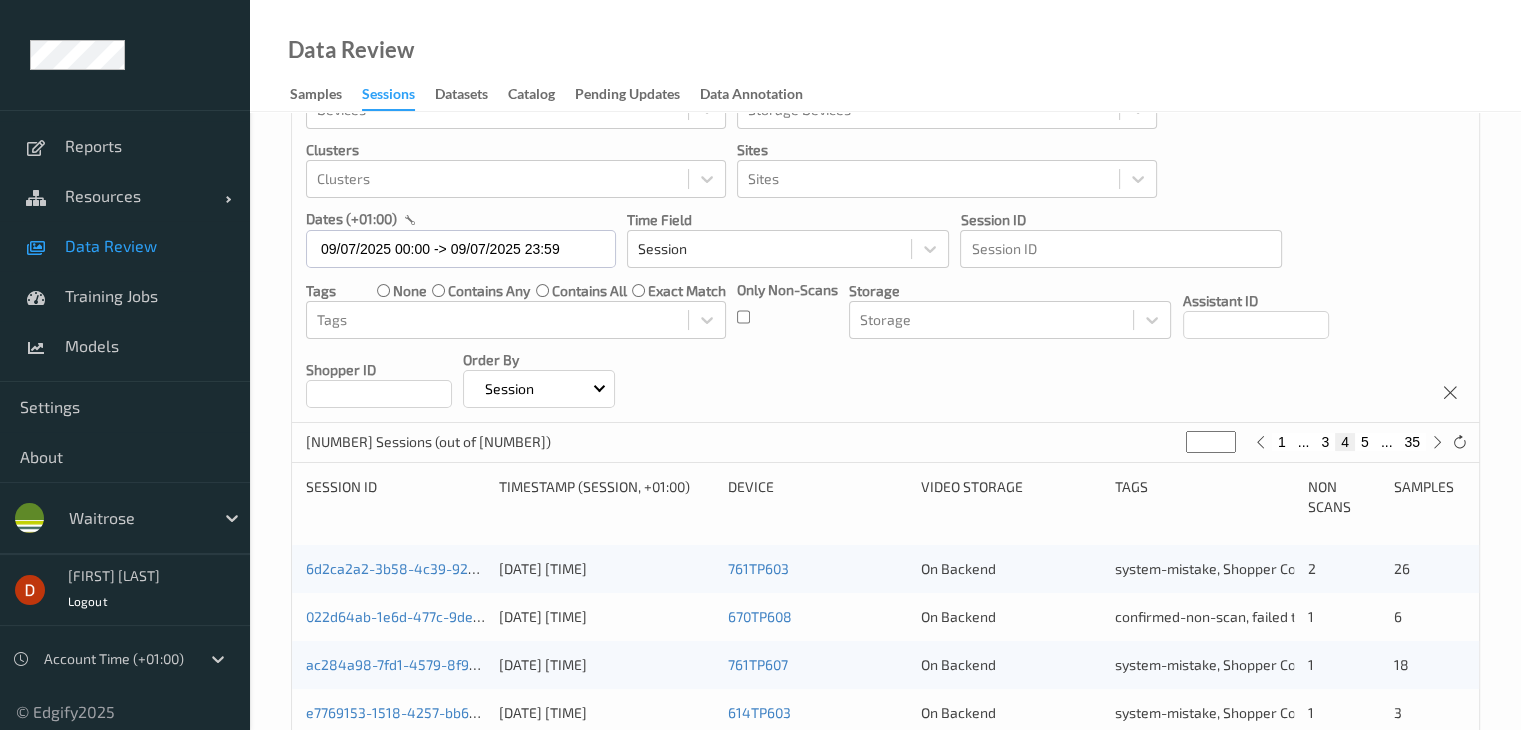 scroll, scrollTop: 0, scrollLeft: 0, axis: both 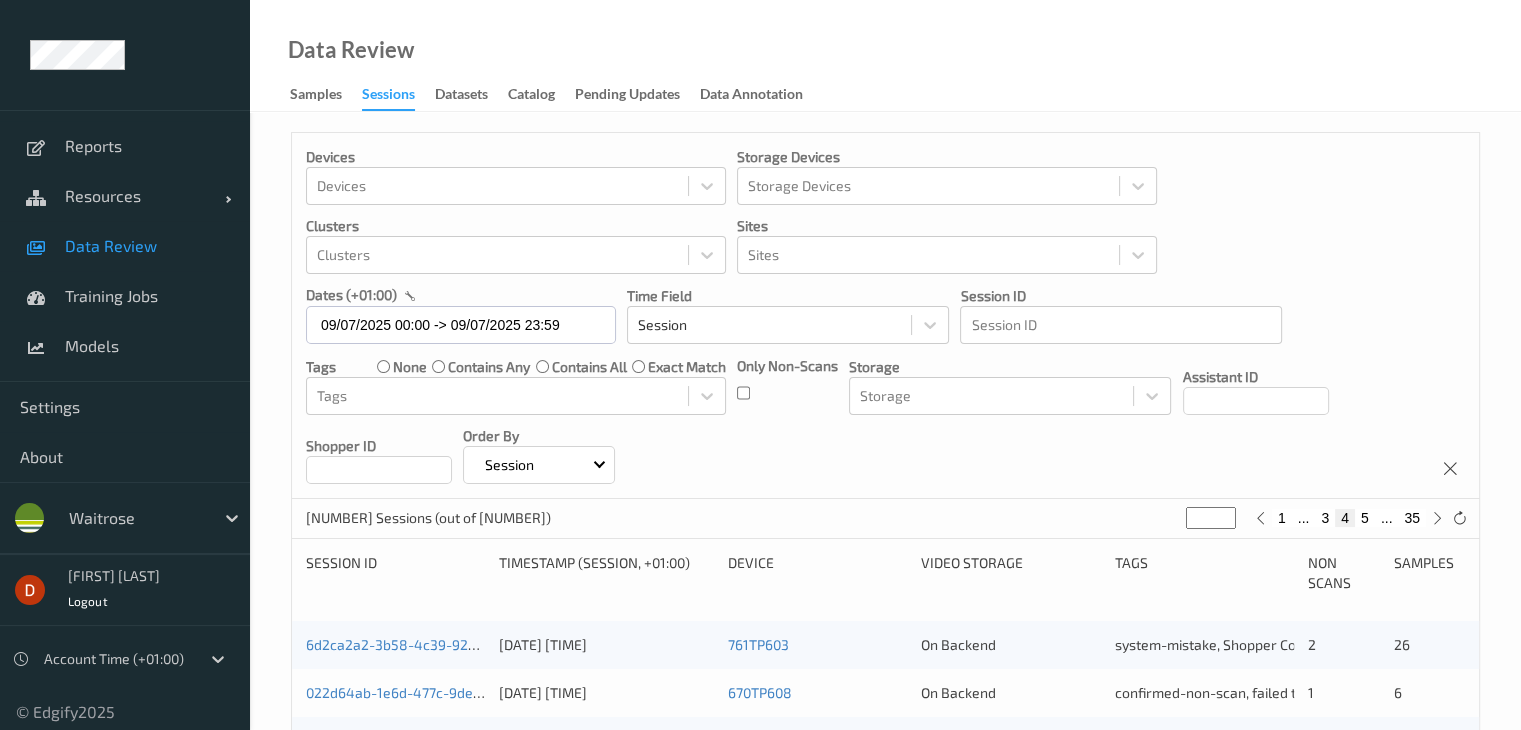 click on "5" at bounding box center (1365, 518) 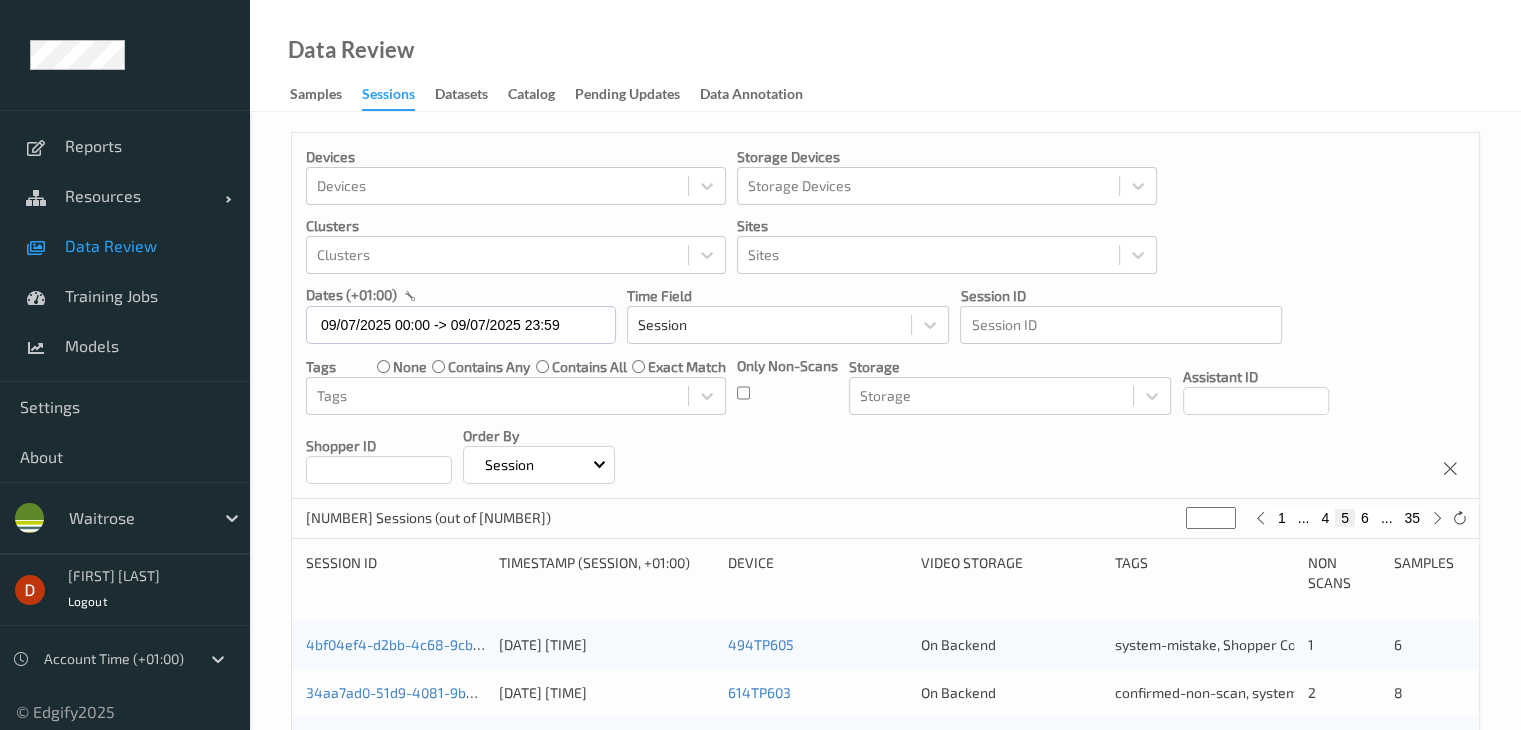 click on "6" at bounding box center (1365, 518) 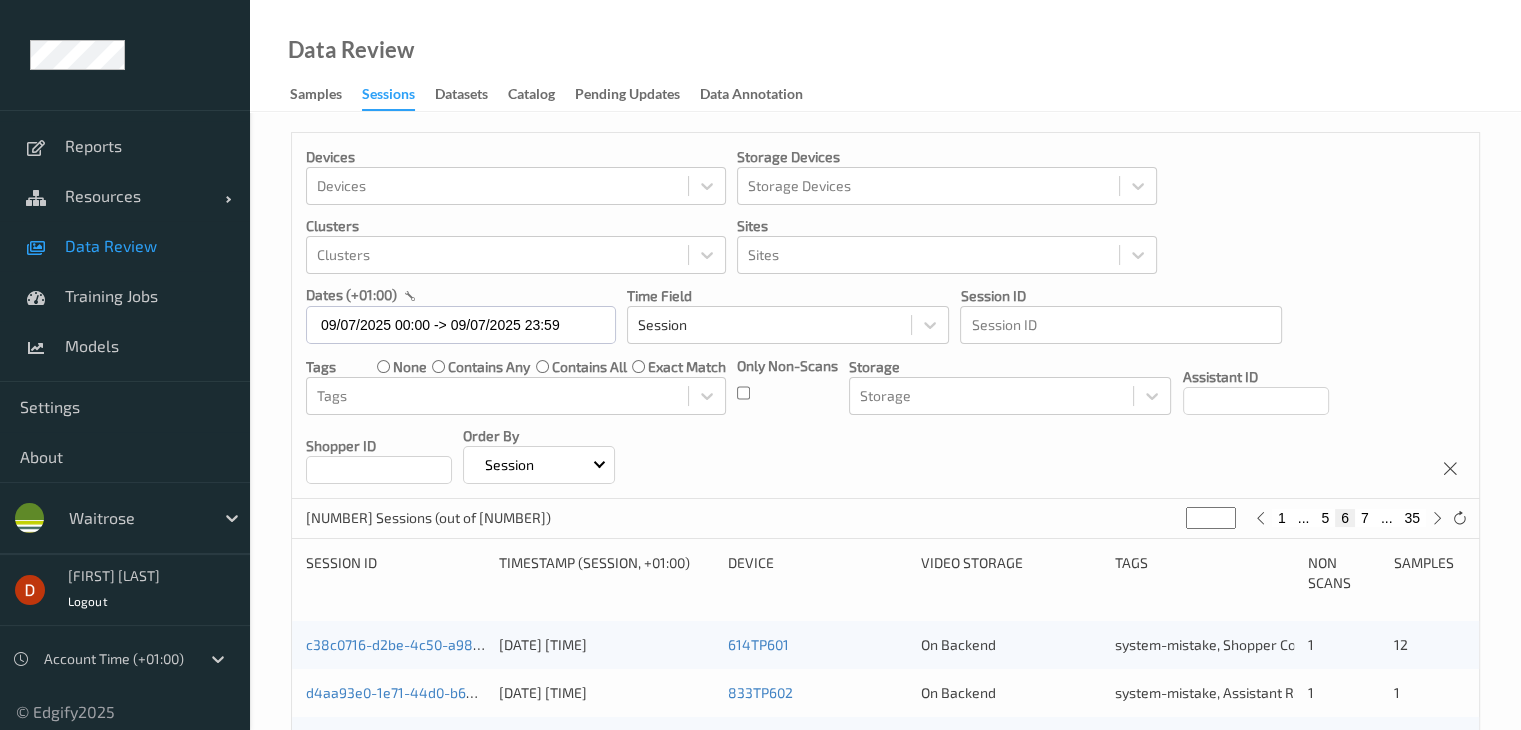click on "7" at bounding box center (1365, 518) 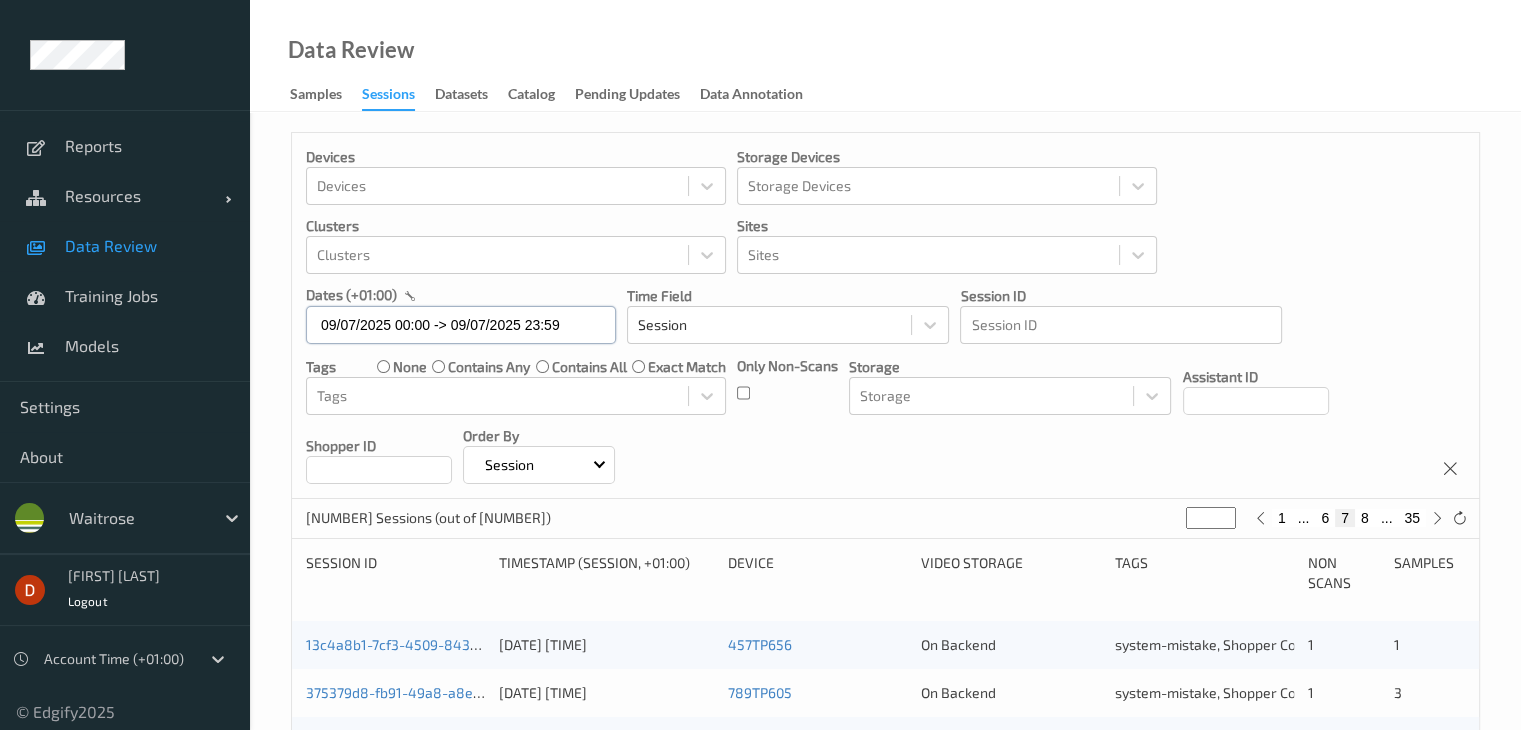 click on "09/07/2025 00:00 -> 09/07/2025 23:59" at bounding box center [461, 325] 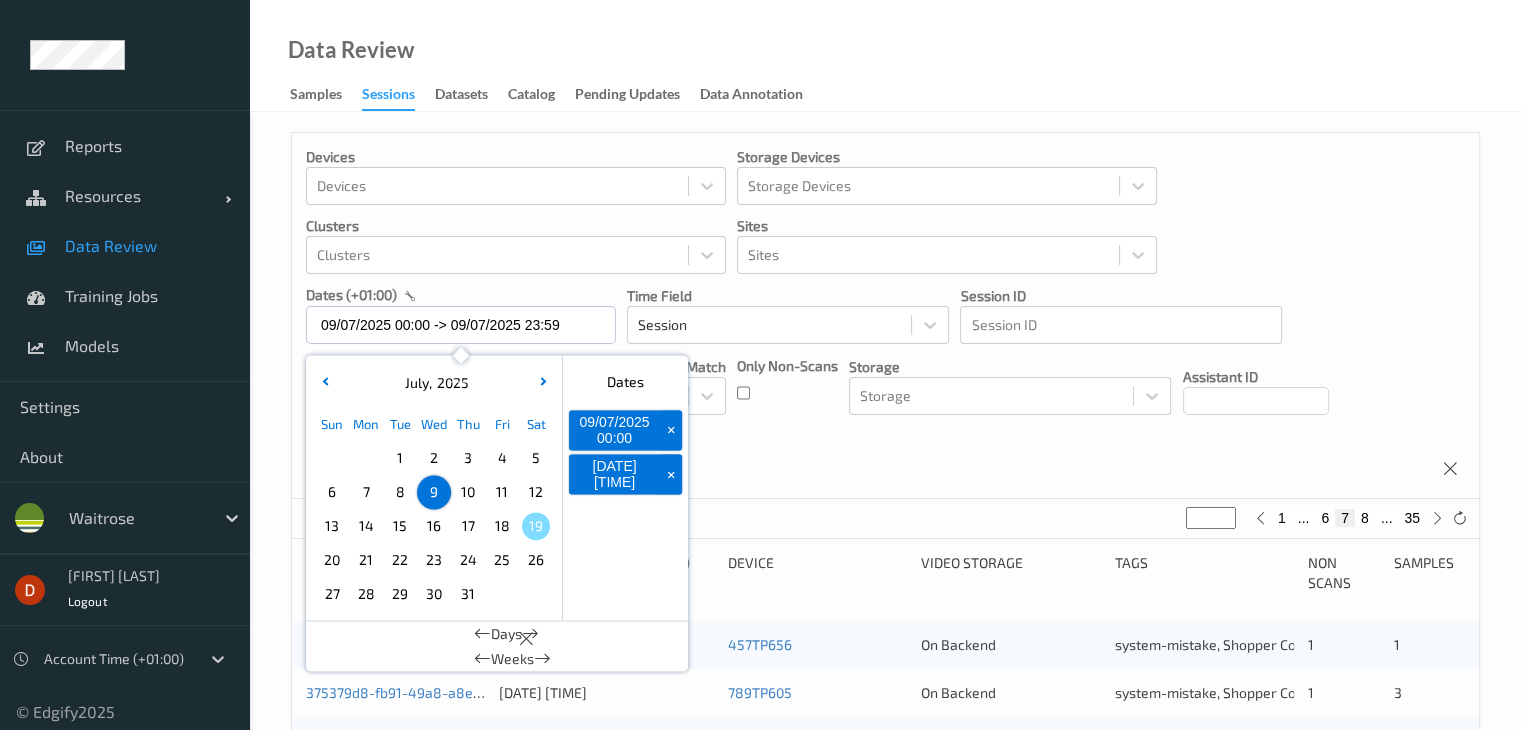 click on "11" at bounding box center [502, 492] 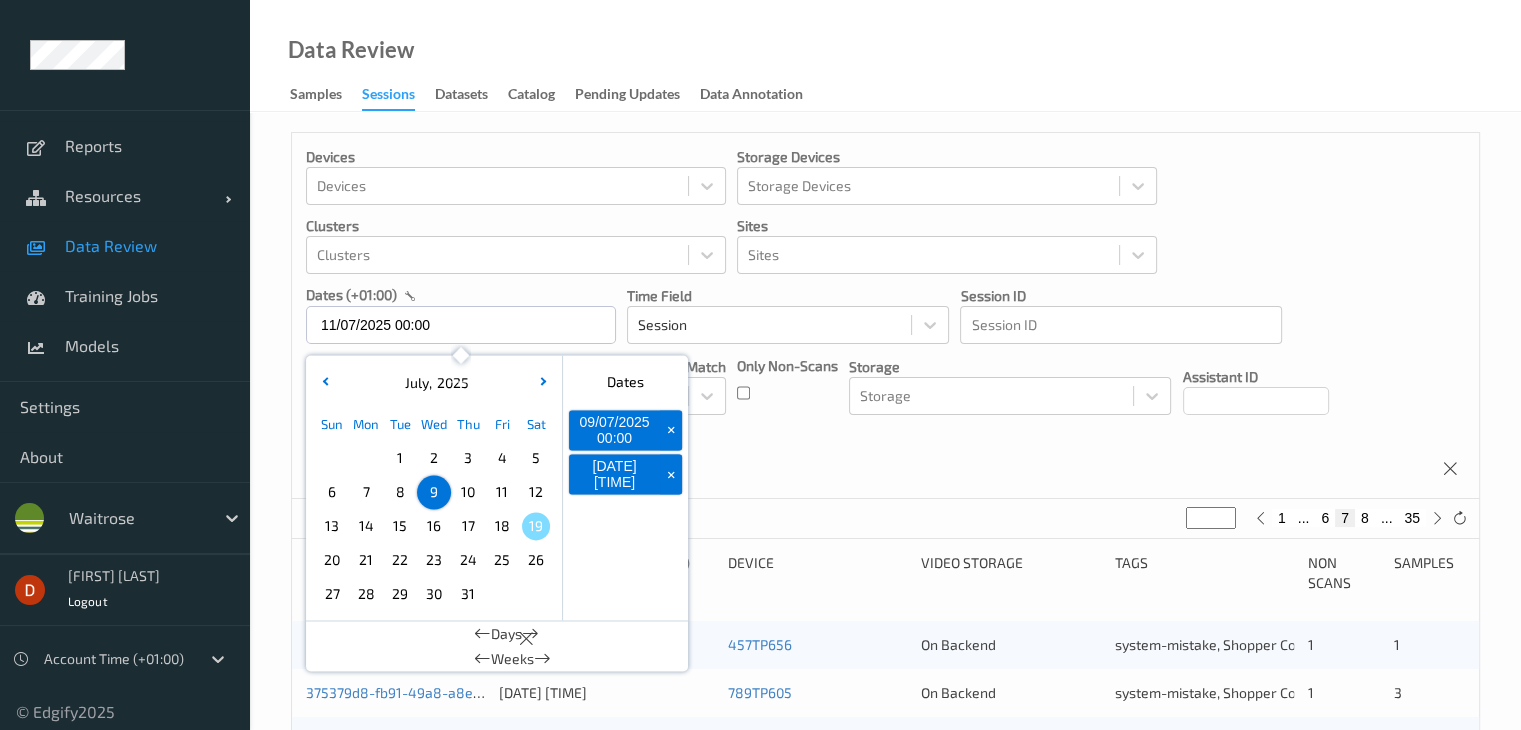 click on "11" at bounding box center [502, 492] 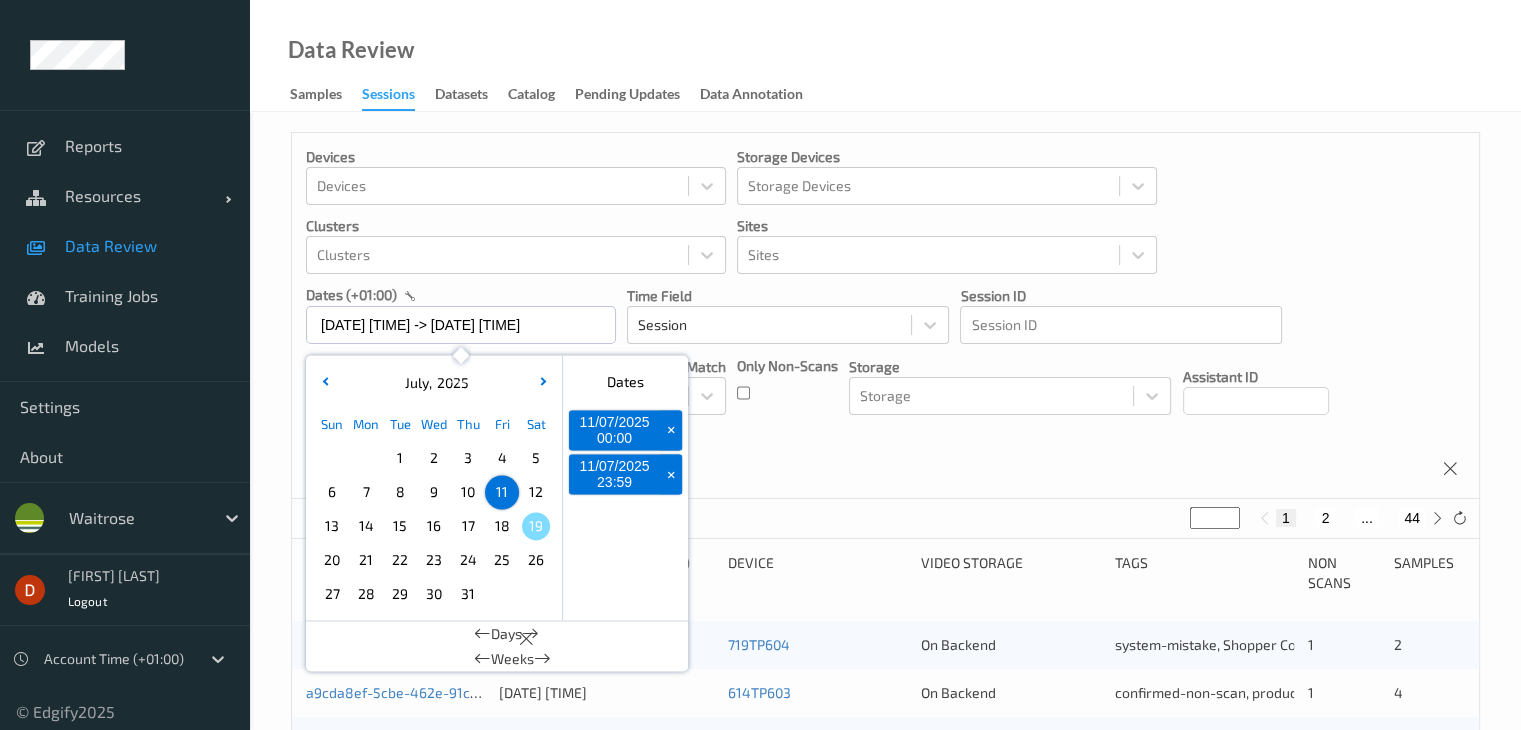 click on "Devices Devices Storage Devices Storage Devices Clusters Clusters Sites Sites dates (+01:00) [DATE] [TIME] - [DATE] [TIME] July , 2025 Sun Mon Tue Wed Thu Fri Sat 1 2 3 4 5 6 7 8 9 10 11 12 13 14 15 16 17 18 19 20 21 22 23 24 25 26 27 28 29 30 31 January February March April May June July August September October November December 2021 2022 2023 2024 2025 2026 2027 2028 2029 2030 2031 2032 Dates [DATE] [TIME] + [DATE] [TIME] + Days Weeks Time Field Session Session ID Session ID Tags none contains any contains all exact match Tags Only Non-Scans Storage Storage Assistant ID Shopper ID Order By Session" at bounding box center (885, 316) 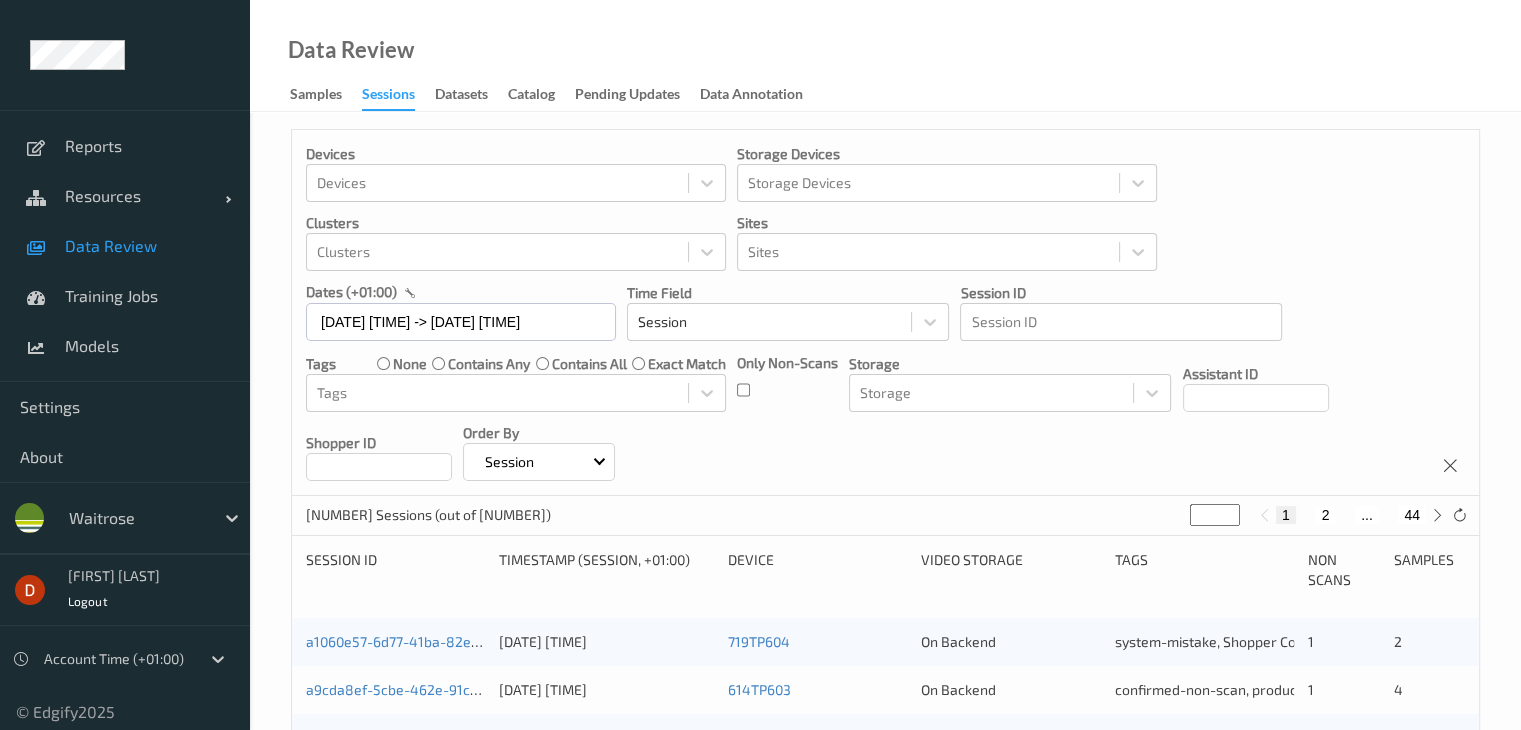 scroll, scrollTop: 0, scrollLeft: 0, axis: both 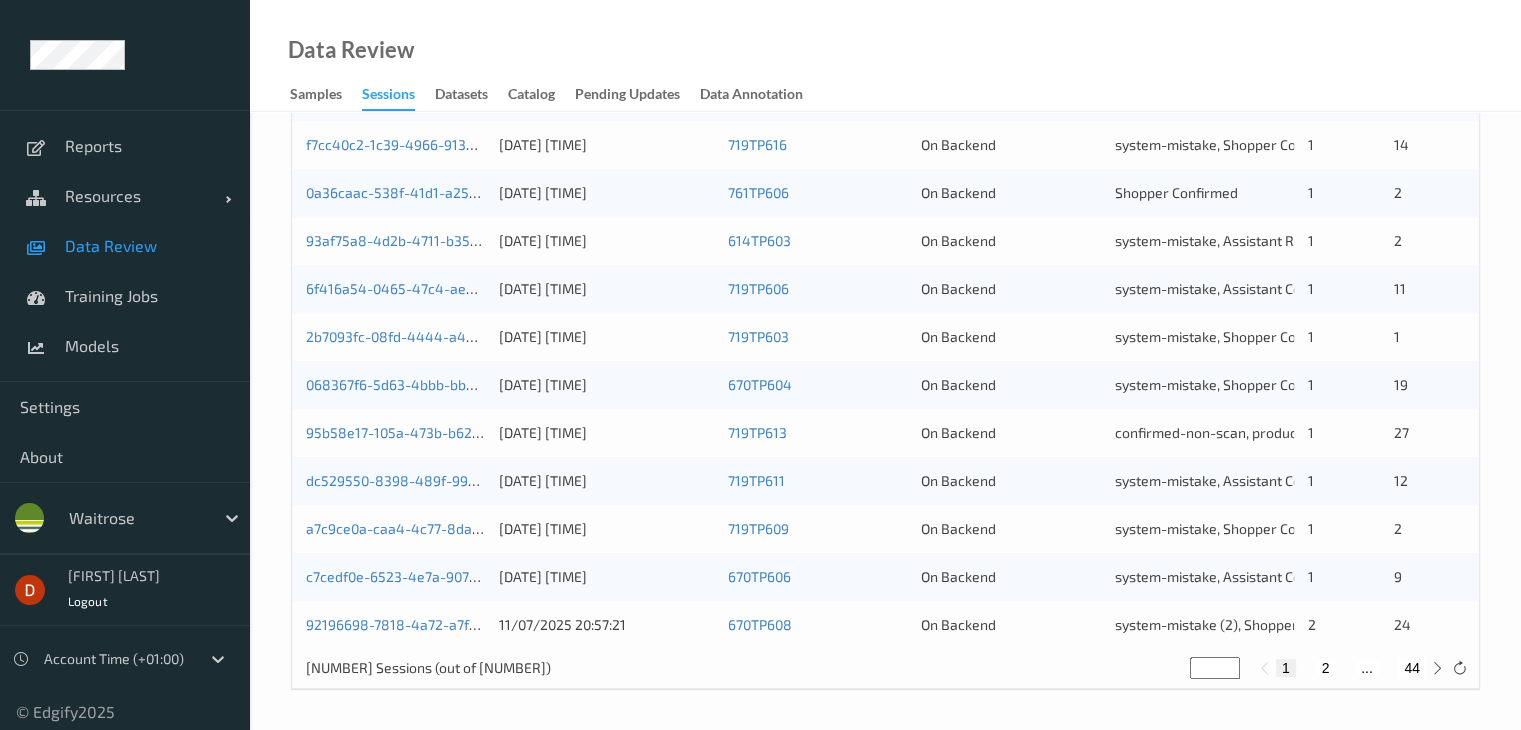 click on "2" at bounding box center (1325, 668) 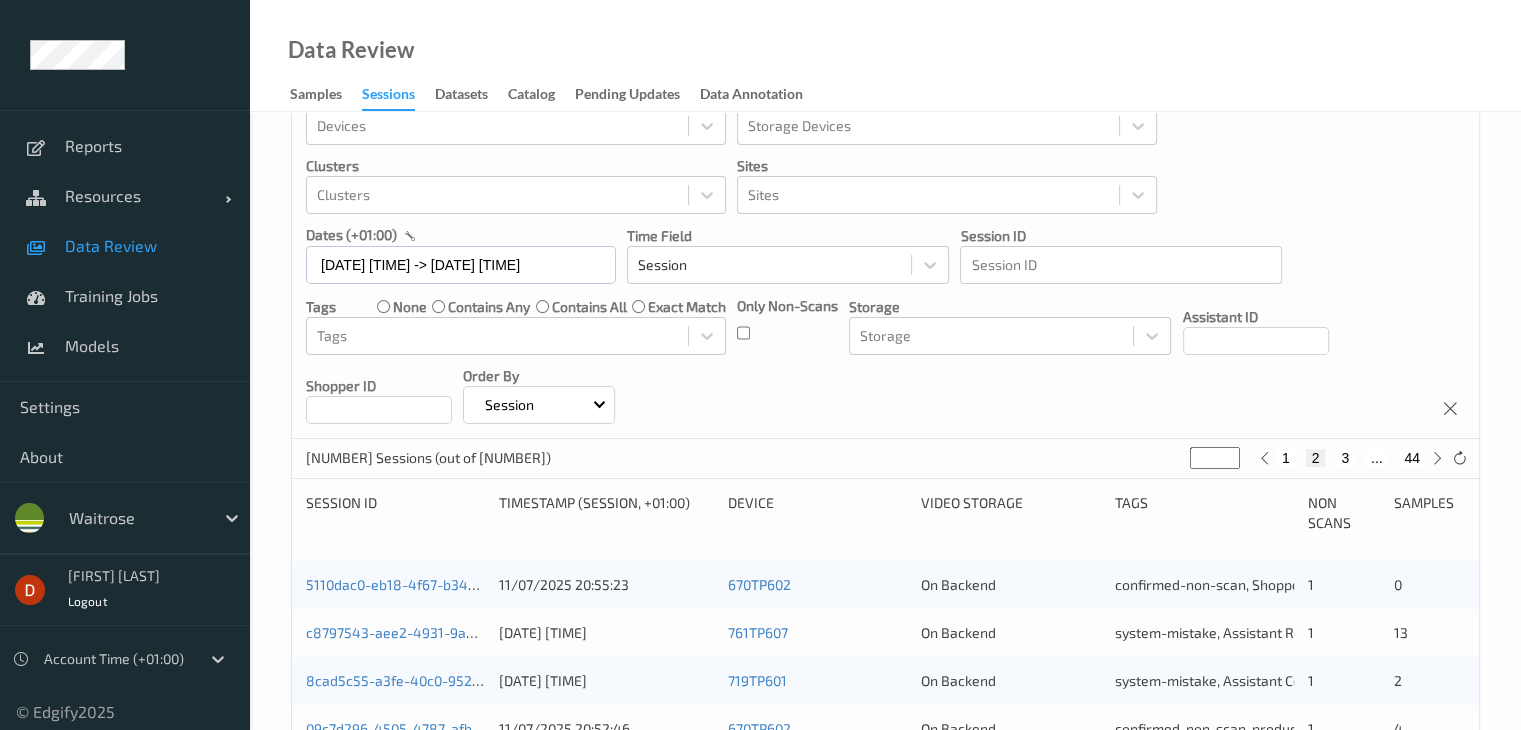 scroll, scrollTop: 0, scrollLeft: 0, axis: both 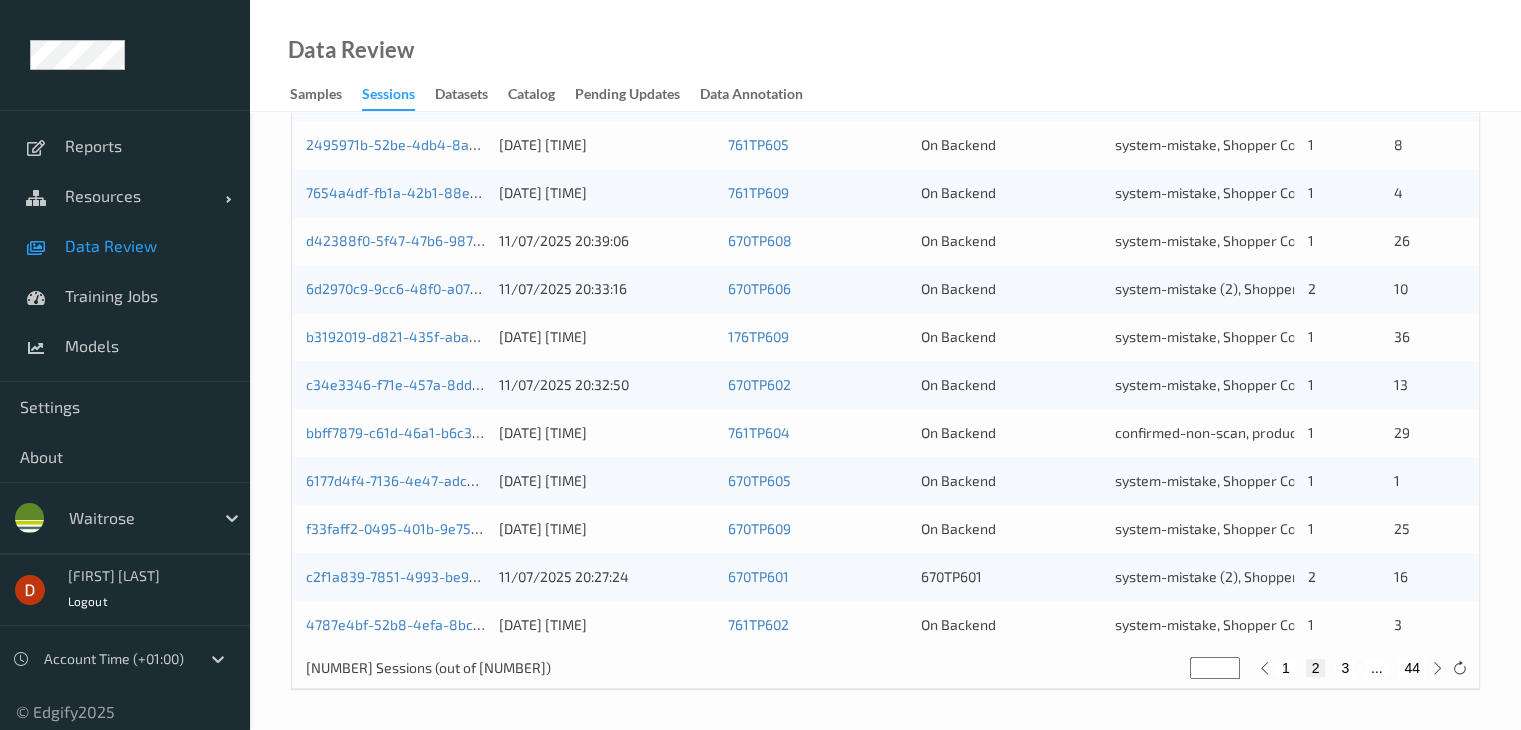 click on "3" at bounding box center (1345, 668) 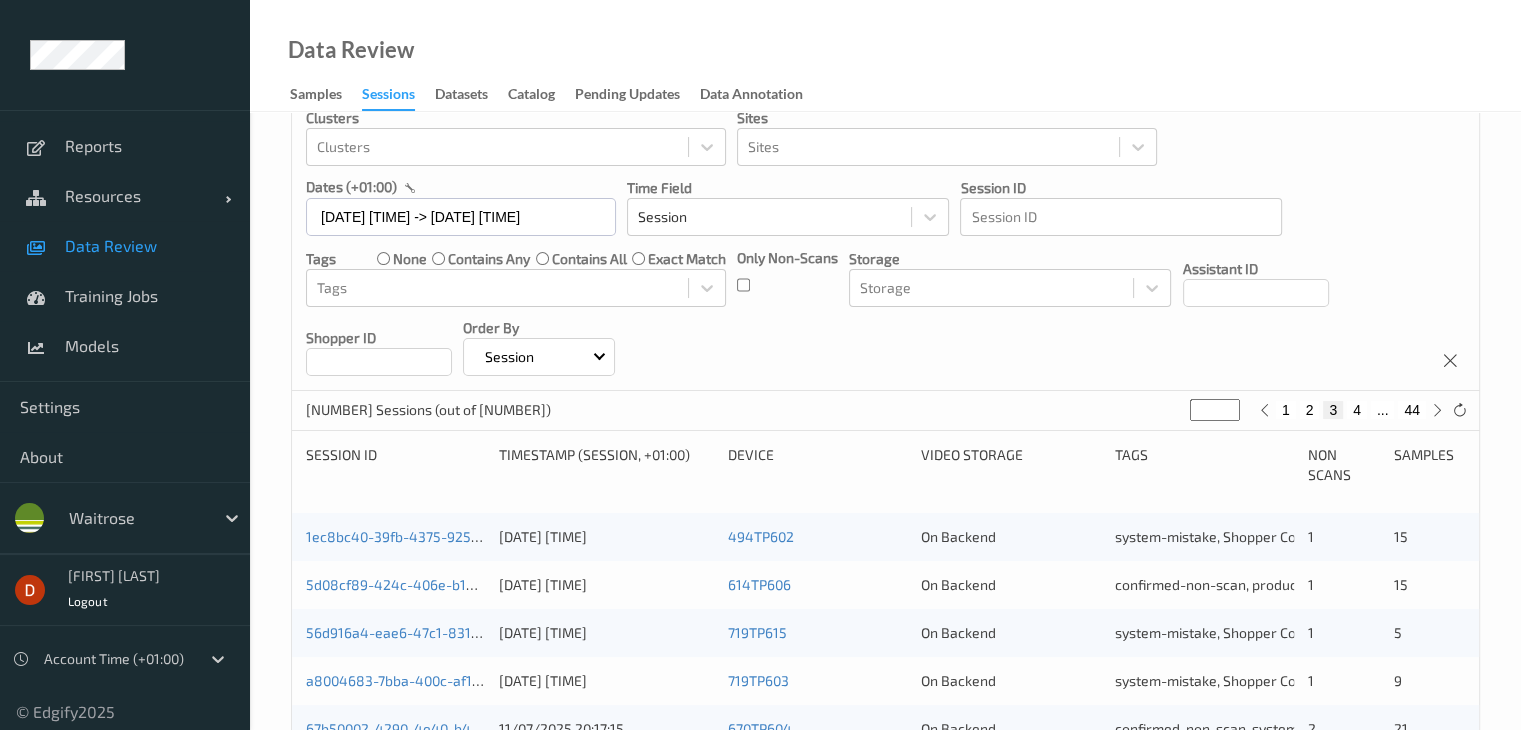 scroll, scrollTop: 0, scrollLeft: 0, axis: both 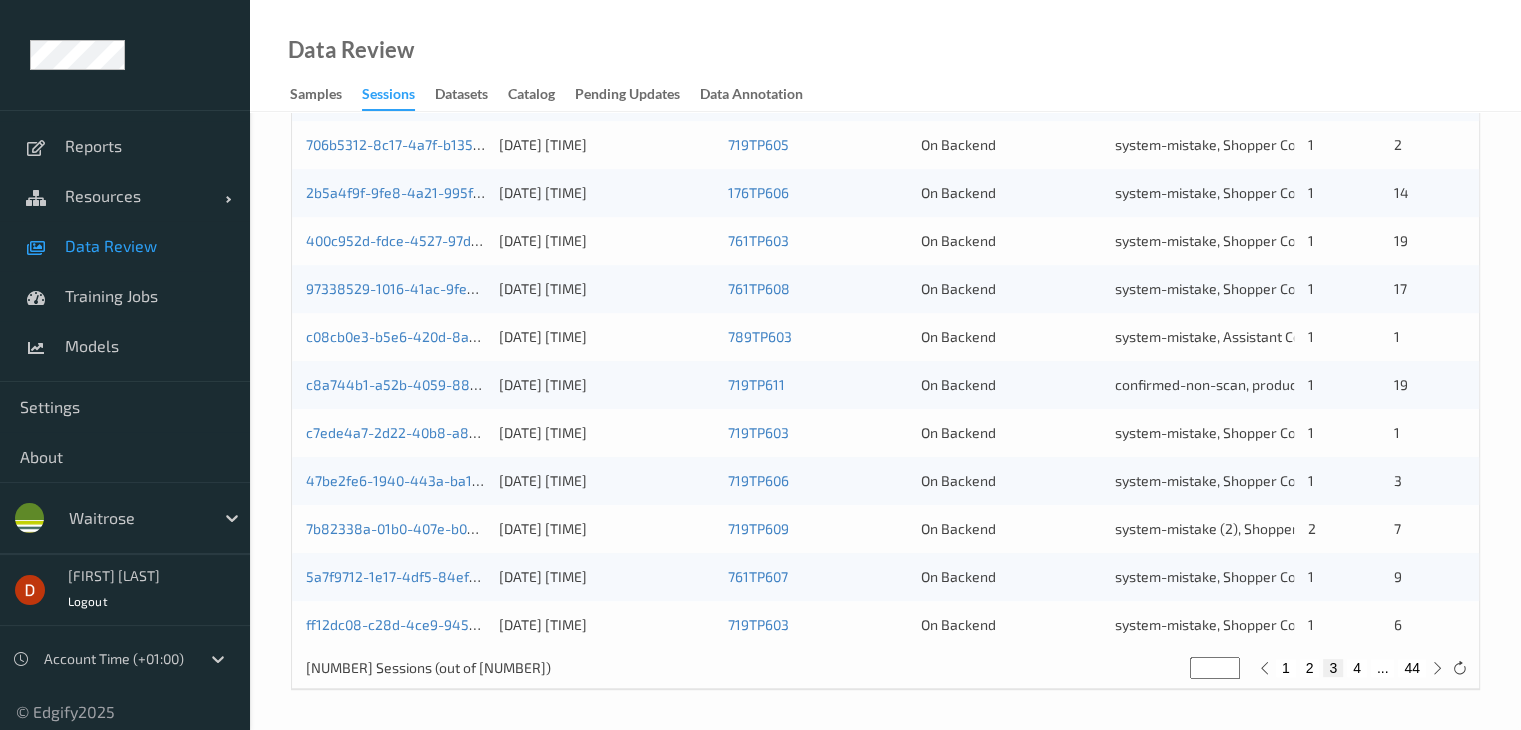 click on "4" at bounding box center [1357, 668] 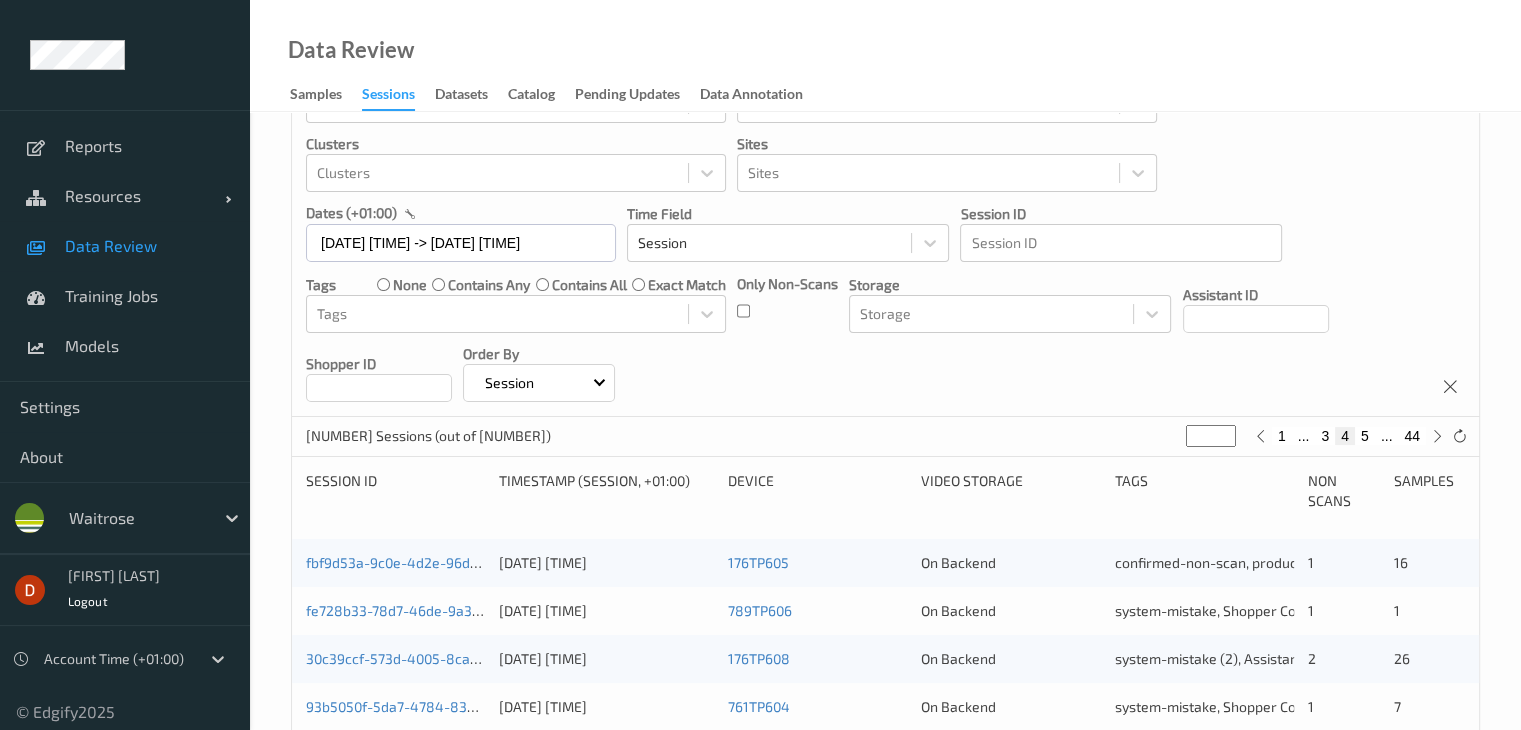 scroll, scrollTop: 0, scrollLeft: 0, axis: both 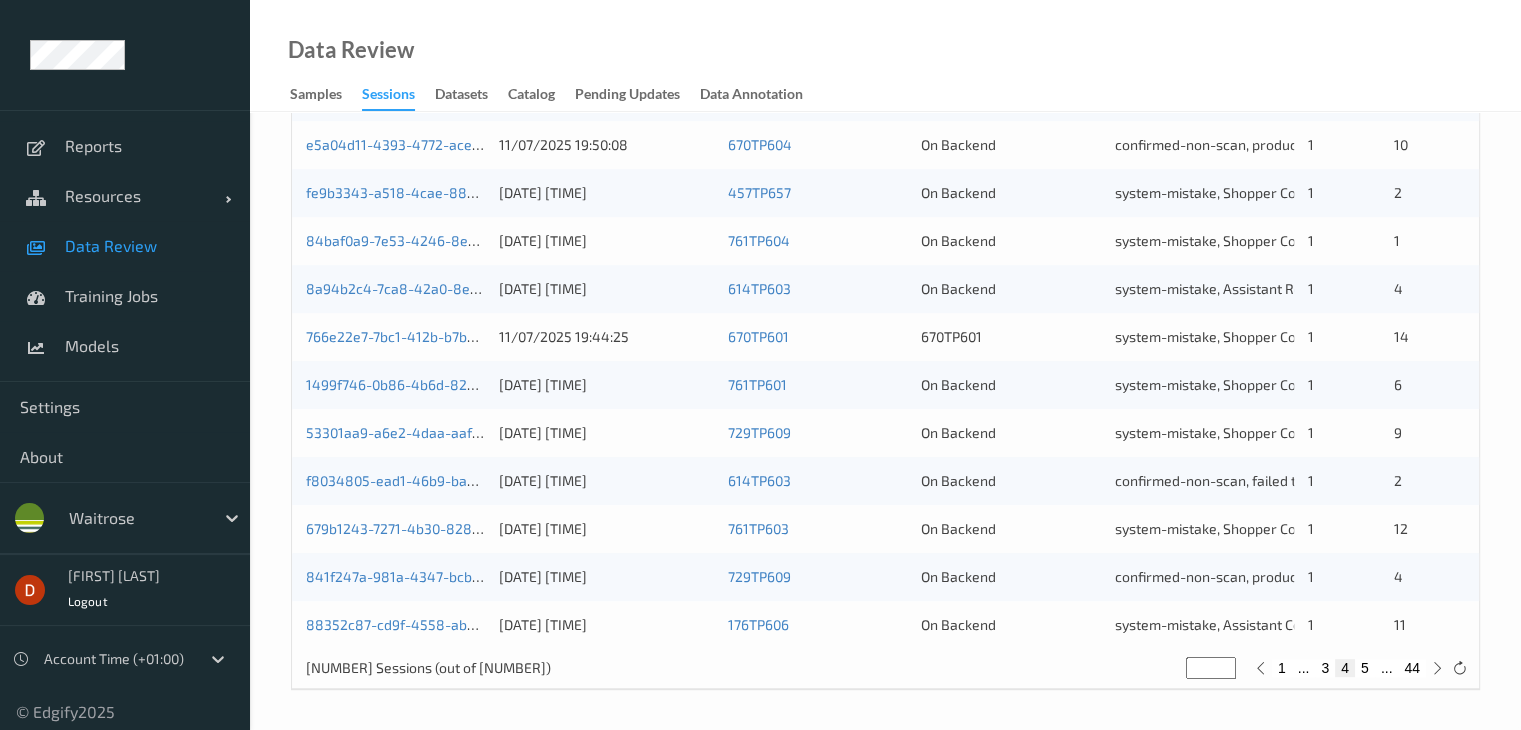 click on "5" at bounding box center [1365, 668] 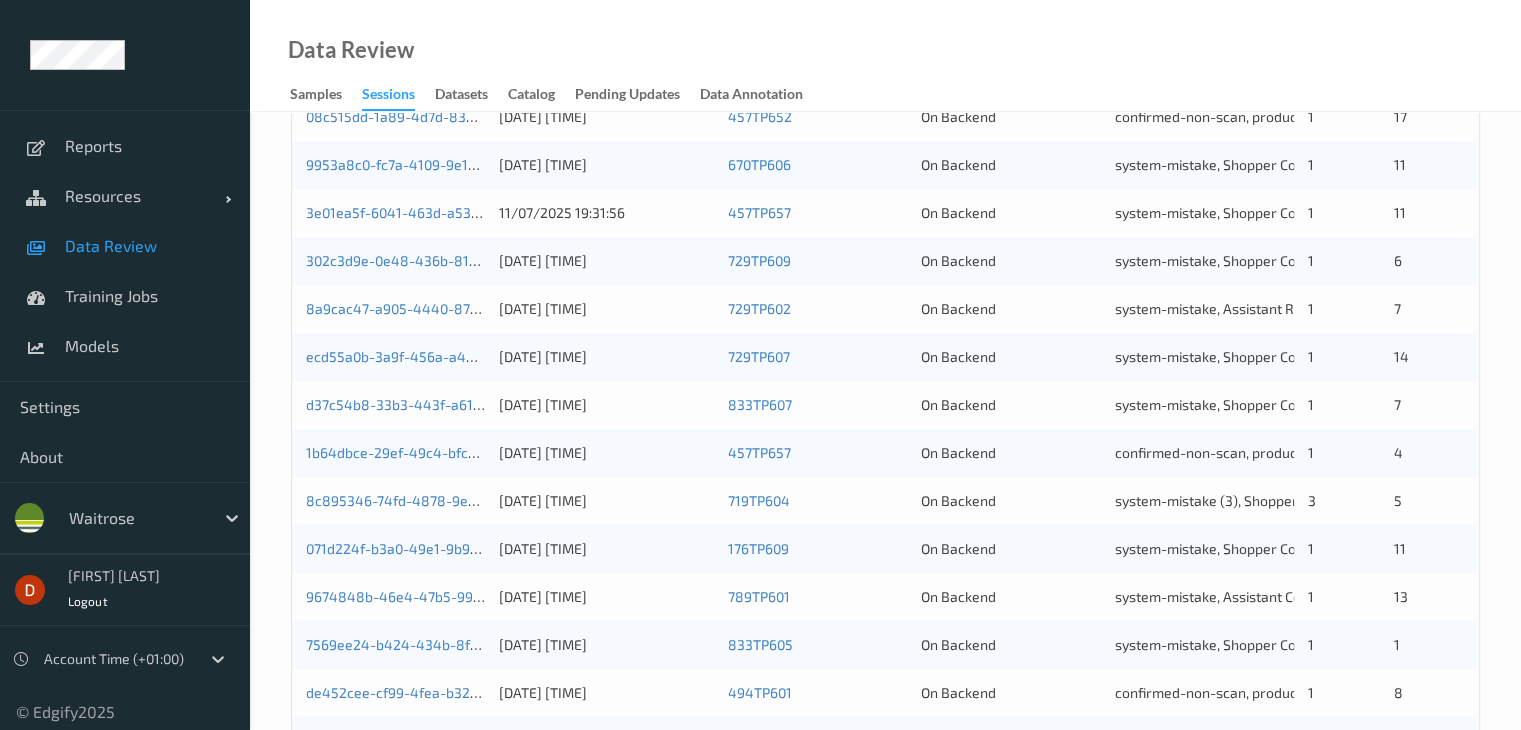 scroll, scrollTop: 932, scrollLeft: 0, axis: vertical 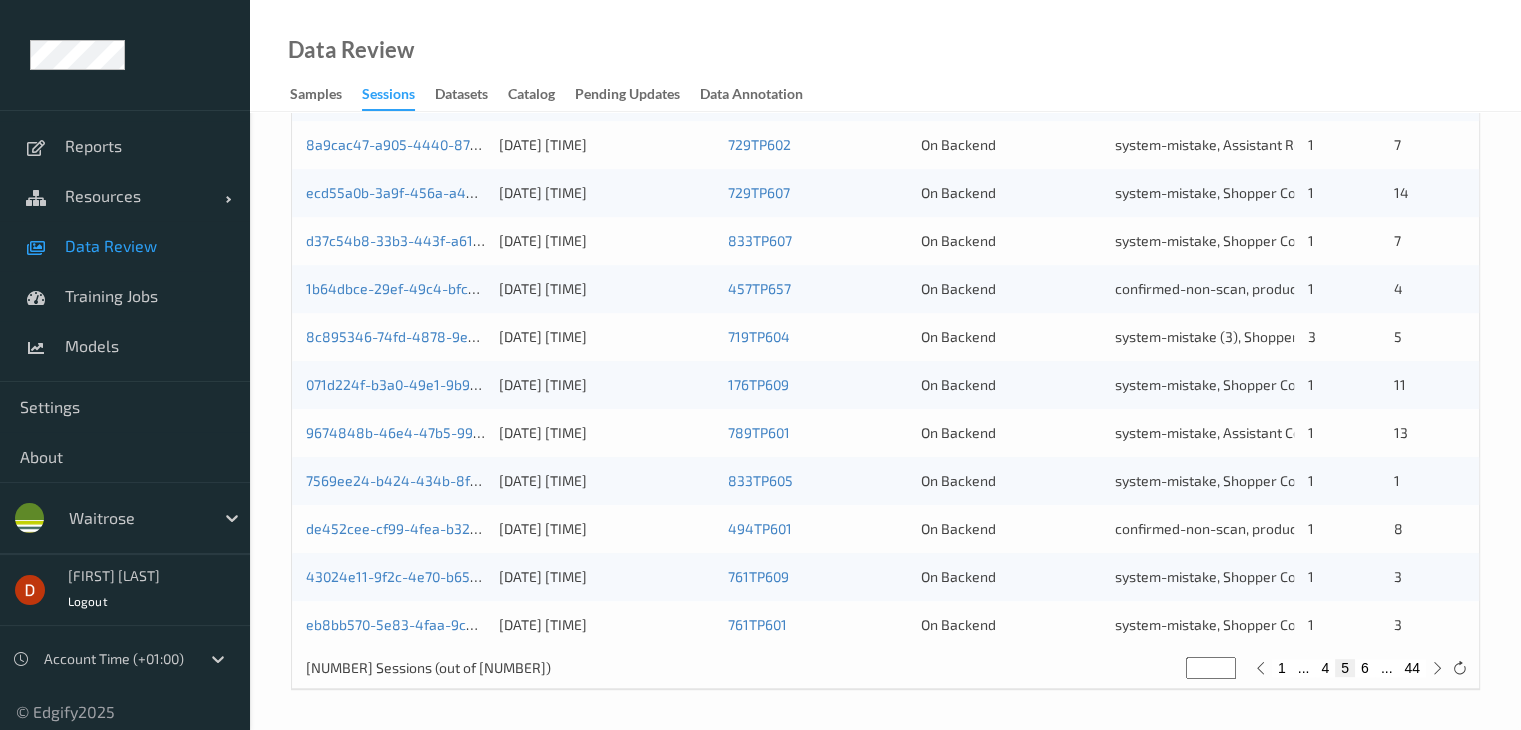 click on "6" at bounding box center (1365, 668) 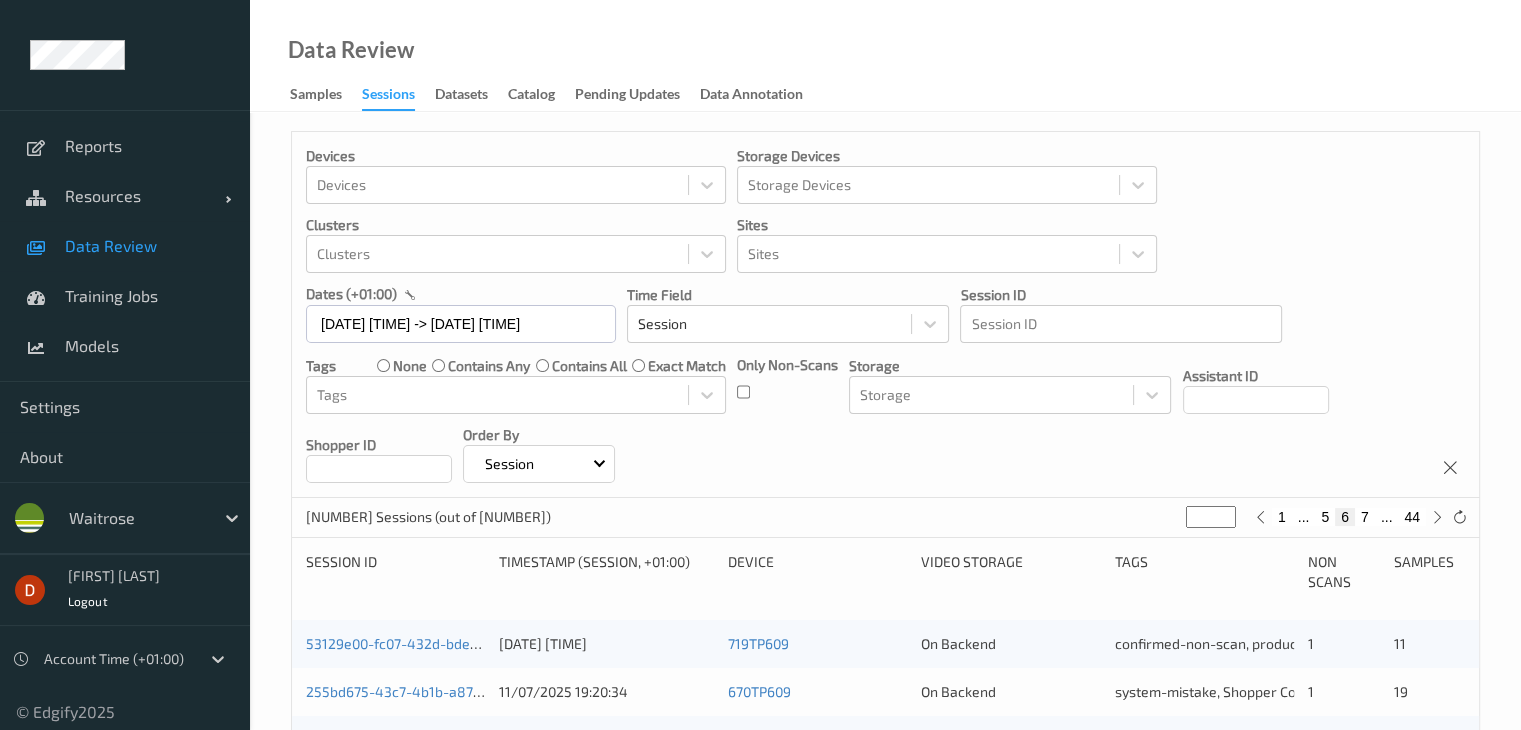 scroll, scrollTop: 0, scrollLeft: 0, axis: both 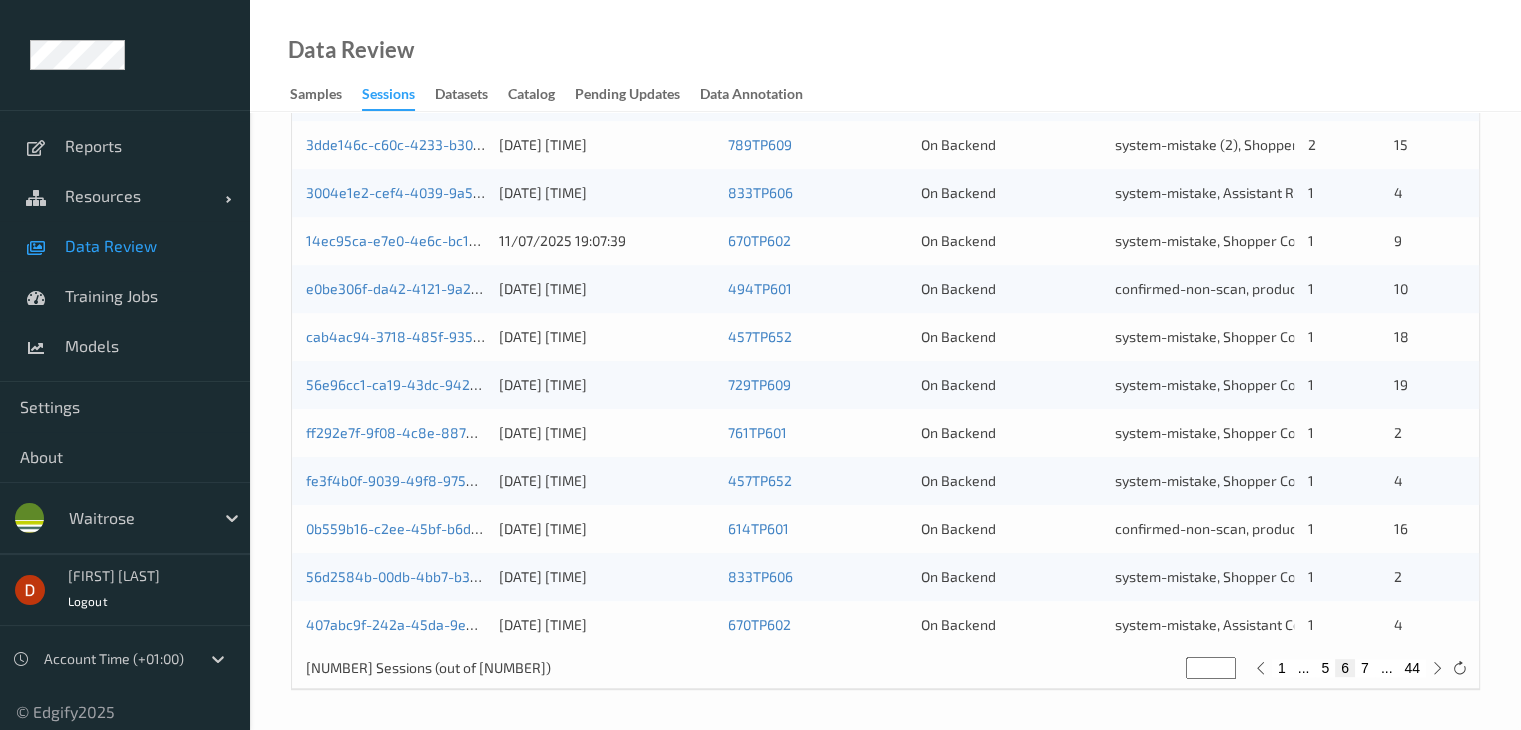 click on "44" at bounding box center (1412, 668) 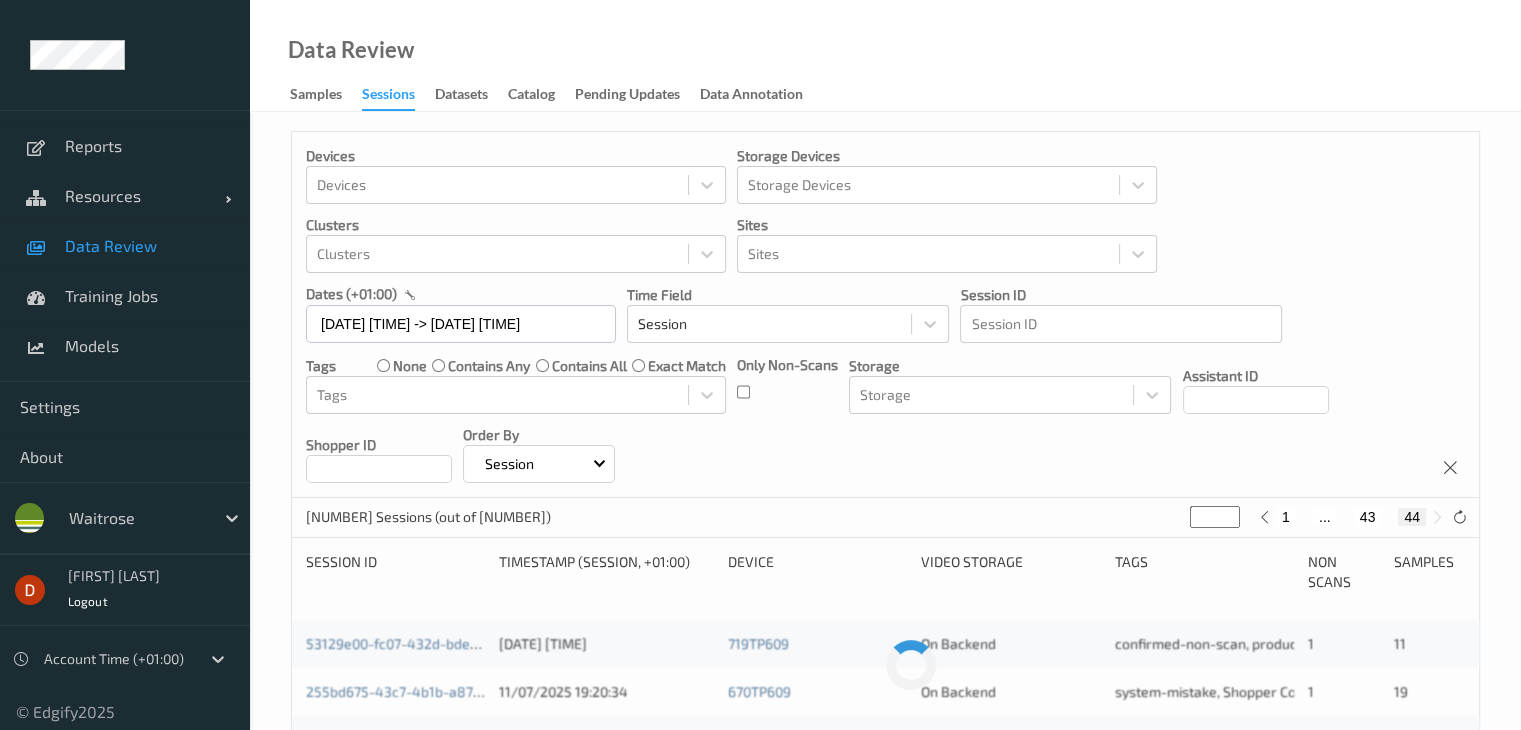 scroll, scrollTop: 0, scrollLeft: 0, axis: both 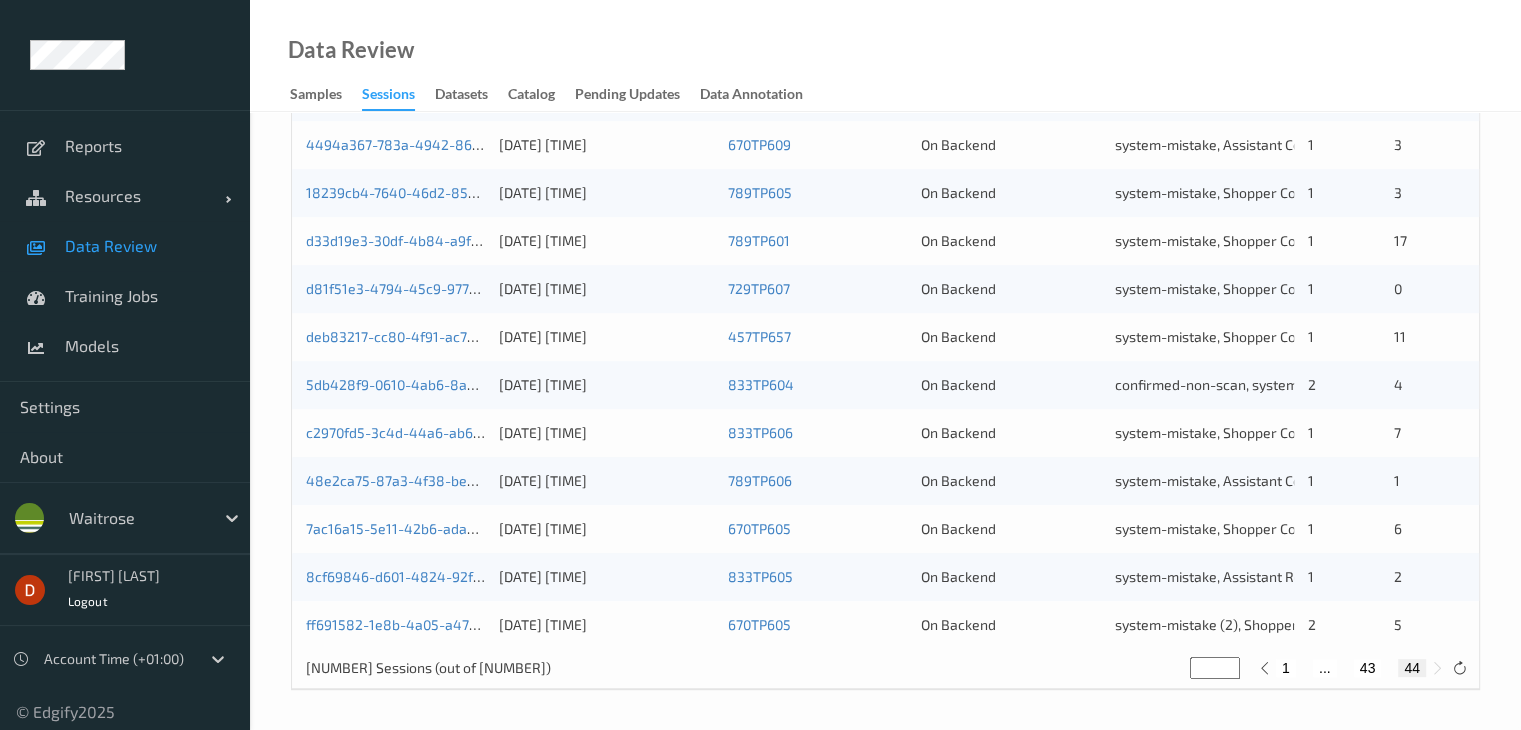 click on "43" at bounding box center (1368, 668) 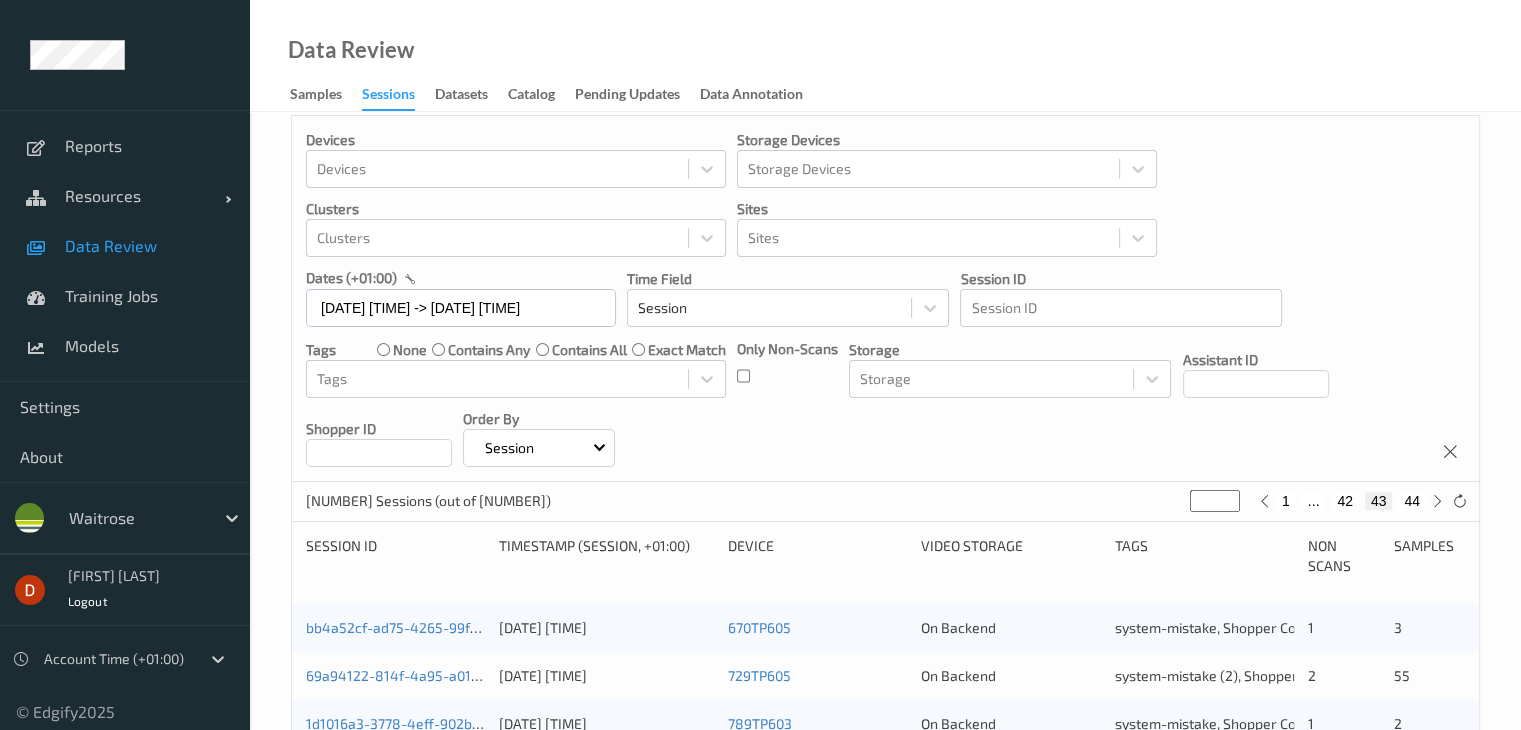 scroll, scrollTop: 0, scrollLeft: 0, axis: both 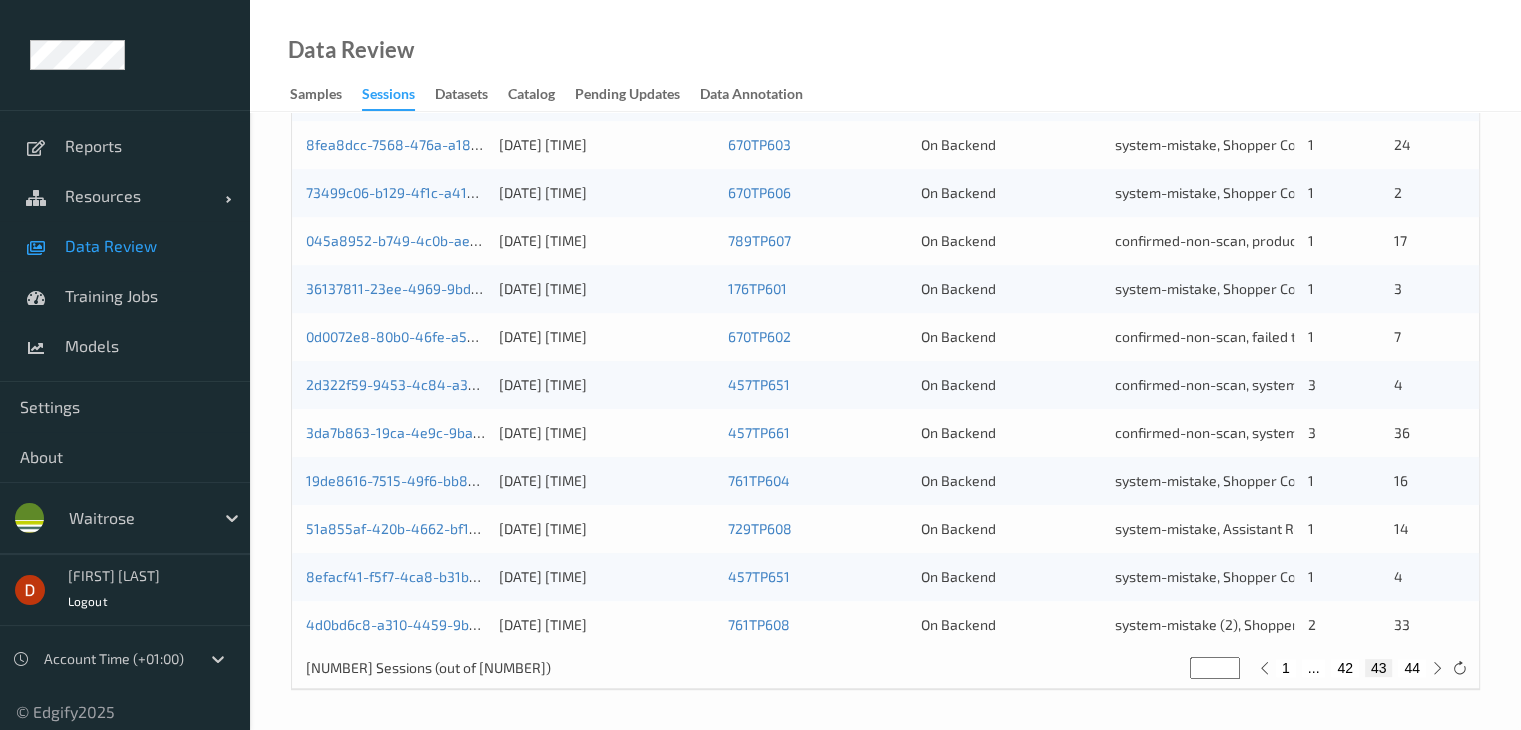 click on "42" at bounding box center [1345, 668] 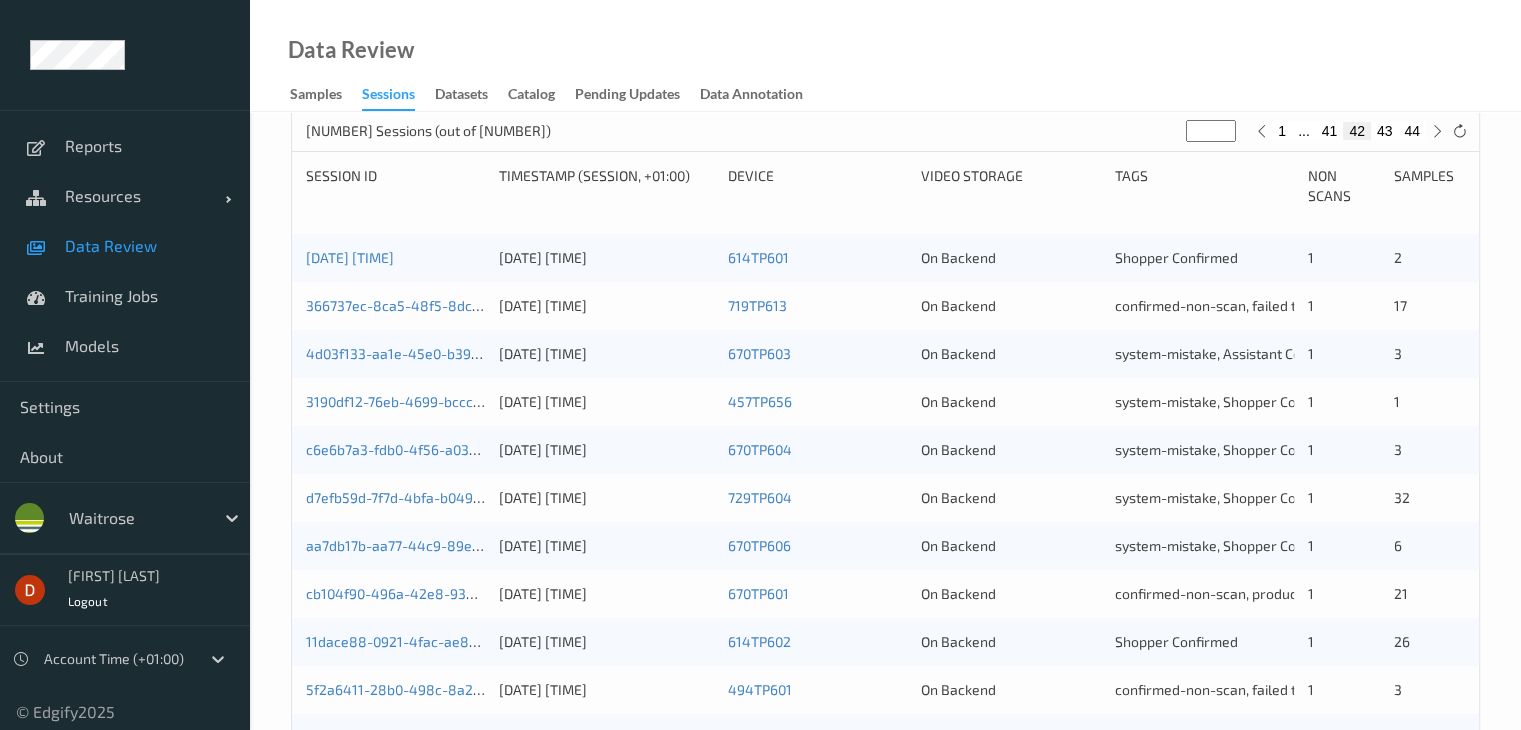 scroll, scrollTop: 200, scrollLeft: 0, axis: vertical 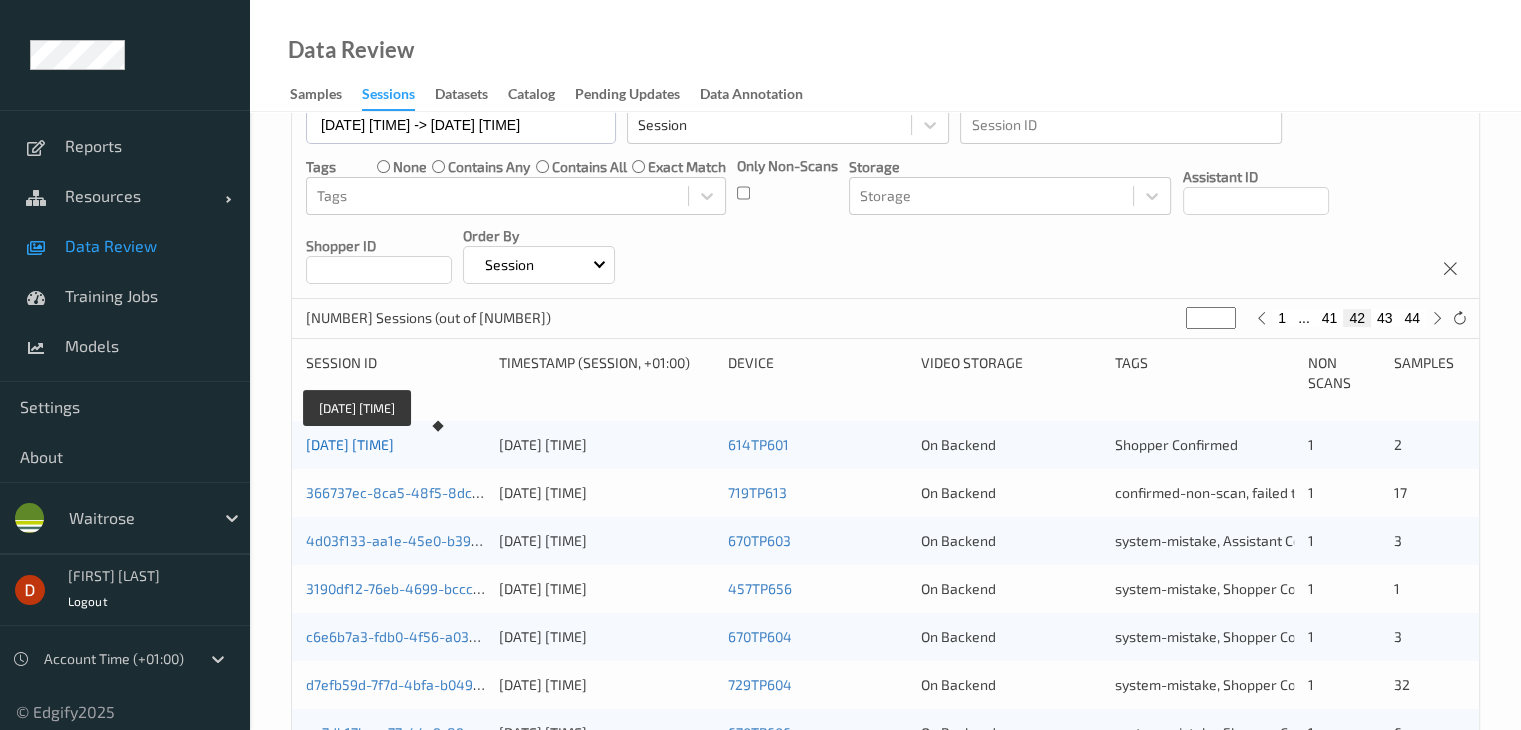 click on "[DATE] [TIME]" at bounding box center (350, 444) 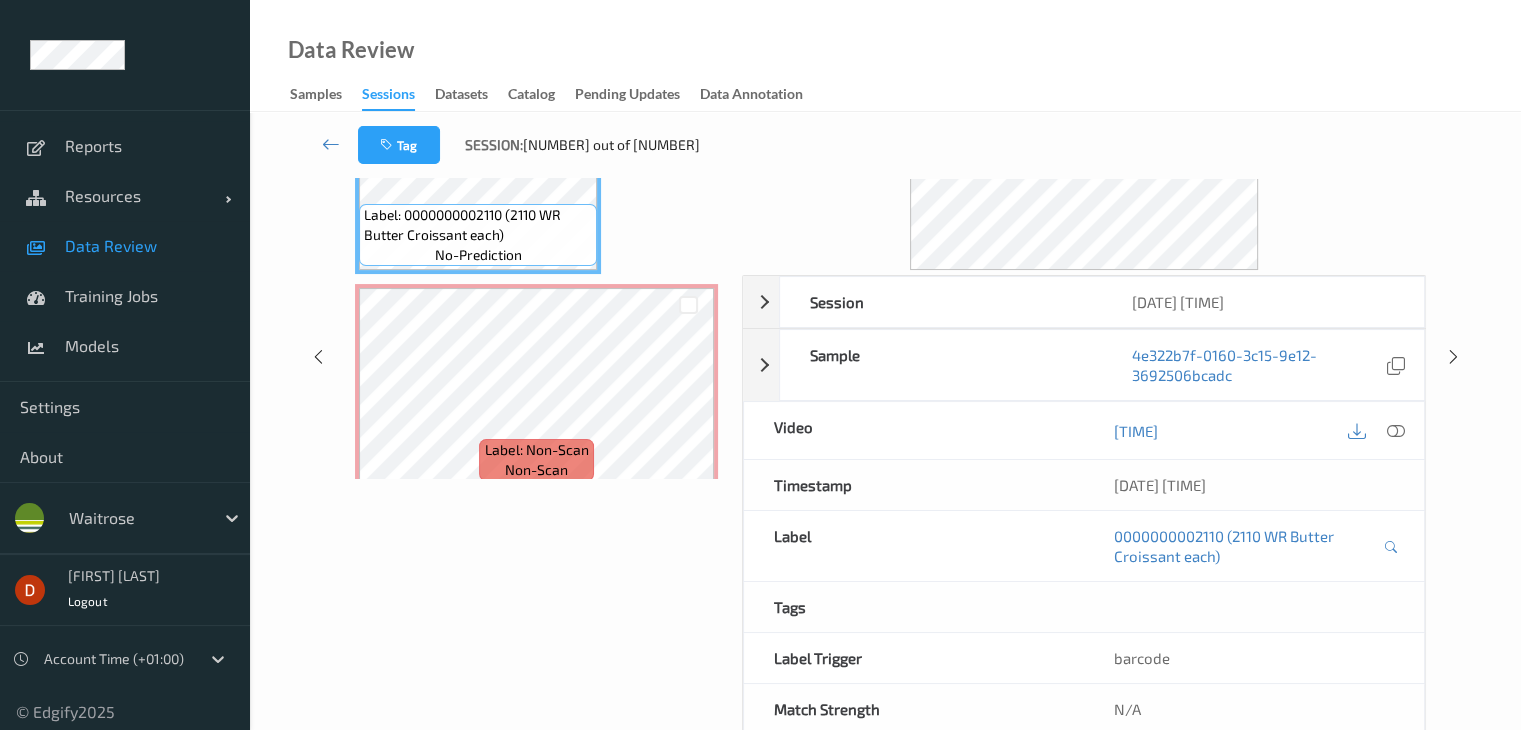 scroll, scrollTop: 0, scrollLeft: 0, axis: both 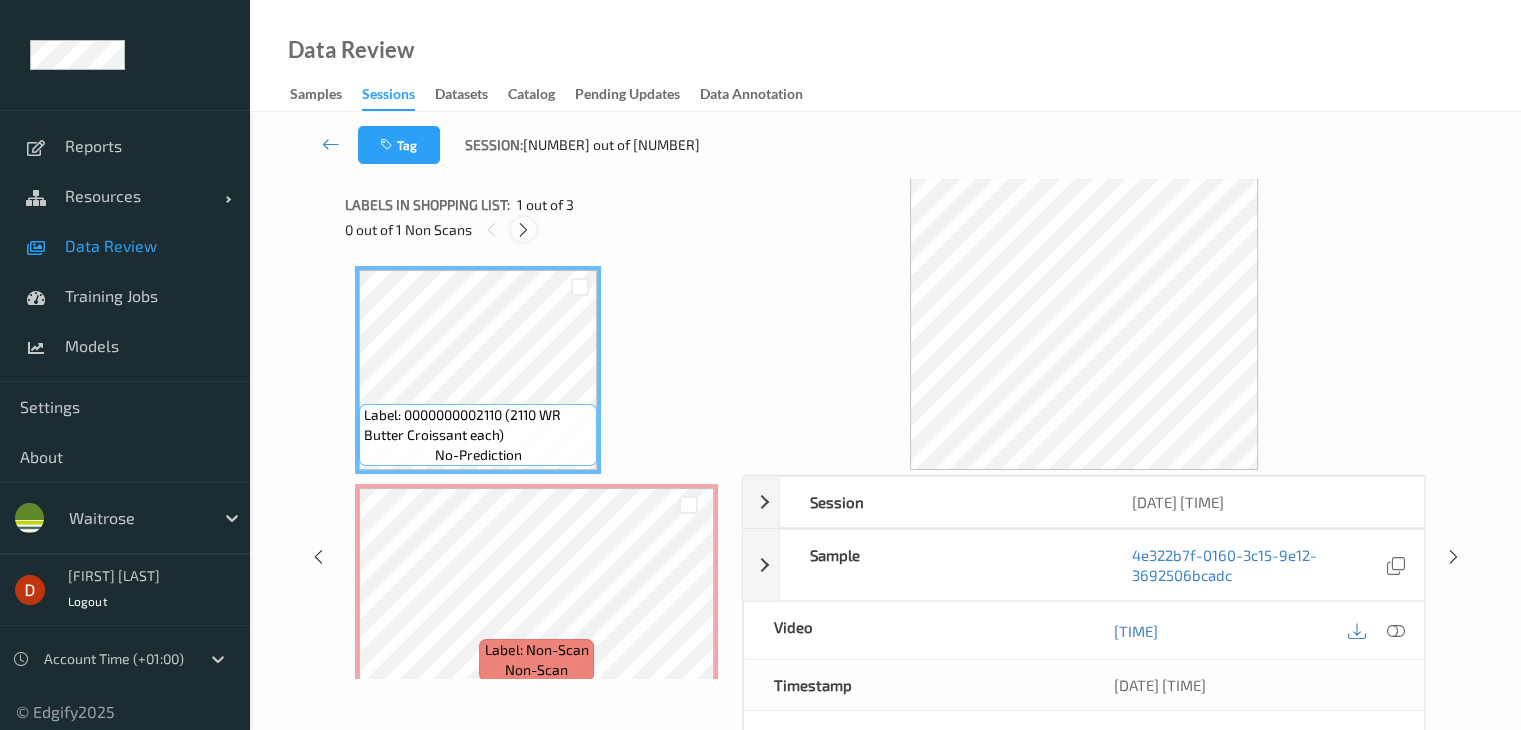 click at bounding box center (523, 230) 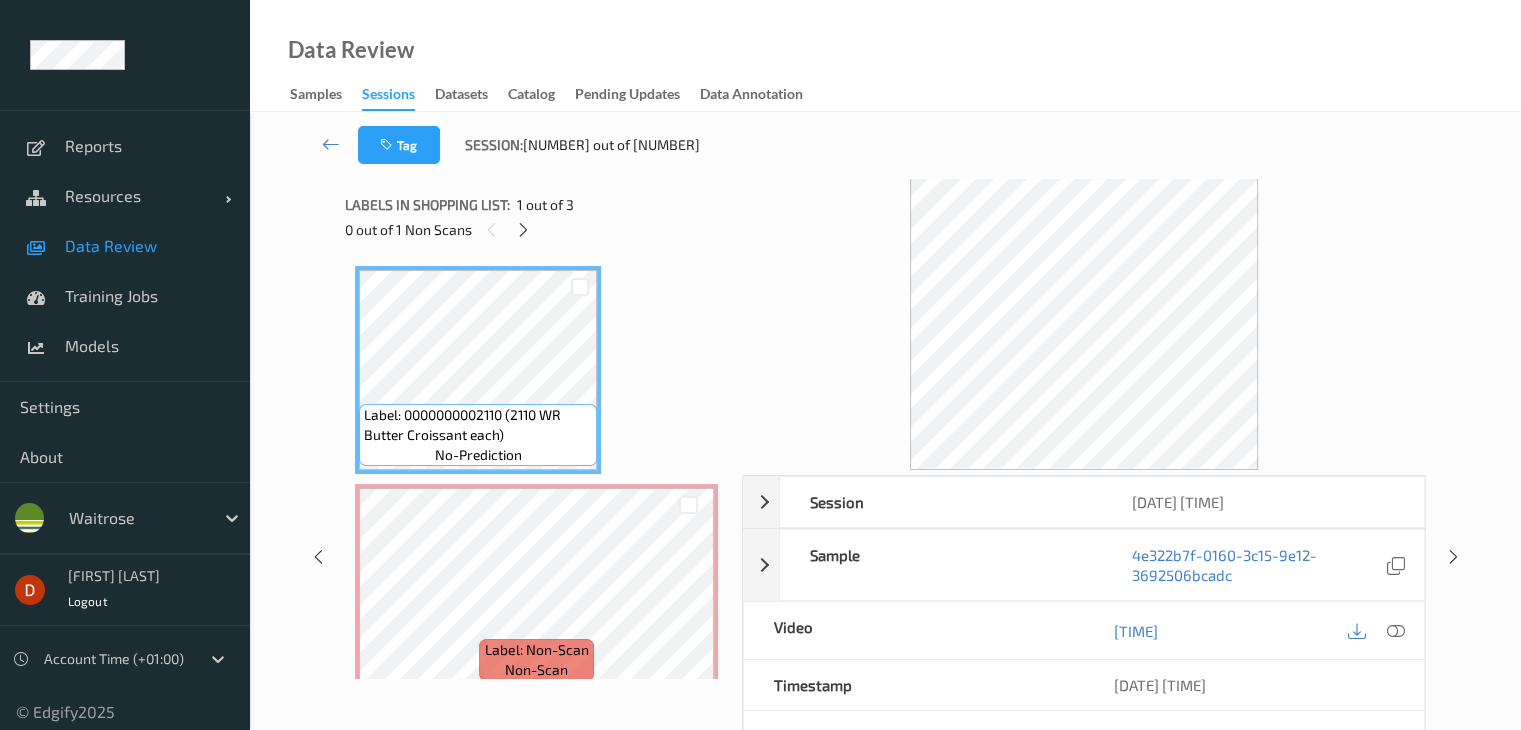 scroll, scrollTop: 10, scrollLeft: 0, axis: vertical 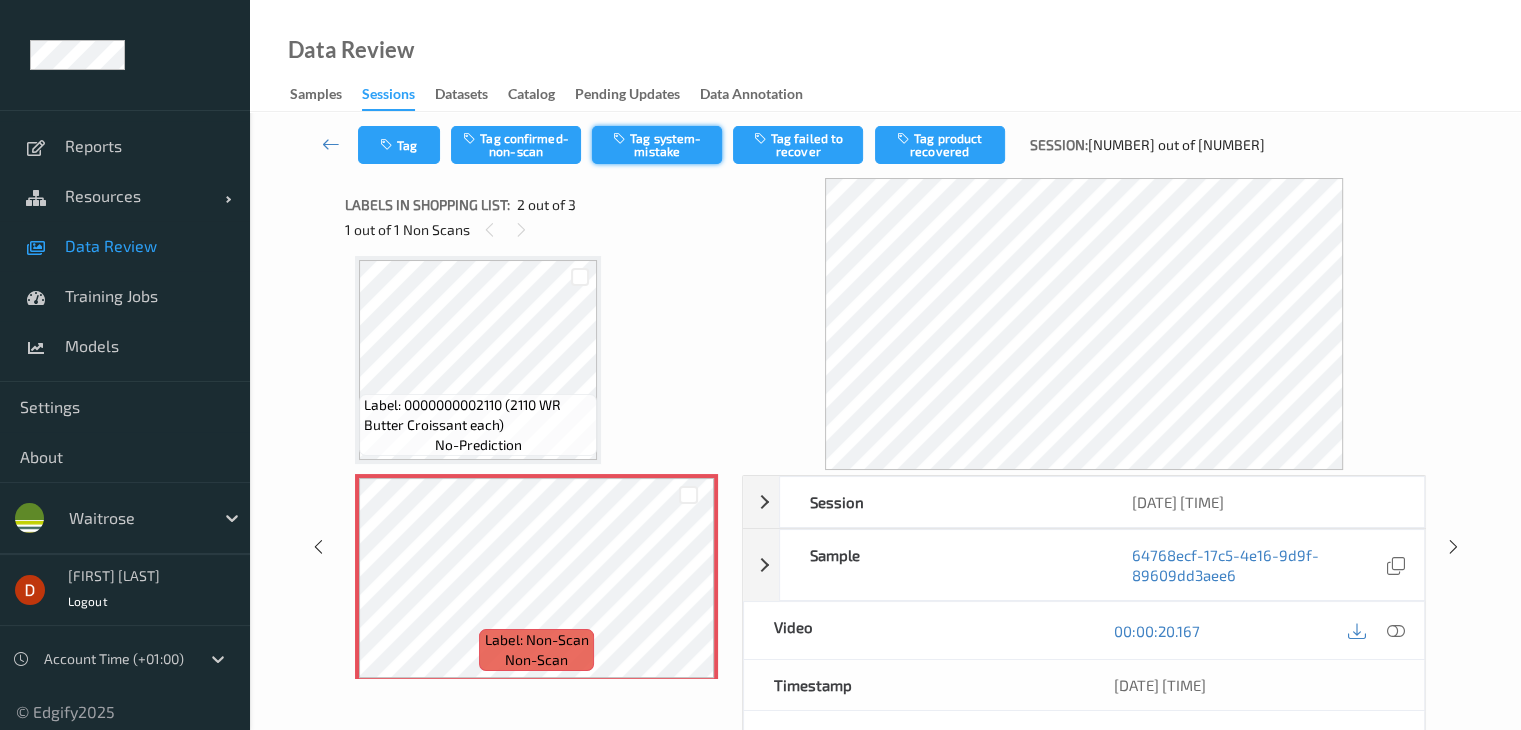 click on "Tag   system-mistake" at bounding box center (657, 145) 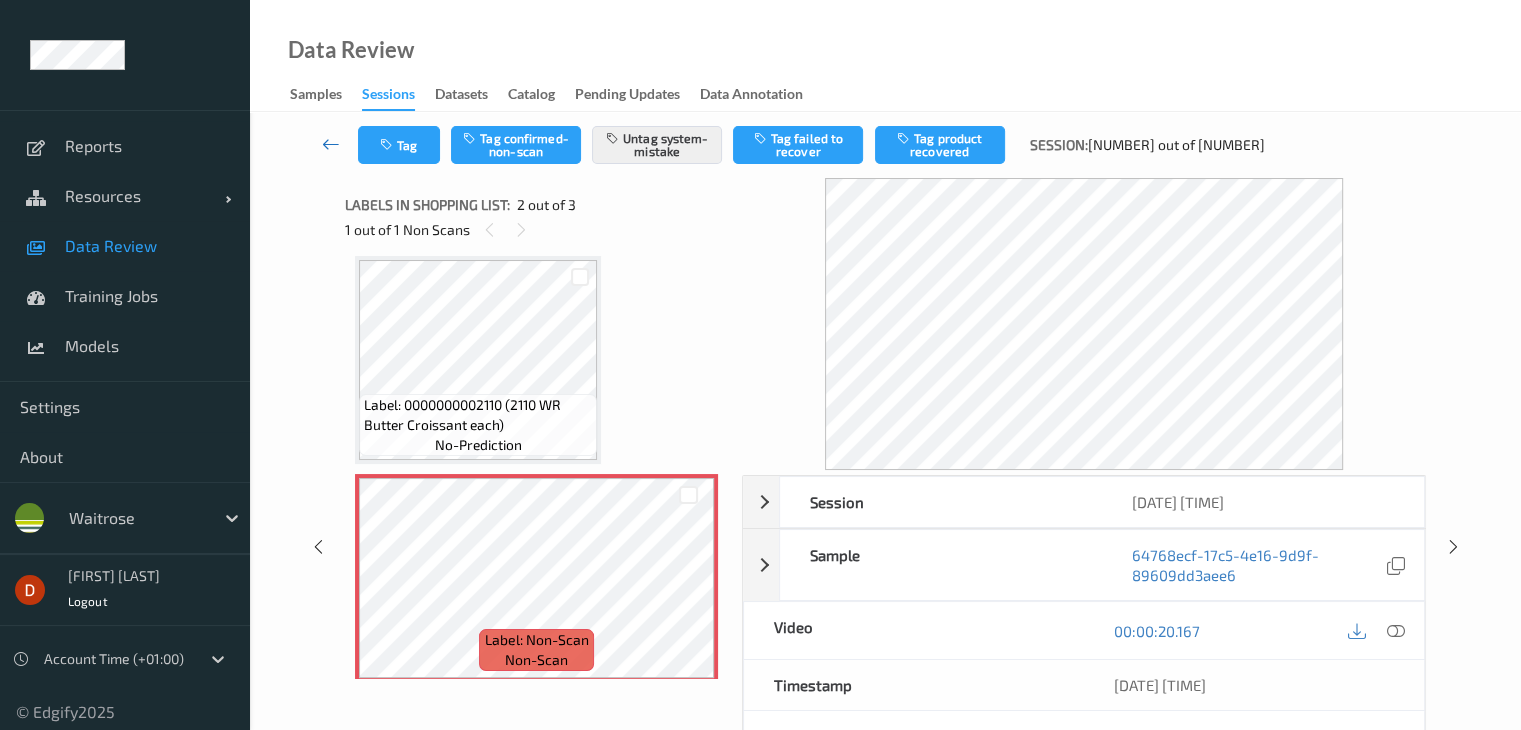 click at bounding box center [331, 145] 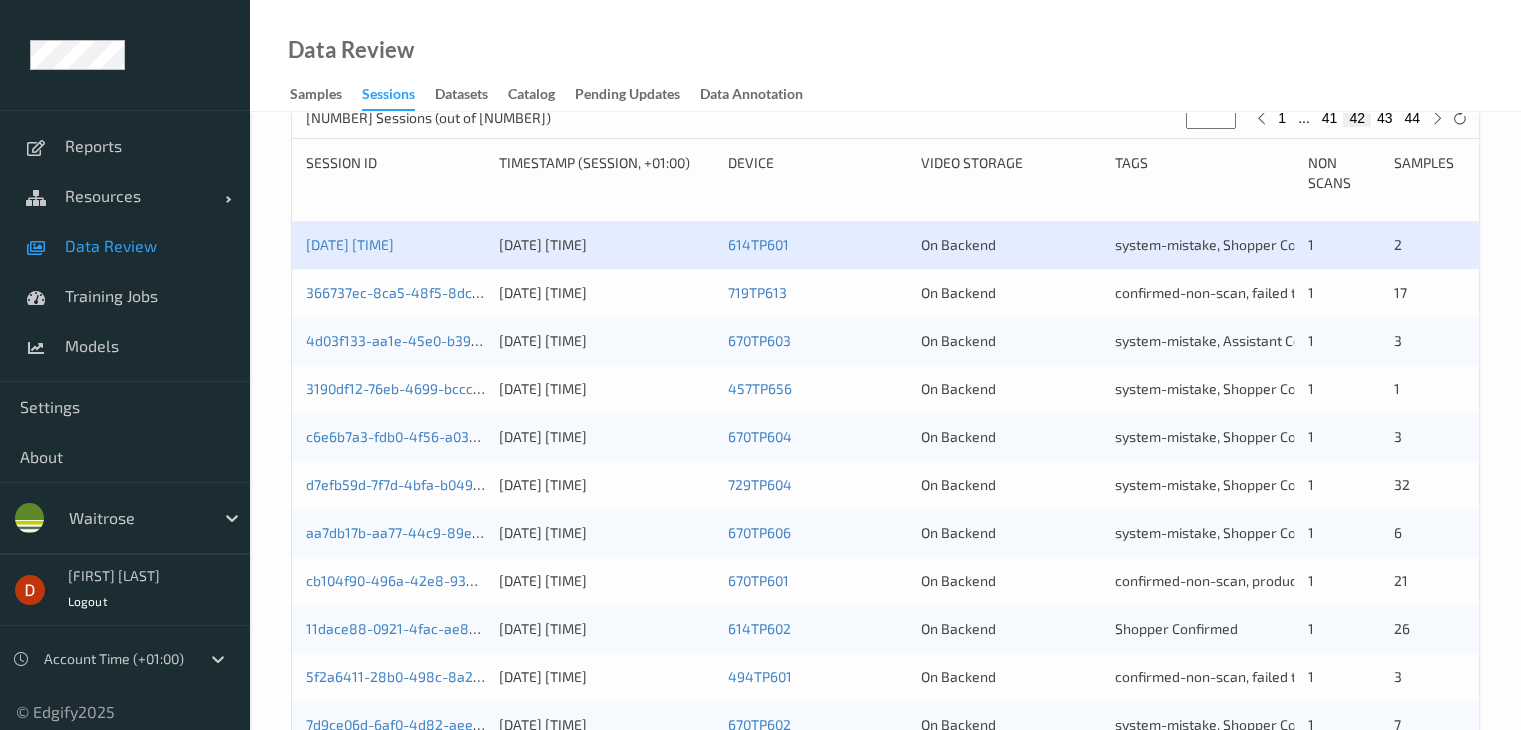 scroll, scrollTop: 500, scrollLeft: 0, axis: vertical 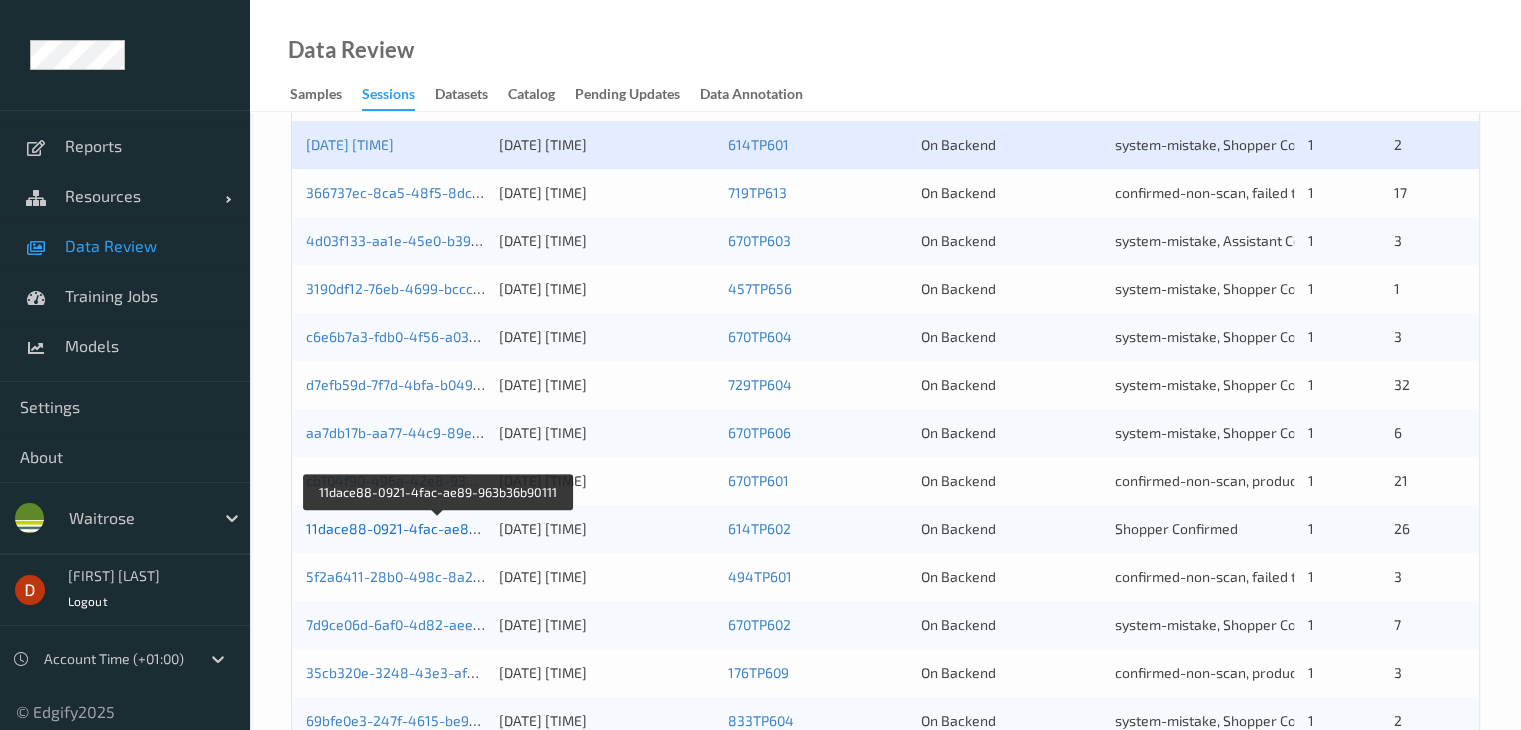 click on "11dace88-0921-4fac-ae89-963b36b90111" at bounding box center [439, 528] 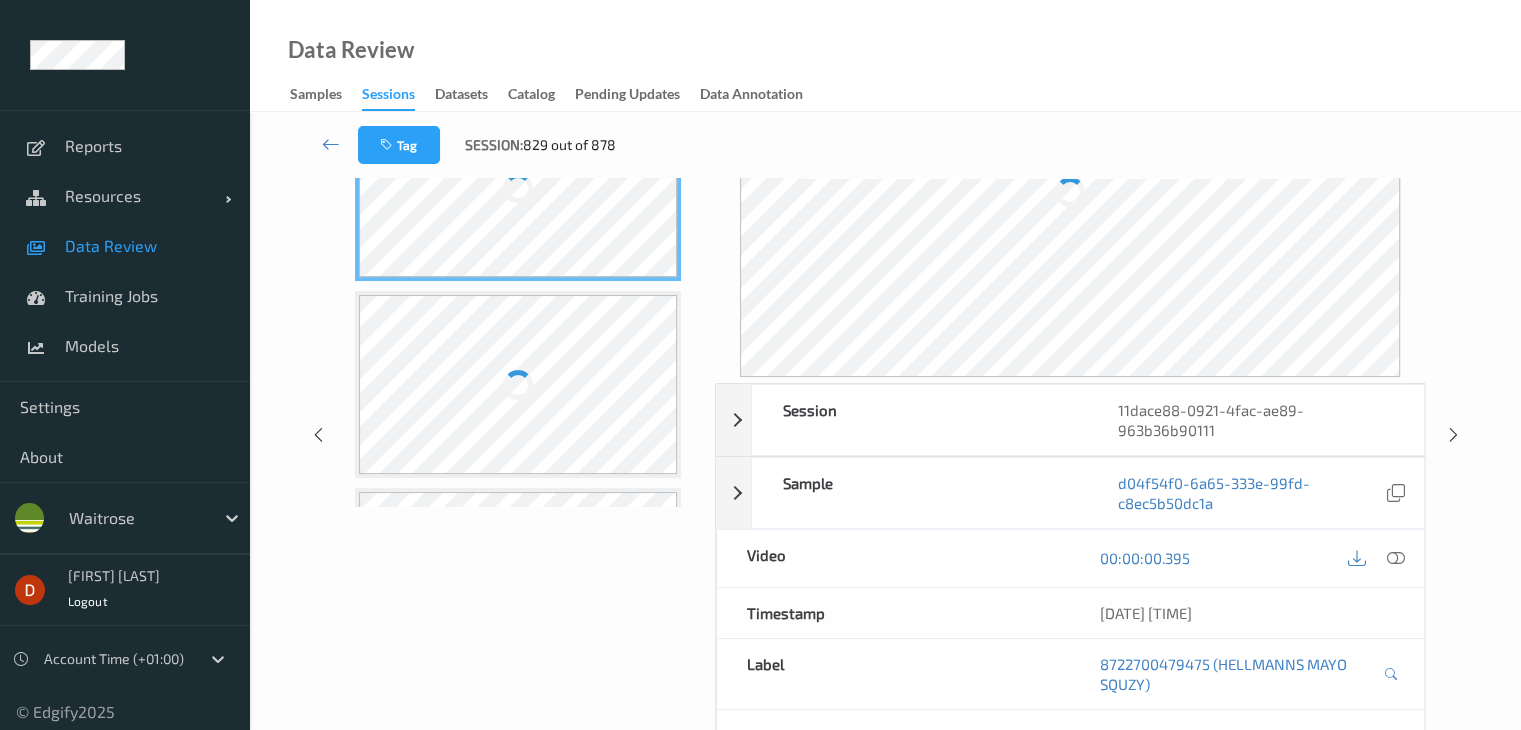 scroll, scrollTop: 0, scrollLeft: 0, axis: both 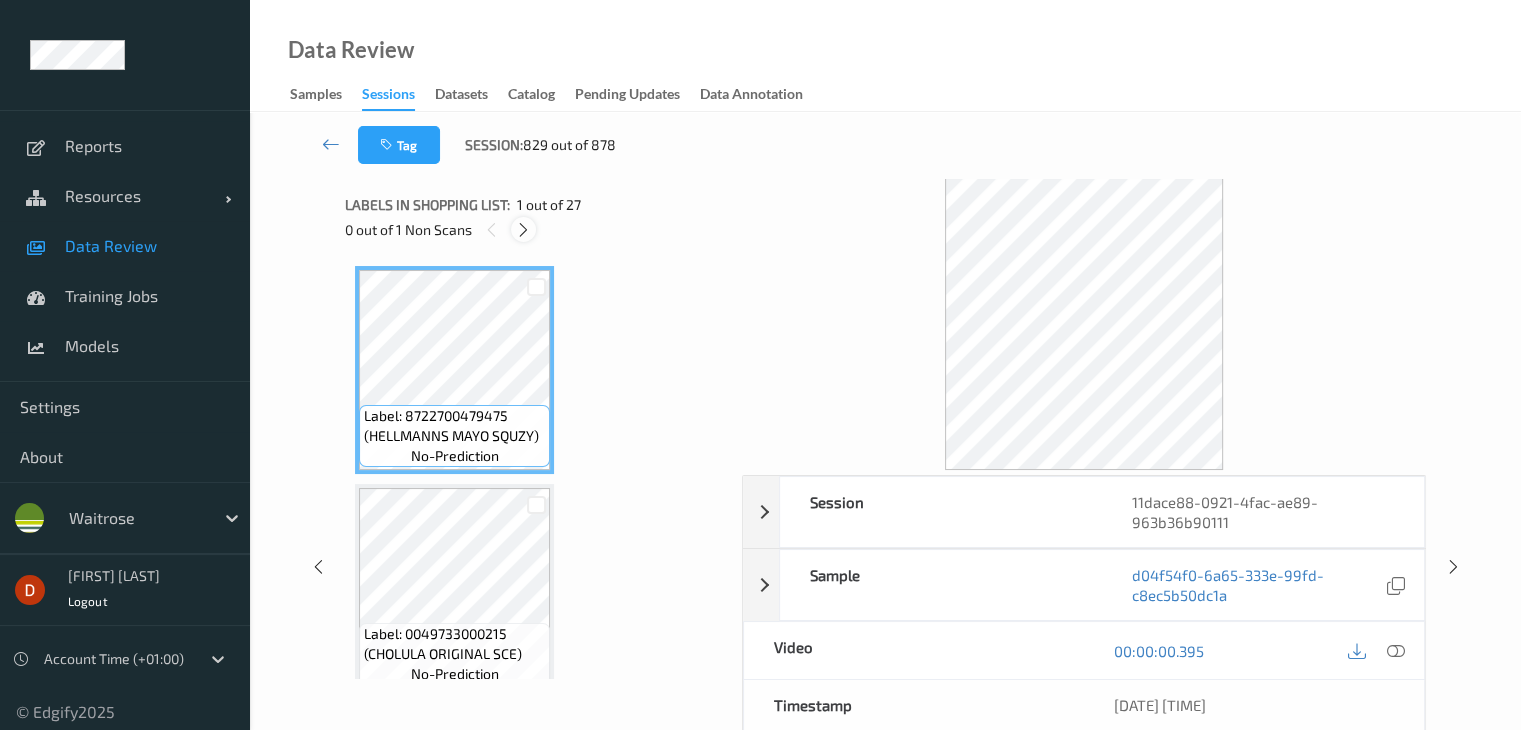 click at bounding box center (523, 230) 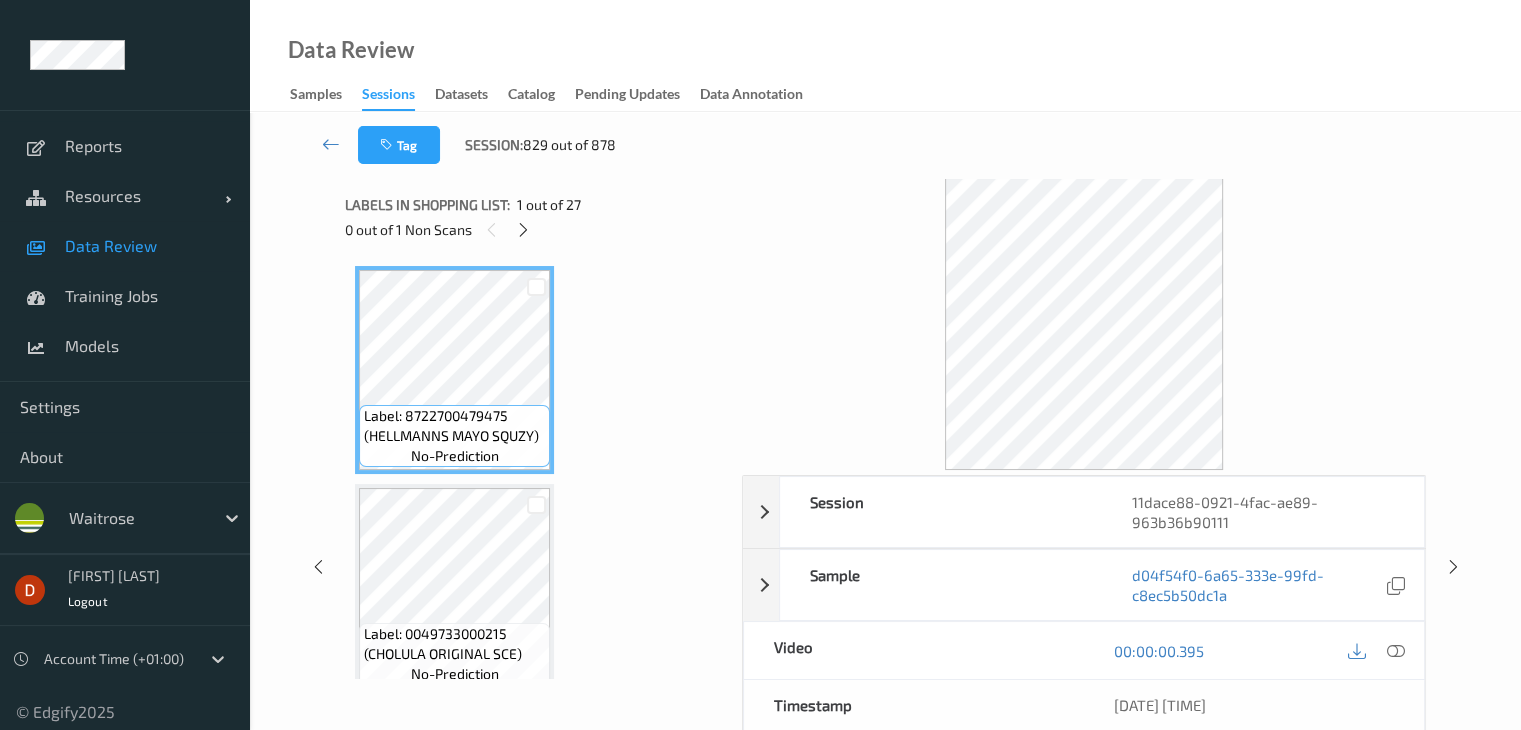 scroll, scrollTop: 3934, scrollLeft: 0, axis: vertical 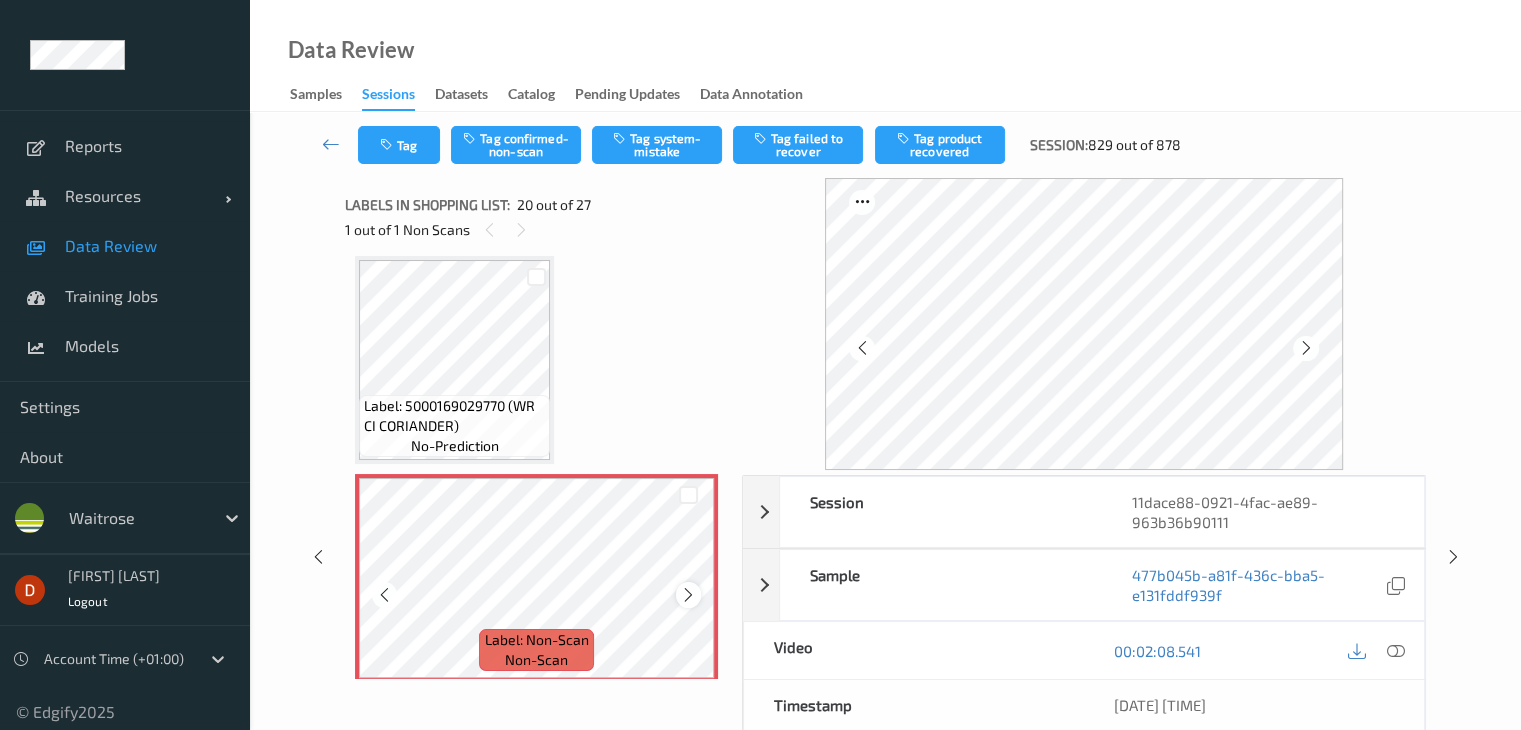 click at bounding box center [688, 595] 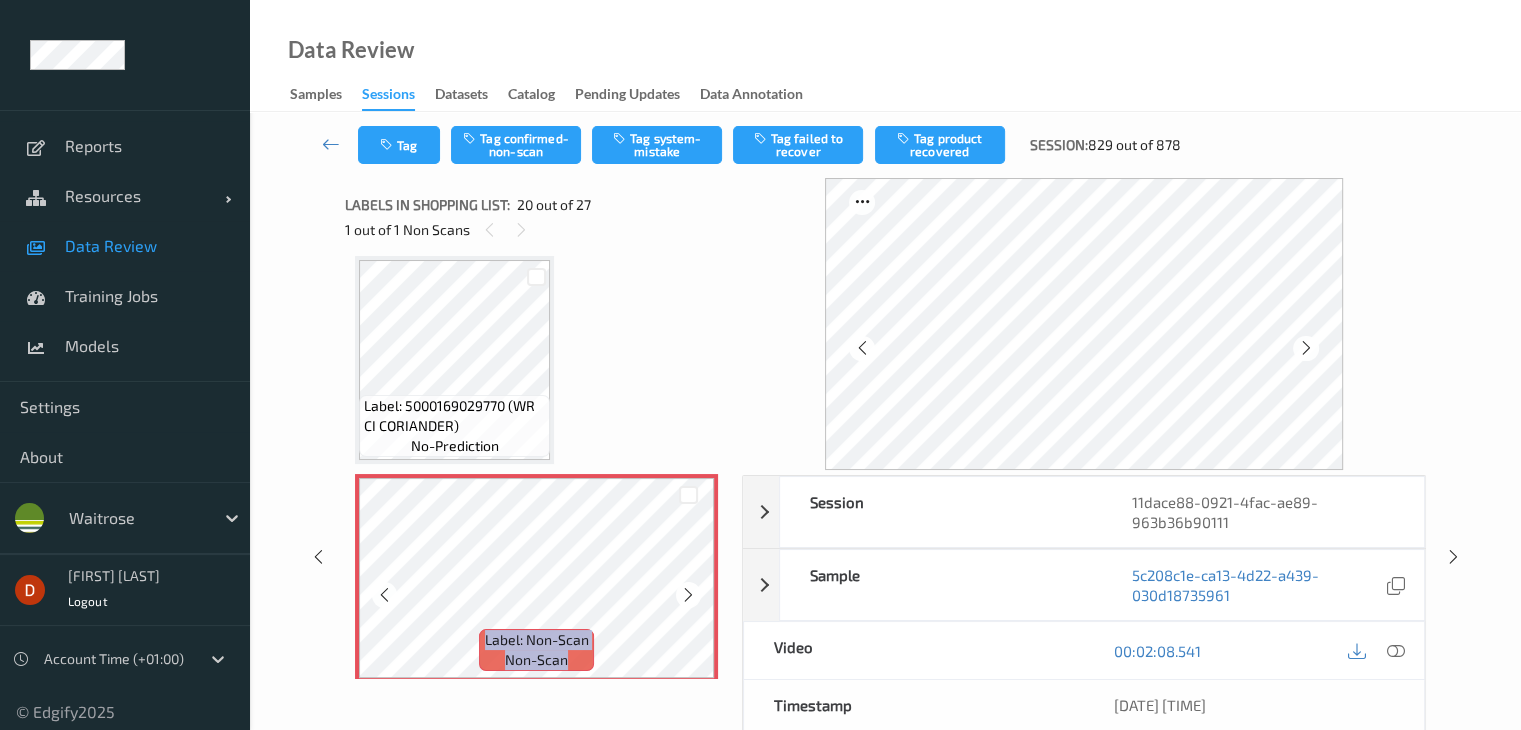 click at bounding box center [688, 595] 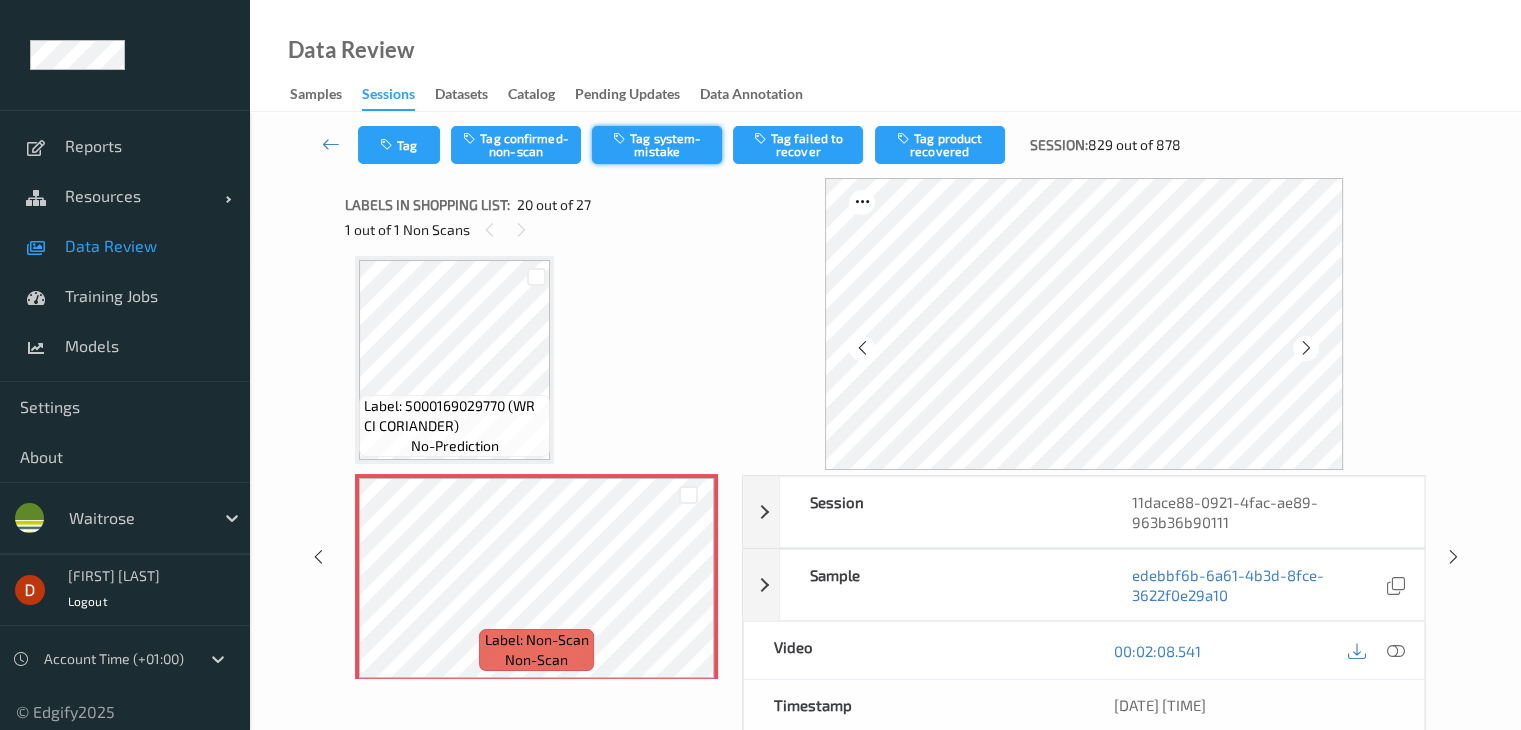 click on "Tag Tag confirmed-non-scan Tag system-mistake Tag failed to recover Tag product recovered Session: [NUMBER] out of [NUMBER]" at bounding box center [885, 145] 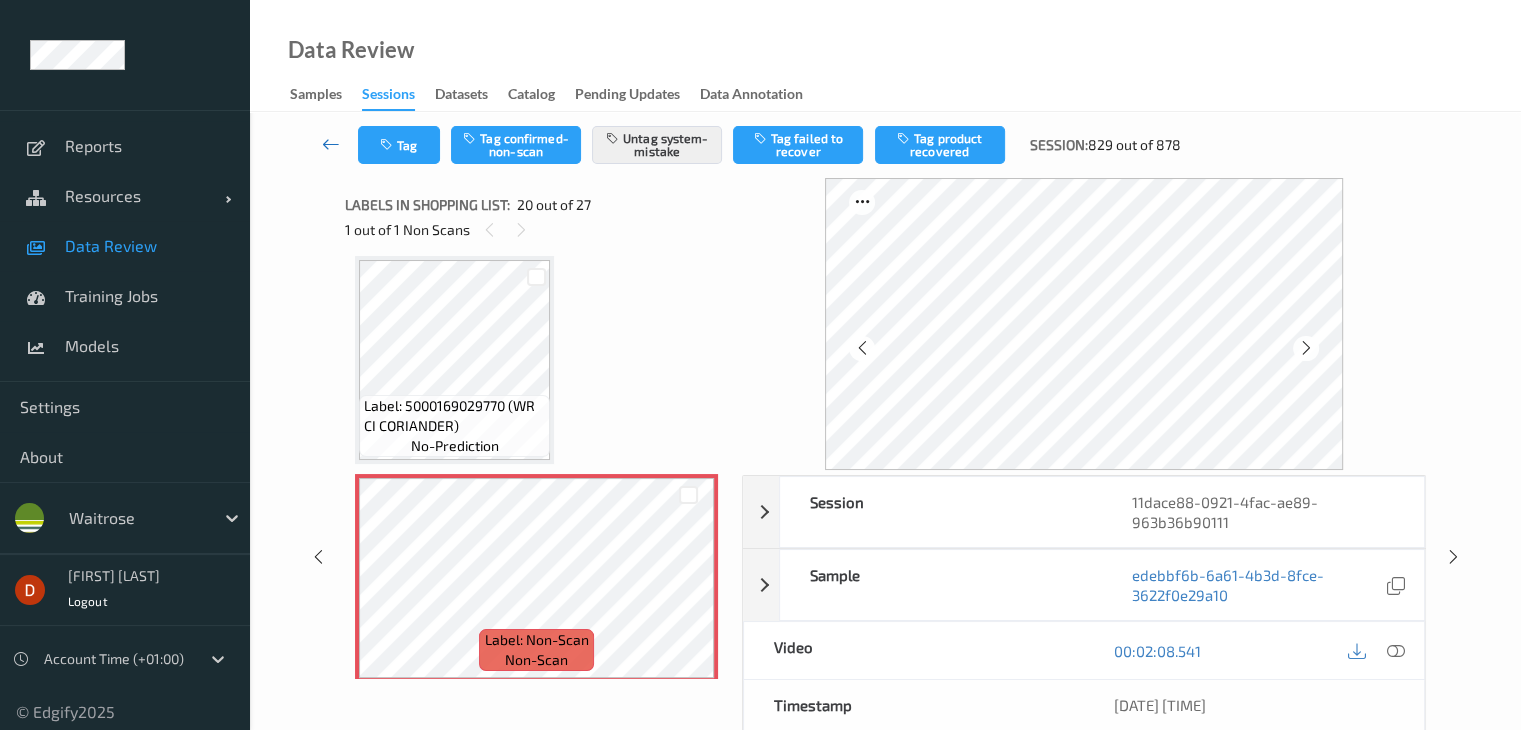 click at bounding box center (331, 144) 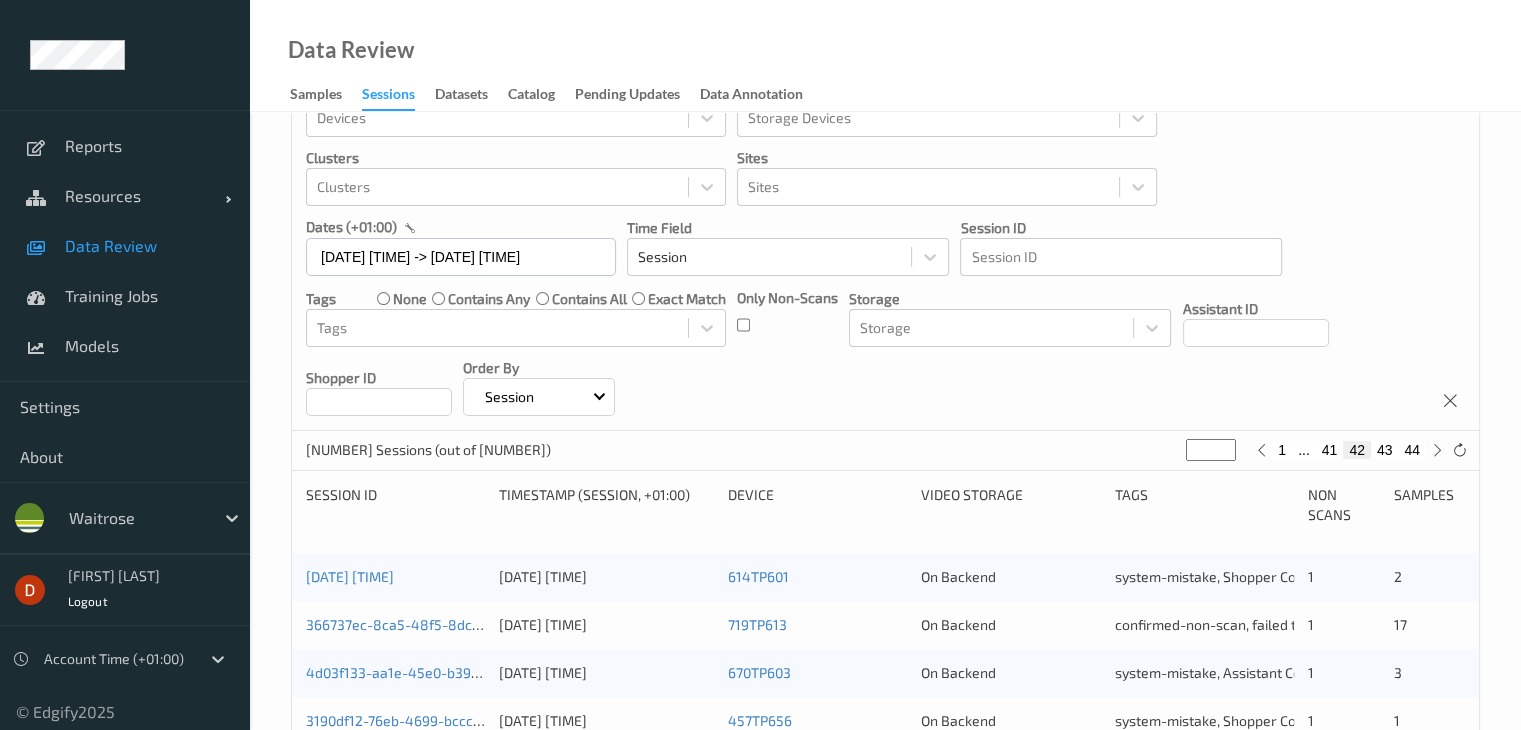 scroll, scrollTop: 0, scrollLeft: 0, axis: both 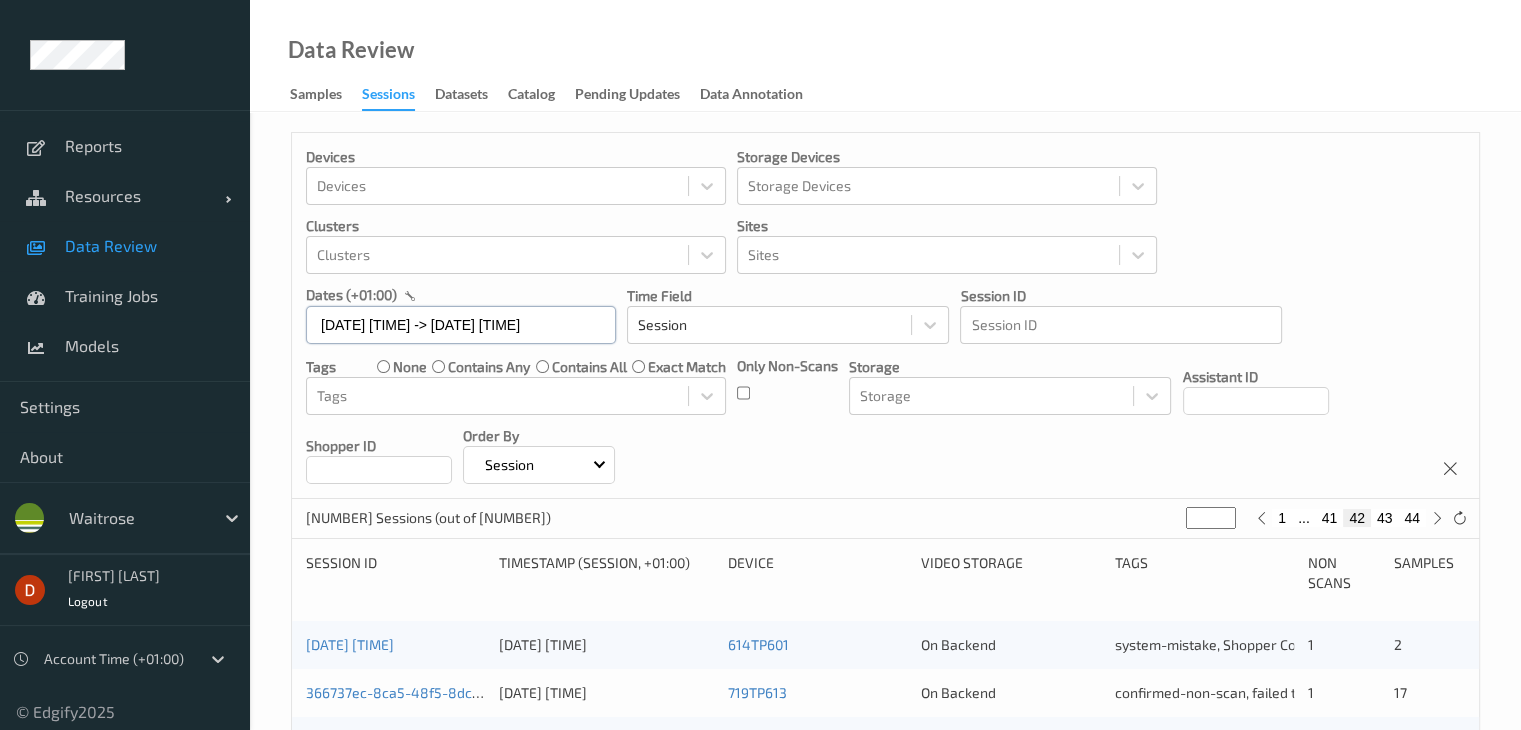 click on "[DATE] [TIME] -> [DATE] [TIME]" at bounding box center (461, 325) 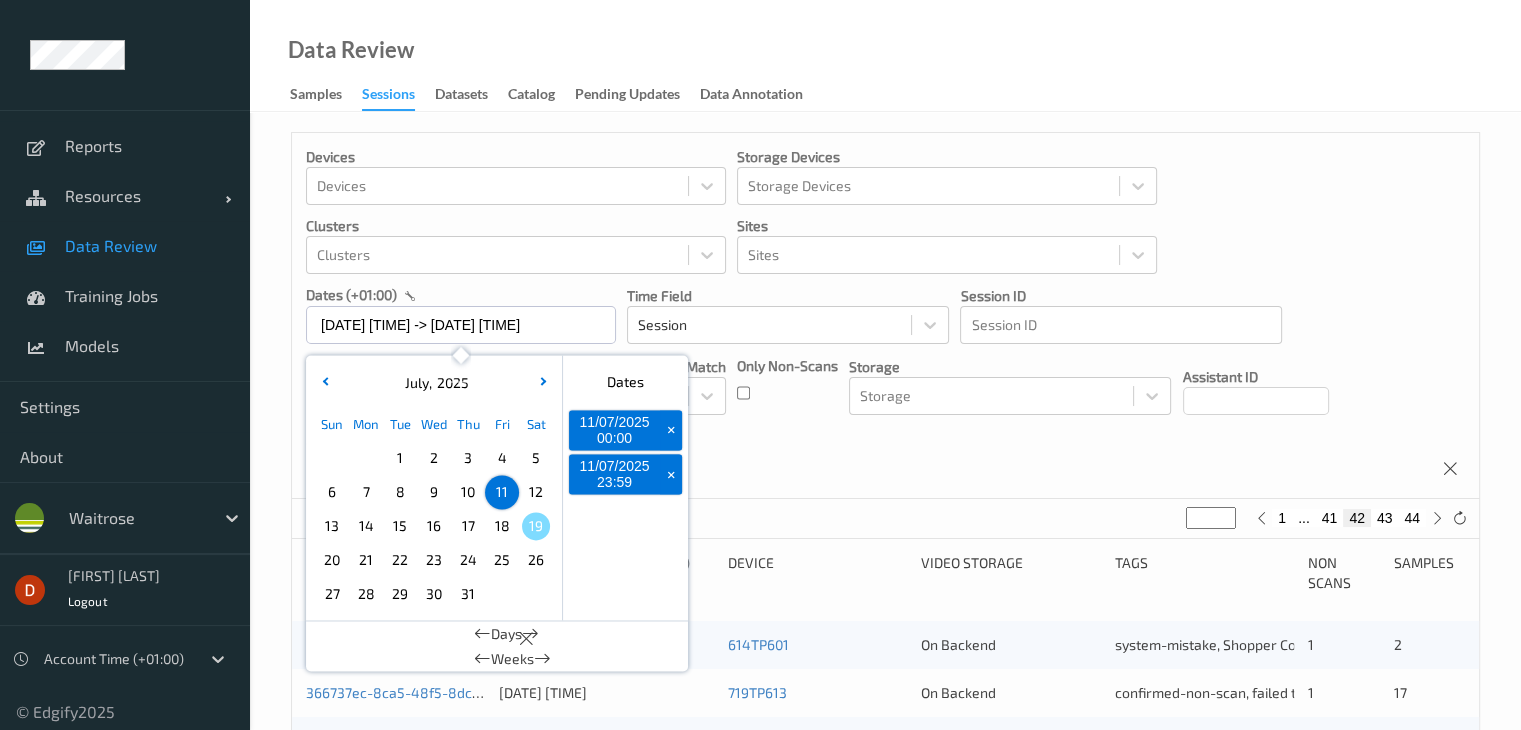 click on "12" at bounding box center [536, 492] 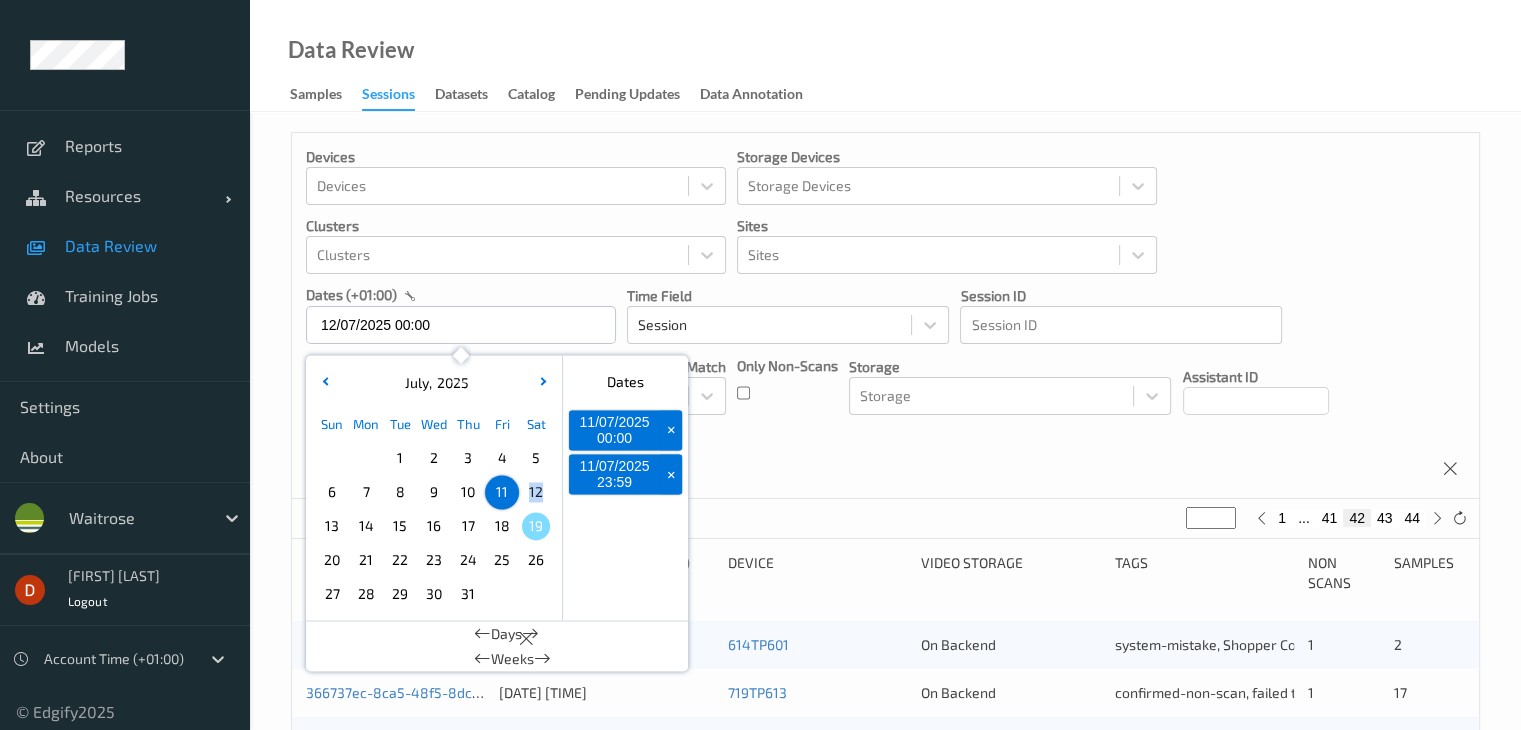 click on "12" at bounding box center (536, 492) 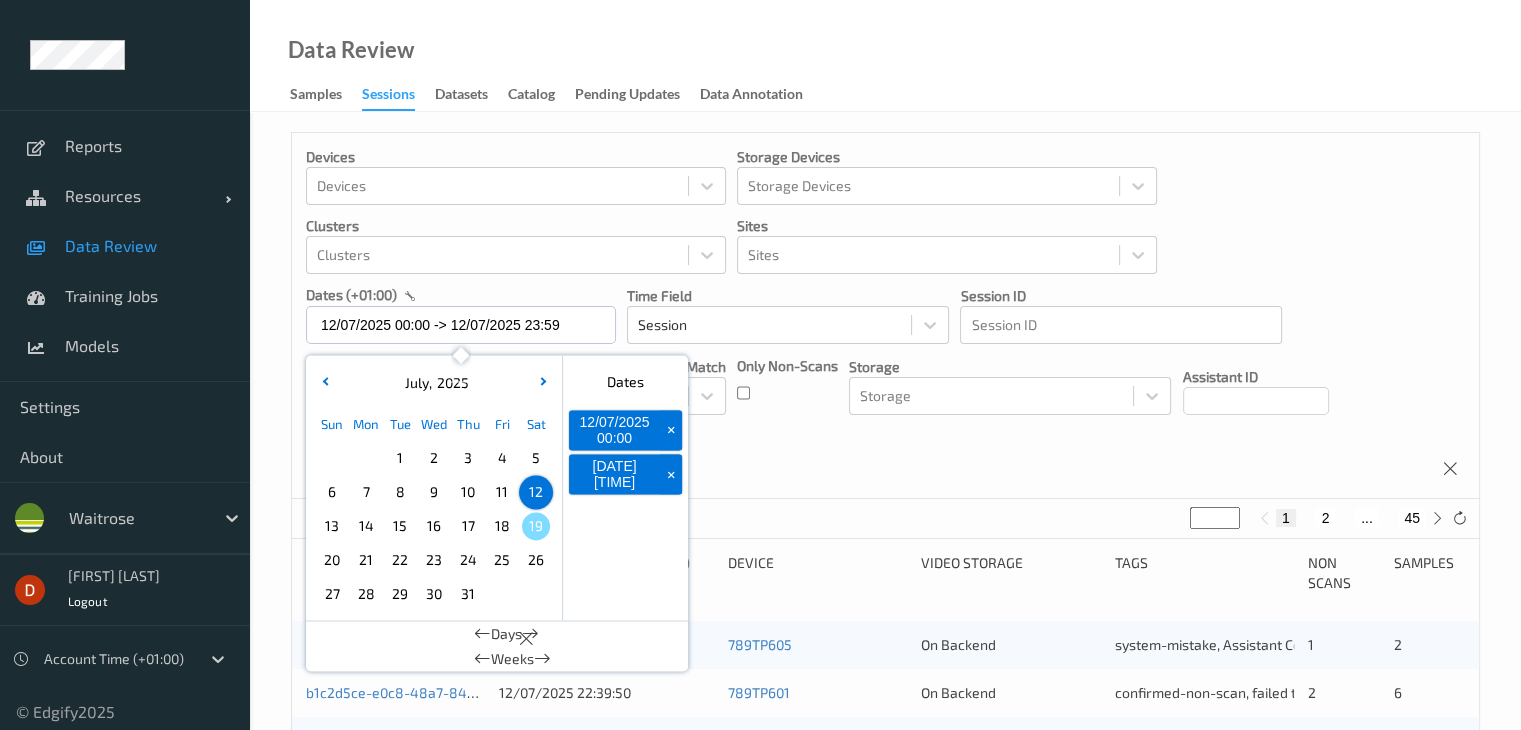 drag, startPoint x: 877, startPoint y: 473, endPoint x: 886, endPoint y: 503, distance: 31.320919 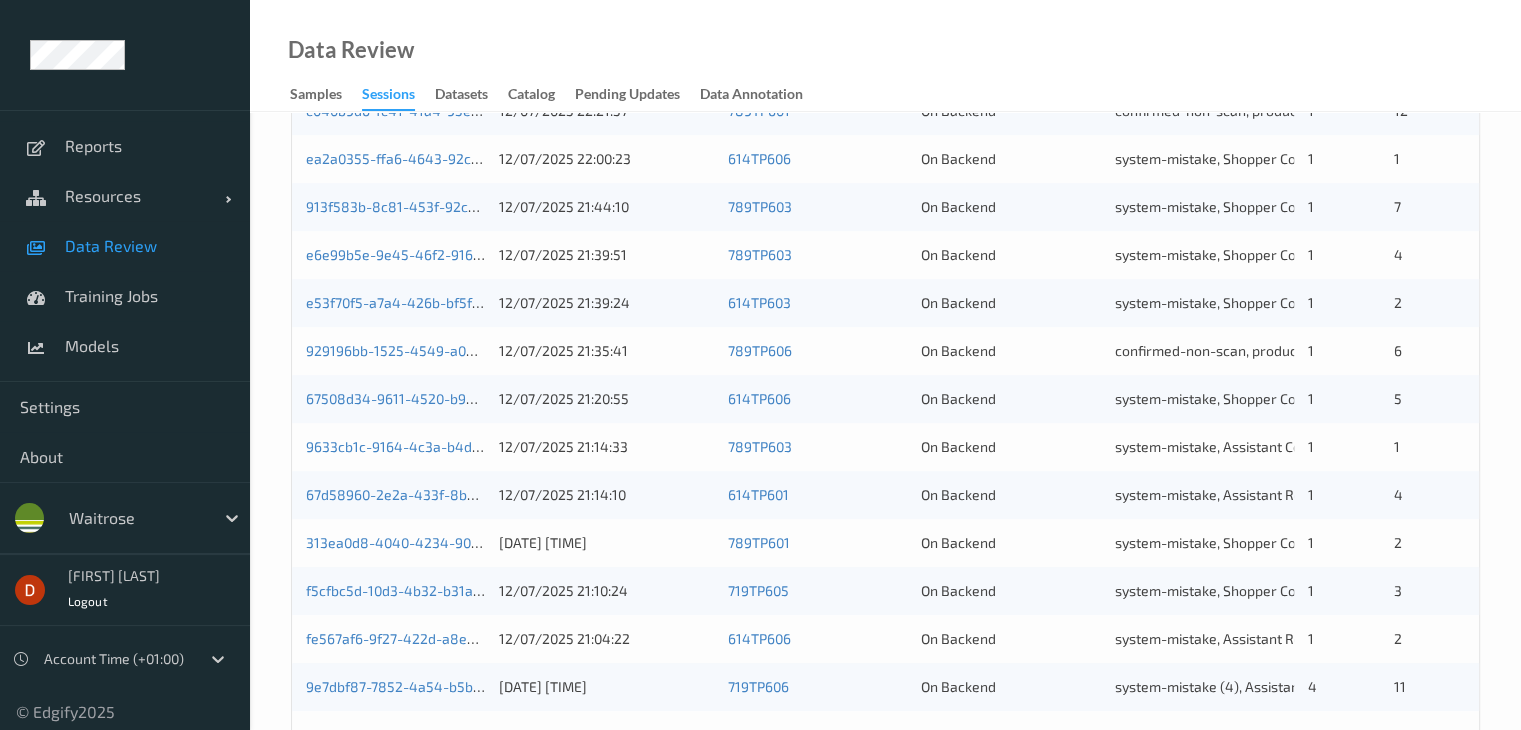 scroll, scrollTop: 932, scrollLeft: 0, axis: vertical 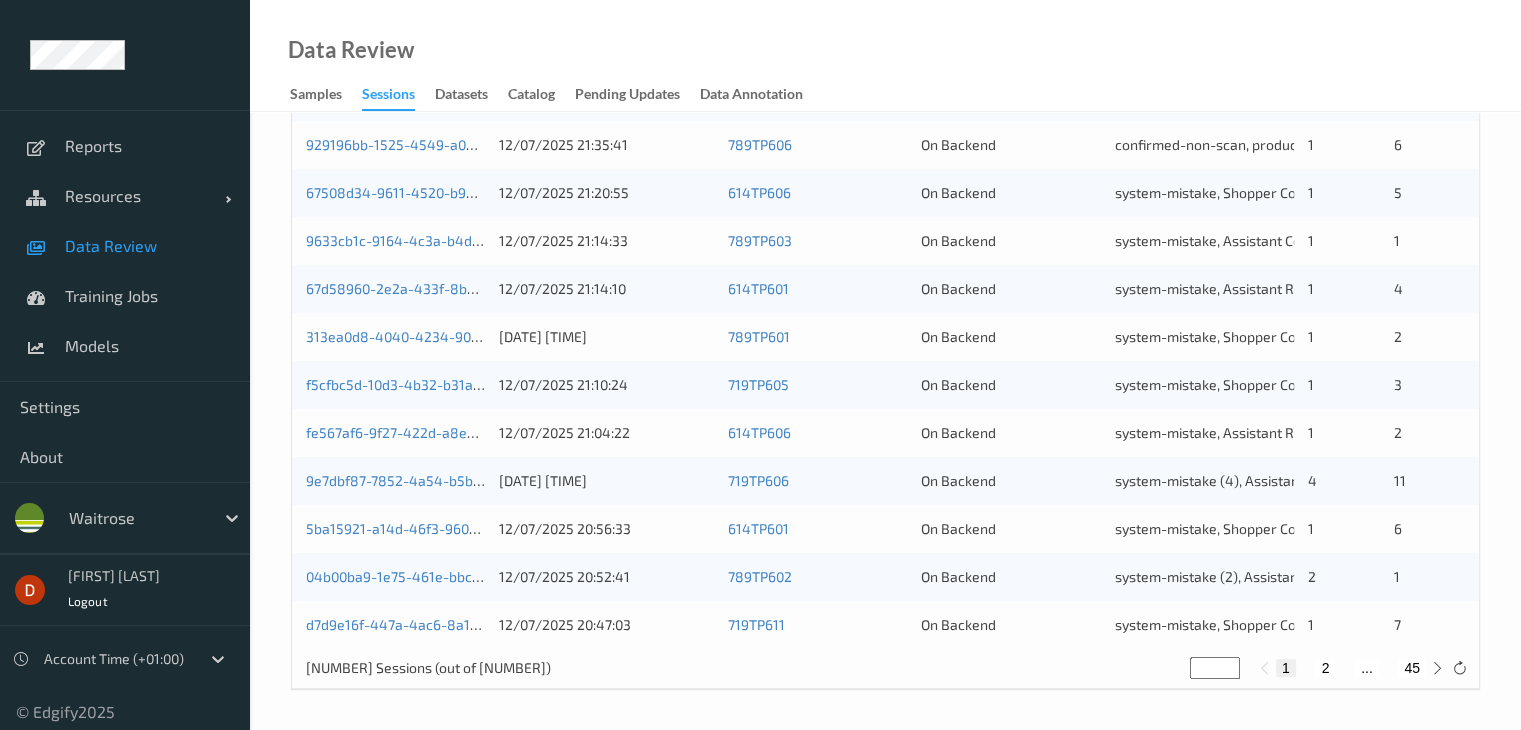 click on "2" at bounding box center (1325, 668) 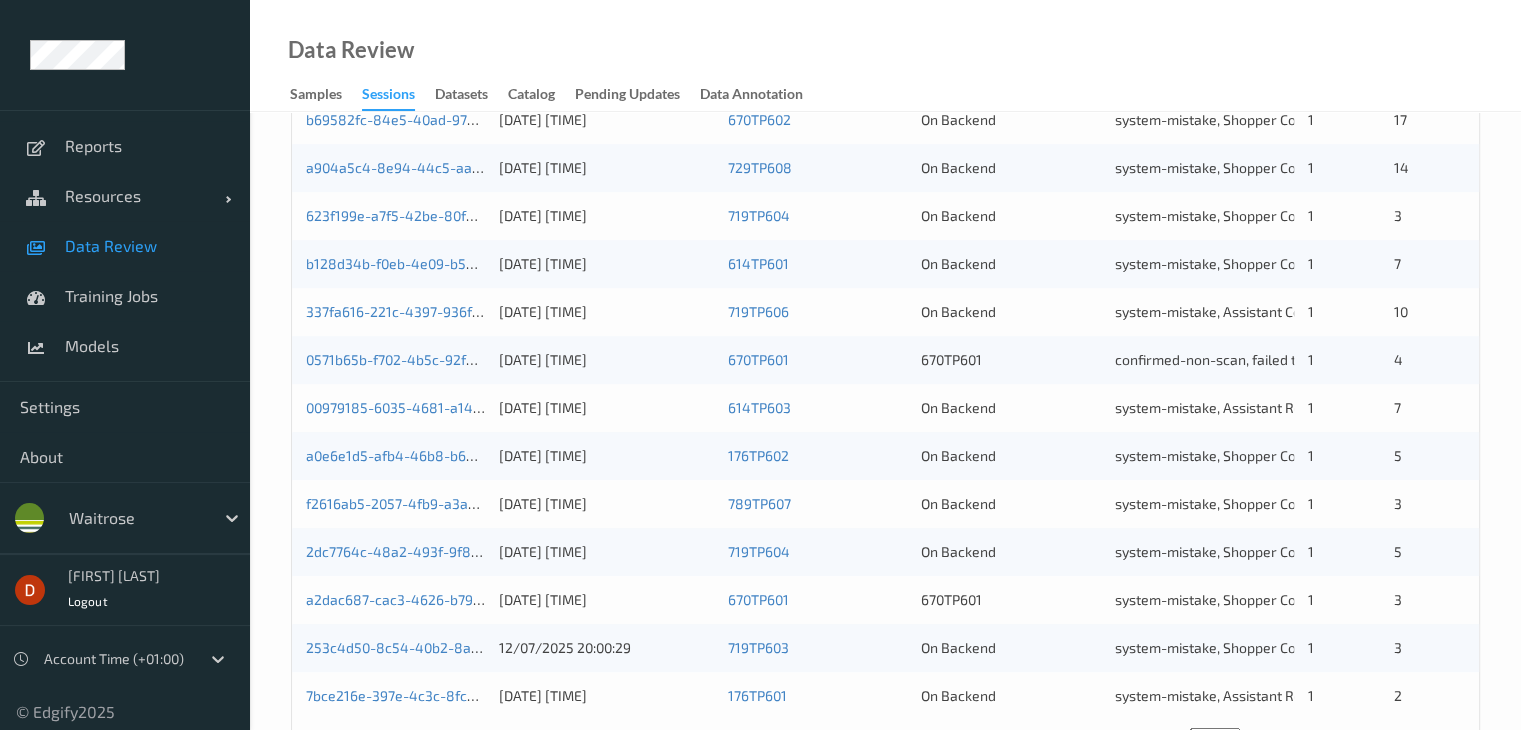 scroll, scrollTop: 932, scrollLeft: 0, axis: vertical 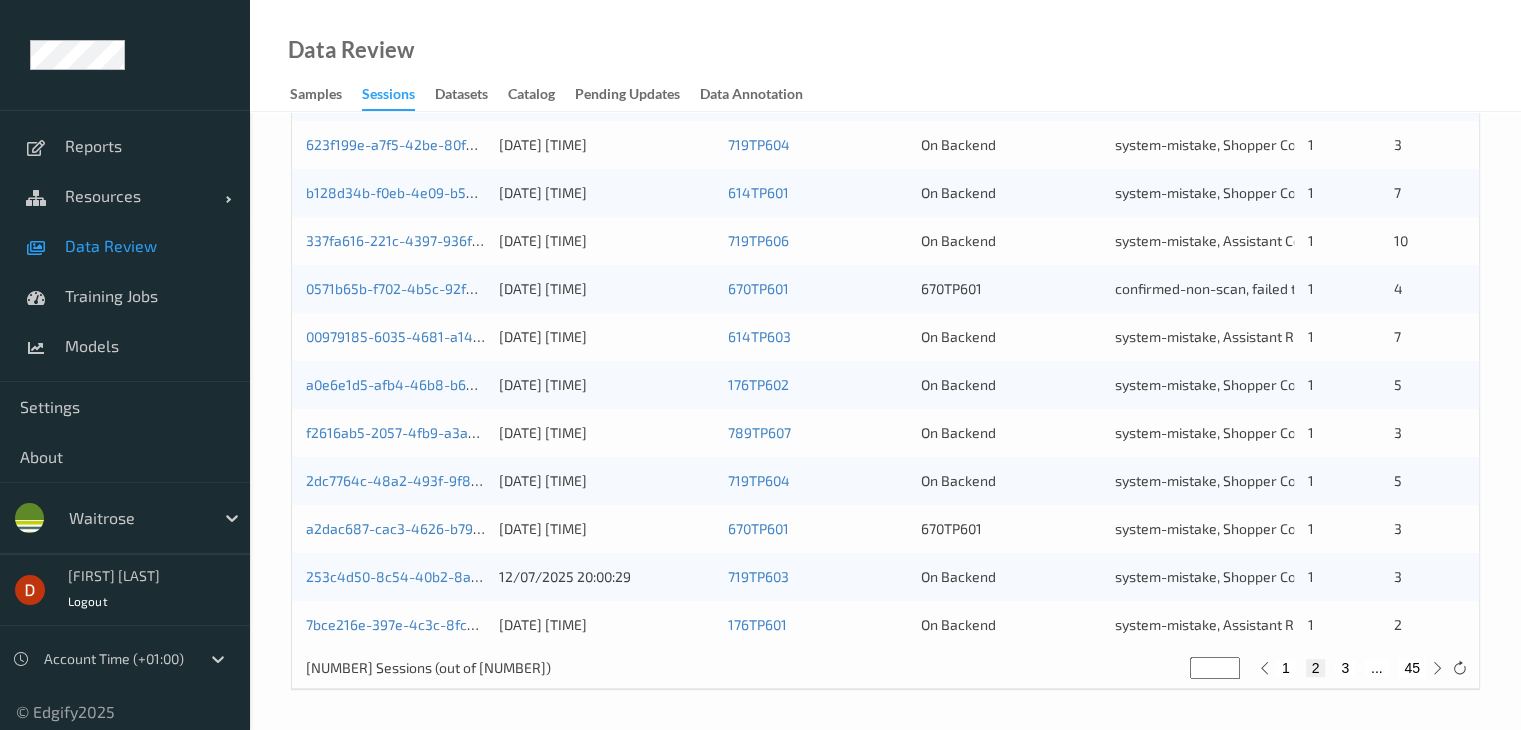 click on "3" at bounding box center (1345, 668) 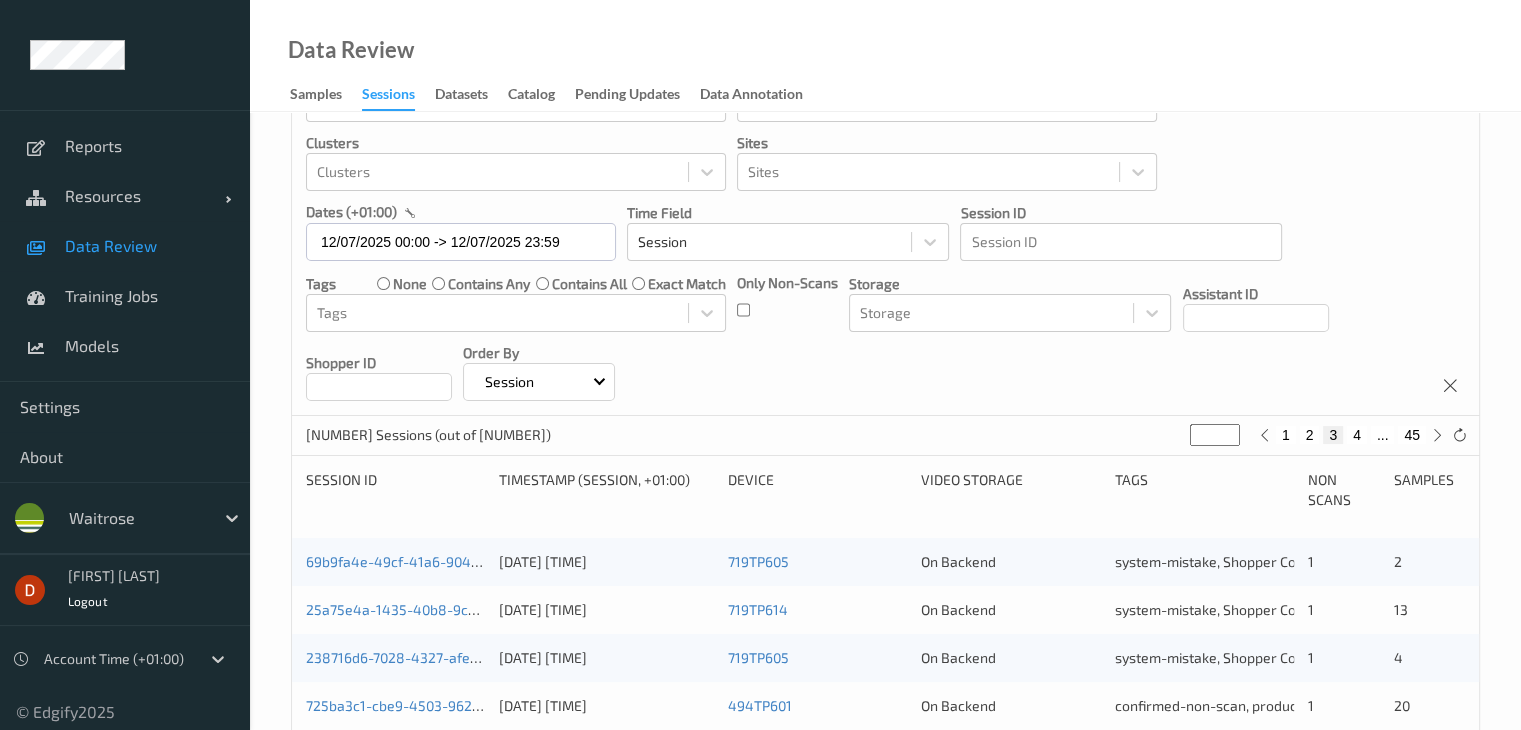 scroll, scrollTop: 0, scrollLeft: 0, axis: both 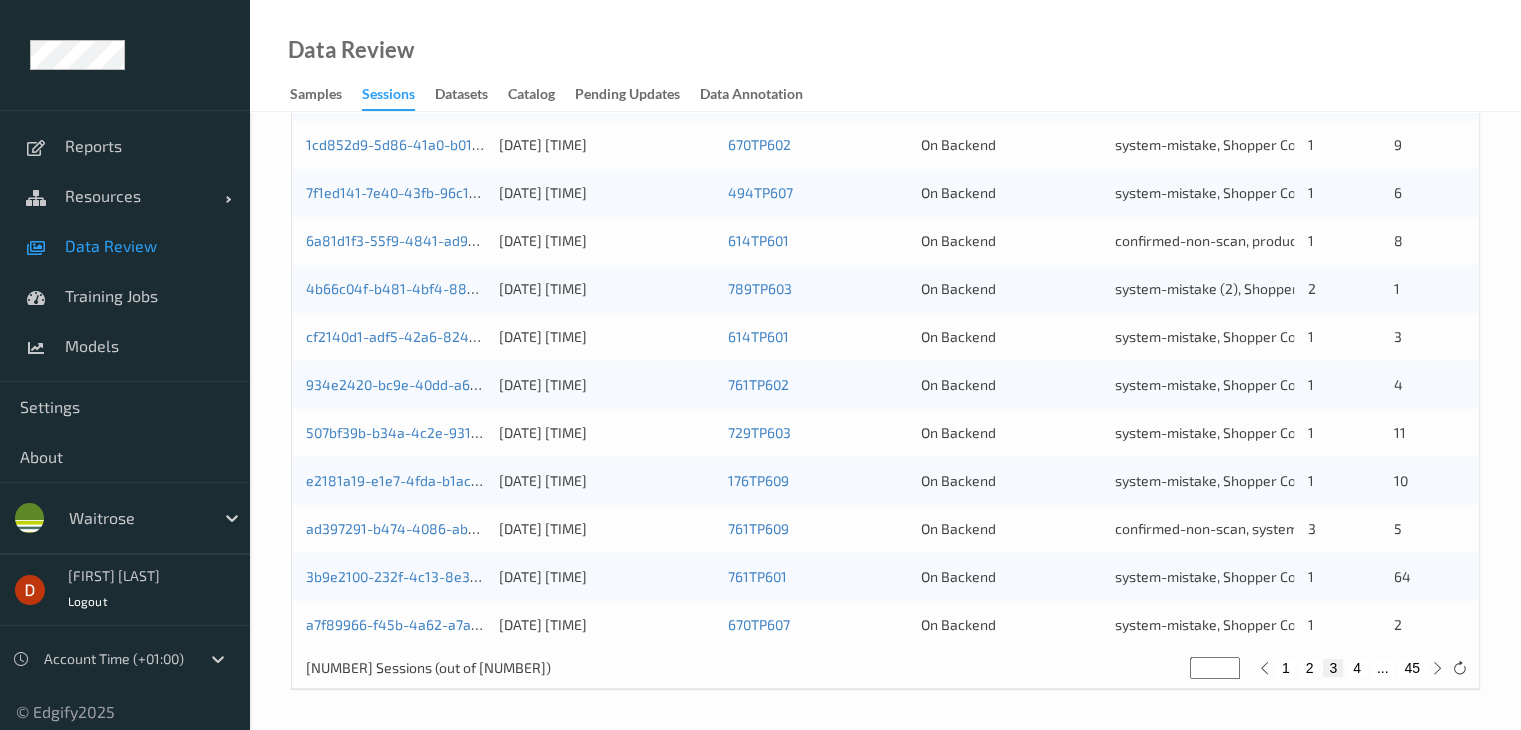 click on "4" at bounding box center (1357, 668) 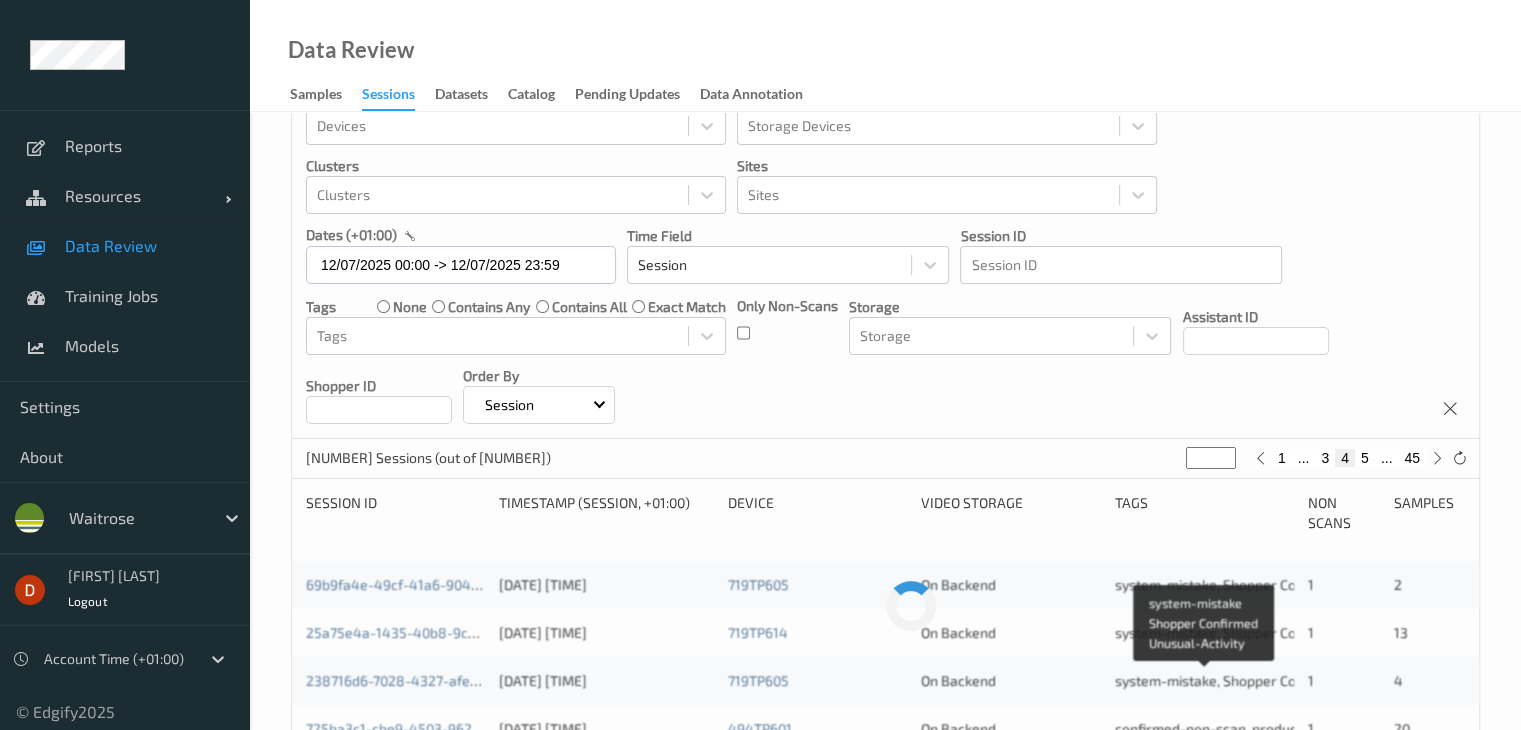 scroll, scrollTop: 0, scrollLeft: 0, axis: both 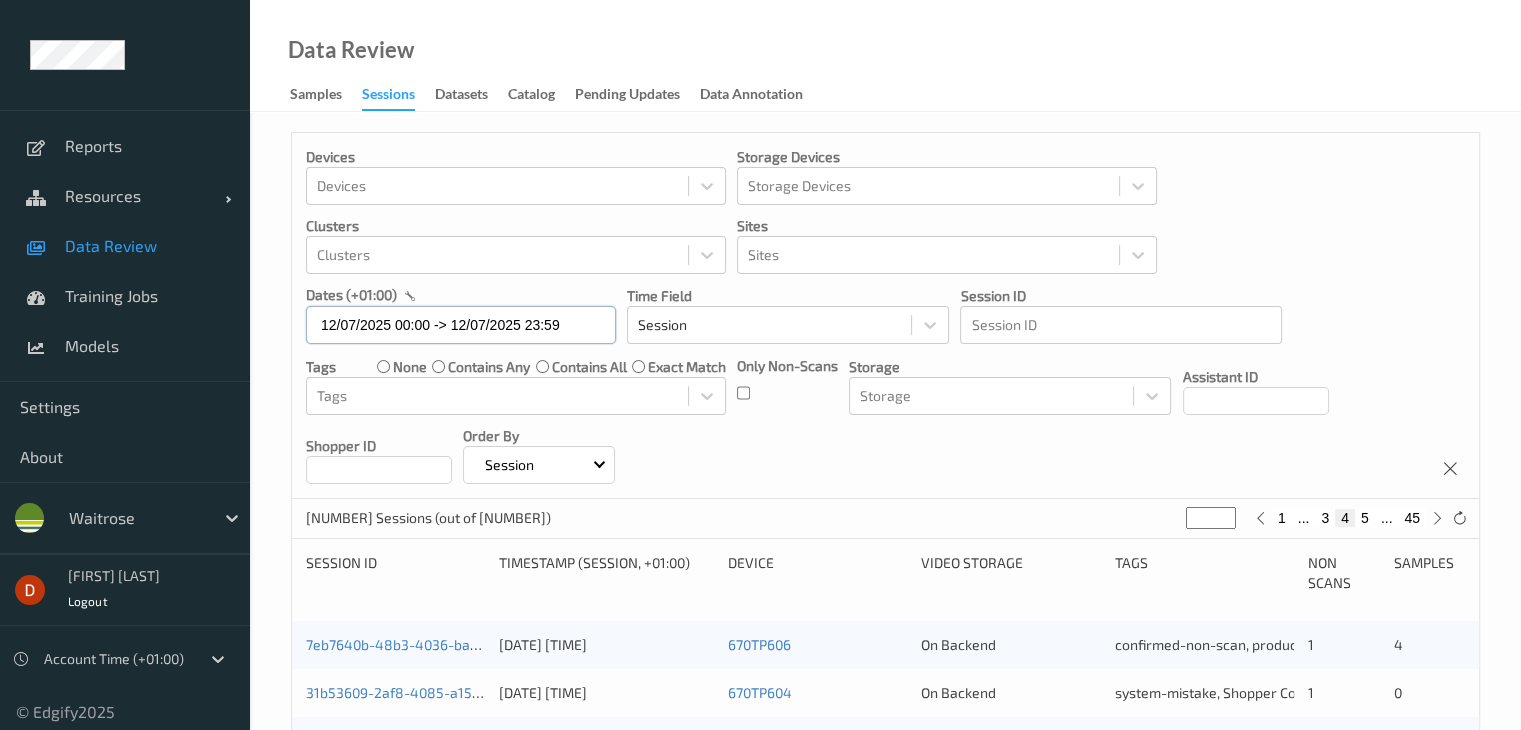 click on "12/07/2025 00:00 -> 12/07/2025 23:59" at bounding box center (461, 325) 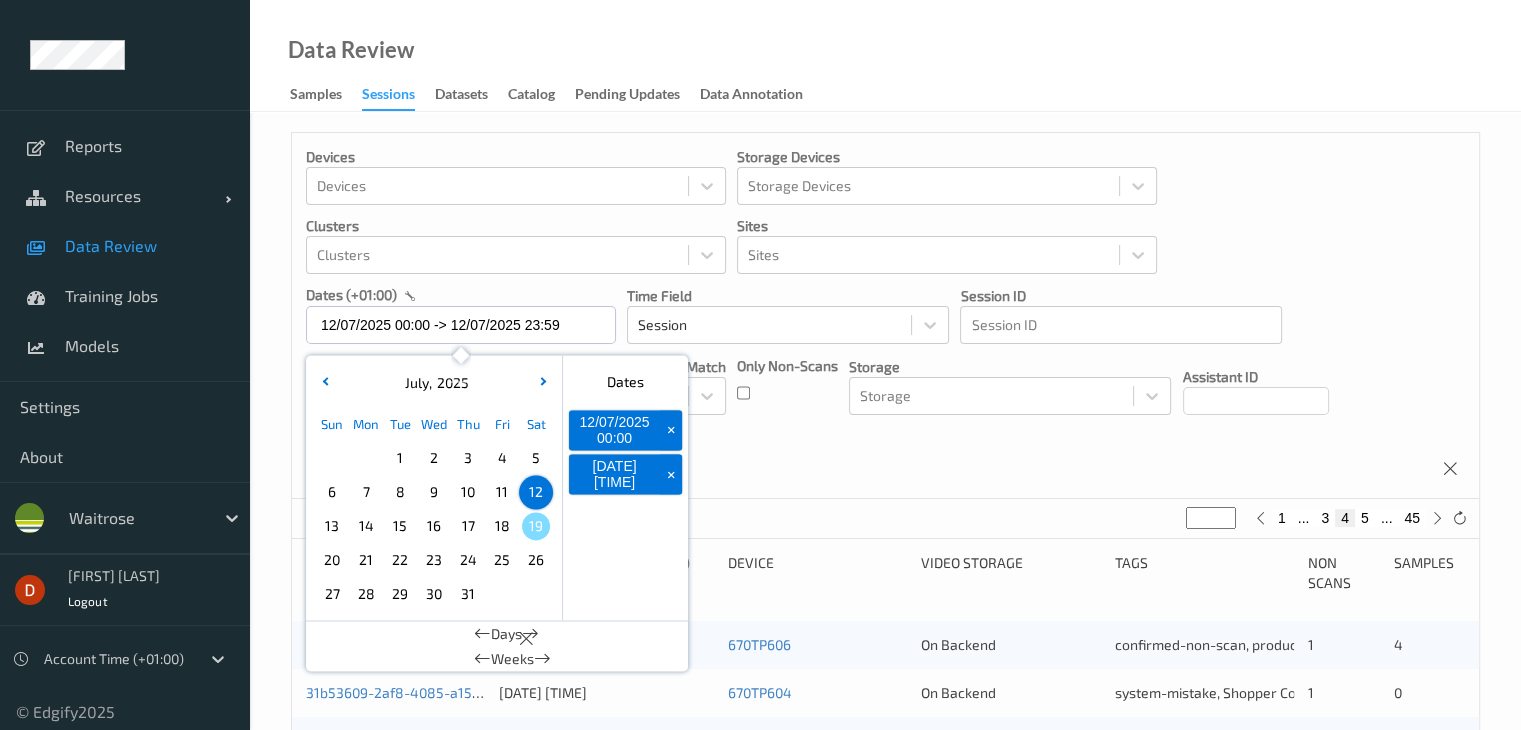 click on "13" at bounding box center [332, 526] 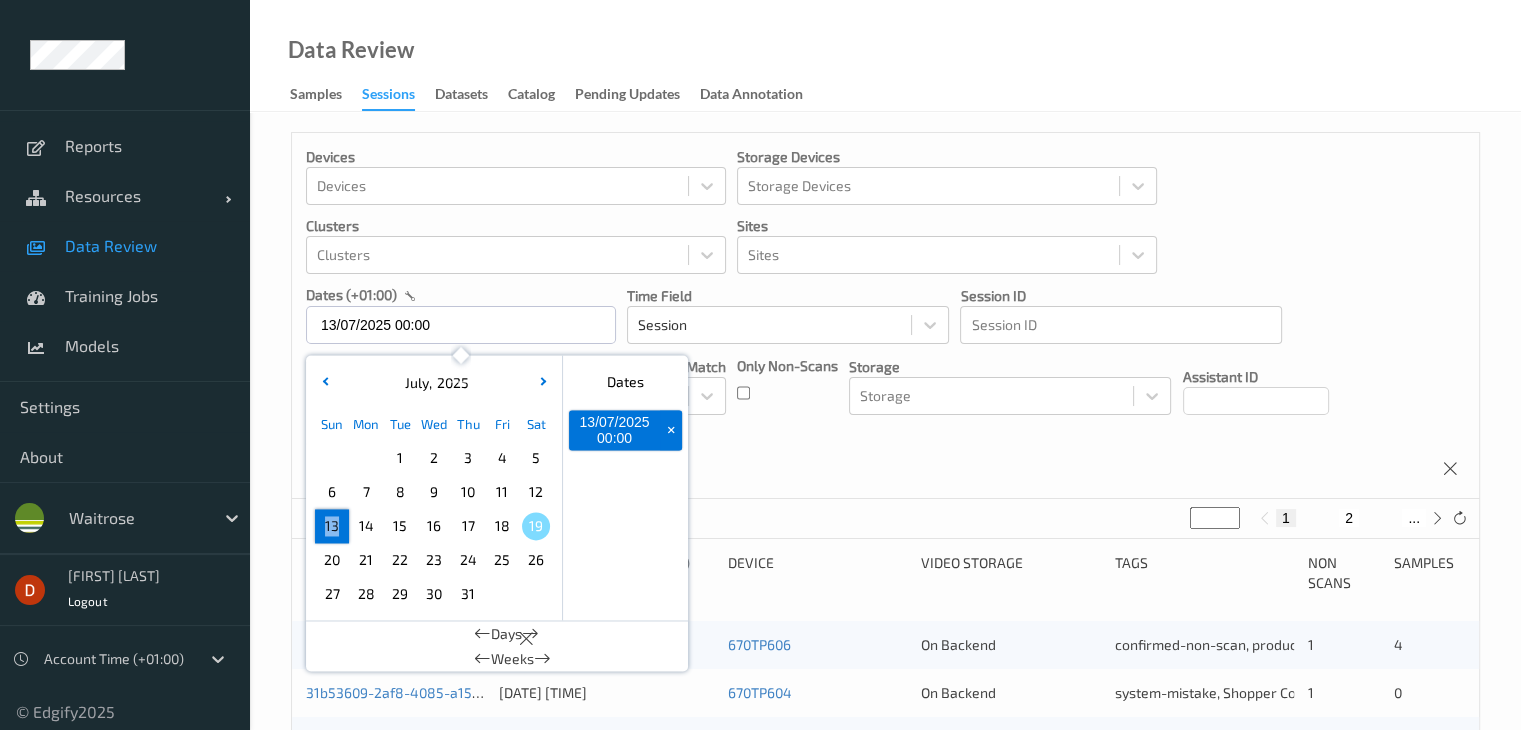 click on "13" at bounding box center [332, 526] 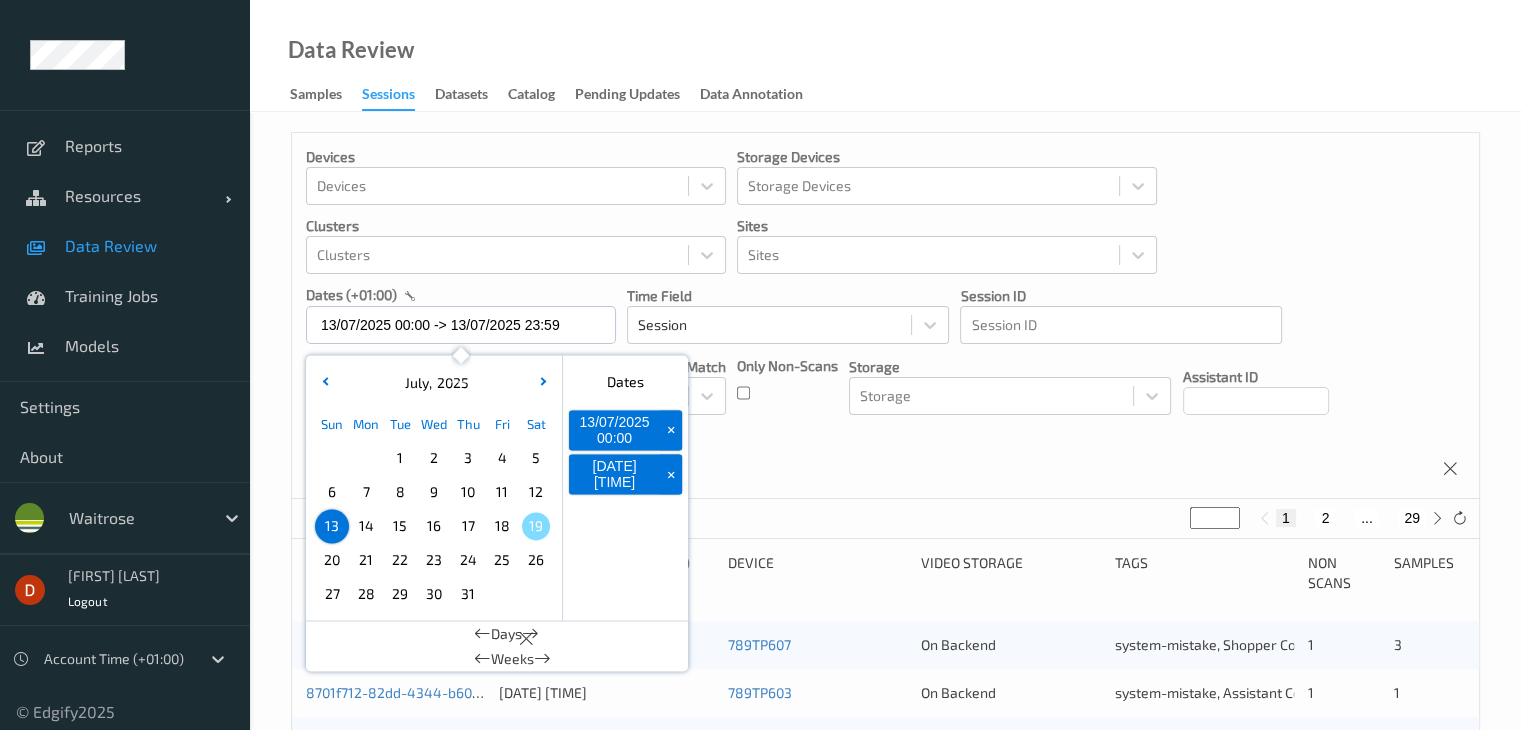 click on "Devices Devices Storage Devices Storage Devices Clusters Clusters Sites Sites dates (+01:00) [DATE] [TIME] - [DATE] [TIME] July , 2025 Sun Mon Tue Wed Thu Fri Sat 1 2 3 4 5 6 7 8 9 10 11 12 13 14 15 16 17 18 19 20 21 22 23 24 25 26 27 28 29 30 31 January February March April May June July August September October November December 2021 2022 2023 2024 2025 2026 2027 2028 2029 2030 2031 2032 Dates [DATE] [TIME] + [DATE] [TIME] + Days Weeks Time Field Session Session ID Session ID Tags none contains any contains all exact match Tags Only Non-Scans Storage Storage Assistant ID Shopper ID Order By Session" at bounding box center [885, 316] 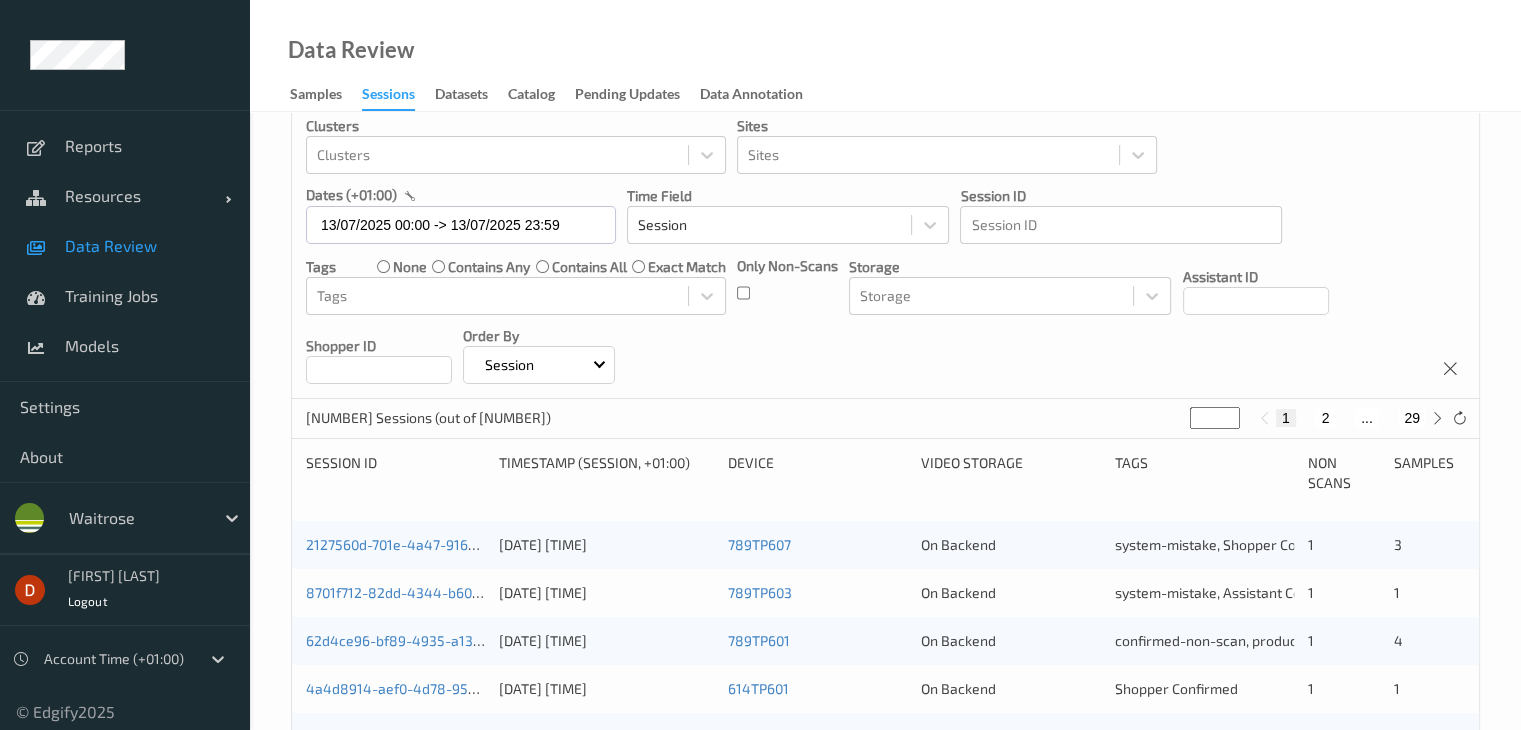 scroll, scrollTop: 0, scrollLeft: 0, axis: both 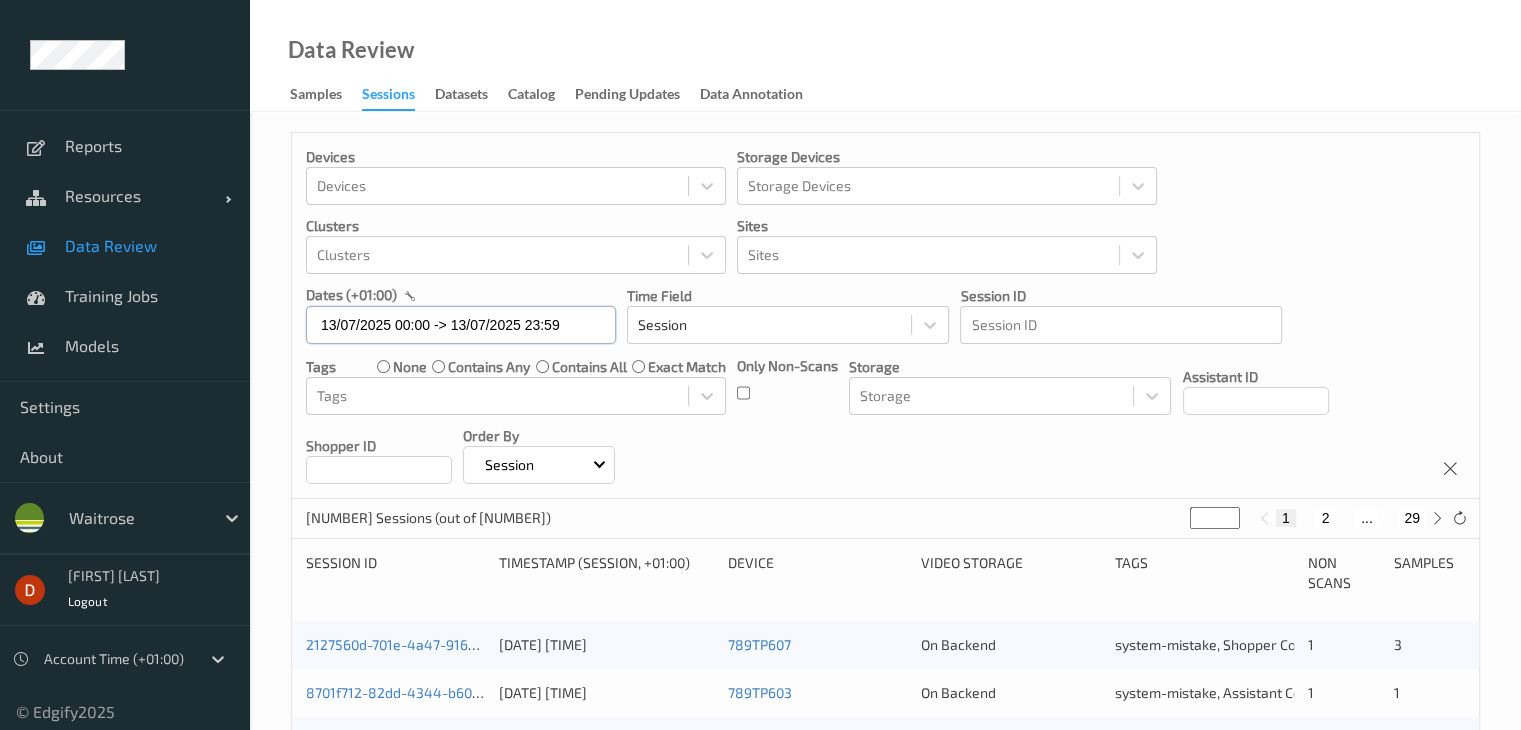 drag, startPoint x: 474, startPoint y: 319, endPoint x: 484, endPoint y: 345, distance: 27.856777 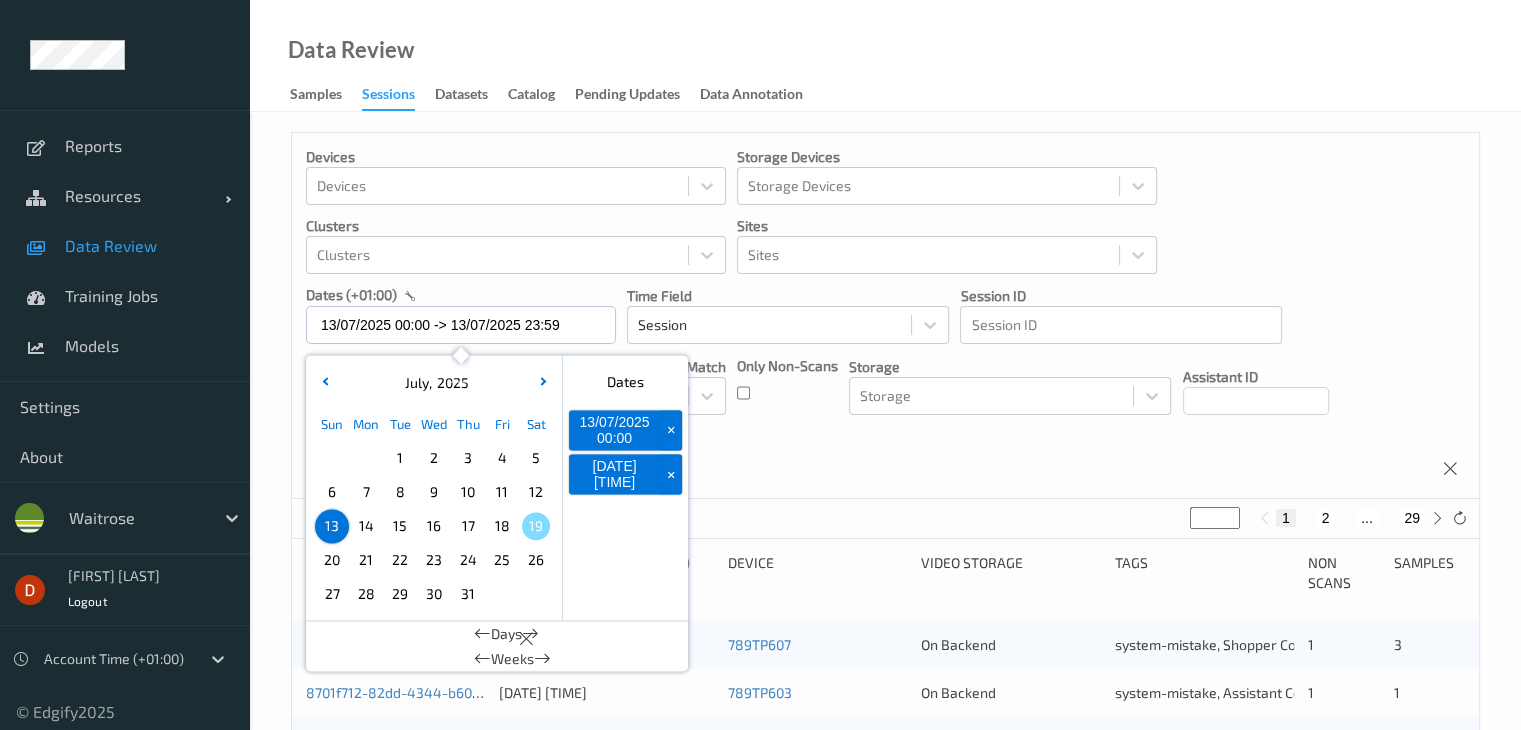 click on "13" at bounding box center [332, 526] 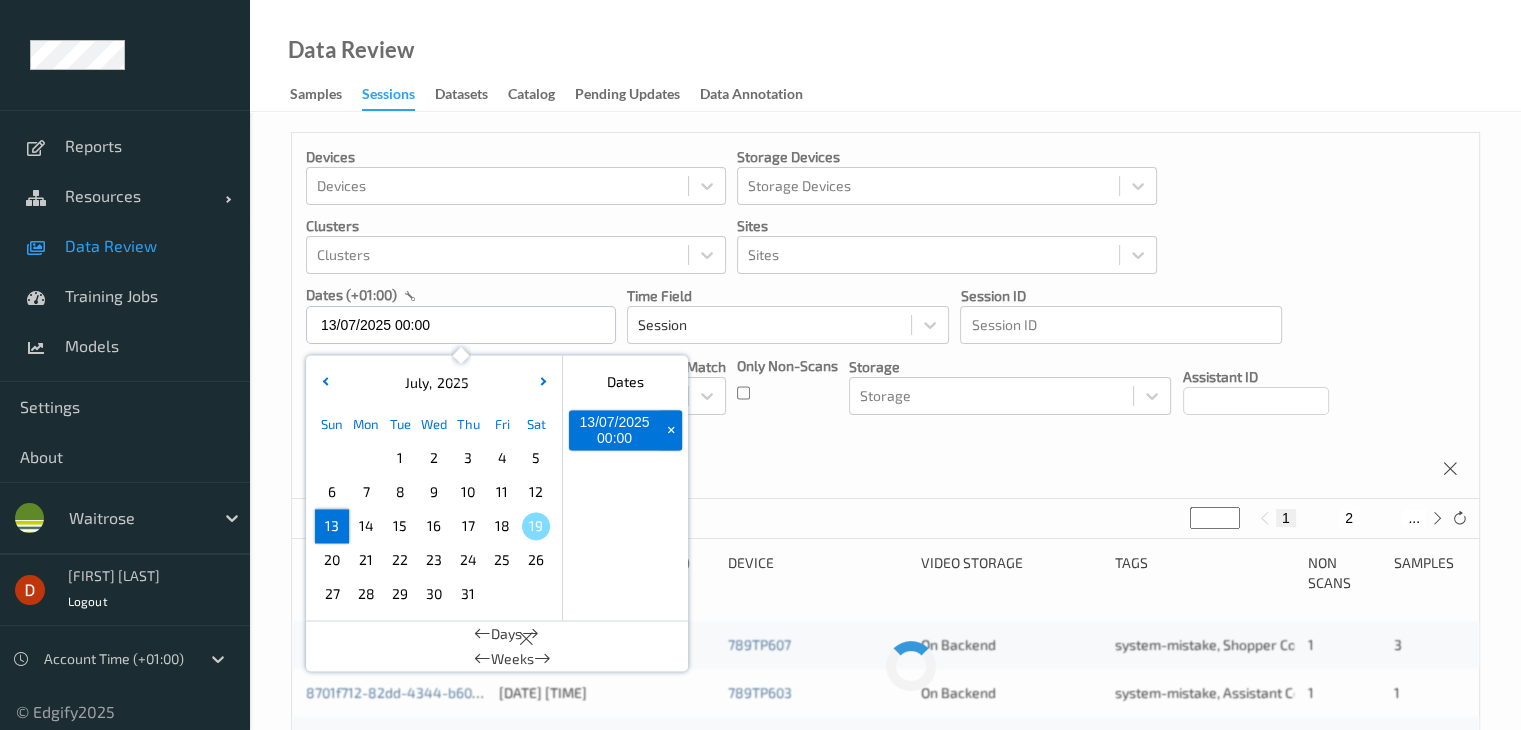 click on "13" at bounding box center [332, 526] 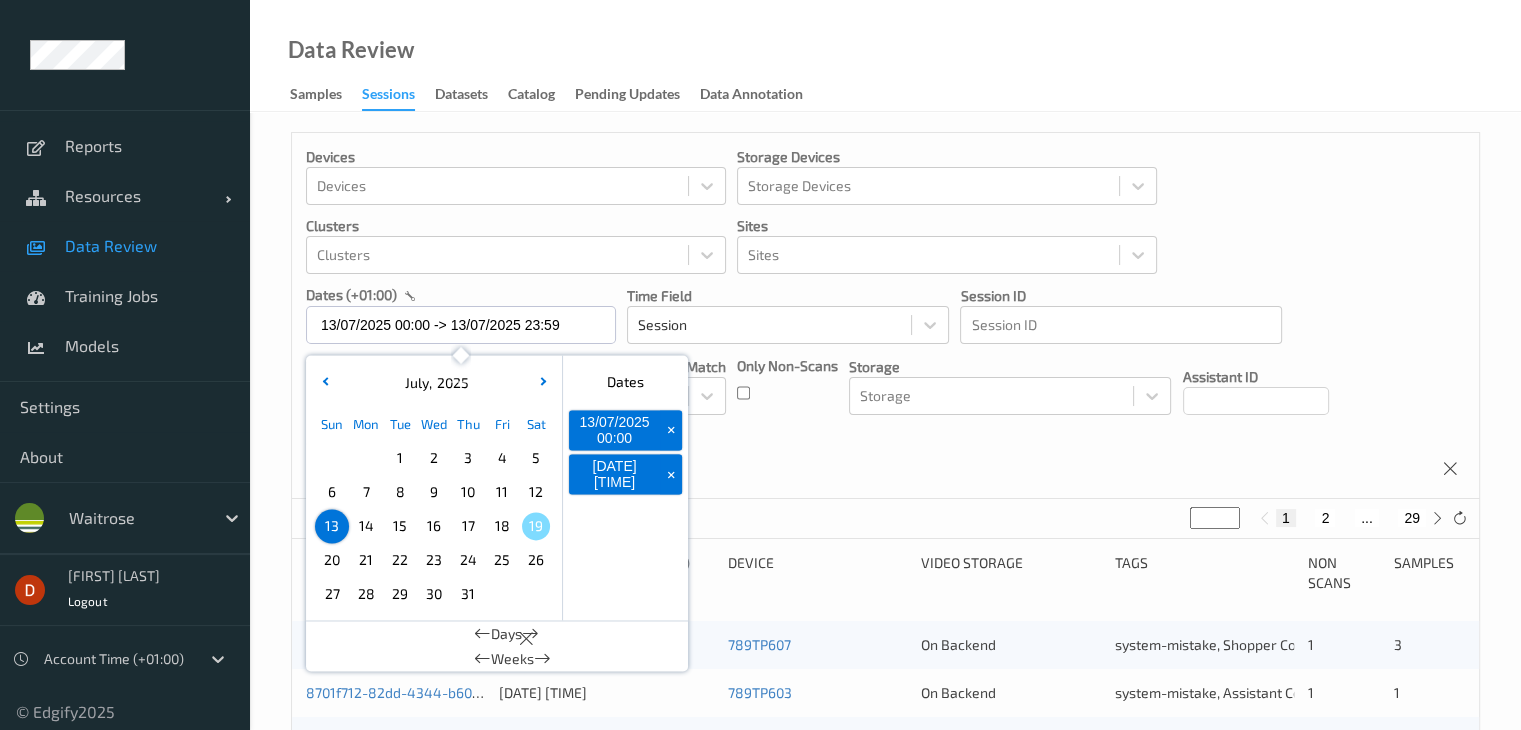 click on "Devices Devices Storage Devices Storage Devices Clusters Clusters Sites Sites dates (+01:00) [DATE] [TIME] - [DATE] [TIME] July , 2025 Sun Mon Tue Wed Thu Fri Sat 1 2 3 4 5 6 7 8 9 10 11 12 13 14 15 16 17 18 19 20 21 22 23 24 25 26 27 28 29 30 31 January February March April May June July August September October November December 2021 2022 2023 2024 2025 2026 2027 2028 2029 2030 2031 2032 Dates [DATE] [TIME] + [DATE] [TIME] + Days Weeks Time Field Session Session ID Session ID Tags none contains any contains all exact match Tags Only Non-Scans Storage Storage Assistant ID Shopper ID Order By Session" at bounding box center (885, 316) 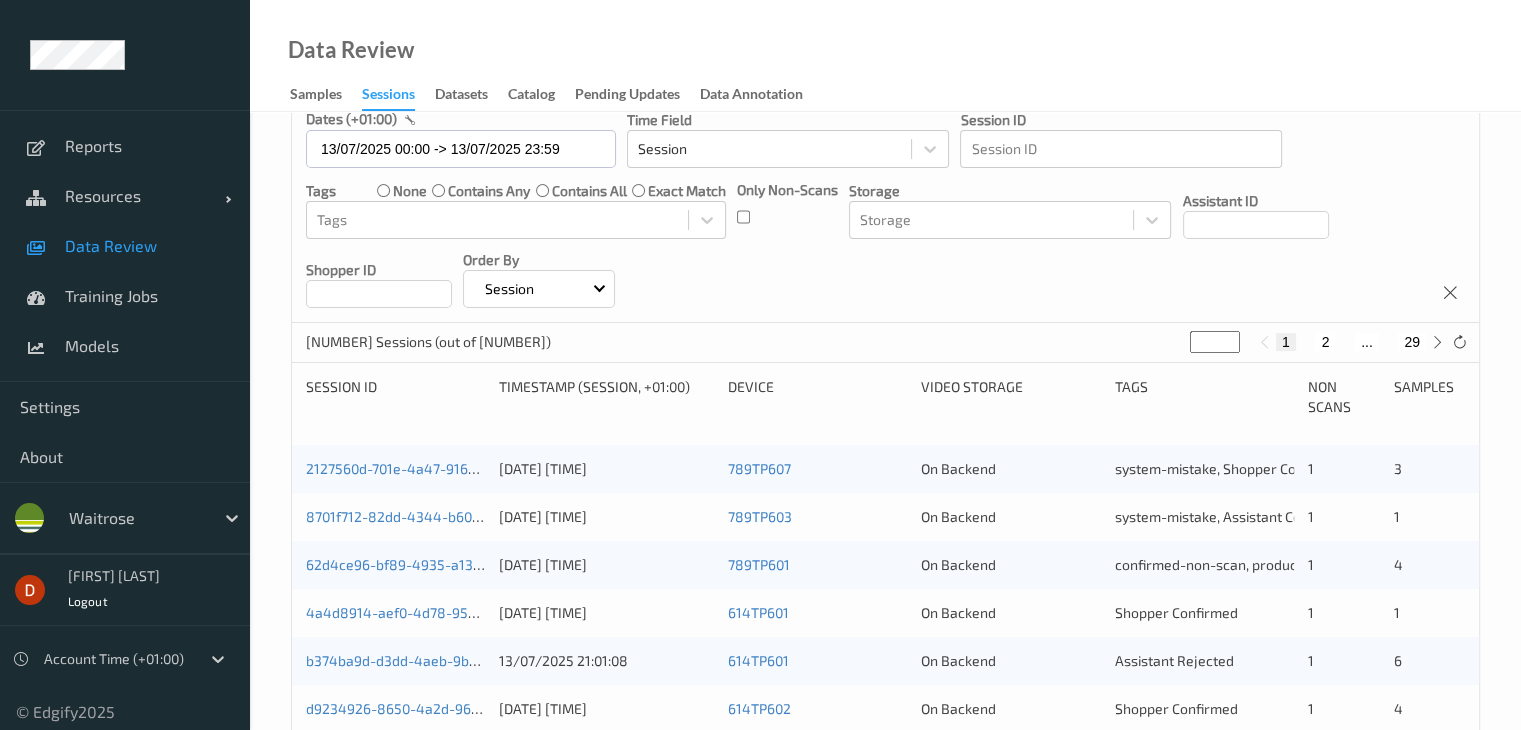 scroll, scrollTop: 132, scrollLeft: 0, axis: vertical 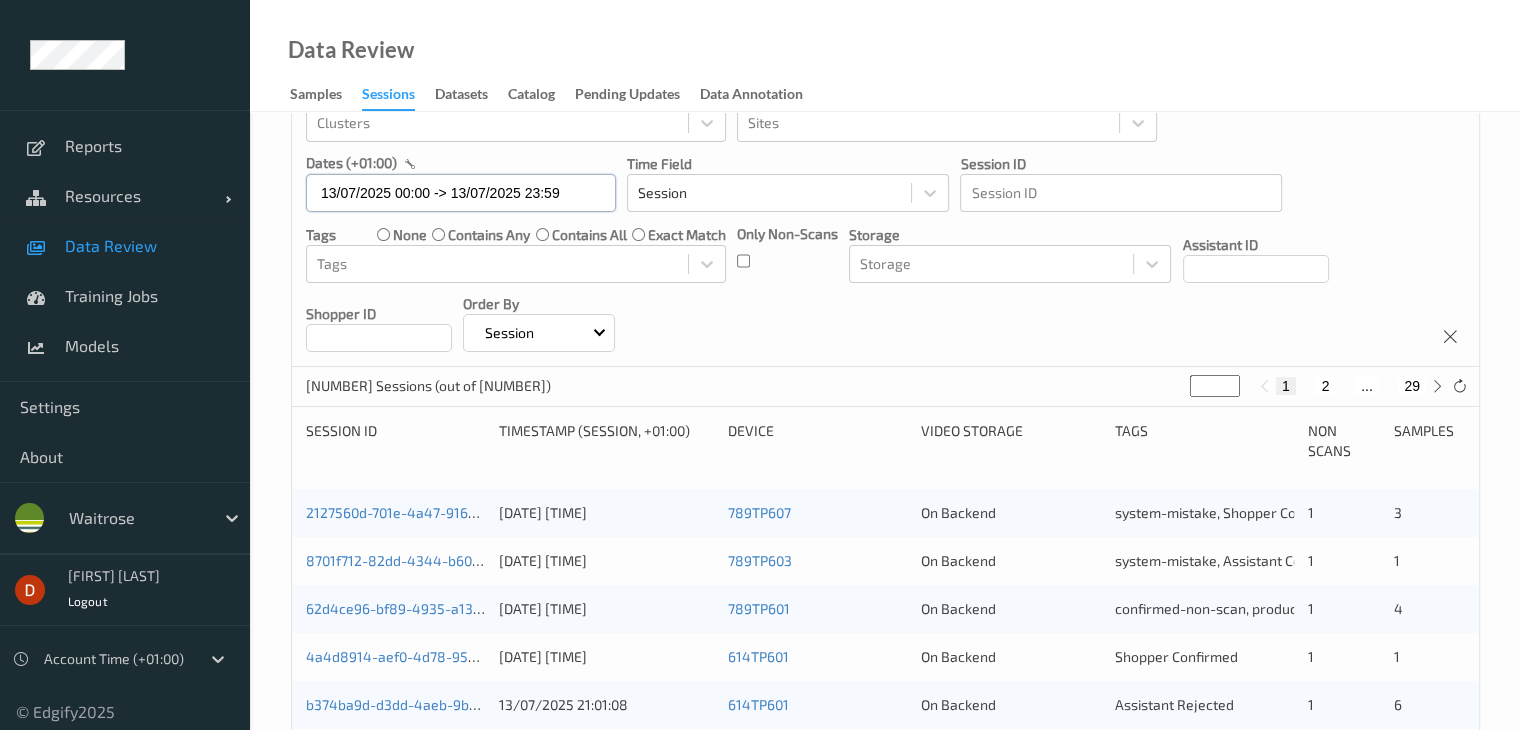 click on "13/07/2025 00:00 -> 13/07/2025 23:59" at bounding box center (461, 193) 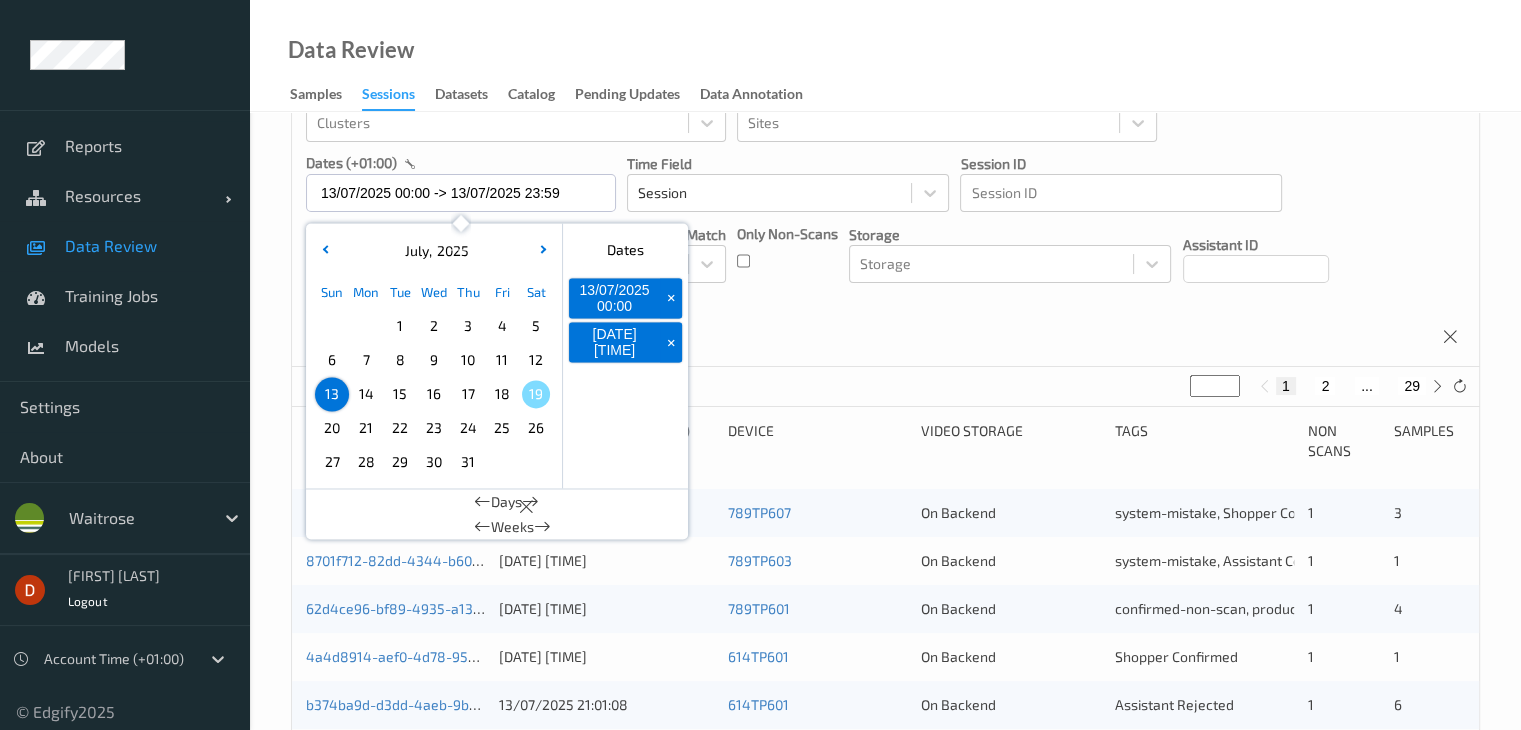 click on "12" at bounding box center [536, 360] 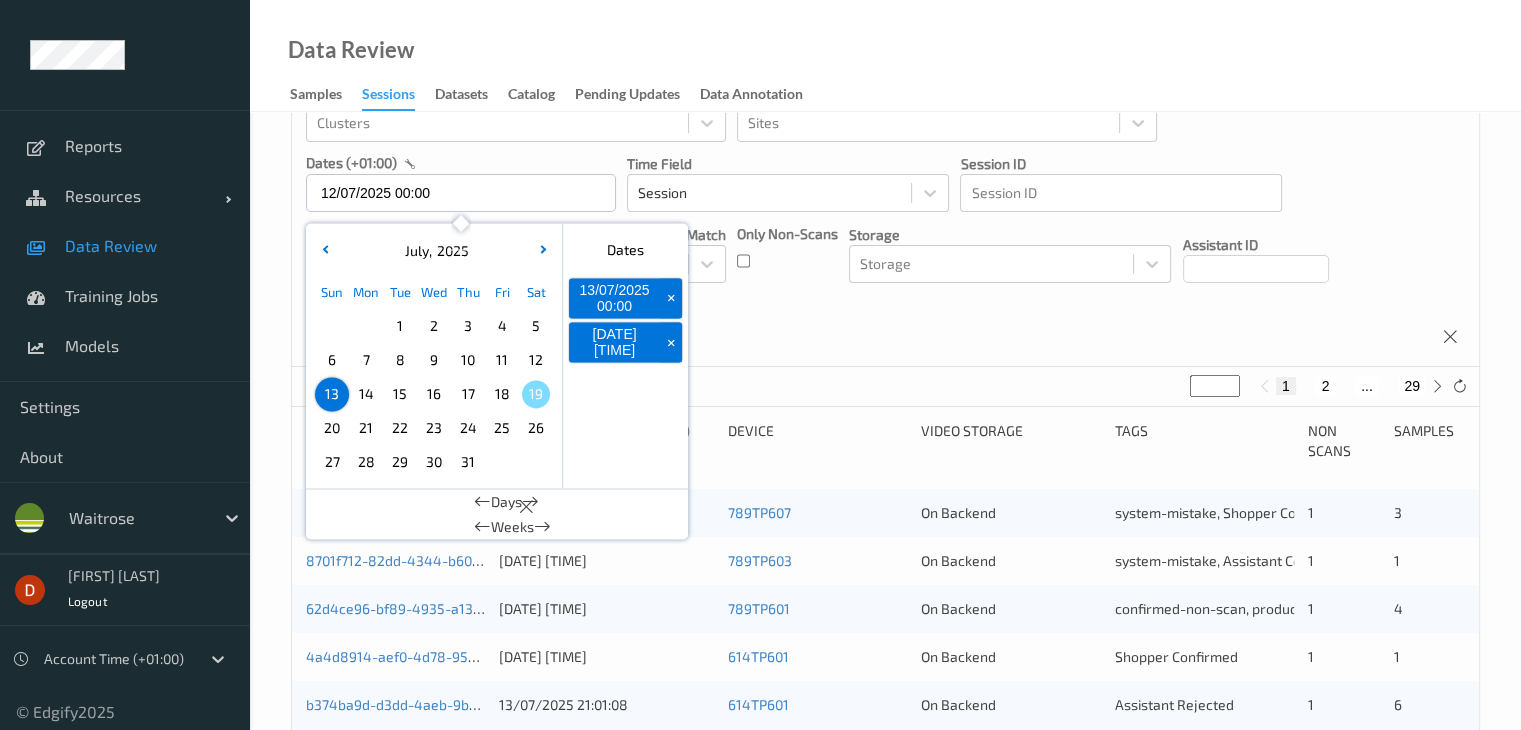 click on "12" at bounding box center (536, 360) 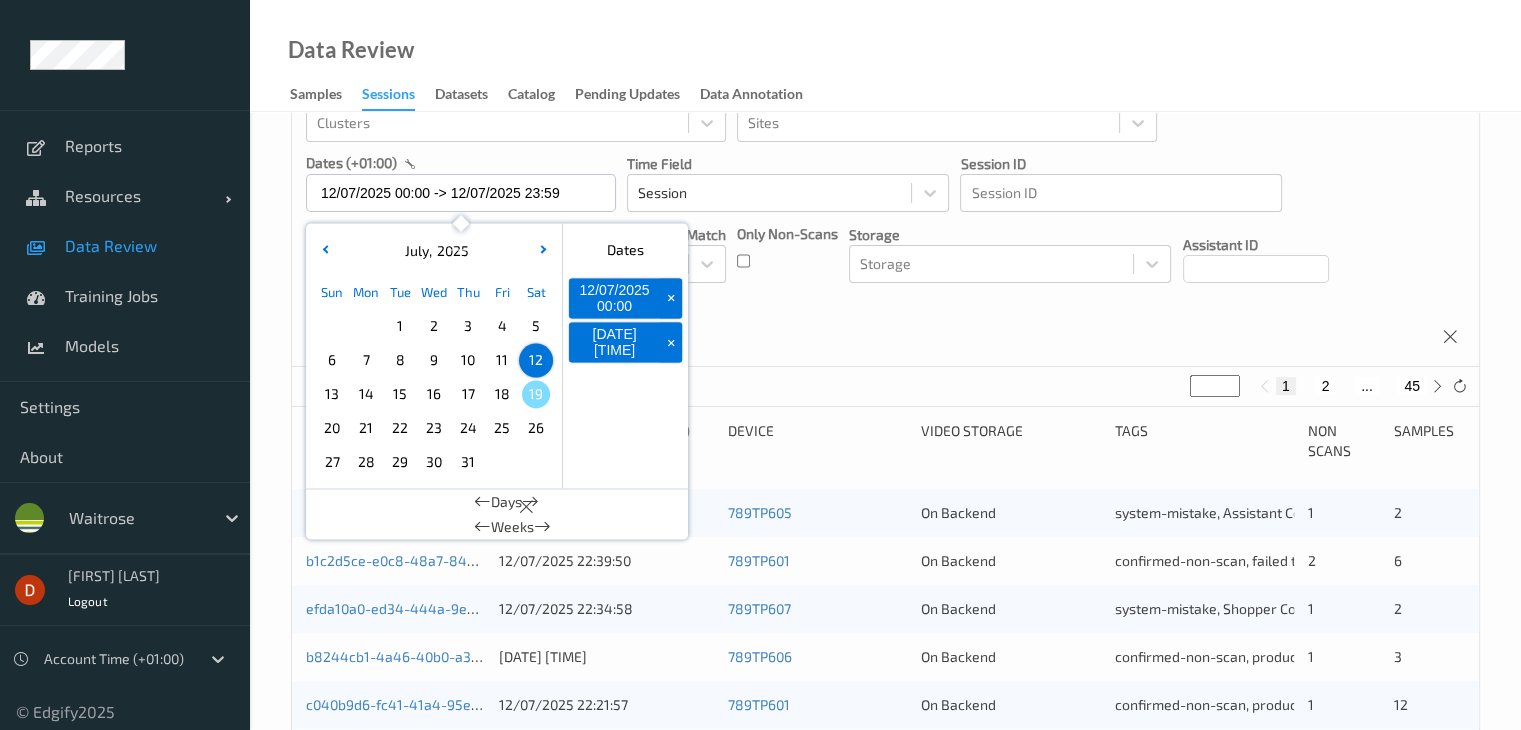 click on "Devices Devices Storage Devices Storage Devices Clusters Clusters Sites Sites dates (+01:00) [DATE] [TIME] - [DATE] [TIME] July , 2025 Sun Mon Tue Wed Thu Fri Sat 1 2 3 4 5 6 7 8 9 10 11 12 13 14 15 16 17 18 19 20 21 22 23 24 25 26 27 28 29 30 31 January February March April May June July August September October November December 2021 2022 2023 2024 2025 2026 2027 2028 2029 2030 2031 2032 Dates [DATE] [TIME] + [DATE] [TIME] + Days Weeks Time Field Session Session ID Session ID Tags none contains any contains all exact match Tags Only Non-Scans Storage Storage Assistant ID Shopper ID Order By Session" at bounding box center [885, 184] 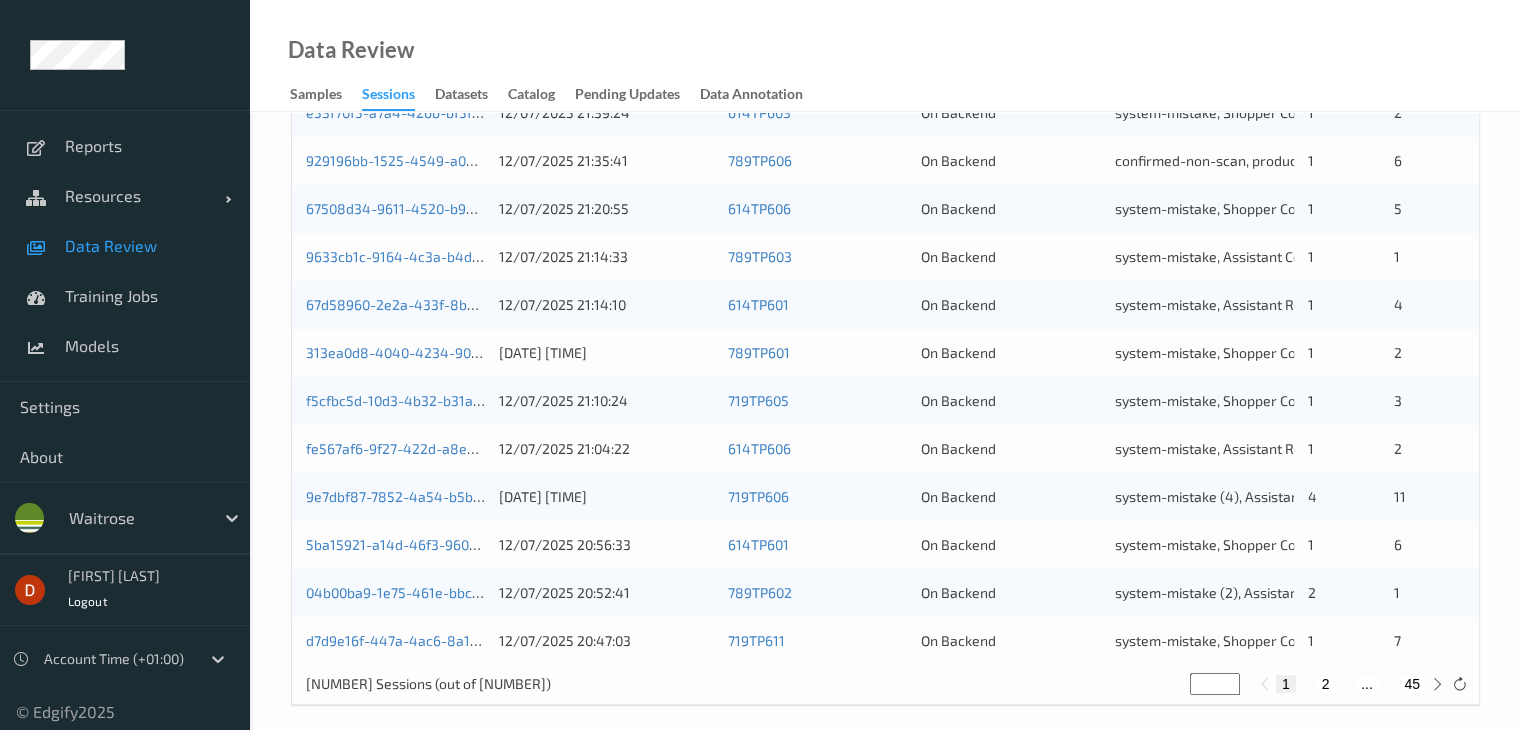 scroll, scrollTop: 932, scrollLeft: 0, axis: vertical 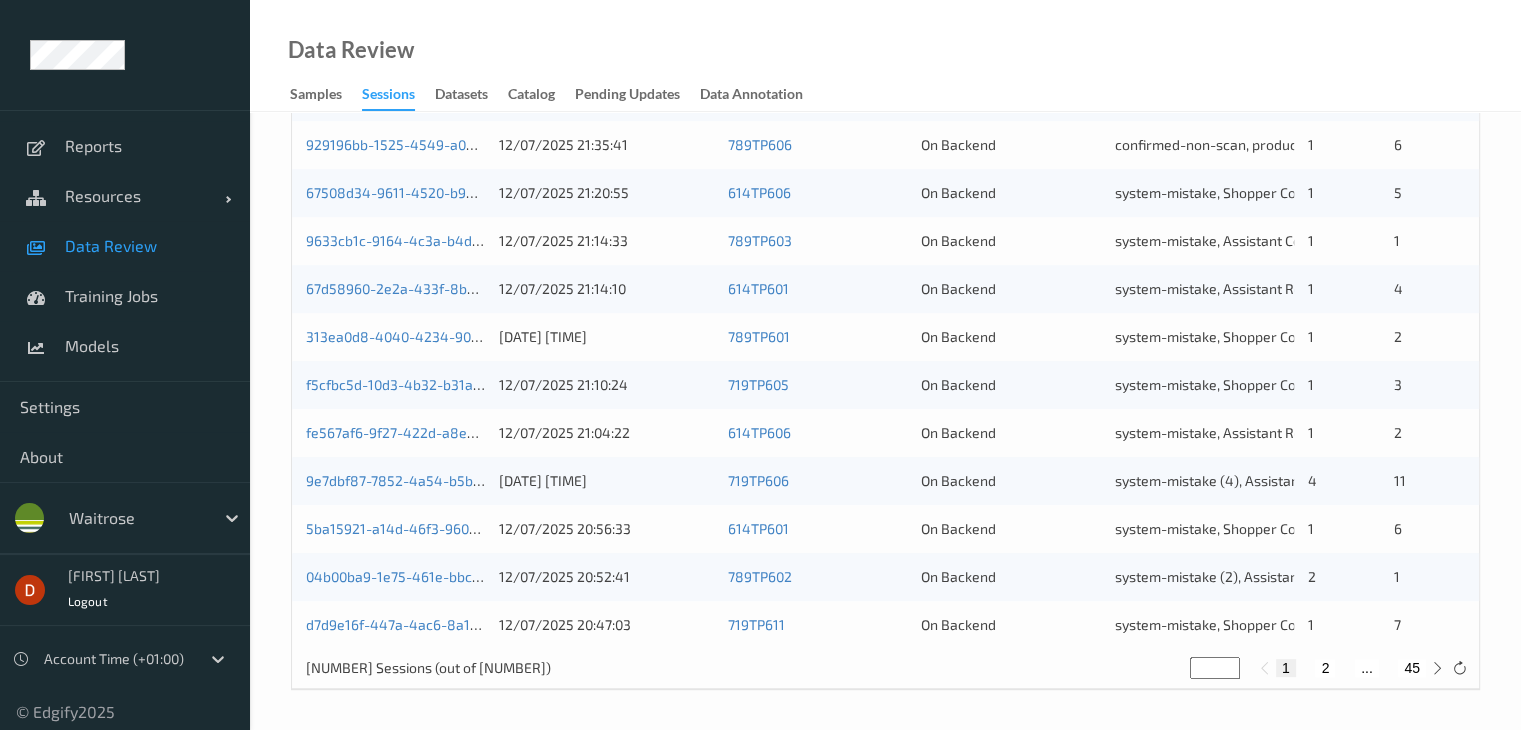click on "2" at bounding box center (1325, 668) 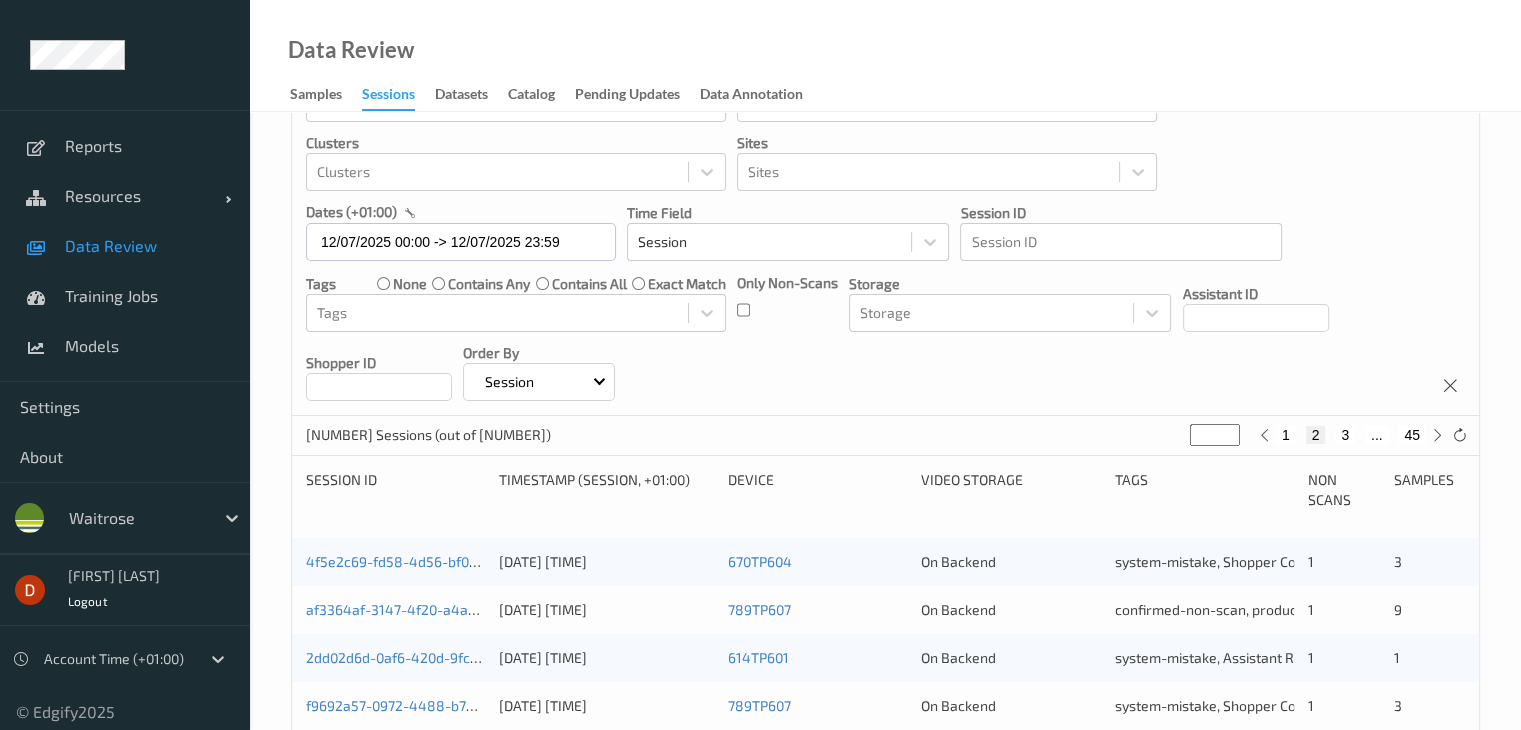 scroll, scrollTop: 0, scrollLeft: 0, axis: both 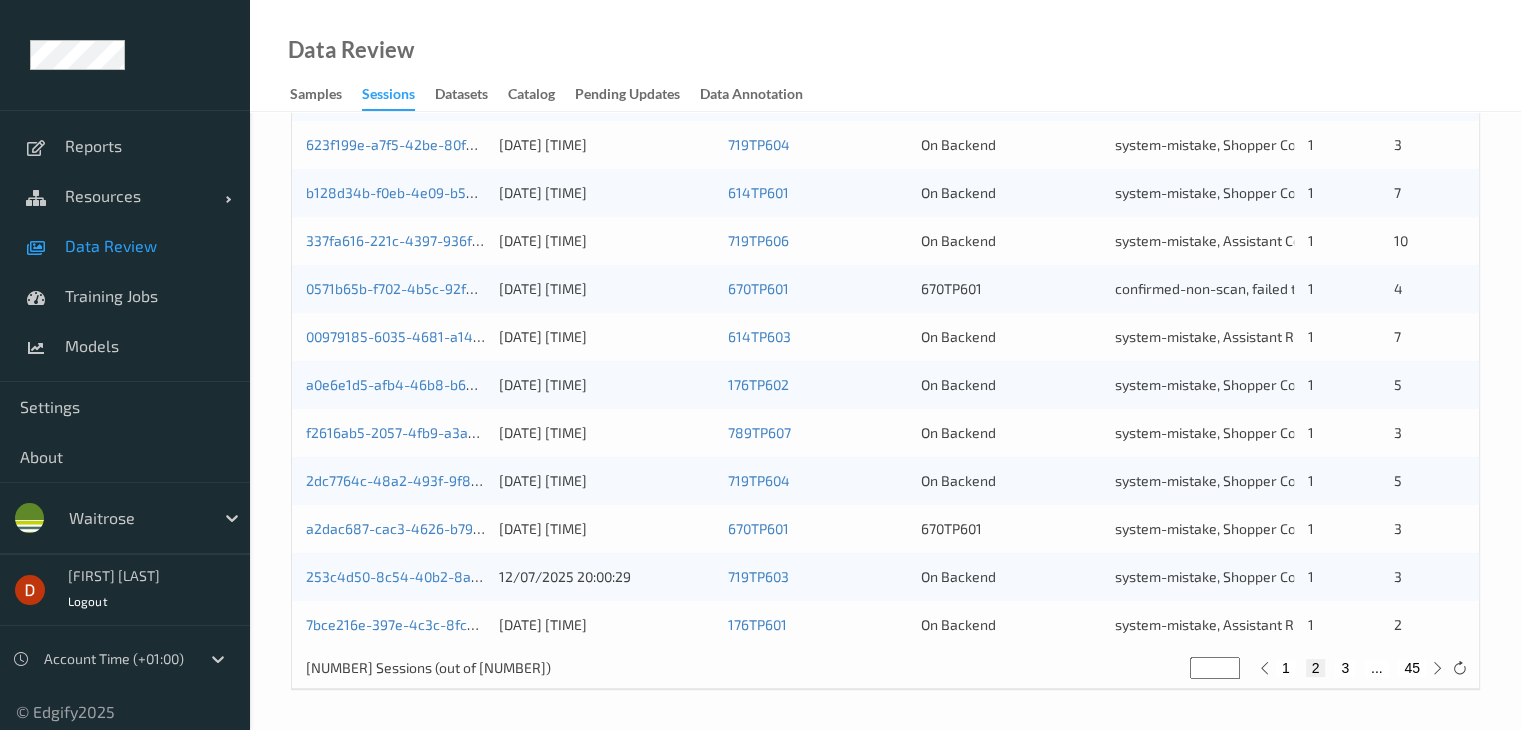 click on "3" at bounding box center [1345, 668] 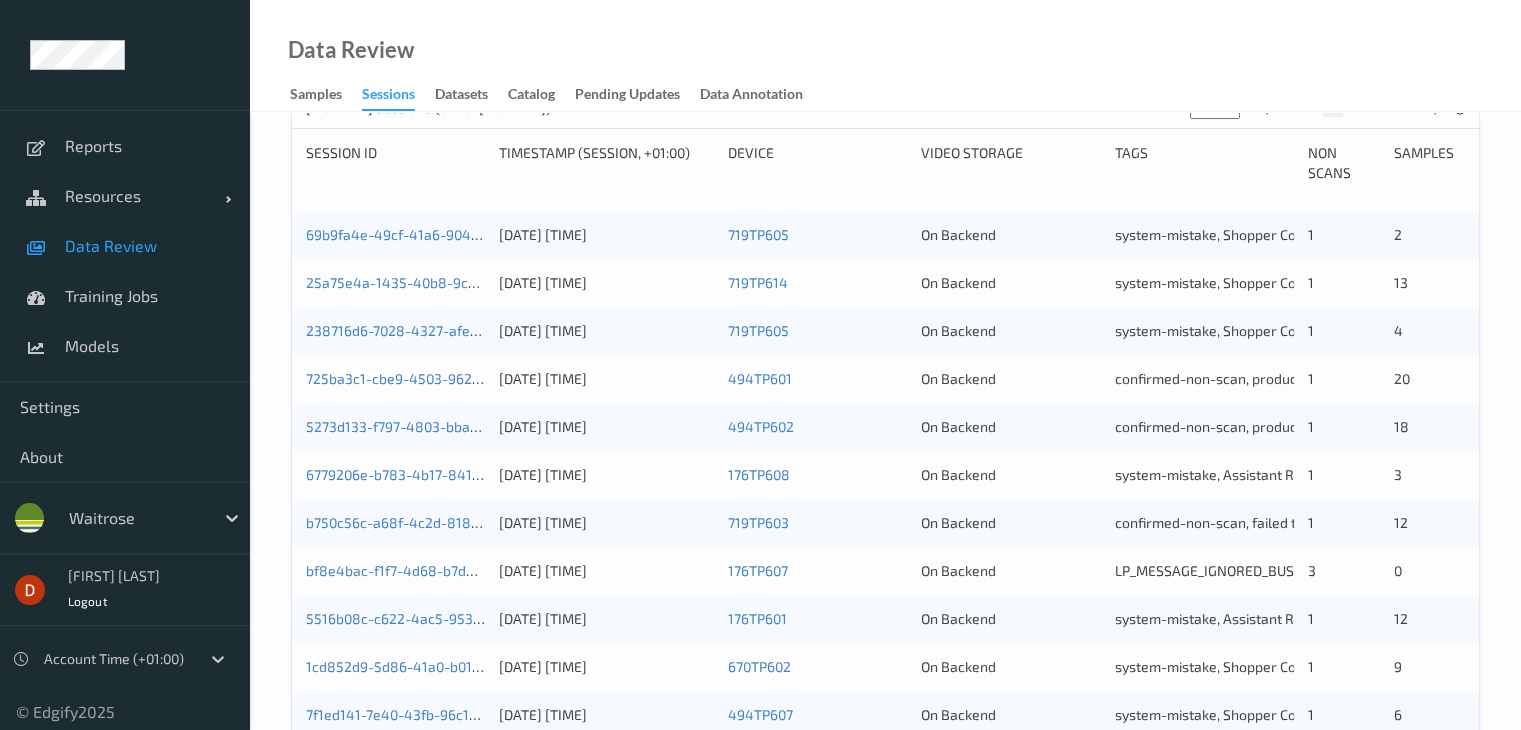 scroll, scrollTop: 932, scrollLeft: 0, axis: vertical 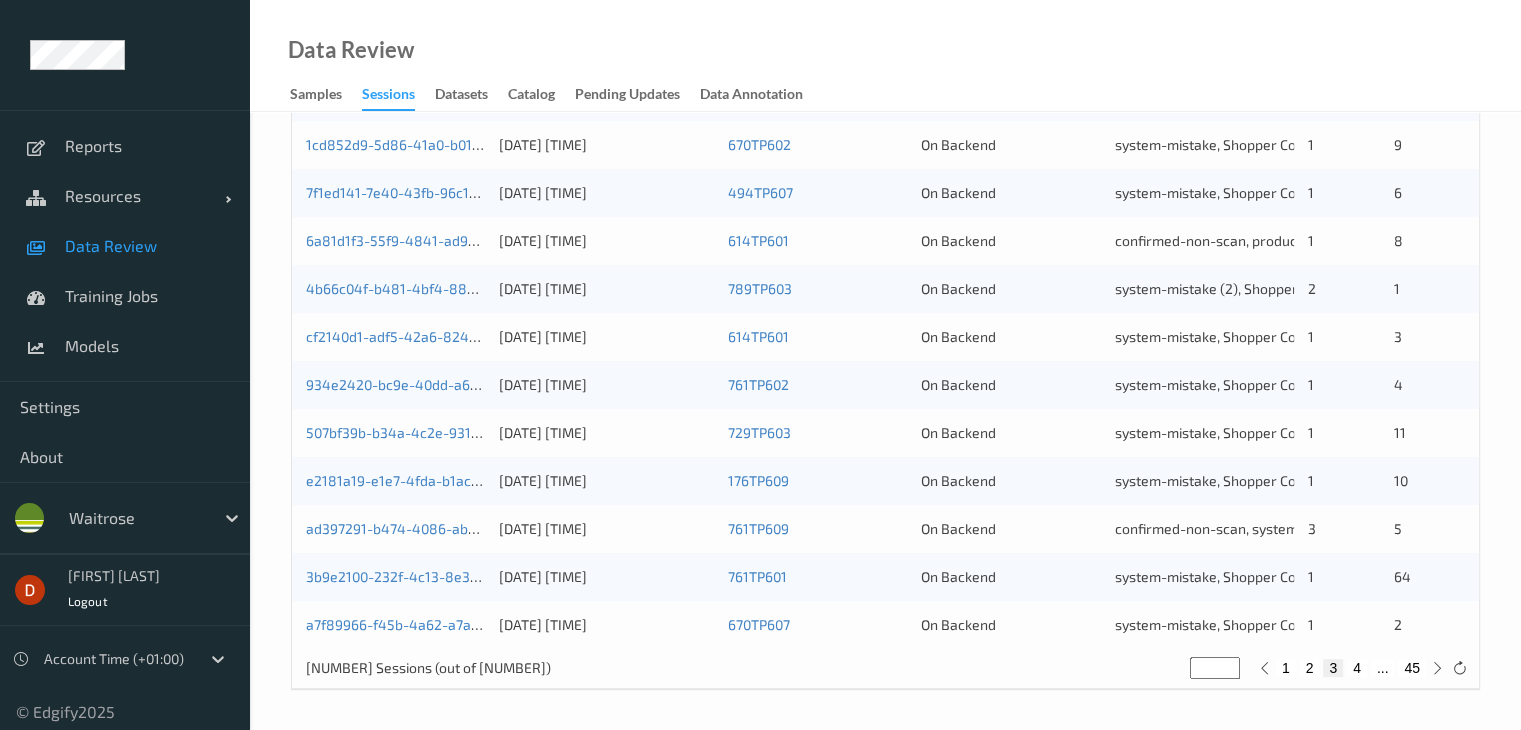 click on "4" at bounding box center [1357, 668] 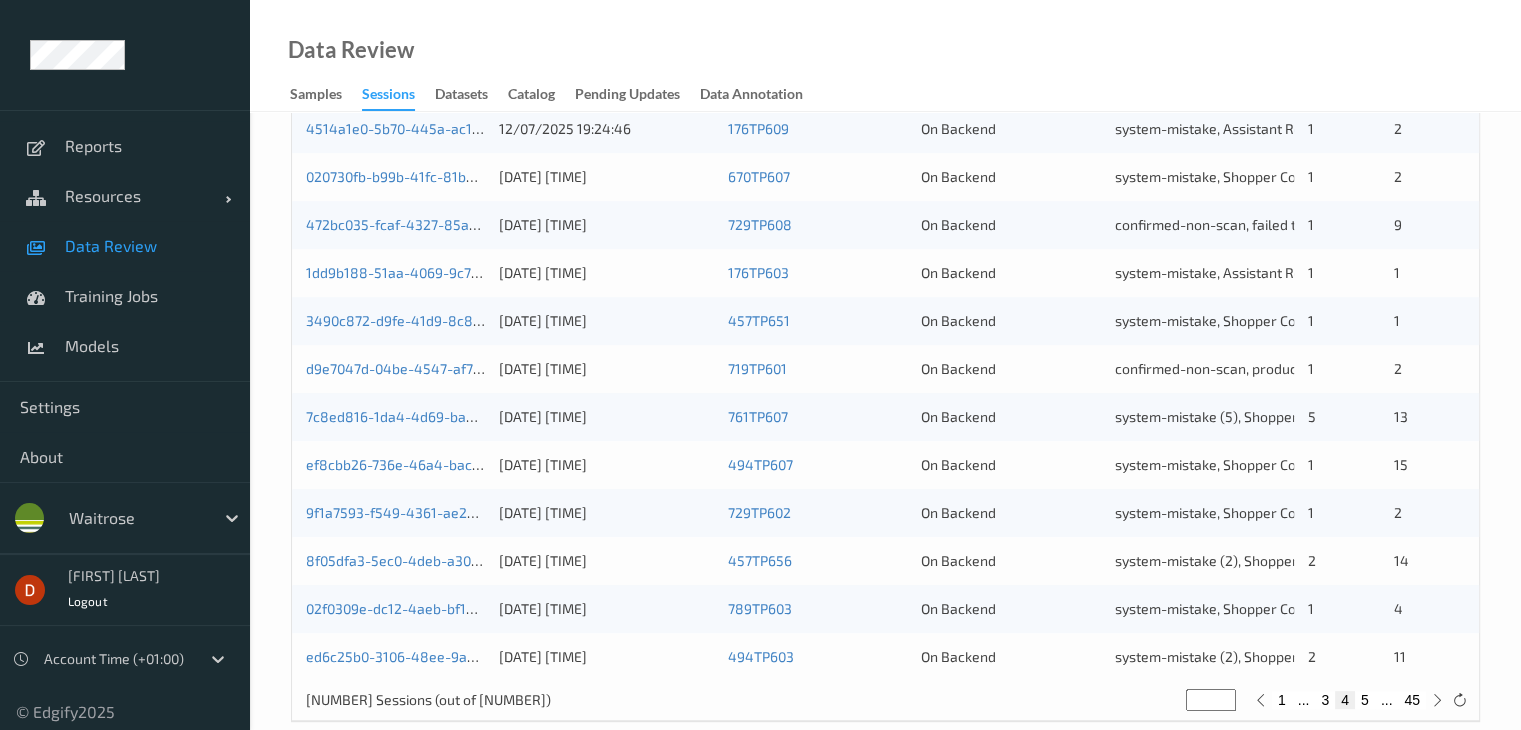 scroll, scrollTop: 932, scrollLeft: 0, axis: vertical 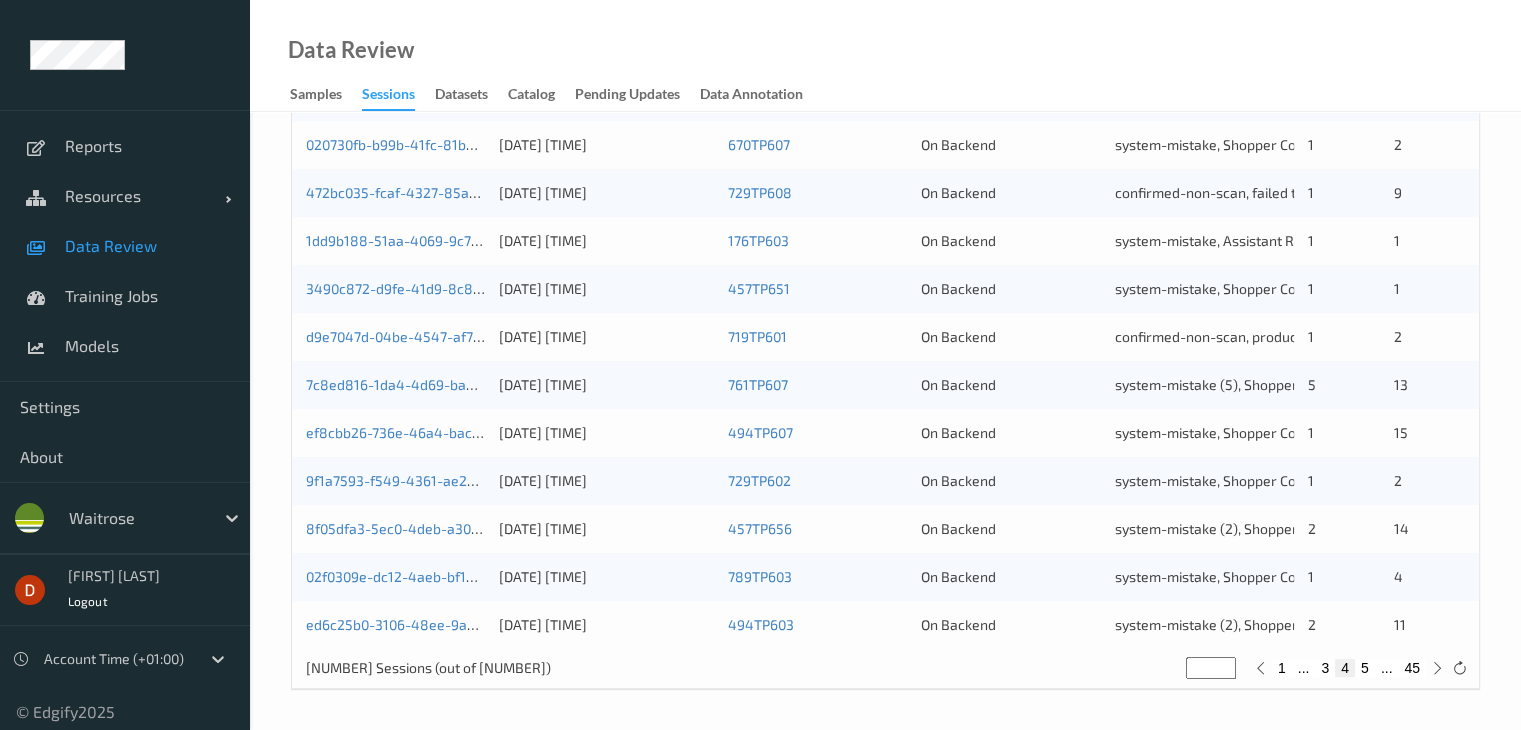 click on "5" at bounding box center [1365, 668] 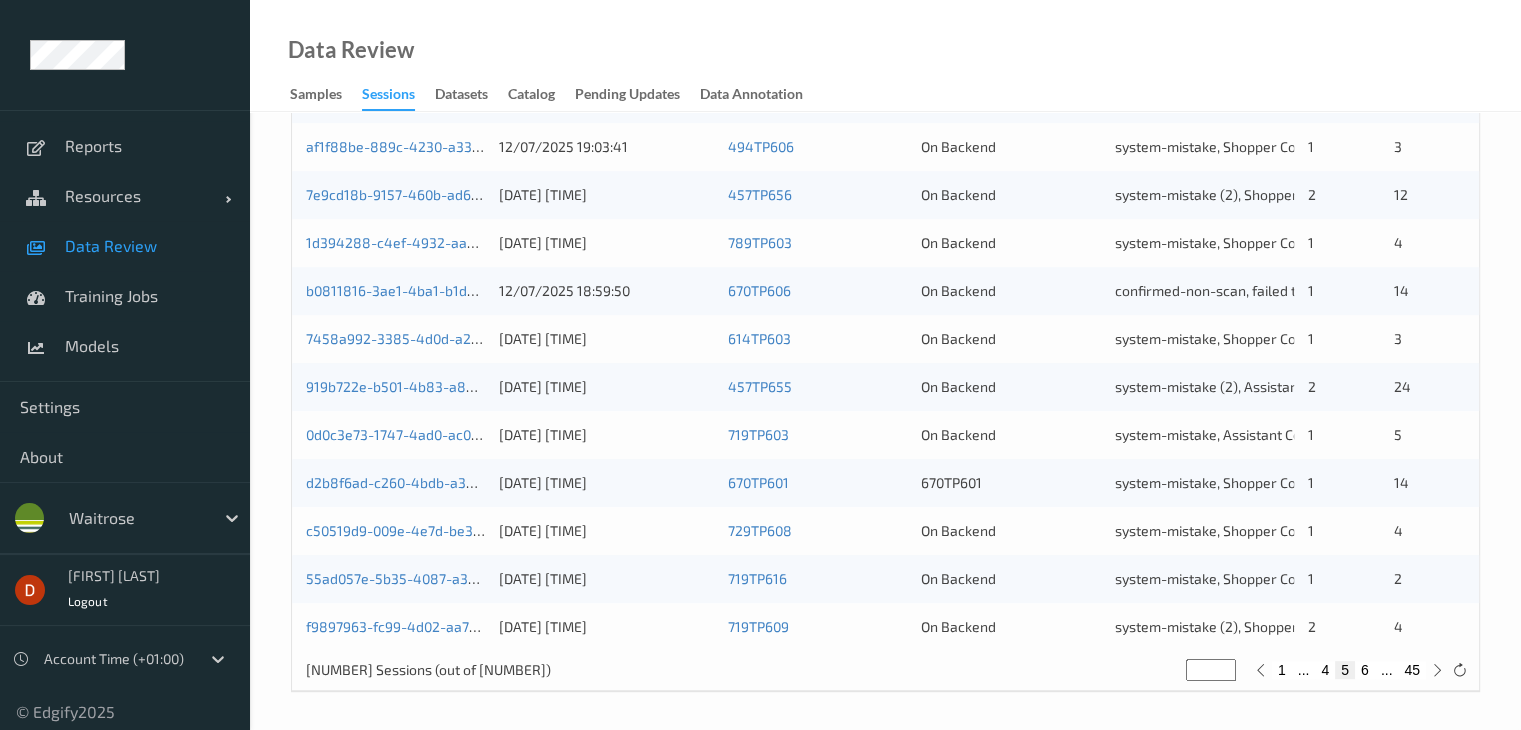 scroll, scrollTop: 932, scrollLeft: 0, axis: vertical 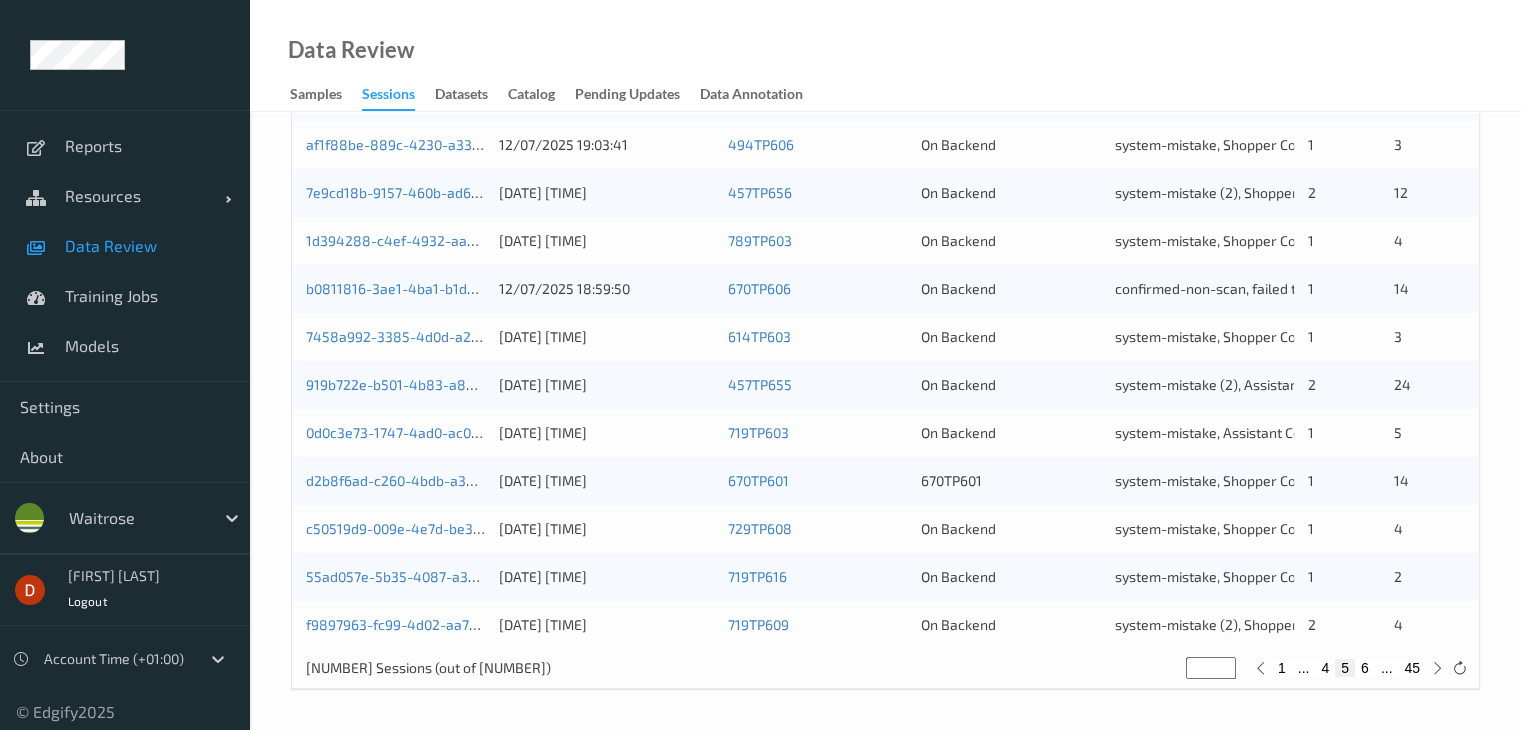 click on "1   ...   4   5   6   ...   45" at bounding box center [1349, 668] 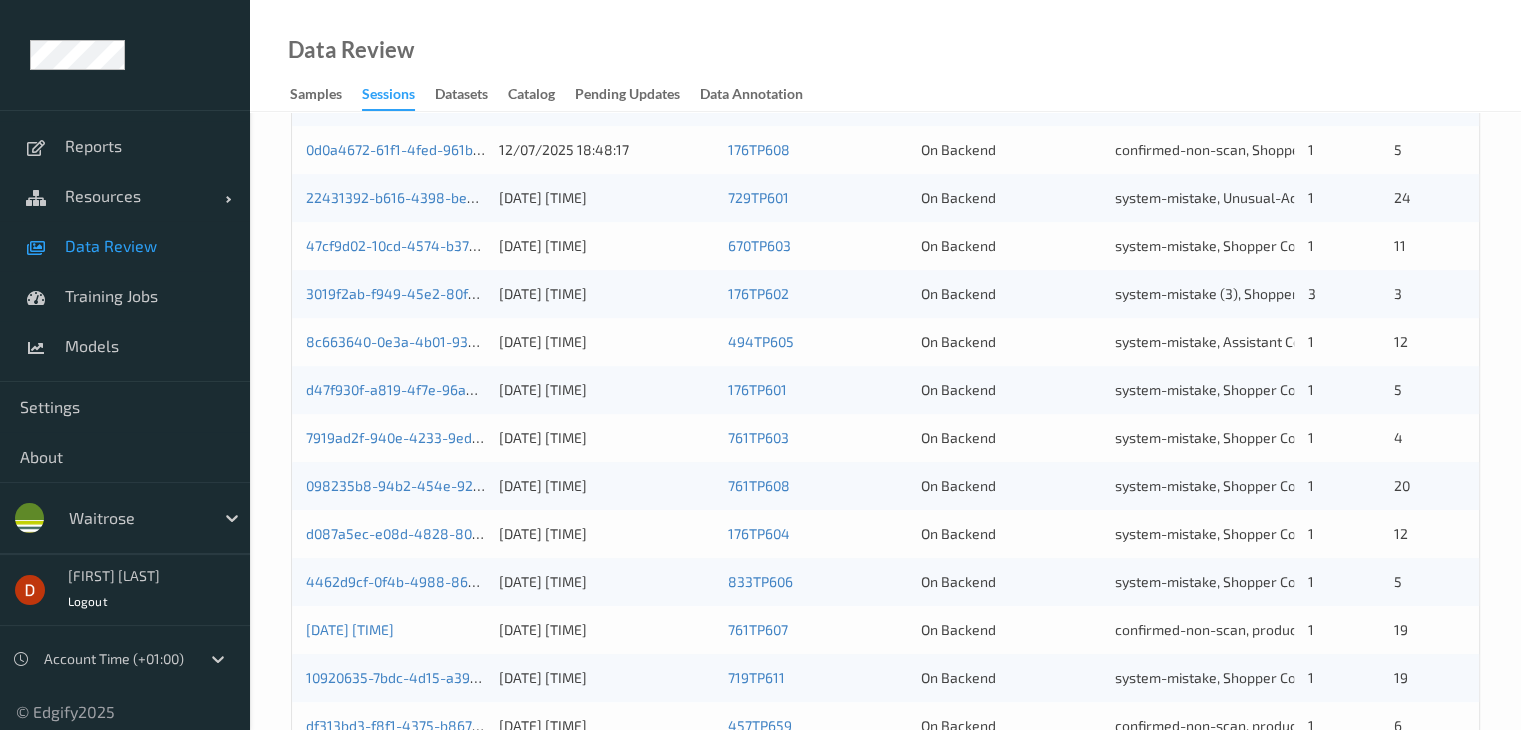 scroll, scrollTop: 900, scrollLeft: 0, axis: vertical 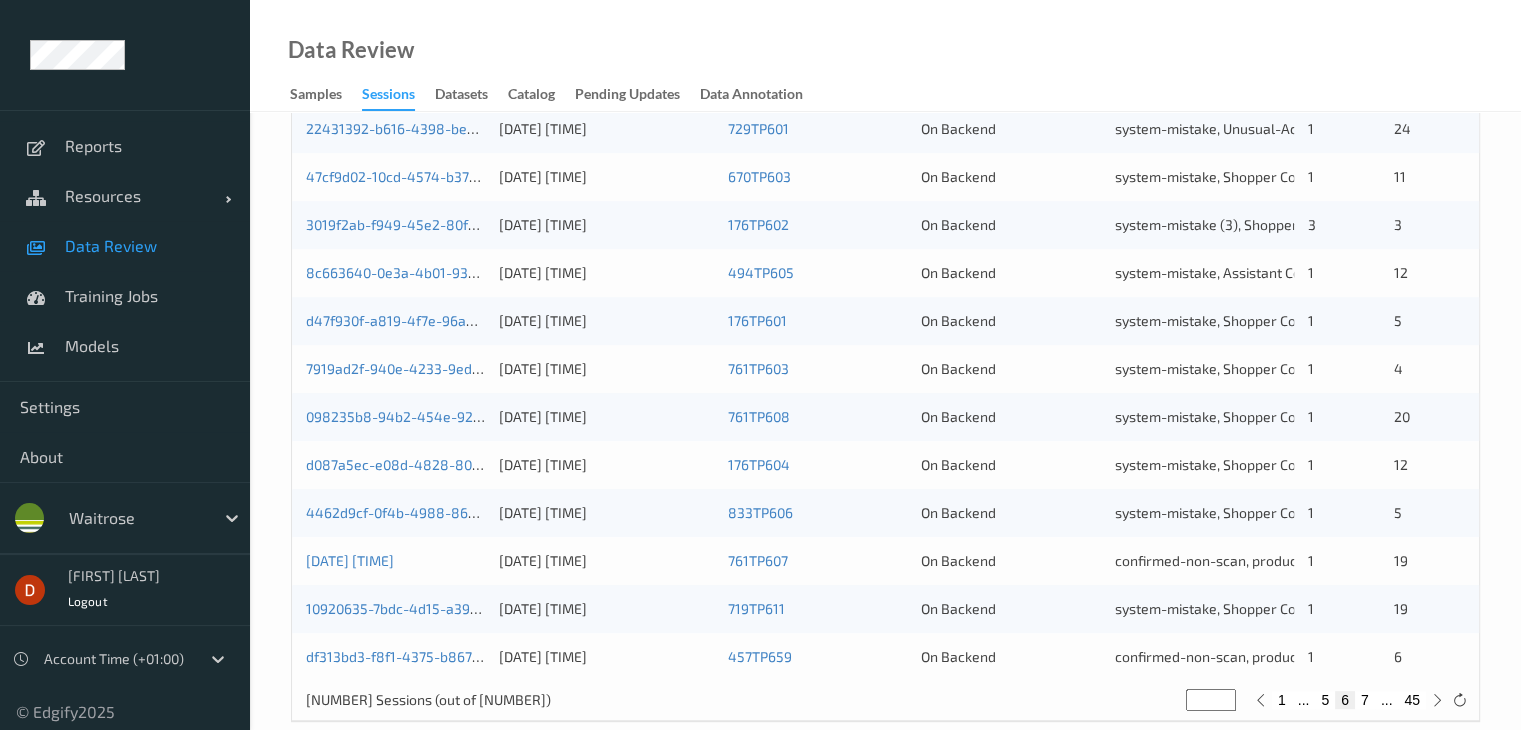 click on "7" at bounding box center (1365, 700) 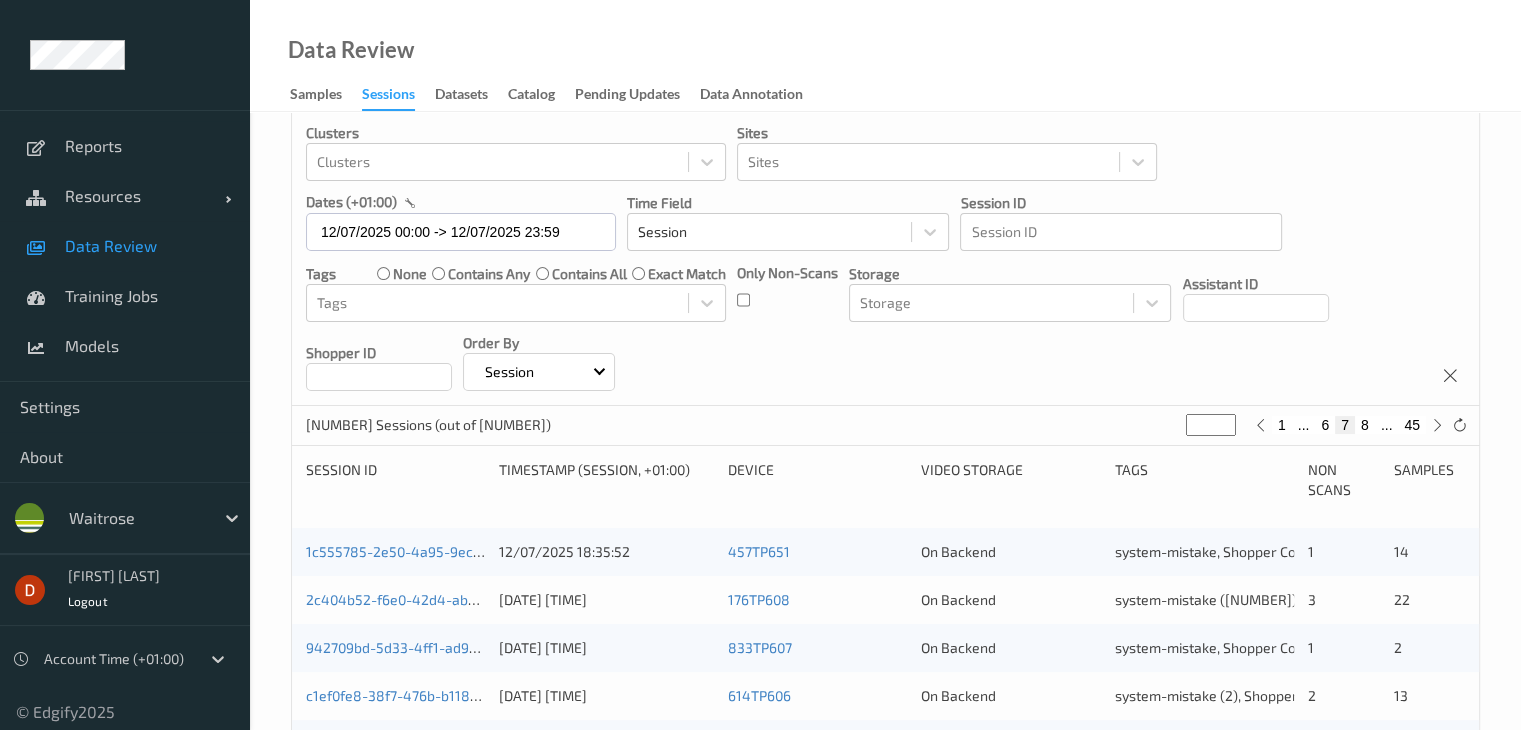 scroll, scrollTop: 0, scrollLeft: 0, axis: both 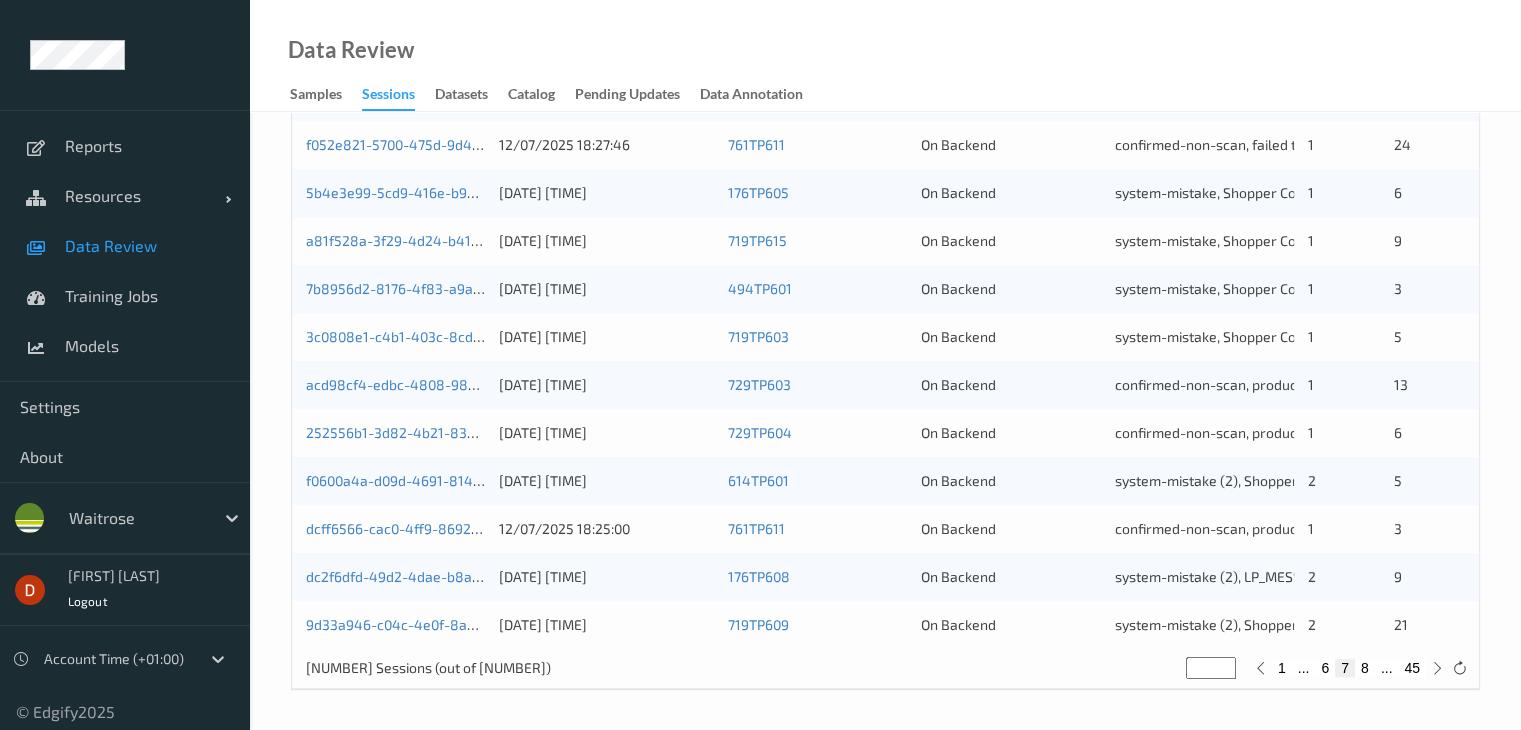 click on "8" at bounding box center [1365, 668] 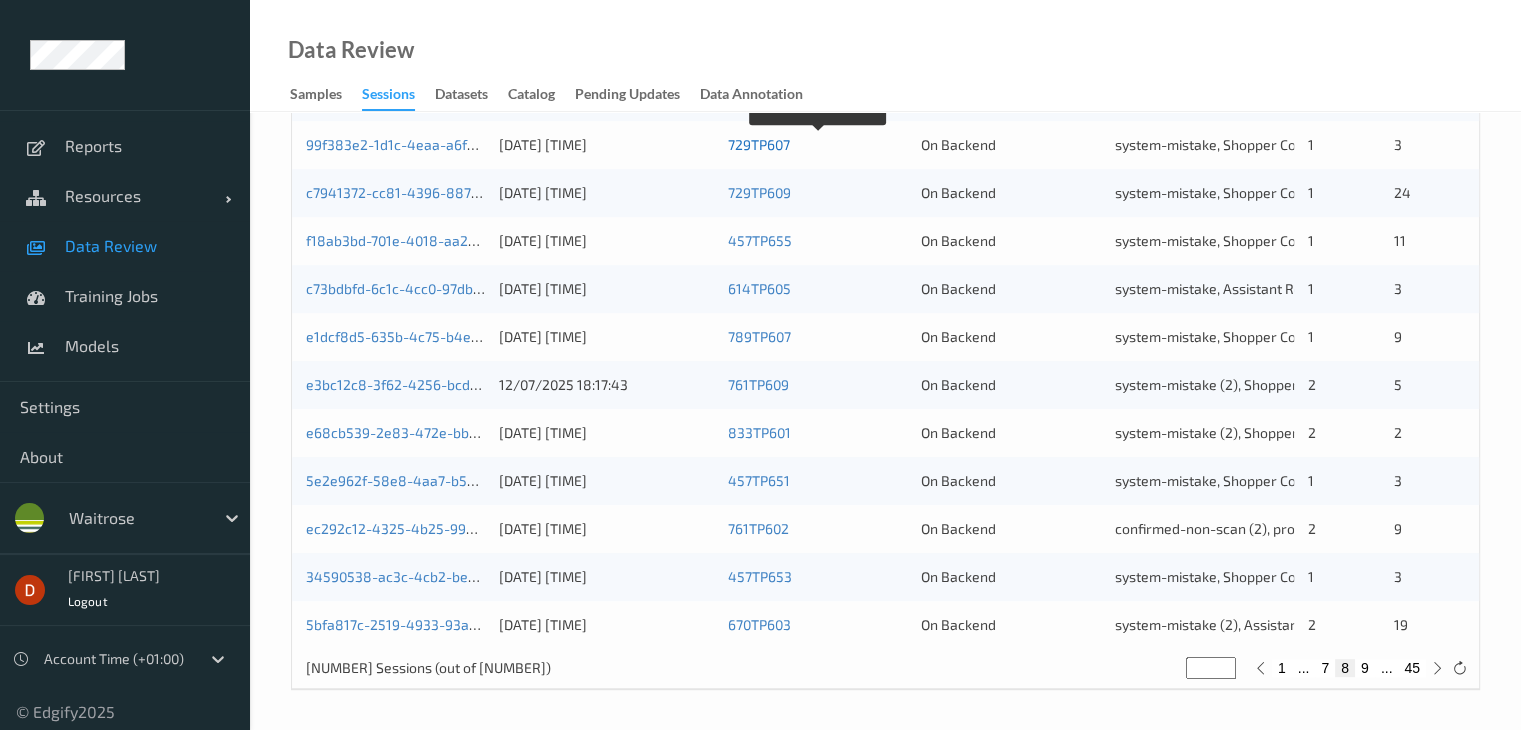 scroll, scrollTop: 432, scrollLeft: 0, axis: vertical 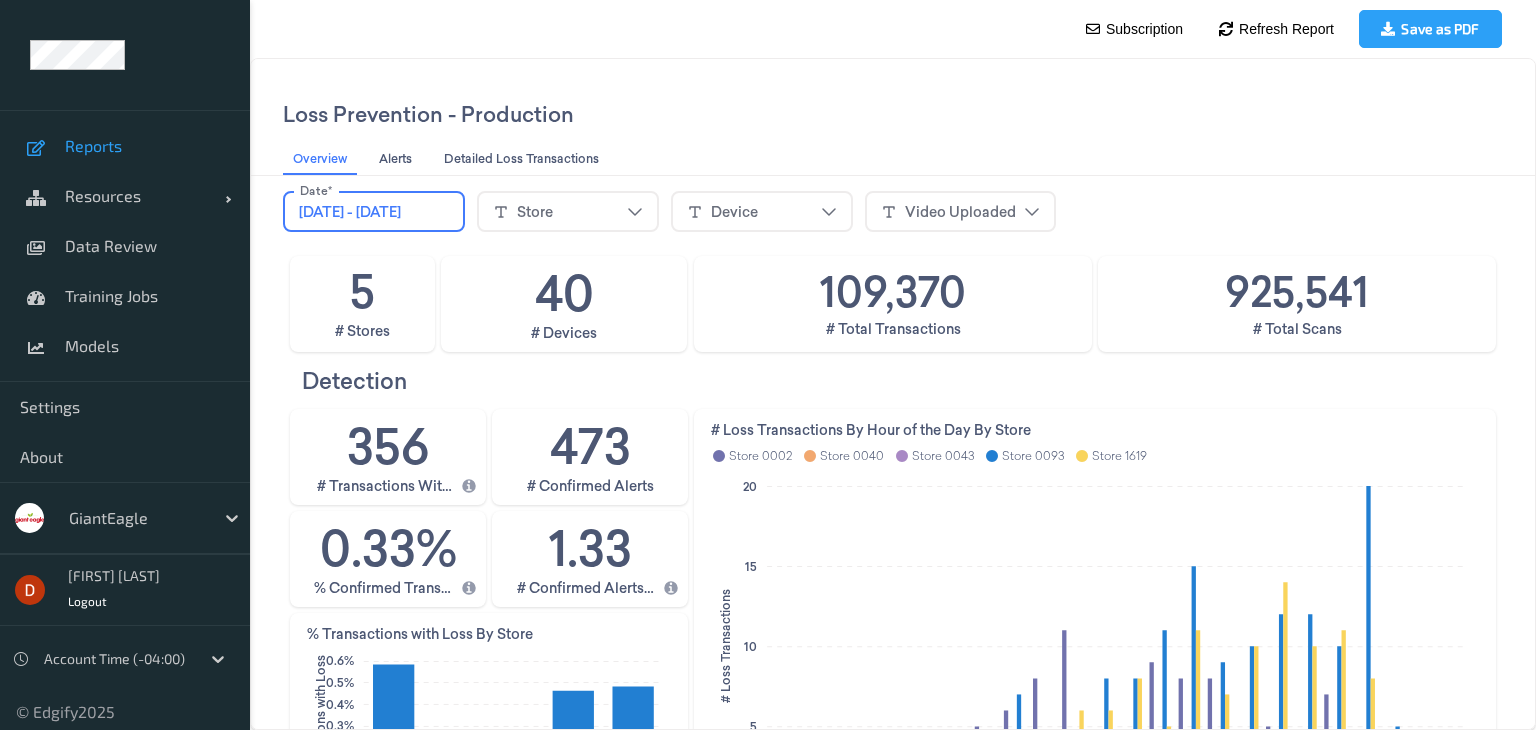 click on "[DATE] - [DATE]" at bounding box center (350, 212) 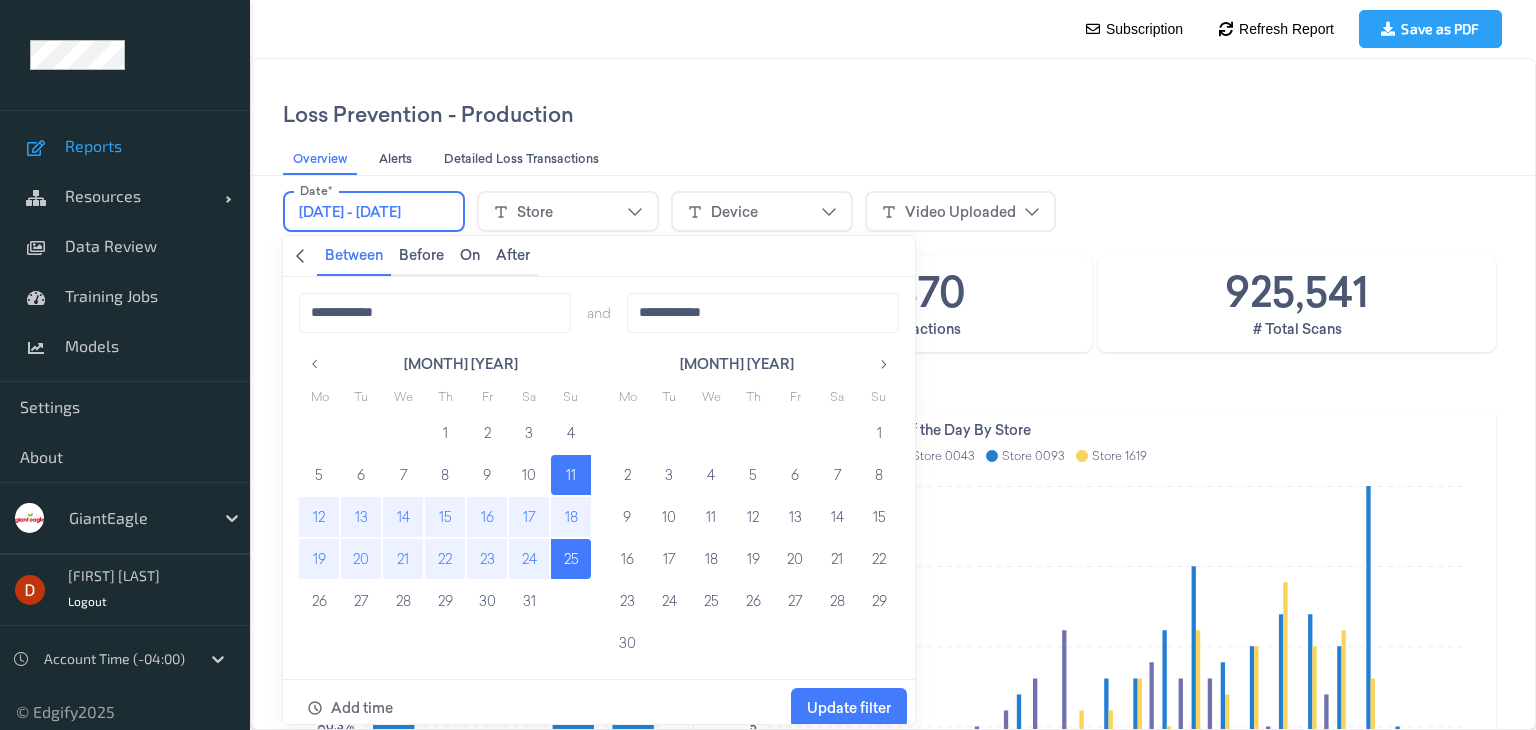 click on "Loss Prevention - Production" at bounding box center [893, 114] 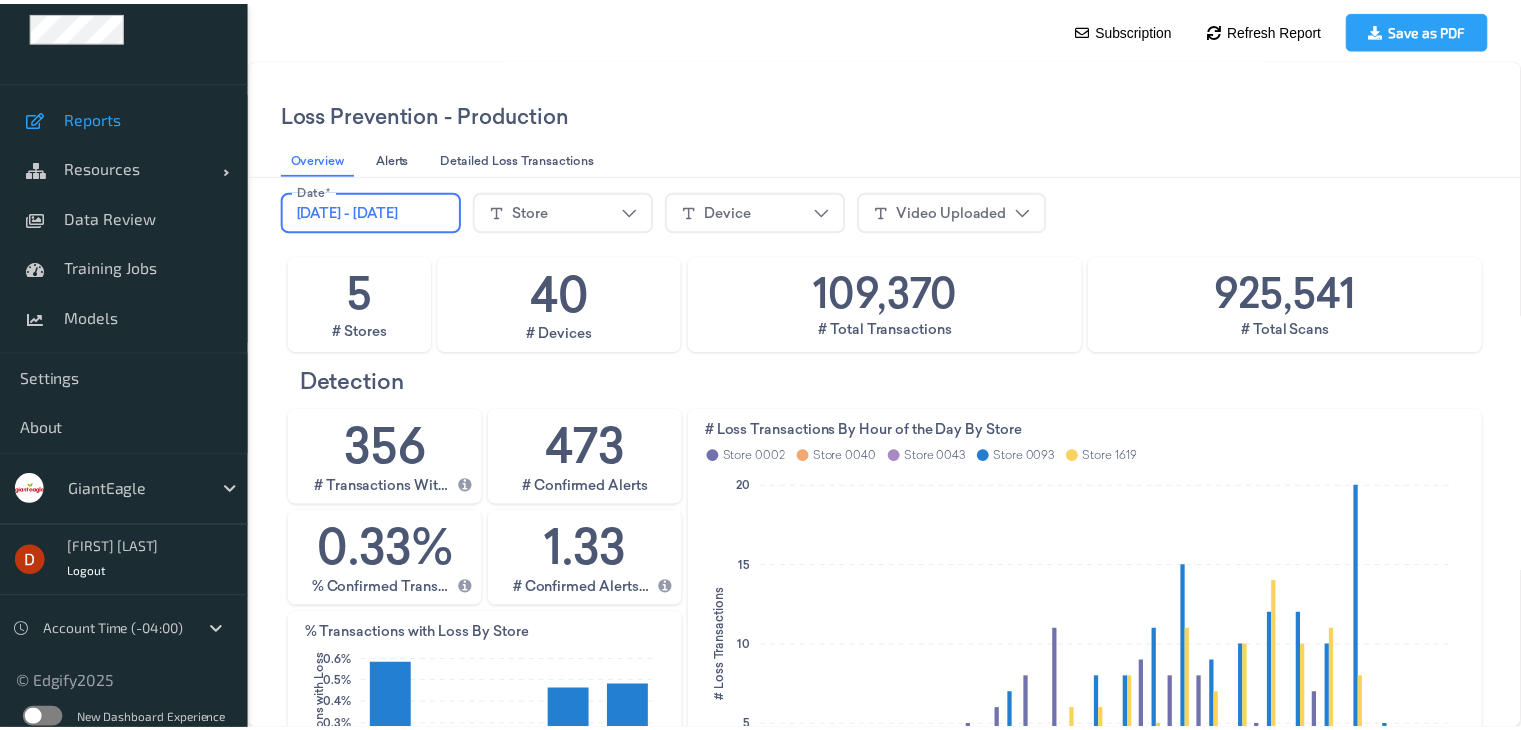 scroll, scrollTop: 43, scrollLeft: 0, axis: vertical 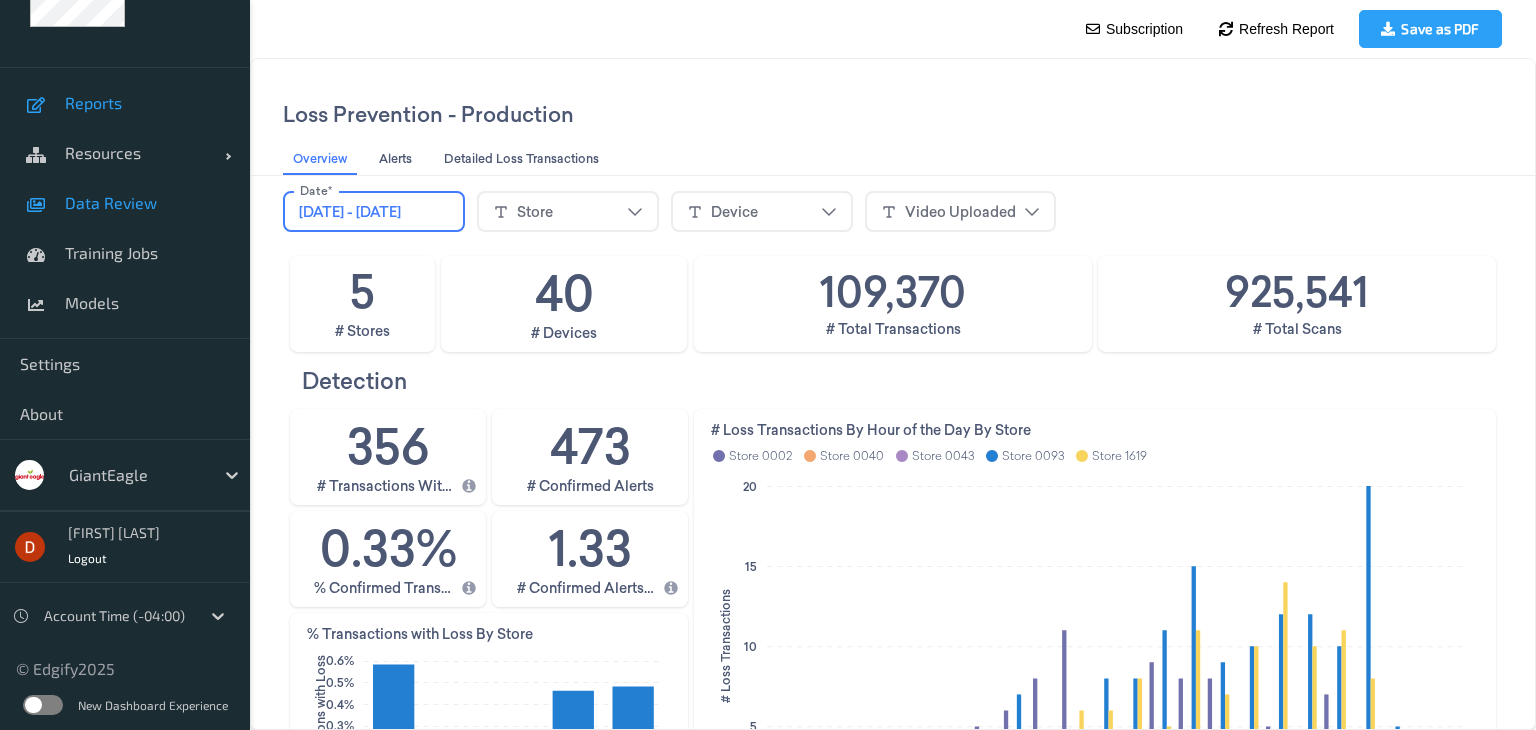 click on "Data Review" at bounding box center (125, 203) 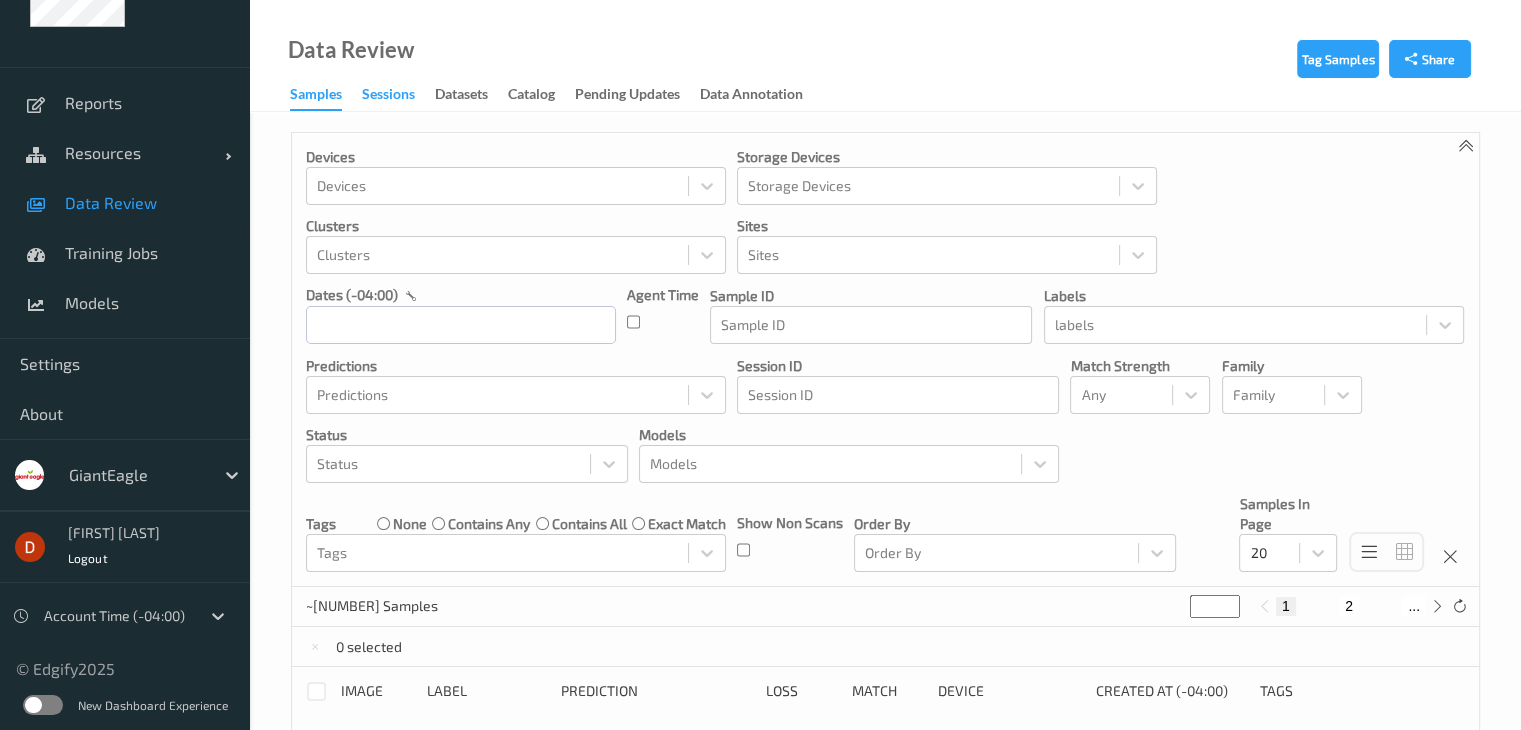 click on "Sessions" at bounding box center [388, 96] 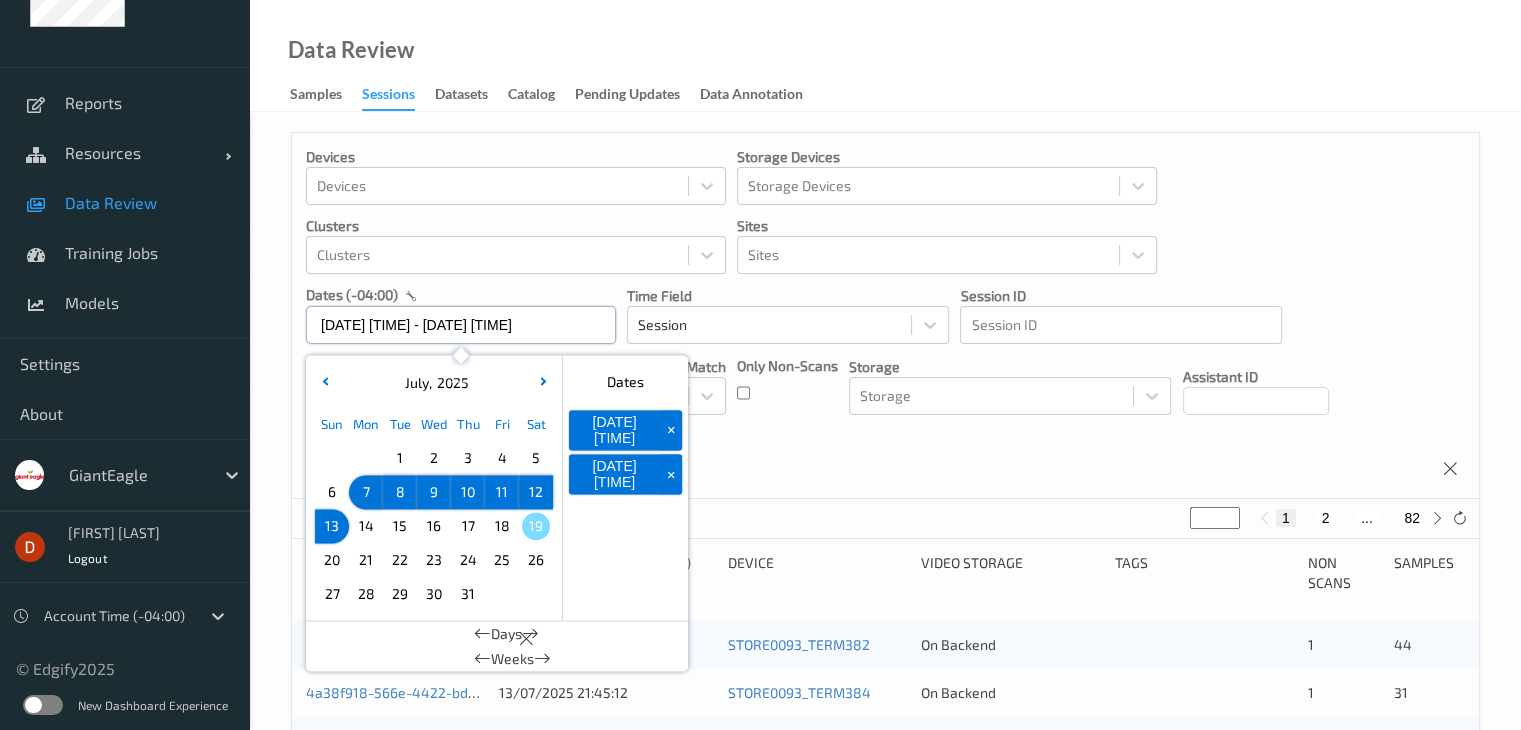 click on "07/07/2025 00:00 -> 13/07/2025 23:59" at bounding box center (461, 325) 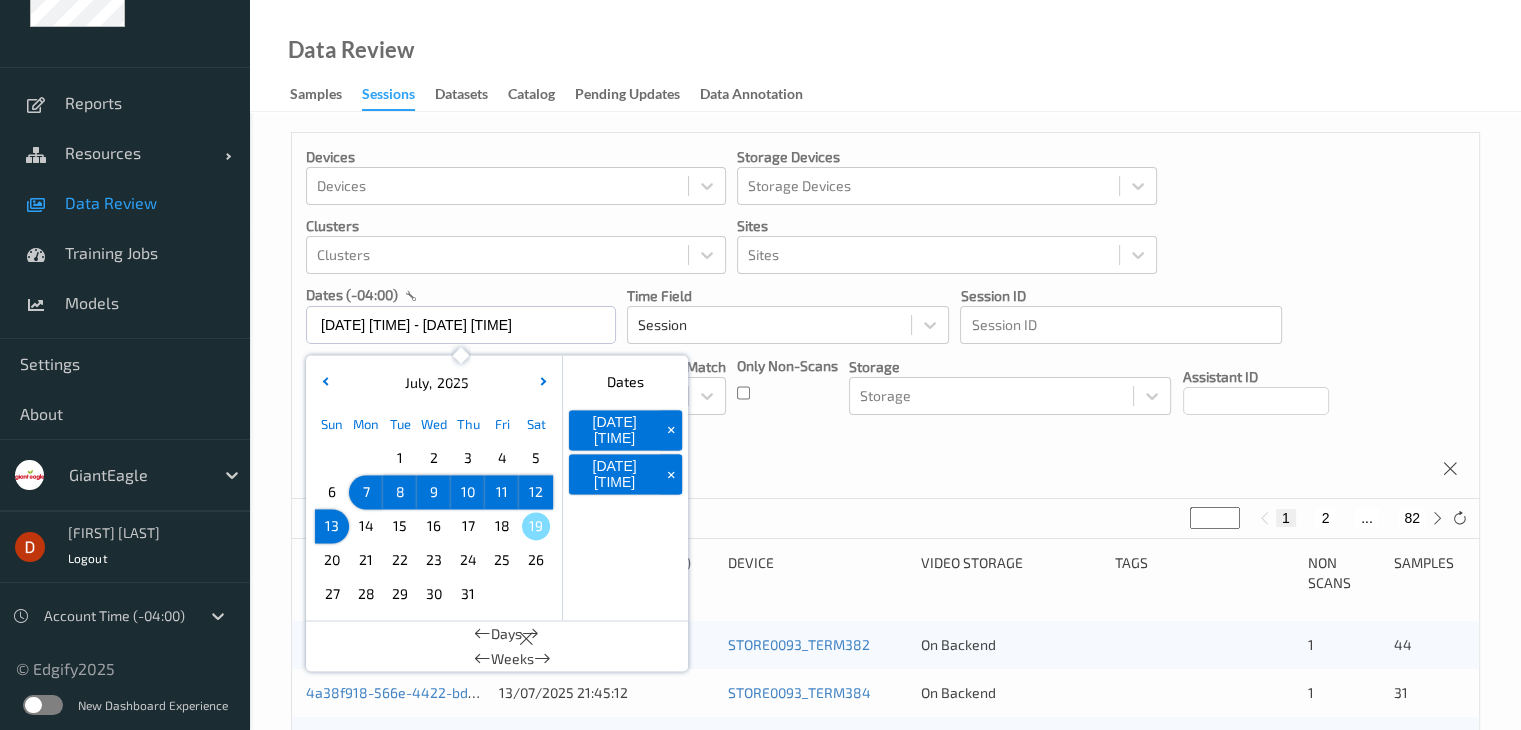 click on "13" at bounding box center (332, 526) 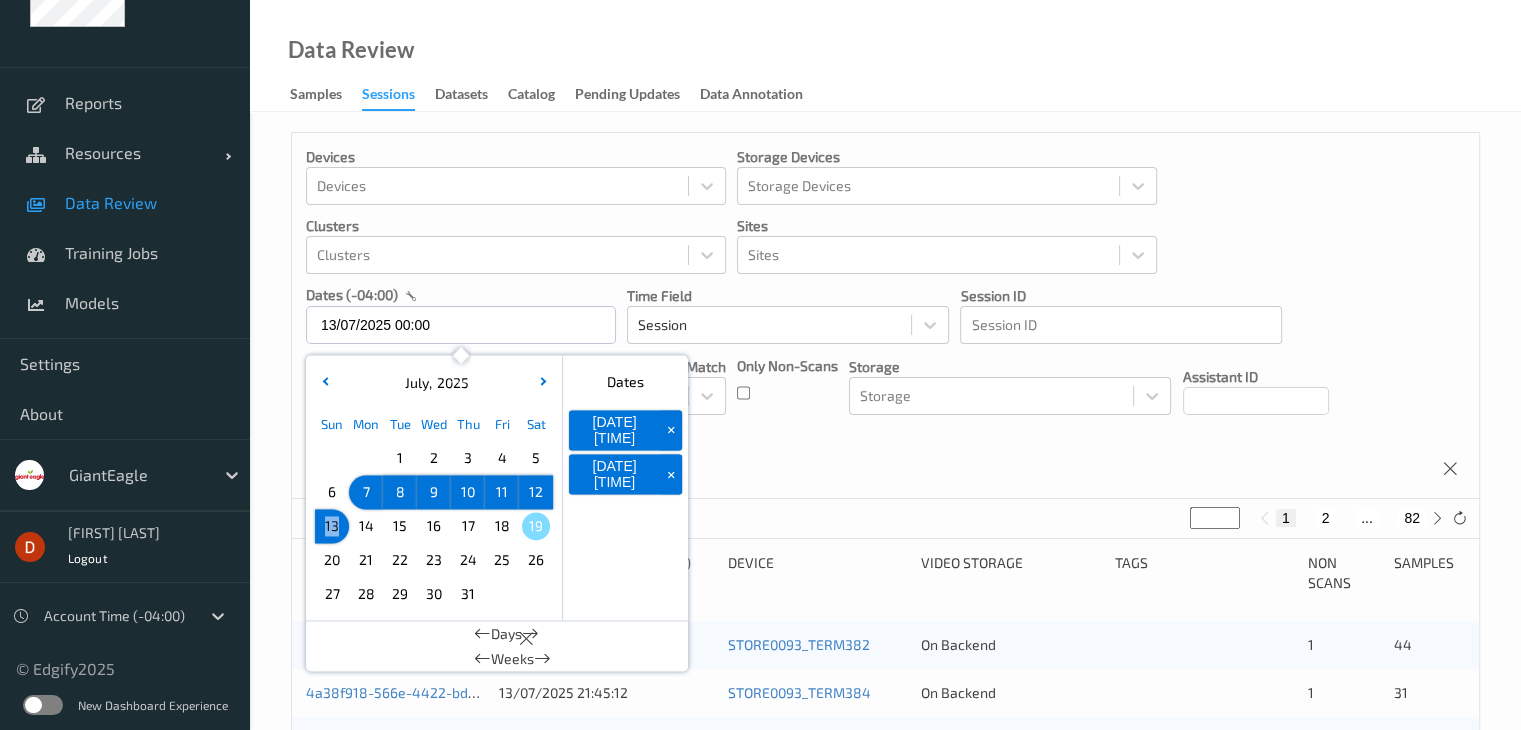 click on "13" at bounding box center [332, 526] 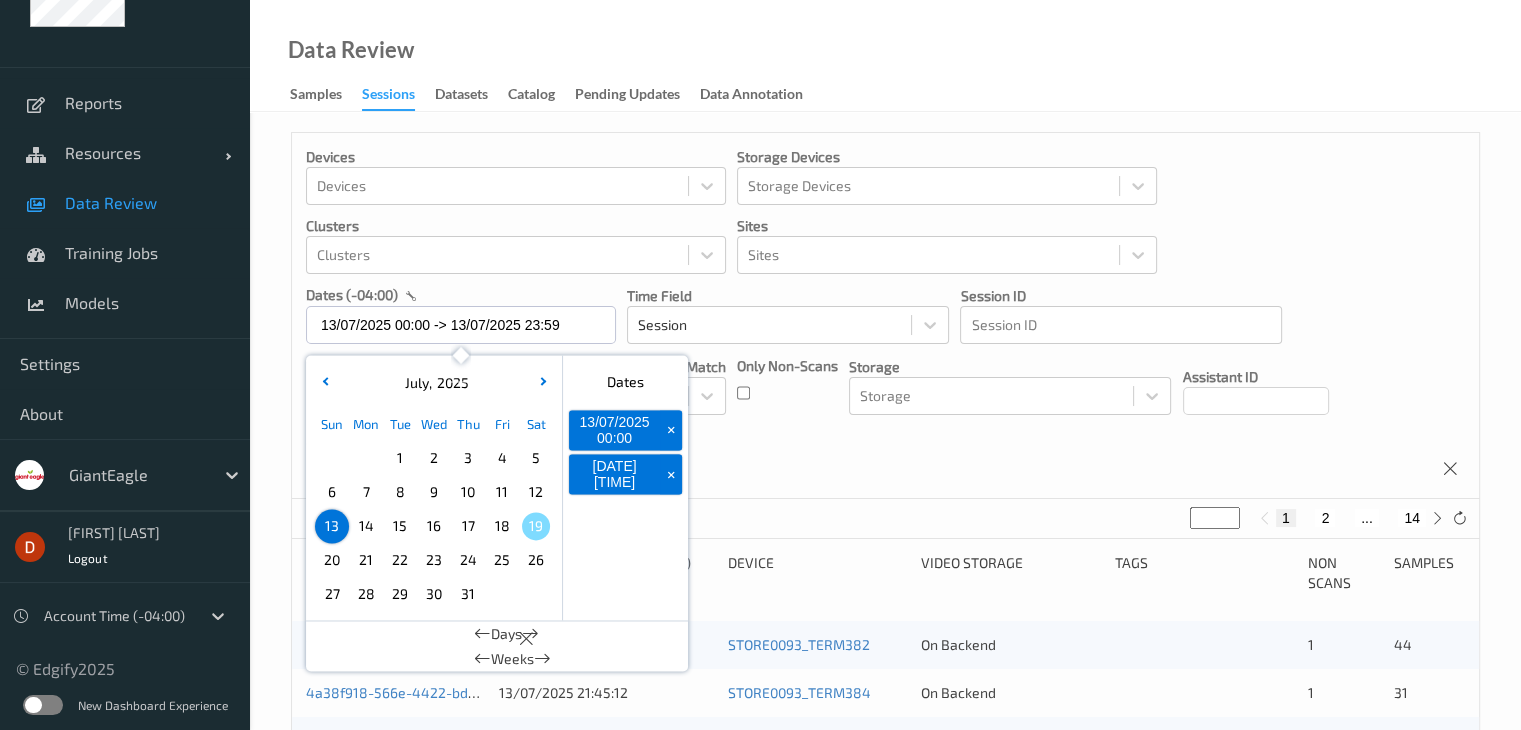 click on "Devices Devices Storage Devices Storage Devices Clusters Clusters Sites Sites dates (-04:00) 13/07/2025 00:00 -> 13/07/2025 23:59 July , 2025 Sun Mon Tue Wed Thu Fri Sat 1 2 3 4 5 6 7 8 9 10 11 12 13 14 15 16 17 18 19 20 21 22 23 24 25 26 27 28 29 30 31 January February March April May June July August September October November December 2021 2022 2023 2024 2025 2026 2027 2028 2029 2030 2031 2032 Dates 13/07/2025 00:00 + 13/07/2025 23:59 + Days Weeks Time Field Session Session ID Session ID Tags none contains any contains all exact match Tags Only Non-Scans Storage Storage Assistant ID Shopper ID Order By Session" at bounding box center [885, 316] 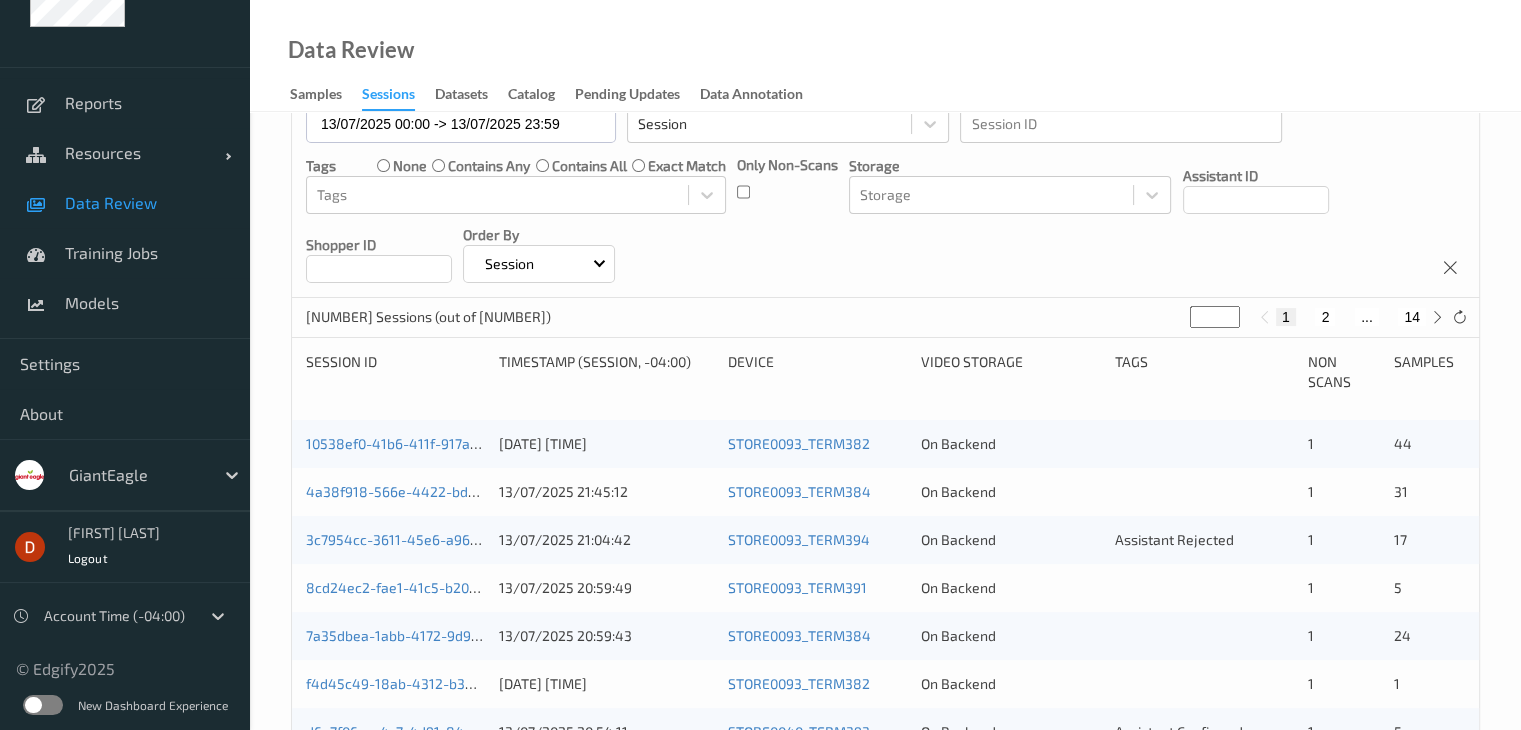 scroll, scrollTop: 200, scrollLeft: 0, axis: vertical 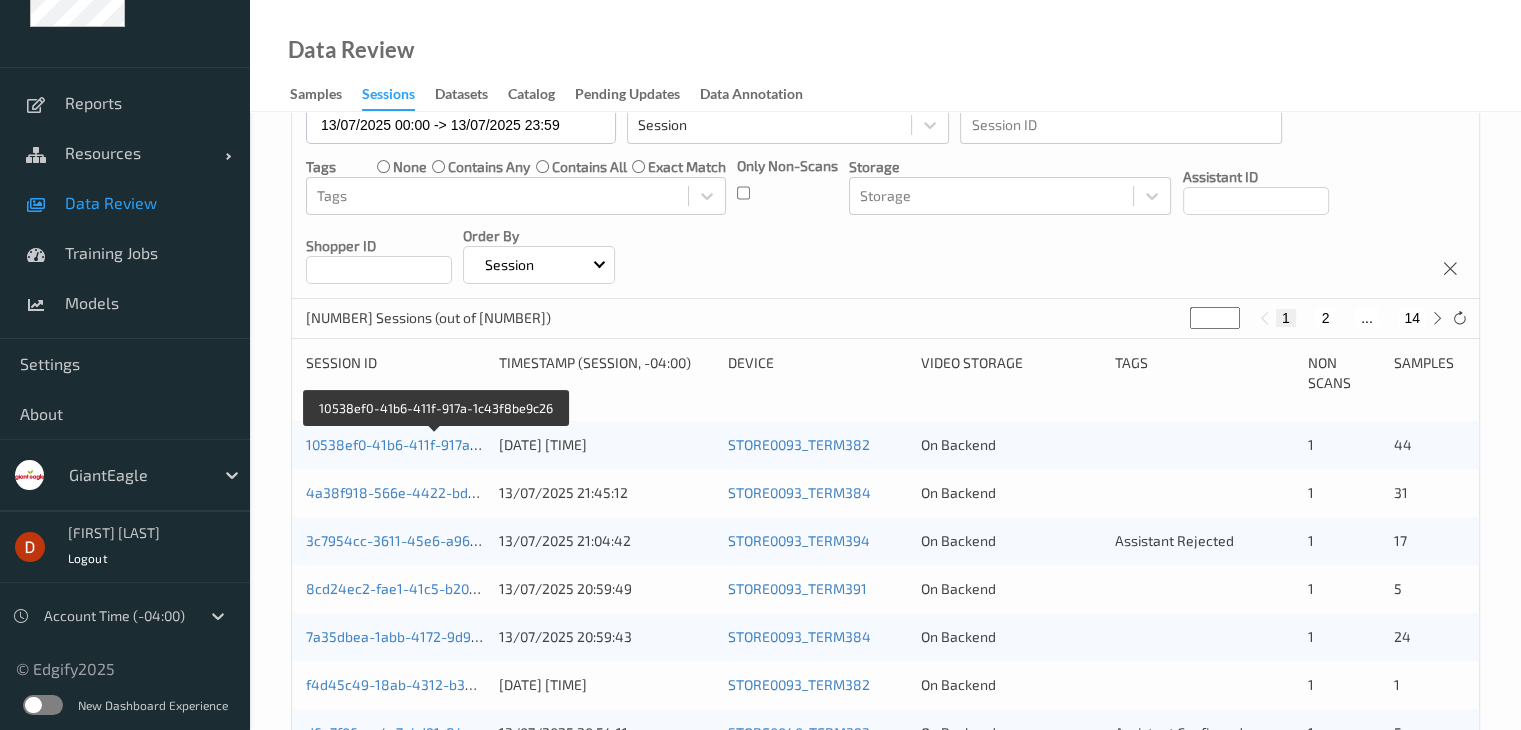 click on "10538ef0-41b6-411f-917a-1c43f8be9c26" at bounding box center (436, 444) 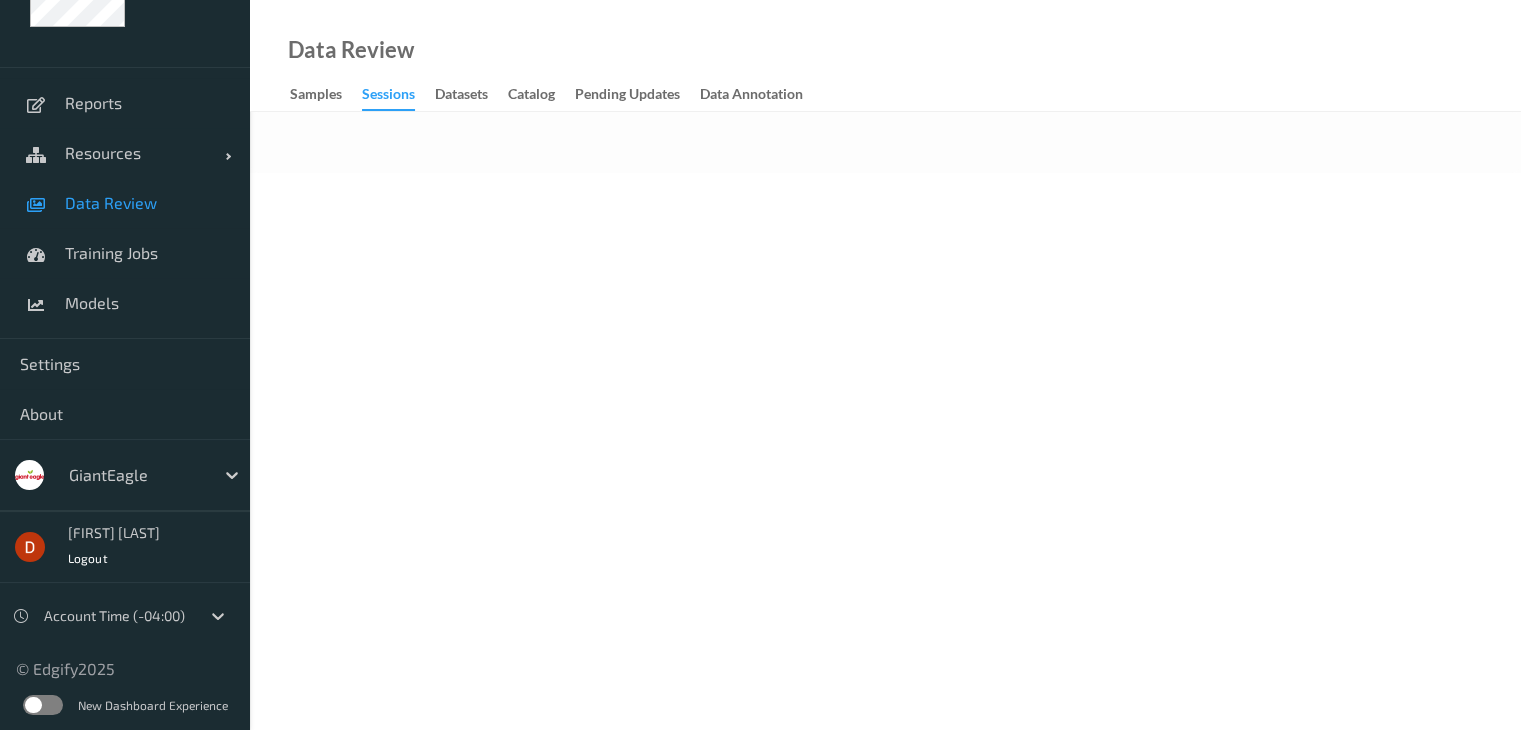 scroll, scrollTop: 0, scrollLeft: 0, axis: both 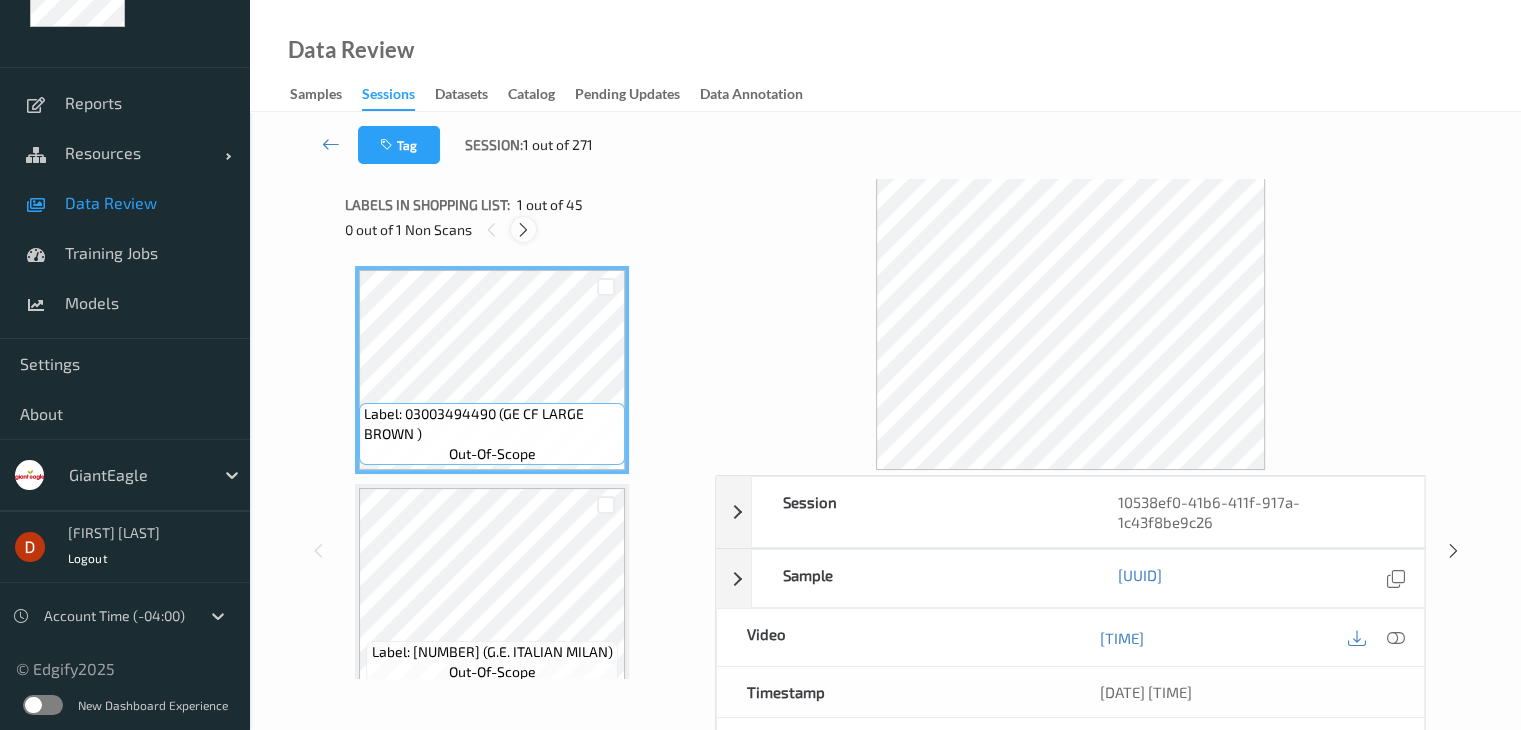 click at bounding box center (523, 230) 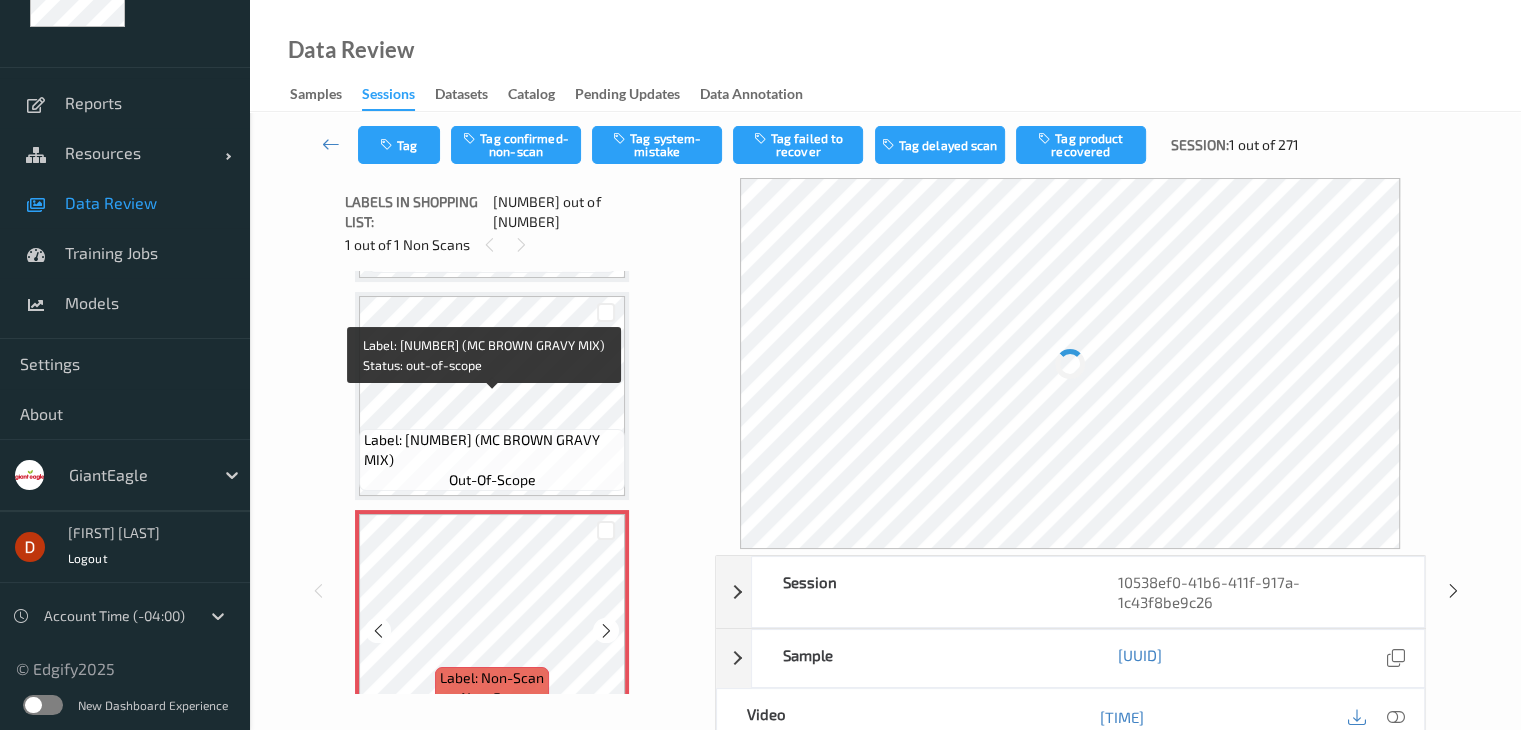scroll, scrollTop: 7858, scrollLeft: 0, axis: vertical 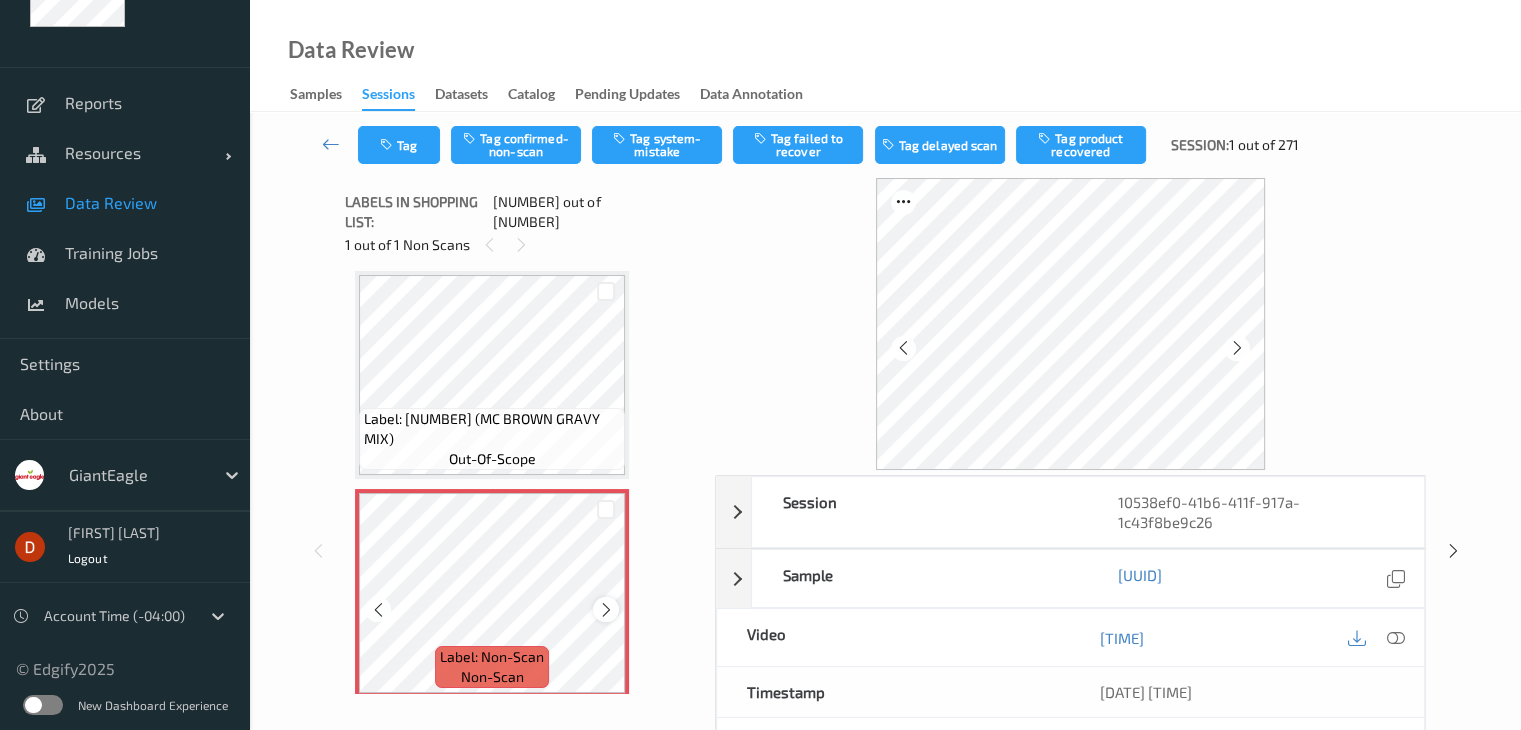 click at bounding box center (606, 610) 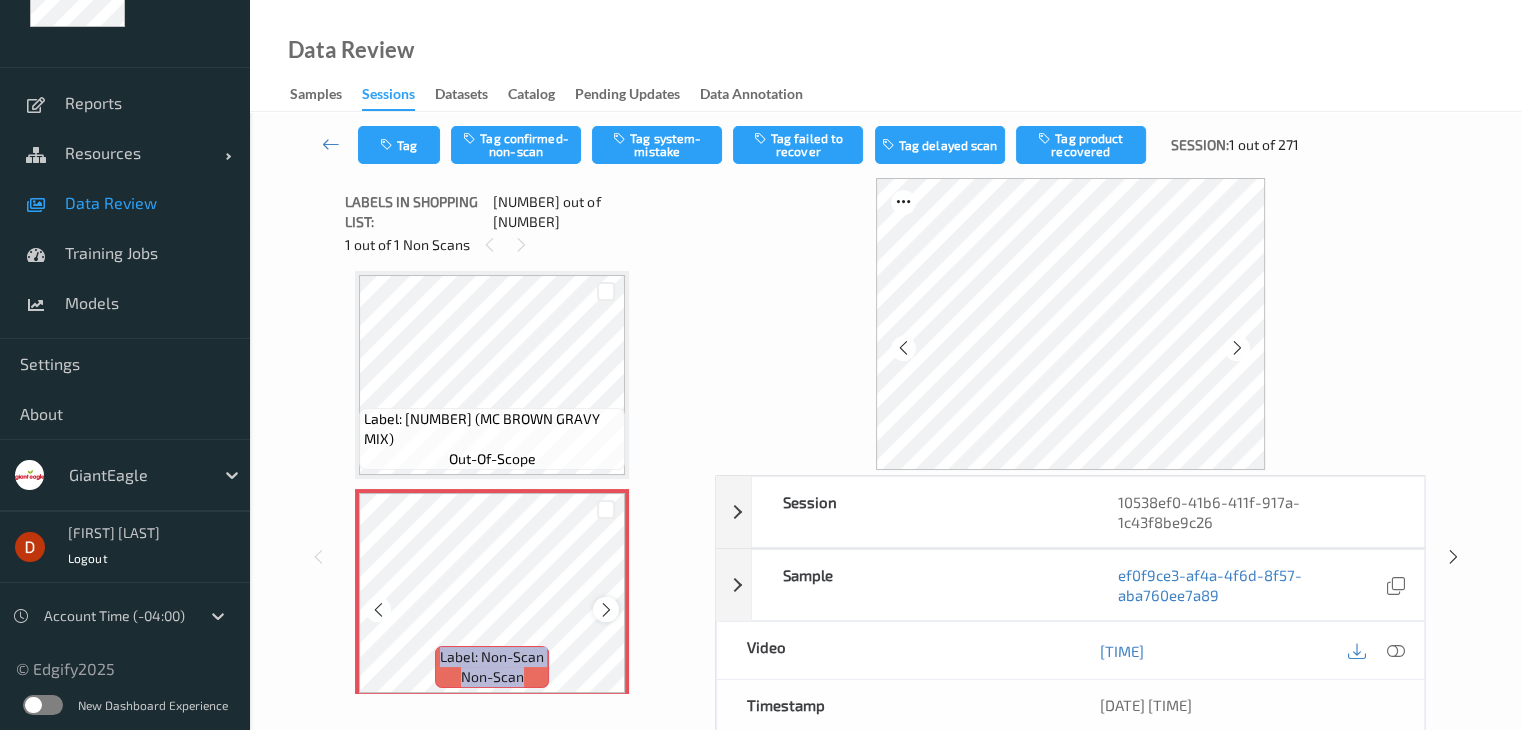 click at bounding box center (606, 610) 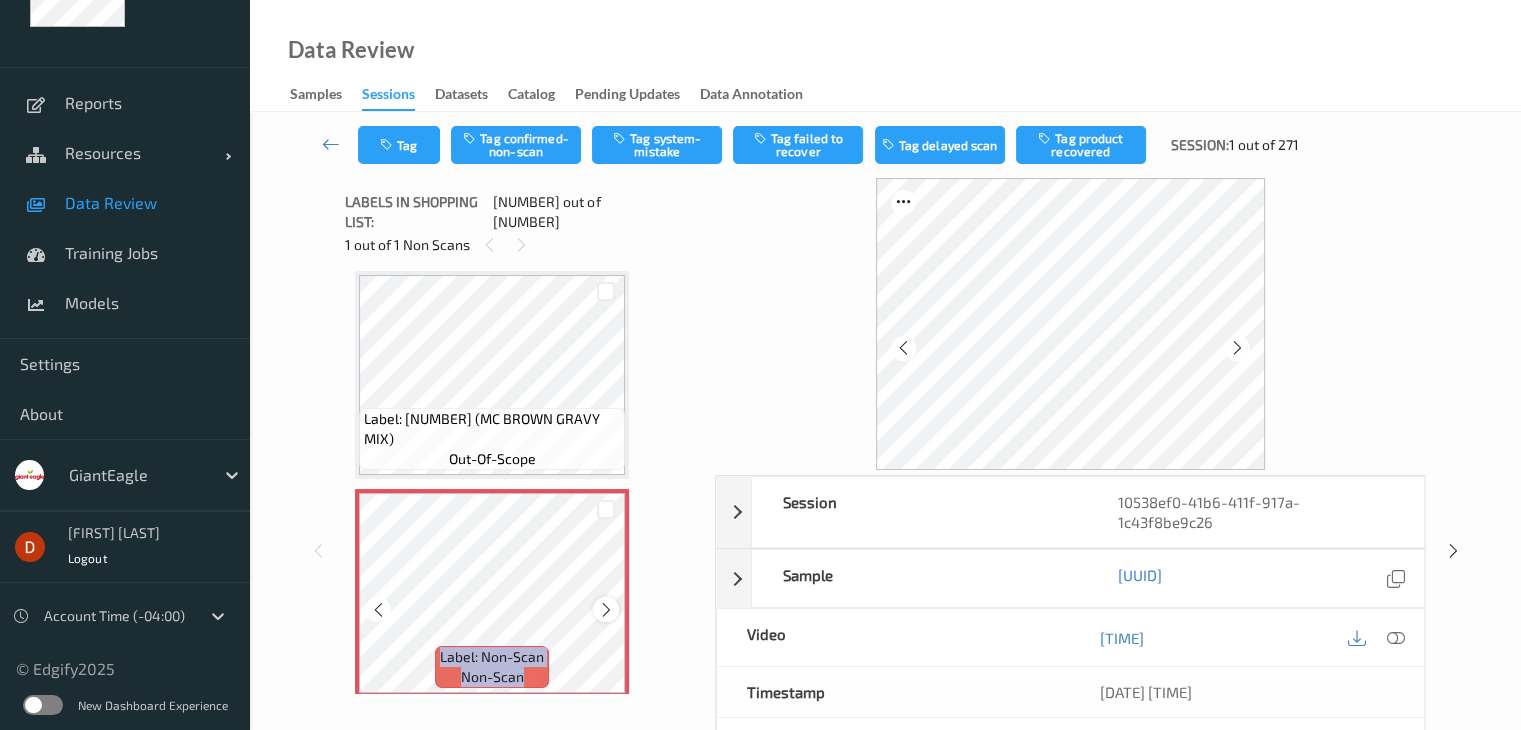 click at bounding box center [606, 610] 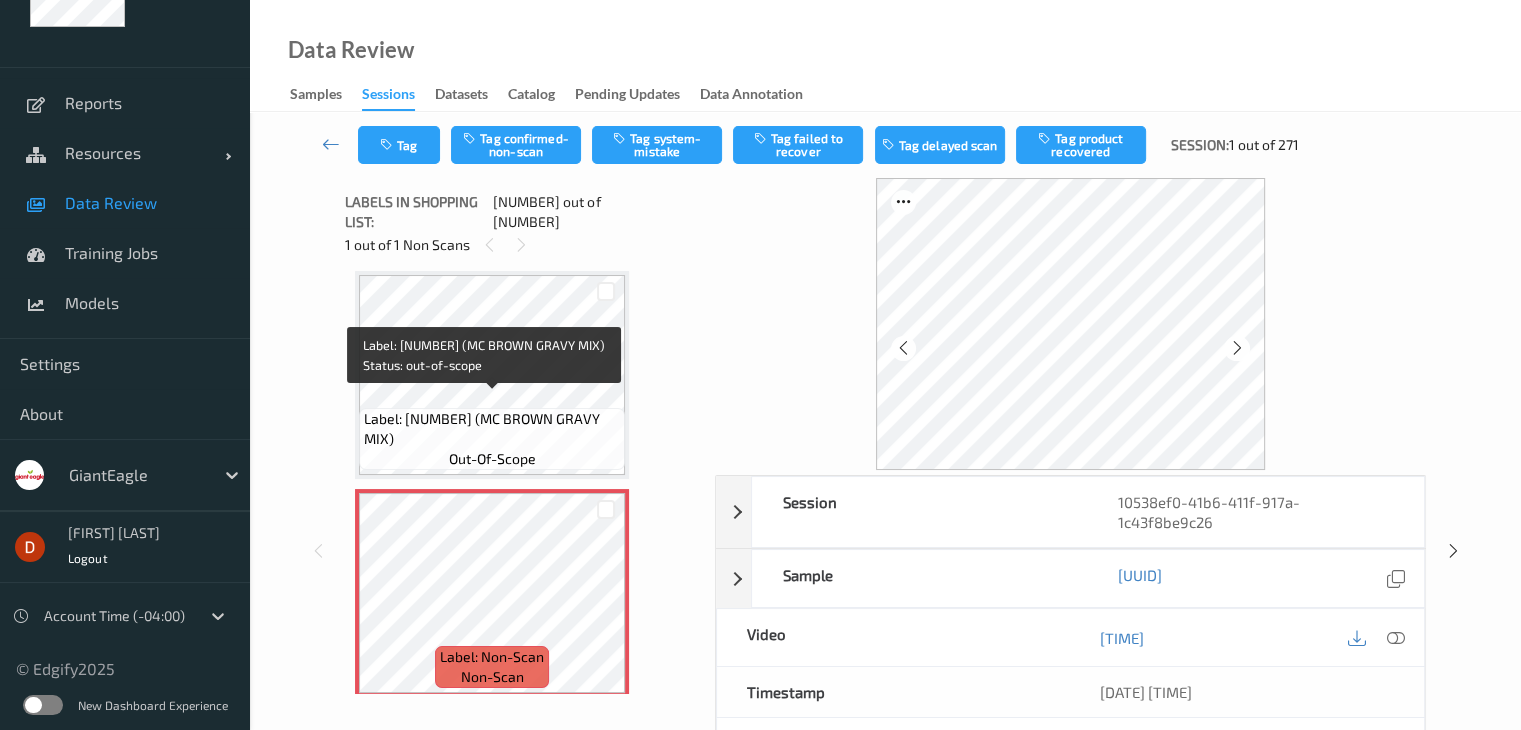 click on "Label: 05210009860 (MC BROWN GRAVY MIX)" at bounding box center [492, 429] 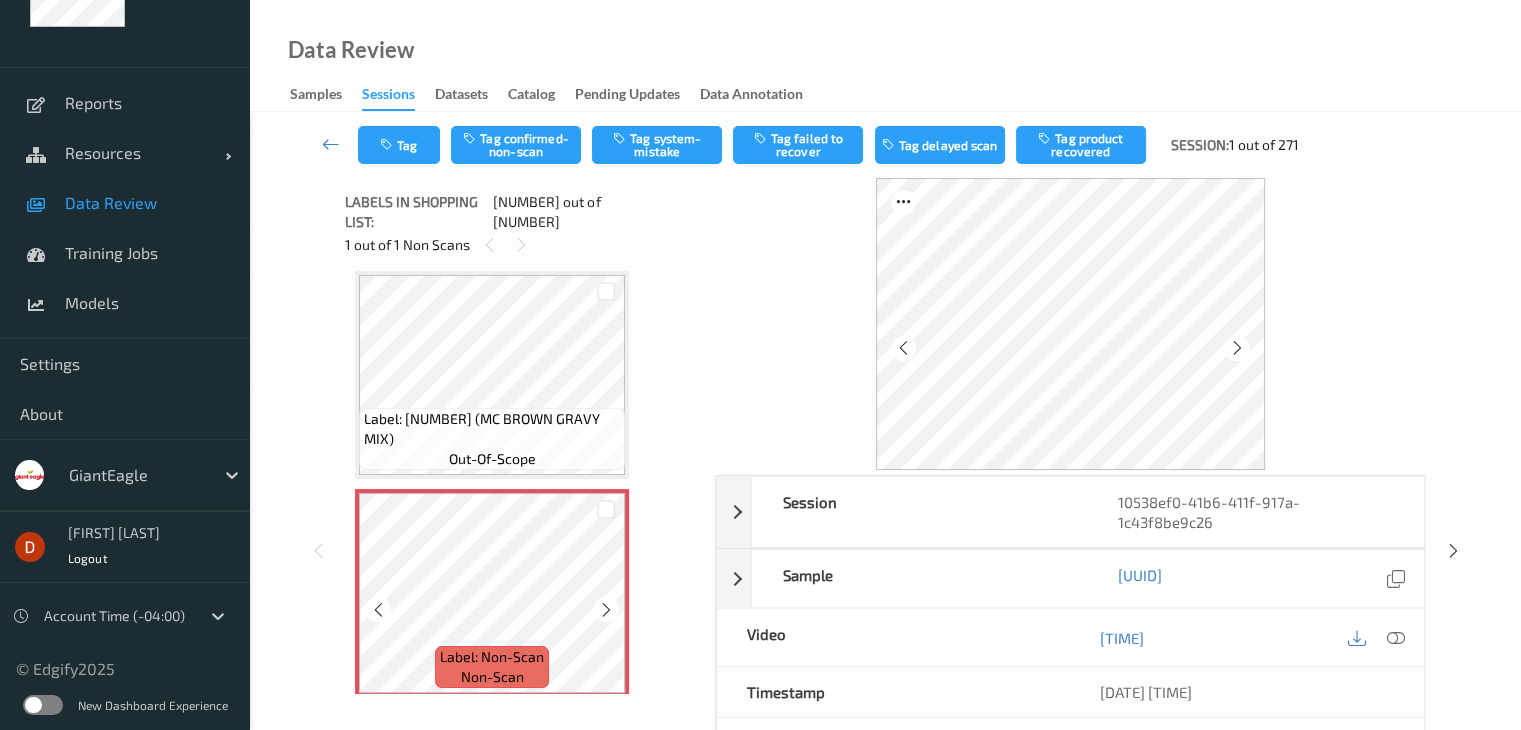 scroll, scrollTop: 8058, scrollLeft: 0, axis: vertical 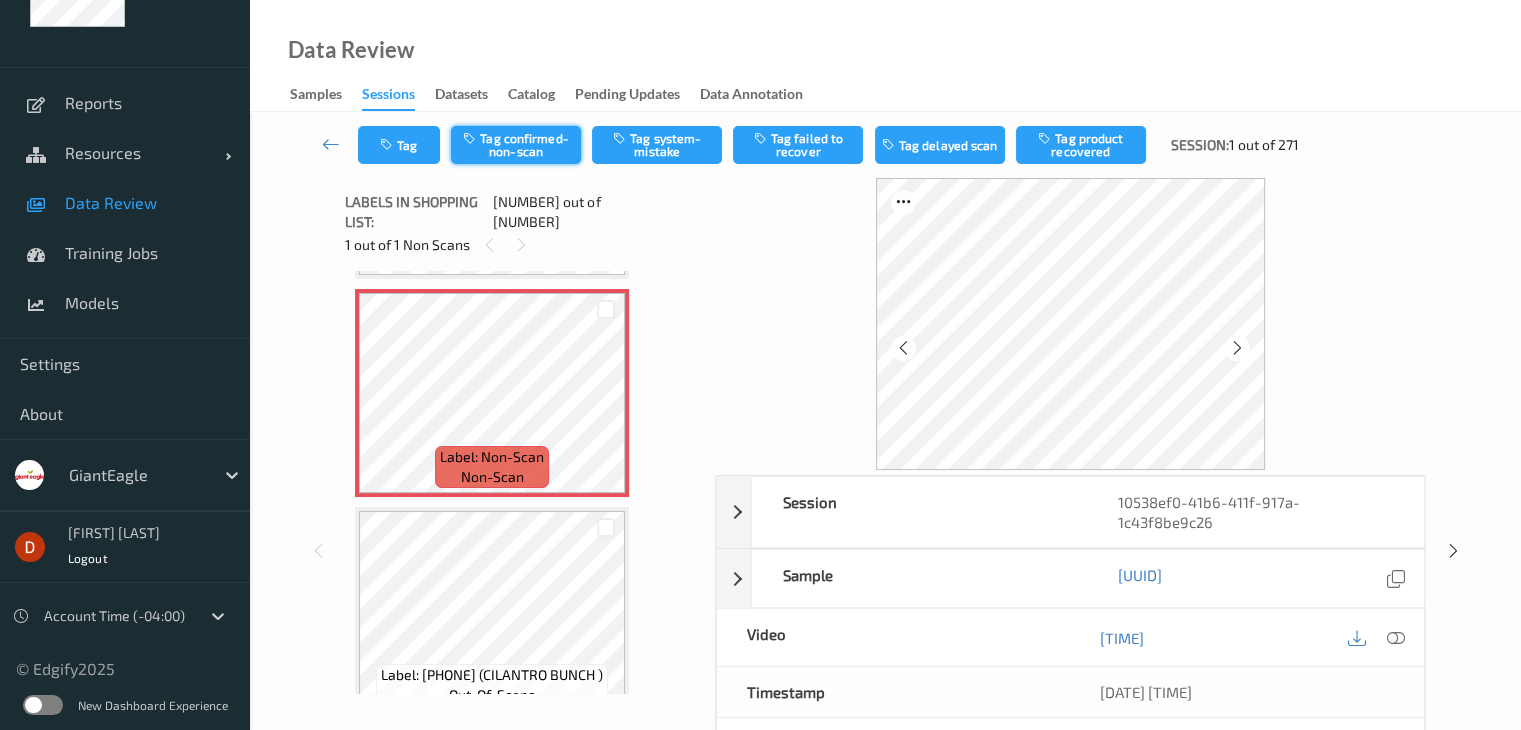 click on "Tag   confirmed-non-scan" at bounding box center (516, 145) 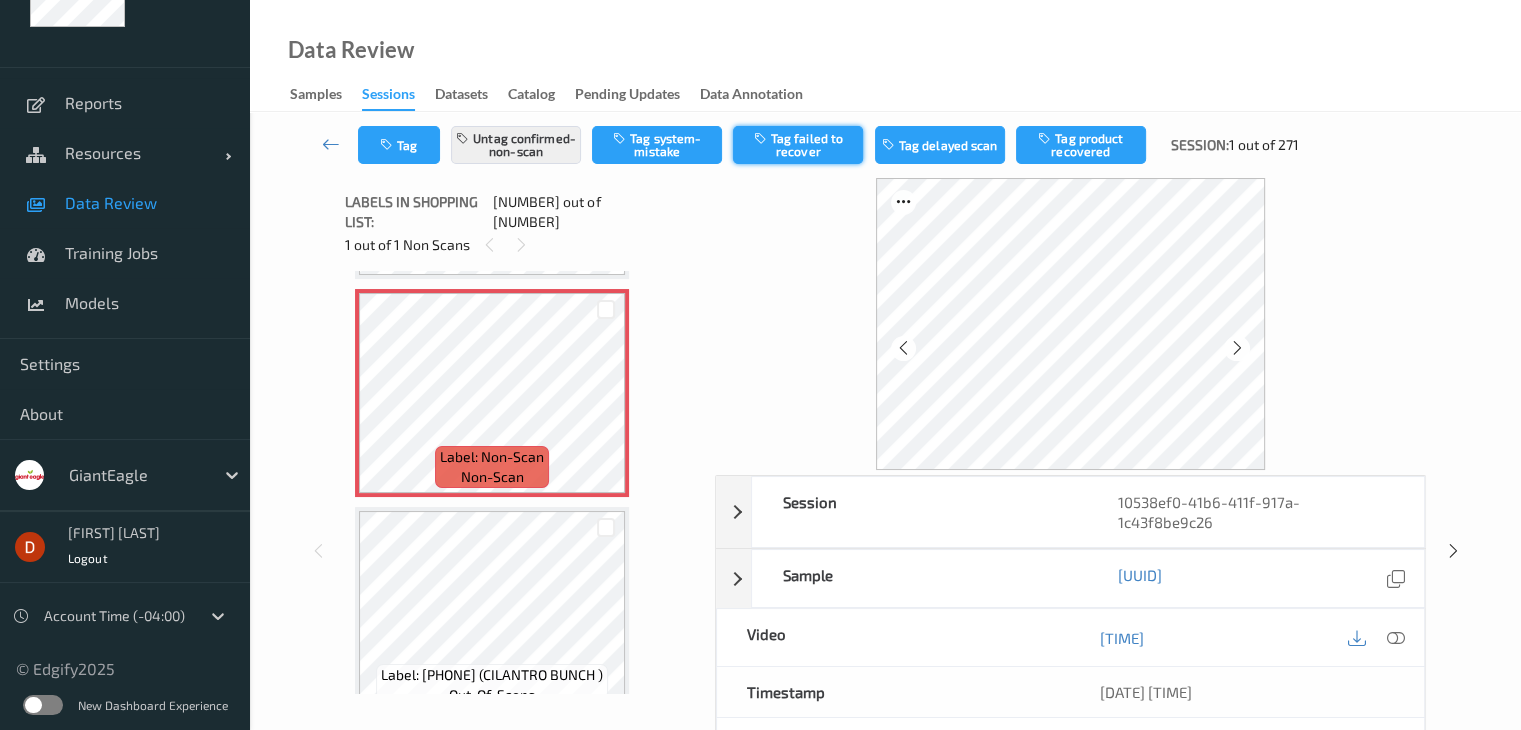 drag, startPoint x: 811, startPoint y: 141, endPoint x: 803, endPoint y: 155, distance: 16.124516 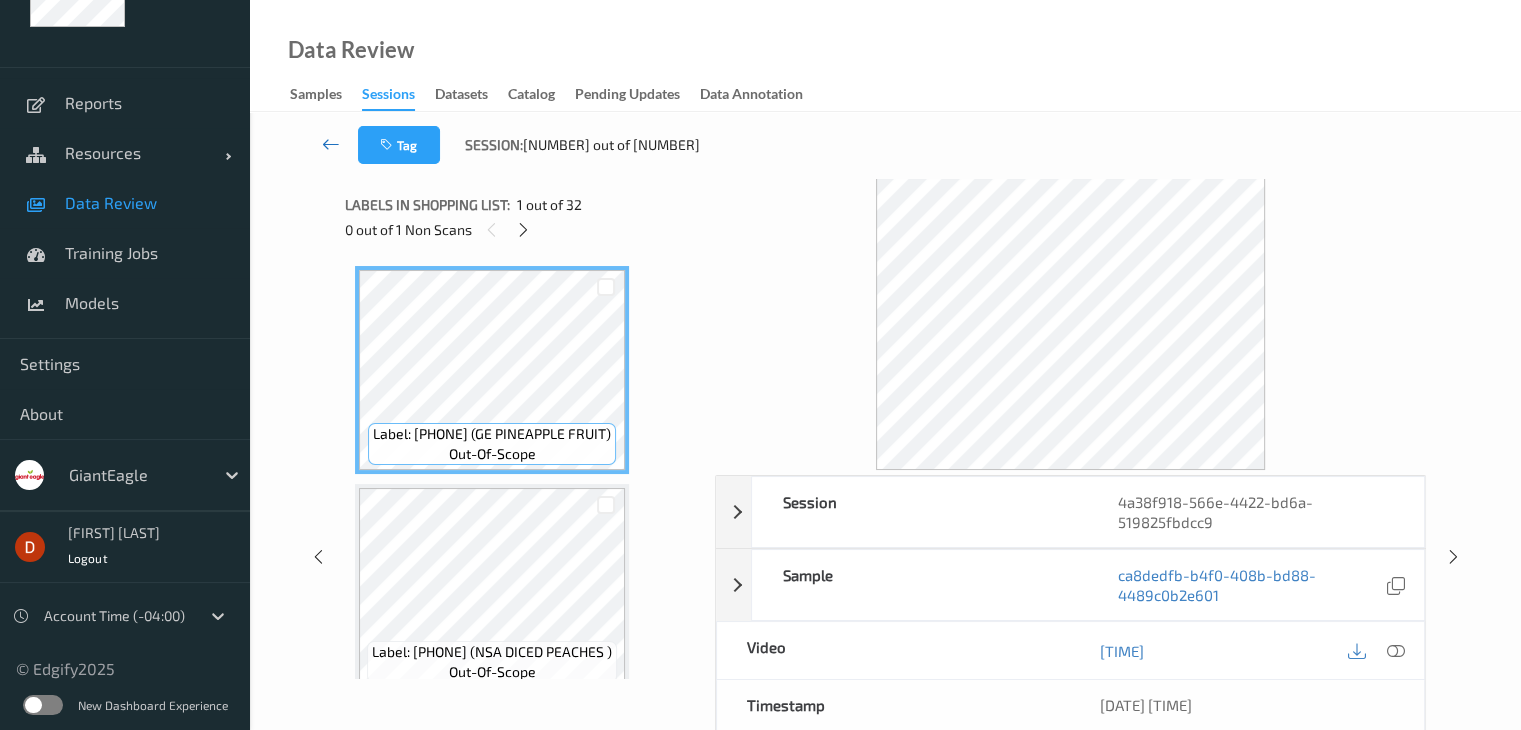 click at bounding box center (331, 145) 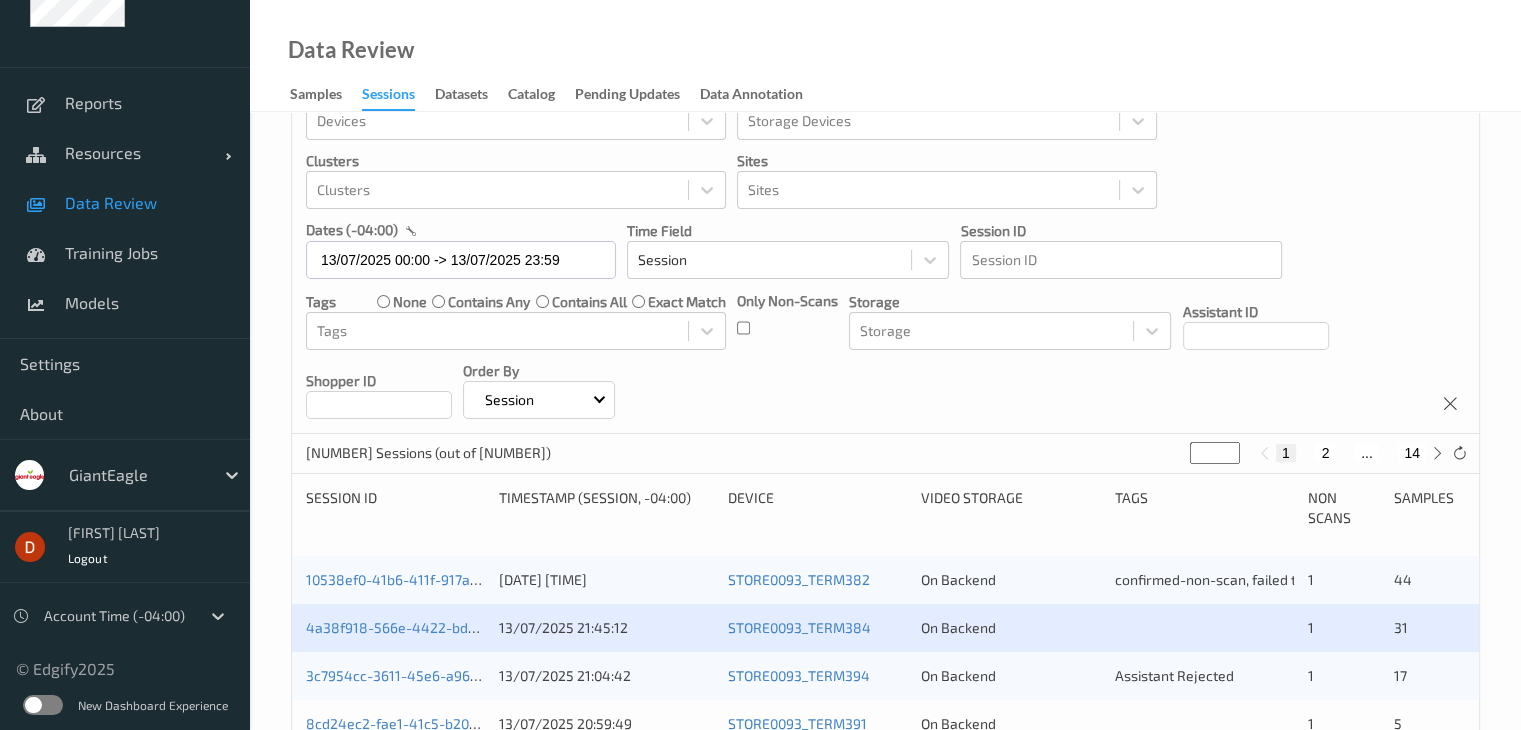 scroll, scrollTop: 100, scrollLeft: 0, axis: vertical 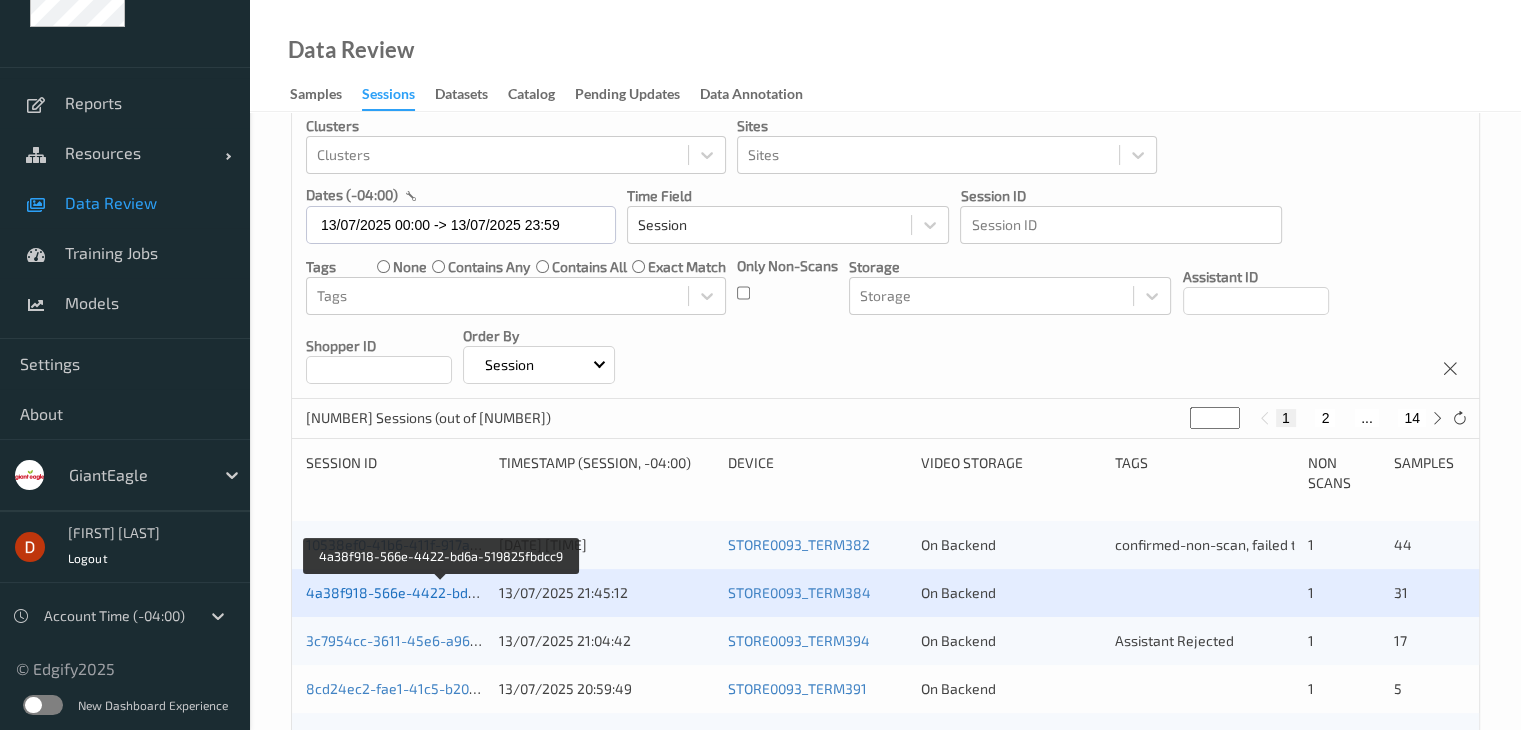 click on "4a38f918-566e-4422-bd6a-519825fbdcc9" at bounding box center [443, 592] 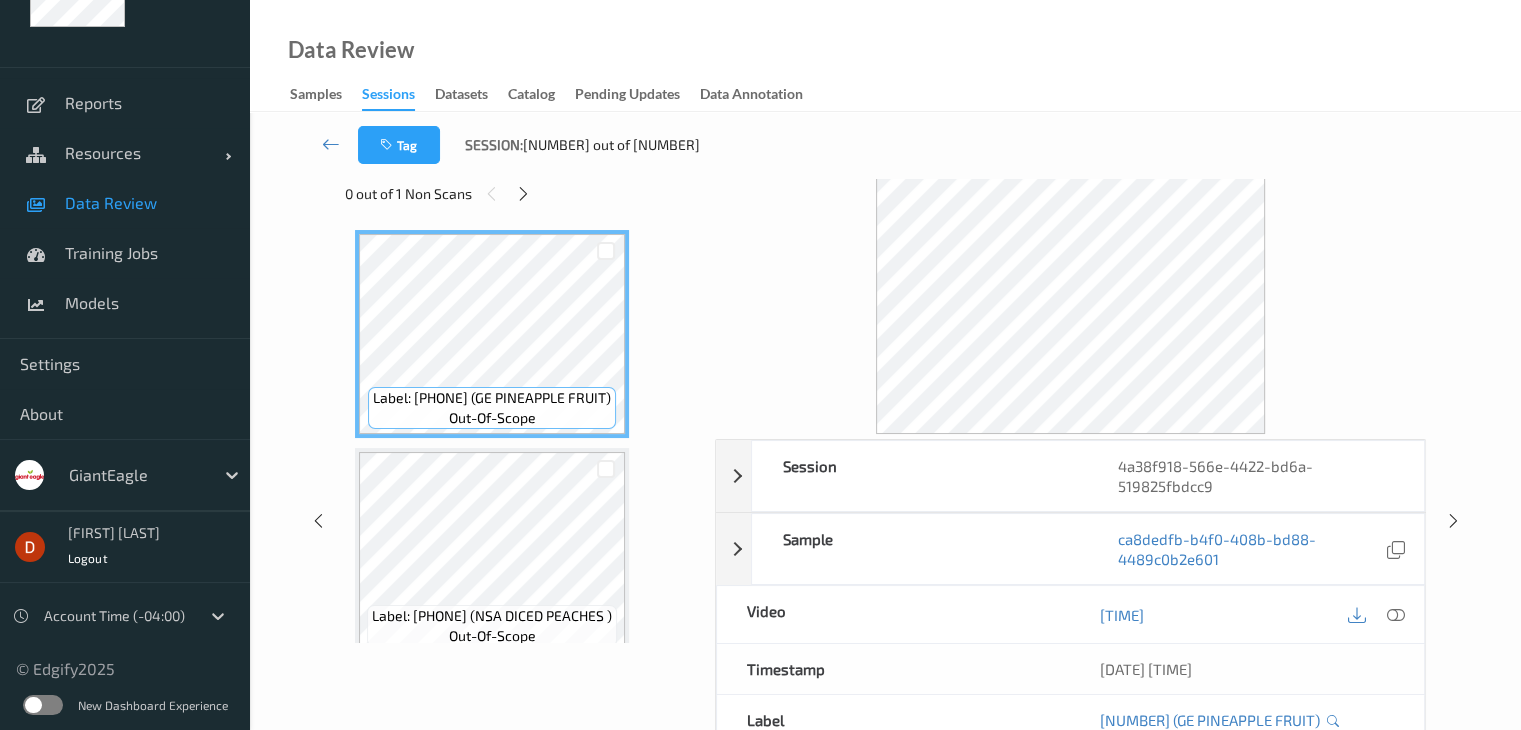 scroll, scrollTop: 0, scrollLeft: 0, axis: both 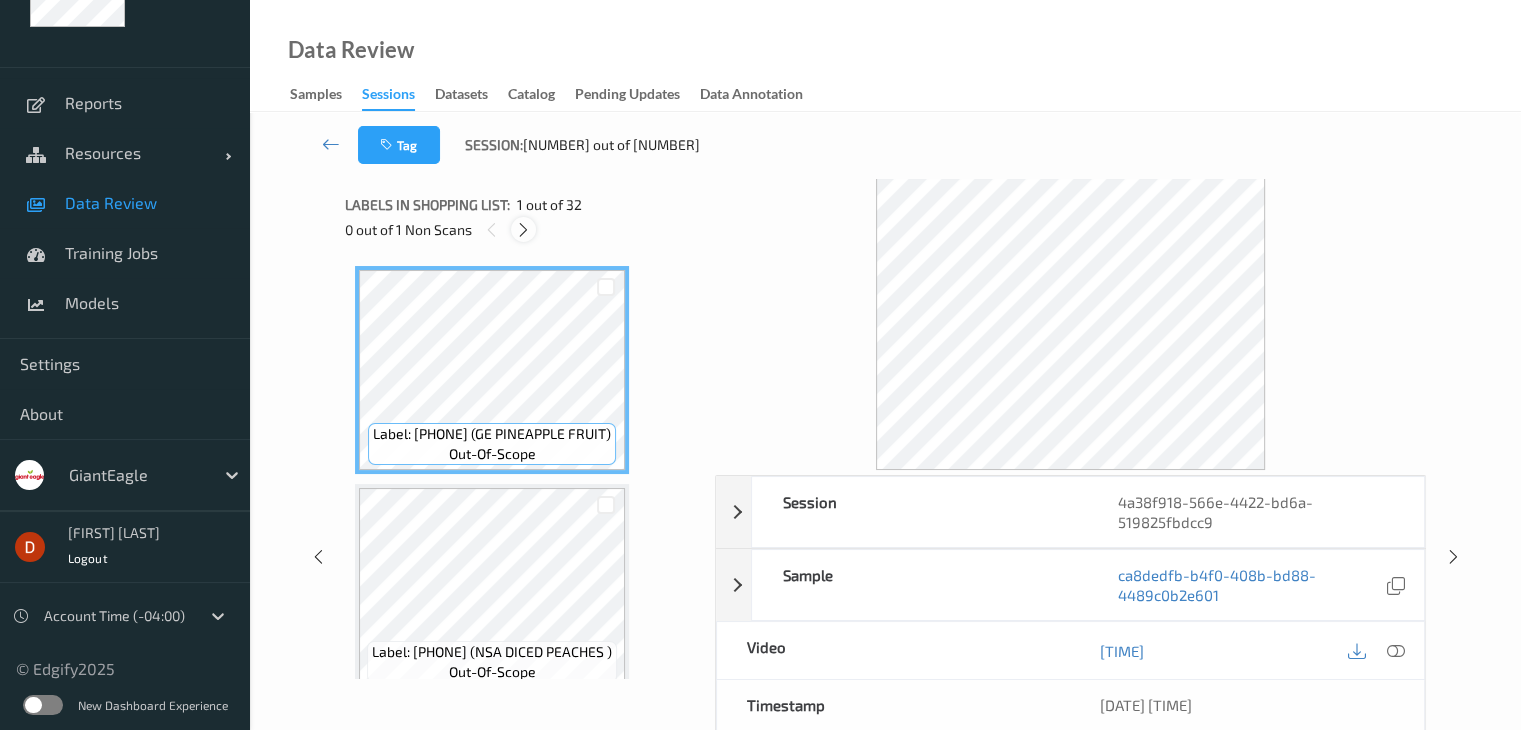 click at bounding box center (523, 230) 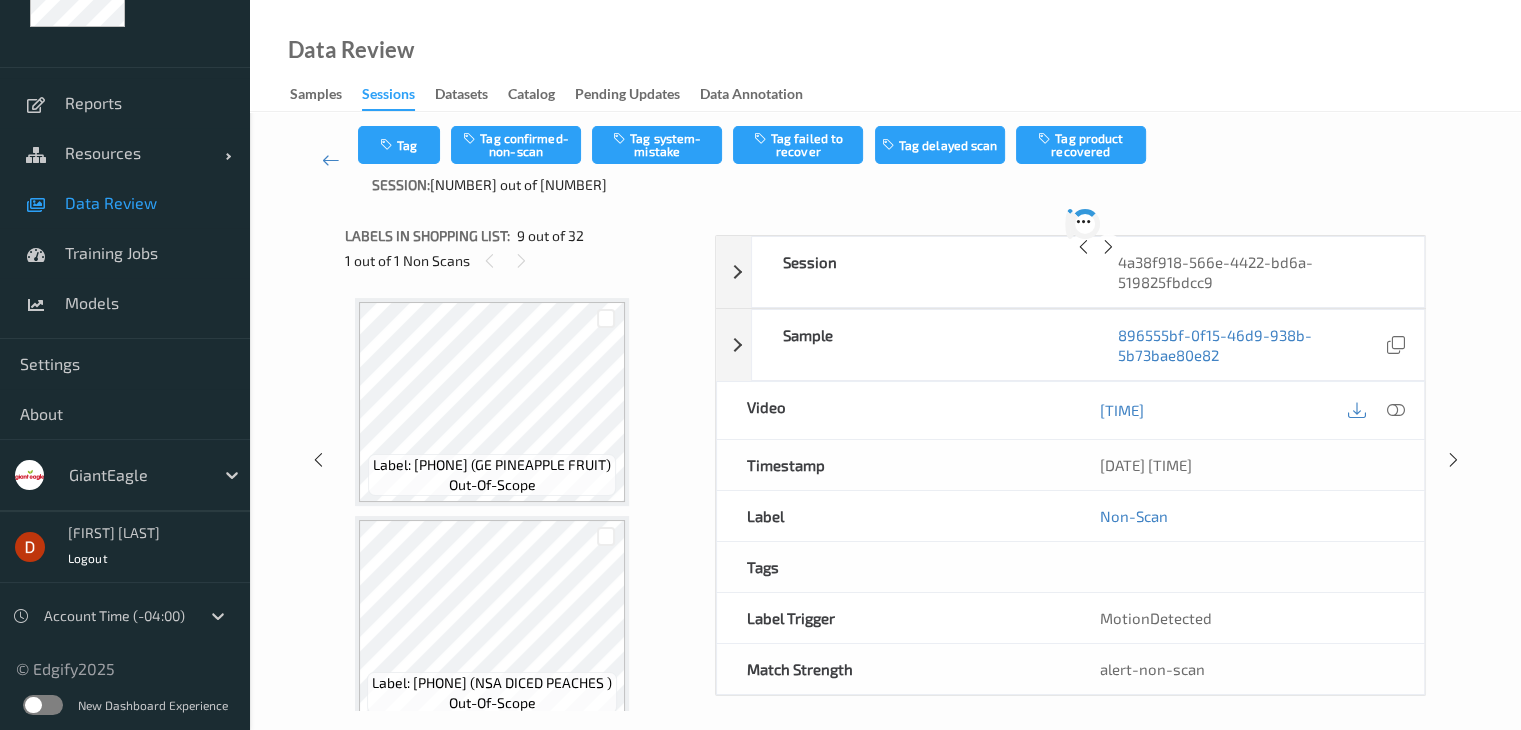 scroll, scrollTop: 1536, scrollLeft: 0, axis: vertical 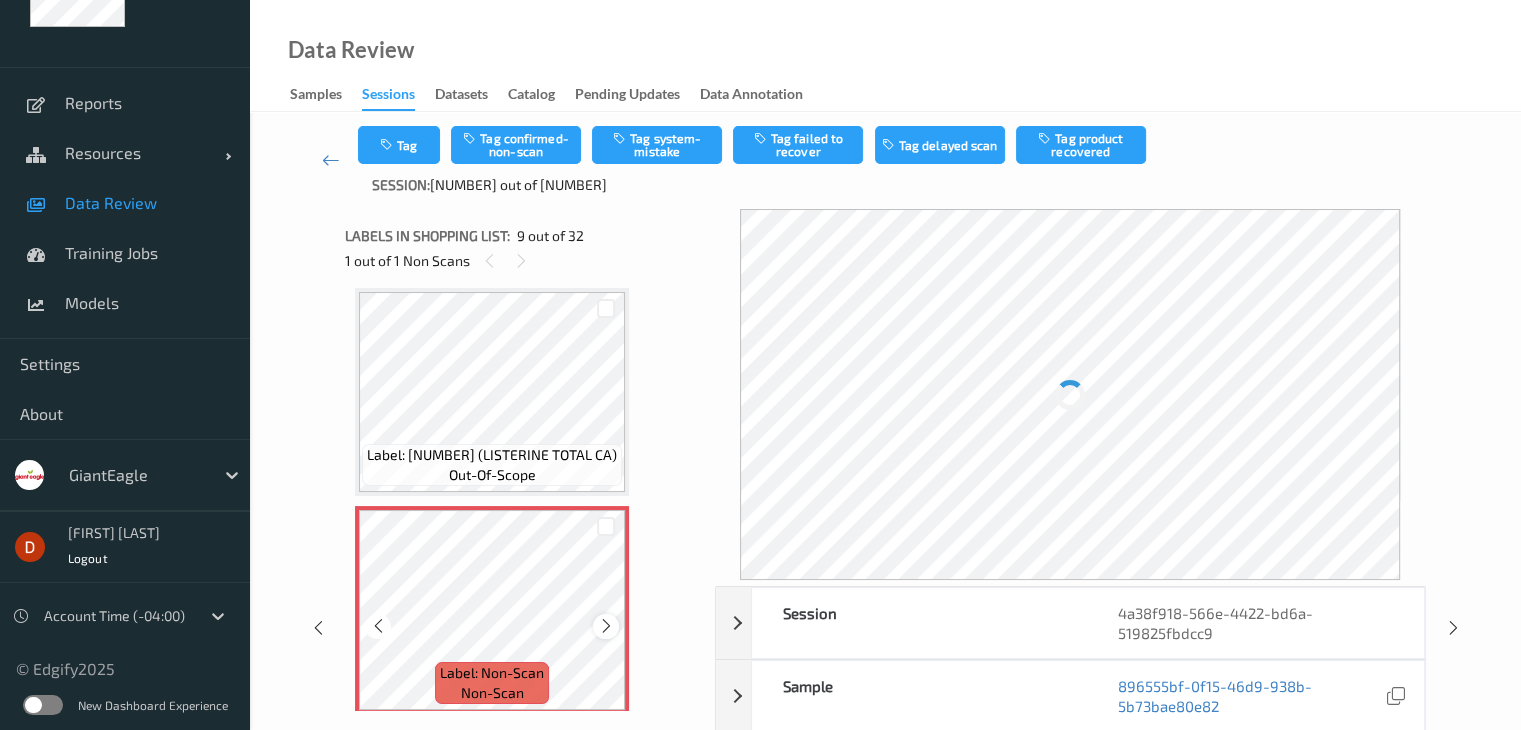 click at bounding box center (606, 626) 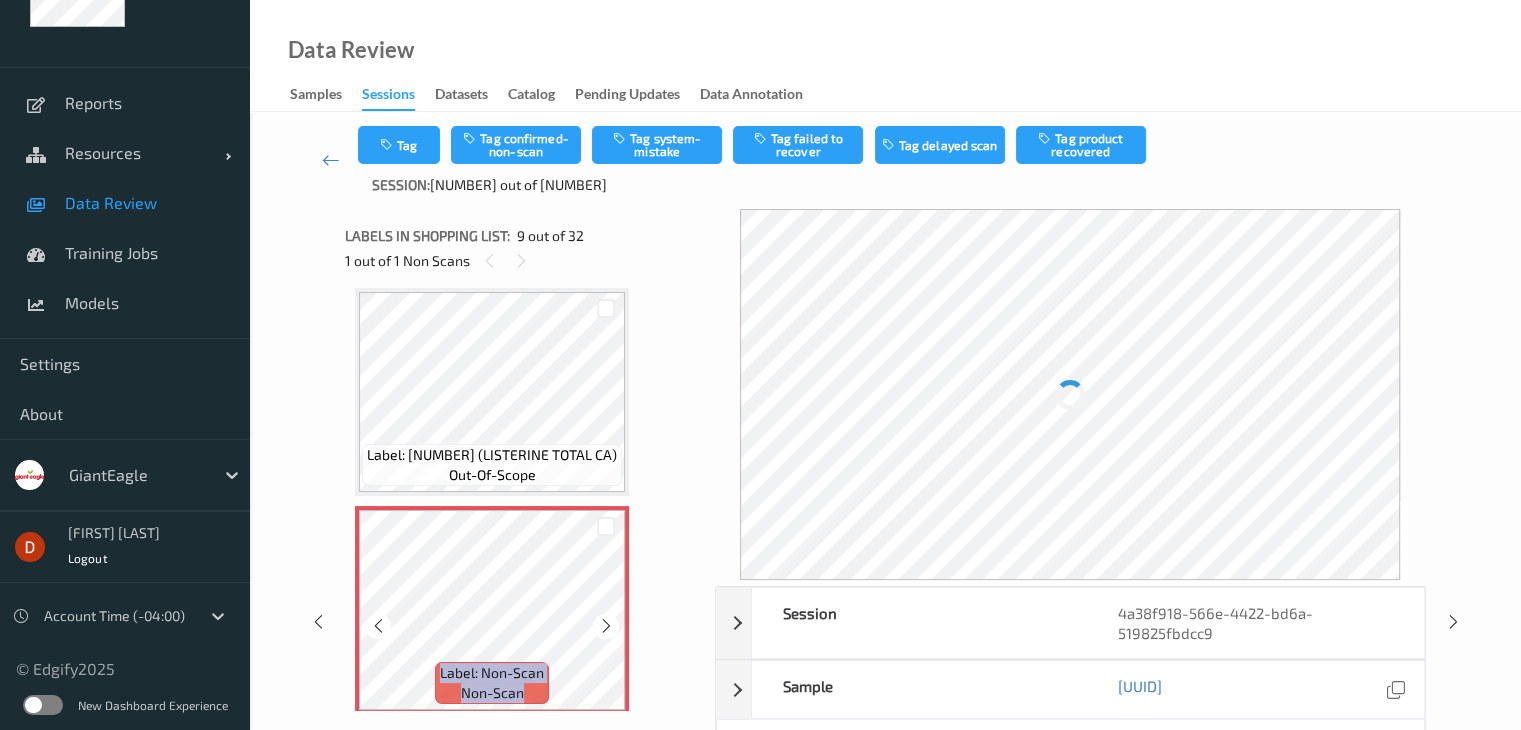 click at bounding box center (606, 626) 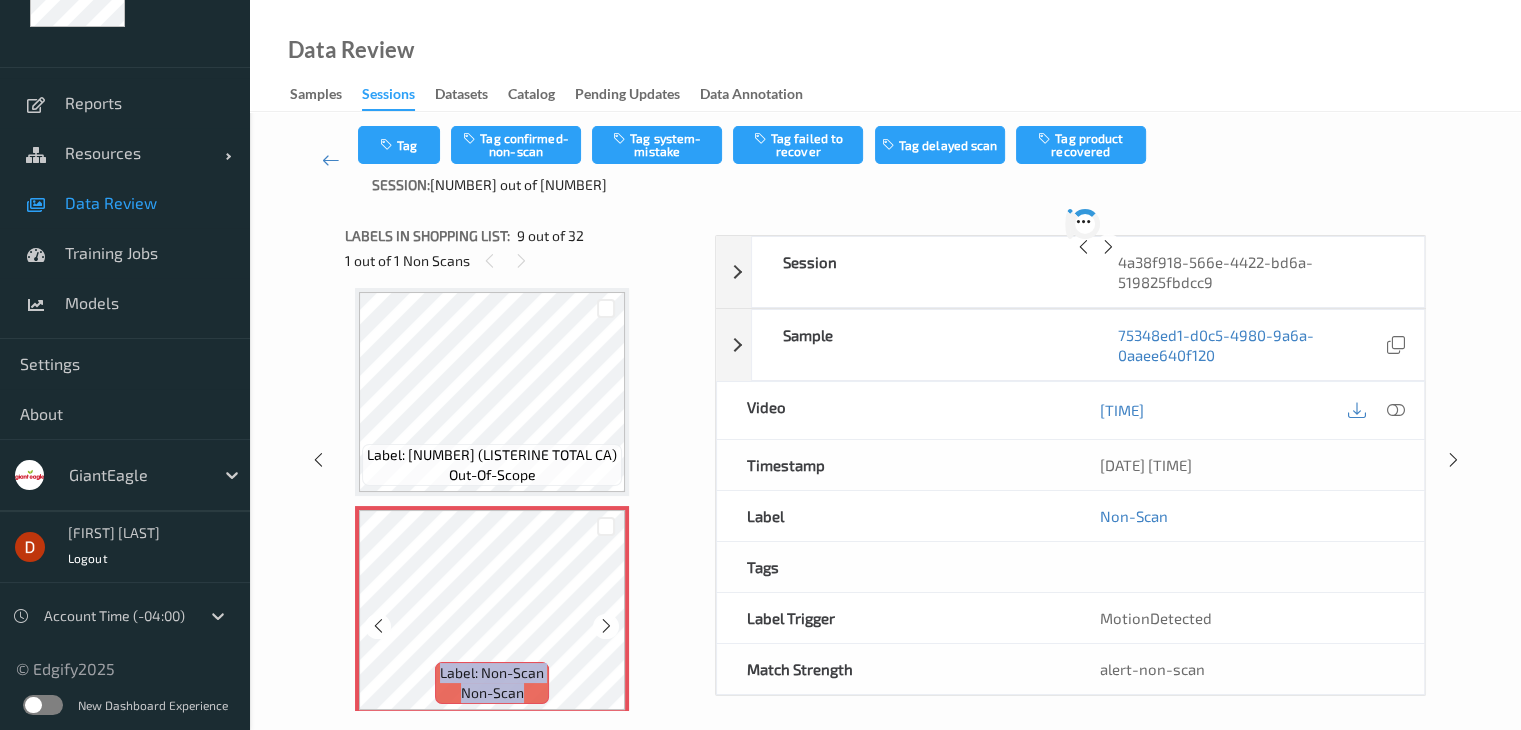 click at bounding box center [606, 626] 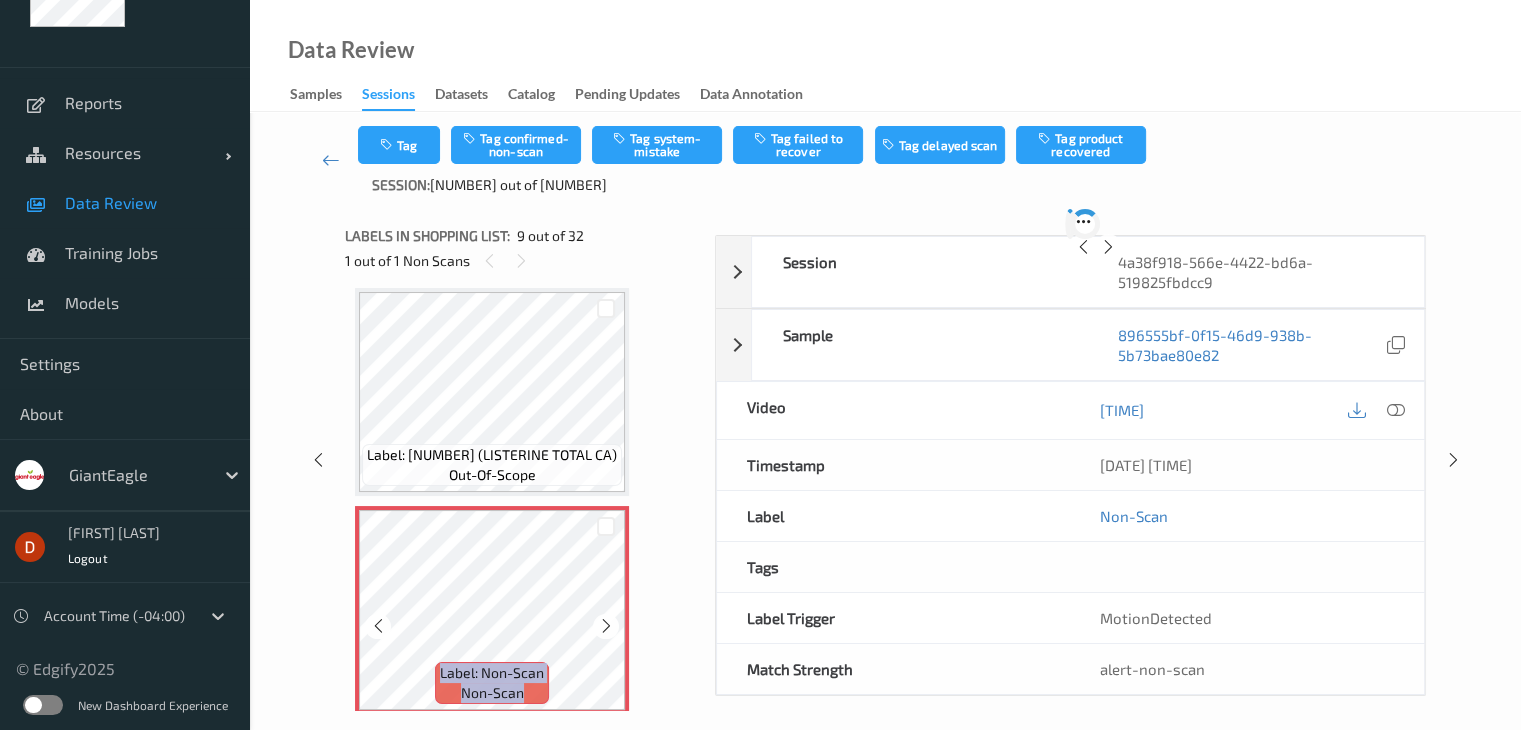 click at bounding box center [606, 626] 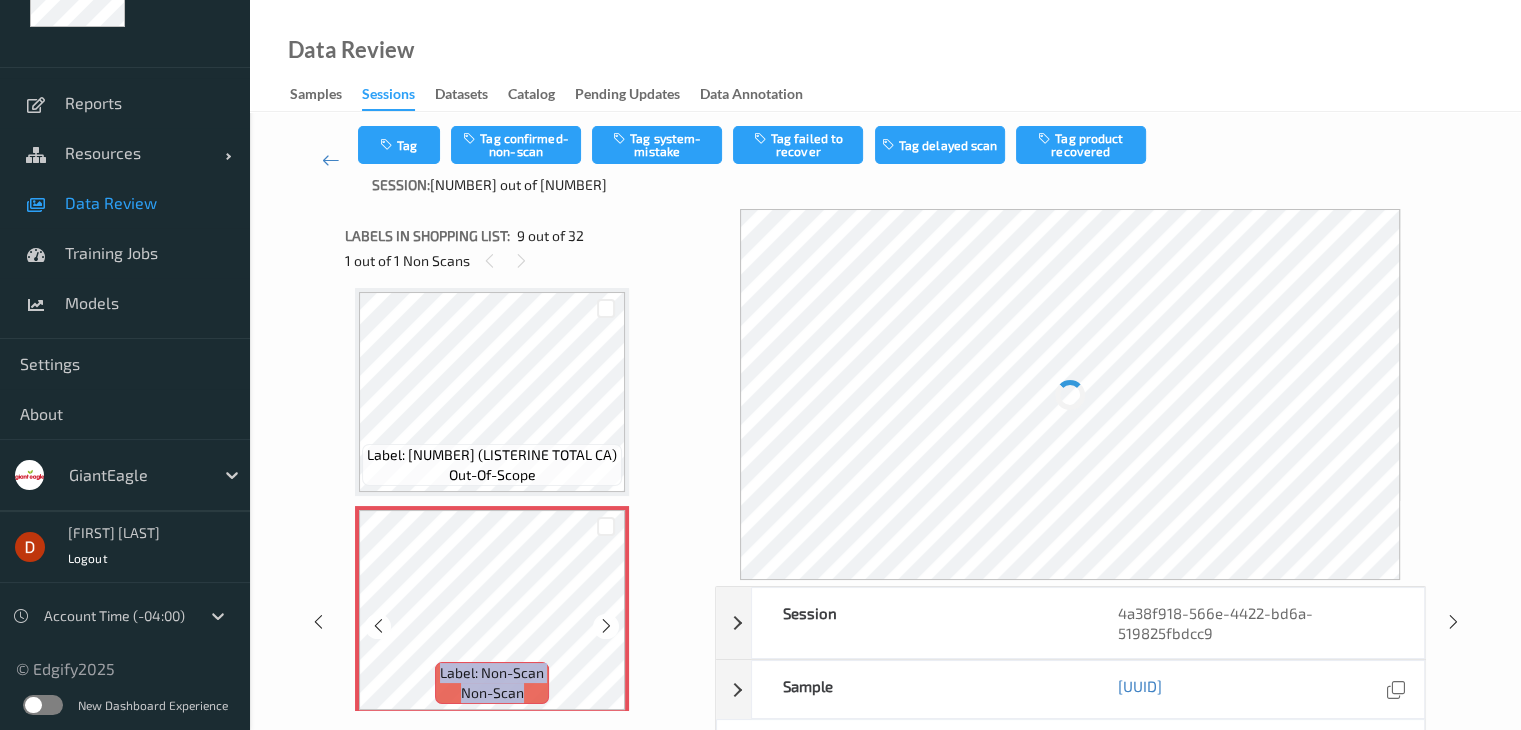 click at bounding box center [606, 626] 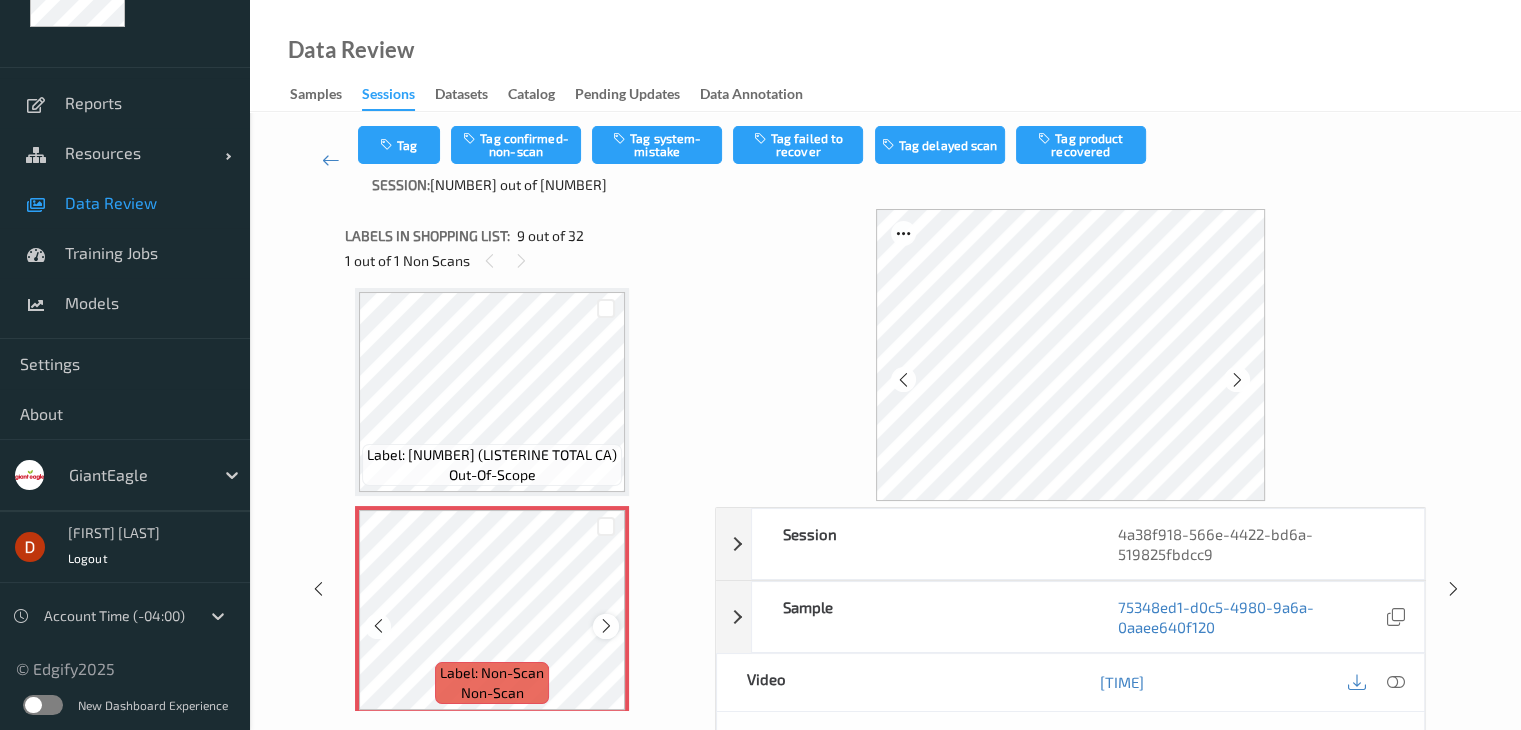 click at bounding box center (605, 626) 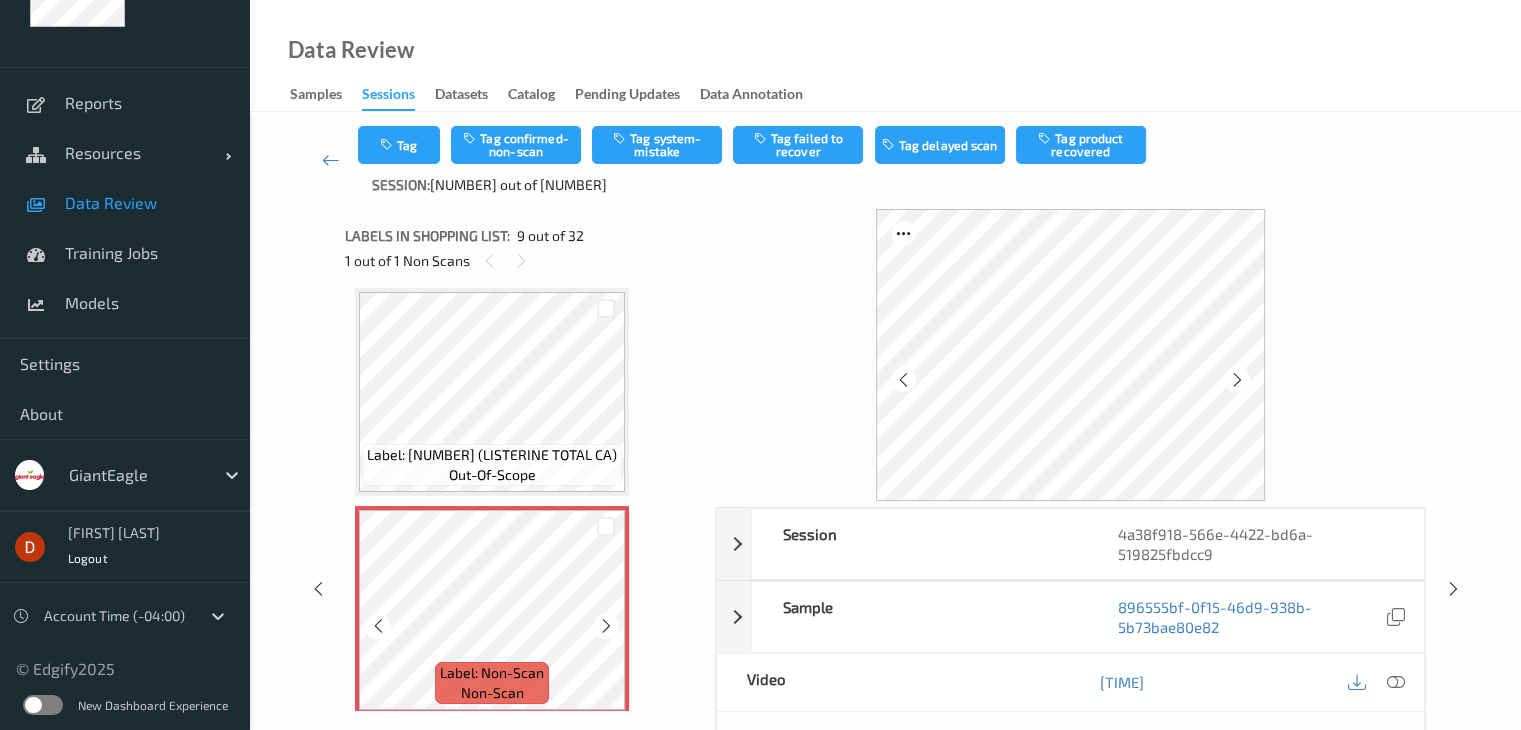 click at bounding box center [605, 626] 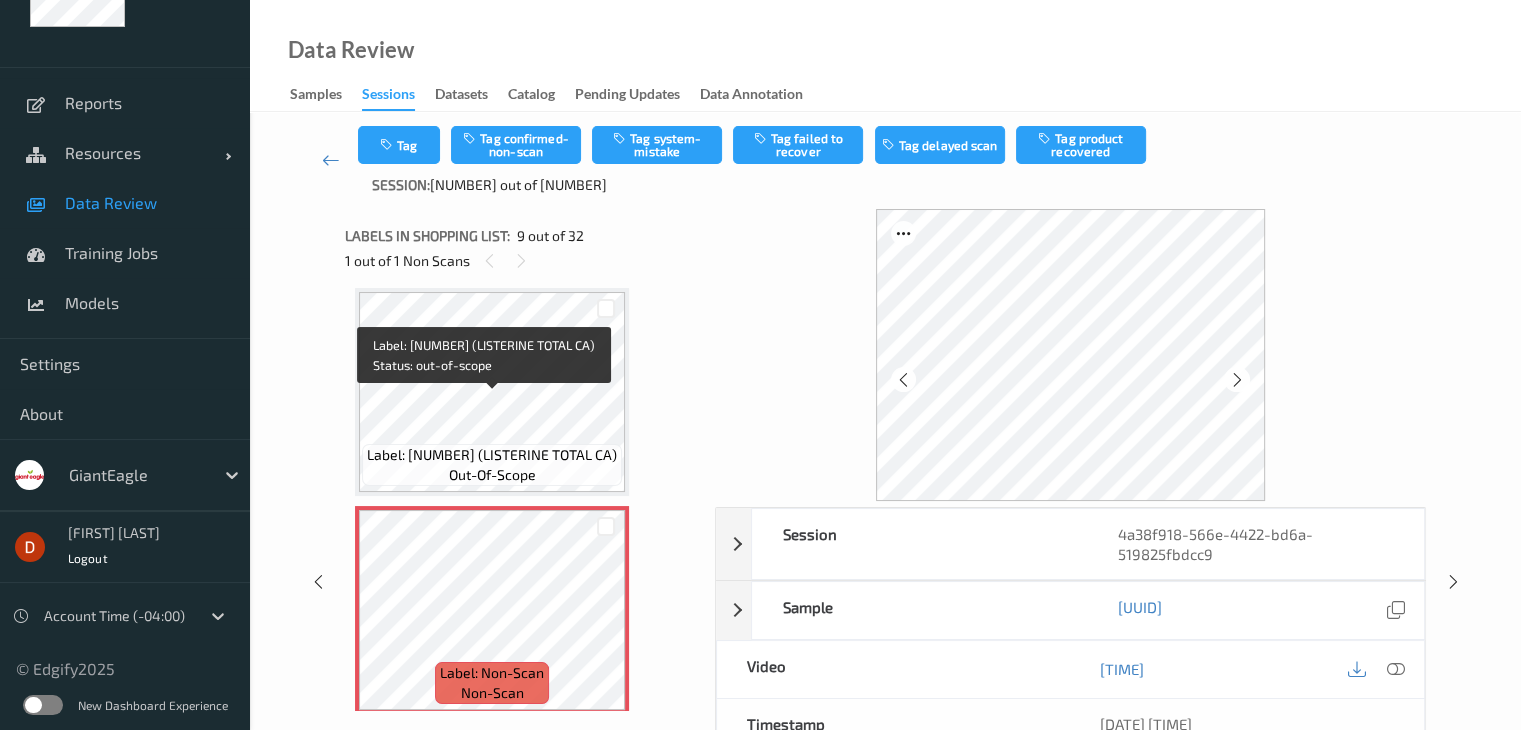 click on "Label: 31254730635 (LISTERINE TOTAL CA)" at bounding box center (492, 455) 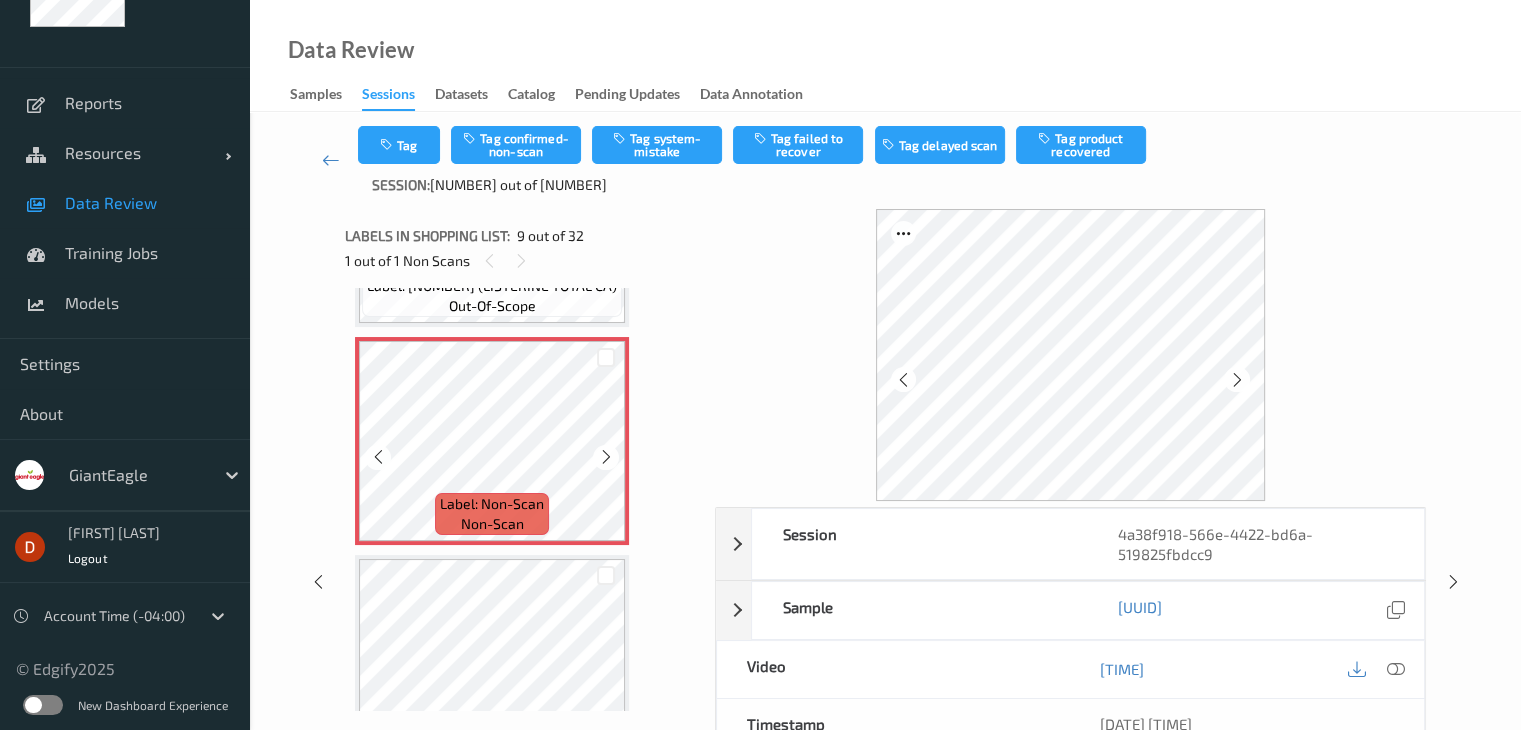 scroll, scrollTop: 1836, scrollLeft: 0, axis: vertical 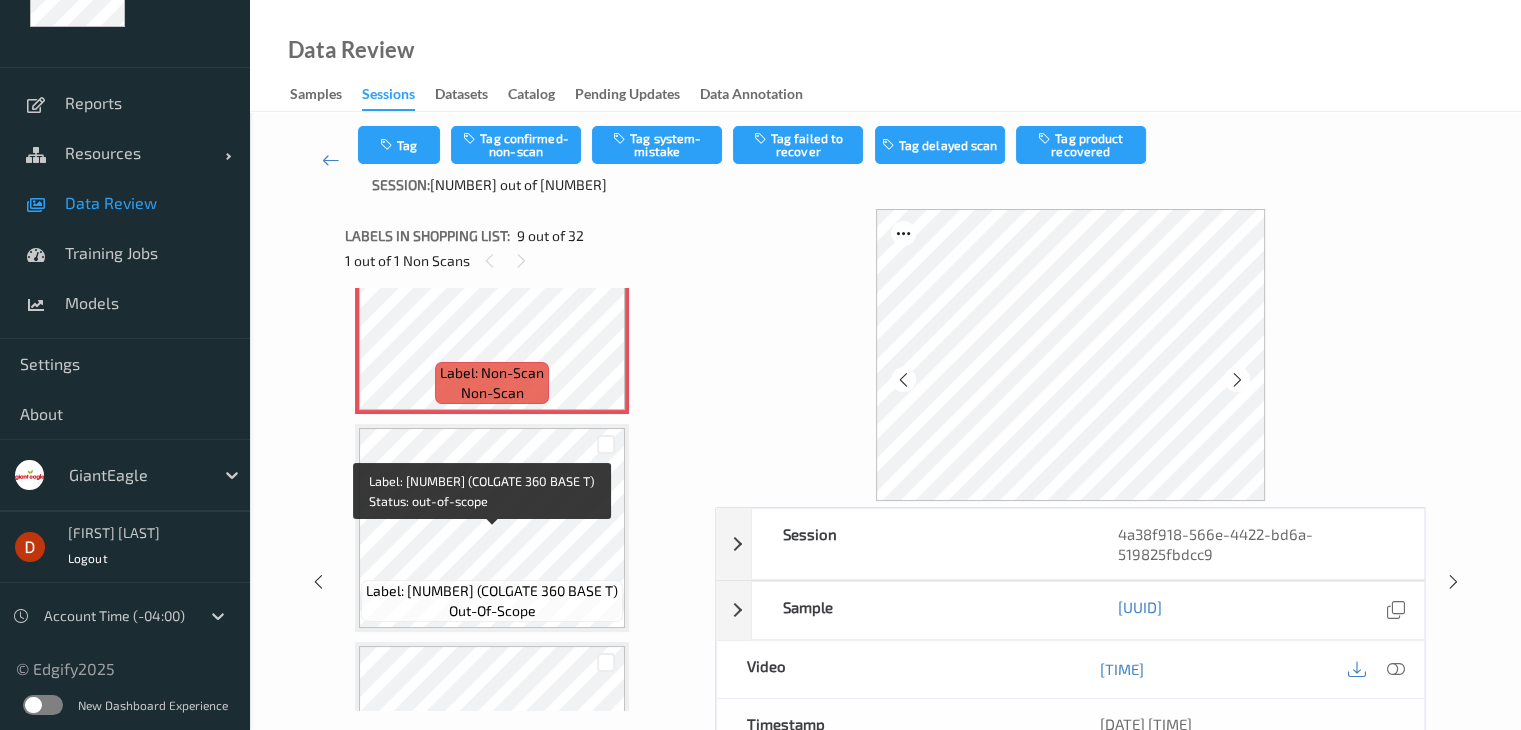 click on "Label: 03500068783 (COLGATE 360 BASE T)" at bounding box center [492, 591] 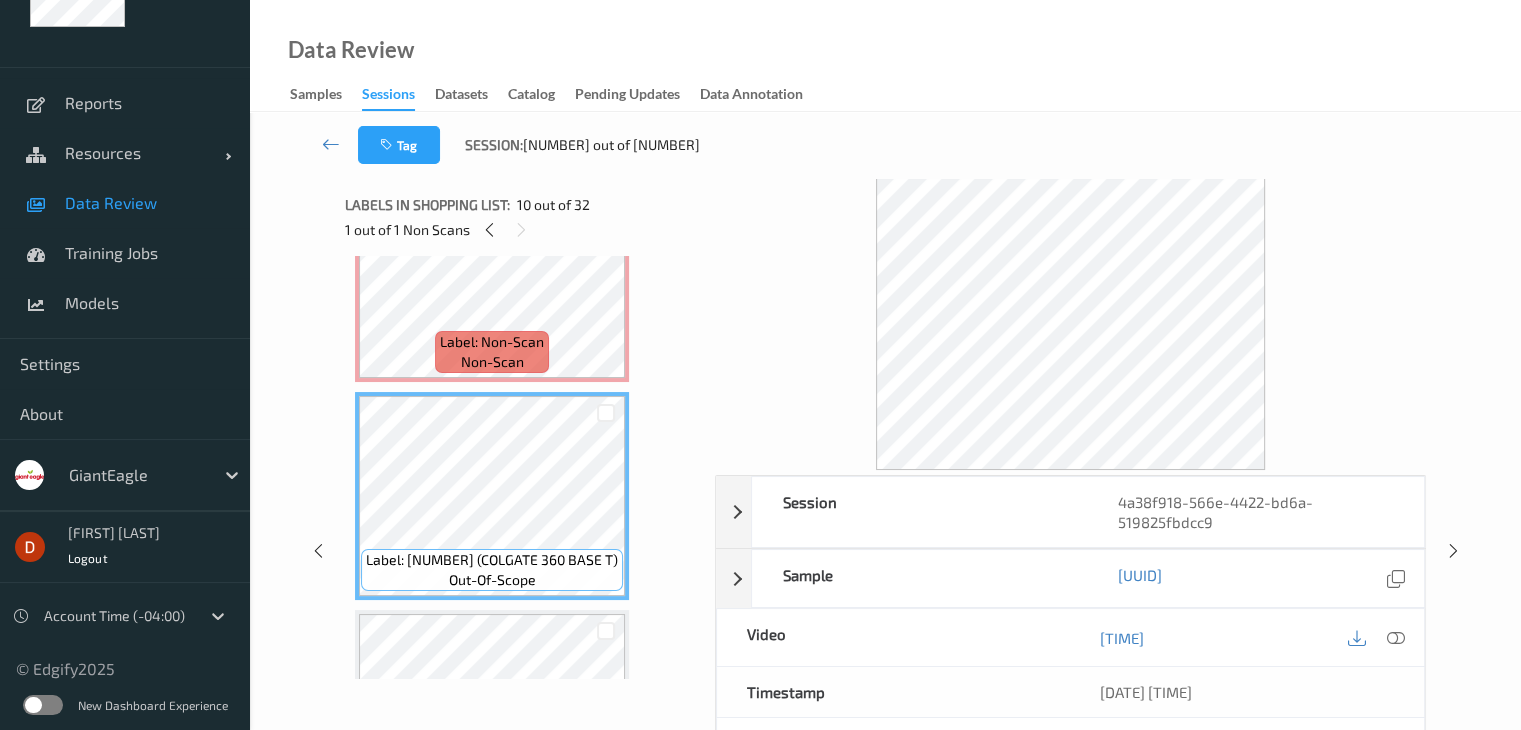 click on "Label: 07033074663 (BIC FLEX 3 TITANIU) out-of-scope" at bounding box center [492, 714] 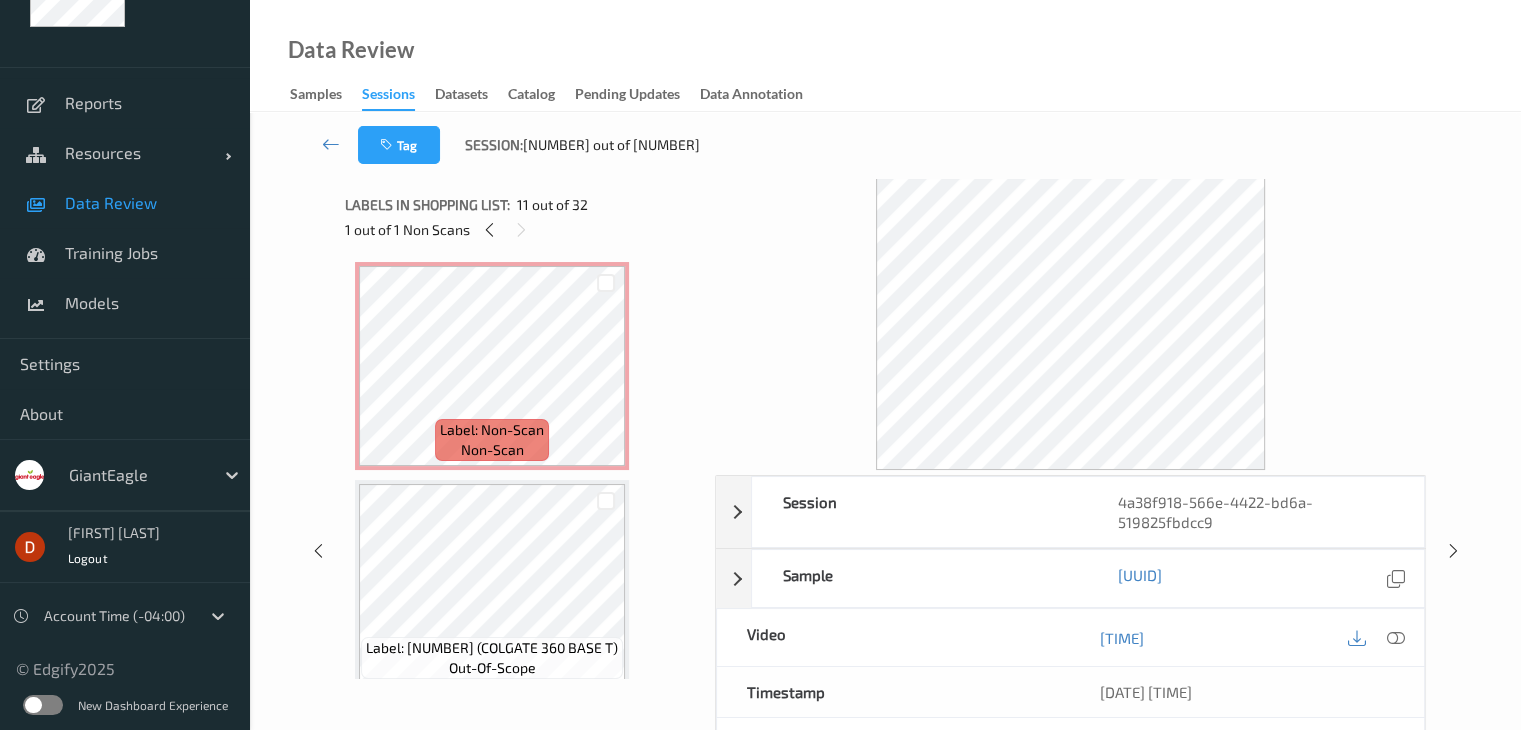 scroll, scrollTop: 1736, scrollLeft: 0, axis: vertical 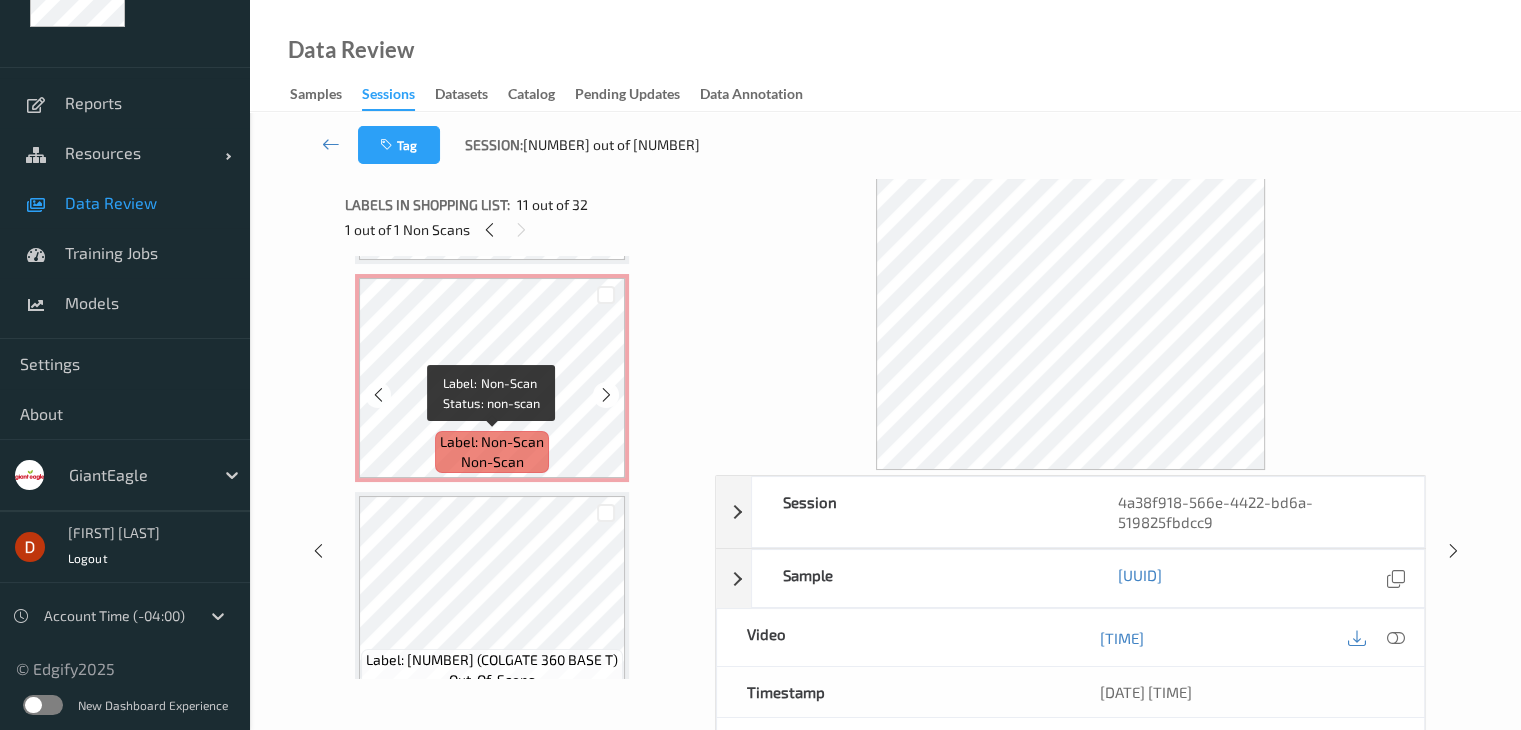 click on "Label: Non-Scan" at bounding box center (492, 442) 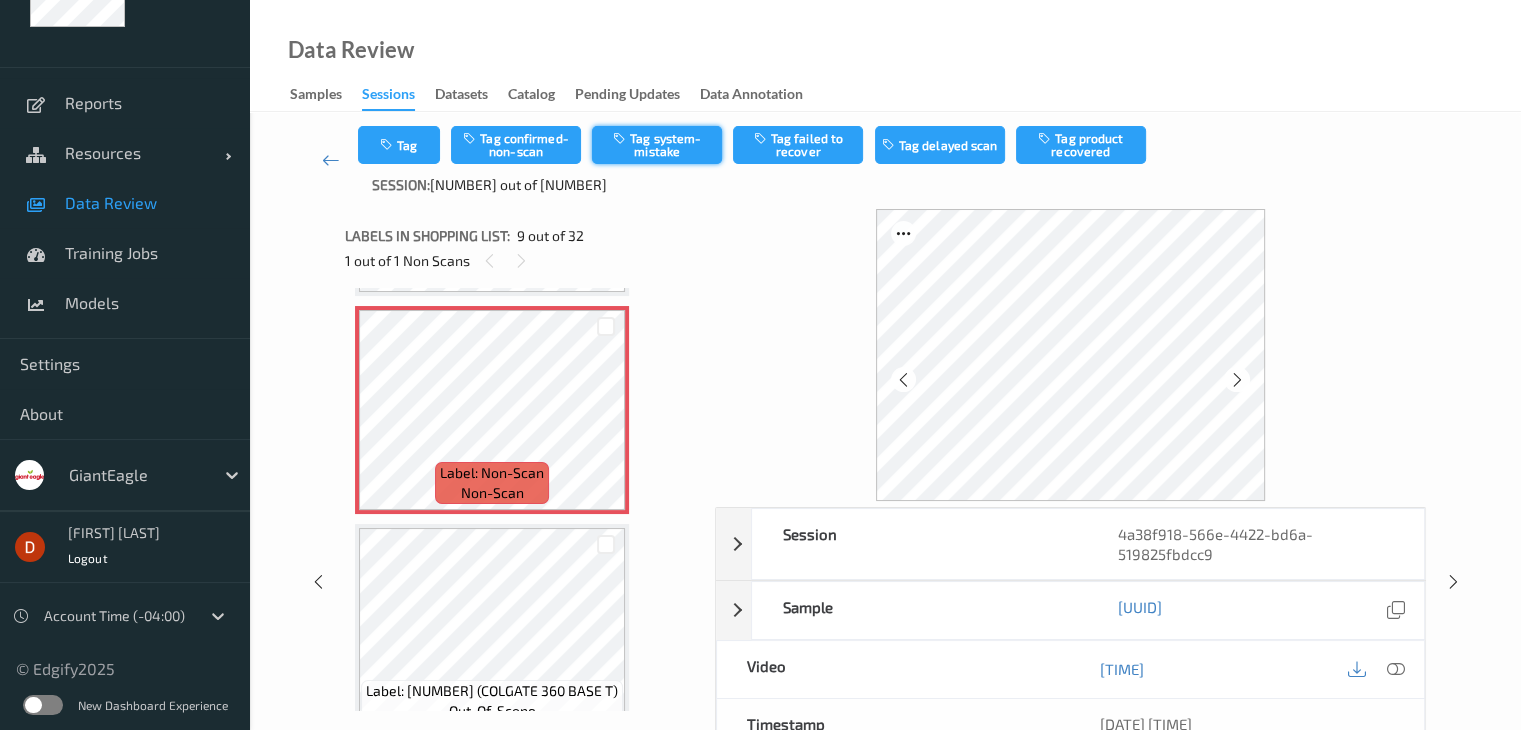 click on "Tag   system-mistake" at bounding box center [657, 145] 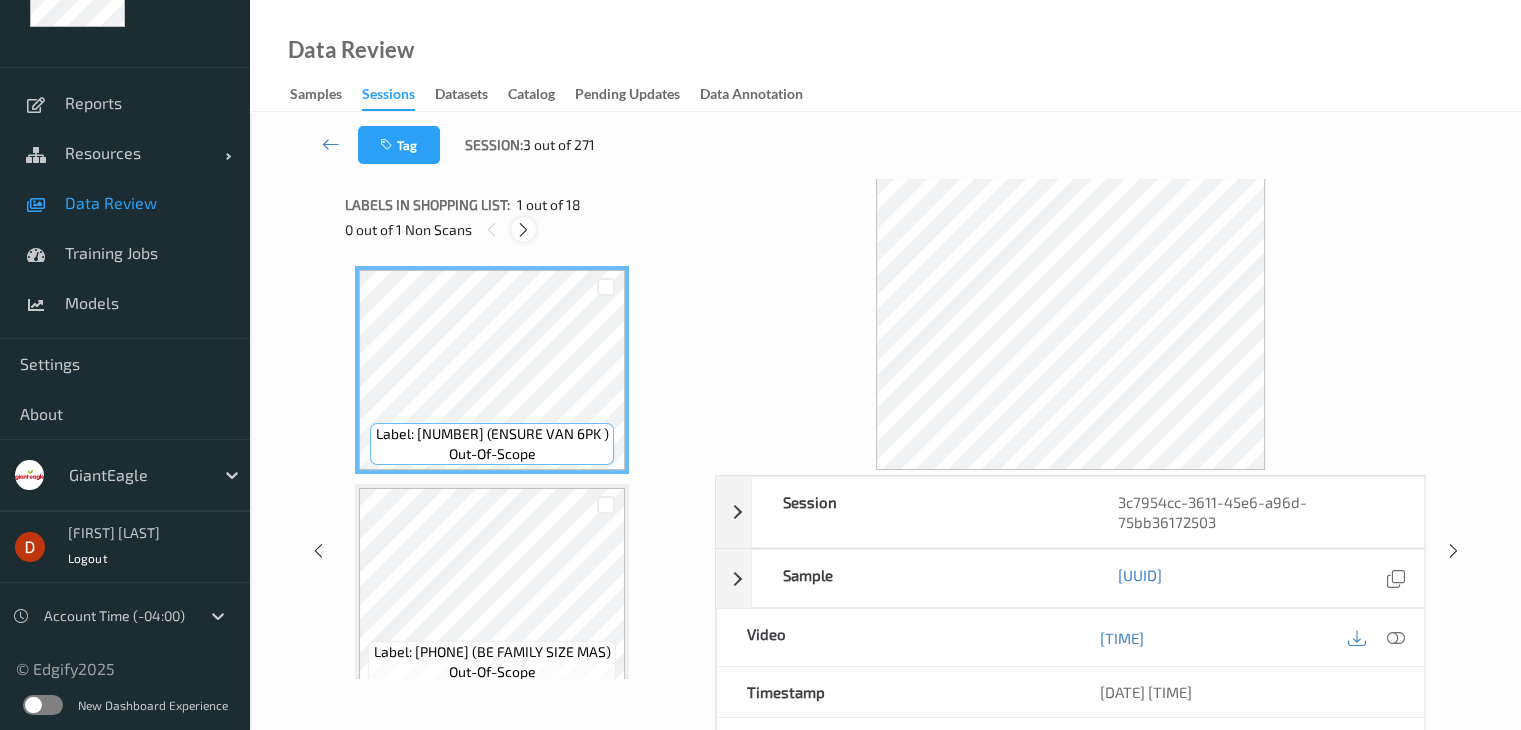click at bounding box center (523, 230) 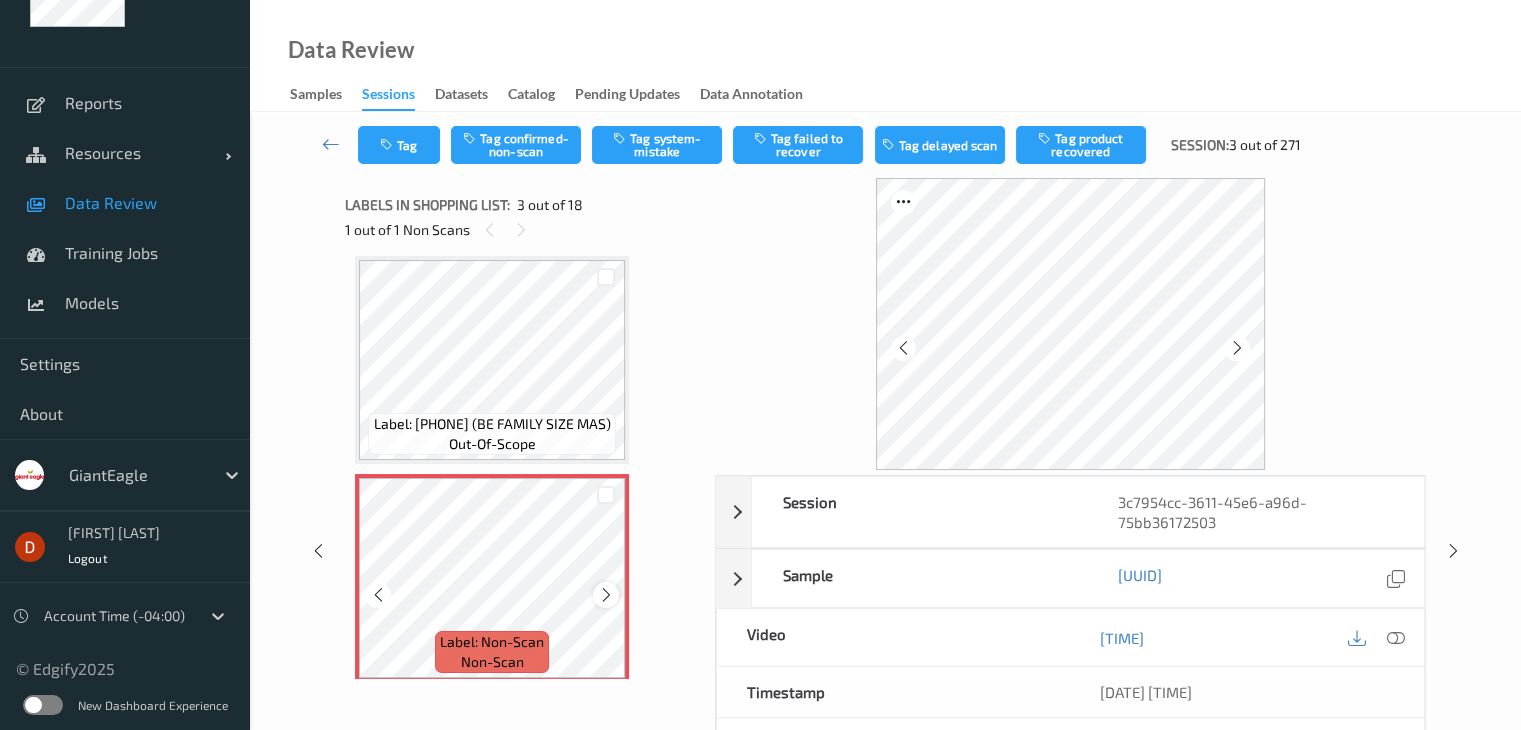 click at bounding box center (606, 595) 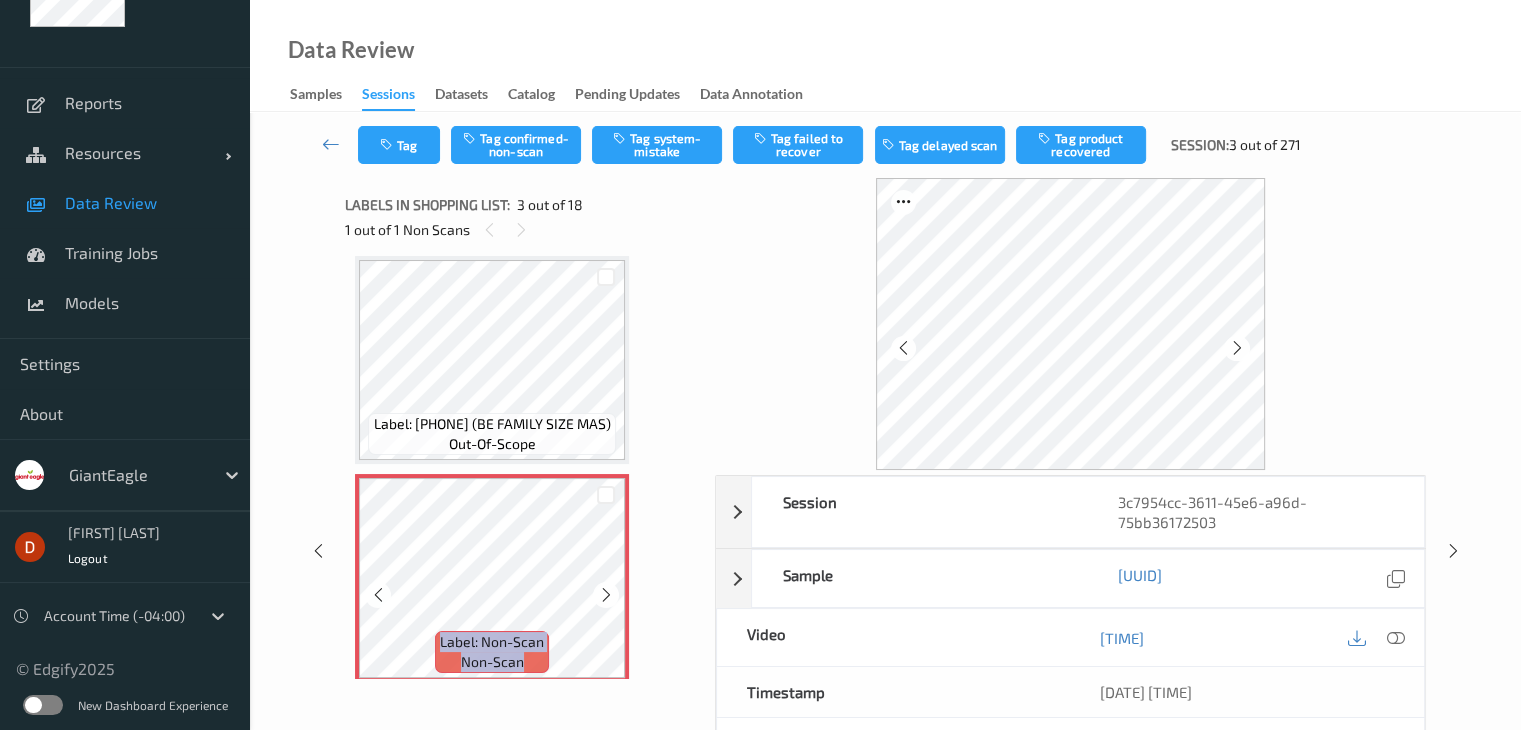 click at bounding box center [606, 595] 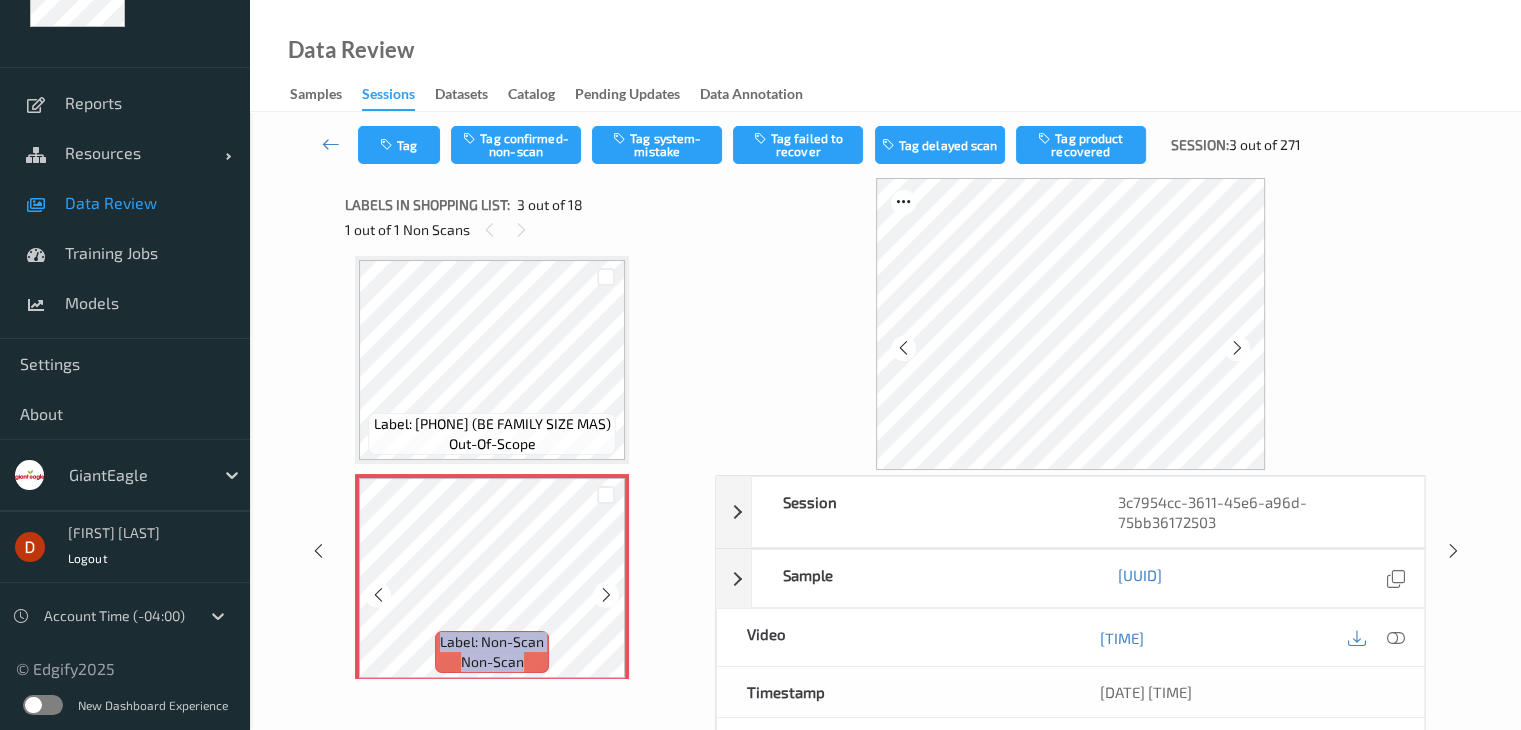 click at bounding box center [606, 595] 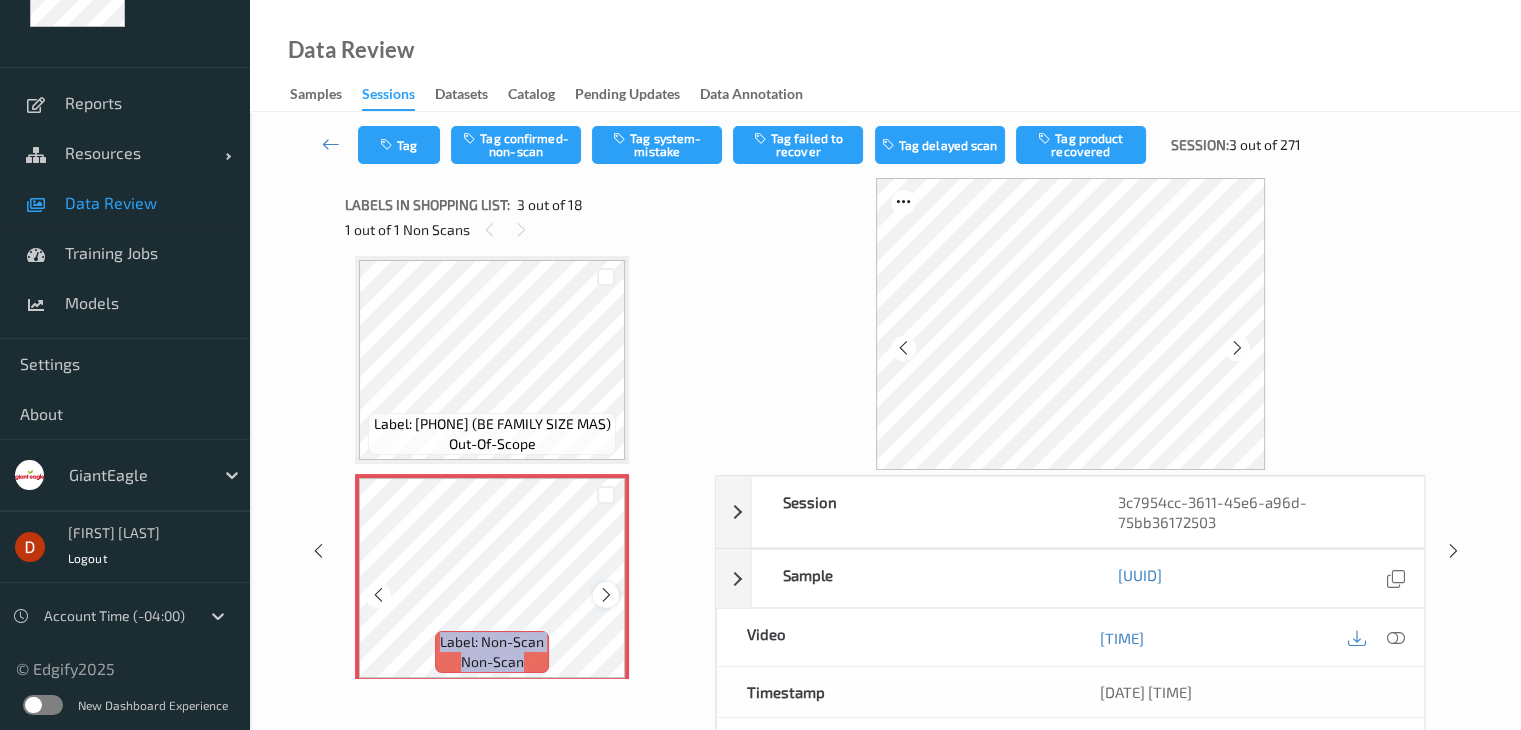 click at bounding box center (606, 595) 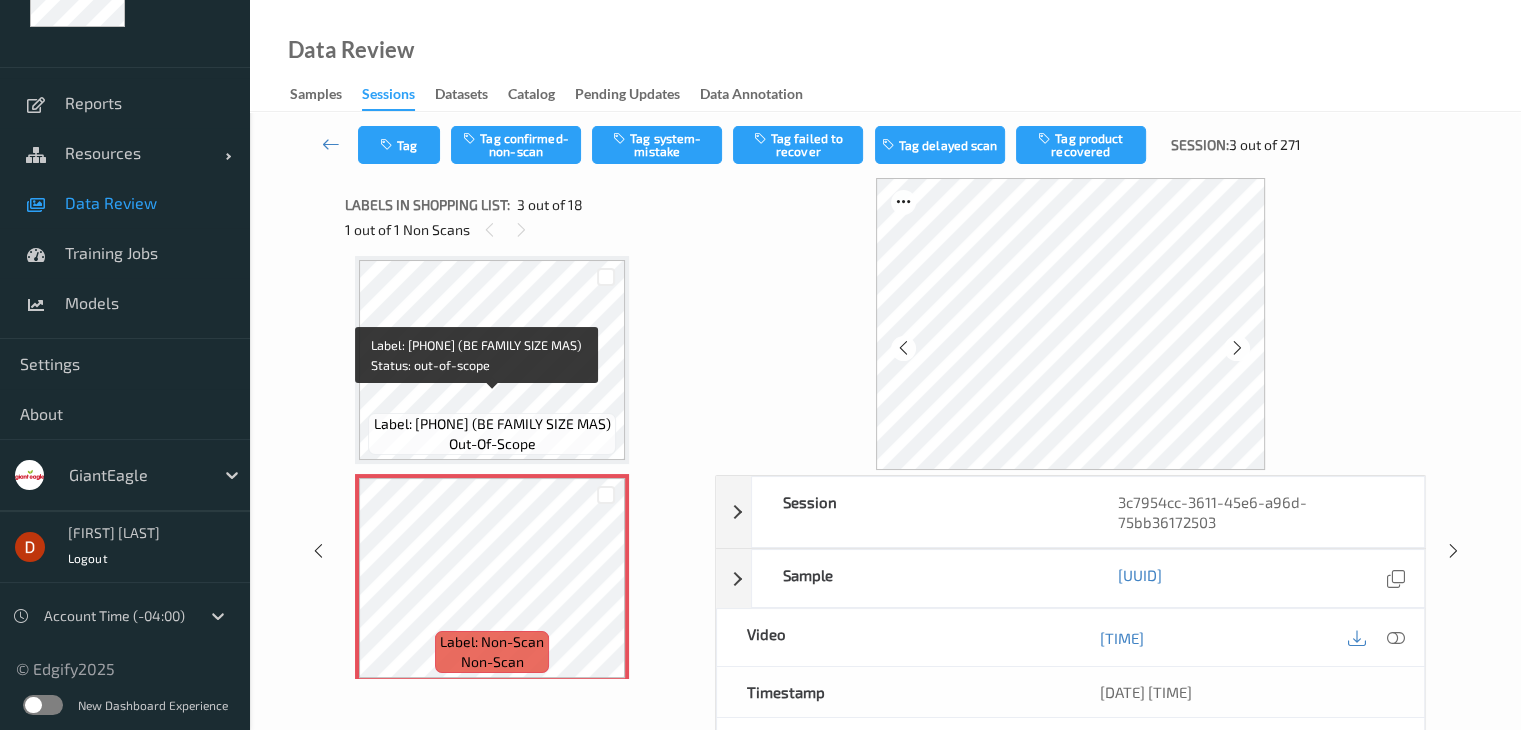 click on "Label: 07590000534 (BE FAMILY SIZE MAS)" at bounding box center [492, 424] 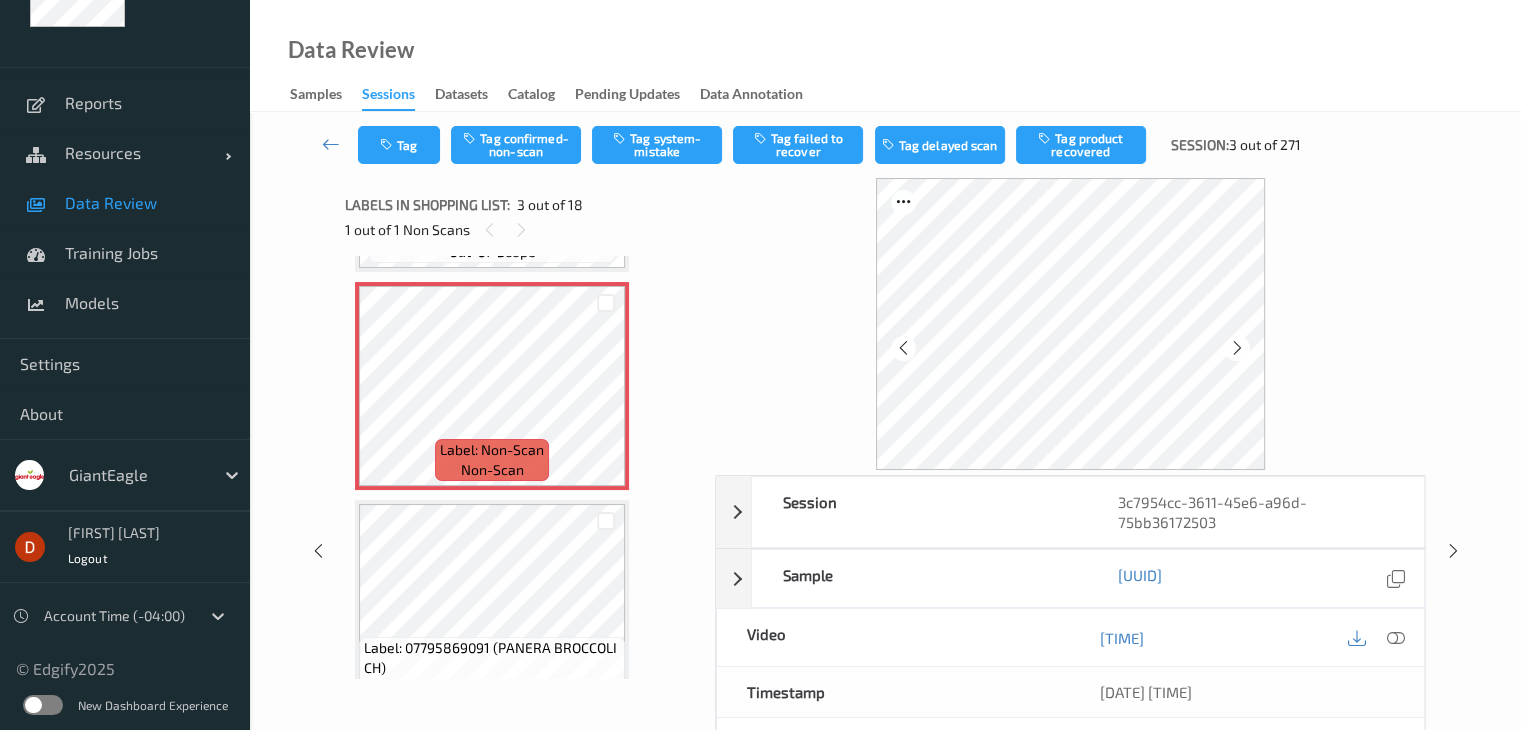 scroll, scrollTop: 428, scrollLeft: 0, axis: vertical 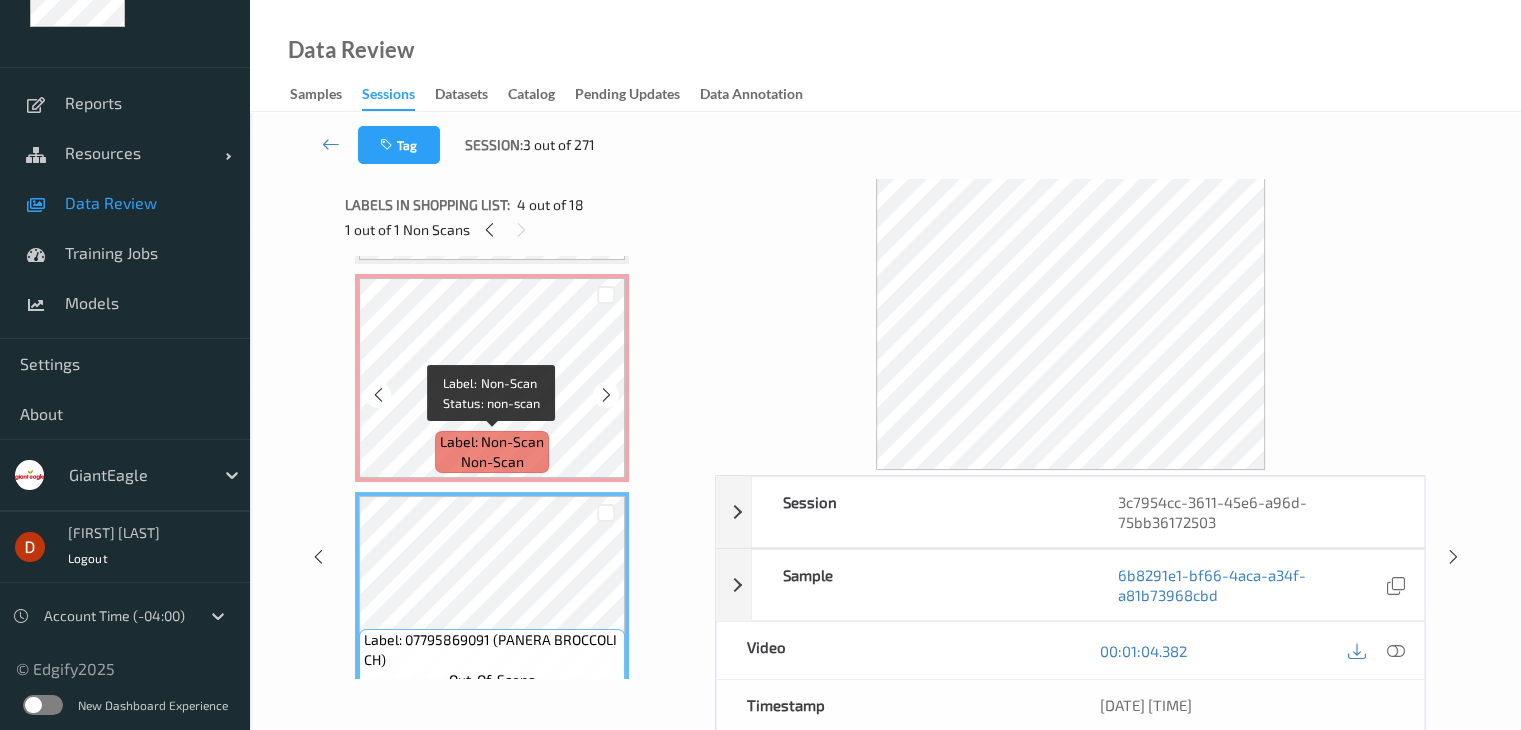 click on "Label: Non-Scan" at bounding box center (492, 442) 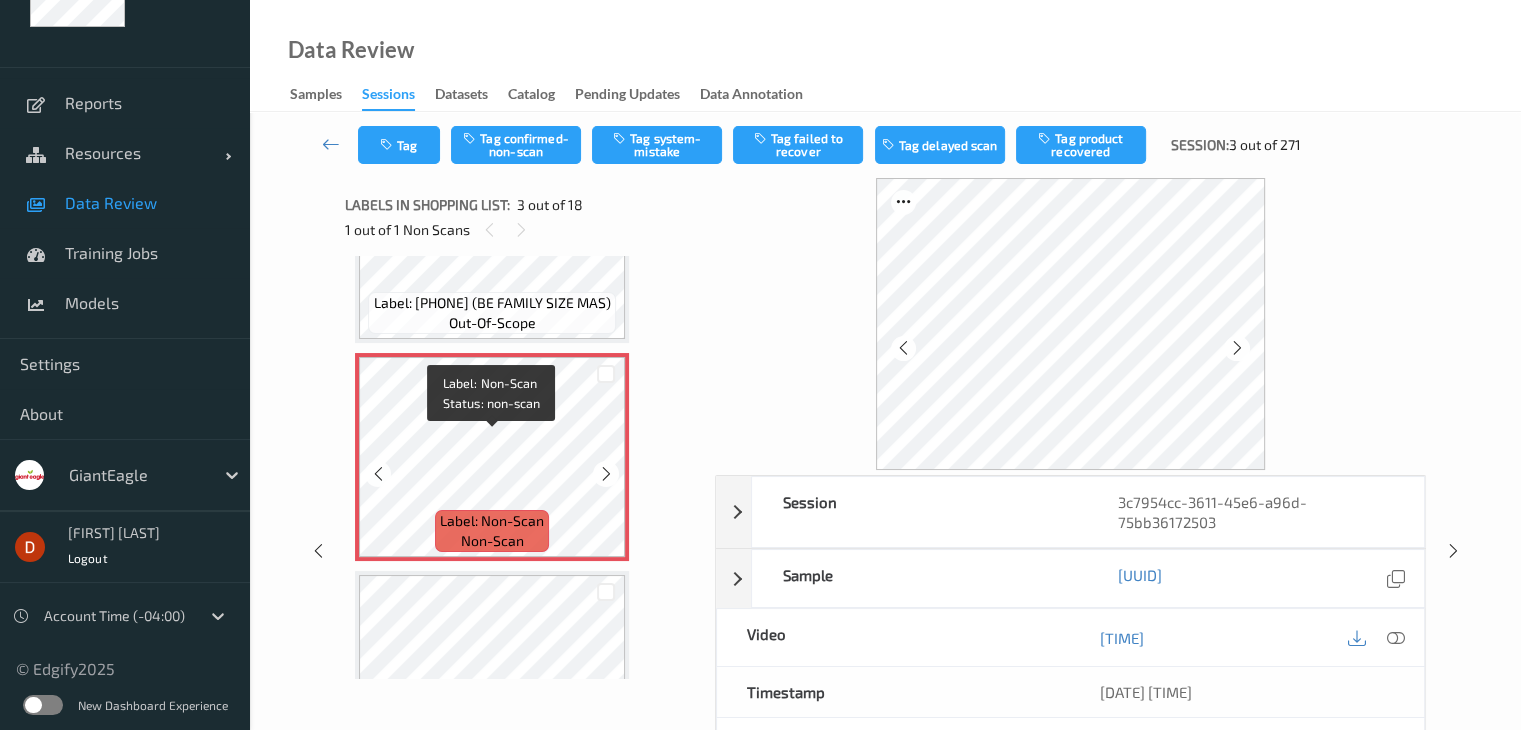 scroll, scrollTop: 228, scrollLeft: 0, axis: vertical 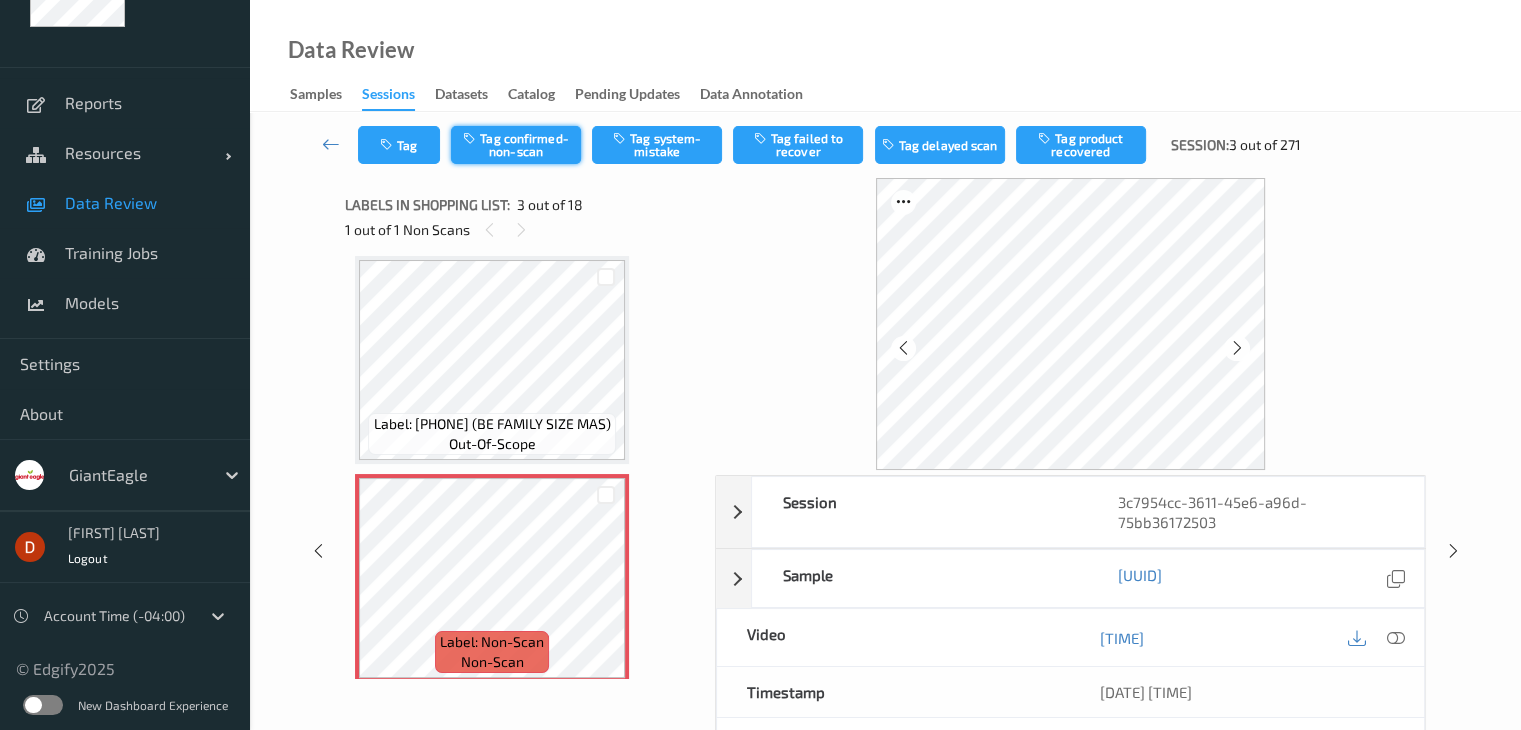 click on "Tag   confirmed-non-scan" at bounding box center [516, 145] 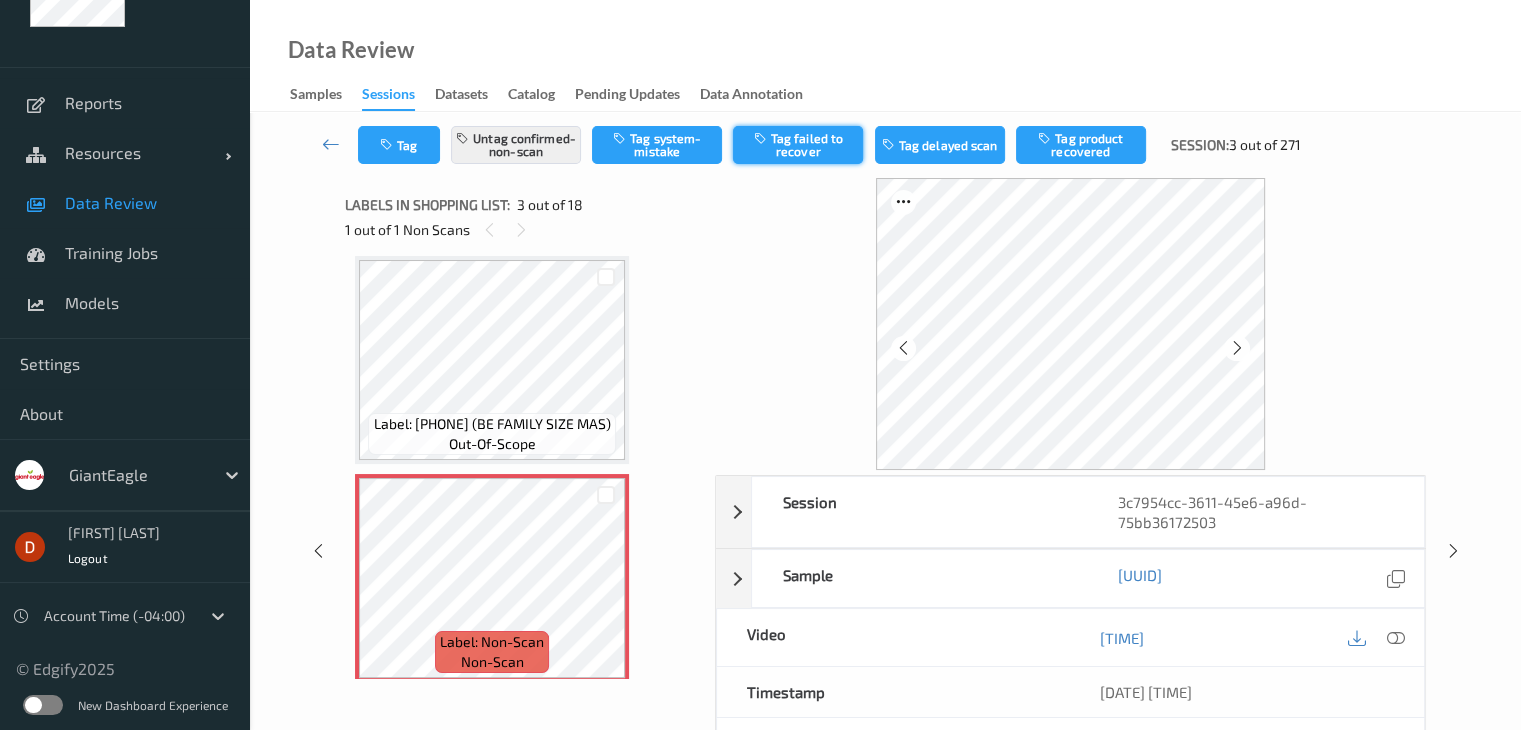 click on "Tag   failed to recover" at bounding box center [798, 145] 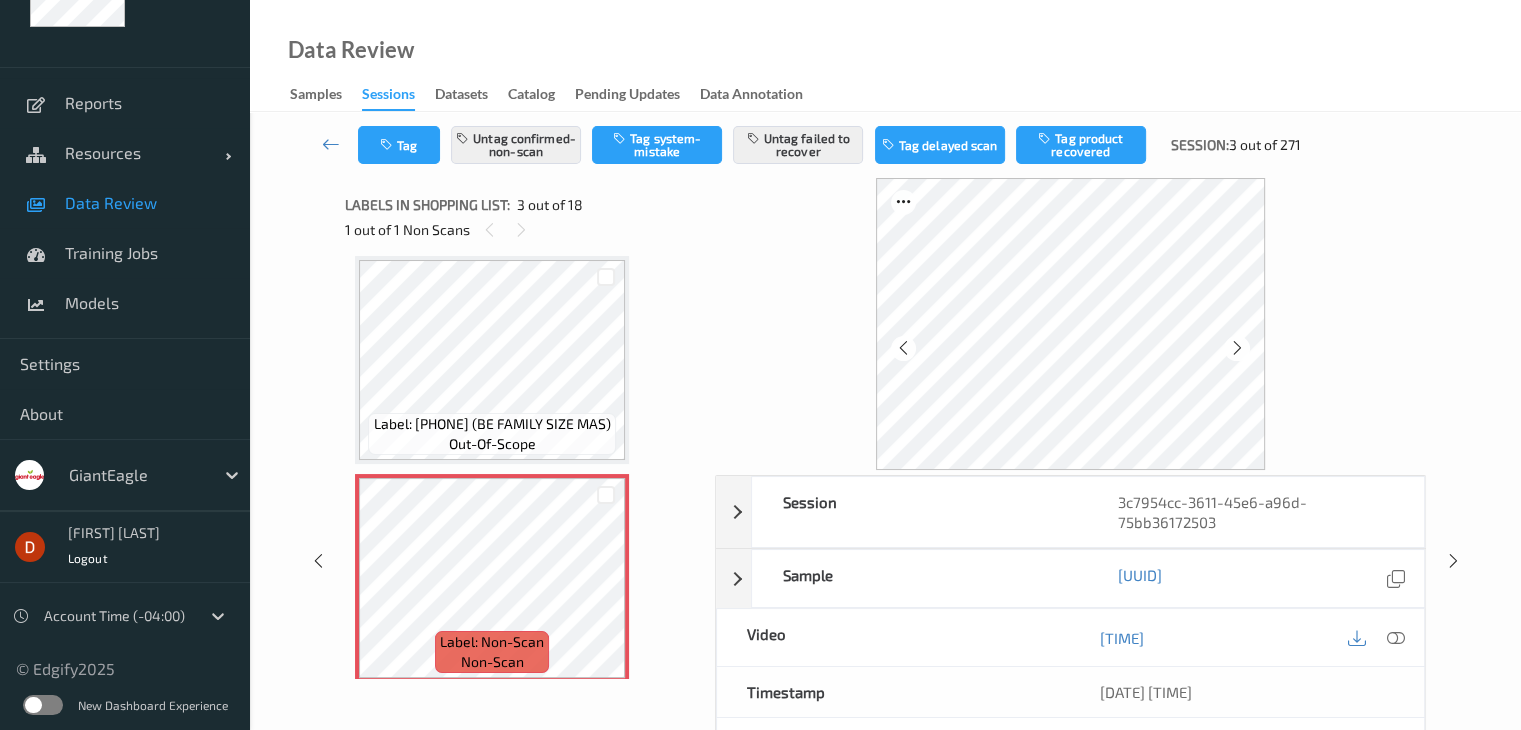 click on "Data Review Samples Sessions Datasets Catalog Pending Updates Data Annotation" at bounding box center (885, 56) 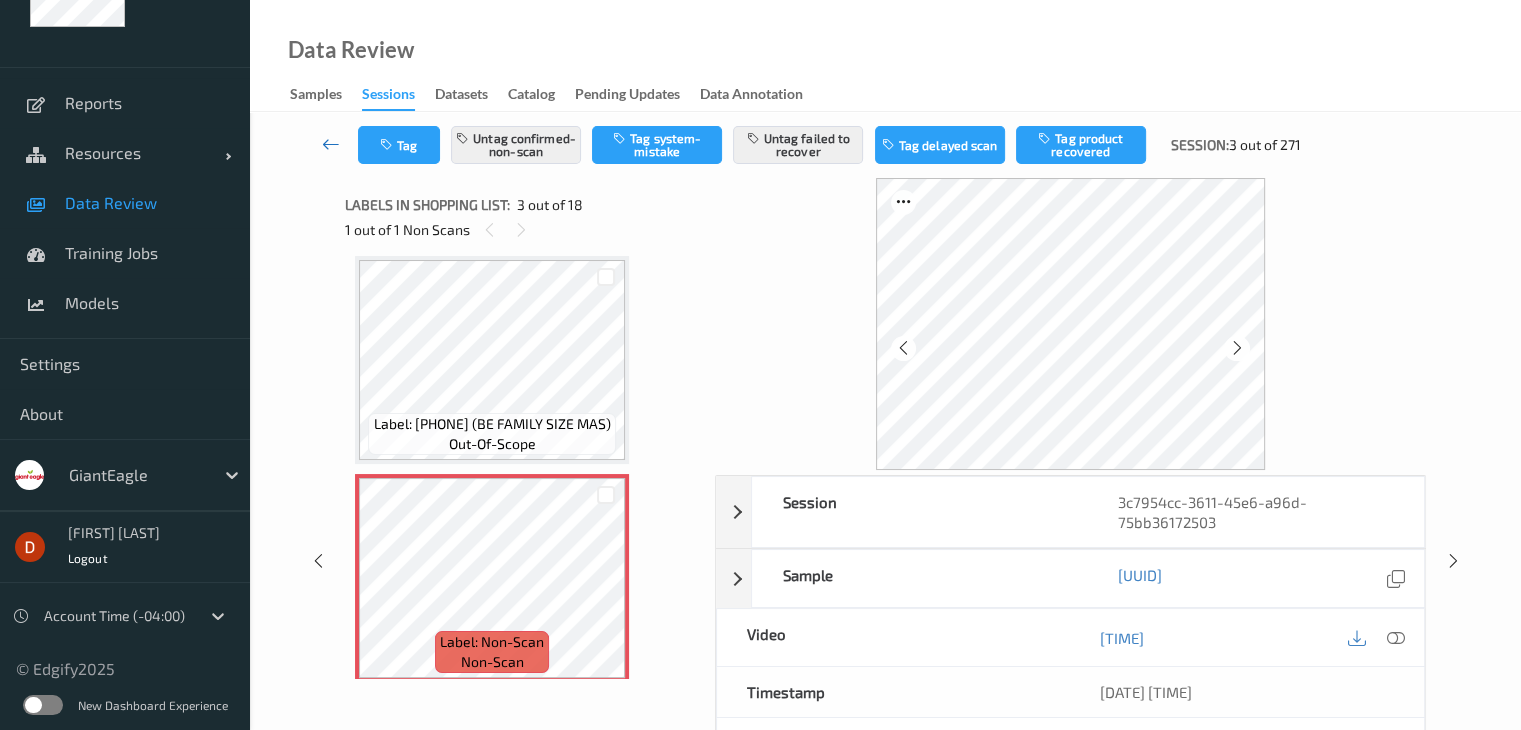 click at bounding box center (331, 144) 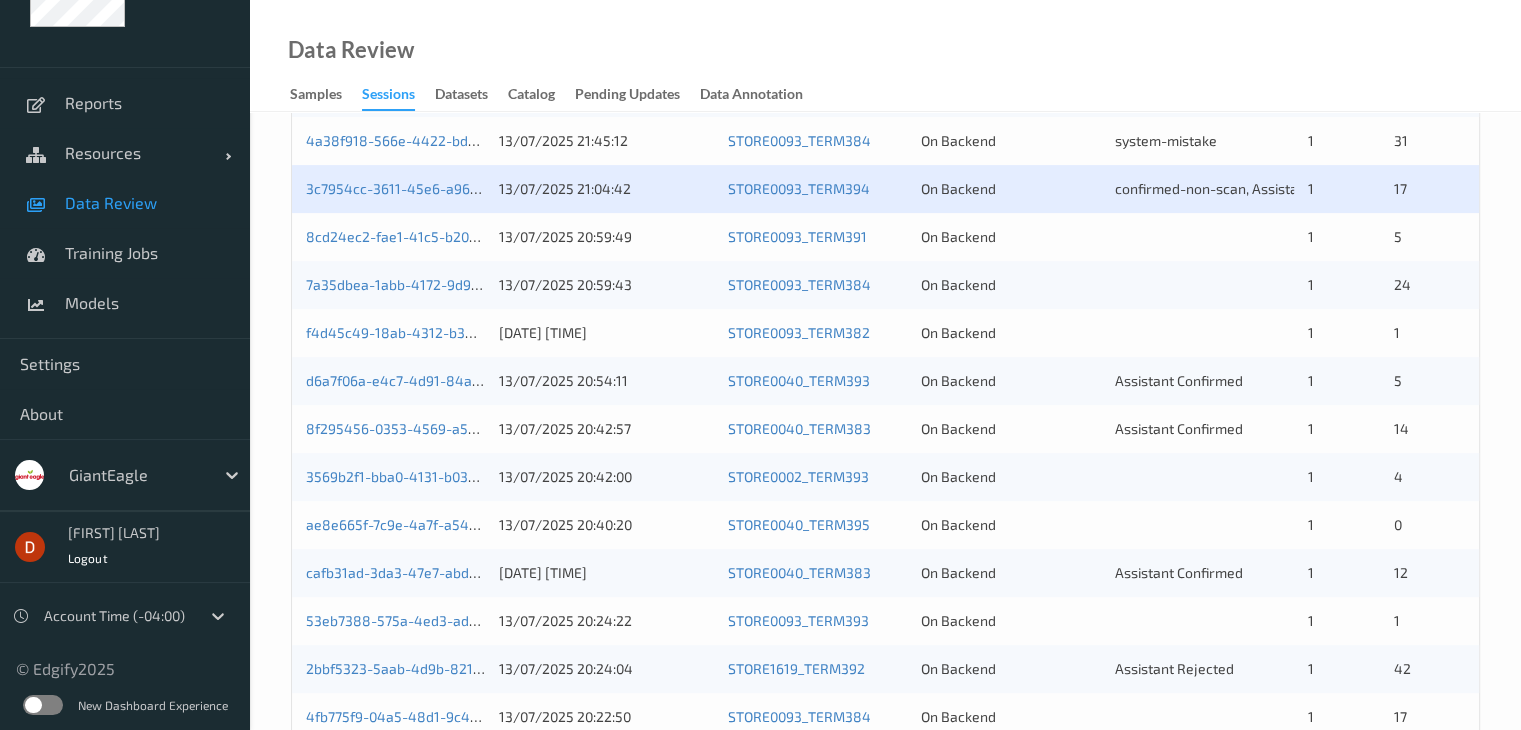 scroll, scrollTop: 300, scrollLeft: 0, axis: vertical 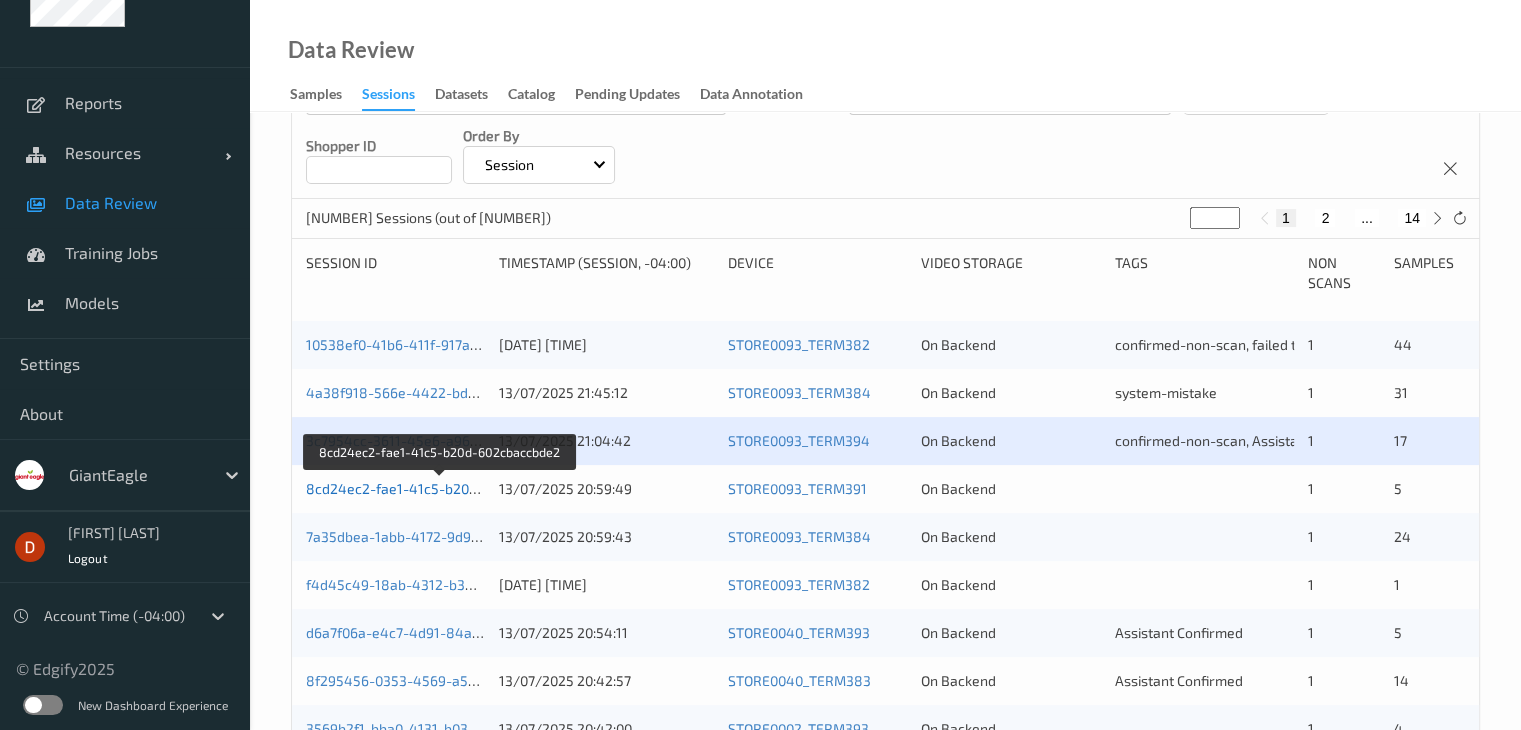 click on "8cd24ec2-fae1-41c5-b20d-602cbaccbde2" at bounding box center [441, 488] 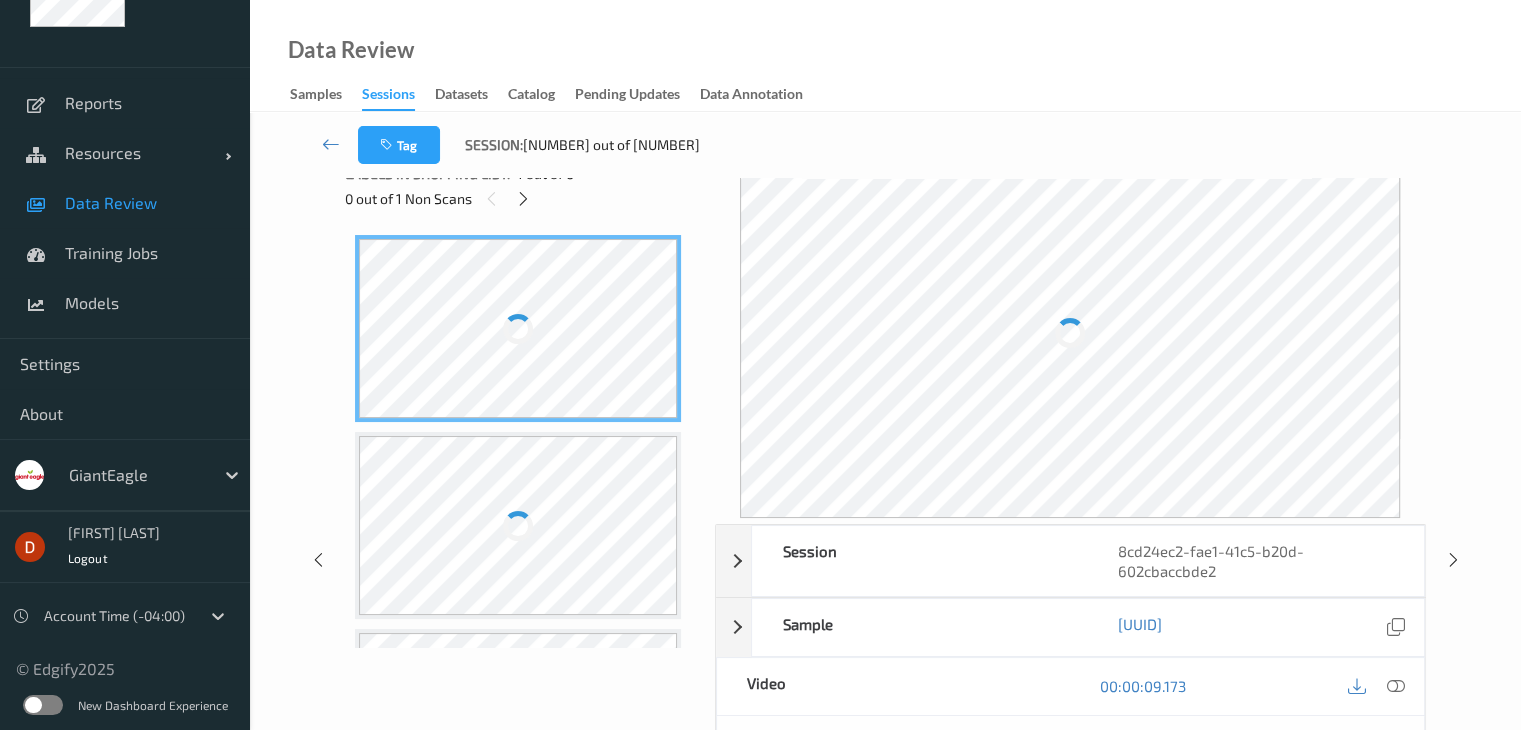 scroll, scrollTop: 0, scrollLeft: 0, axis: both 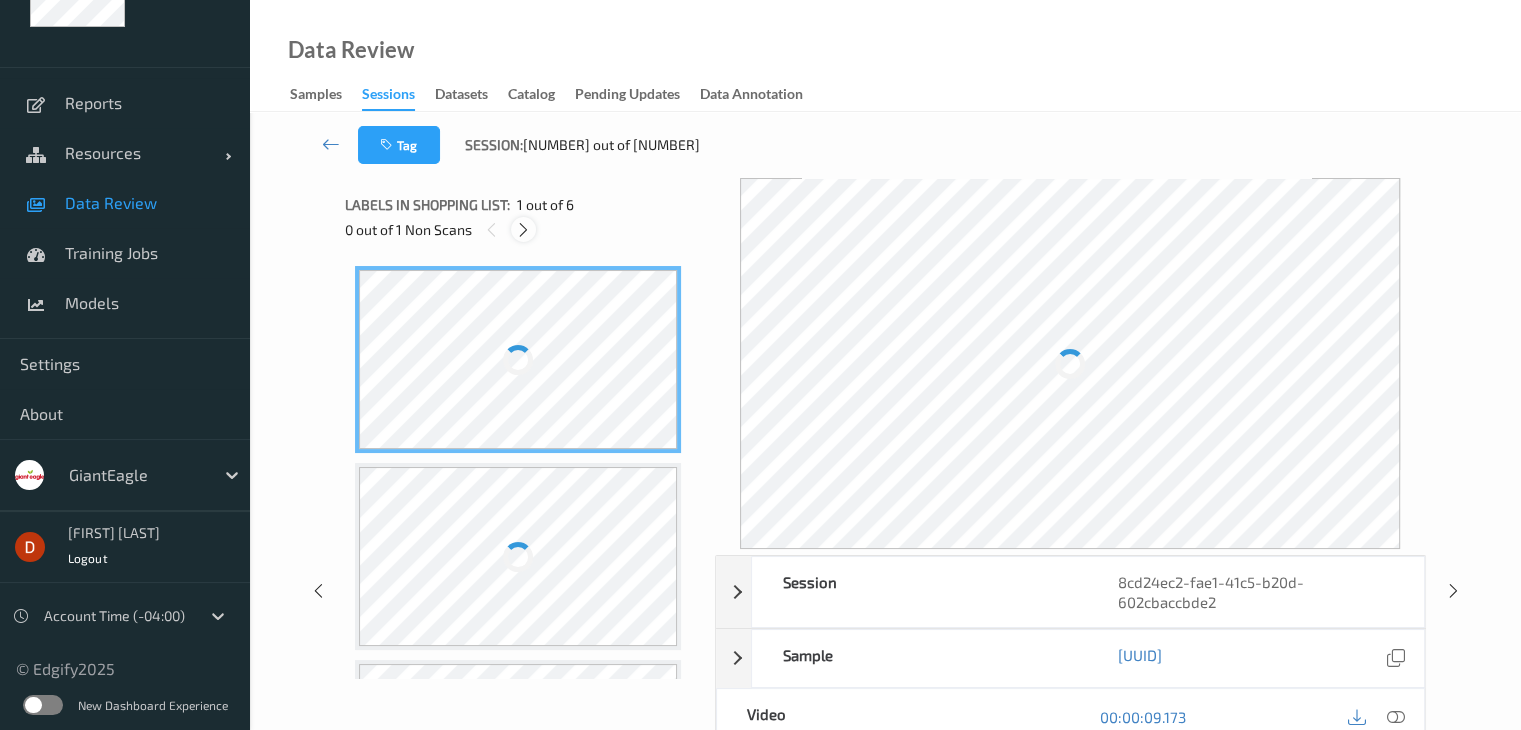 click at bounding box center [523, 230] 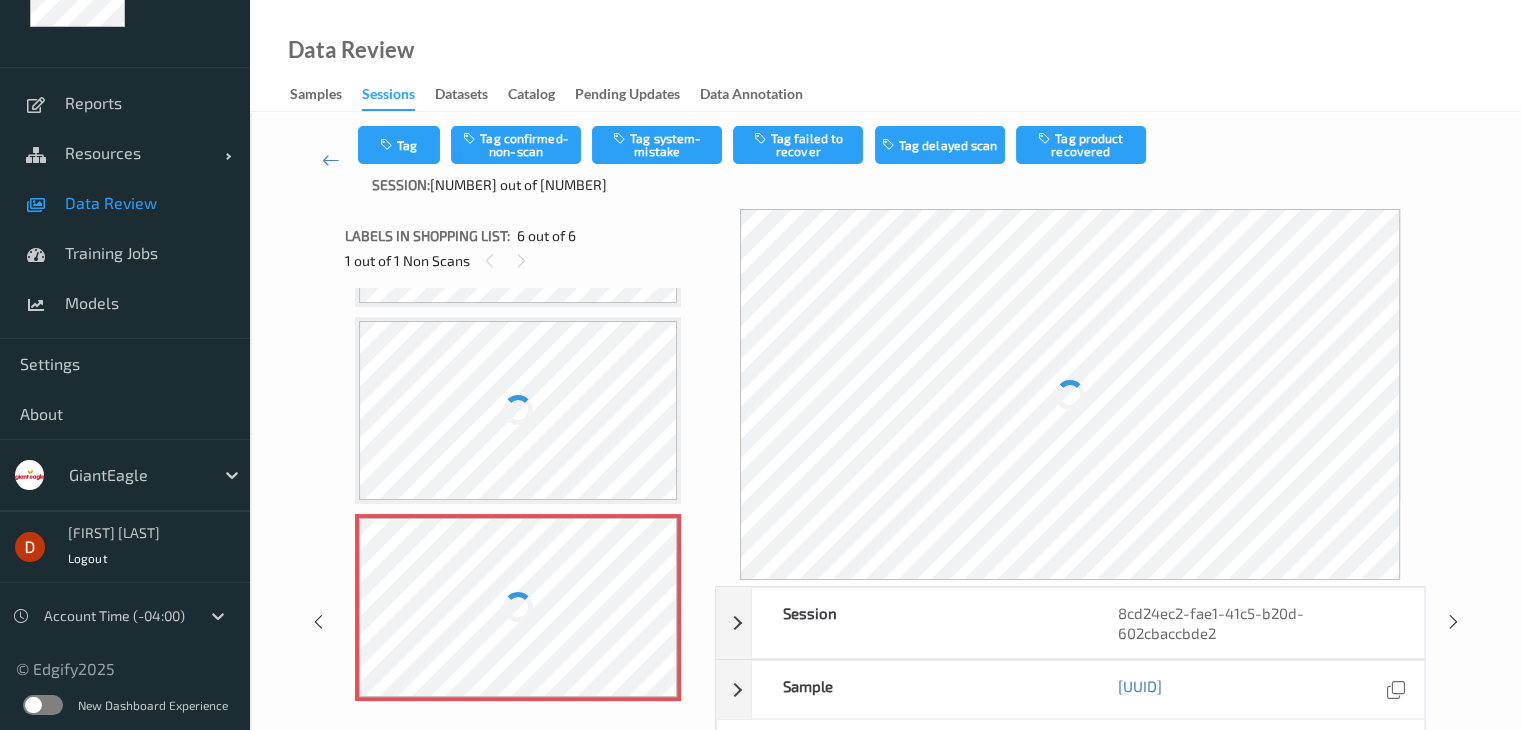 scroll, scrollTop: 854, scrollLeft: 0, axis: vertical 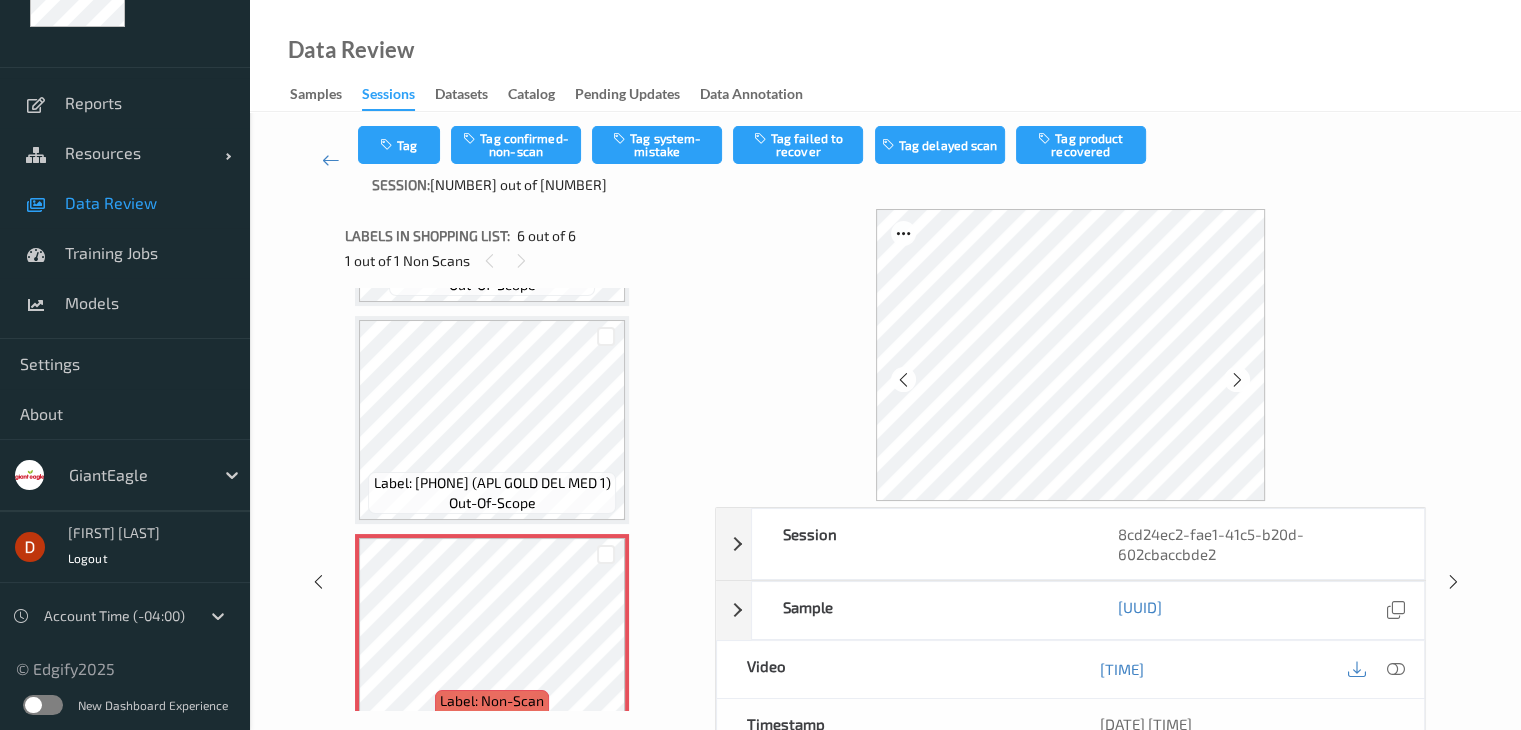 click on "Label: 0089646000208 (APL GOLD DEL MED 1) out-of-scope" at bounding box center [491, 493] 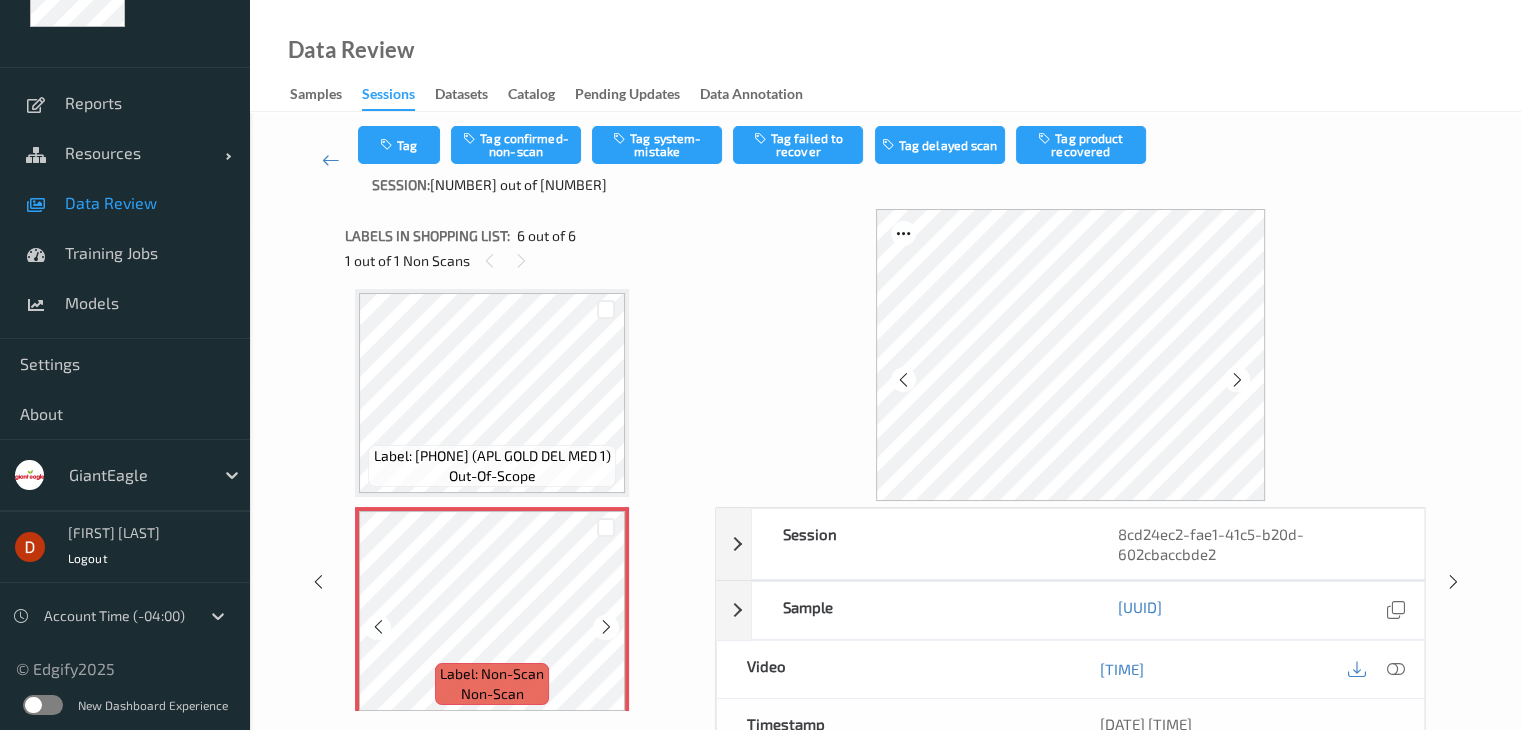 scroll, scrollTop: 895, scrollLeft: 0, axis: vertical 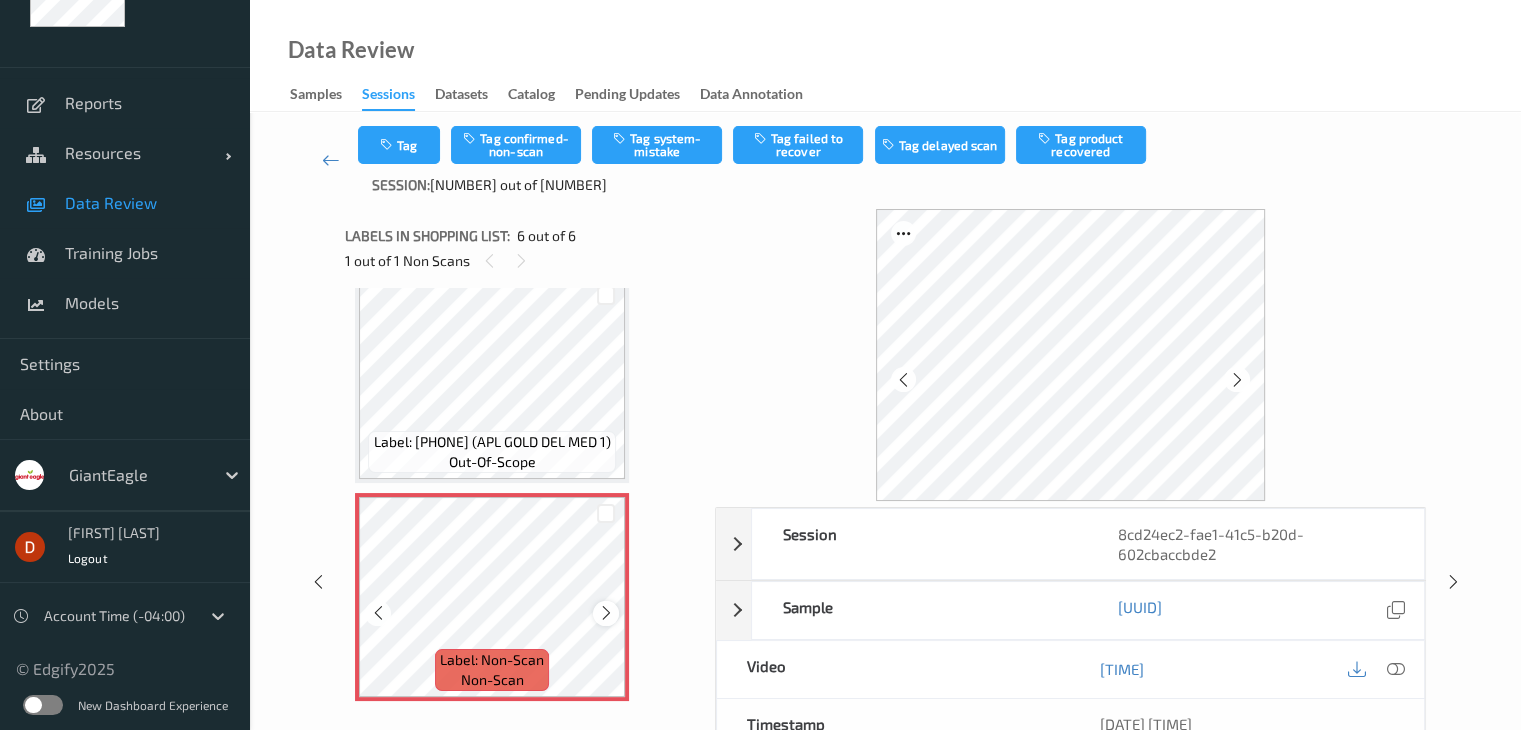 click at bounding box center [606, 613] 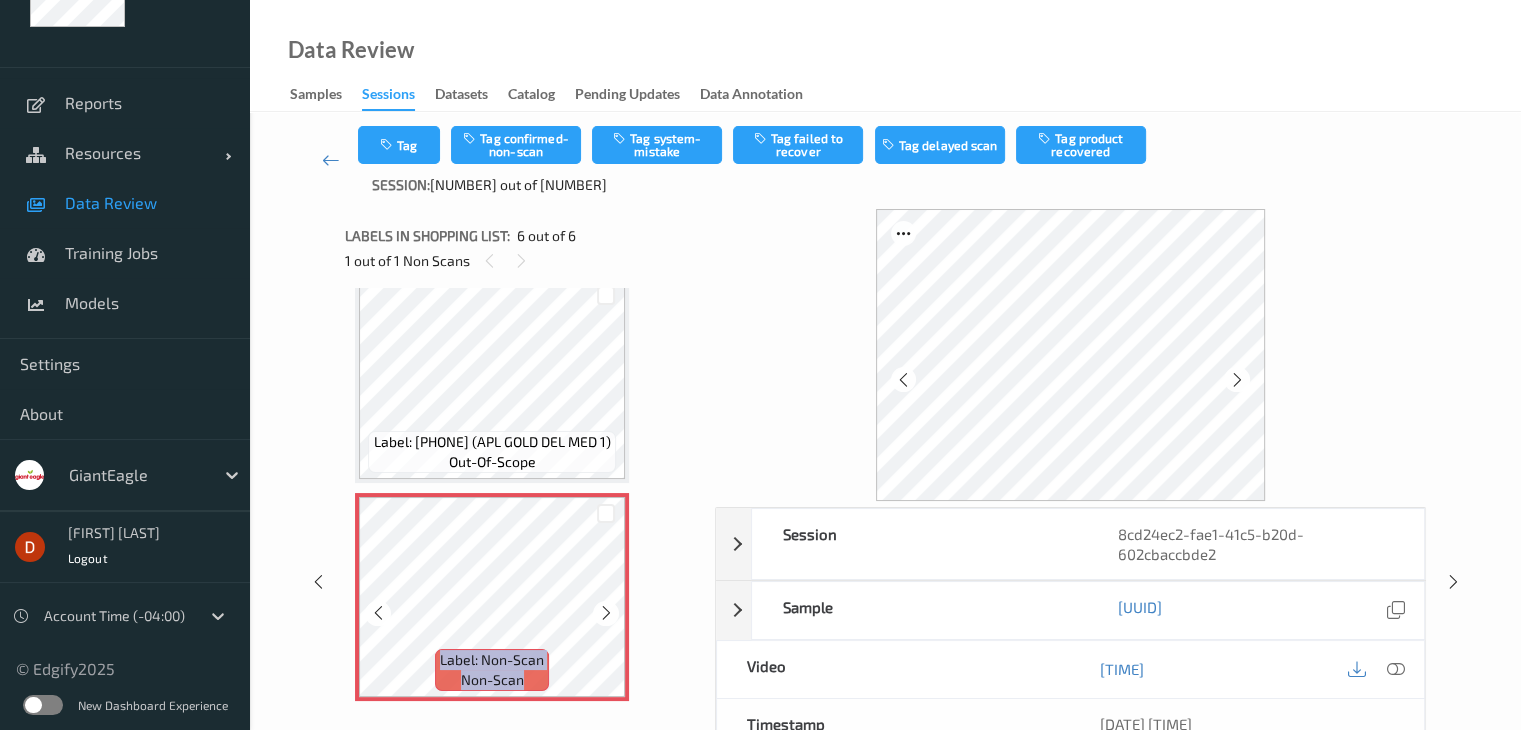 click at bounding box center [606, 613] 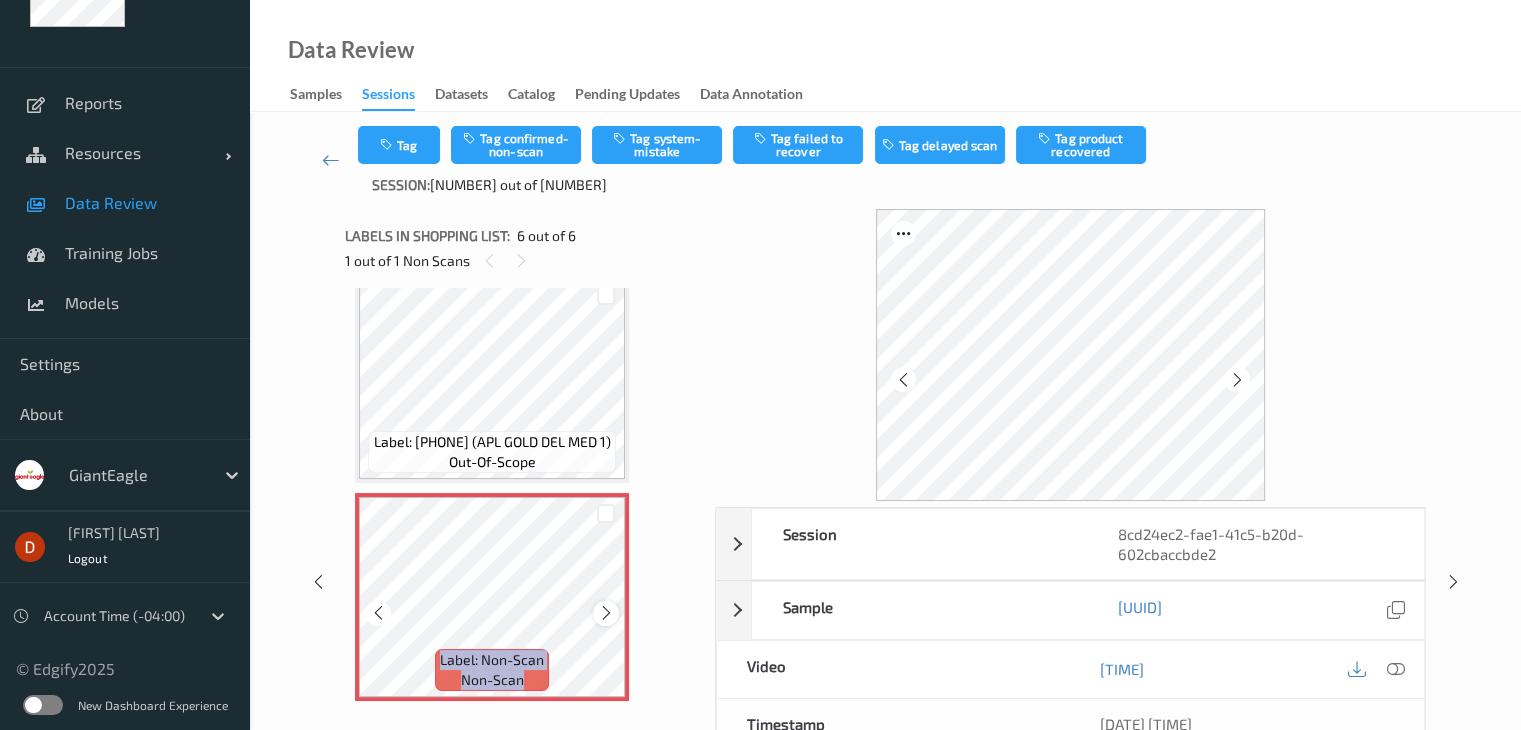 click at bounding box center [606, 613] 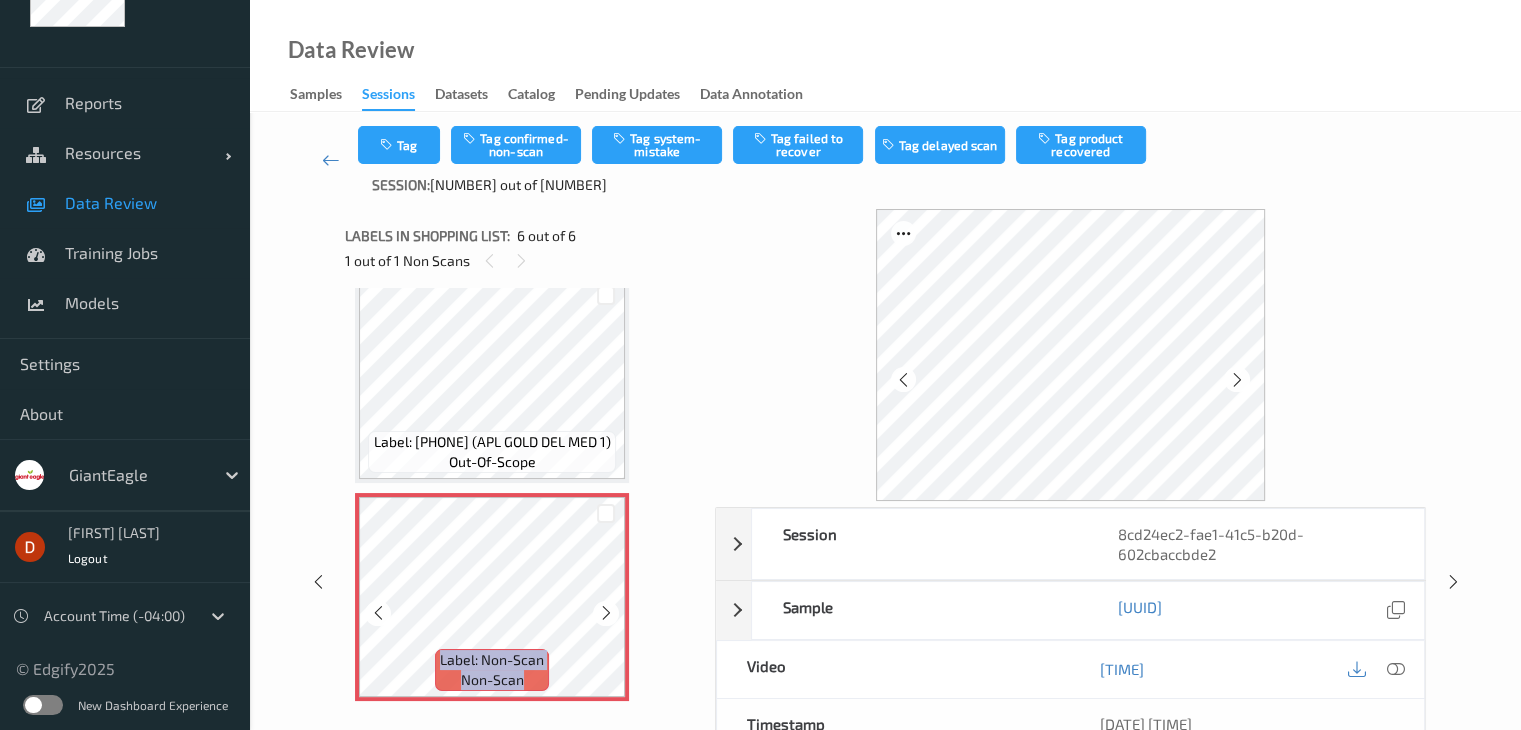click at bounding box center [606, 613] 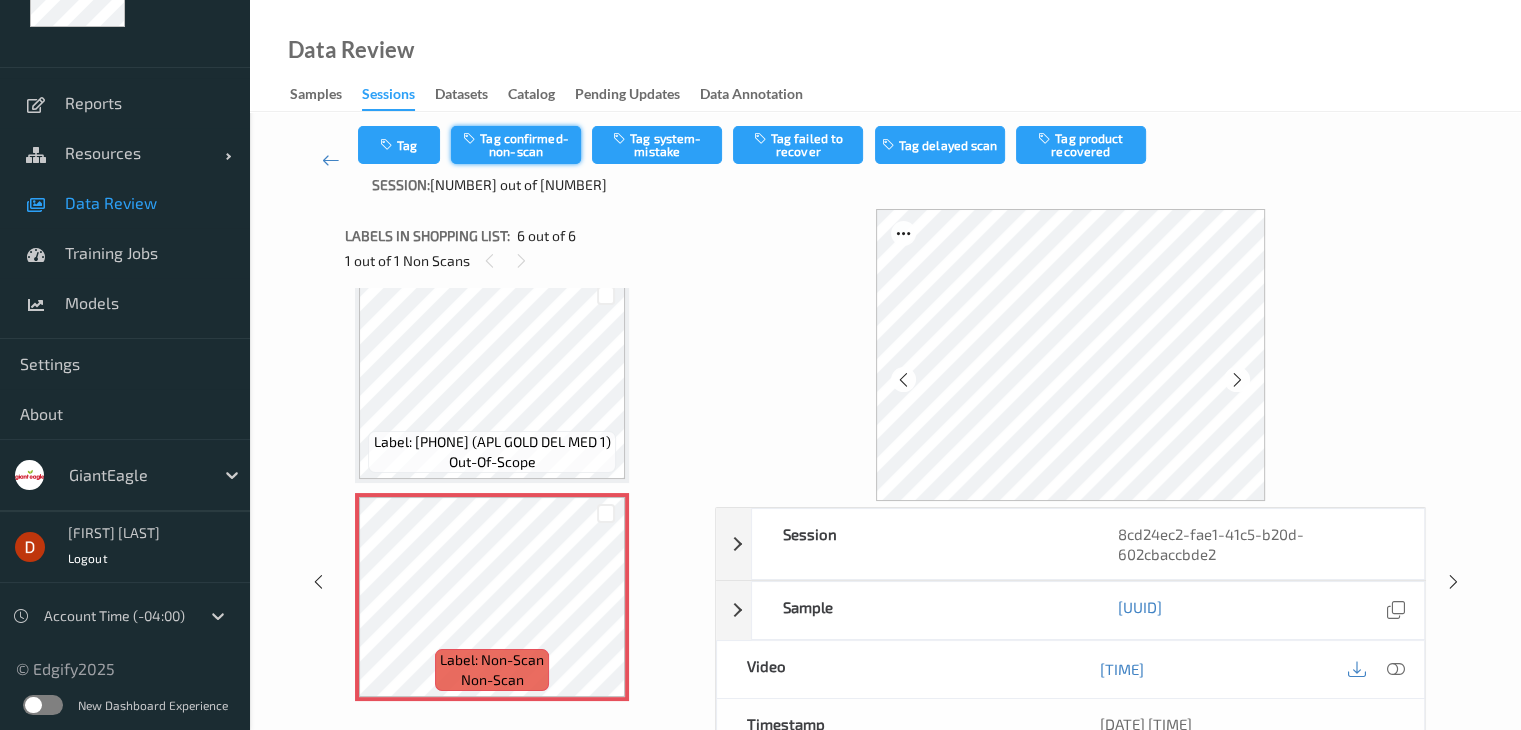 drag, startPoint x: 558, startPoint y: 166, endPoint x: 552, endPoint y: 151, distance: 16.155495 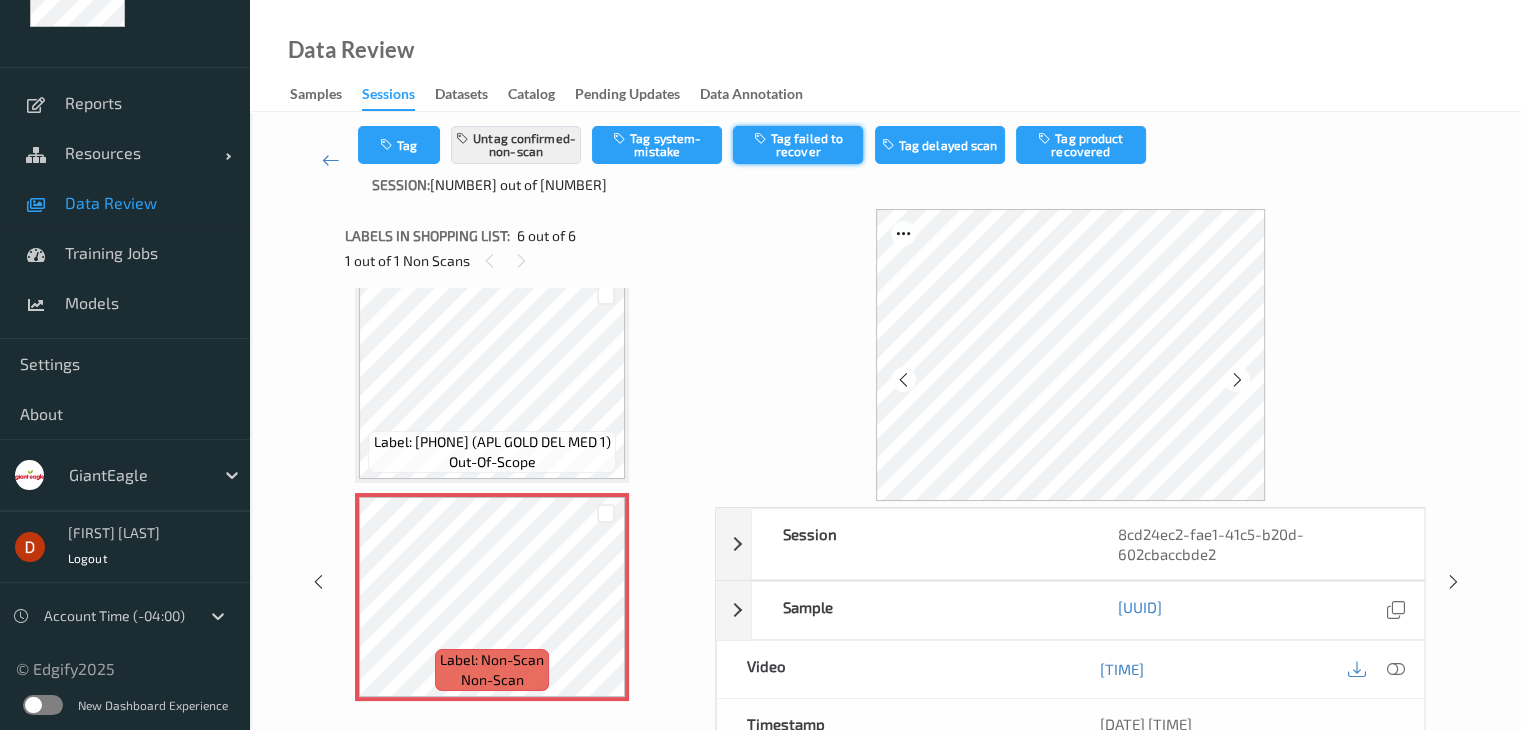 click on "Tag   failed to recover" at bounding box center (798, 145) 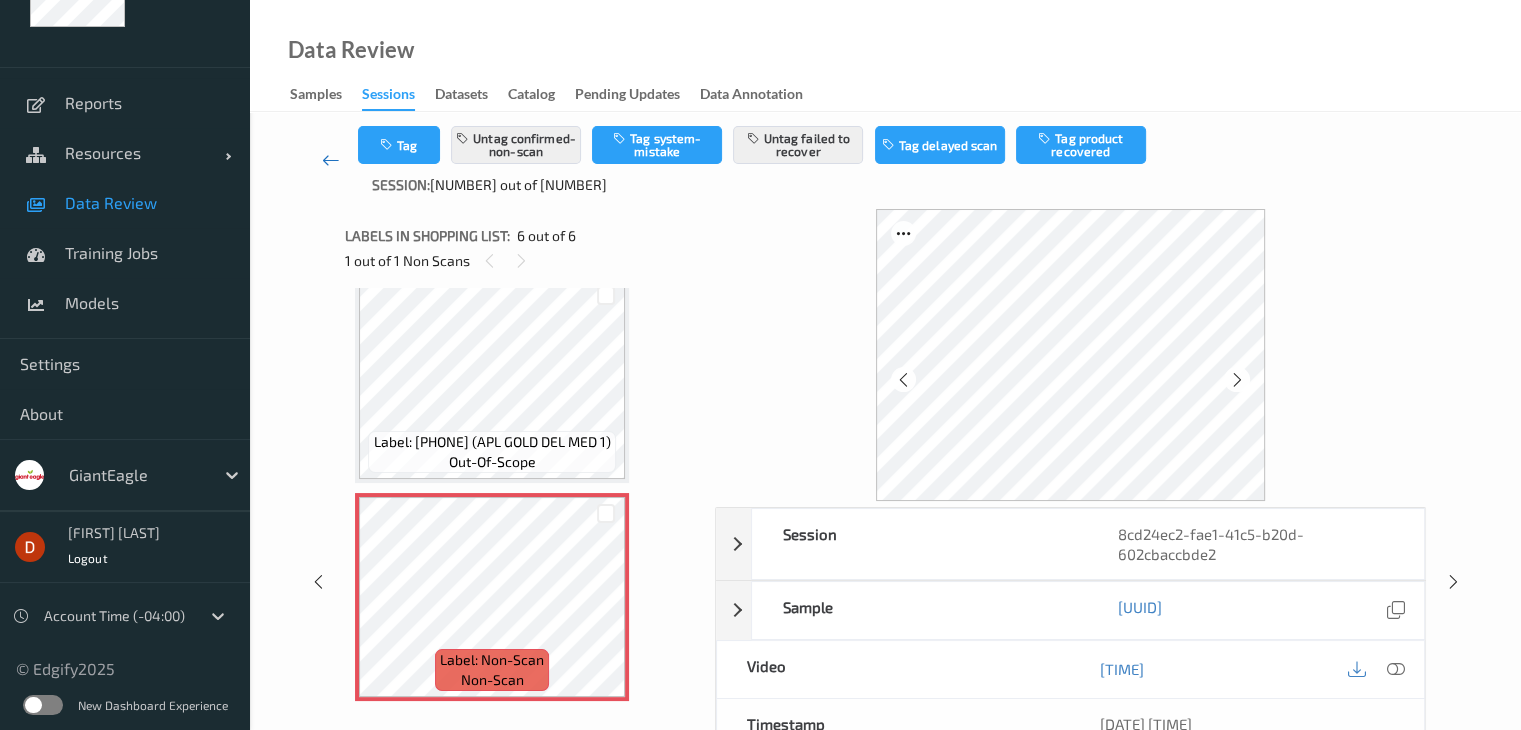 click at bounding box center (331, 160) 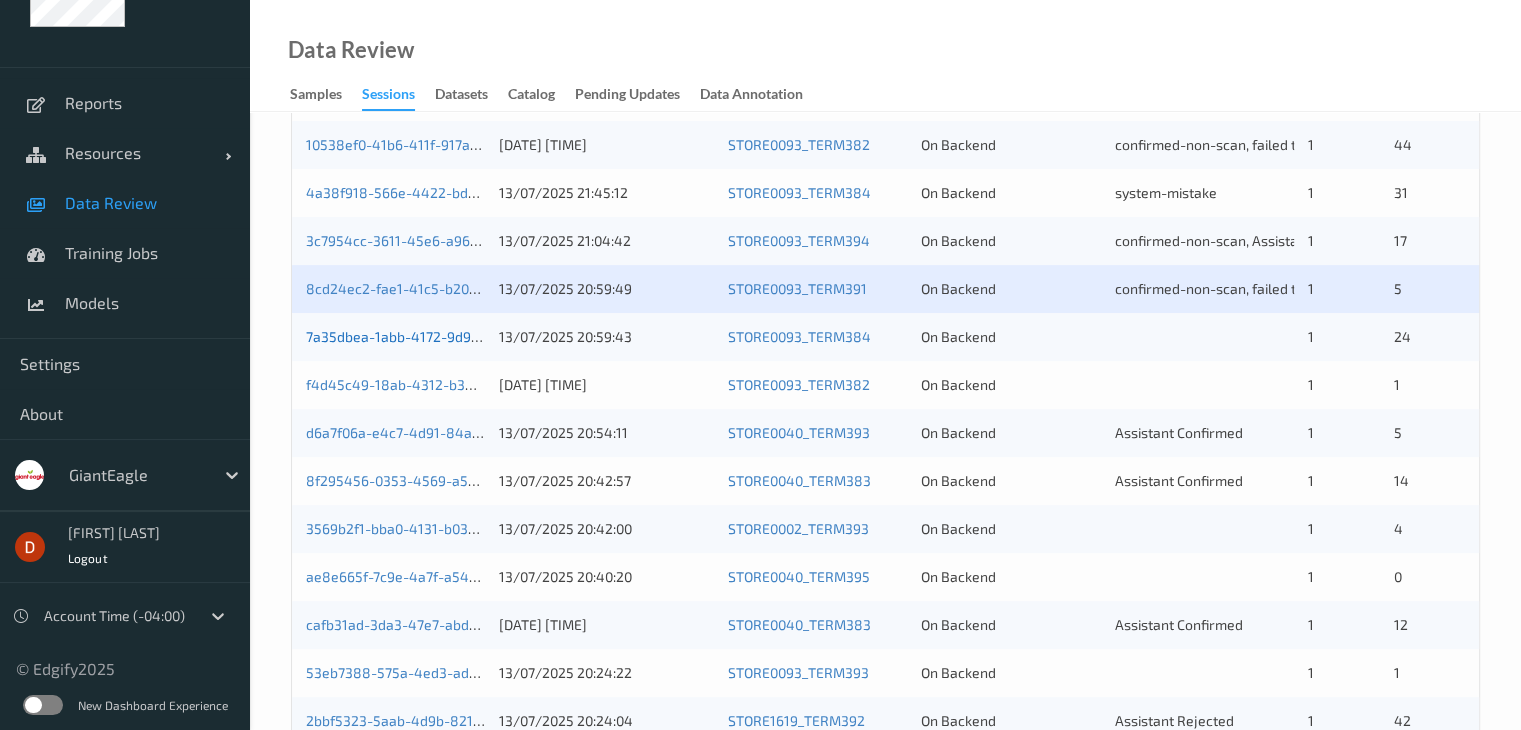 click on "7a35dbea-1abb-4172-9d90-31758c0a3d8a" at bounding box center (442, 336) 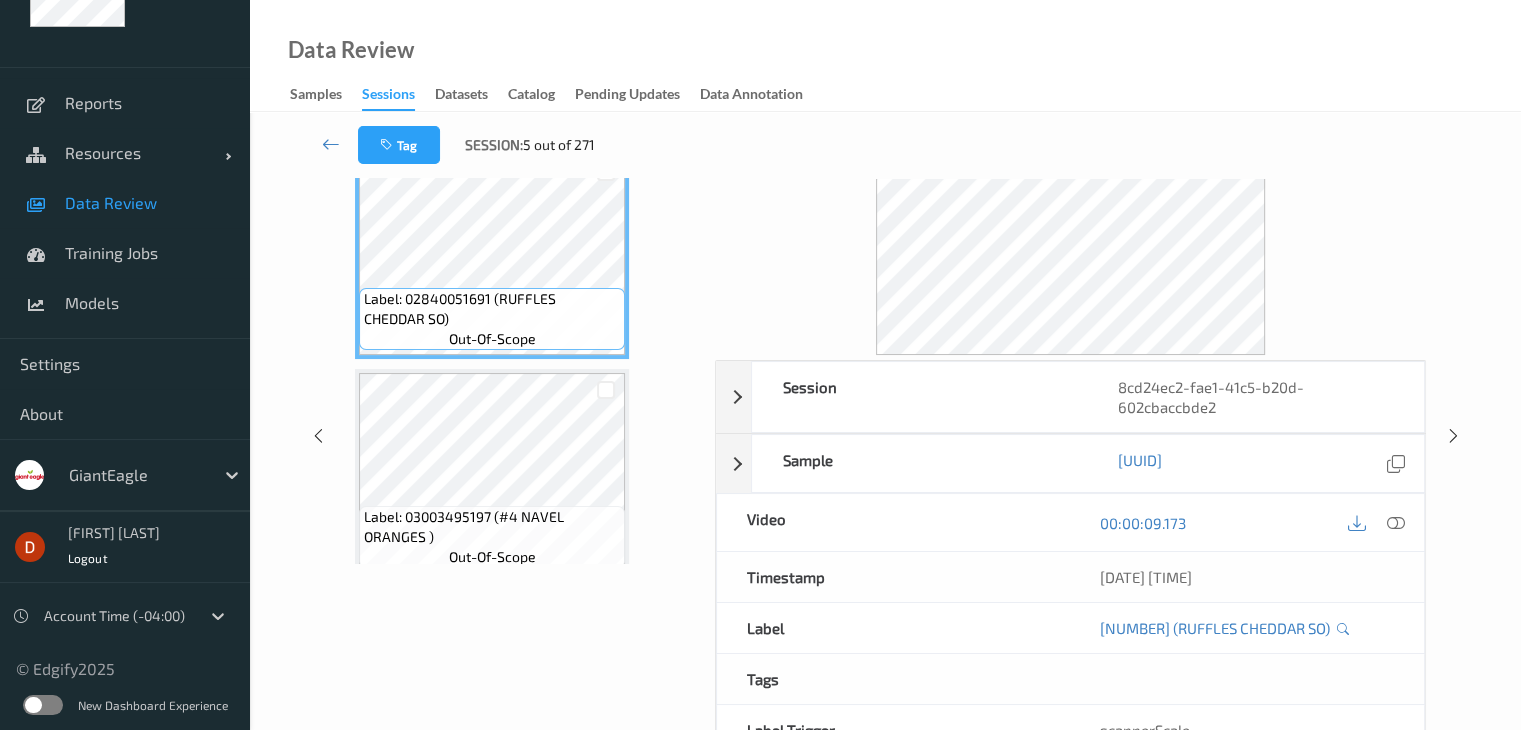 scroll, scrollTop: 0, scrollLeft: 0, axis: both 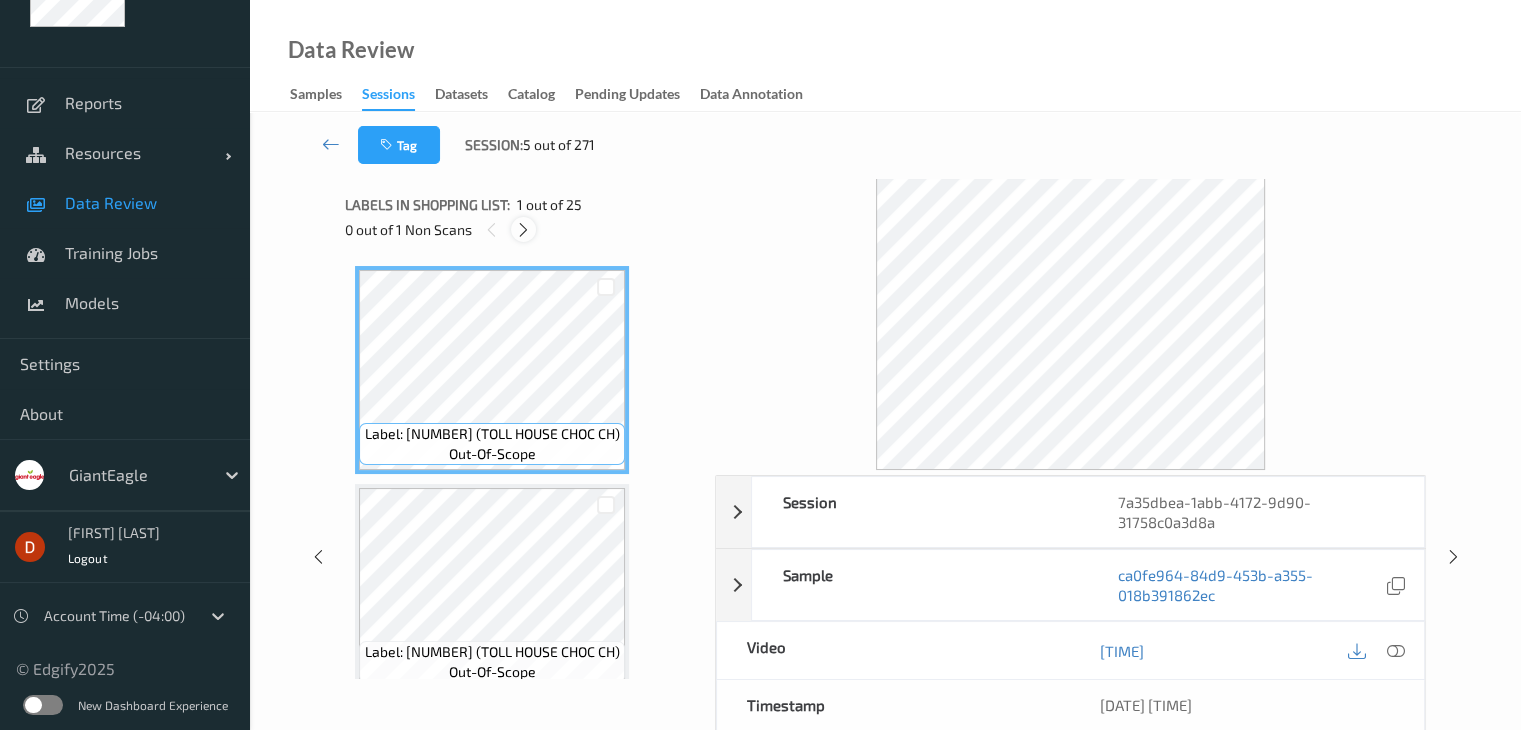 click at bounding box center [523, 230] 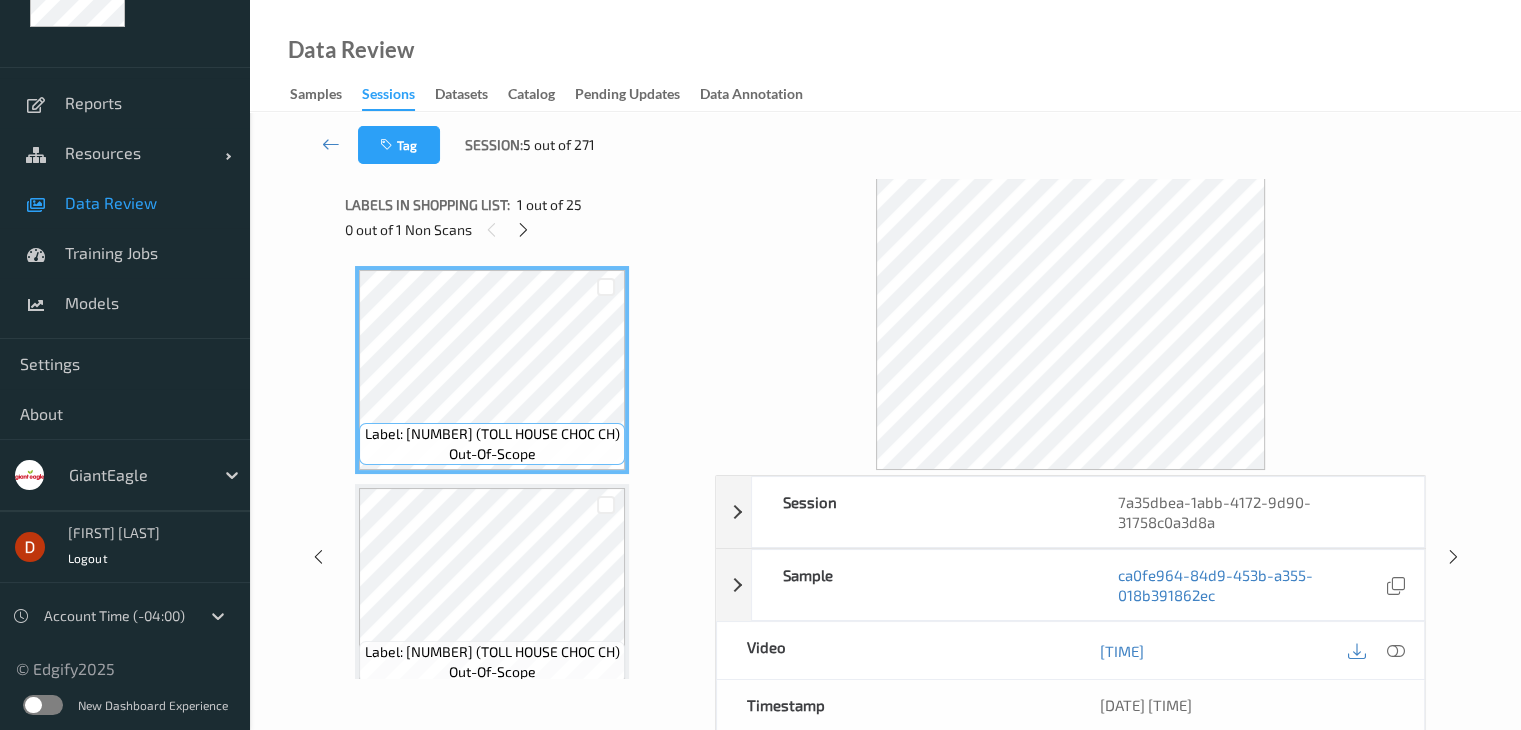scroll, scrollTop: 3716, scrollLeft: 0, axis: vertical 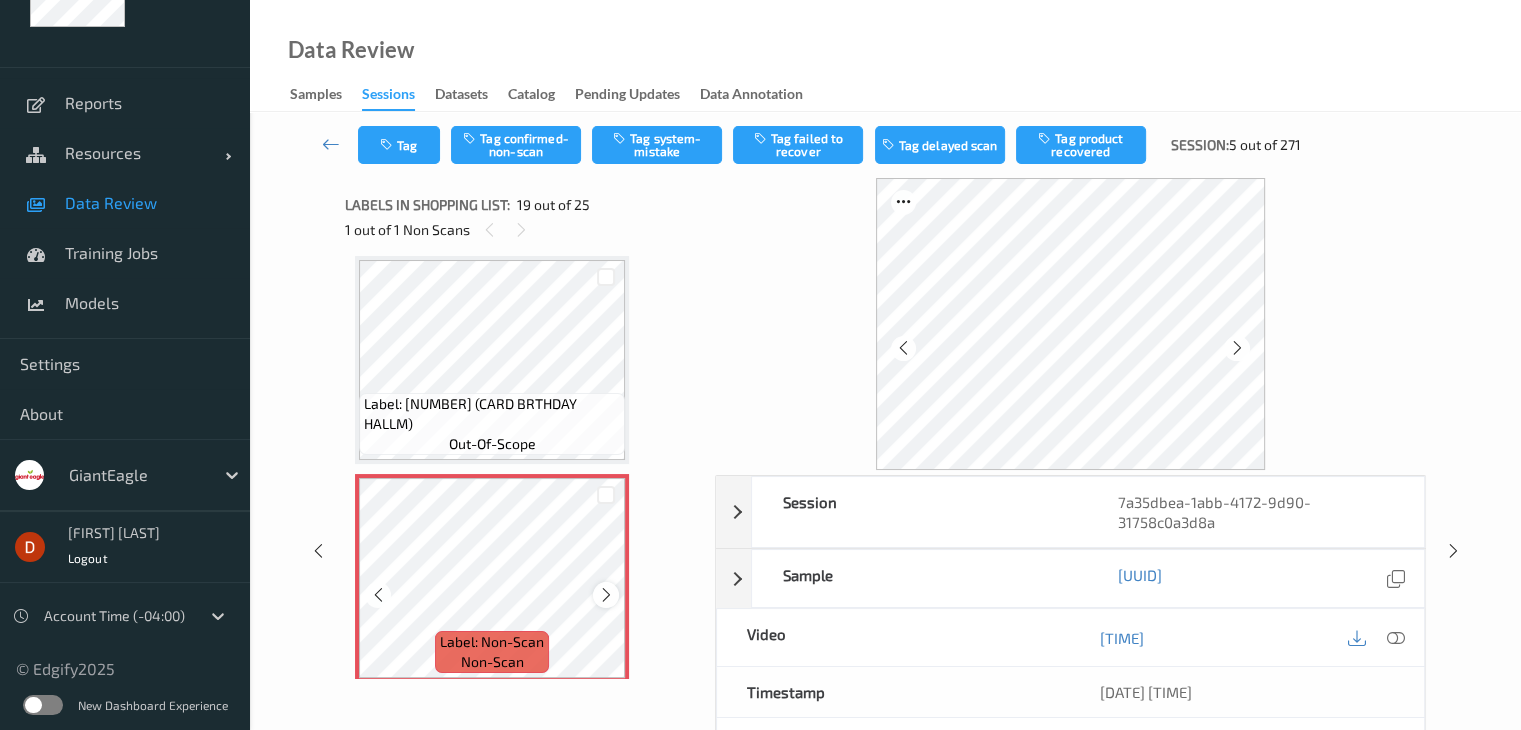 click at bounding box center [606, 595] 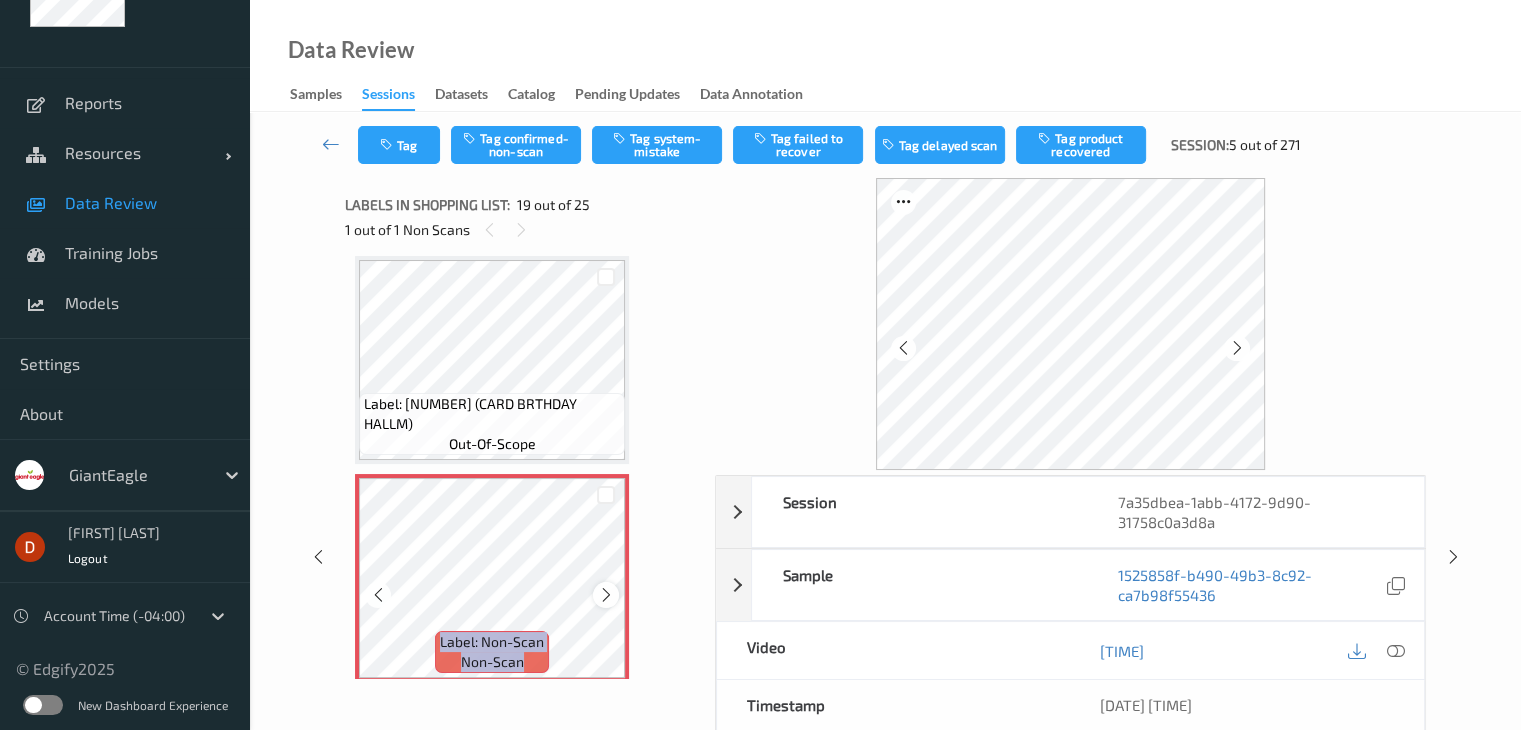 click at bounding box center [606, 595] 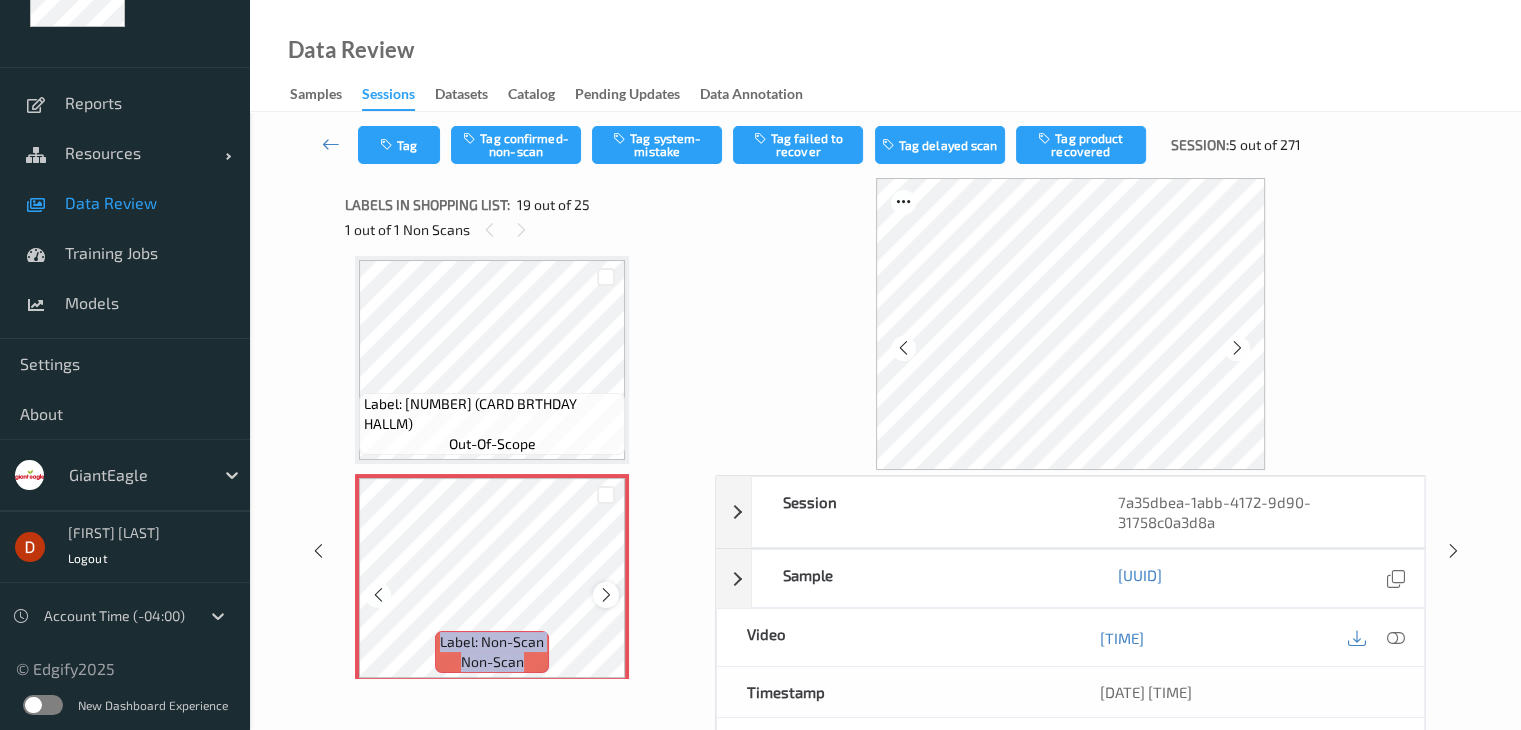 click at bounding box center (606, 595) 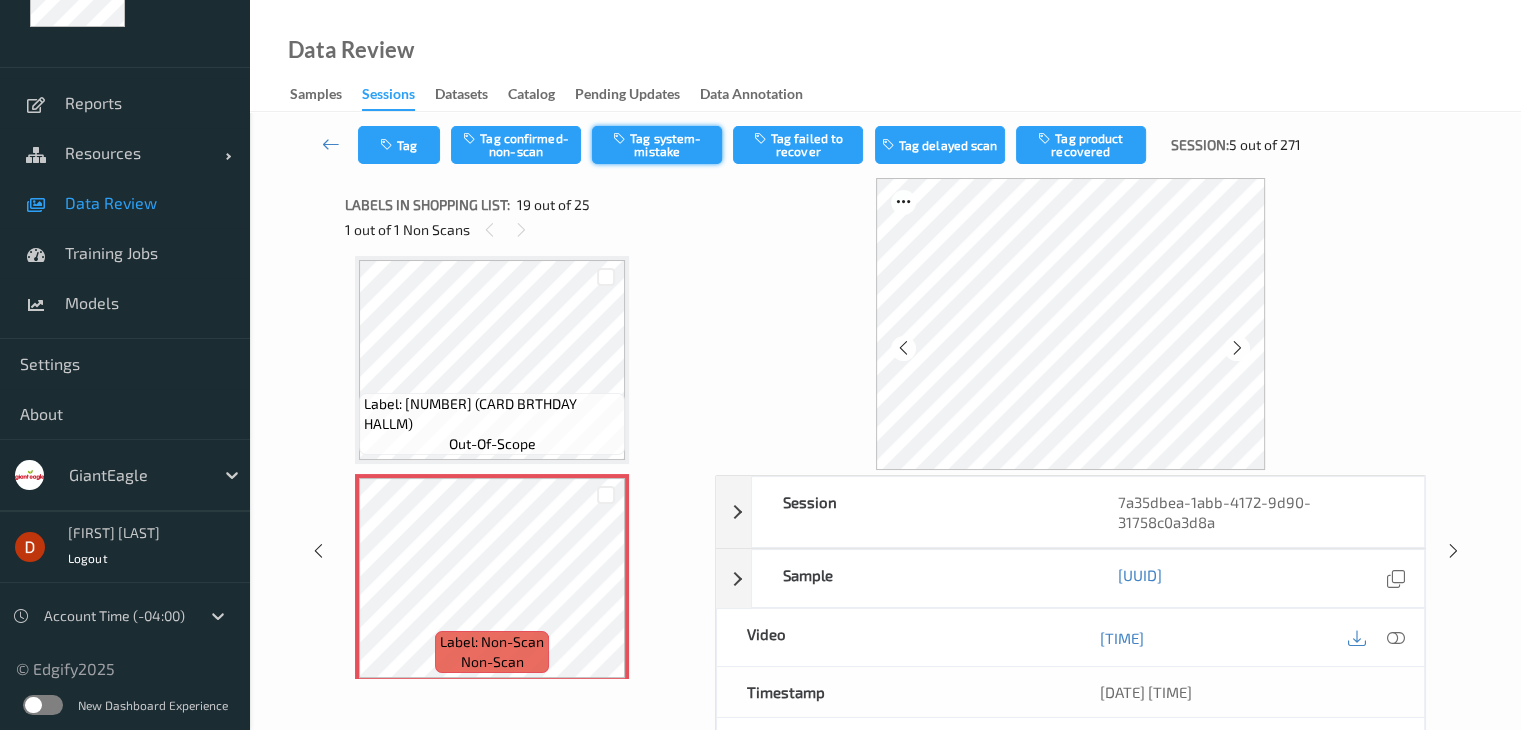click on "Tag   system-mistake" at bounding box center (657, 145) 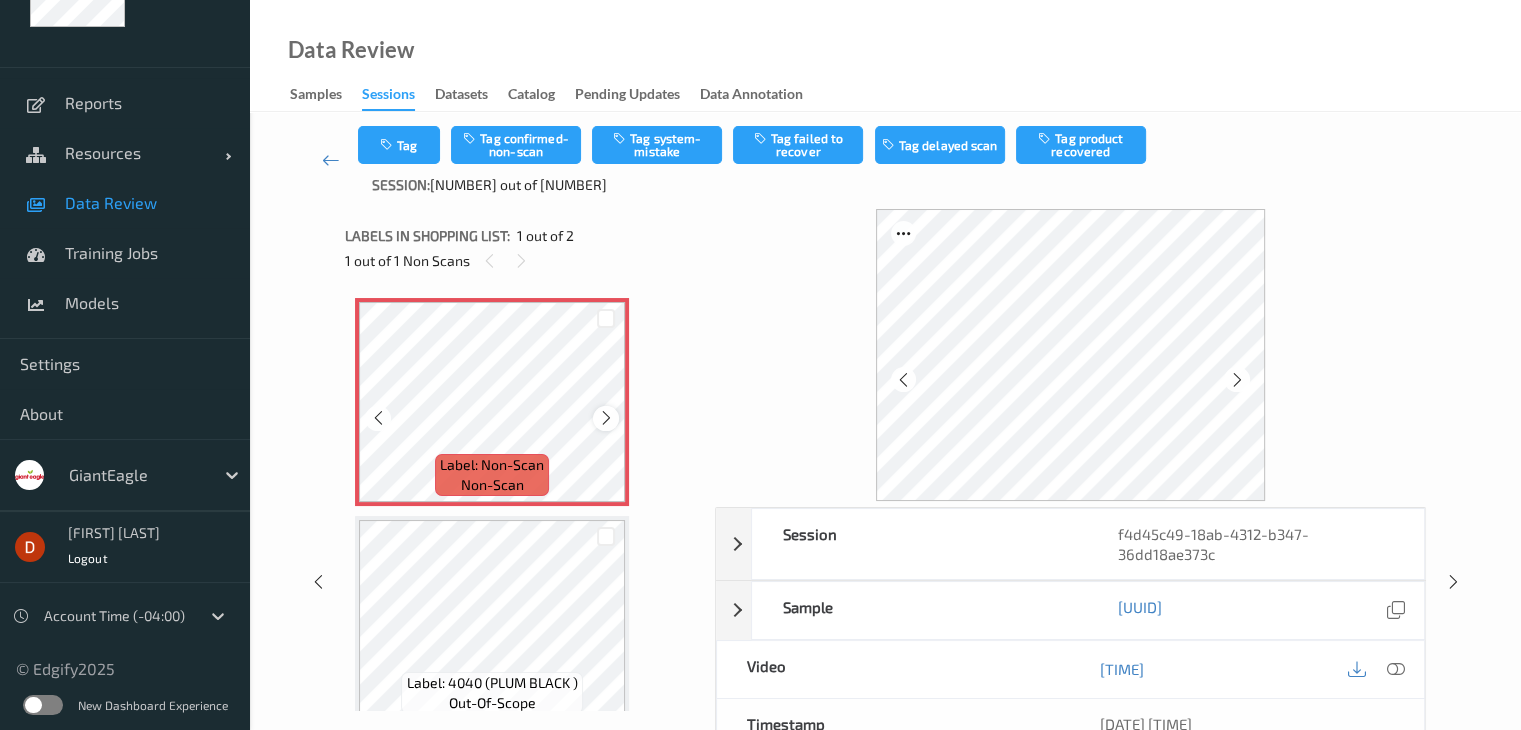 click at bounding box center [606, 418] 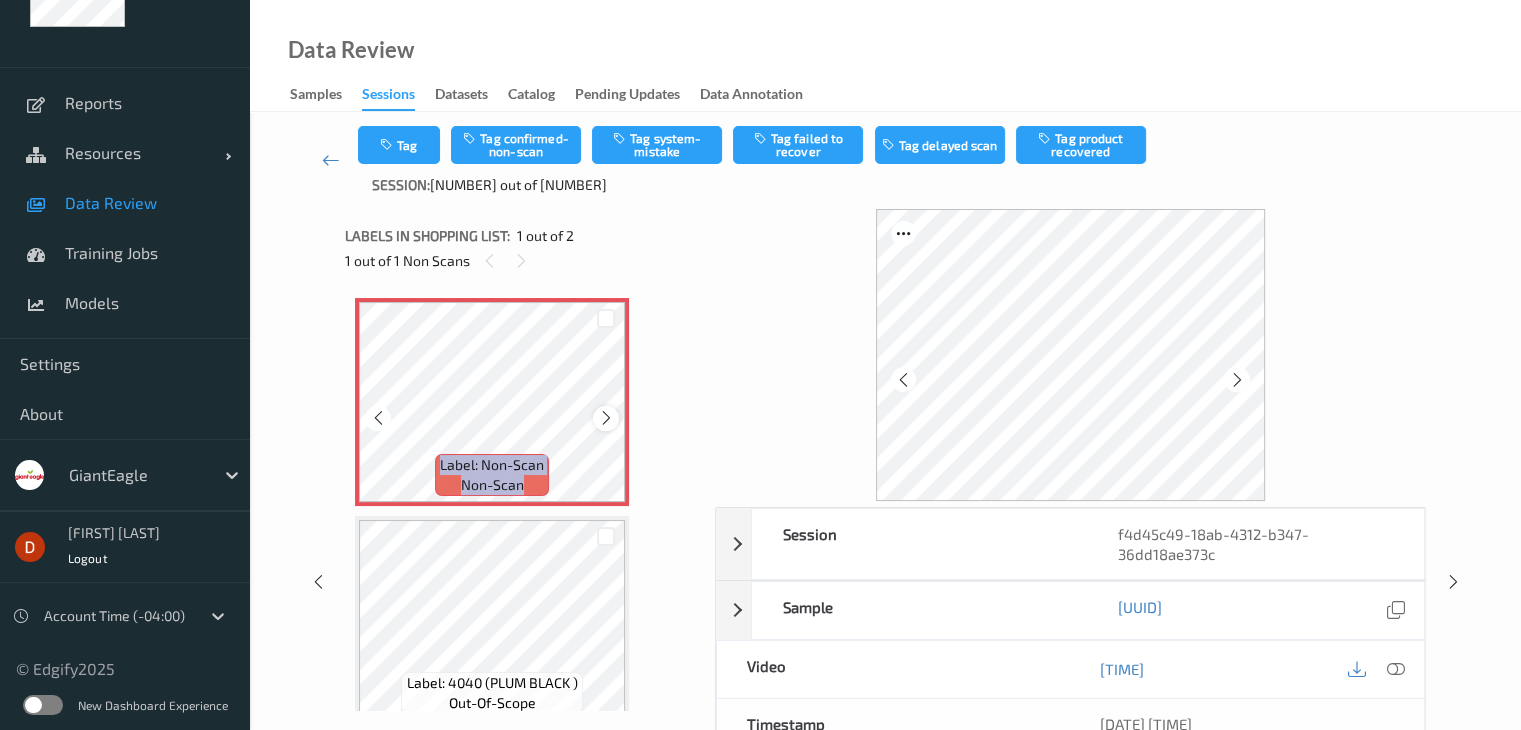 click at bounding box center [606, 418] 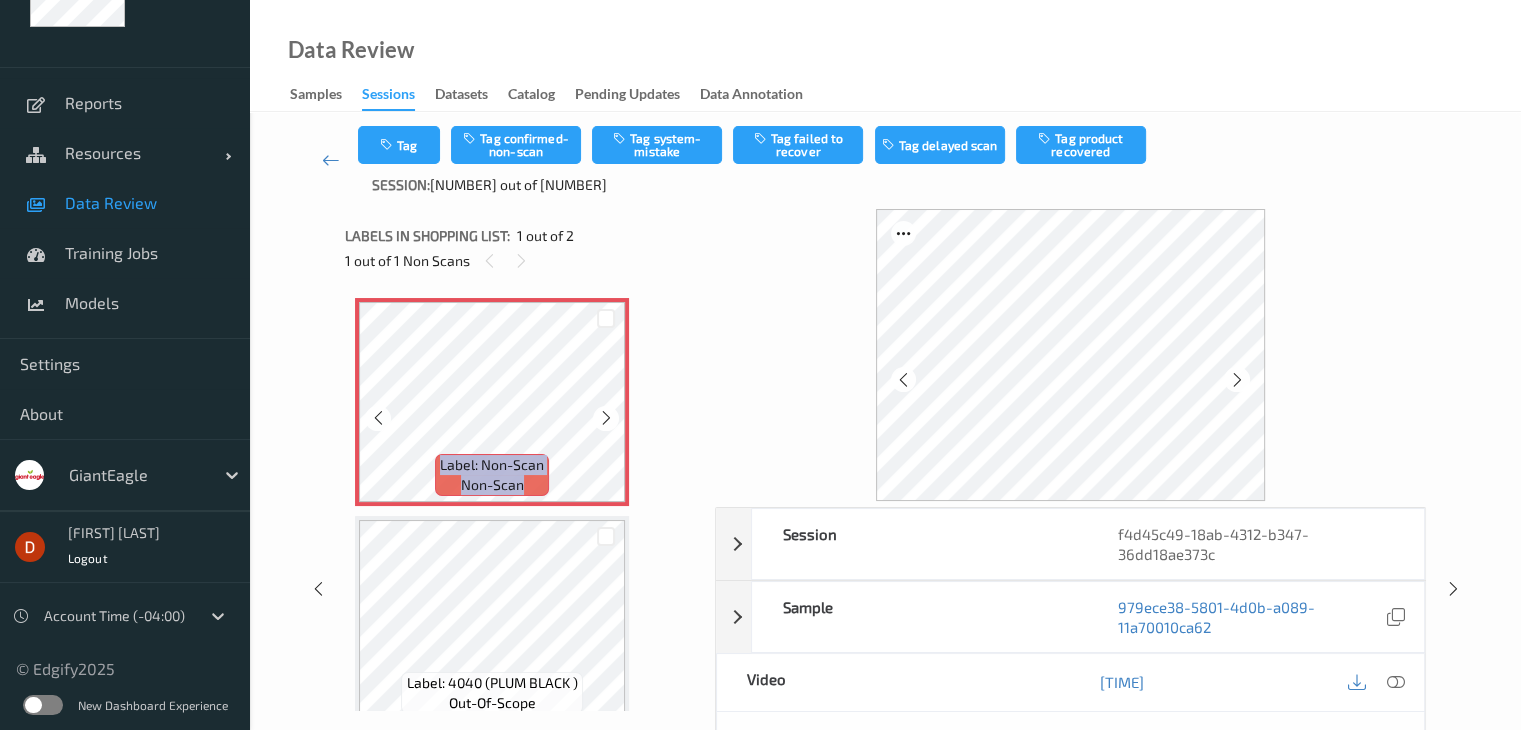 click at bounding box center [606, 418] 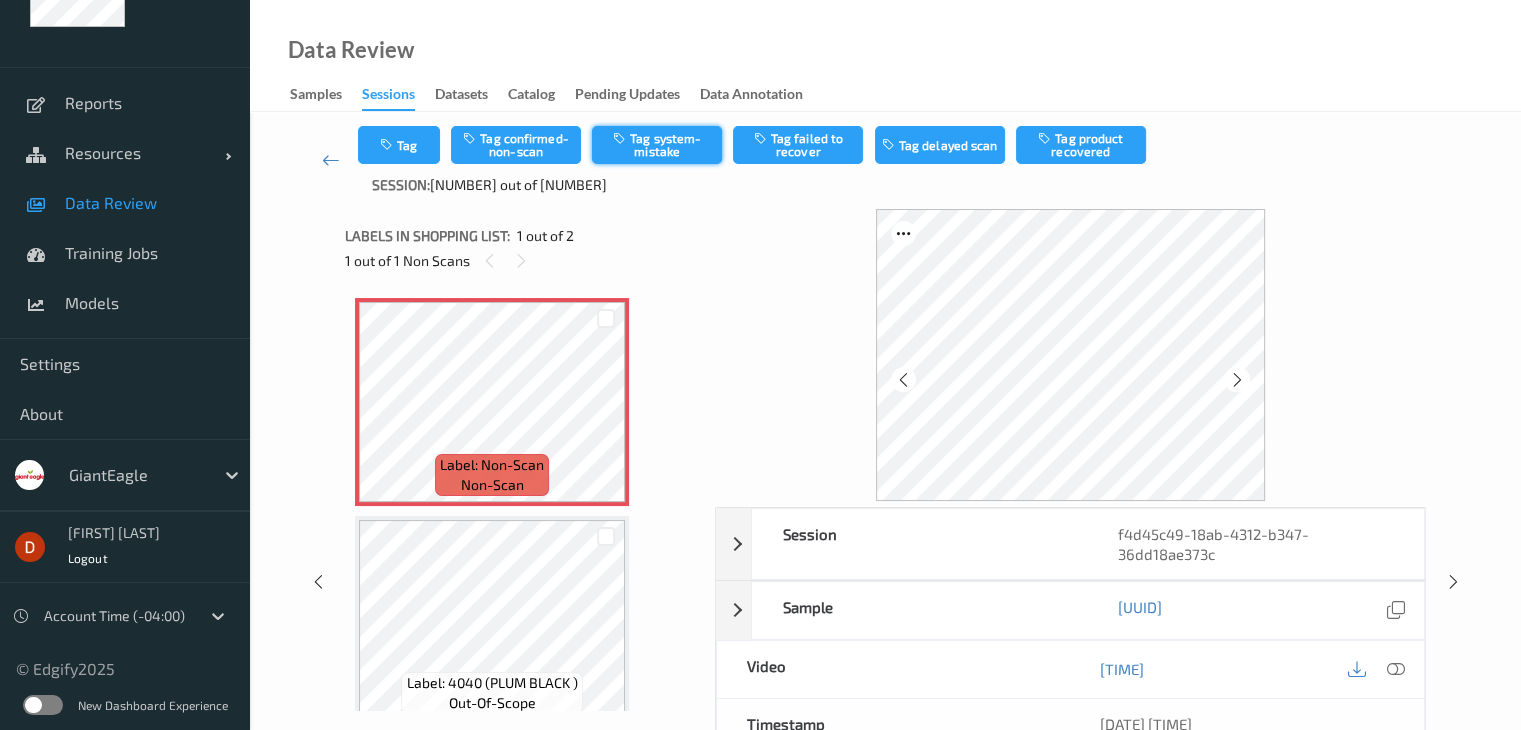click on "Tag   system-mistake" at bounding box center [657, 145] 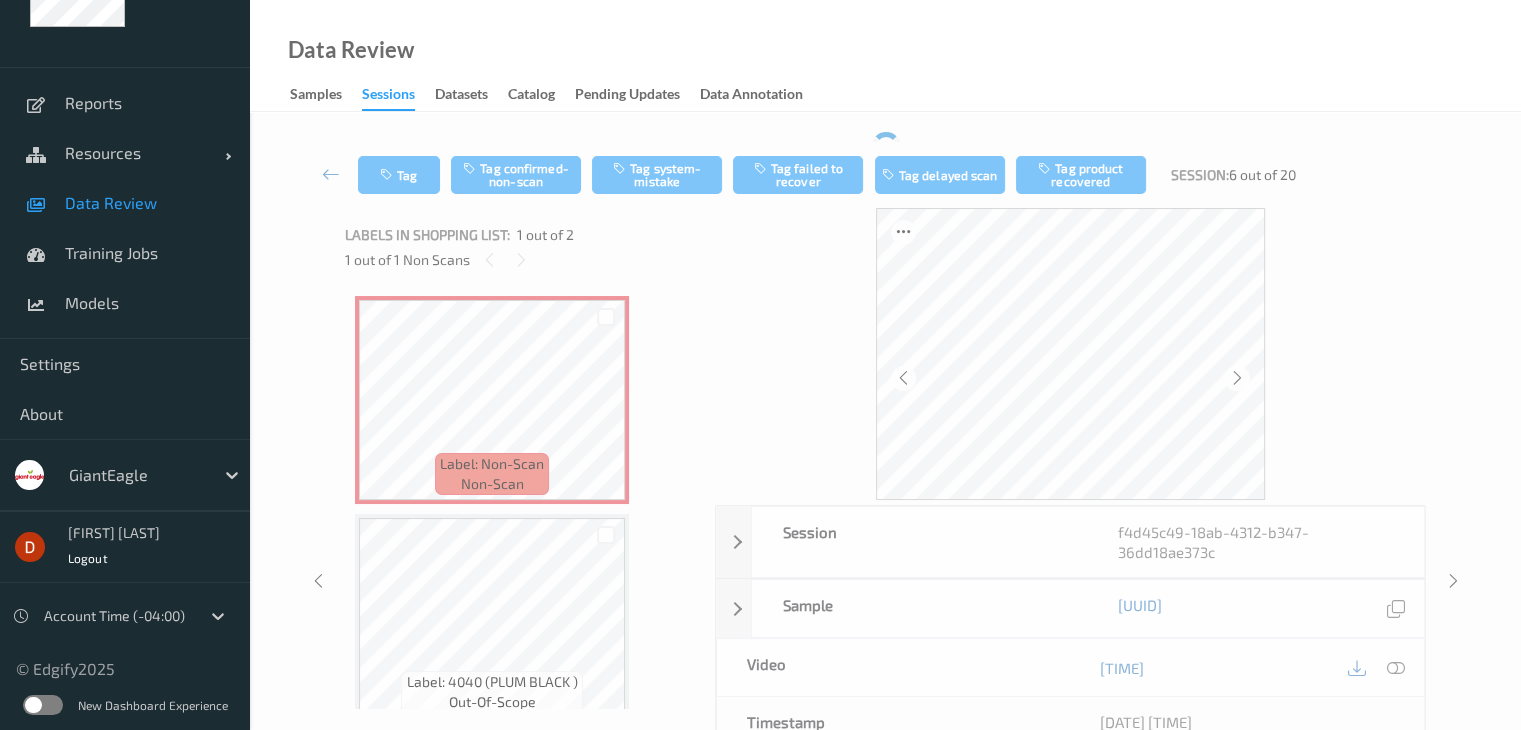 type 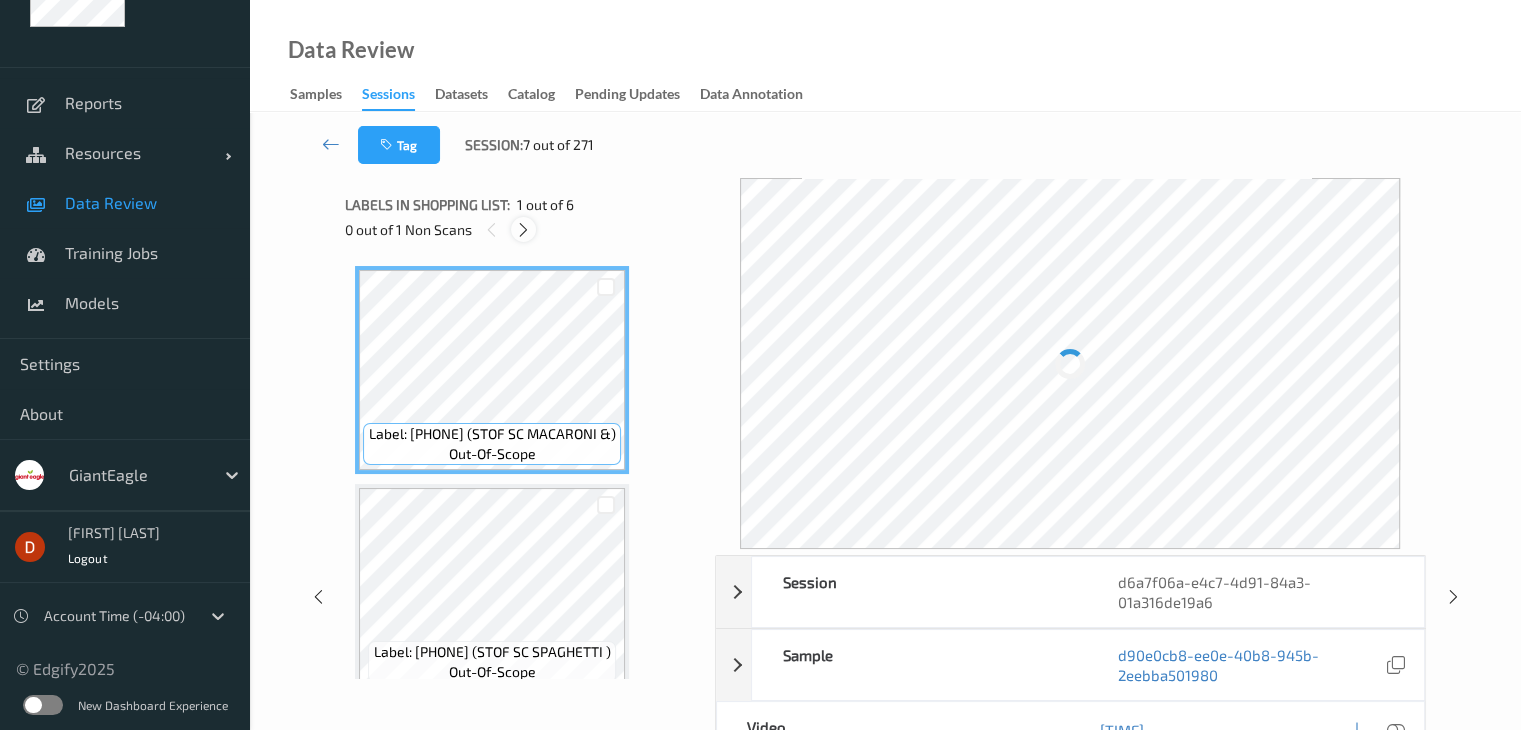 click at bounding box center (523, 230) 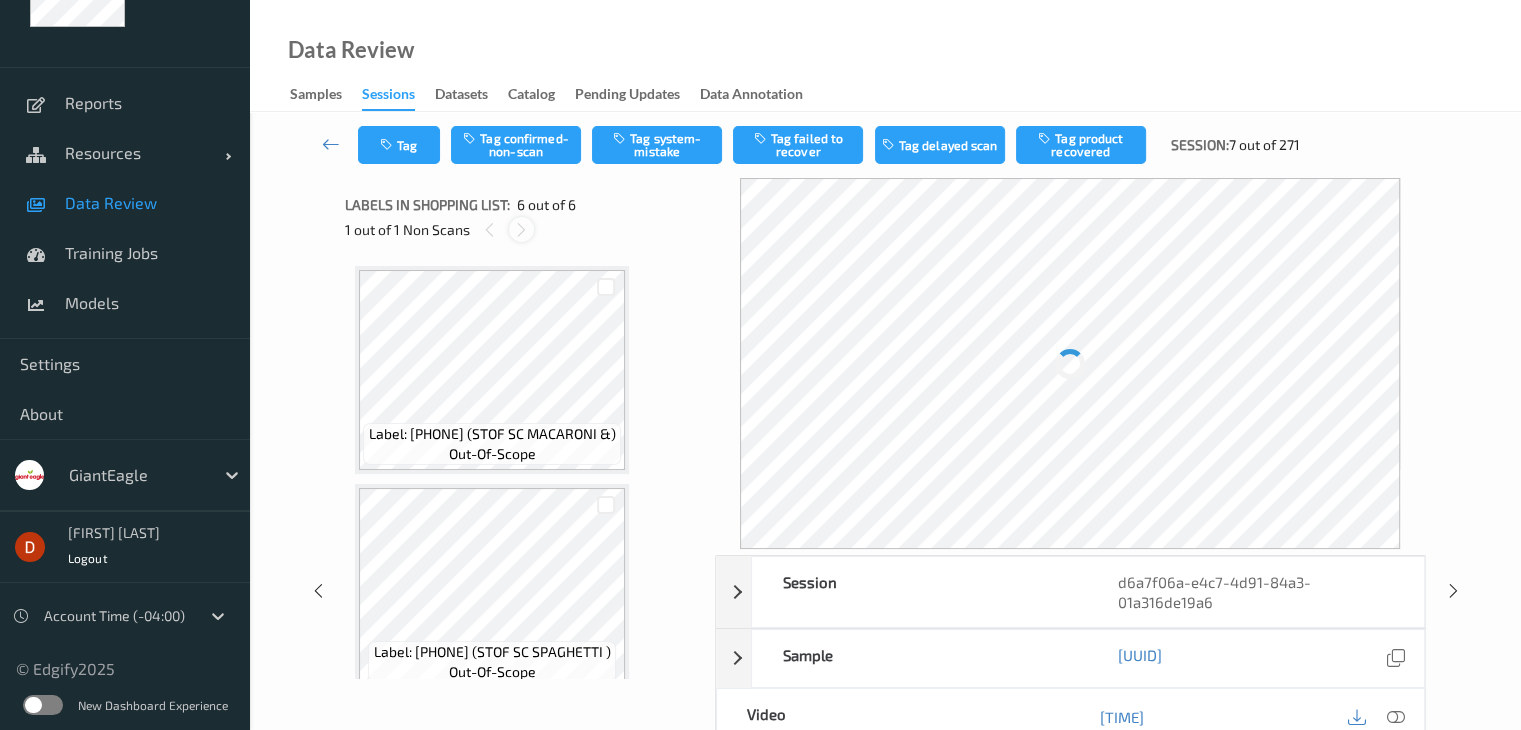 scroll, scrollTop: 882, scrollLeft: 0, axis: vertical 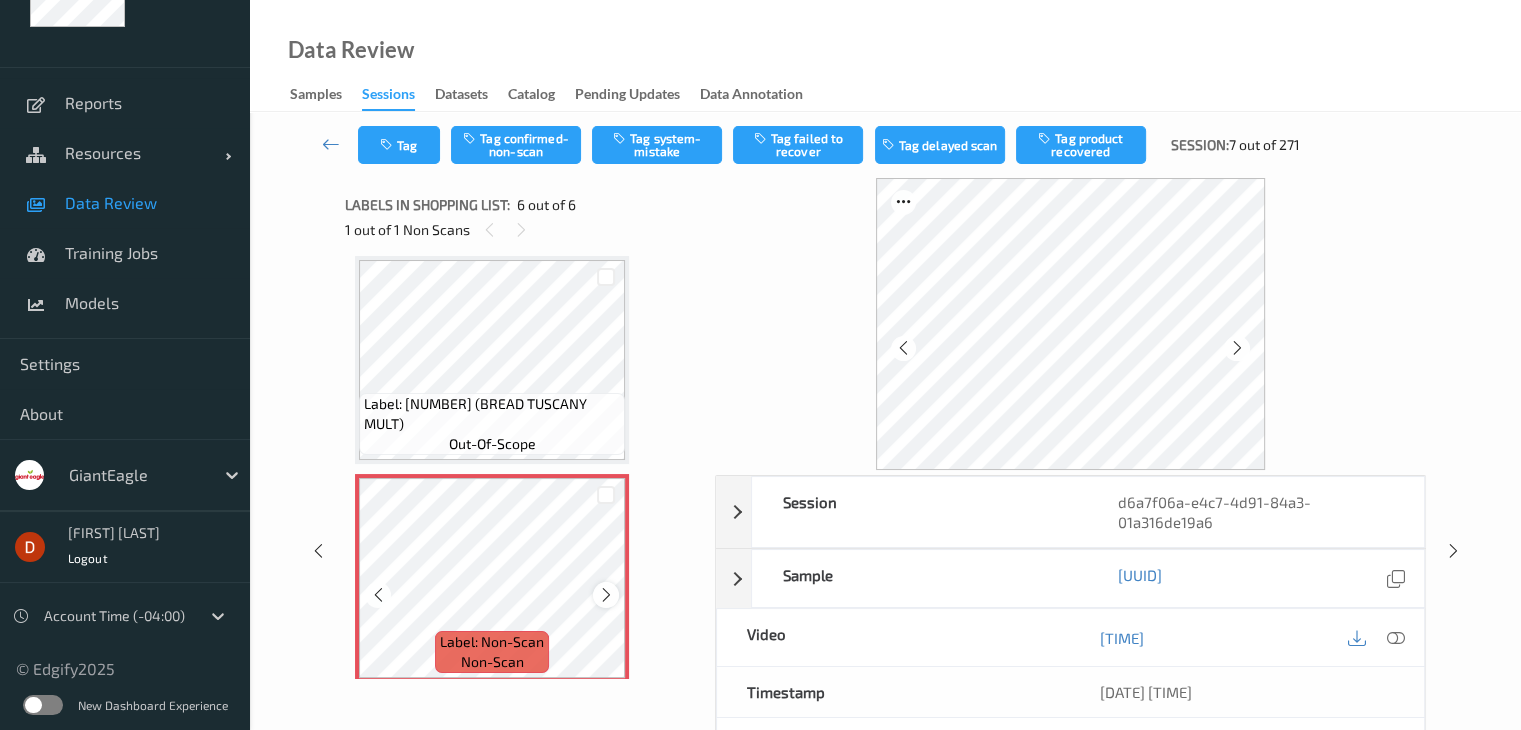 click at bounding box center [605, 594] 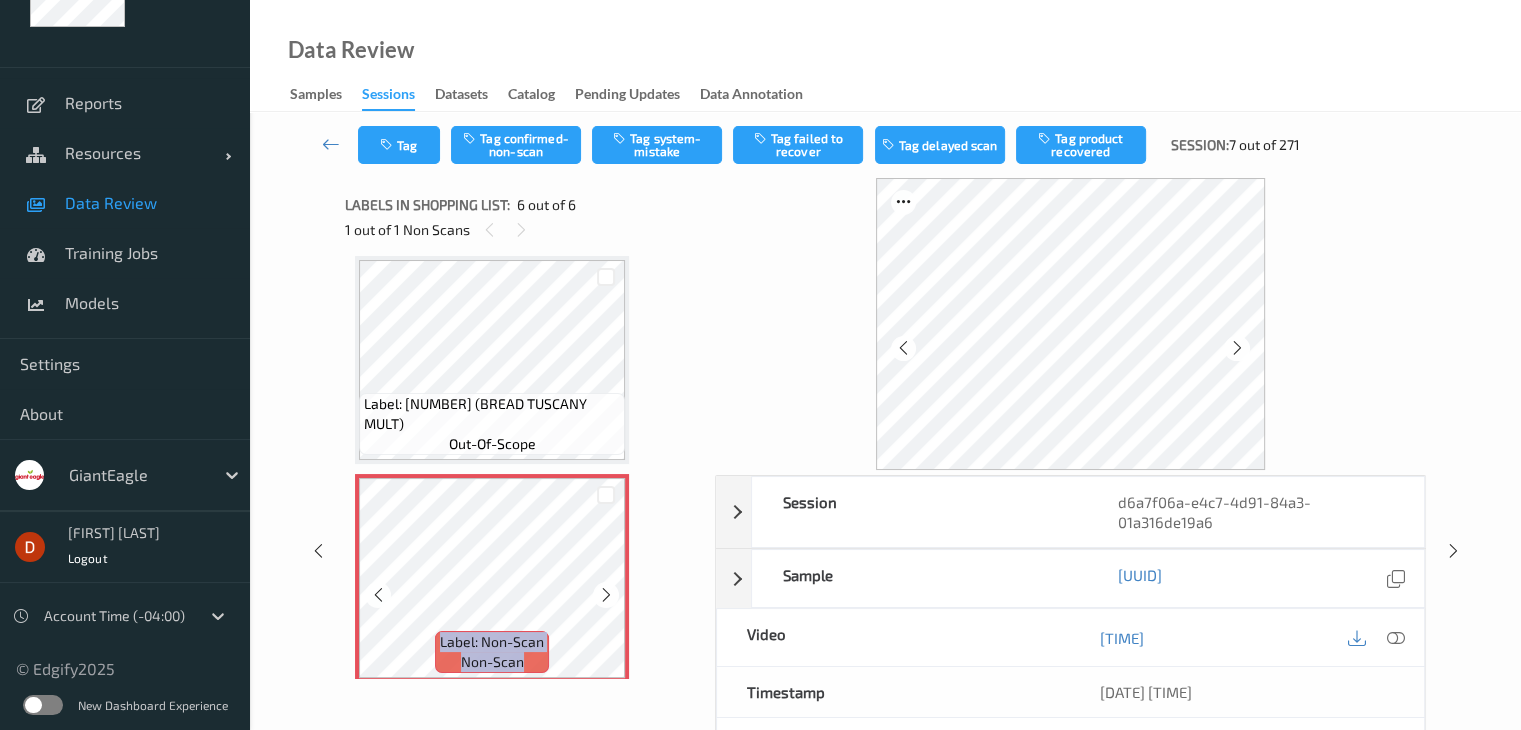 click at bounding box center (605, 594) 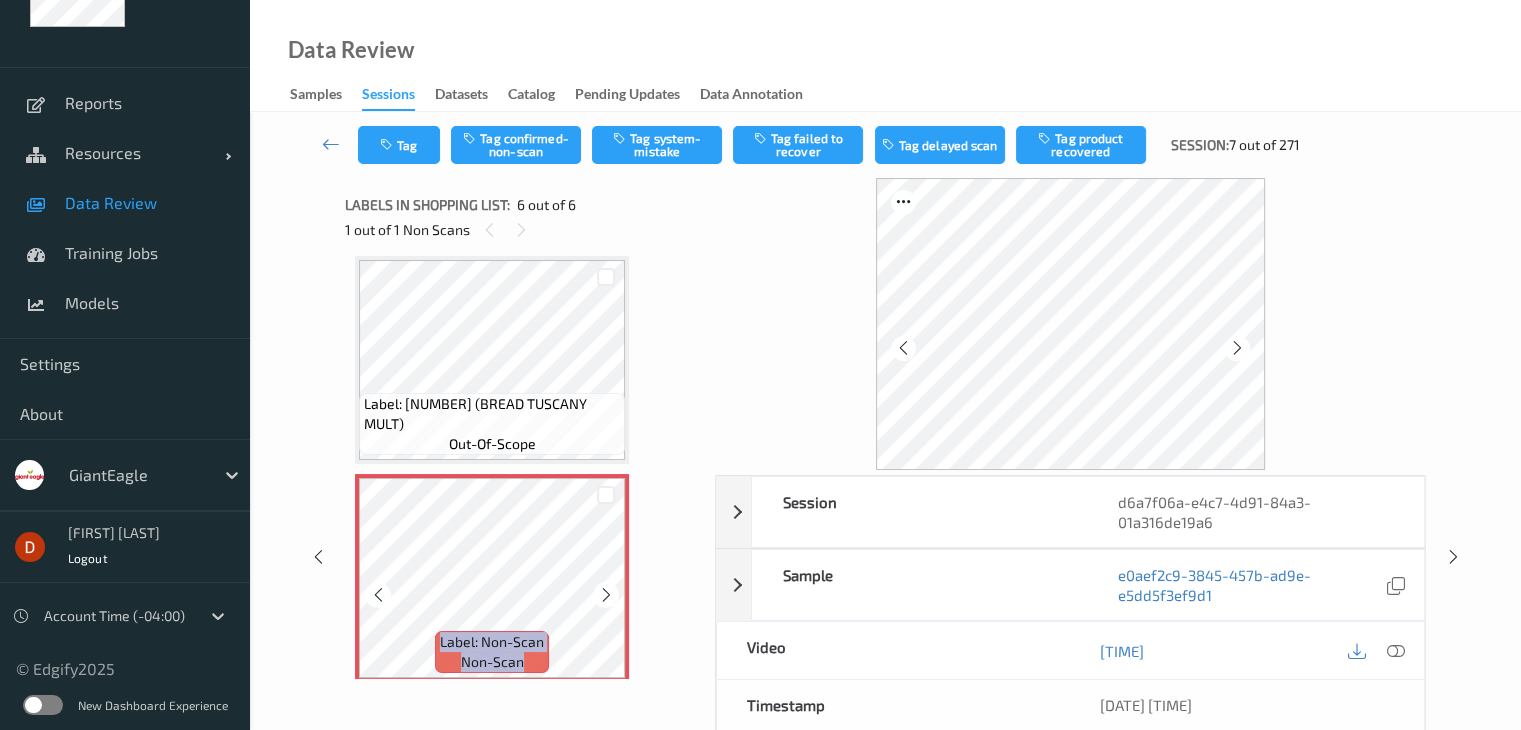 click at bounding box center (605, 594) 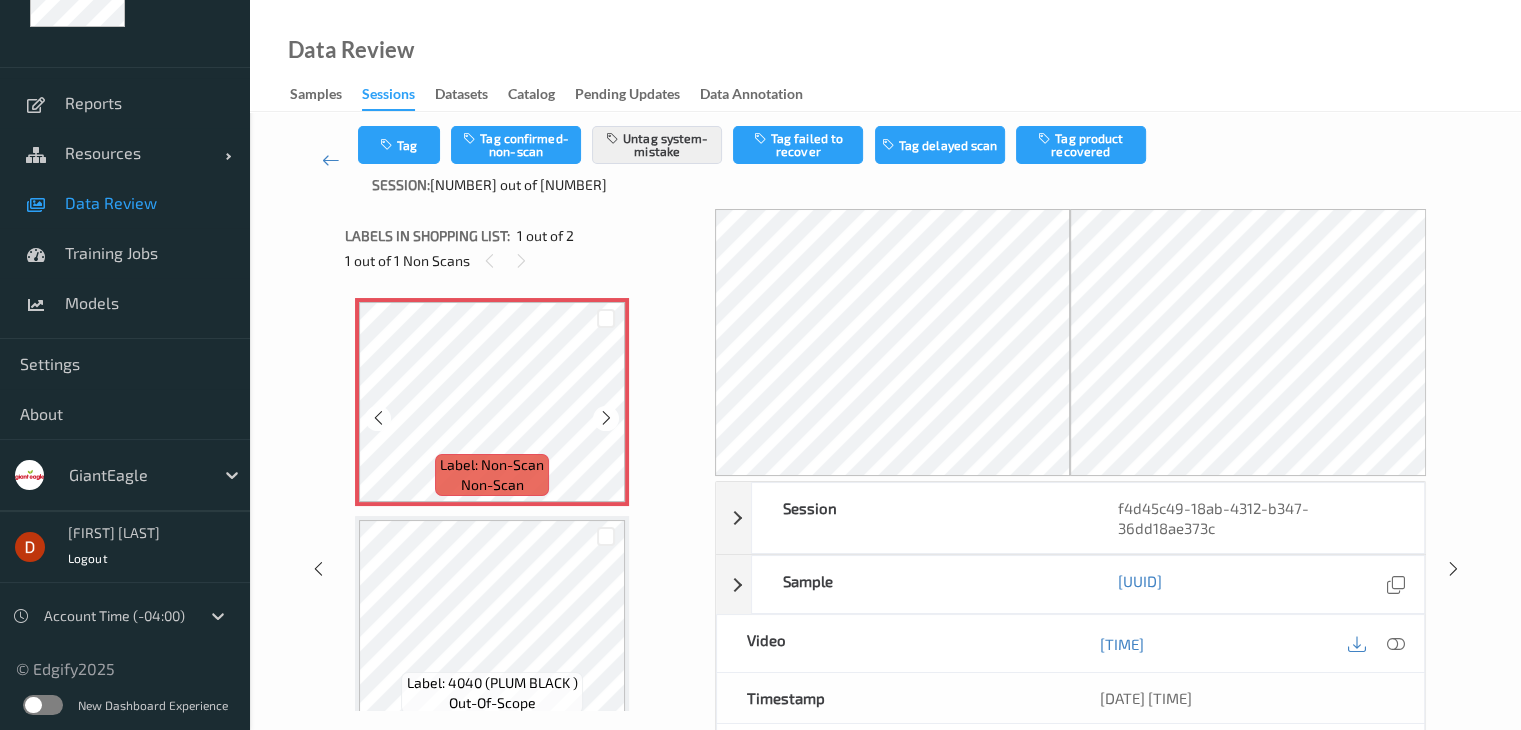 click on "Label: Non-Scan non-scan" at bounding box center [492, 475] 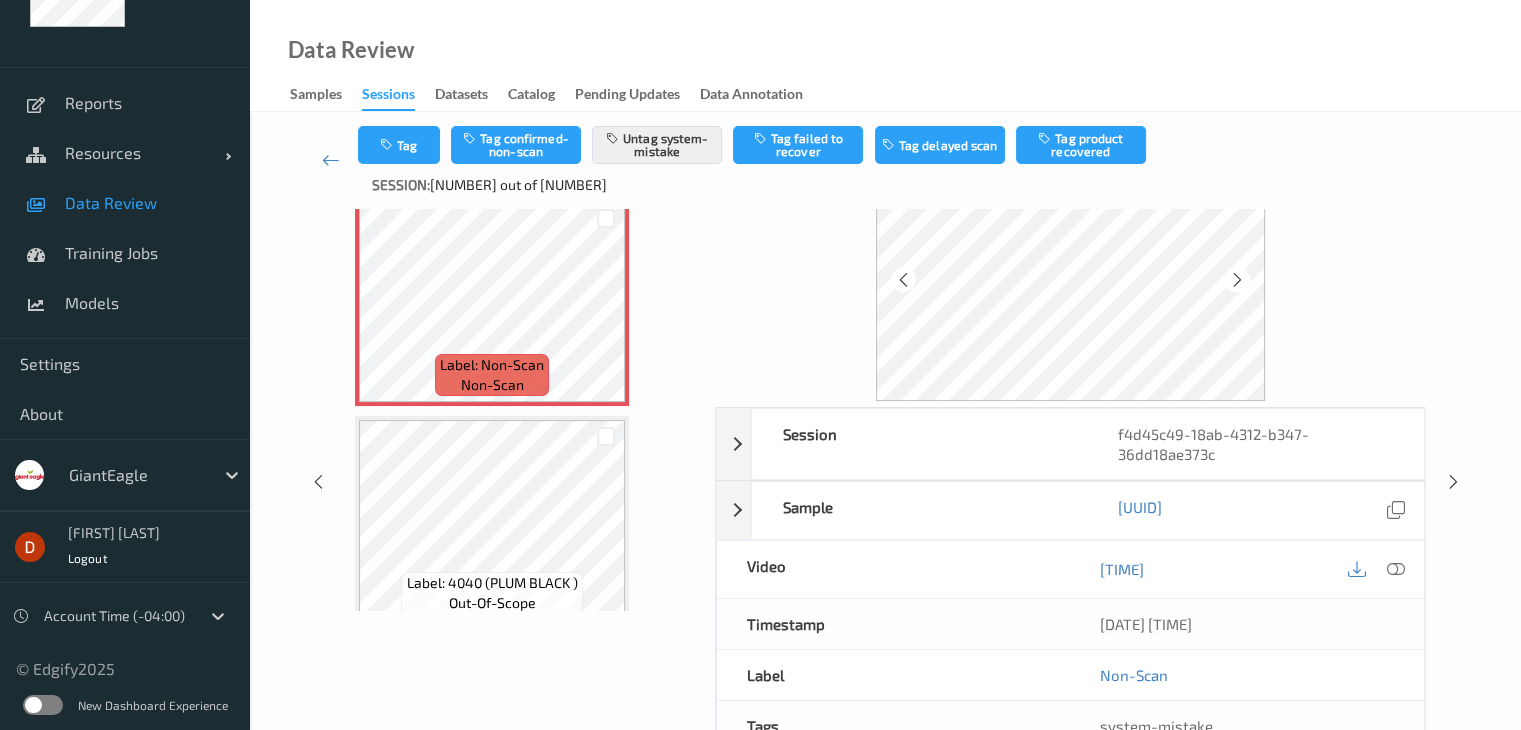scroll, scrollTop: 0, scrollLeft: 0, axis: both 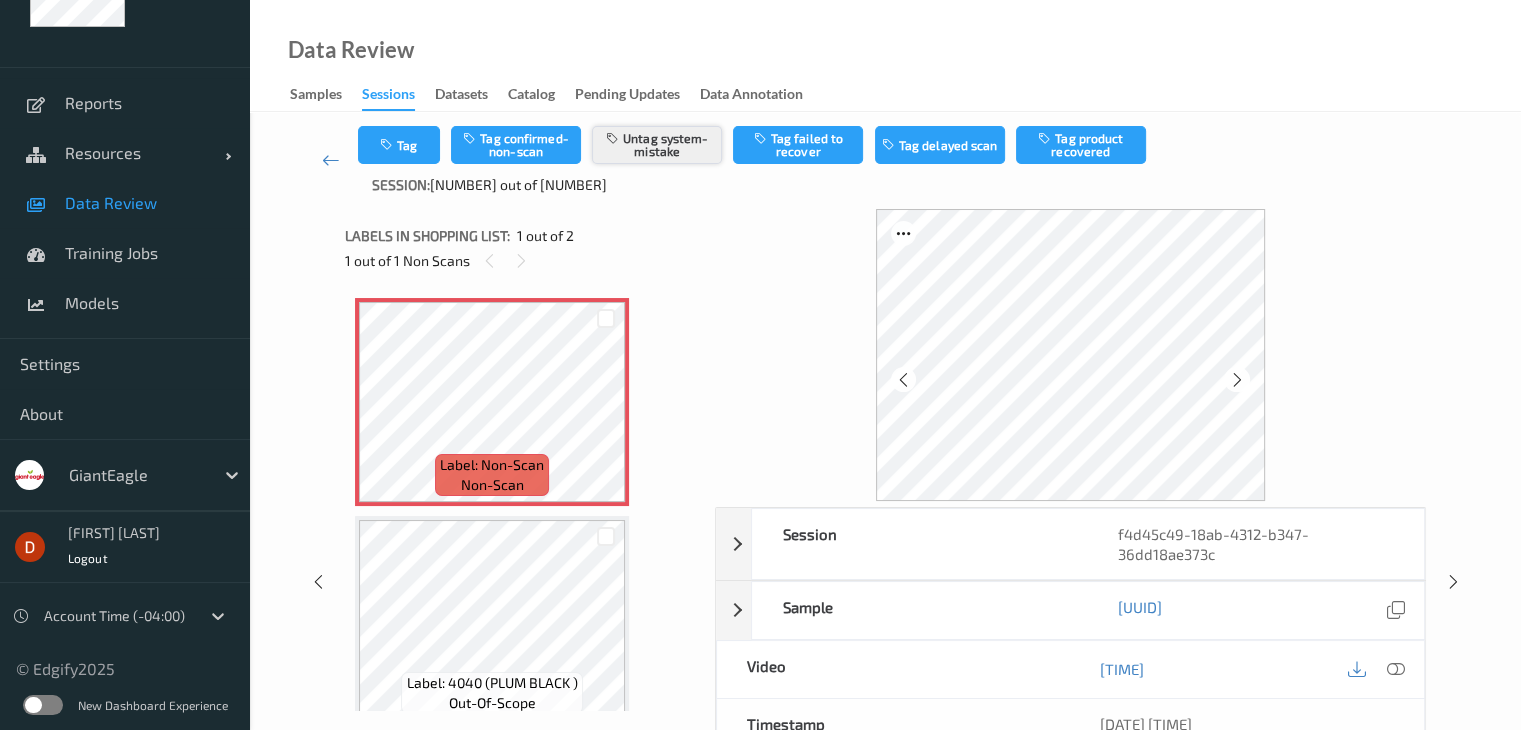 click on "Untag   system-mistake" at bounding box center [657, 145] 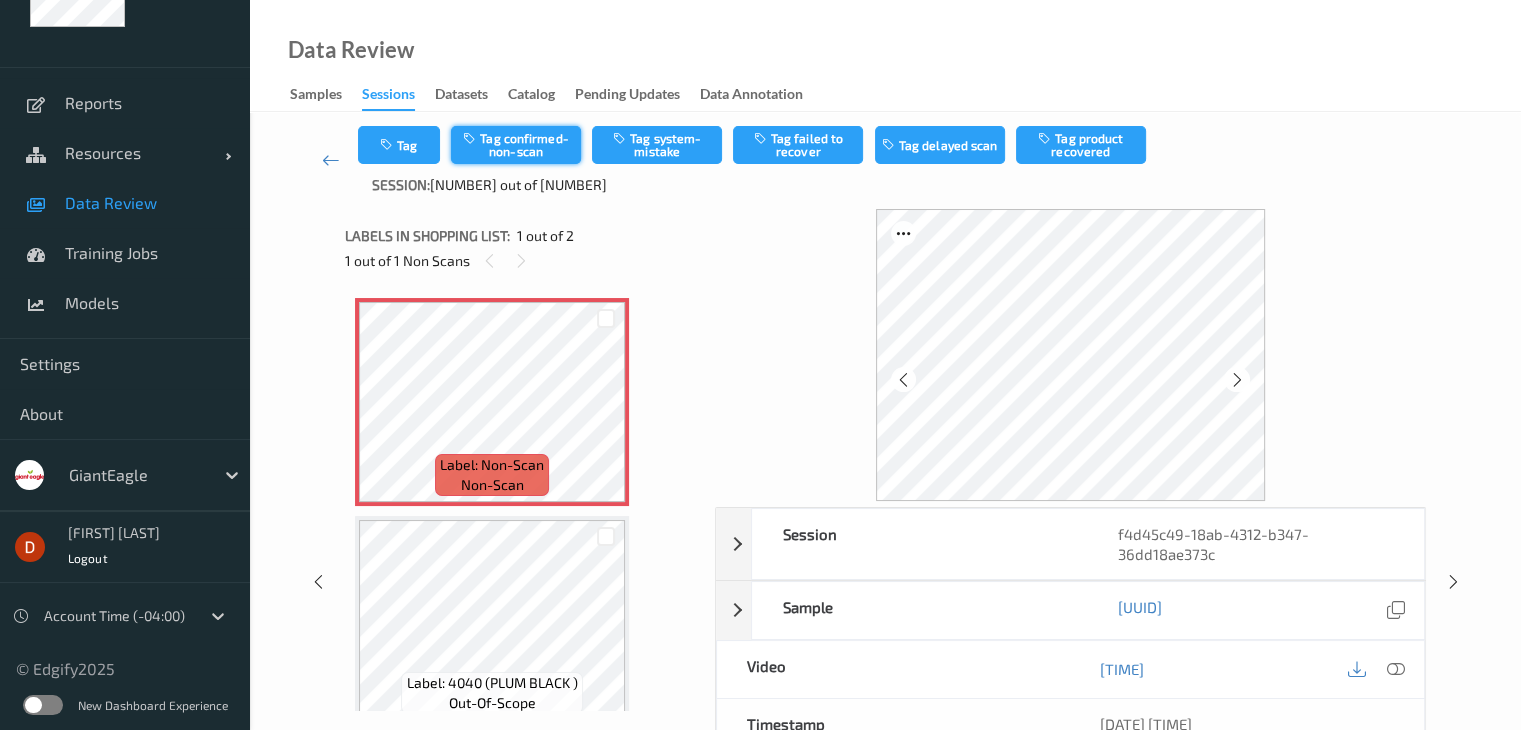 click on "Tag   confirmed-non-scan" at bounding box center [516, 145] 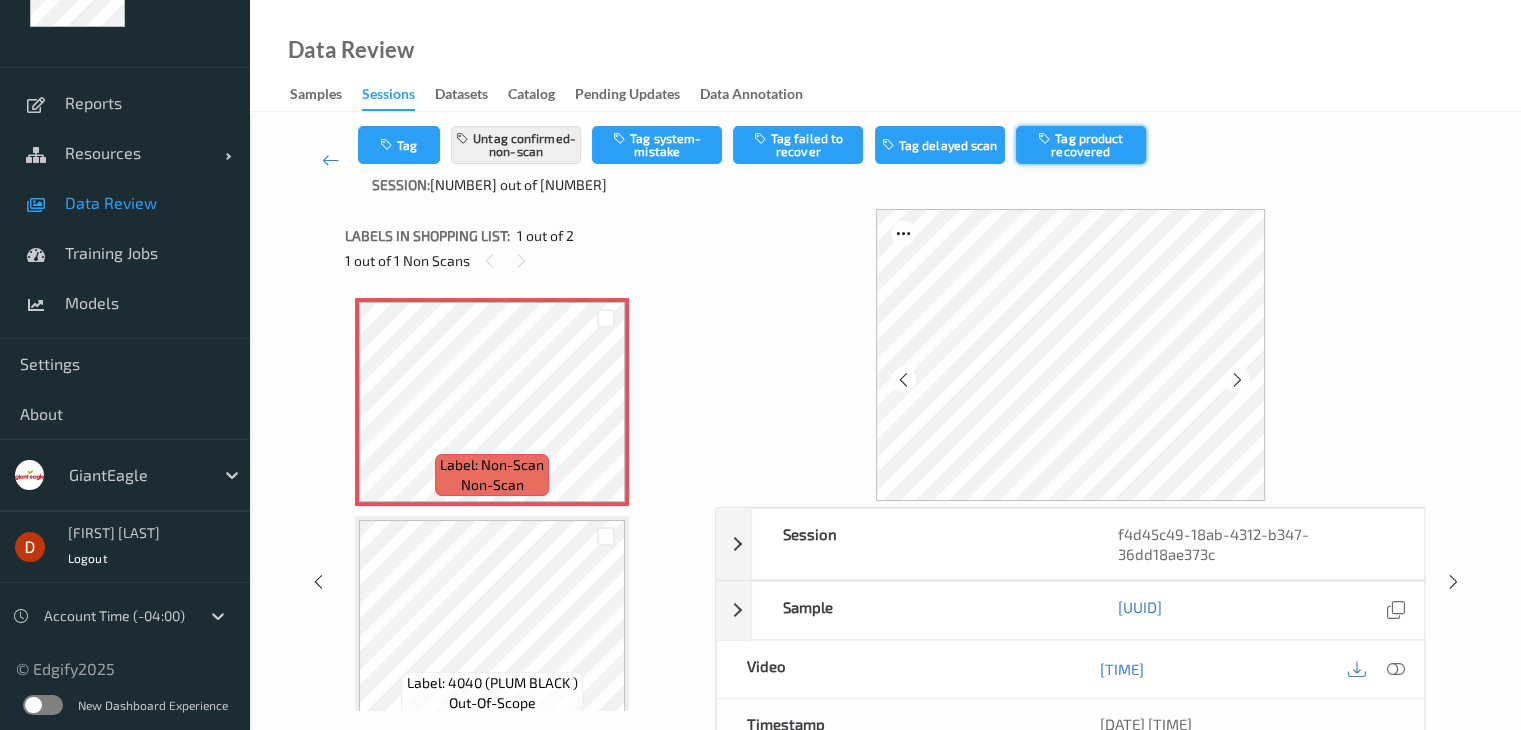 click on "Tag   product recovered" at bounding box center (1081, 145) 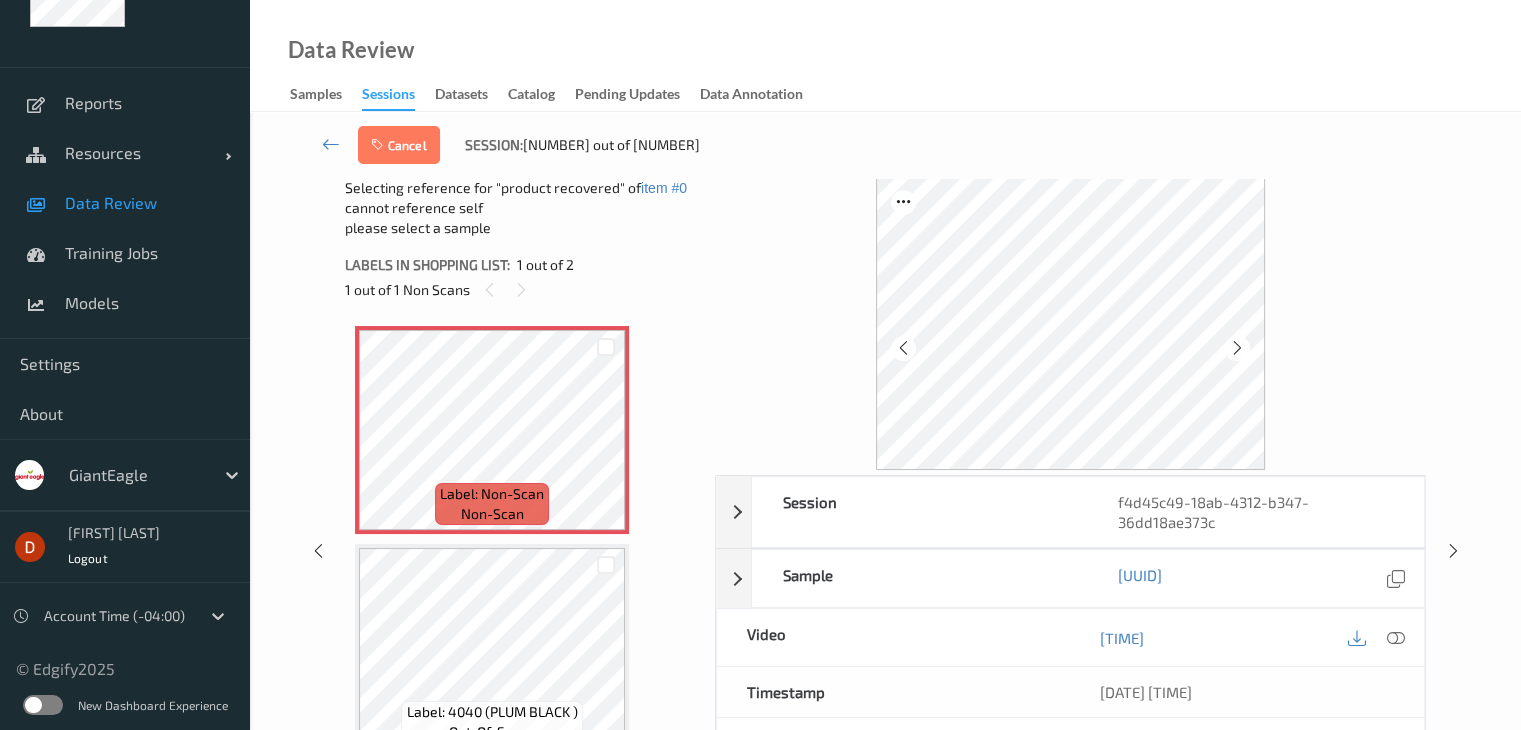 scroll, scrollTop: 23, scrollLeft: 0, axis: vertical 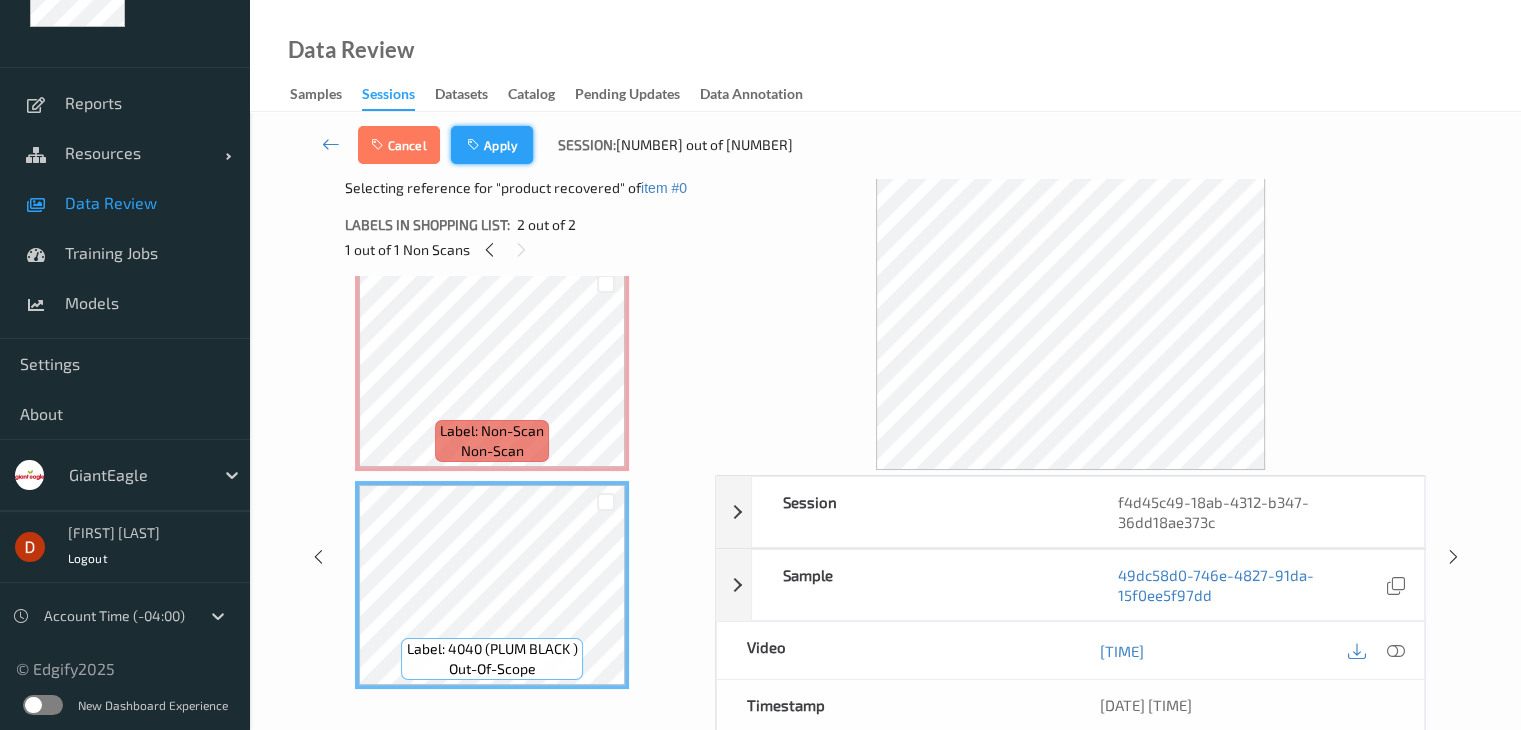 click on "Apply" at bounding box center (492, 145) 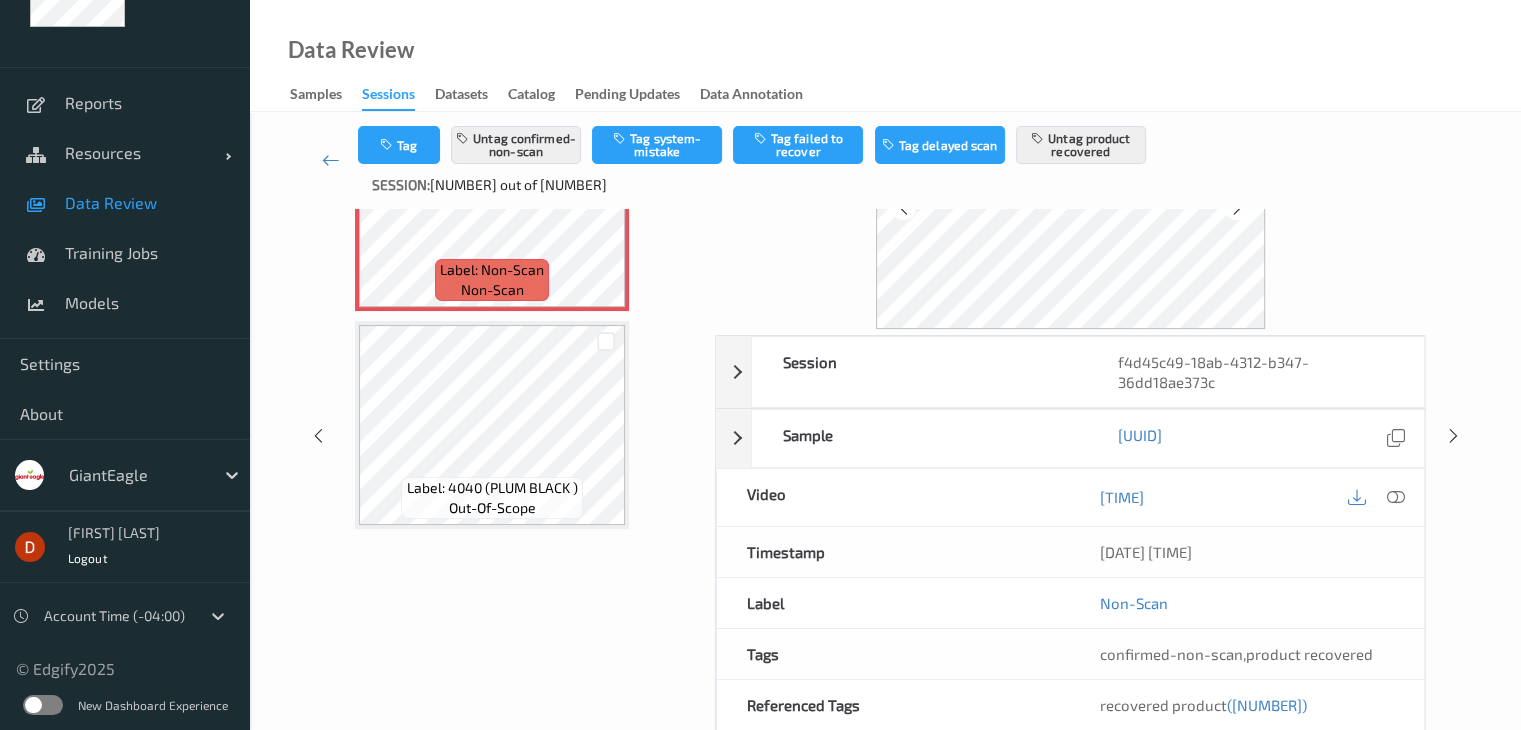 scroll, scrollTop: 200, scrollLeft: 0, axis: vertical 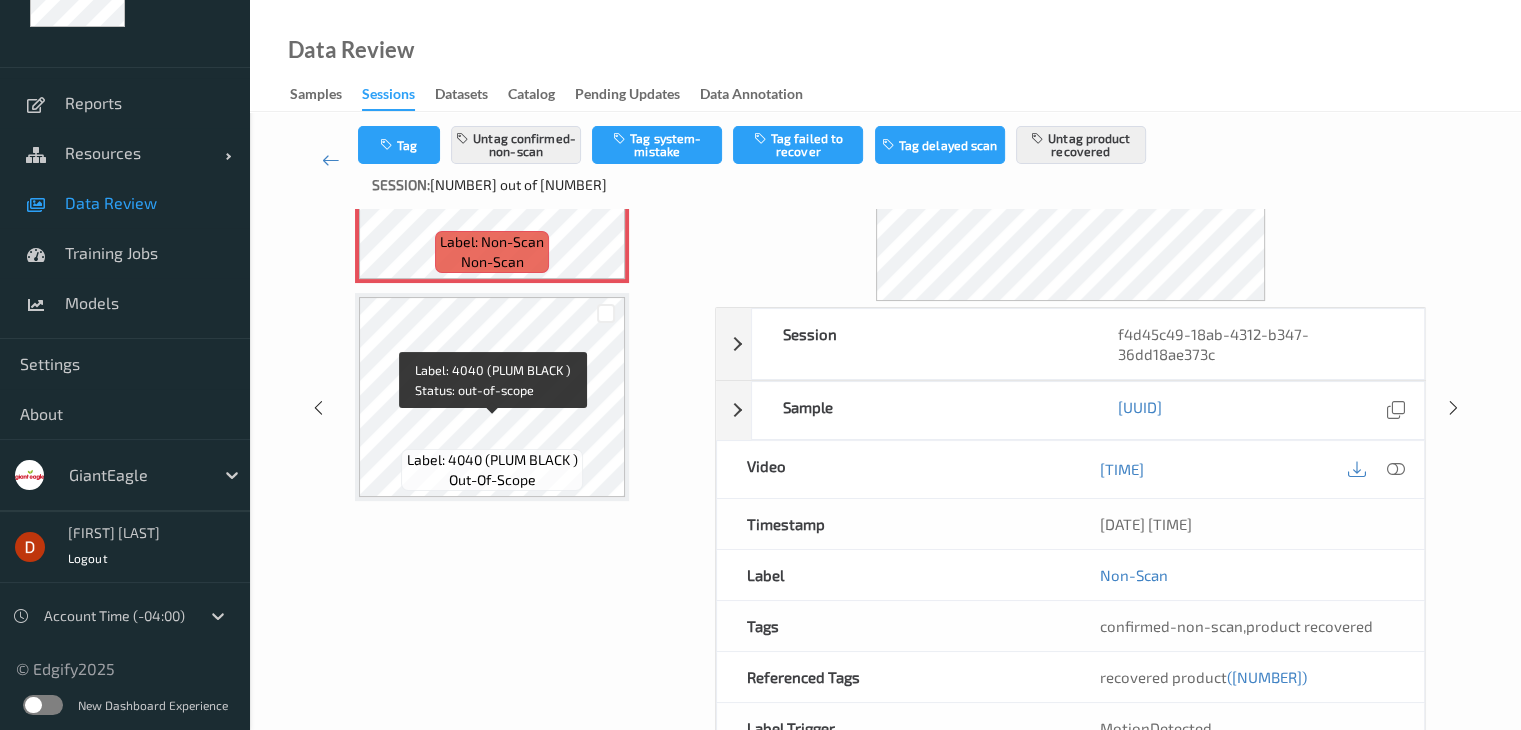 click on "Label: 4040 (PLUM BLACK        )" at bounding box center (492, 460) 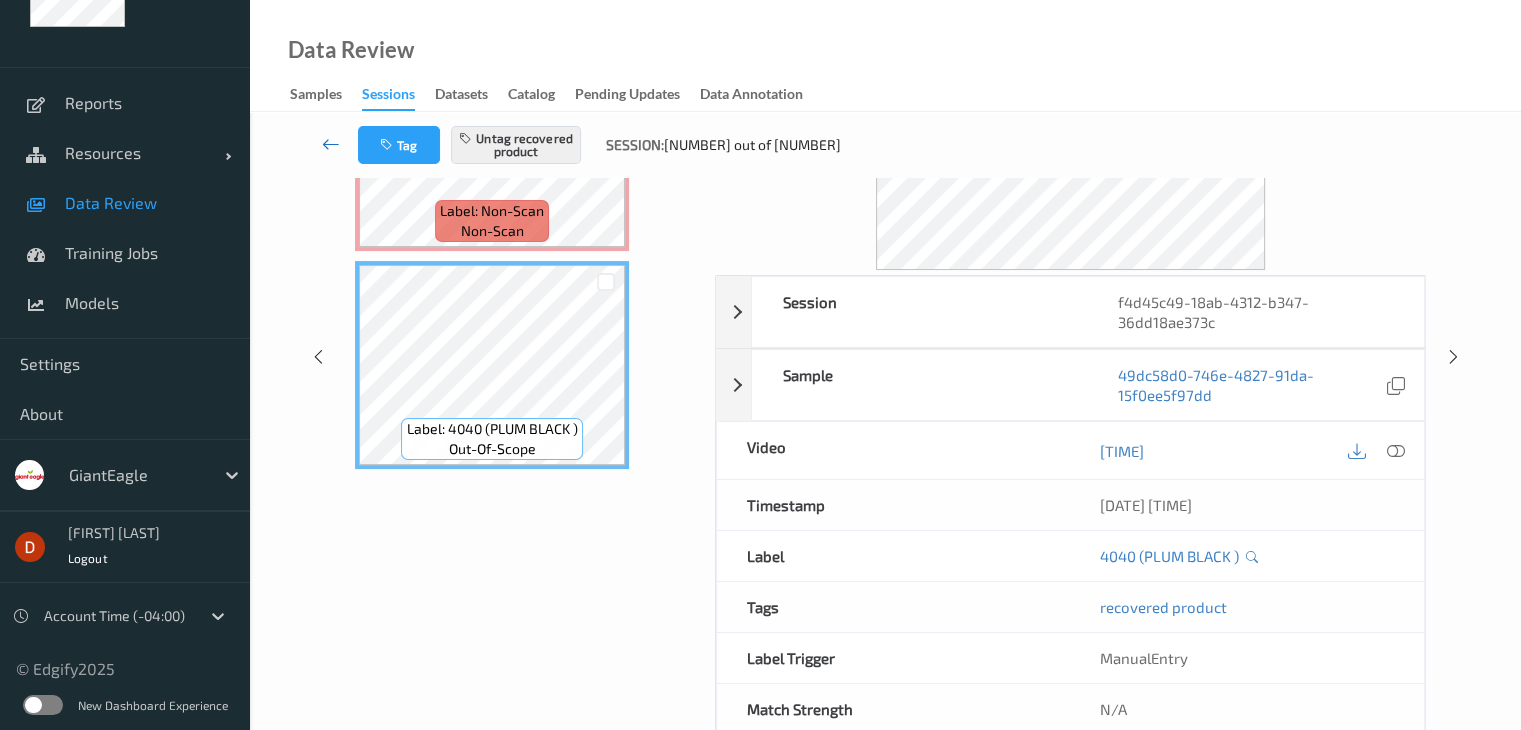 click at bounding box center (331, 144) 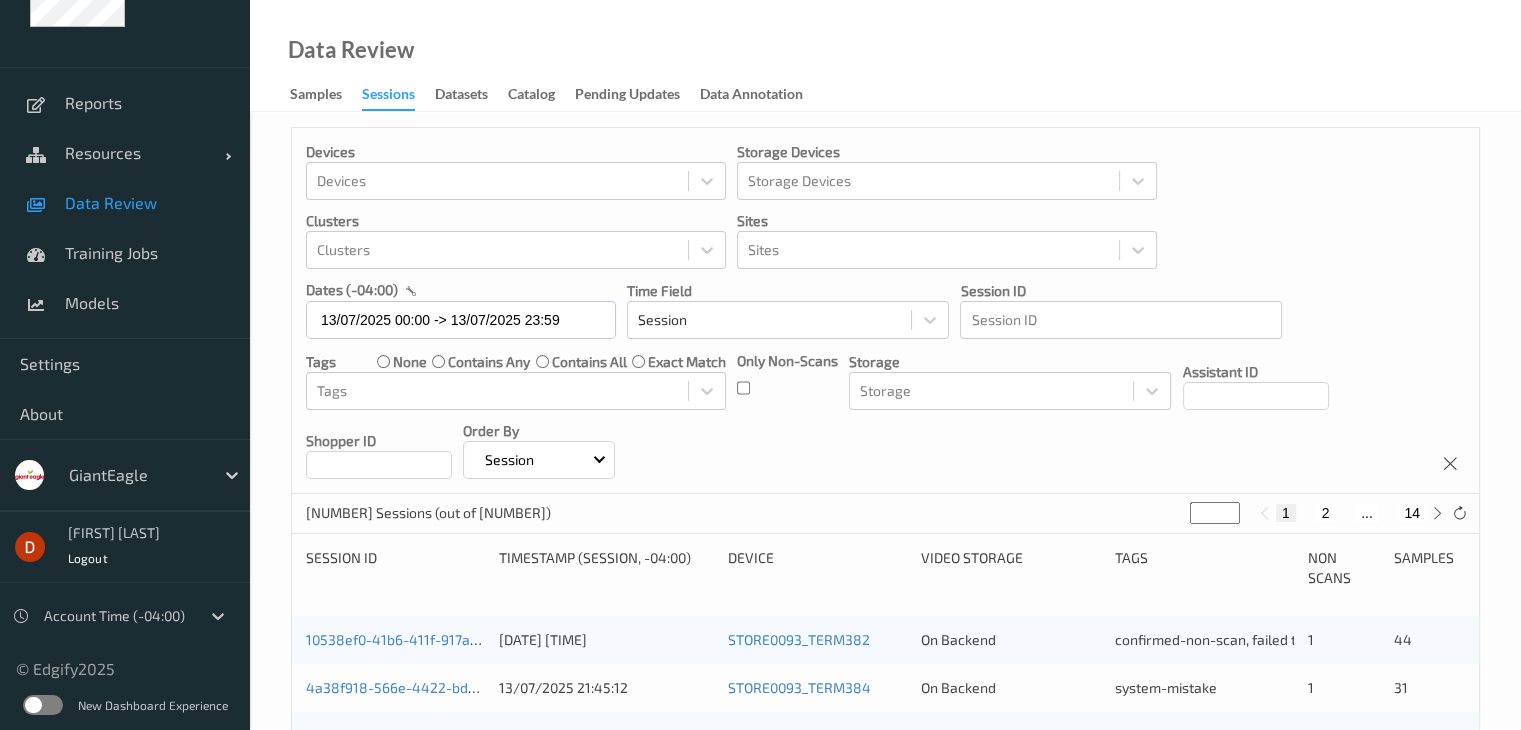 scroll, scrollTop: 0, scrollLeft: 0, axis: both 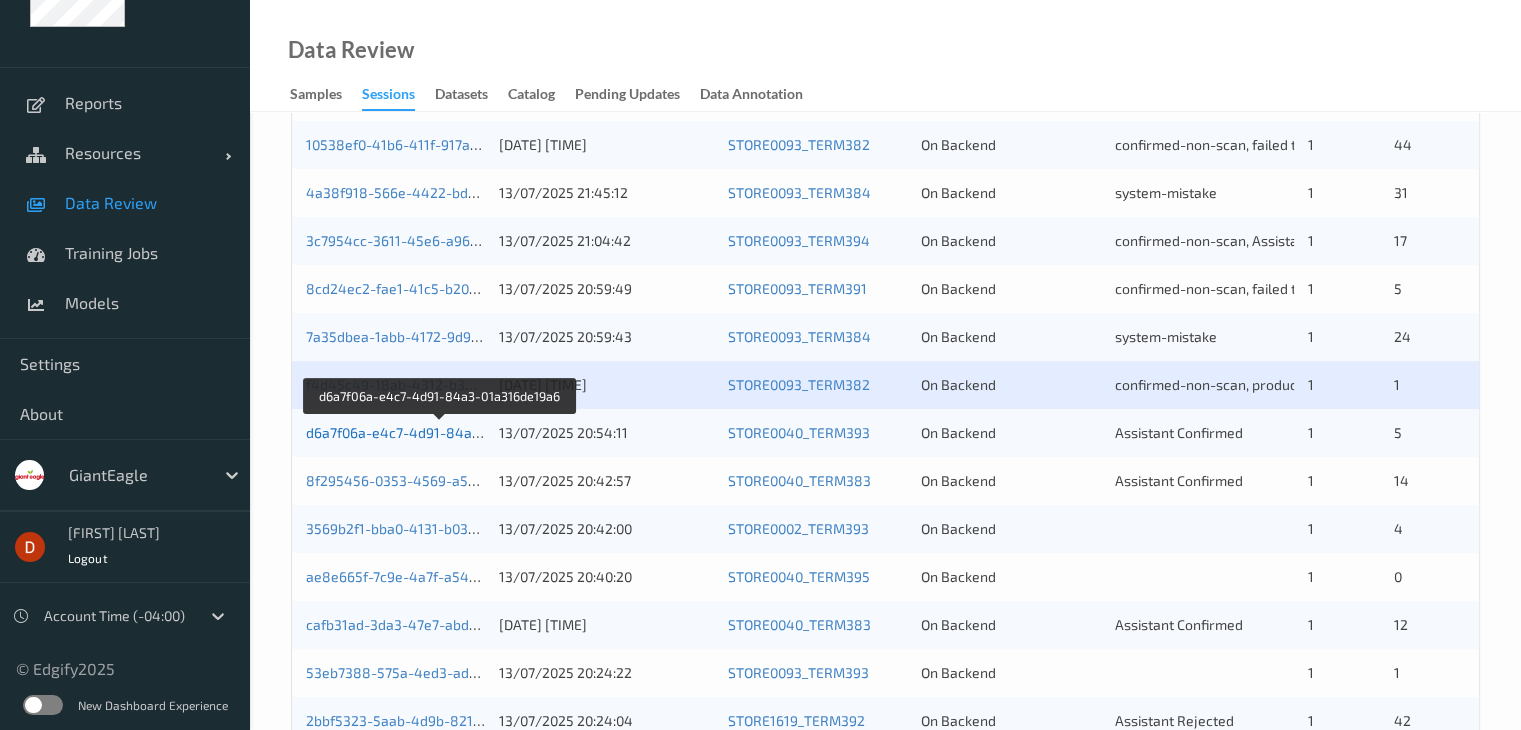 click on "d6a7f06a-e4c7-4d91-84a3-01a316de19a6" at bounding box center [441, 432] 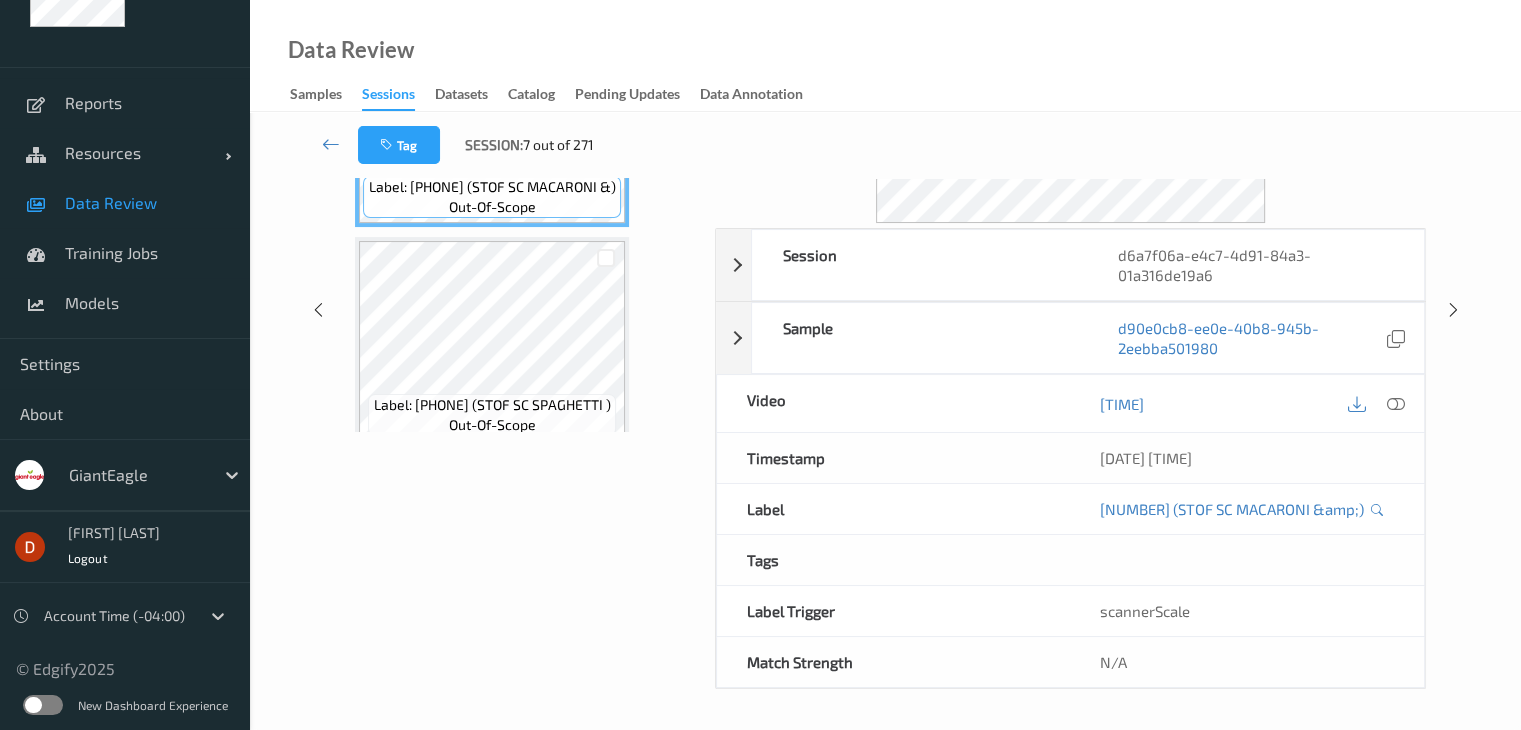 scroll, scrollTop: 0, scrollLeft: 0, axis: both 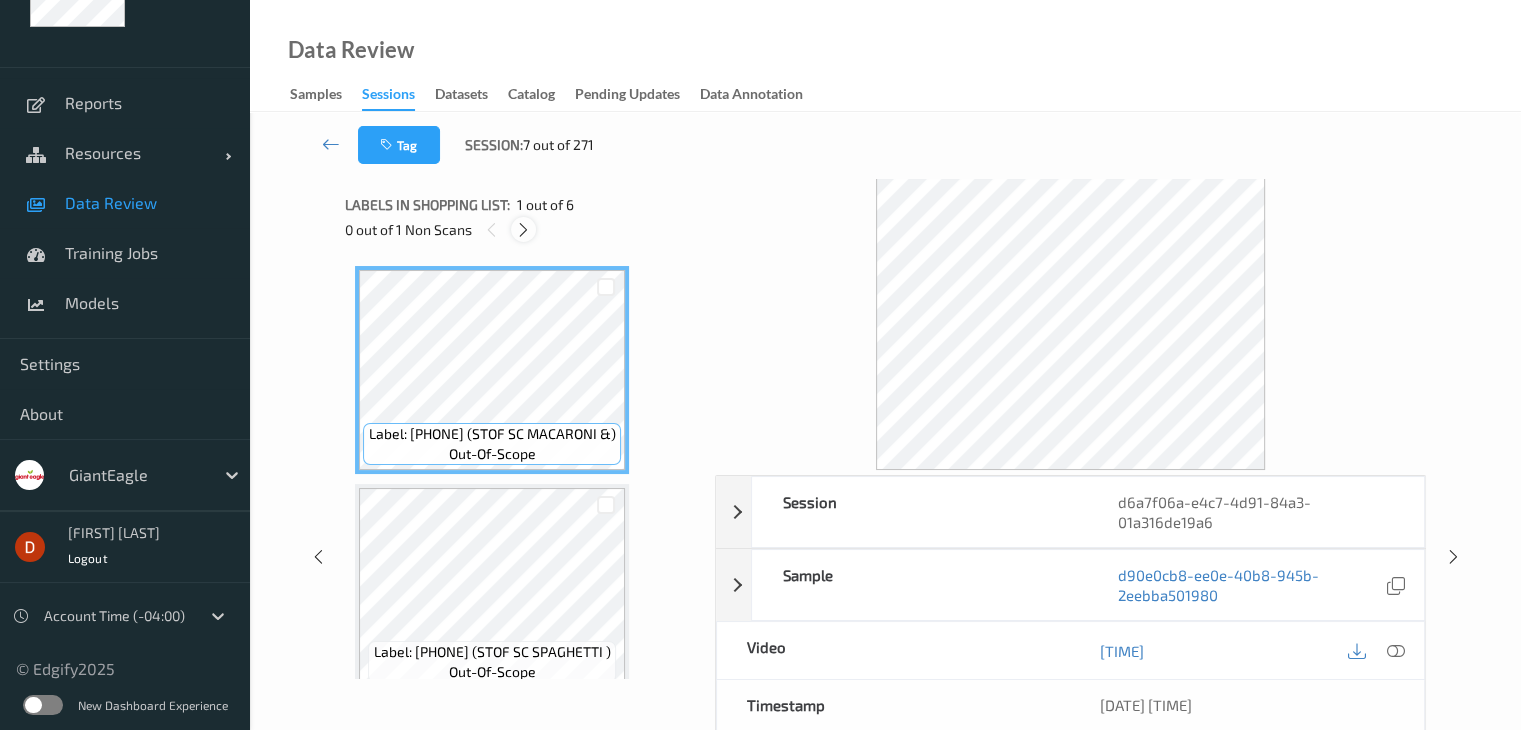 click at bounding box center [523, 230] 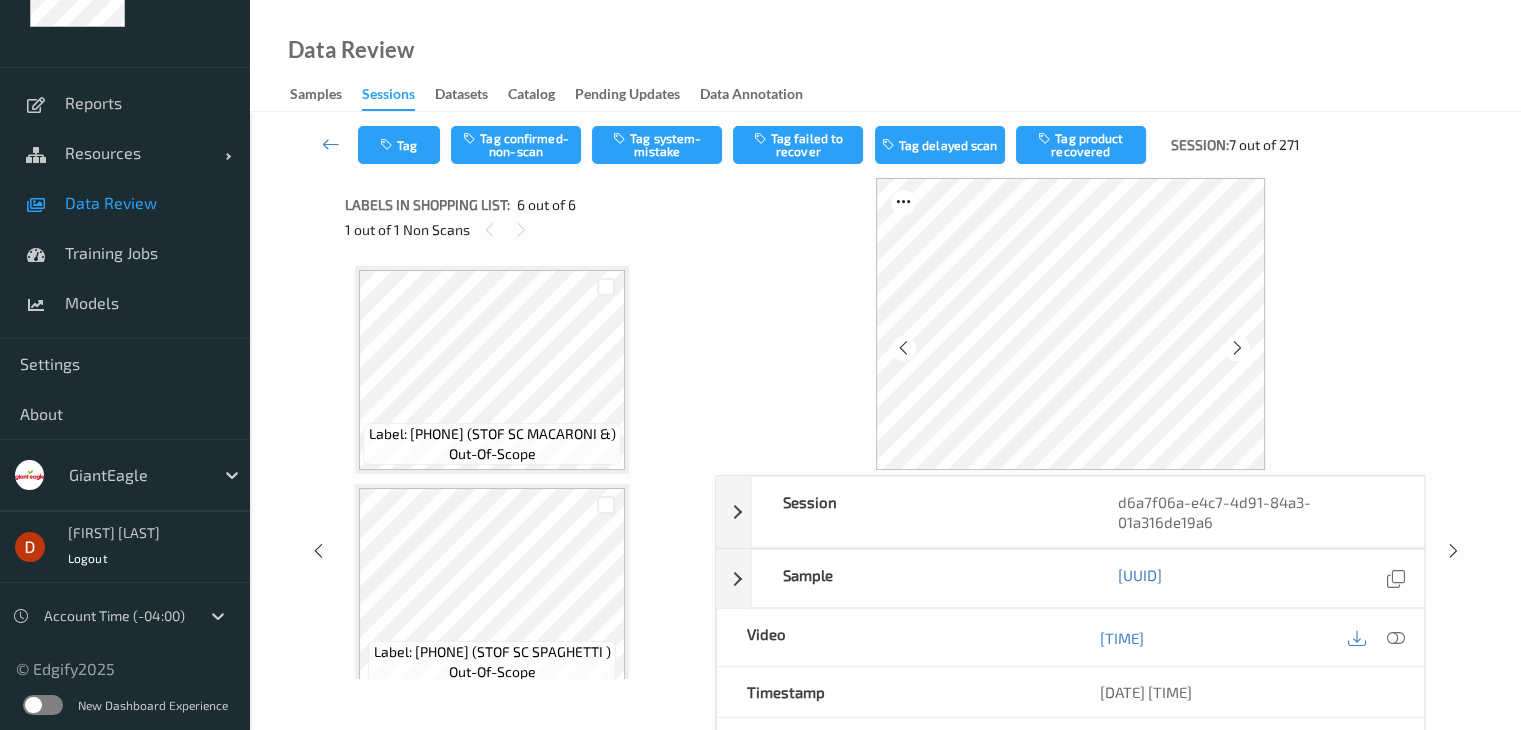 scroll, scrollTop: 882, scrollLeft: 0, axis: vertical 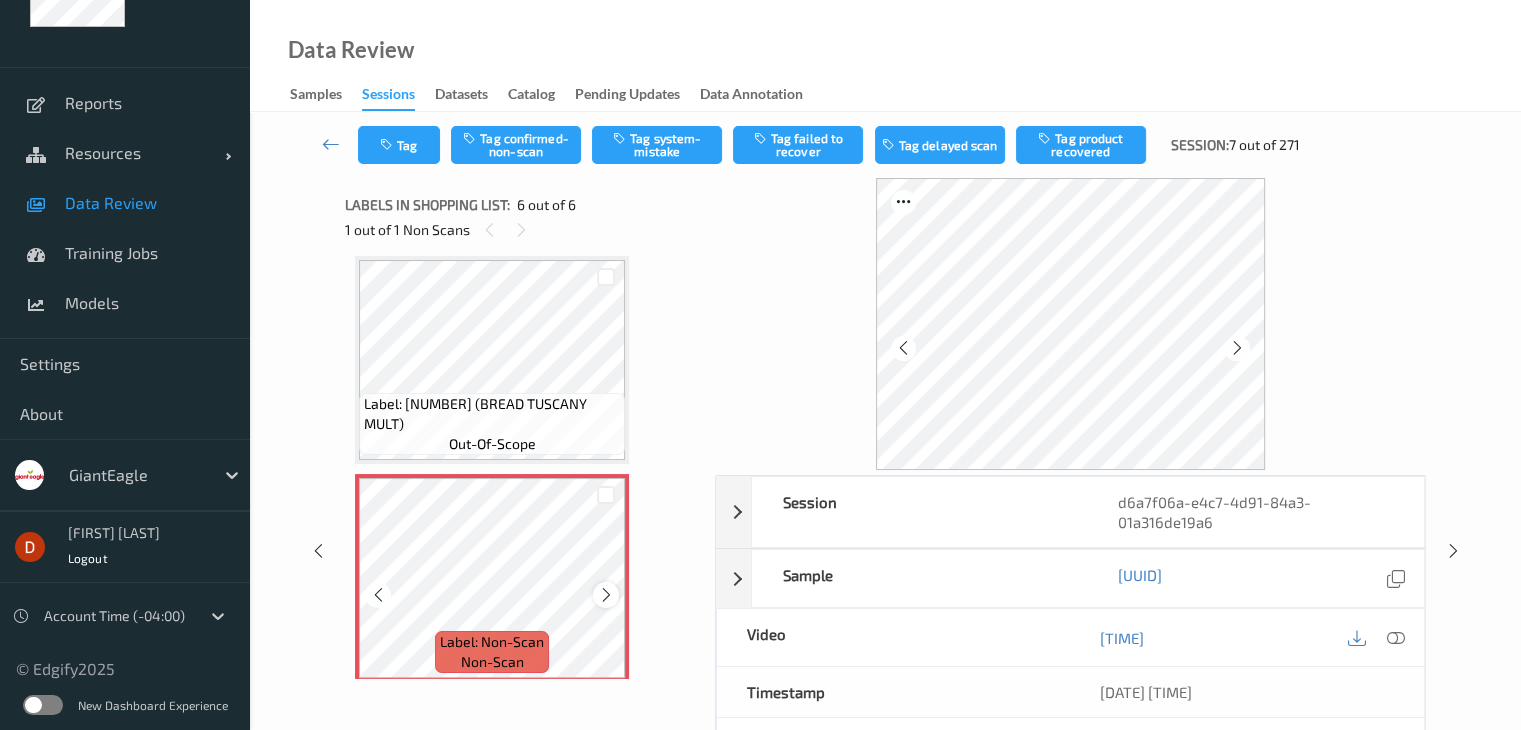 click at bounding box center (606, 595) 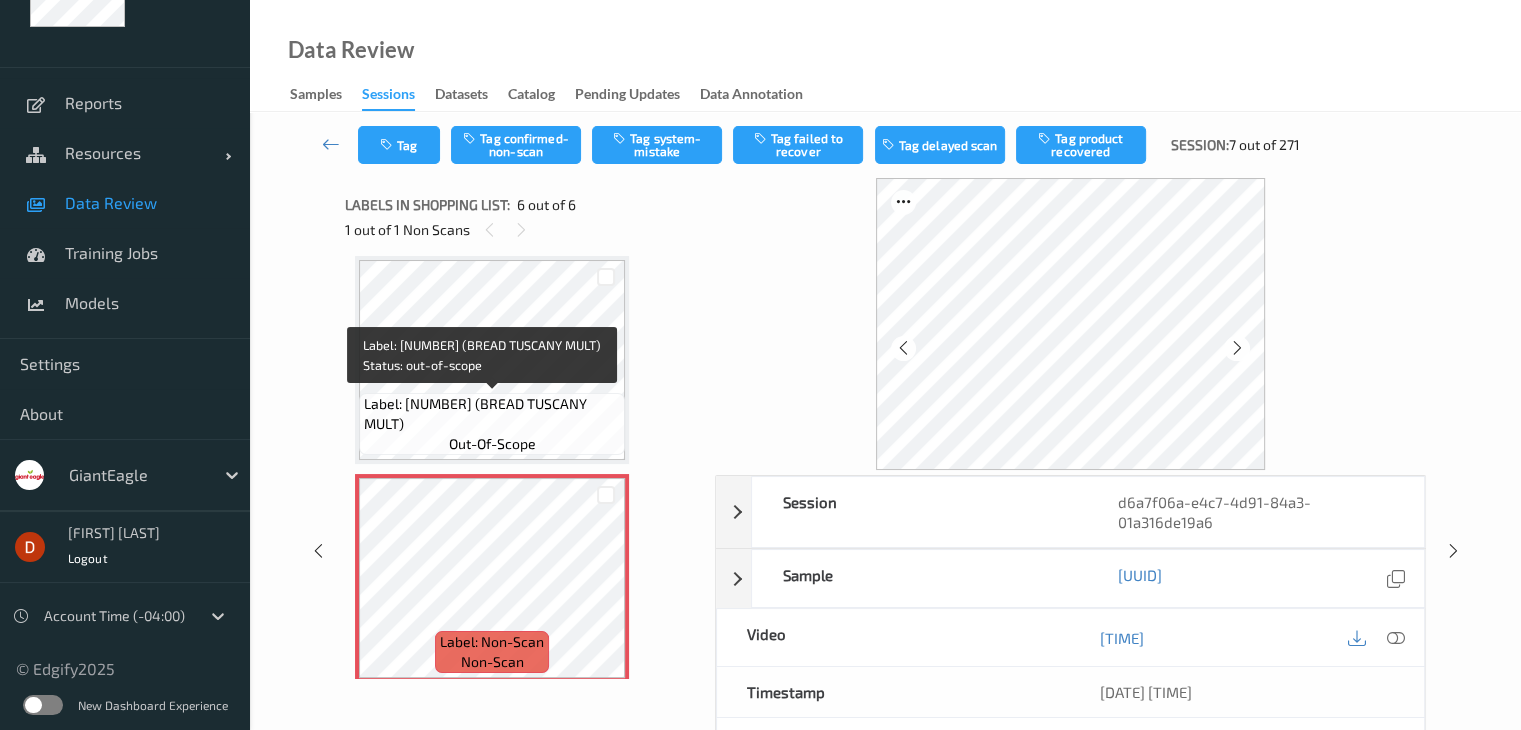 click on "Label: 27762400000 (BREAD TUSCANY MULT) out-of-scope" at bounding box center (492, 424) 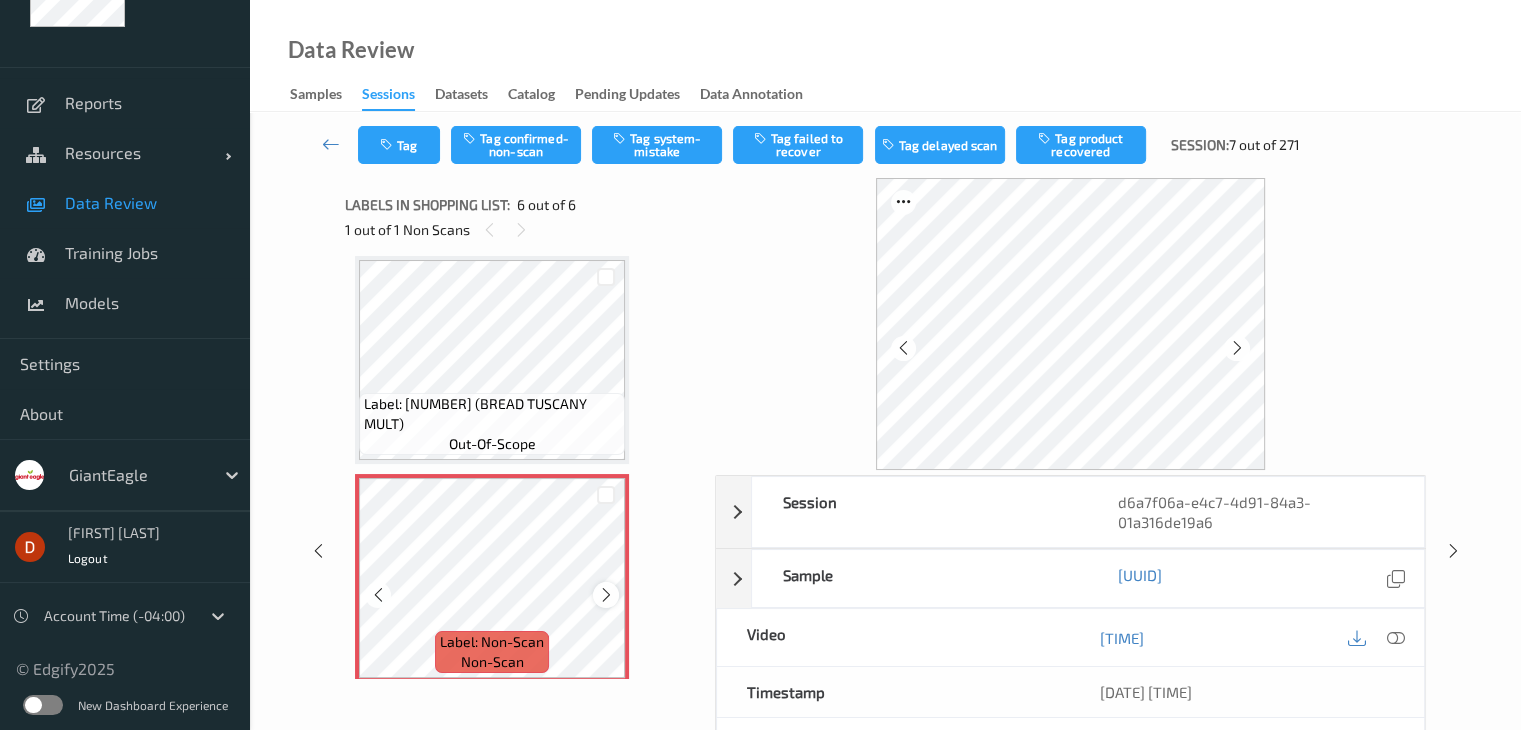 click on "Label: Non-Scan non-scan" at bounding box center (492, 578) 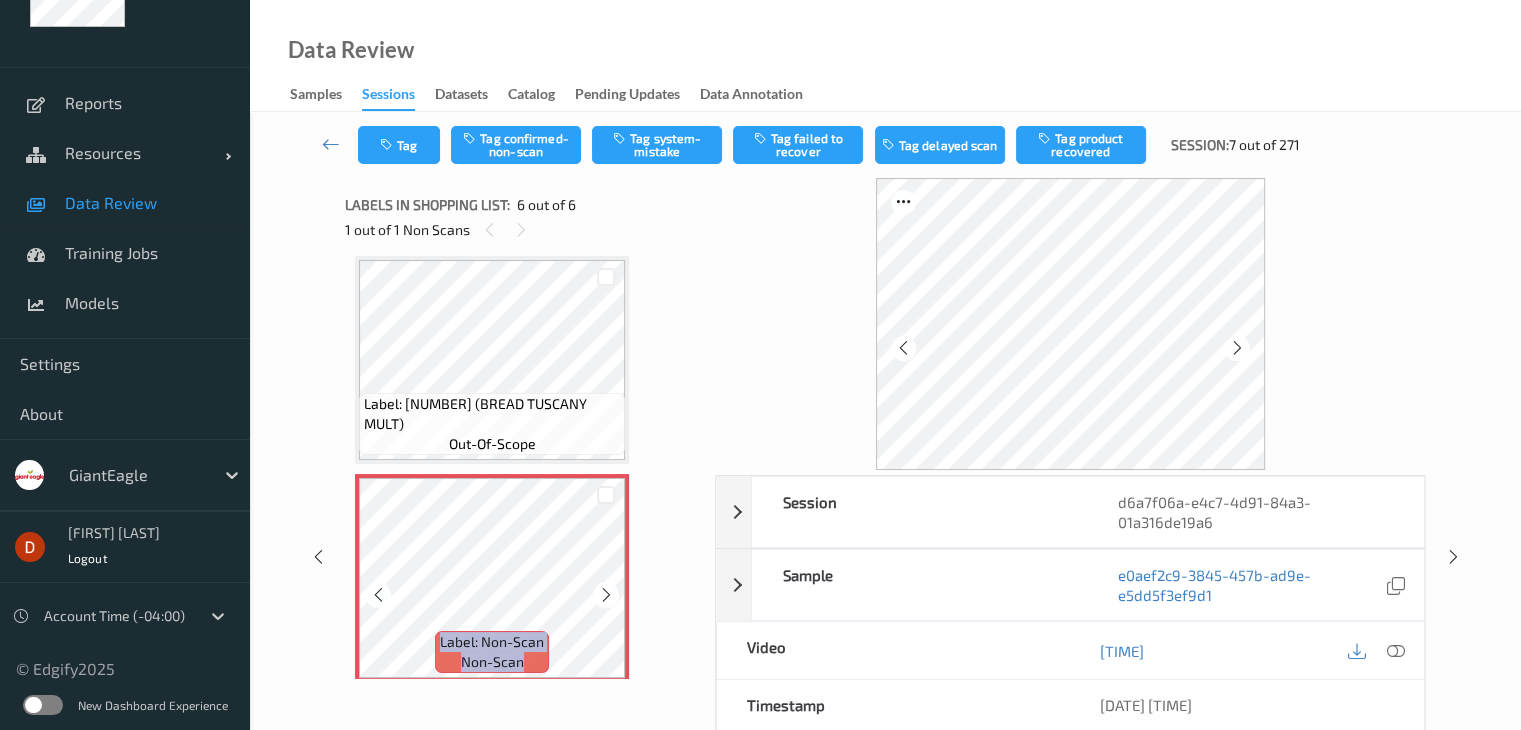 click at bounding box center [606, 595] 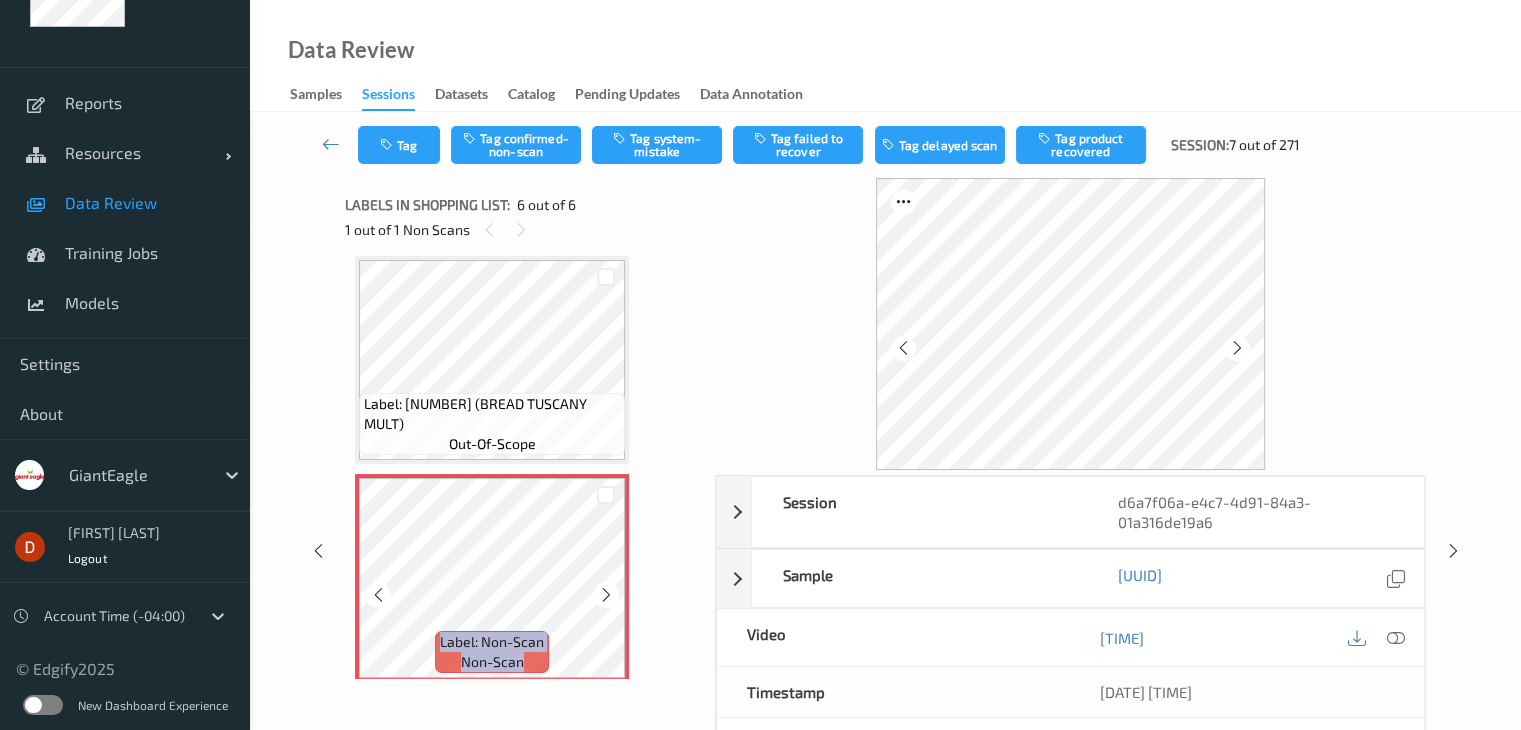 click at bounding box center (606, 595) 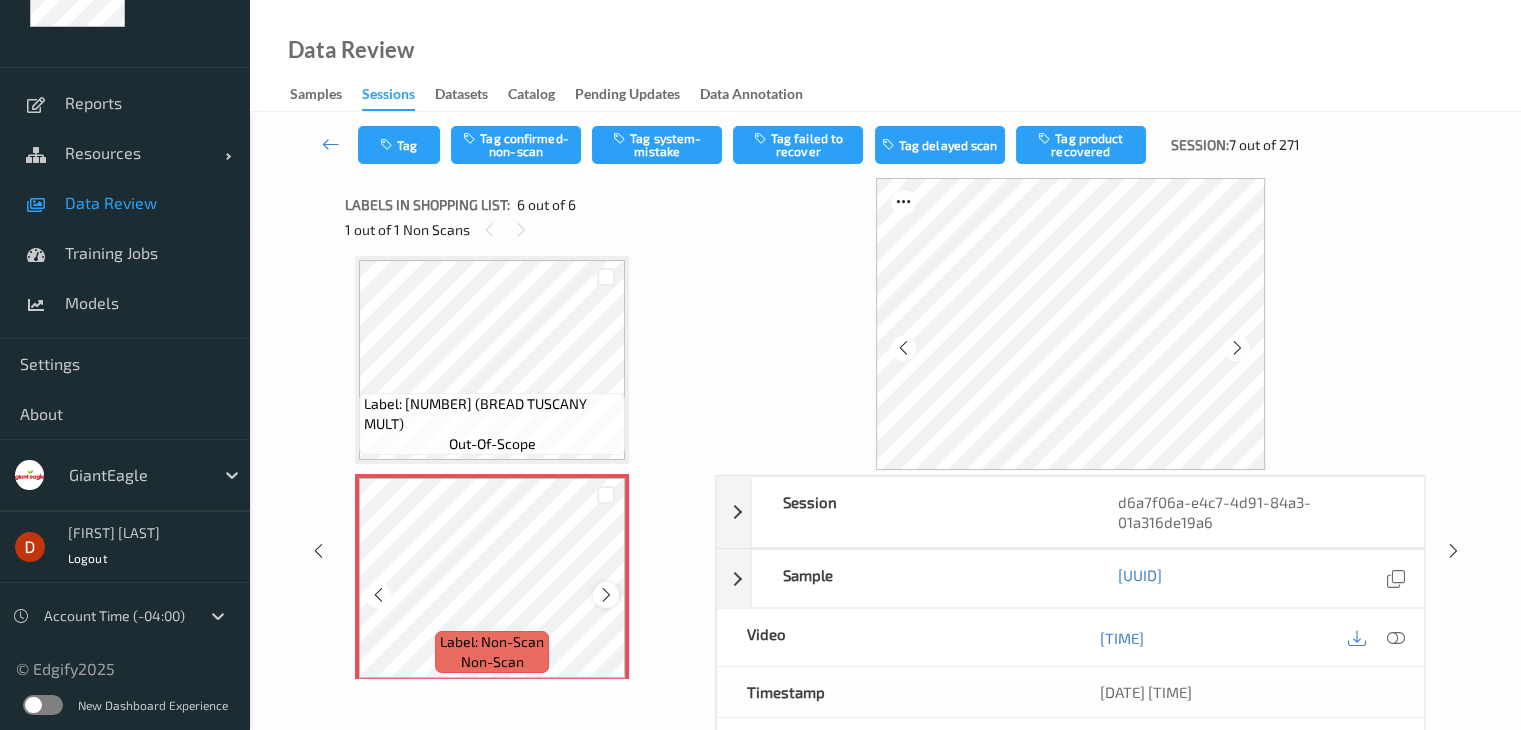 click at bounding box center (606, 595) 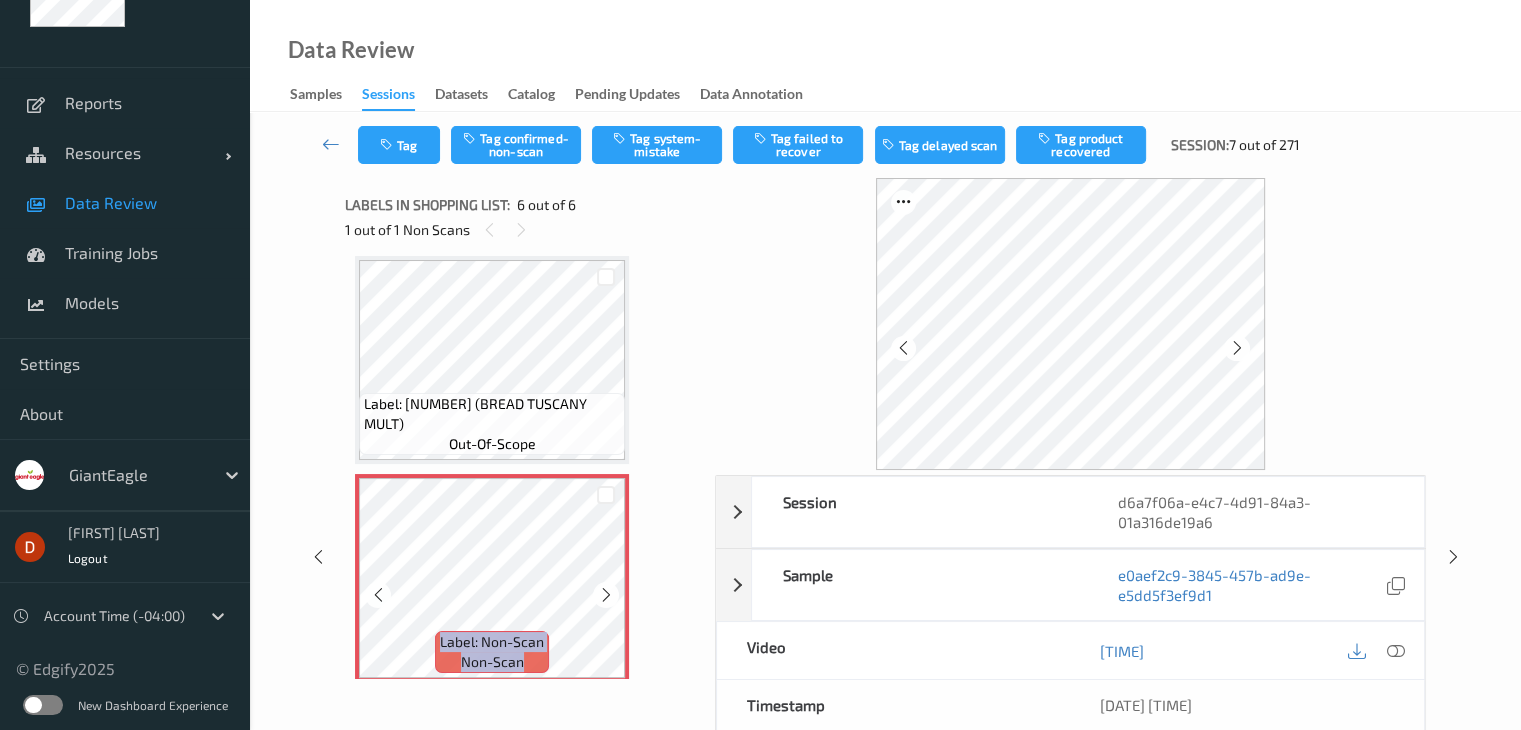 click at bounding box center (606, 595) 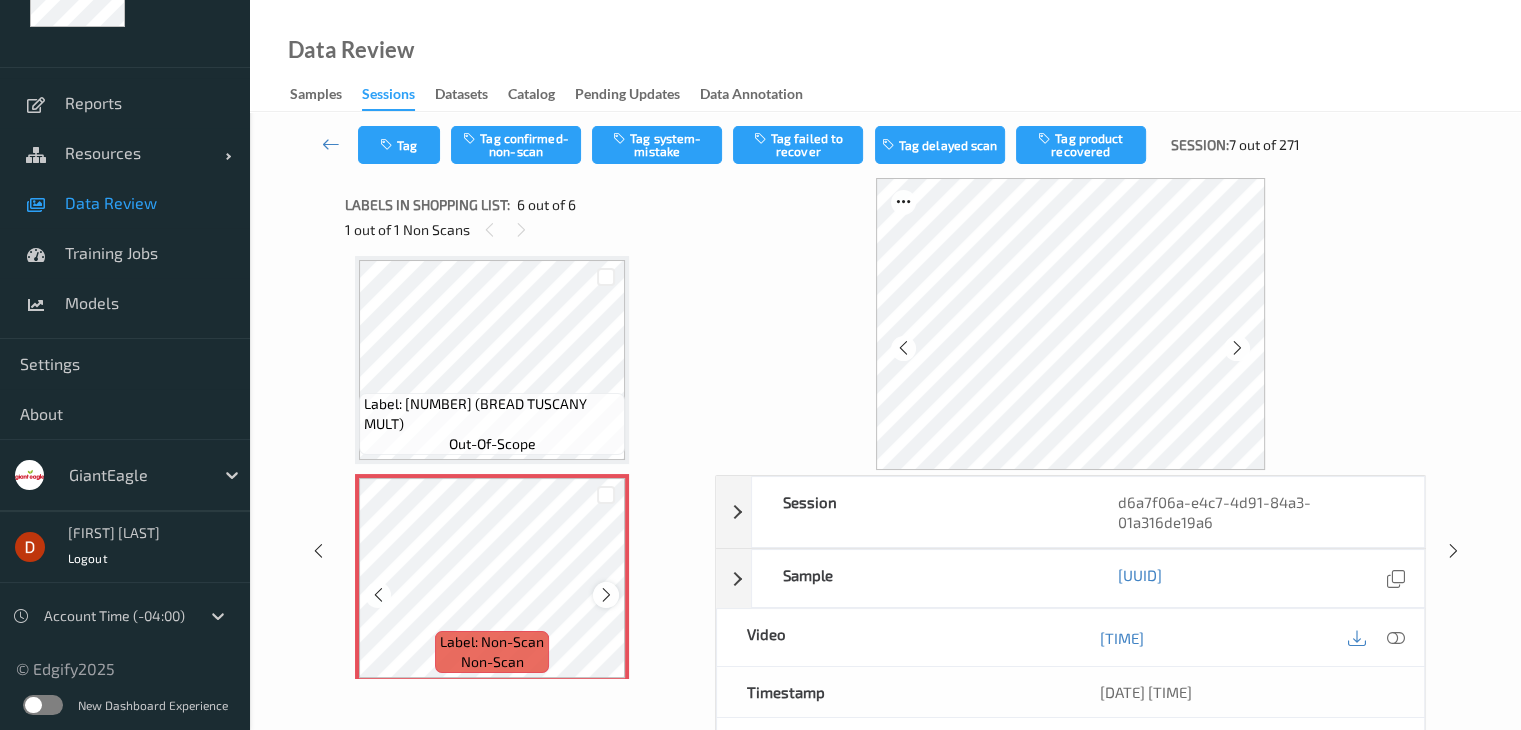 click at bounding box center (606, 595) 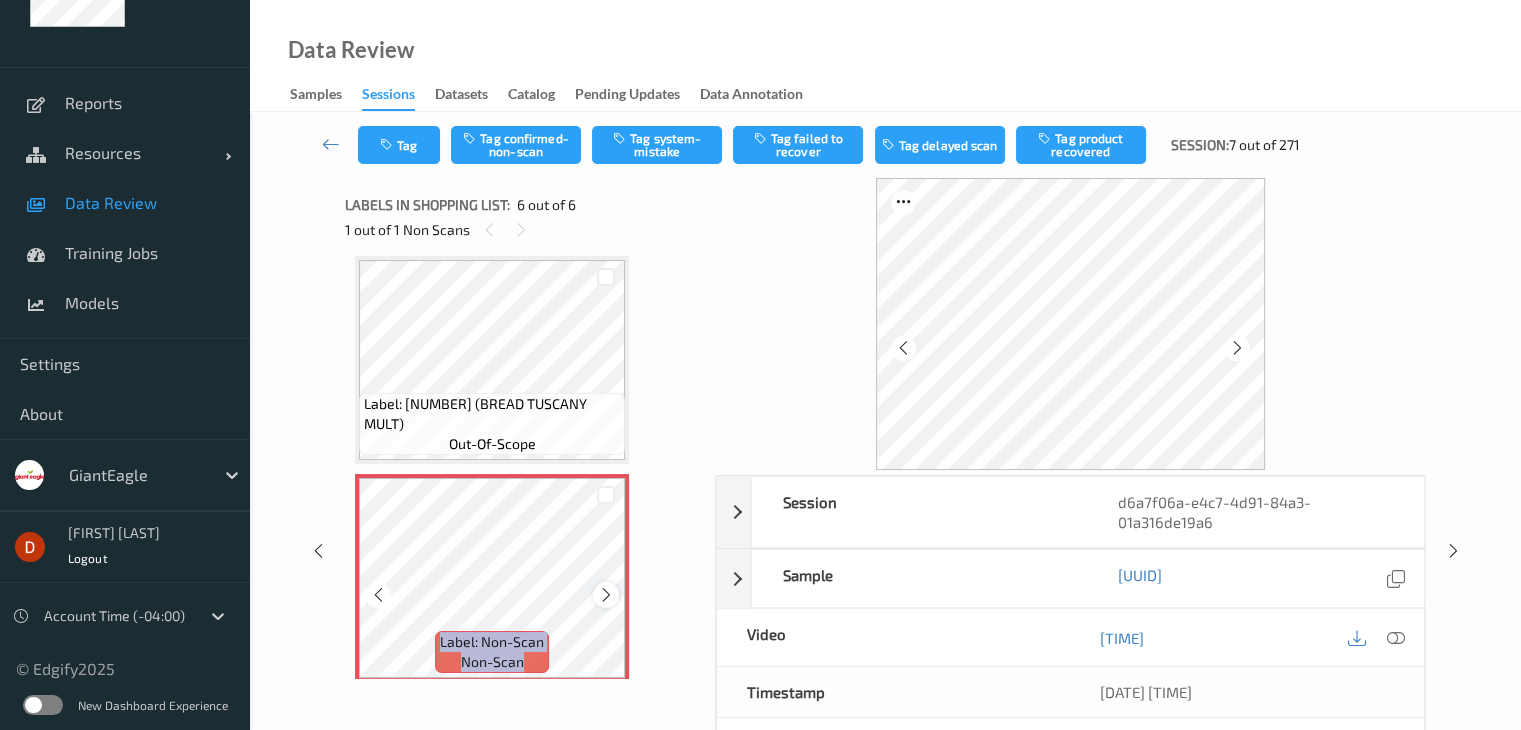 click at bounding box center (606, 595) 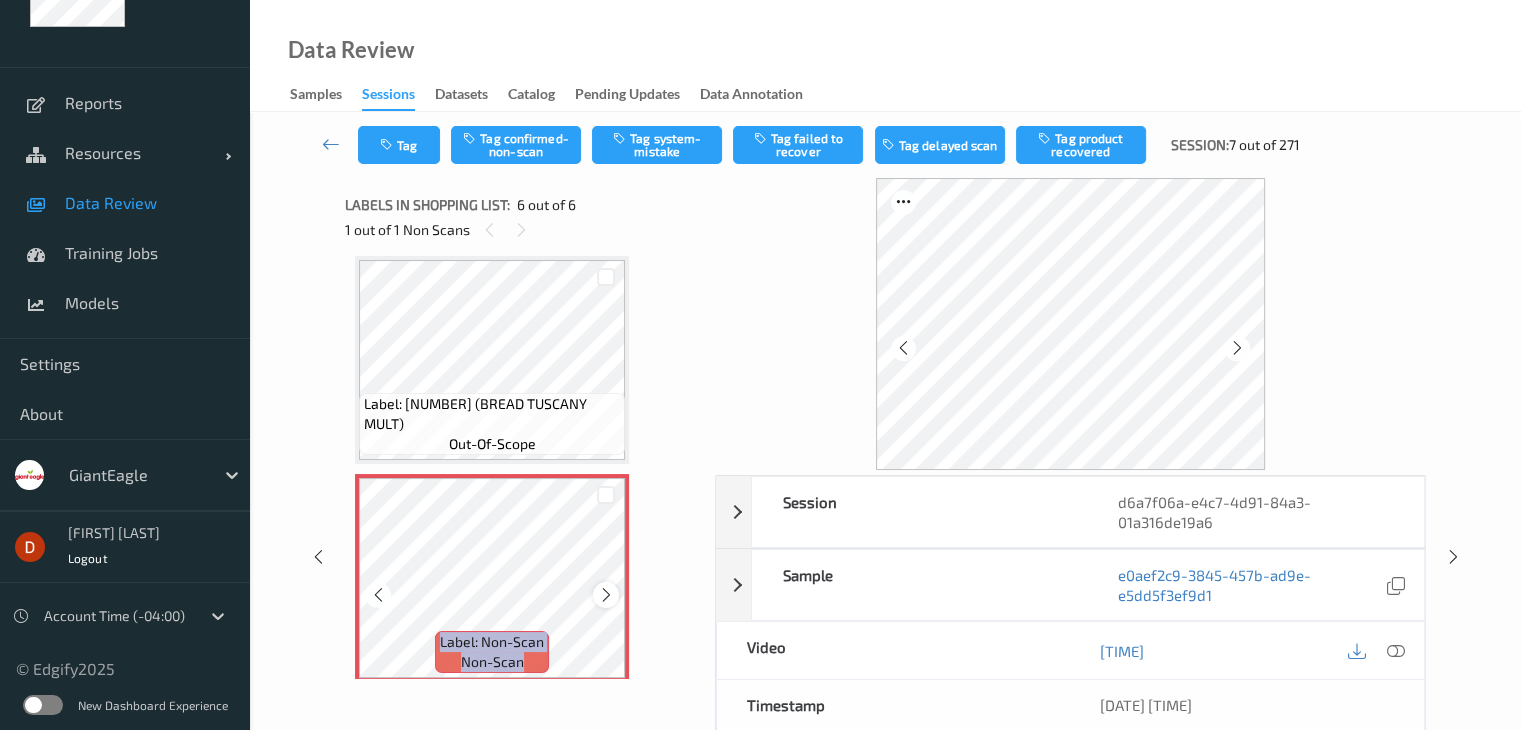 click at bounding box center [606, 595] 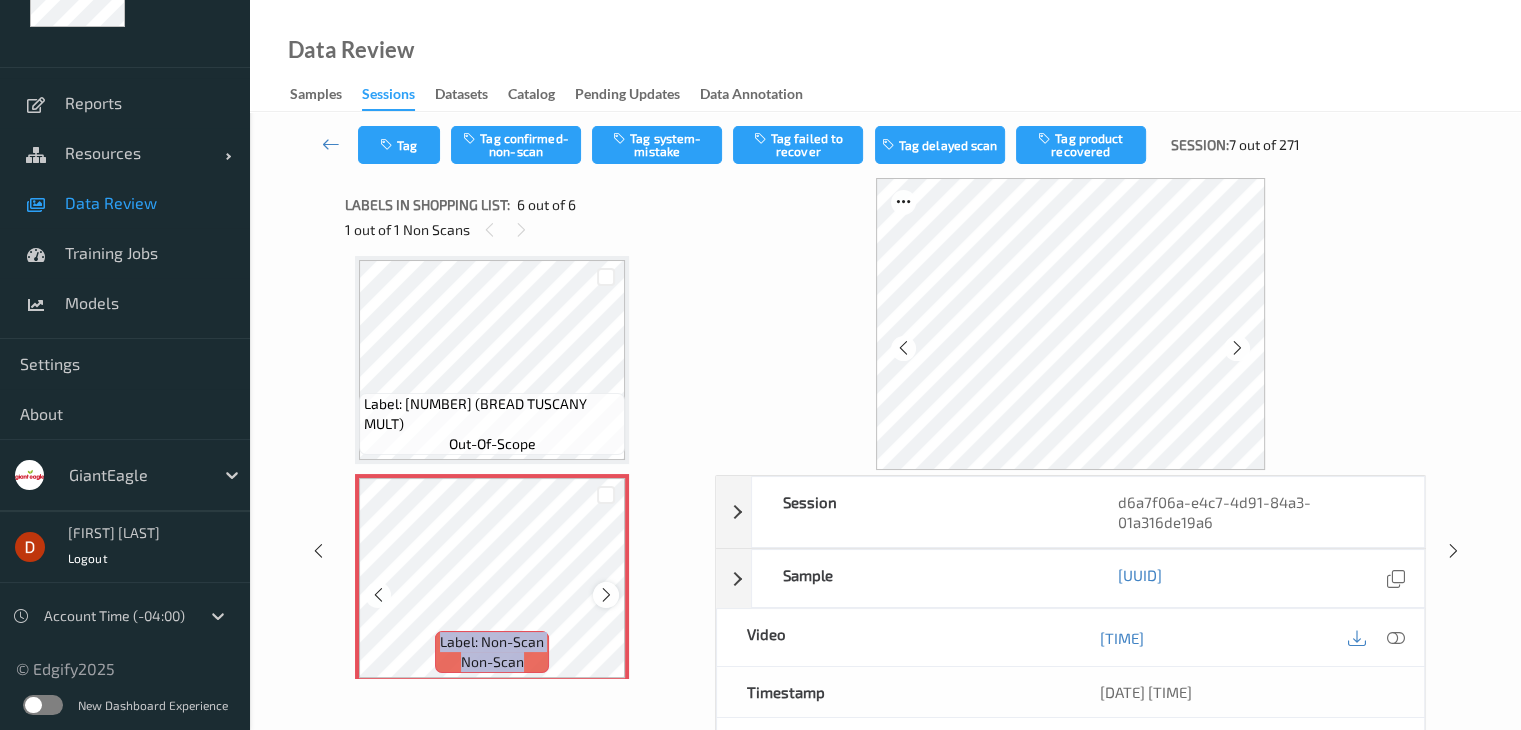 click at bounding box center (606, 595) 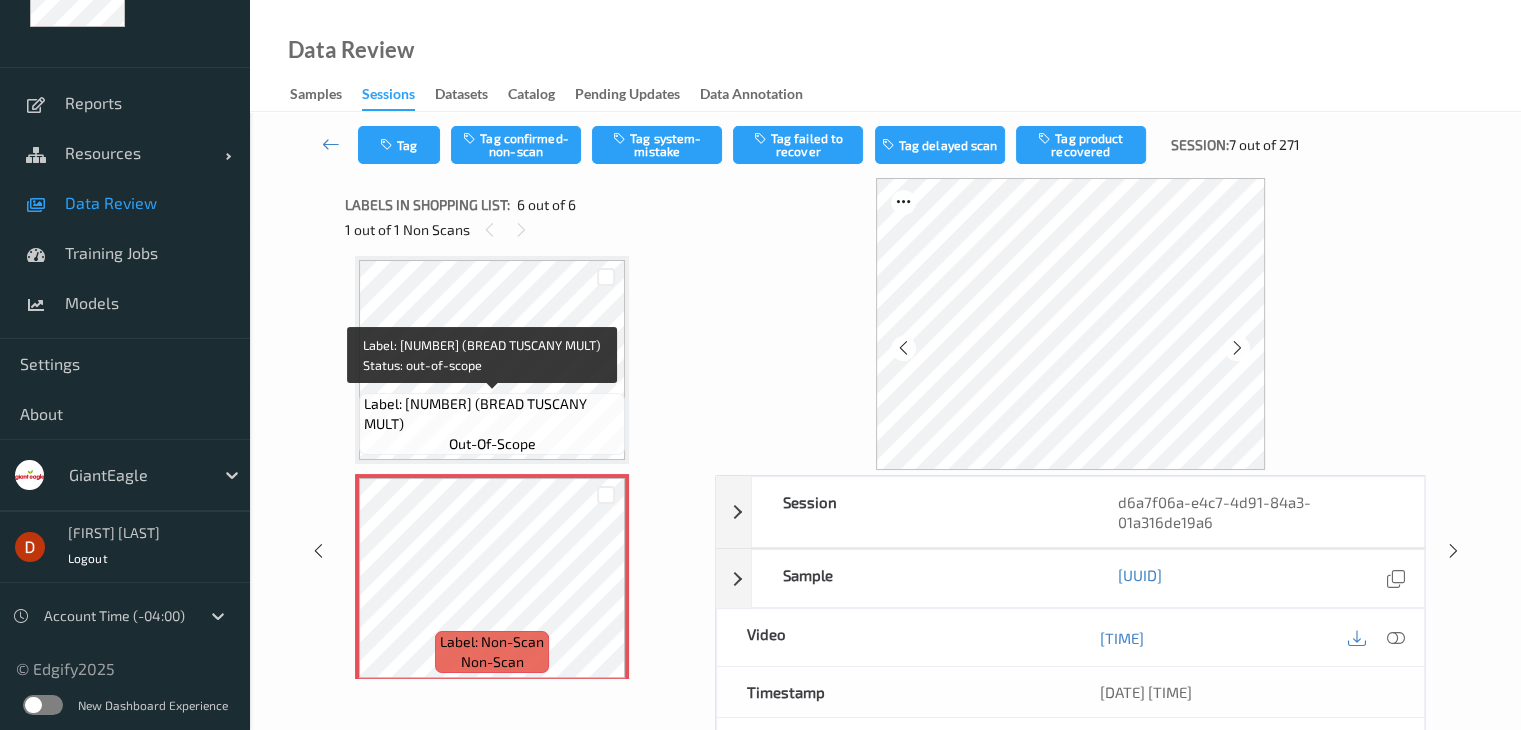click on "Label: 27762400000 (BREAD TUSCANY MULT)" at bounding box center (492, 414) 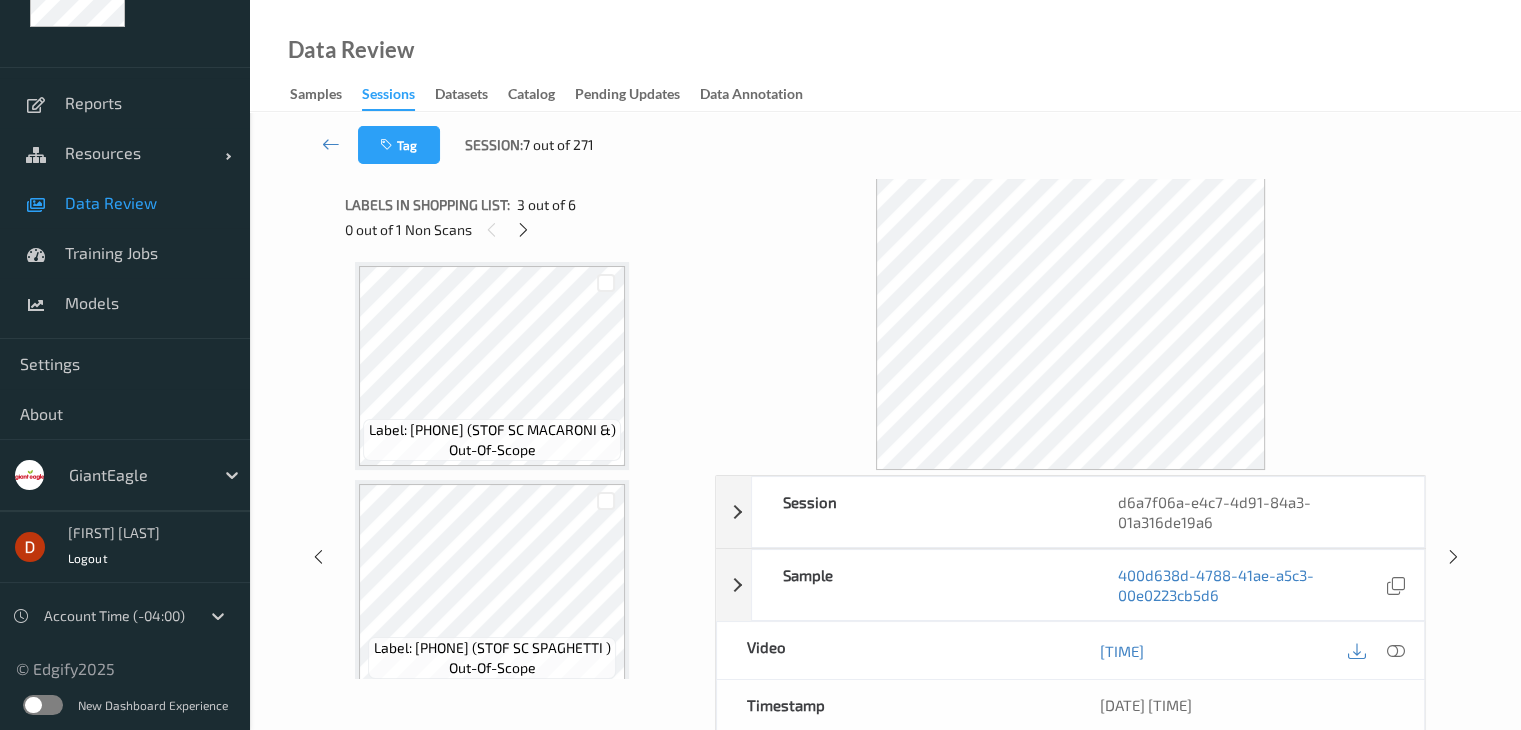 scroll, scrollTop: 0, scrollLeft: 0, axis: both 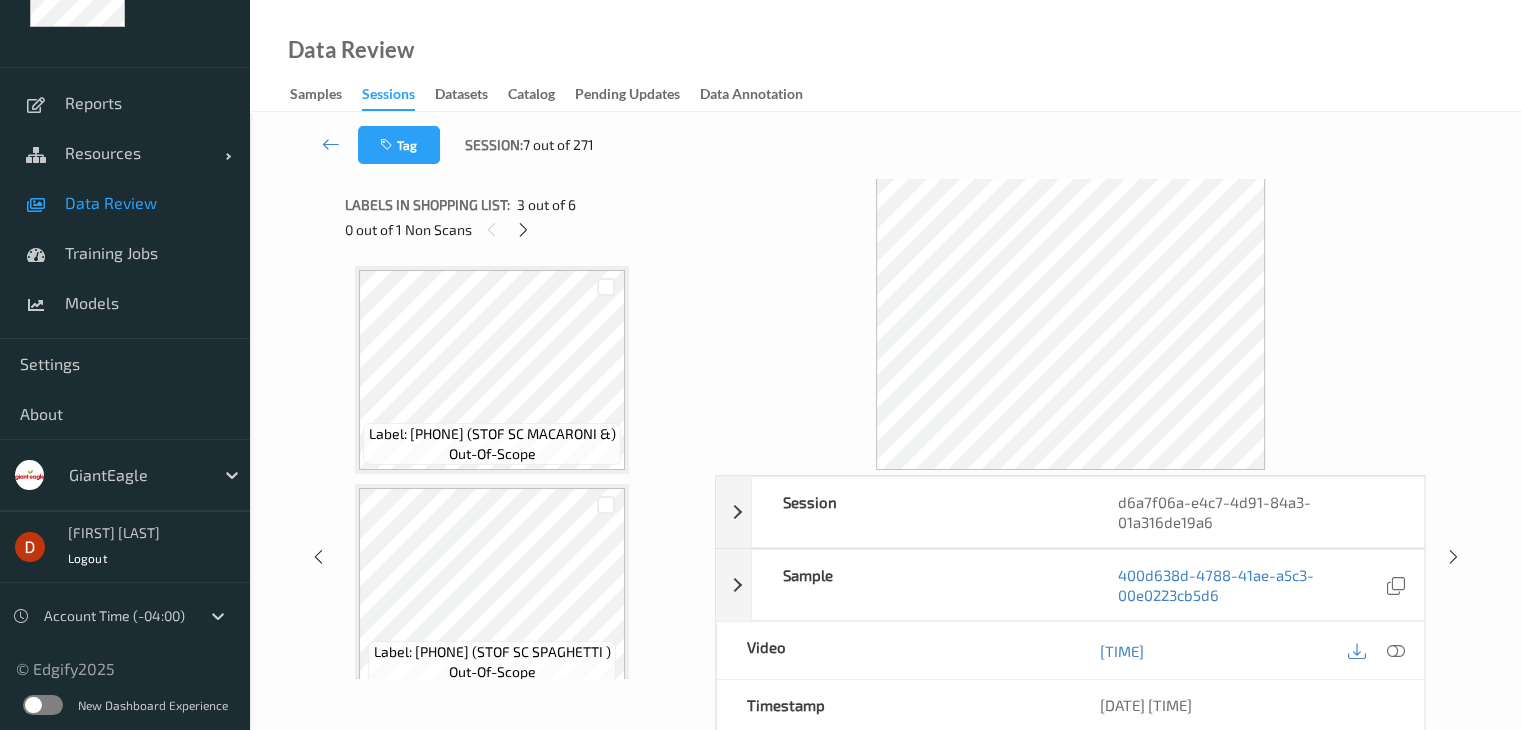 drag, startPoint x: 556, startPoint y: 396, endPoint x: 563, endPoint y: 451, distance: 55.443665 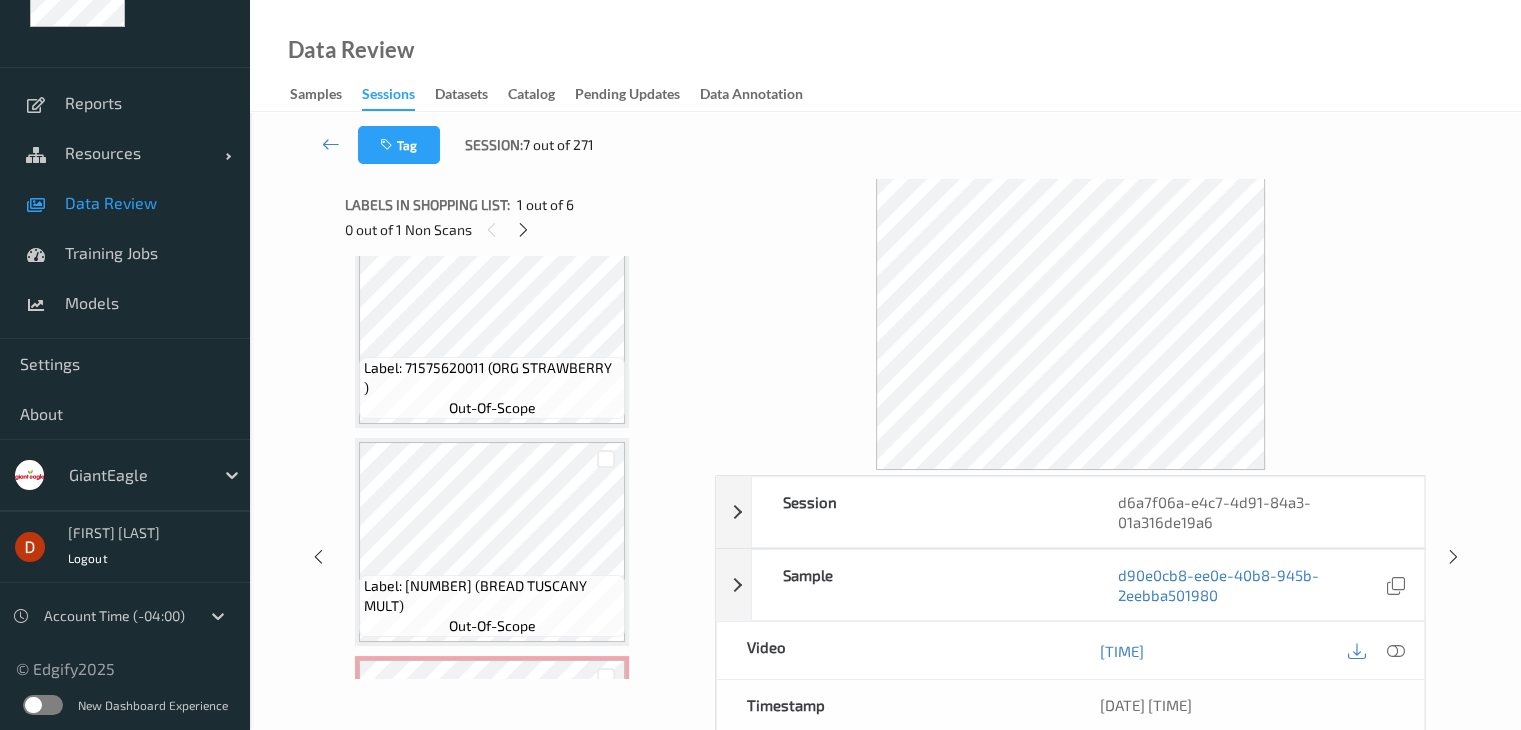 scroll, scrollTop: 895, scrollLeft: 0, axis: vertical 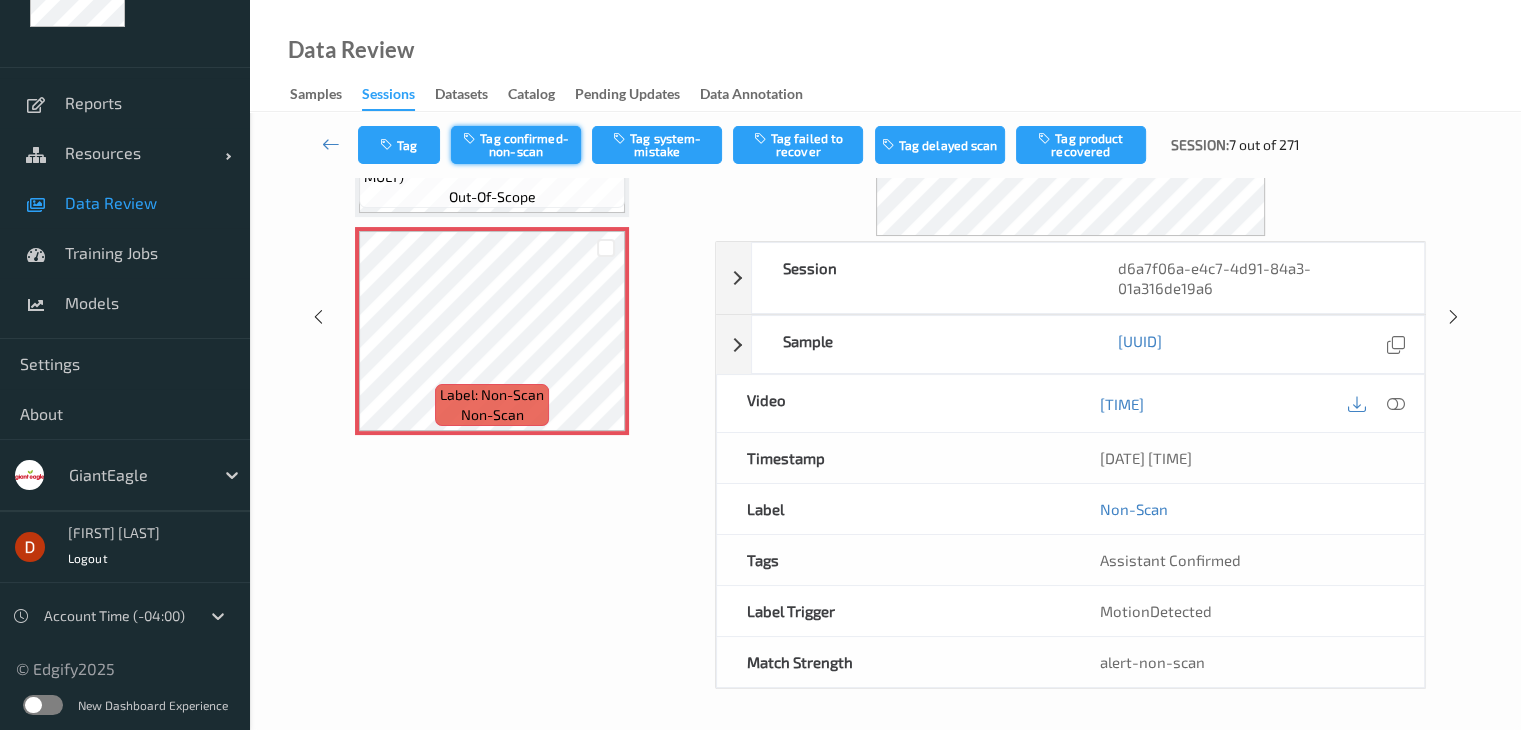 click on "Tag   confirmed-non-scan" at bounding box center [516, 145] 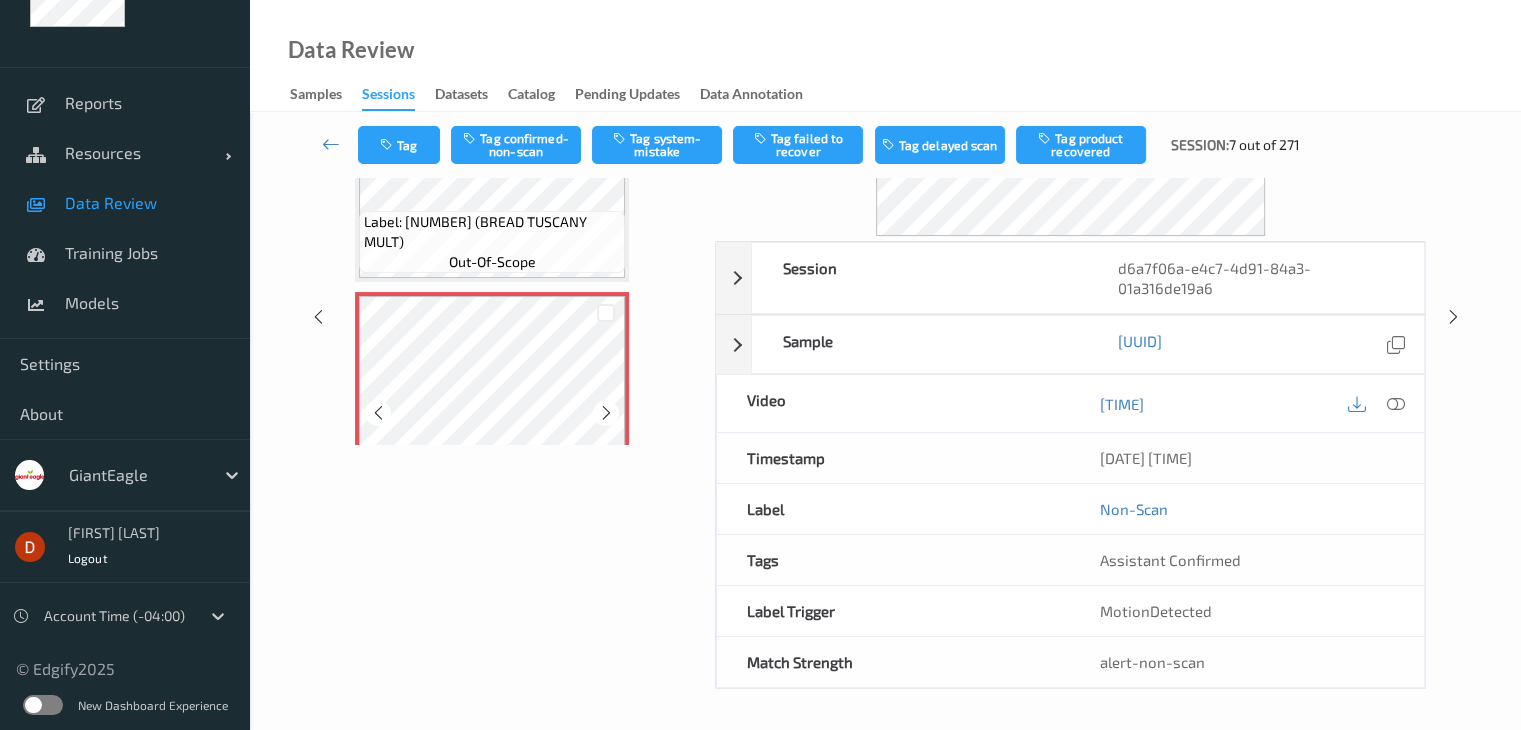 scroll, scrollTop: 895, scrollLeft: 0, axis: vertical 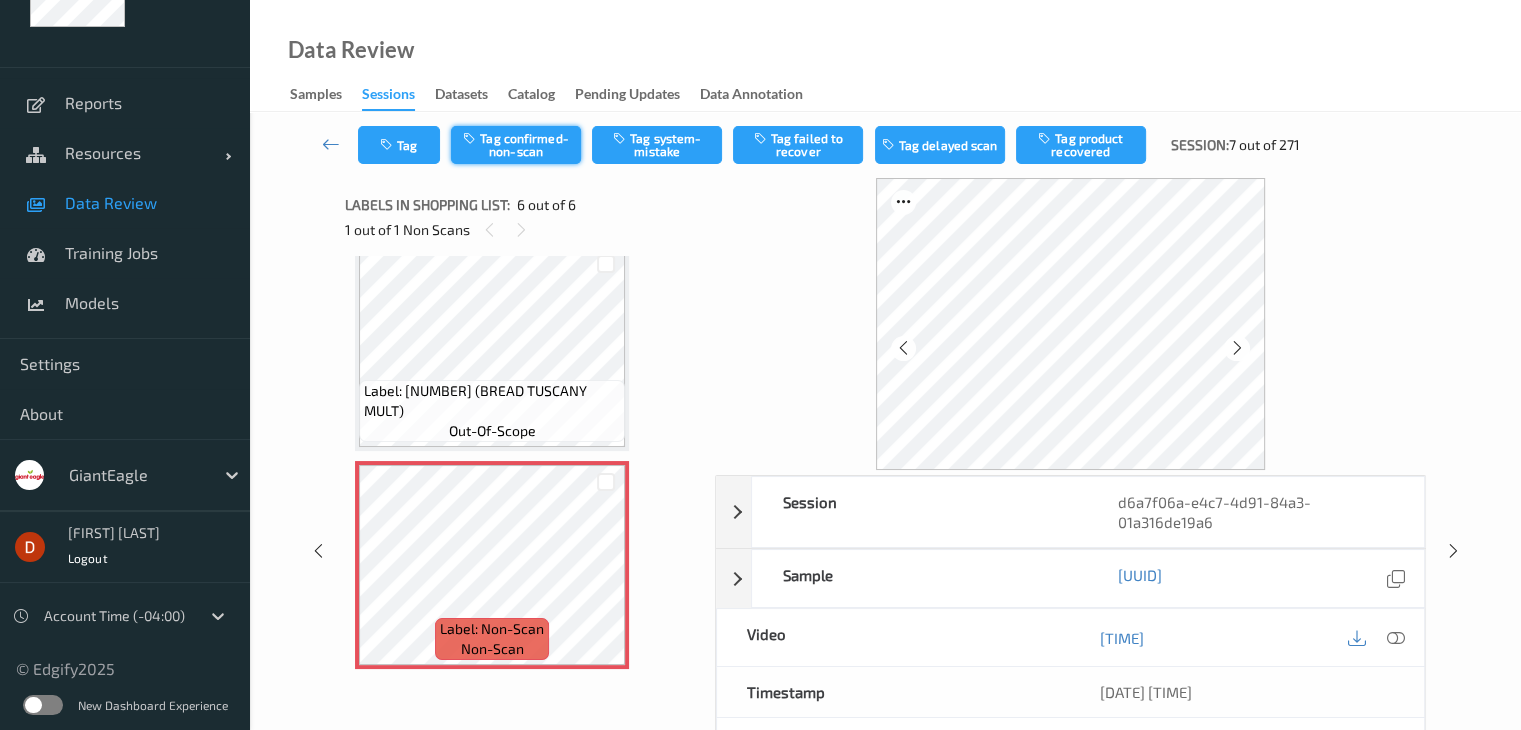 click on "Tag   confirmed-non-scan" at bounding box center (516, 145) 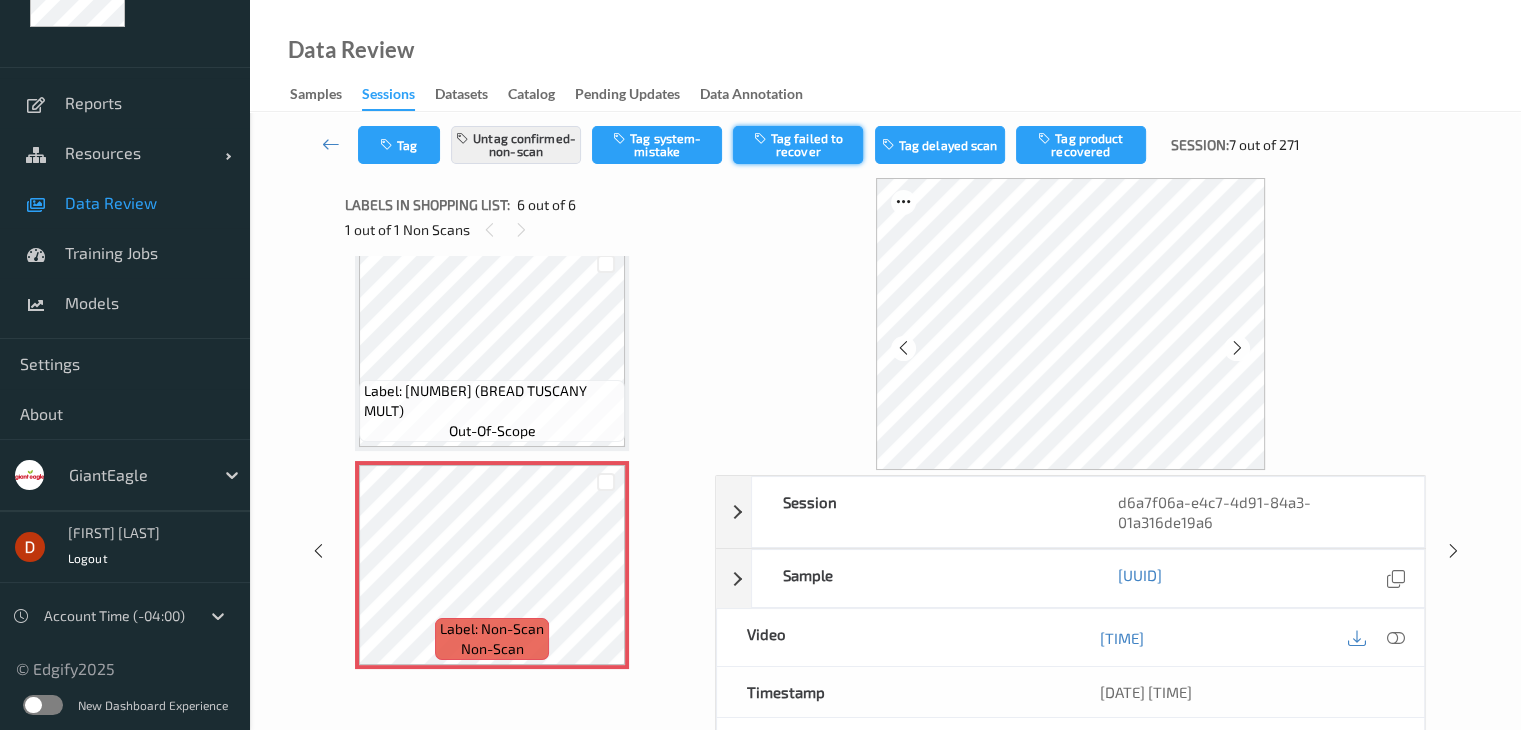 click on "Tag   failed to recover" at bounding box center (798, 145) 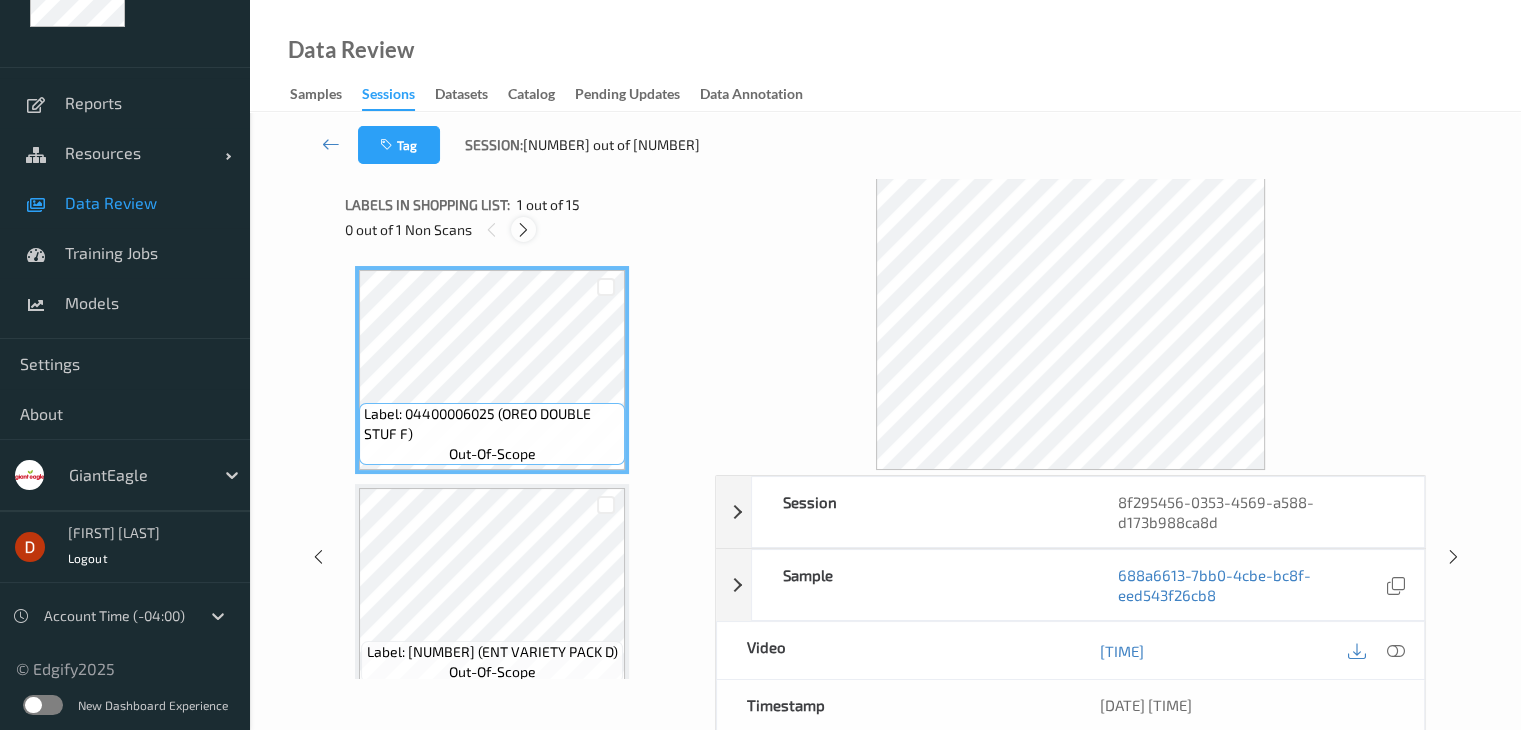 click at bounding box center (523, 230) 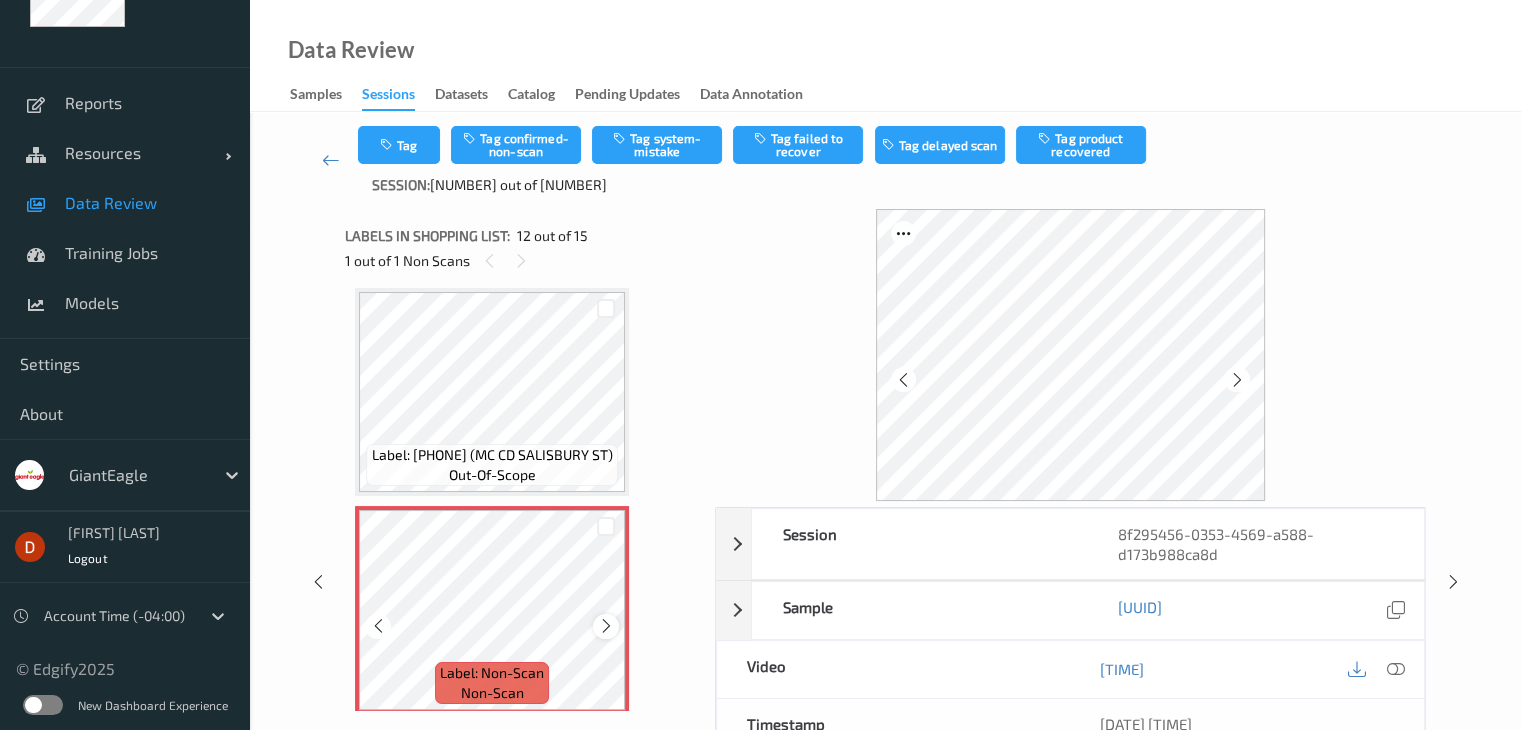 click at bounding box center (606, 626) 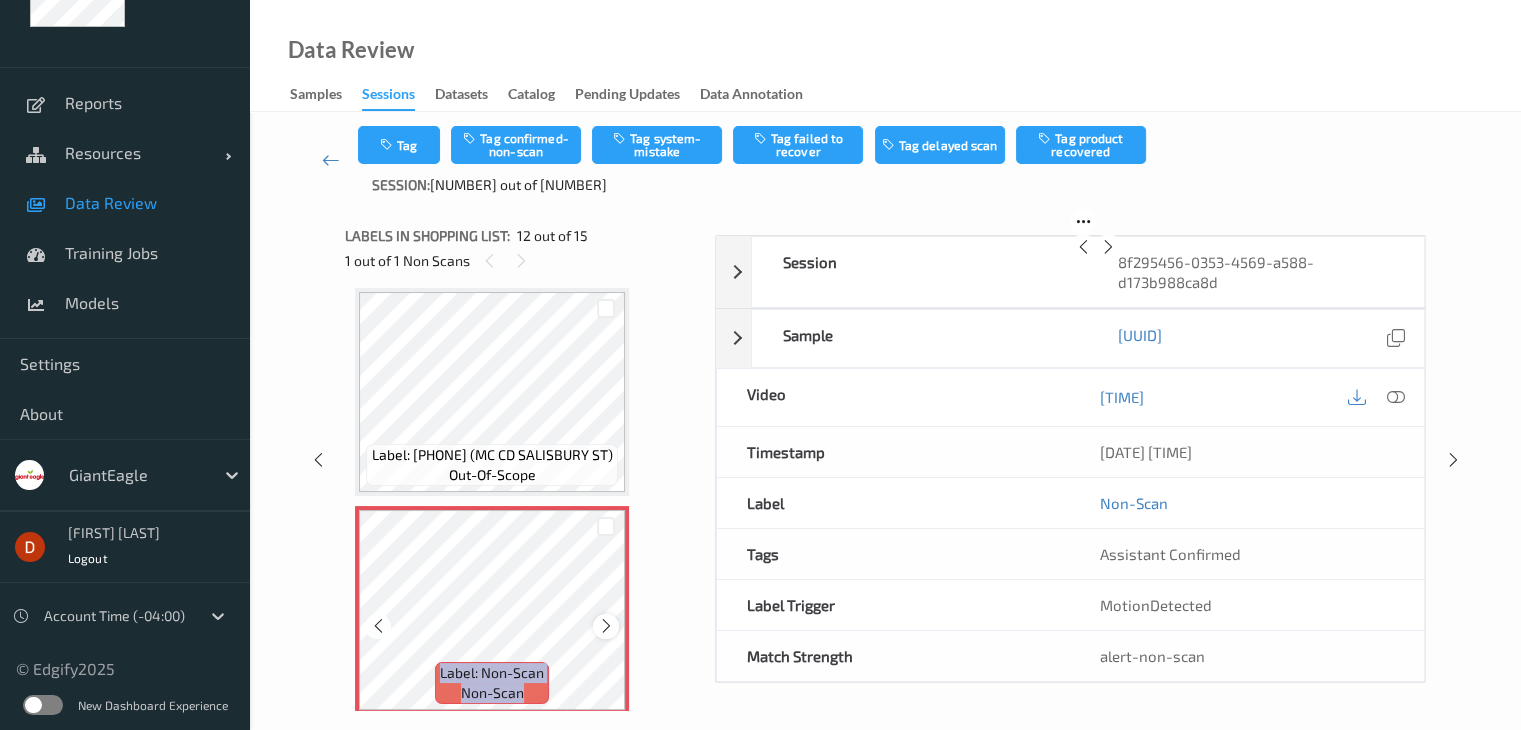 click at bounding box center (606, 626) 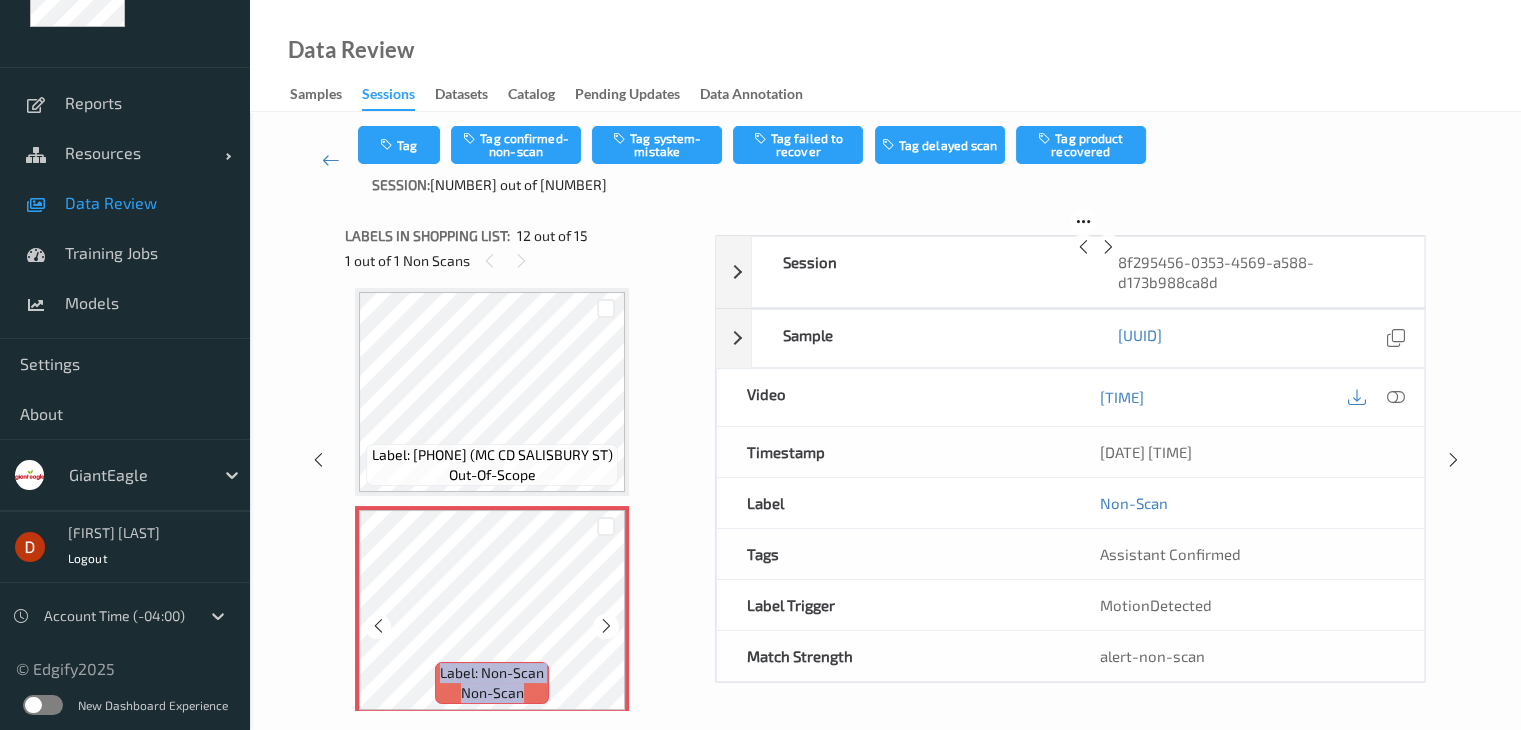 click at bounding box center [606, 626] 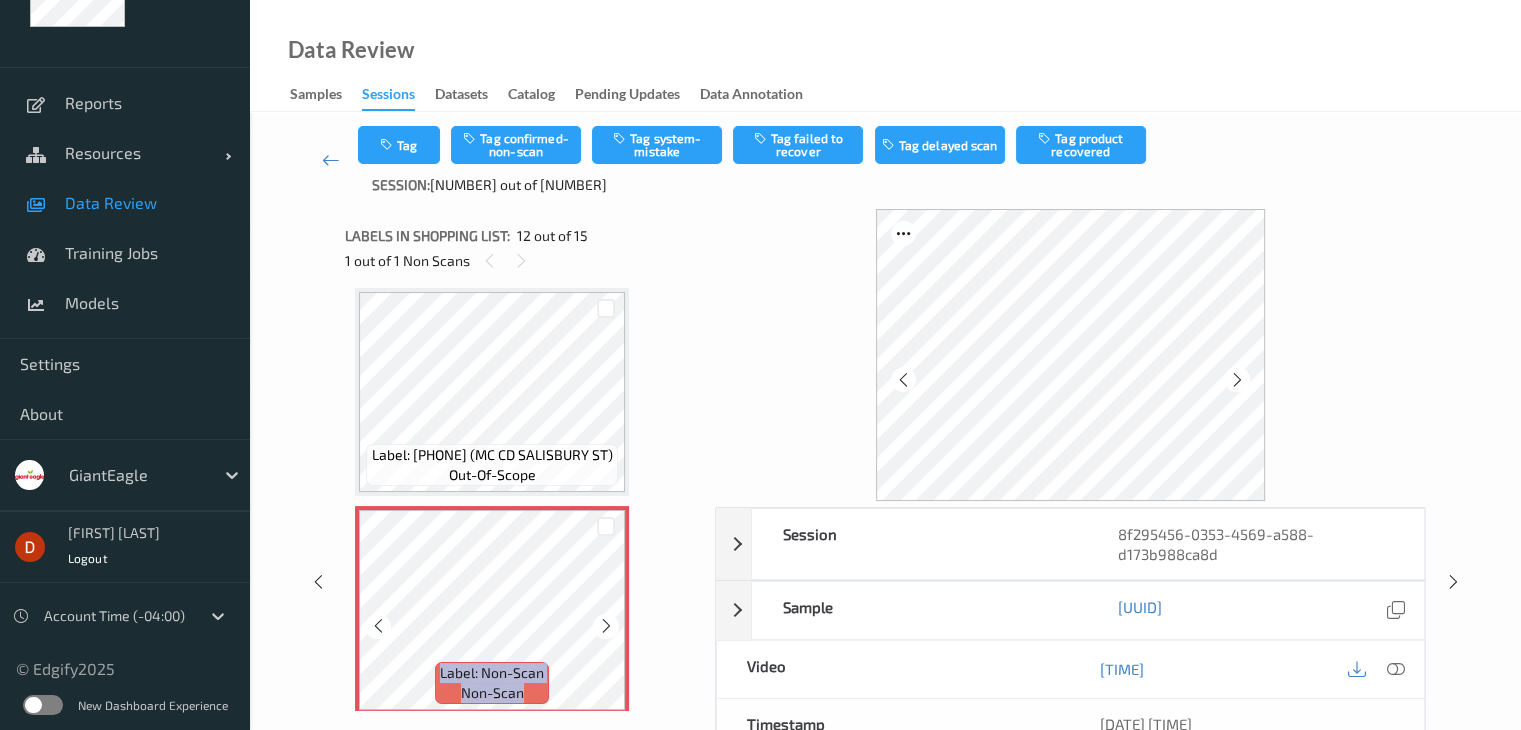 click at bounding box center [606, 626] 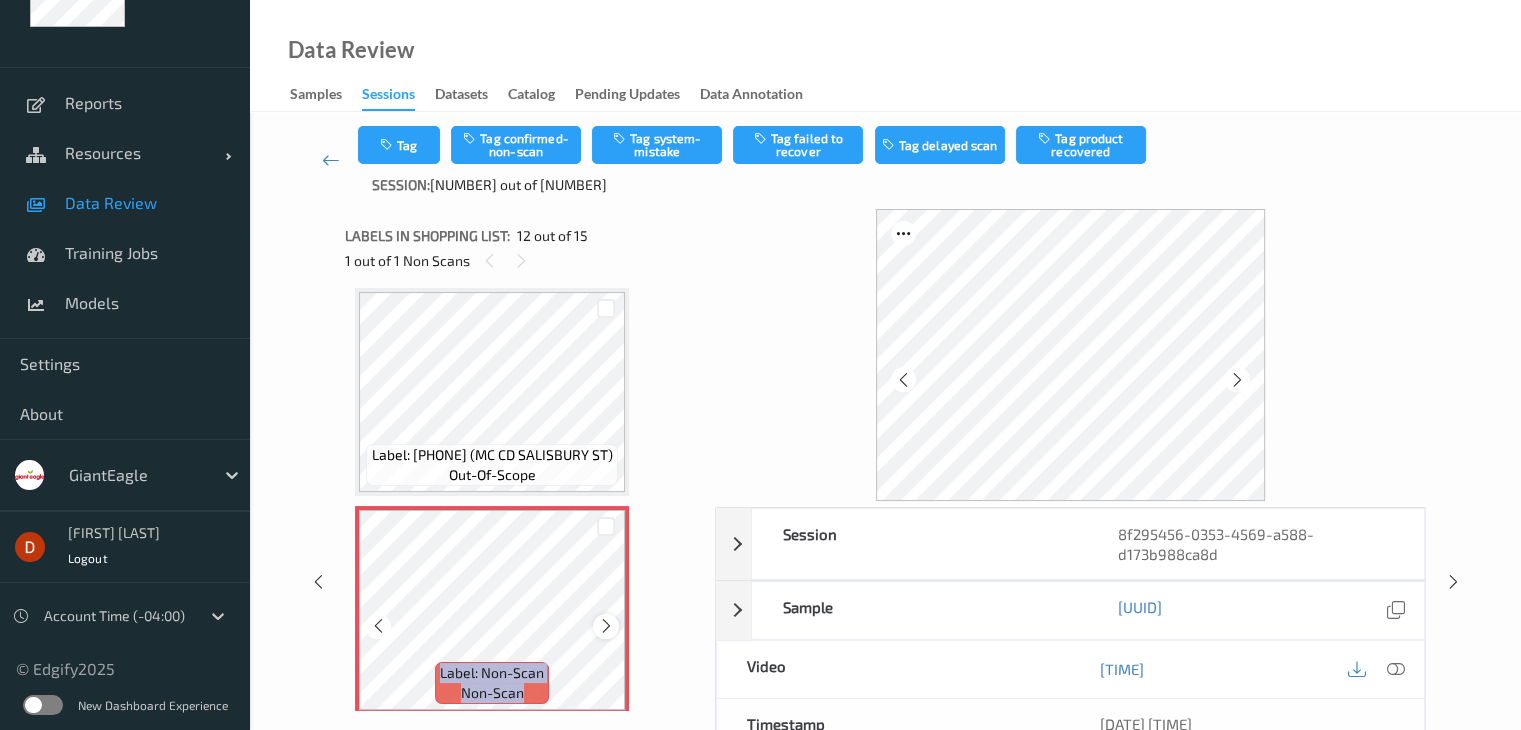 click at bounding box center (606, 626) 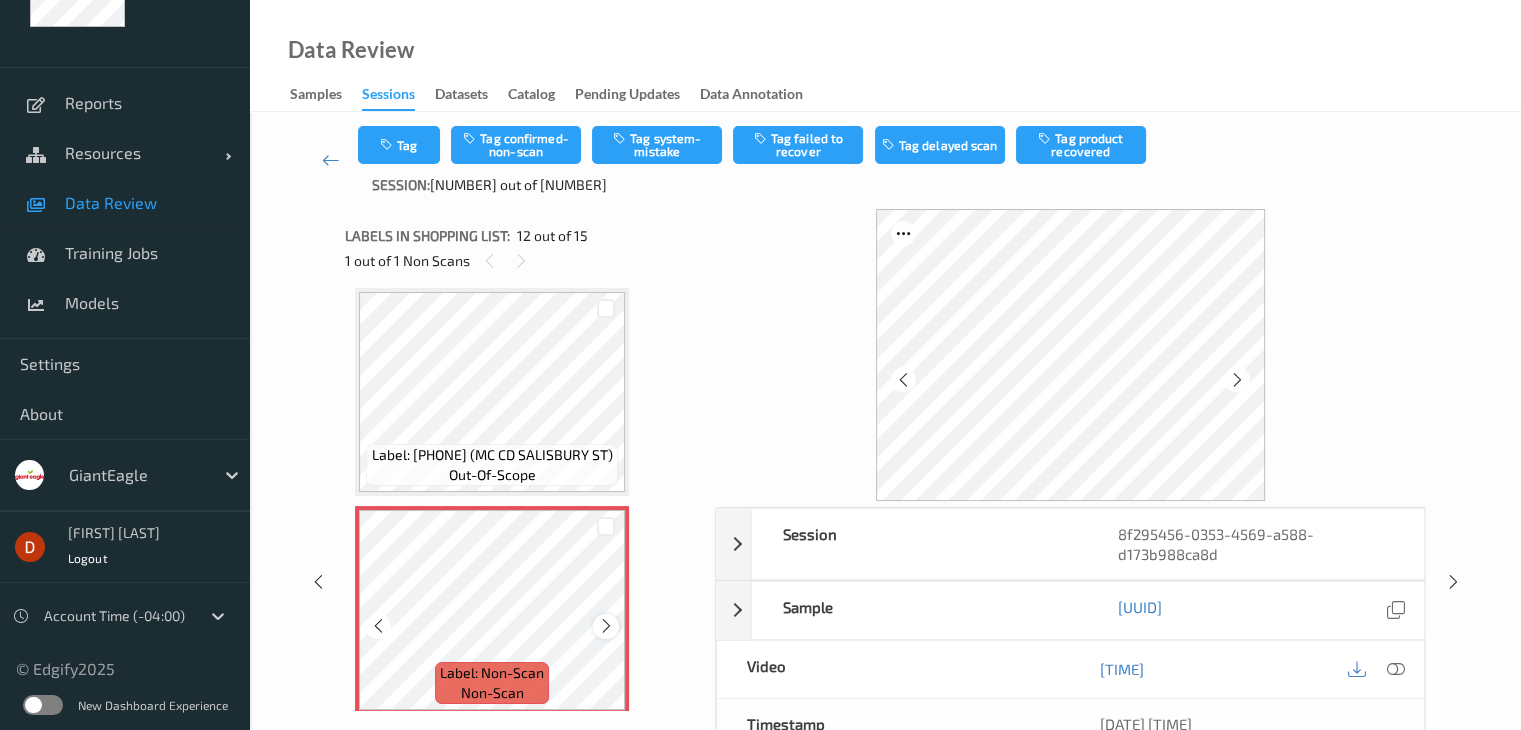 click at bounding box center (606, 626) 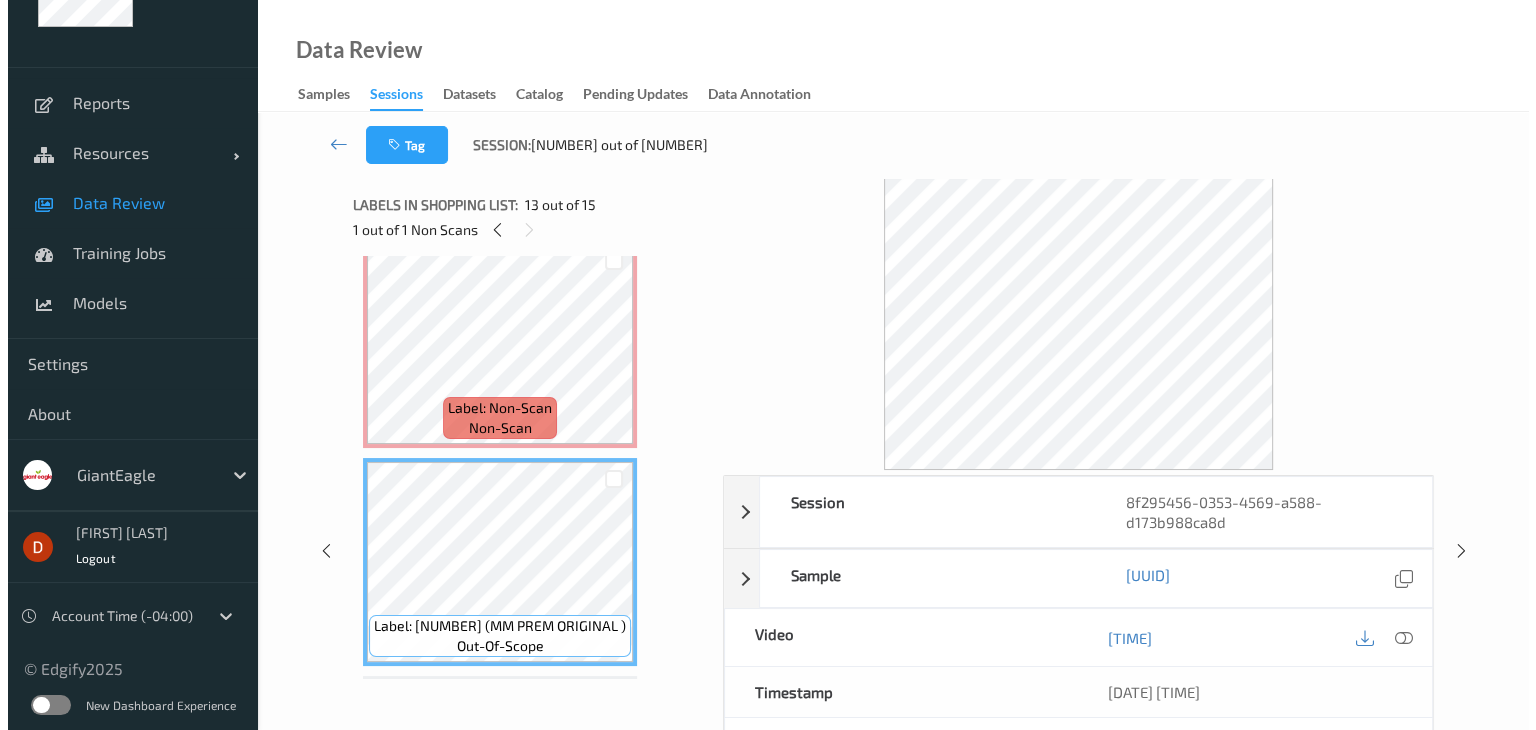 scroll, scrollTop: 2390, scrollLeft: 0, axis: vertical 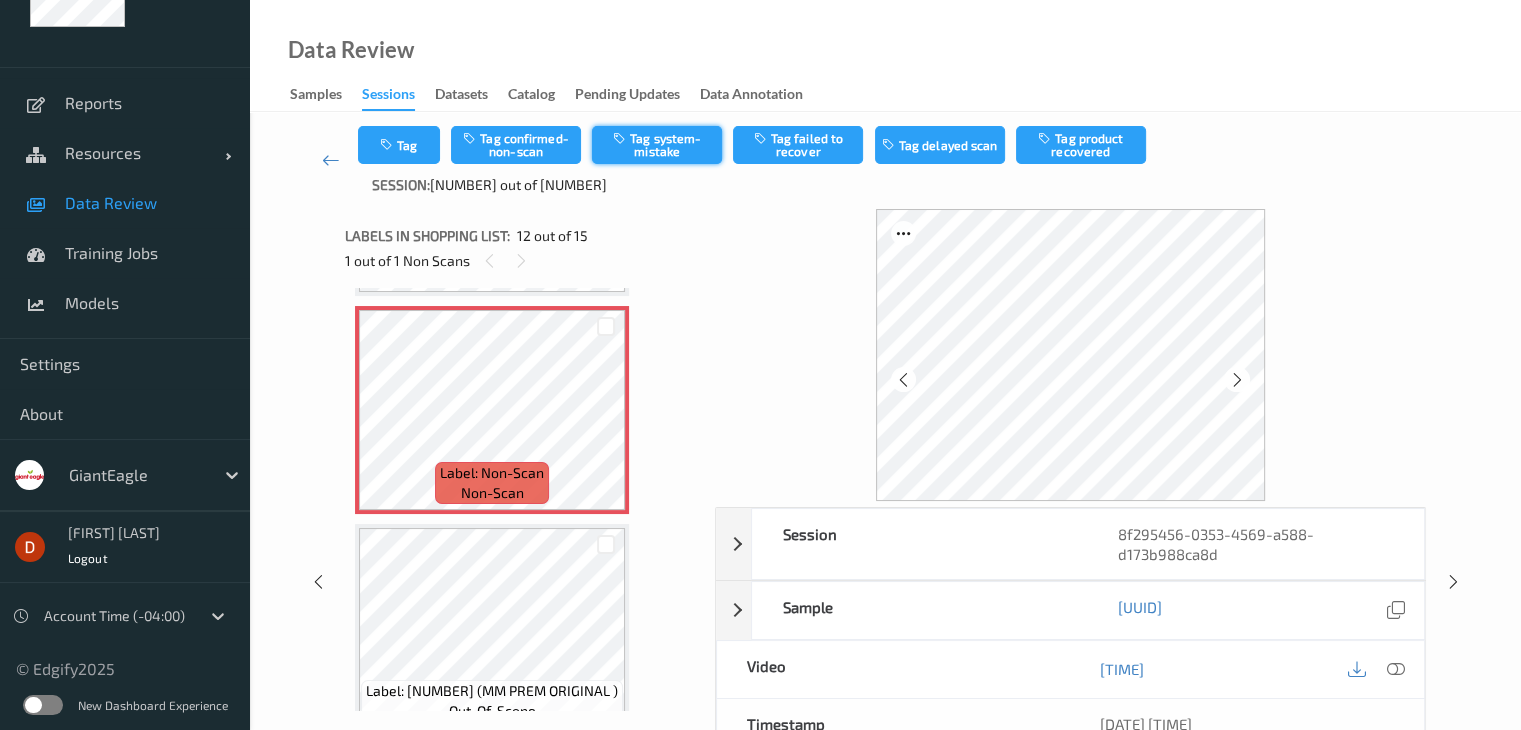 click on "Tag   system-mistake" at bounding box center [657, 145] 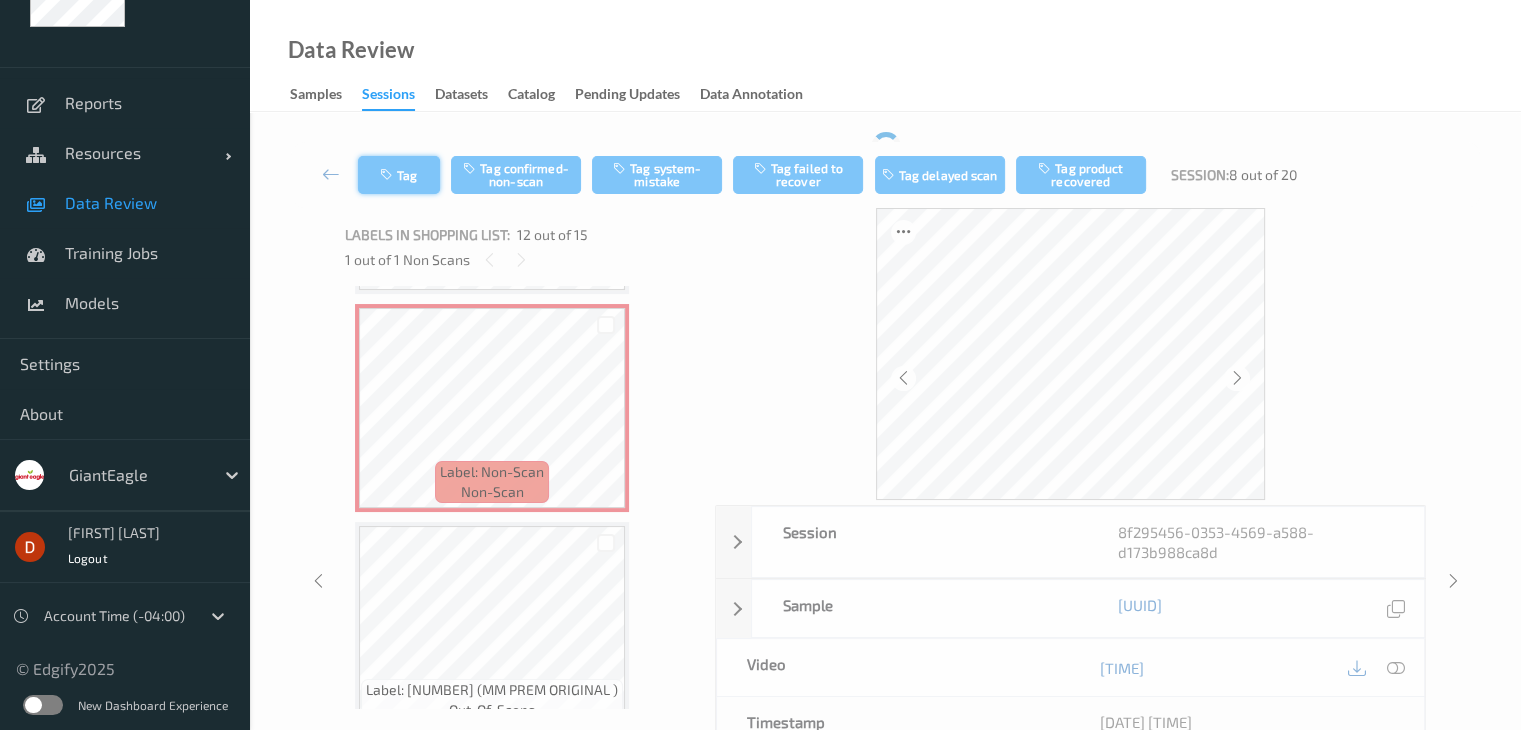 click on "Tag Tag   confirmed-non-scan Tag   system-mistake Tag   failed to recover Tag   delayed scan Tag   product recovered Session: 8 out of 20 Session 8f295456-0353-4569-a588-d173b988ca8d Session ID 8f295456-0353-4569-a588-d173b988ca8d Session 13/07/2025 20:42:57 Timestamp 13/07/2025 20:42:57 Tags Assistant Confirmed Device STORE0040_TERM383 Assistant ID N/A Shopper ID N/A Sample 18199271-7680-4ce7-9aff-e6769bbab87e Group ID c1b23e39-39e3-4113-9ba3-893f955930db Prediction Loss N/A Video 00:02:19.117 Timestamp 13/07/2025 20:45:16 Label Non-Scan Tags Assistant Confirmed Label Trigger MotionDetected Match Strength alert-non-scan Labels in shopping list: 12 out of 15 1 out of 1 Non Scans Label: 04400006025 (OREO DOUBLE STUF F) out-of-scope Label: 07203002505 (ENT VARIETY PACK D) out-of-scope Label: 01313006053 (CREAM OF WHEAT INS) out-of-scope Label: 04150080502 (FRANKS ORIG REDHOT) out-of-scope Label: 07224057621 (CLEMENTINE 6/5    ) out-of-scope Label: 03003493142 (ORG CARROT PETITES) out-of-scope out-of-scope" at bounding box center [885, 542] 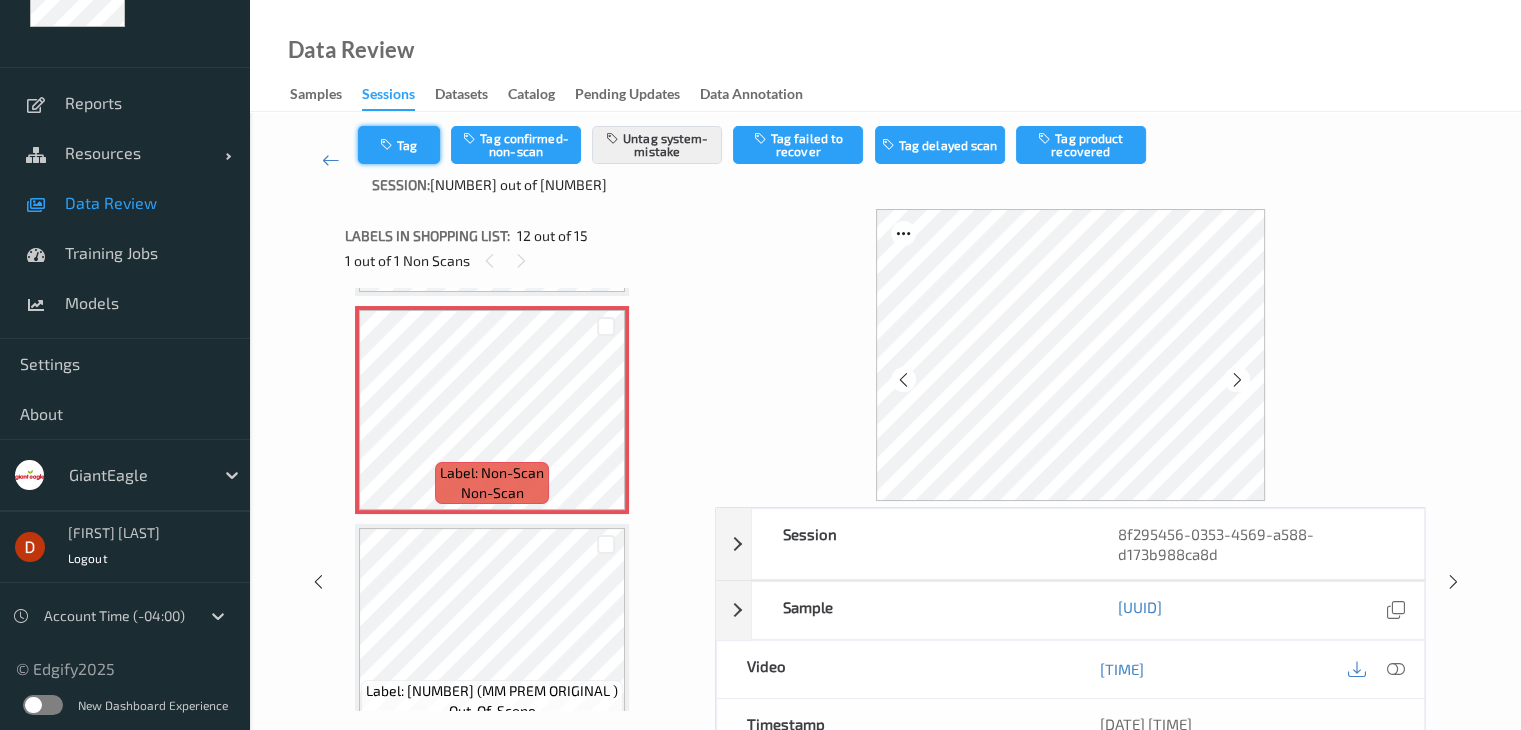 click on "Tag" at bounding box center (399, 145) 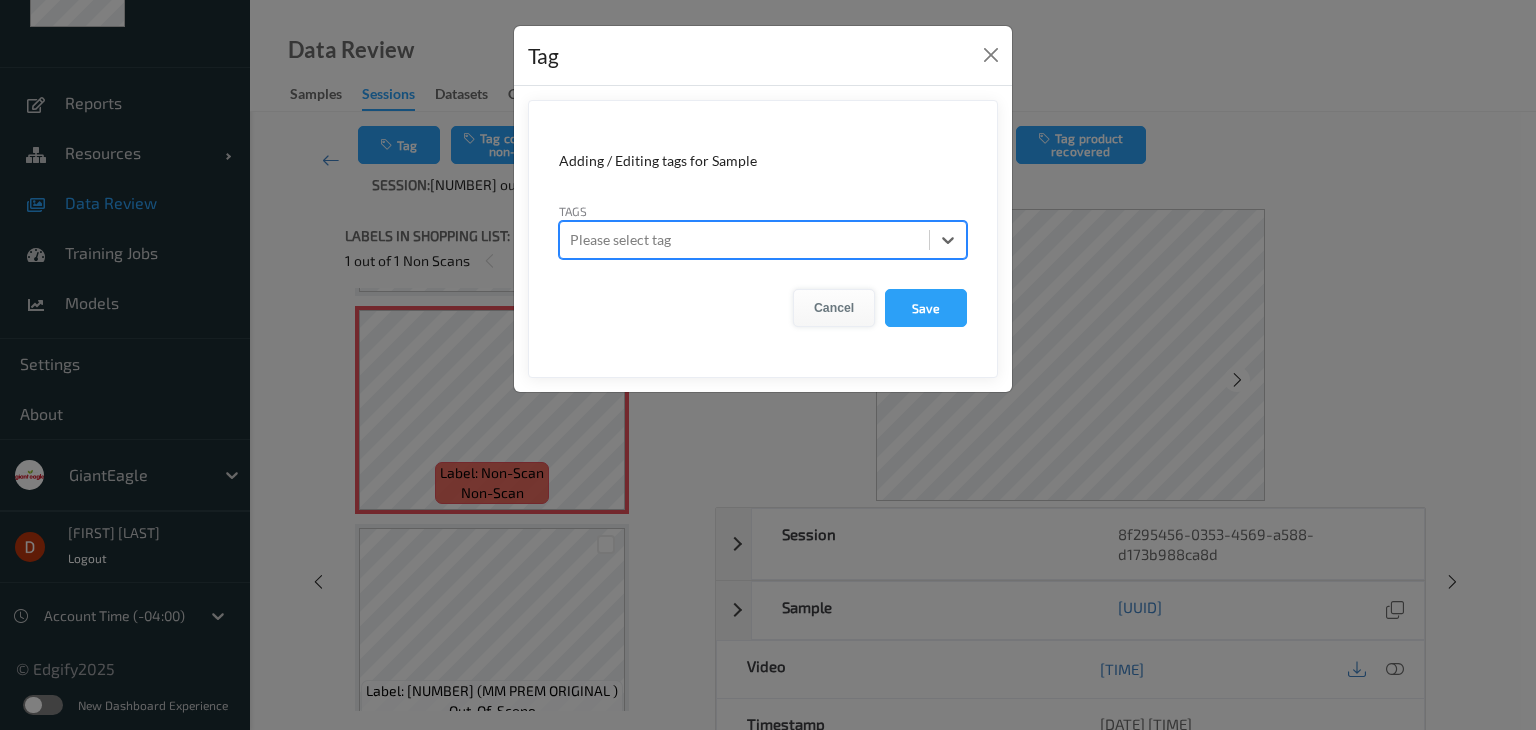 click on "Cancel" at bounding box center (834, 308) 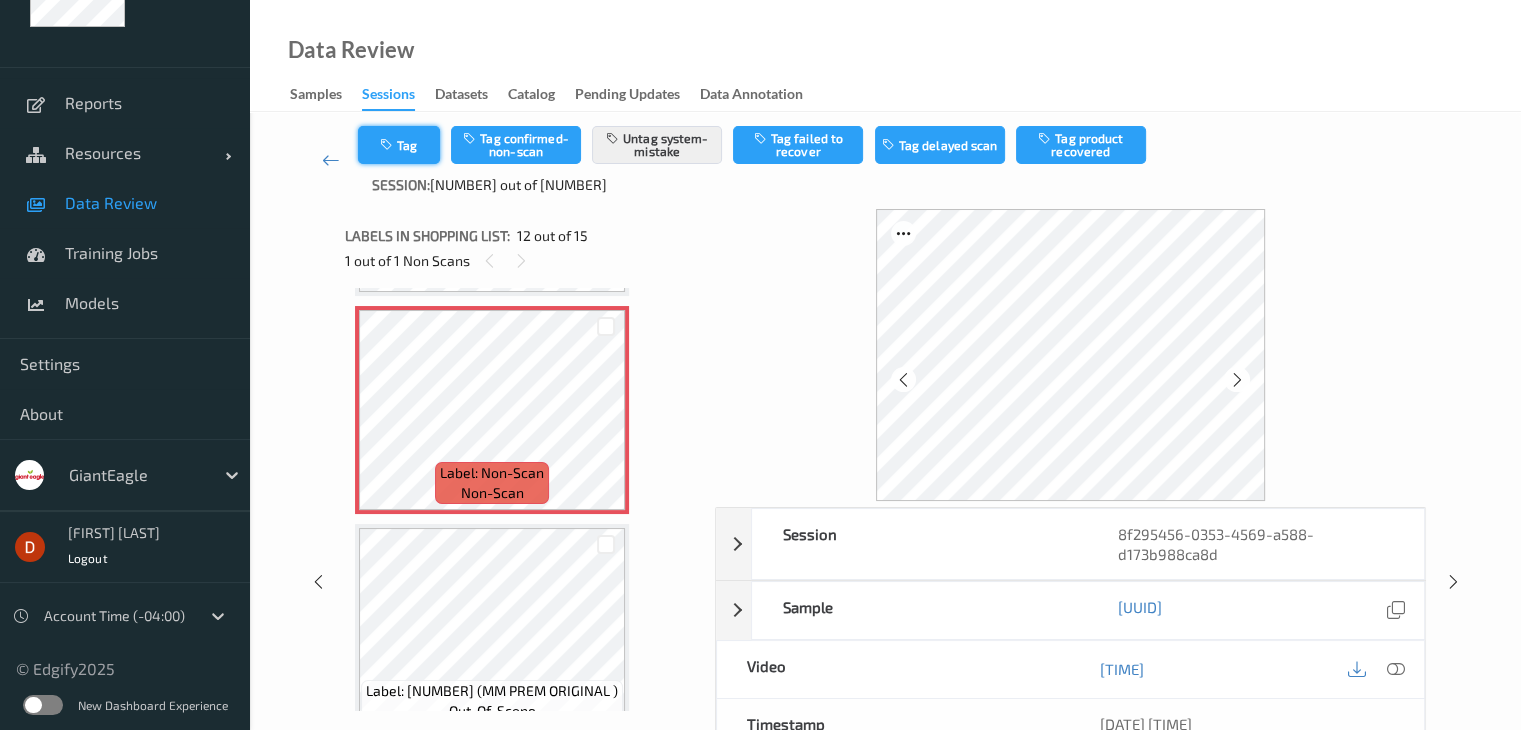 click on "Tag" at bounding box center (399, 145) 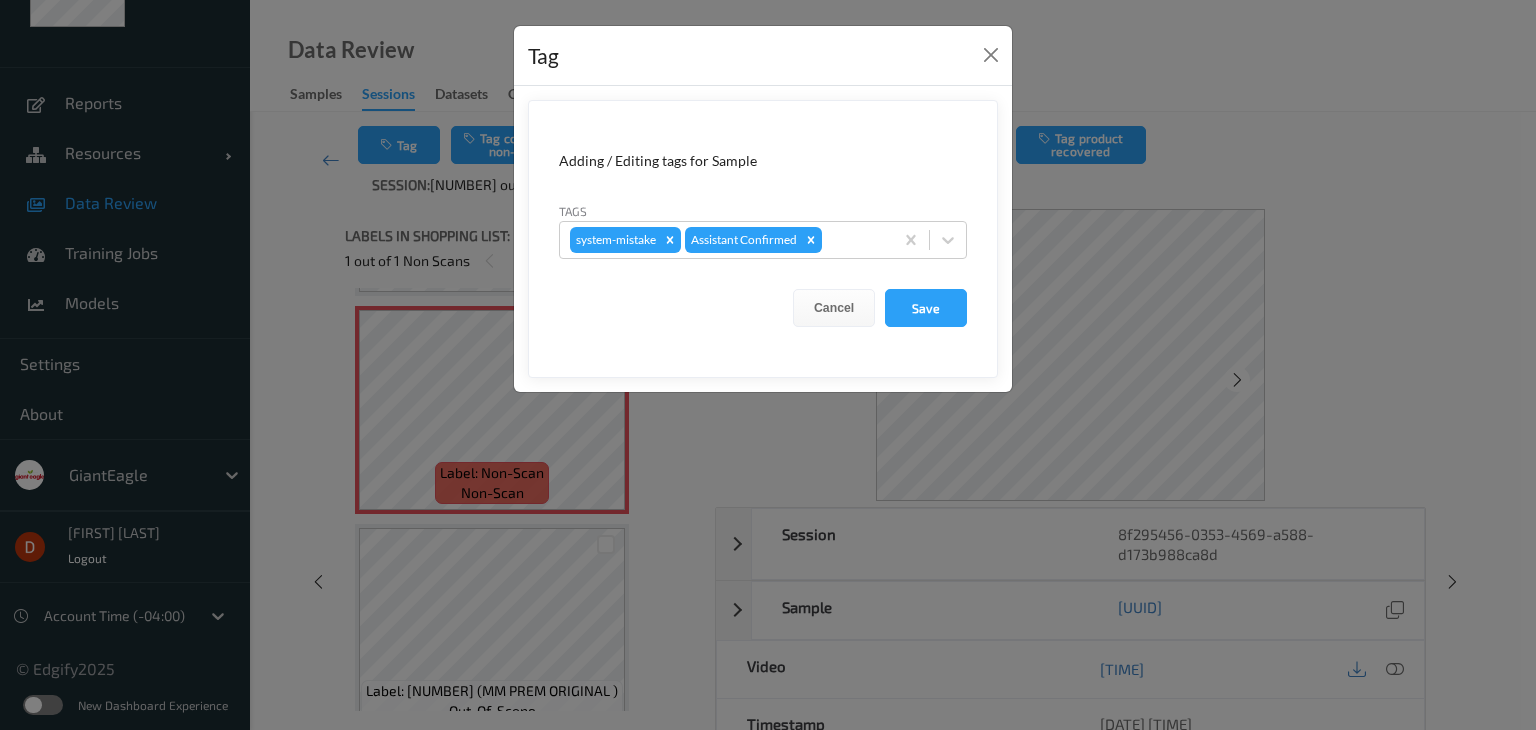 drag, startPoint x: 842, startPoint y: 239, endPoint x: 848, endPoint y: 259, distance: 20.880613 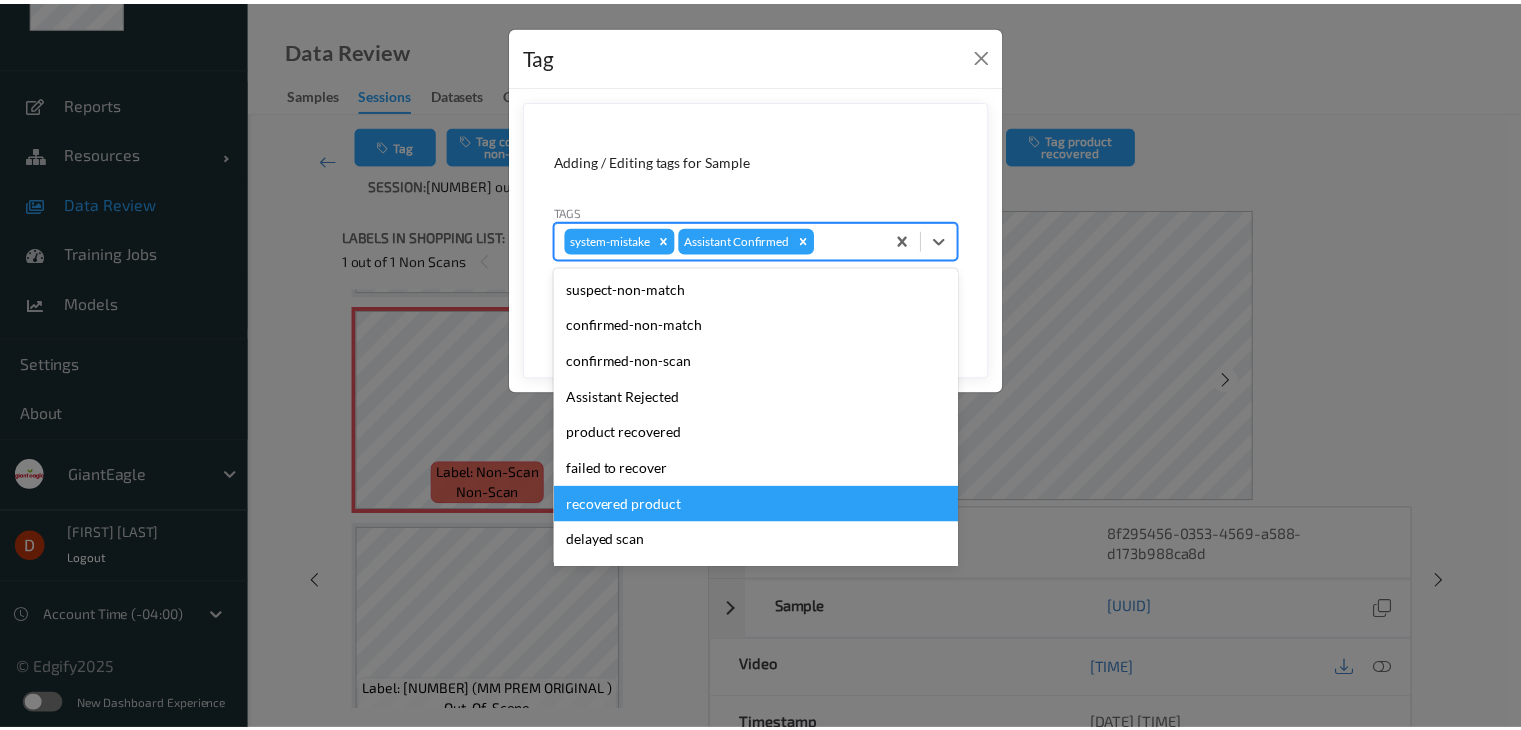scroll, scrollTop: 140, scrollLeft: 0, axis: vertical 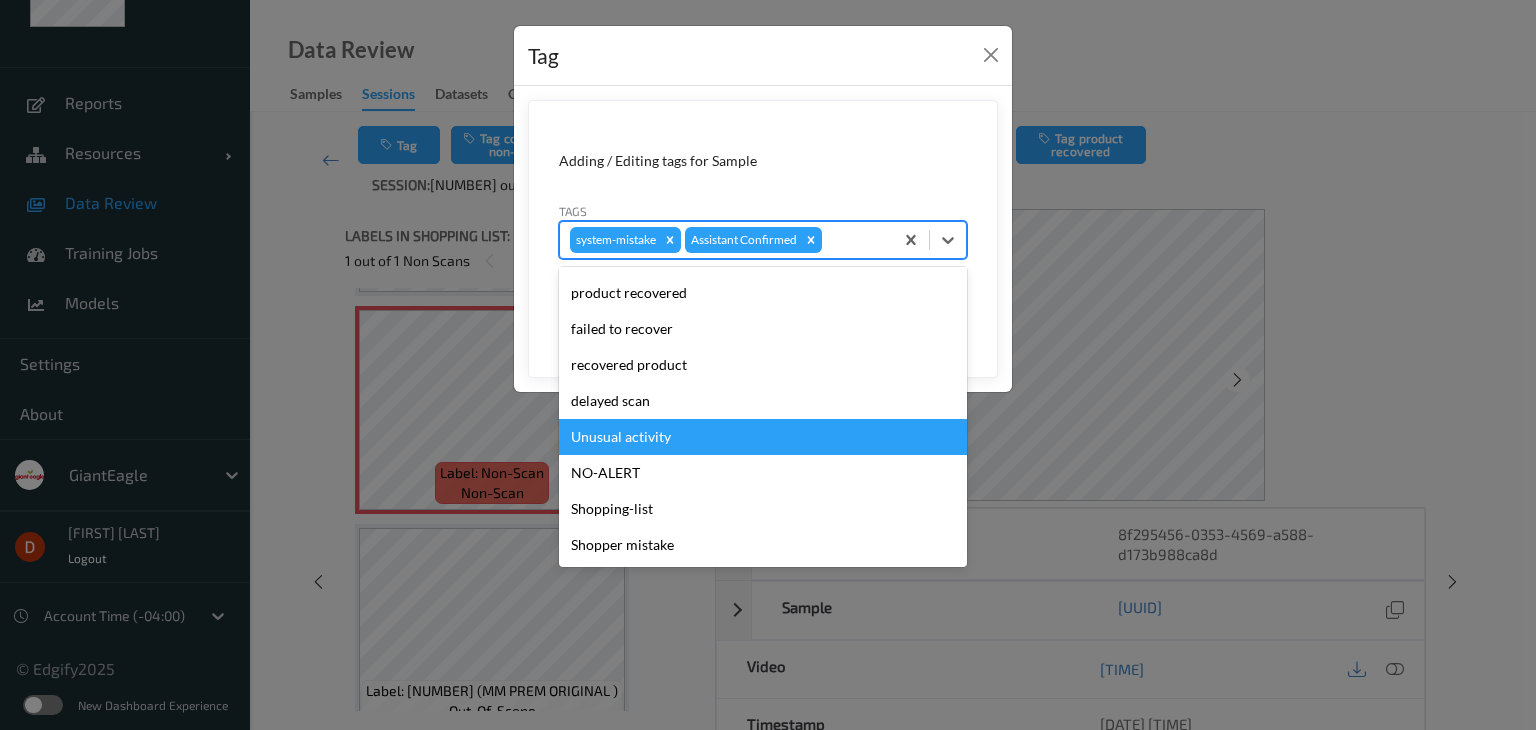click on "Unusual activity" at bounding box center [763, 437] 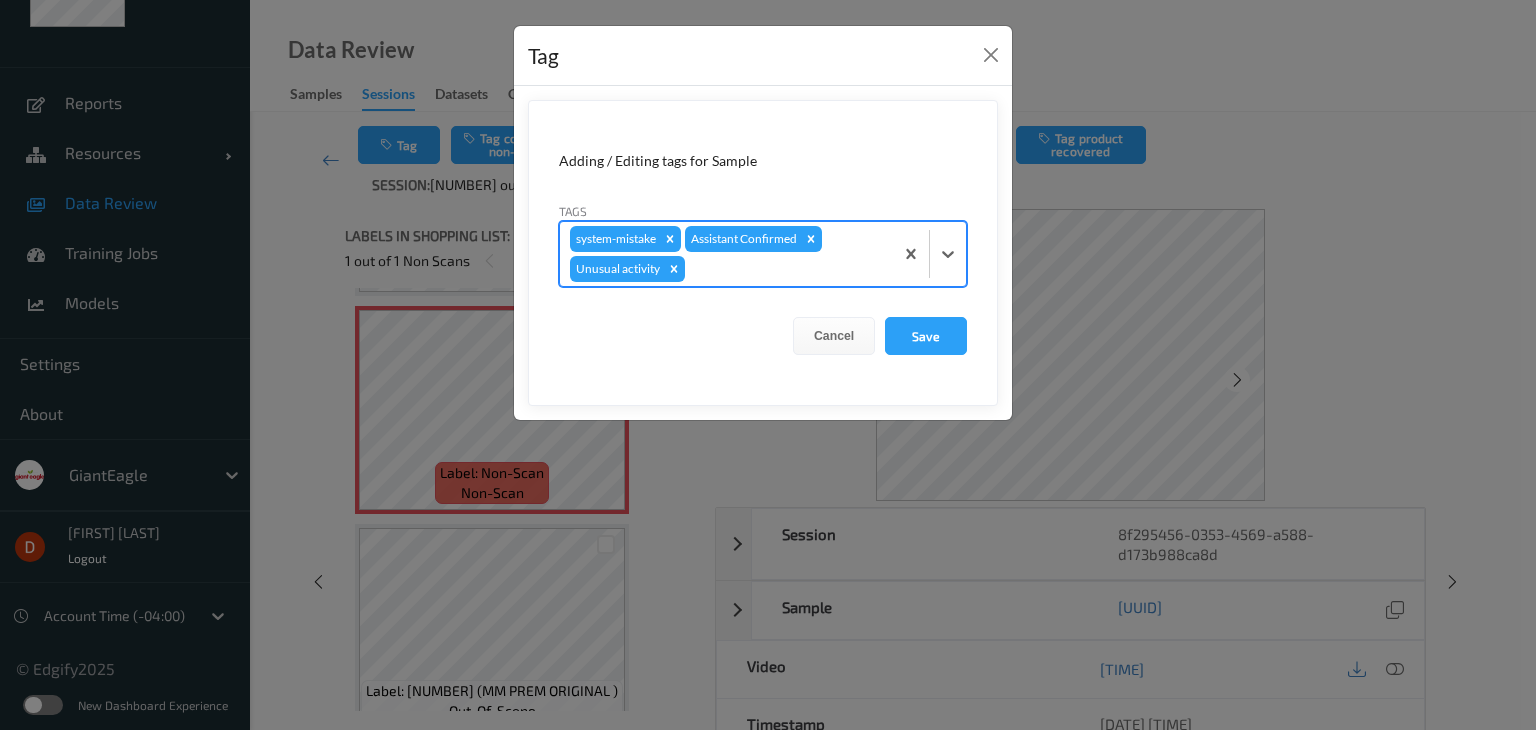 click on "Adding / Editing tags for Sample   Tags option Unusual activity, selected.   Select is focused ,type to refine list, press Down to open the menu,  press left to focus selected values system-mistake Assistant Confirmed Unusual activity Cancel Save" at bounding box center (763, 253) 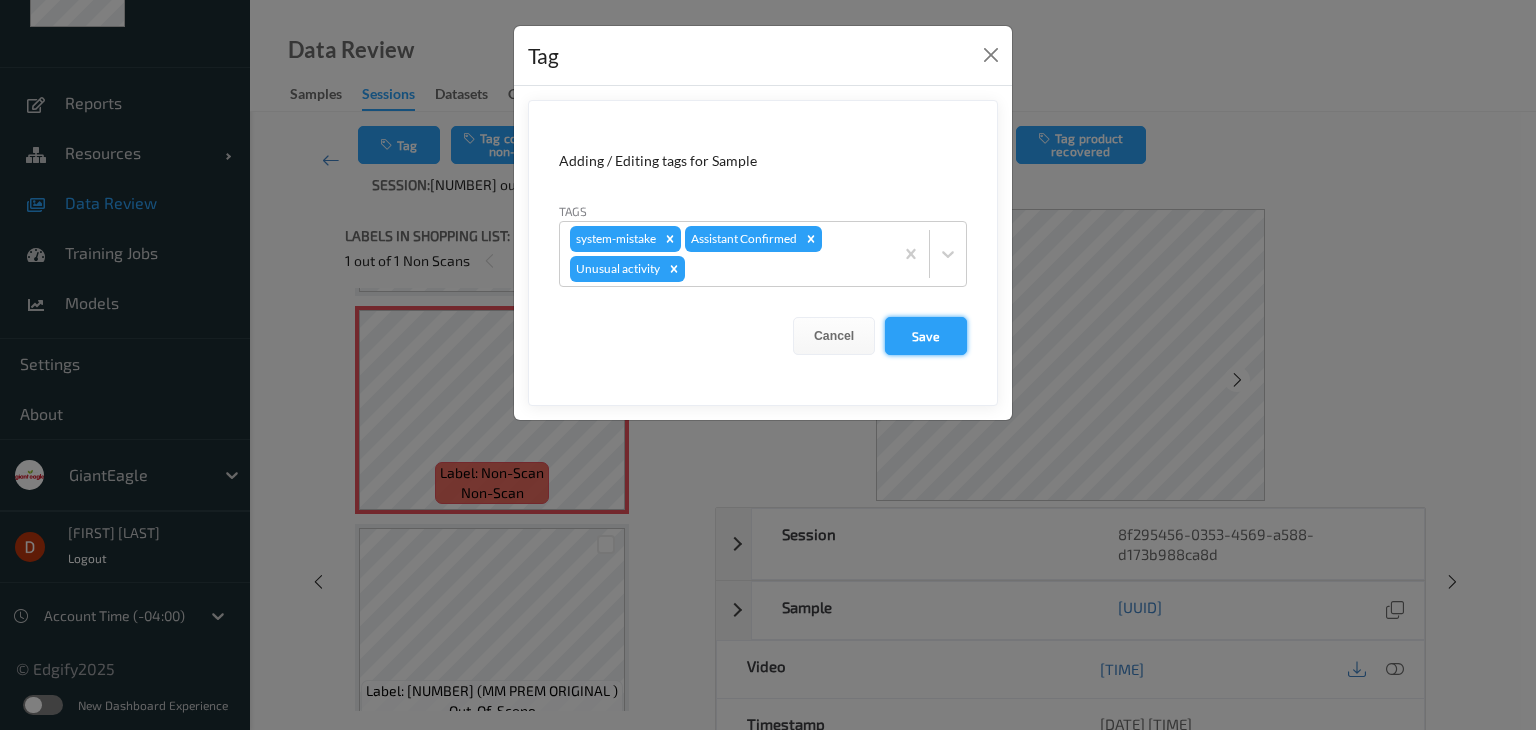 click on "Save" at bounding box center [926, 336] 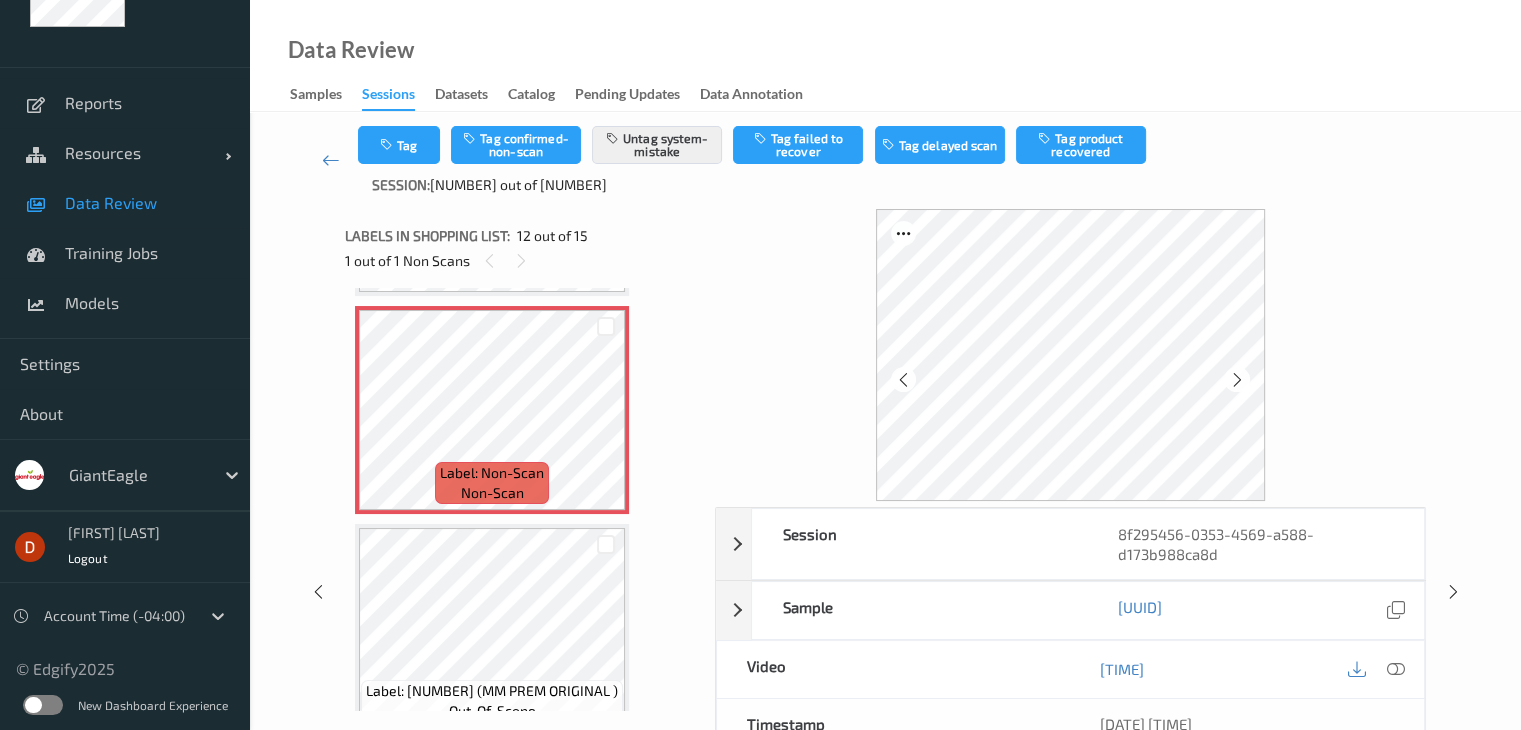type 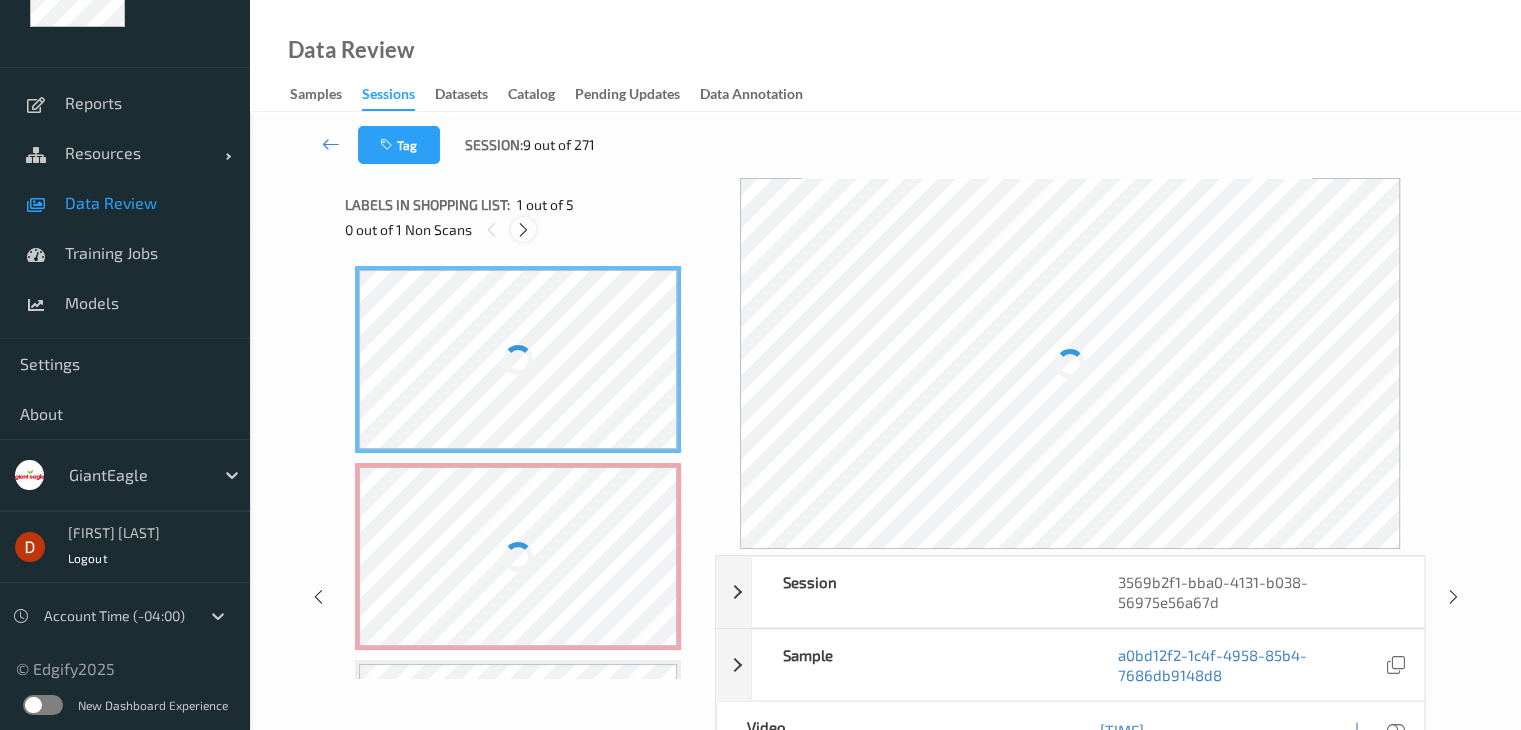click at bounding box center [523, 230] 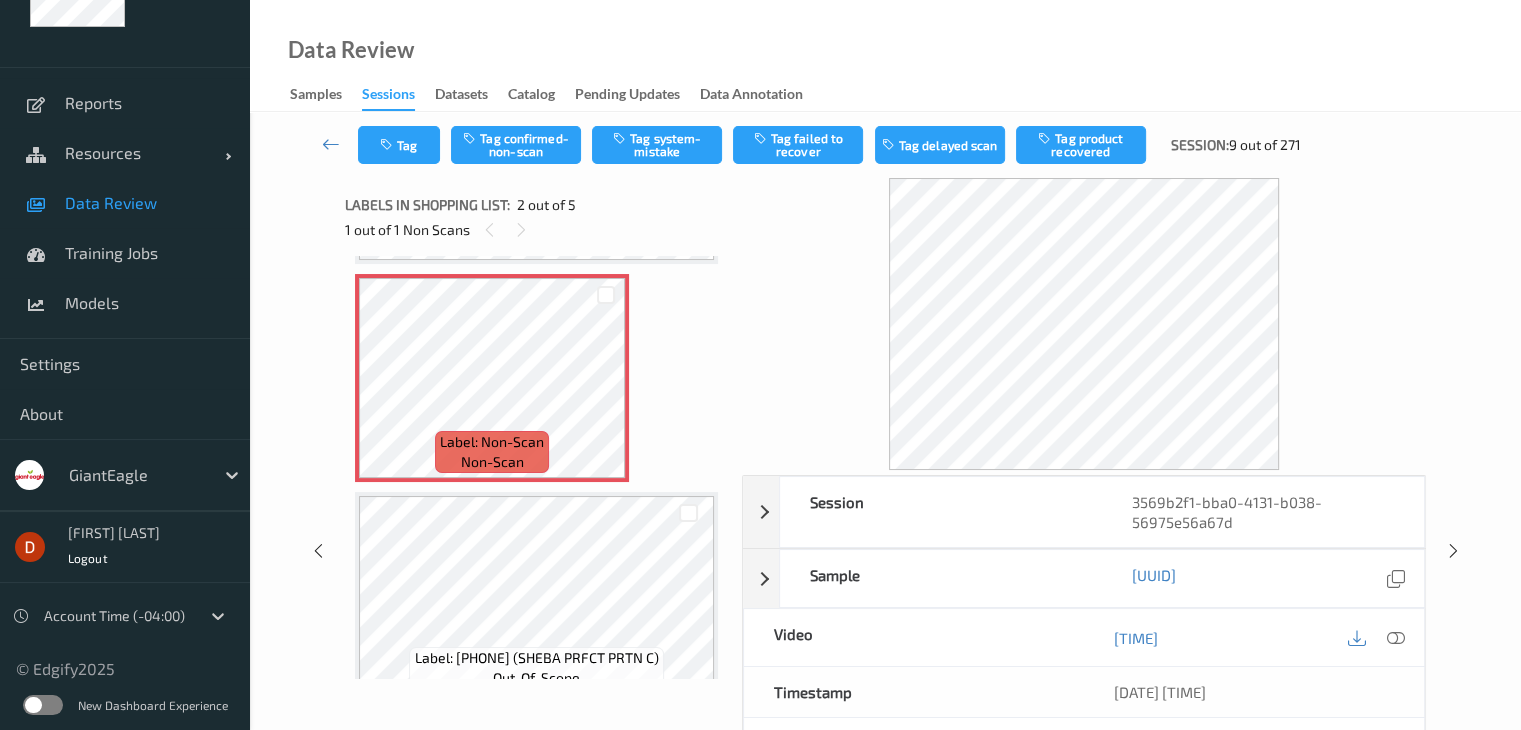 scroll, scrollTop: 110, scrollLeft: 0, axis: vertical 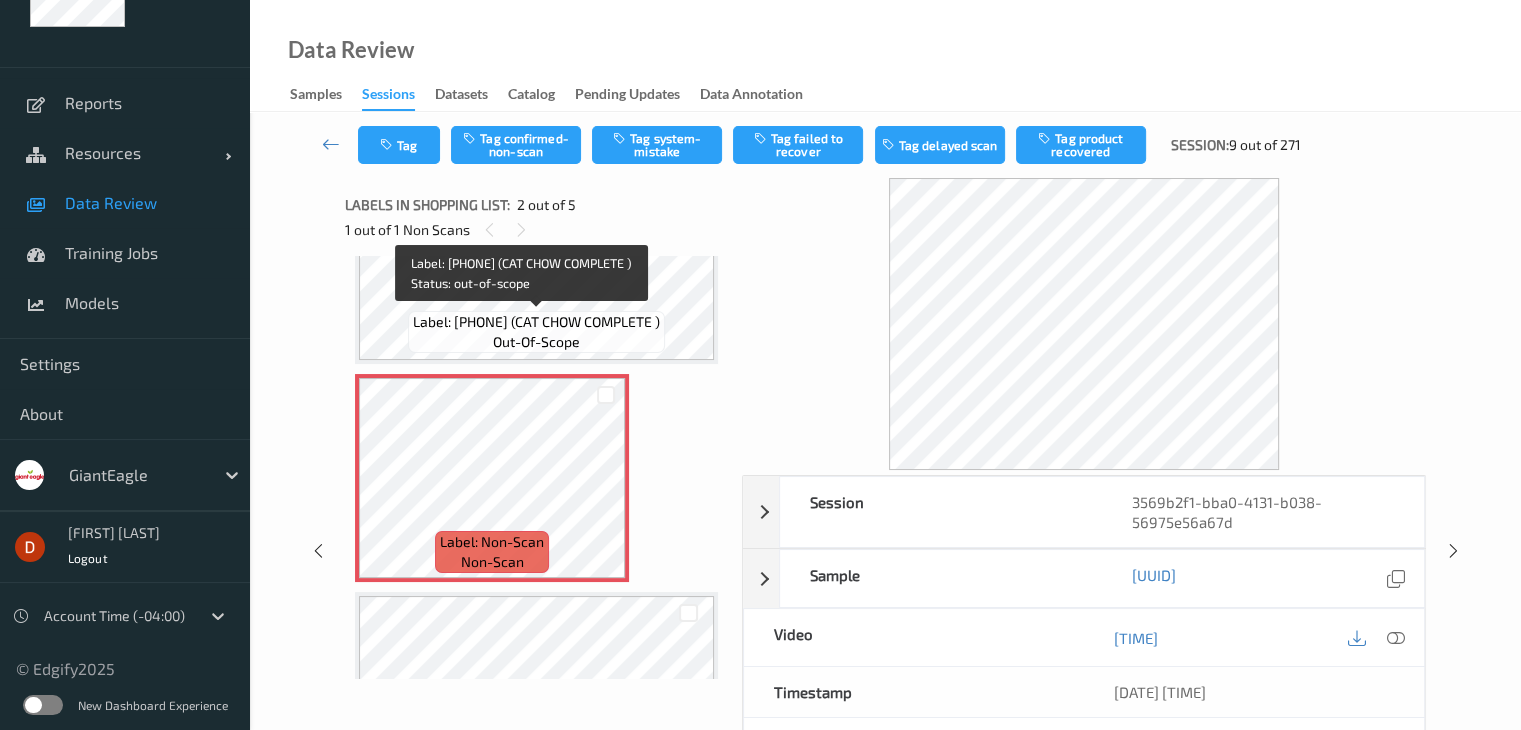 click on "Label: 01780019477 (CAT CHOW COMPLETE )" at bounding box center (536, 322) 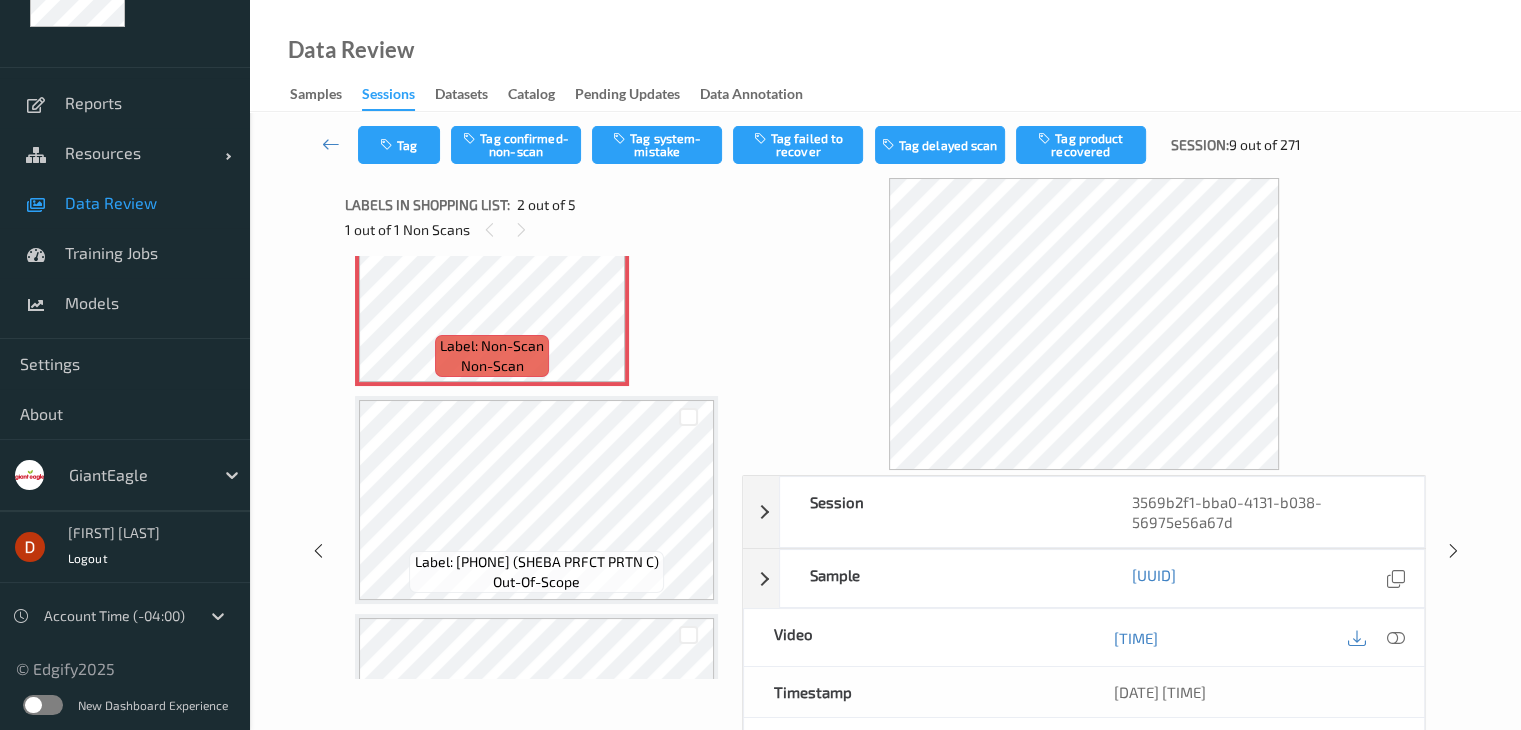 scroll, scrollTop: 310, scrollLeft: 0, axis: vertical 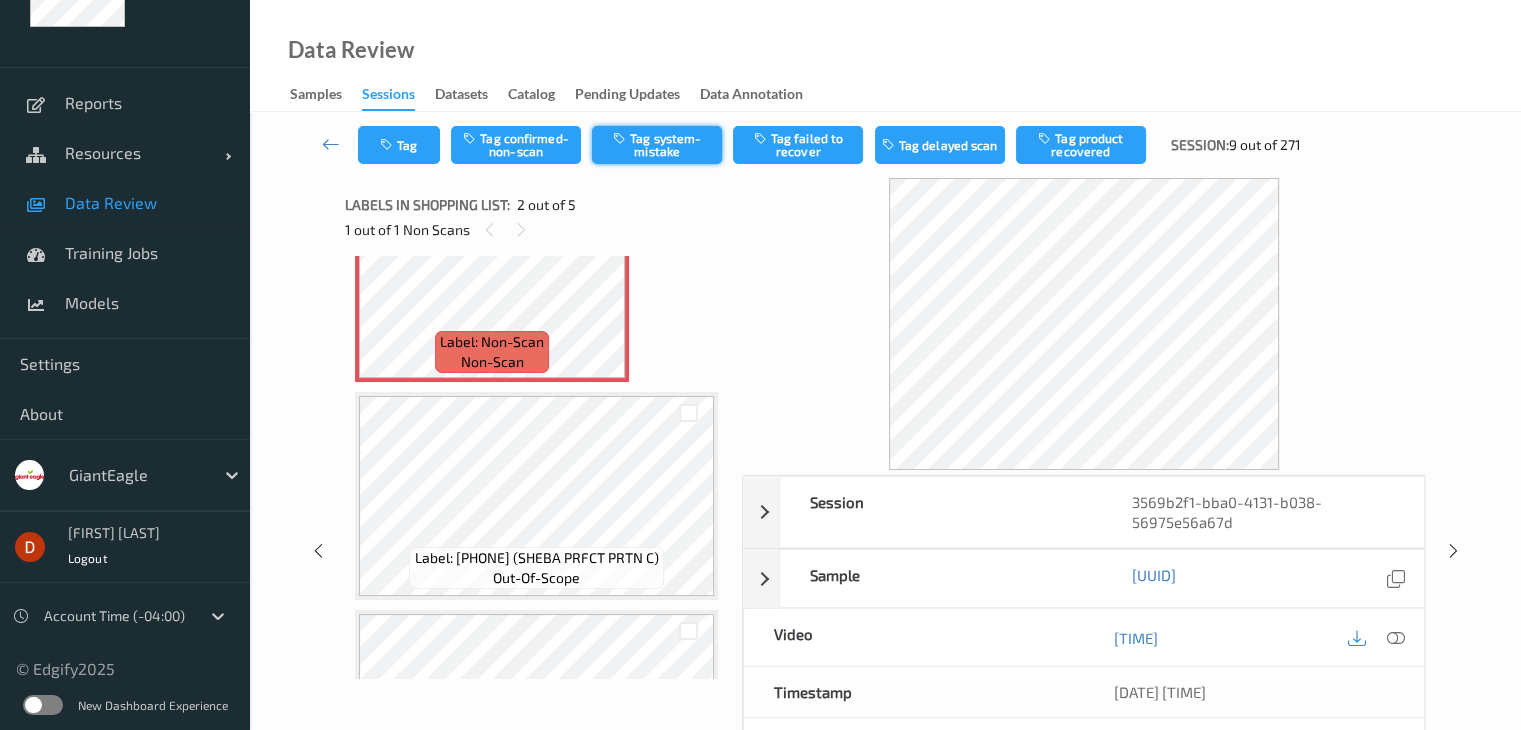 click on "Tag   system-mistake" at bounding box center [657, 145] 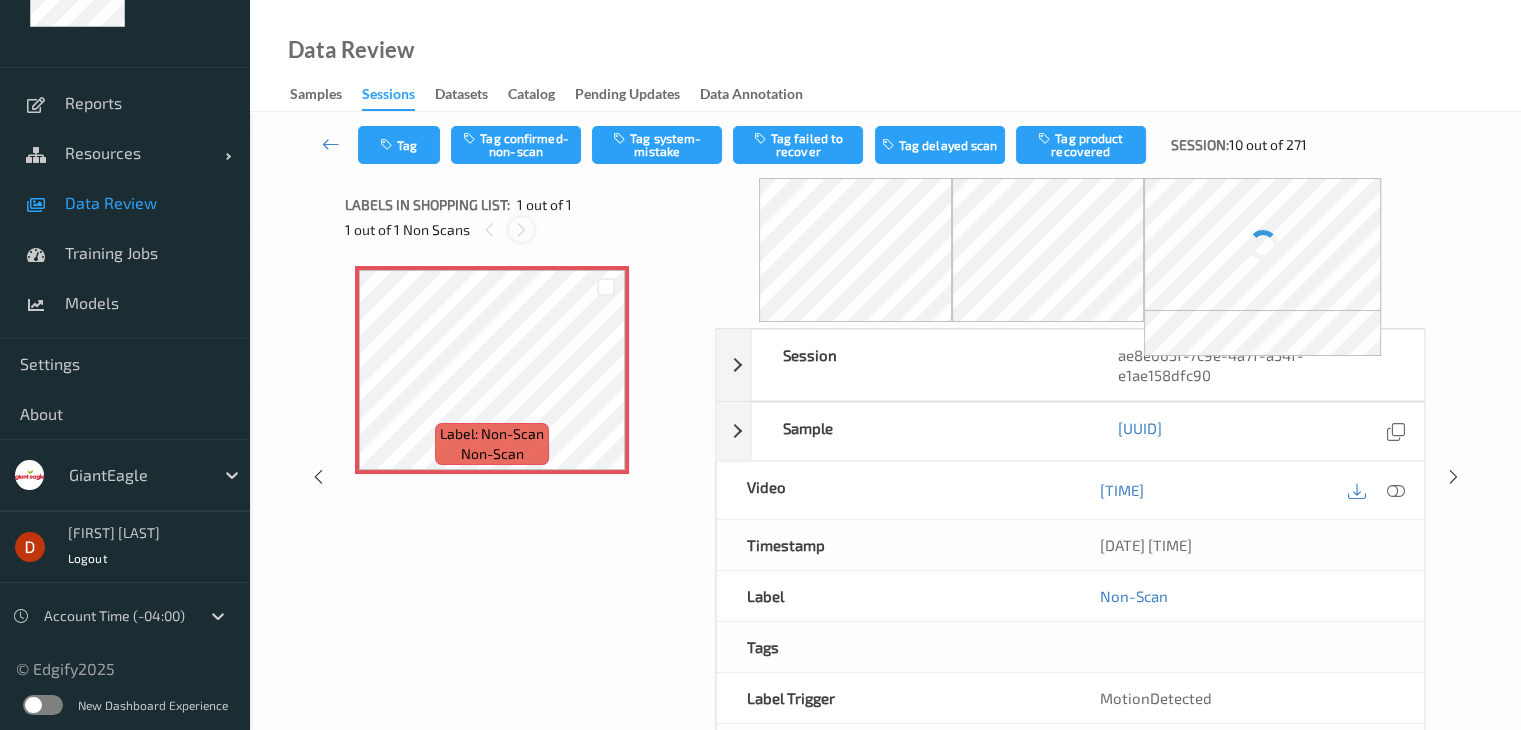 click at bounding box center (521, 230) 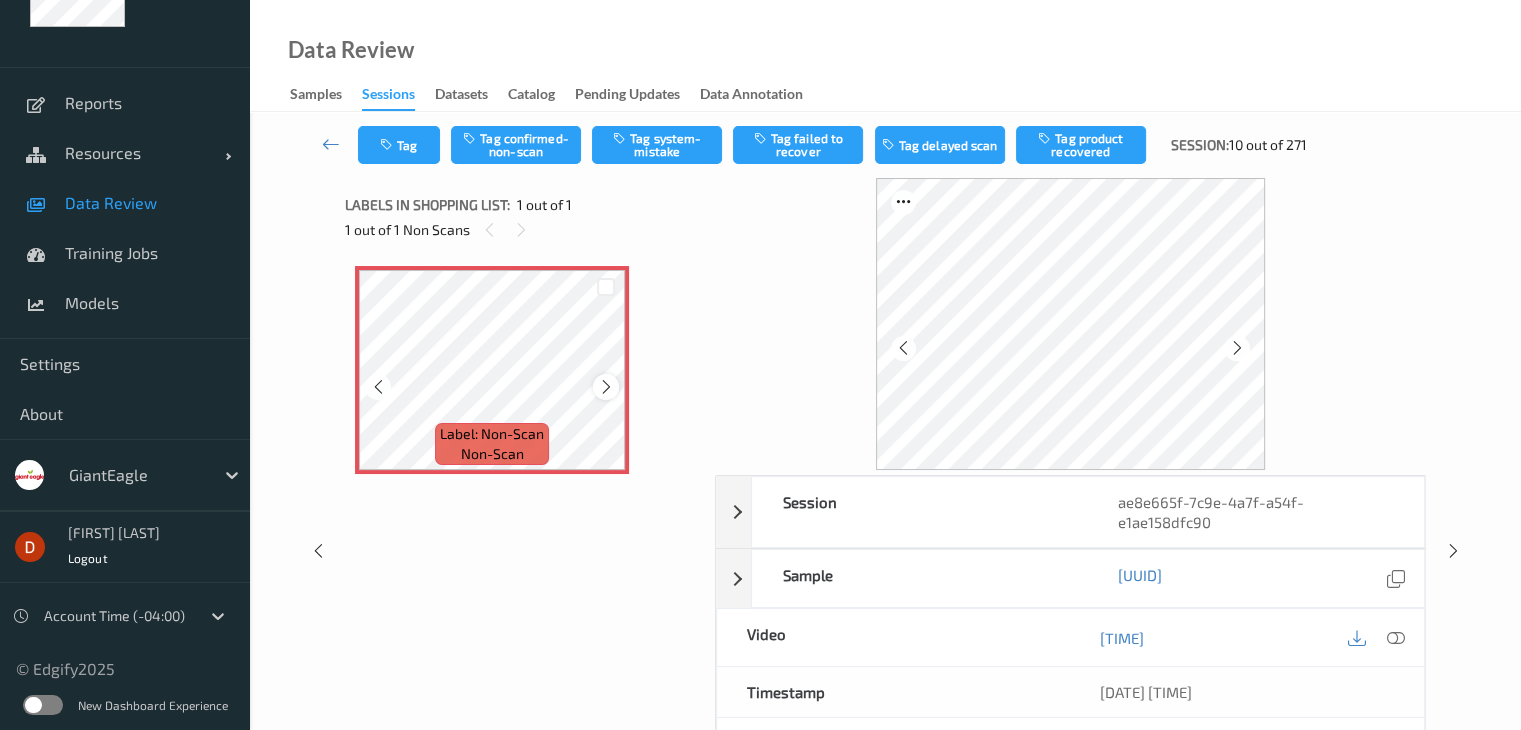 click at bounding box center [606, 387] 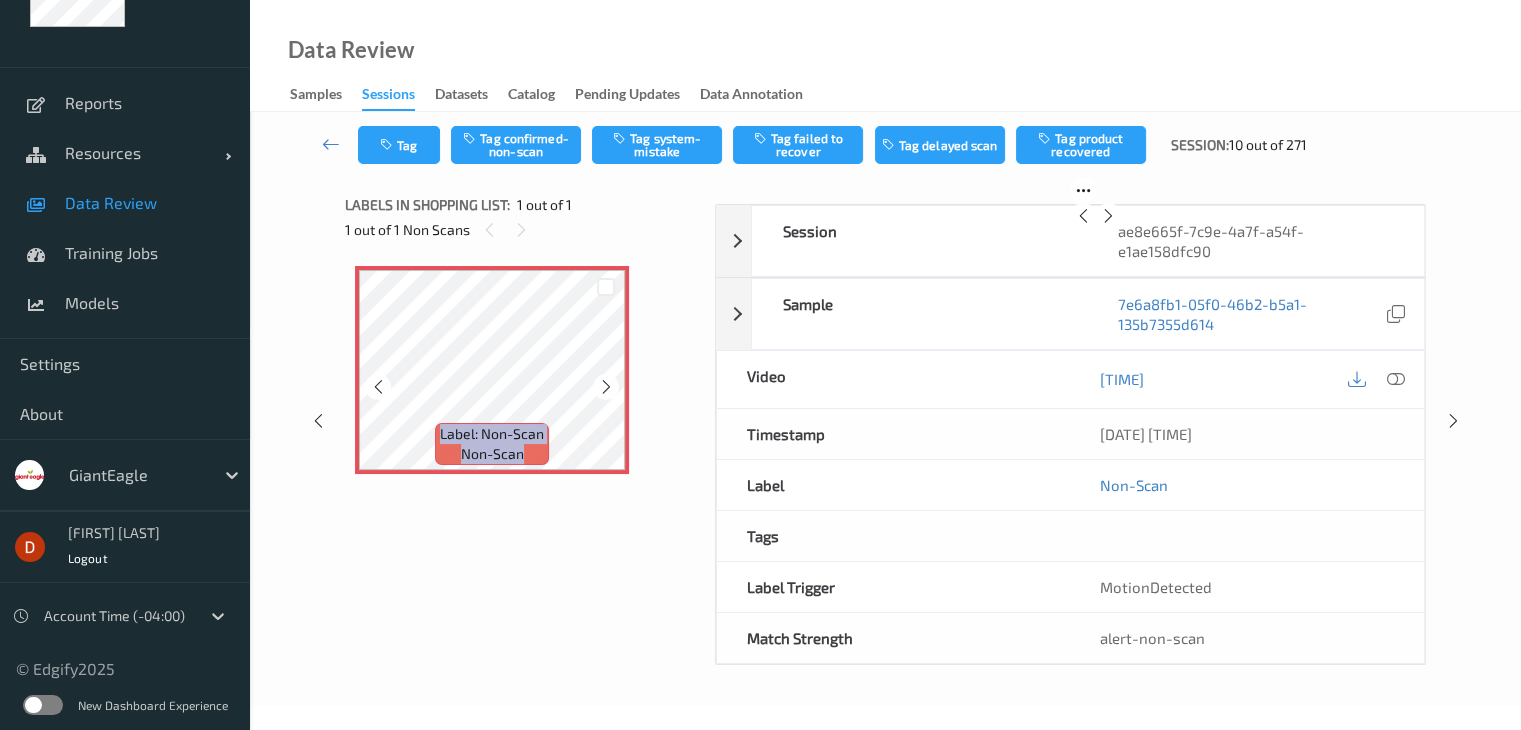 click at bounding box center [606, 387] 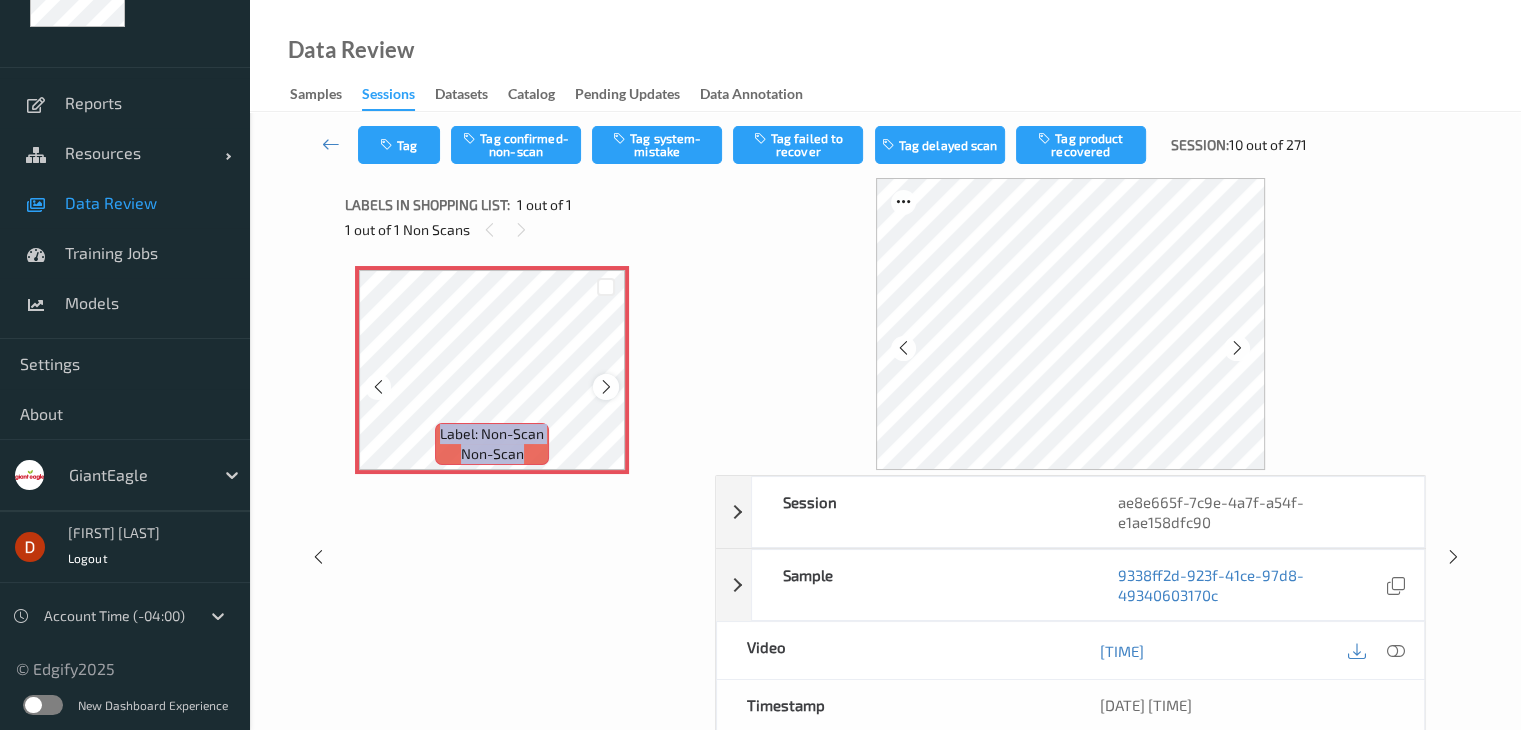 click at bounding box center [606, 387] 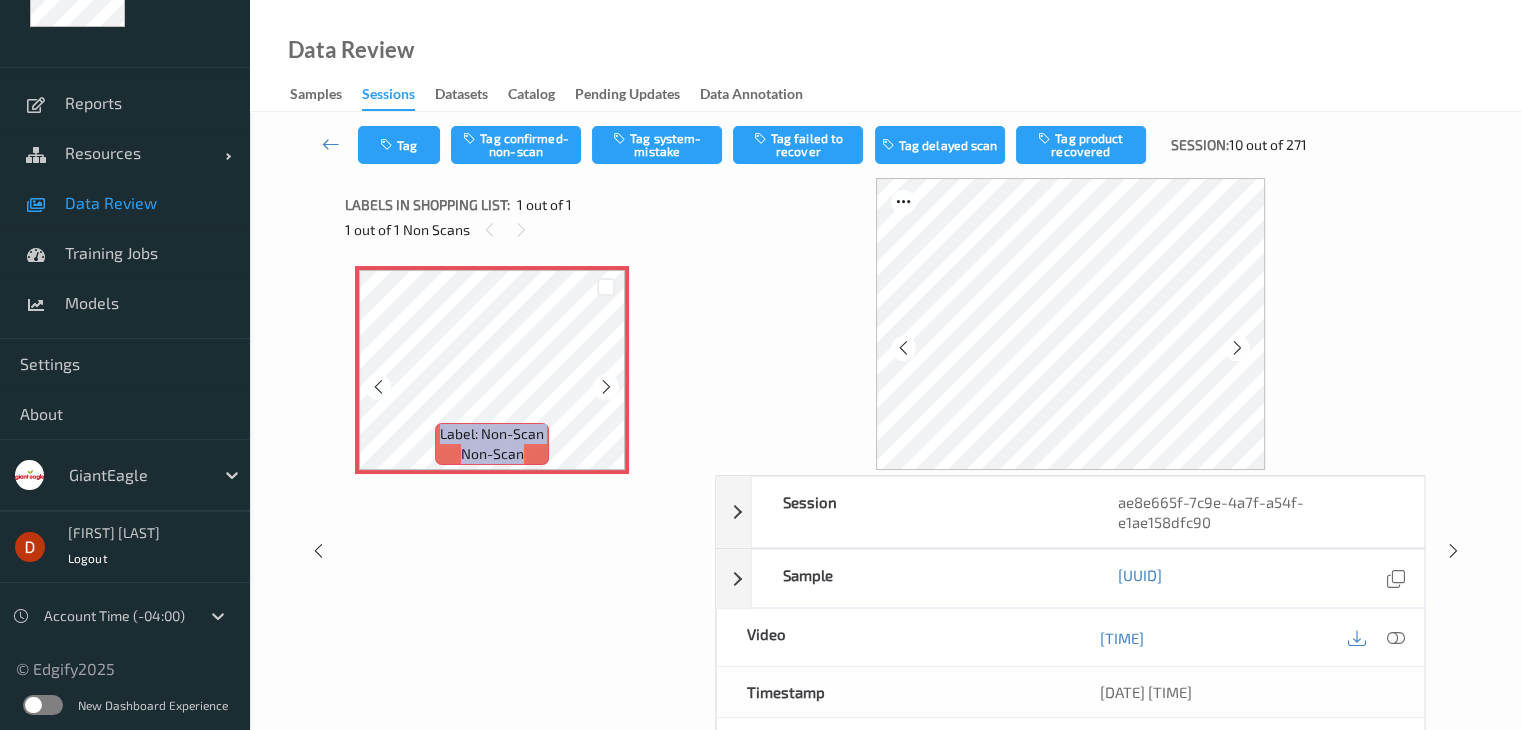 click at bounding box center [606, 387] 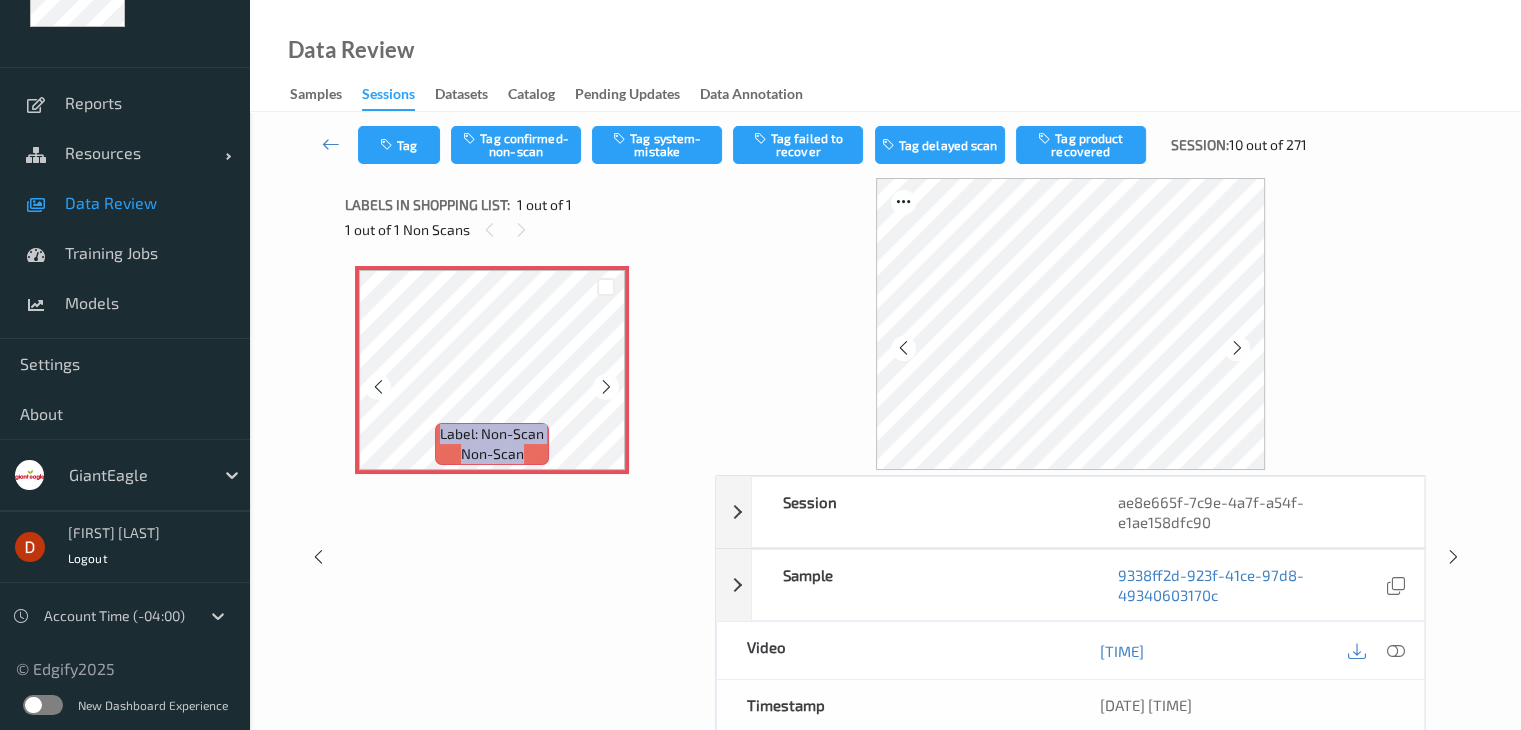 click at bounding box center [606, 387] 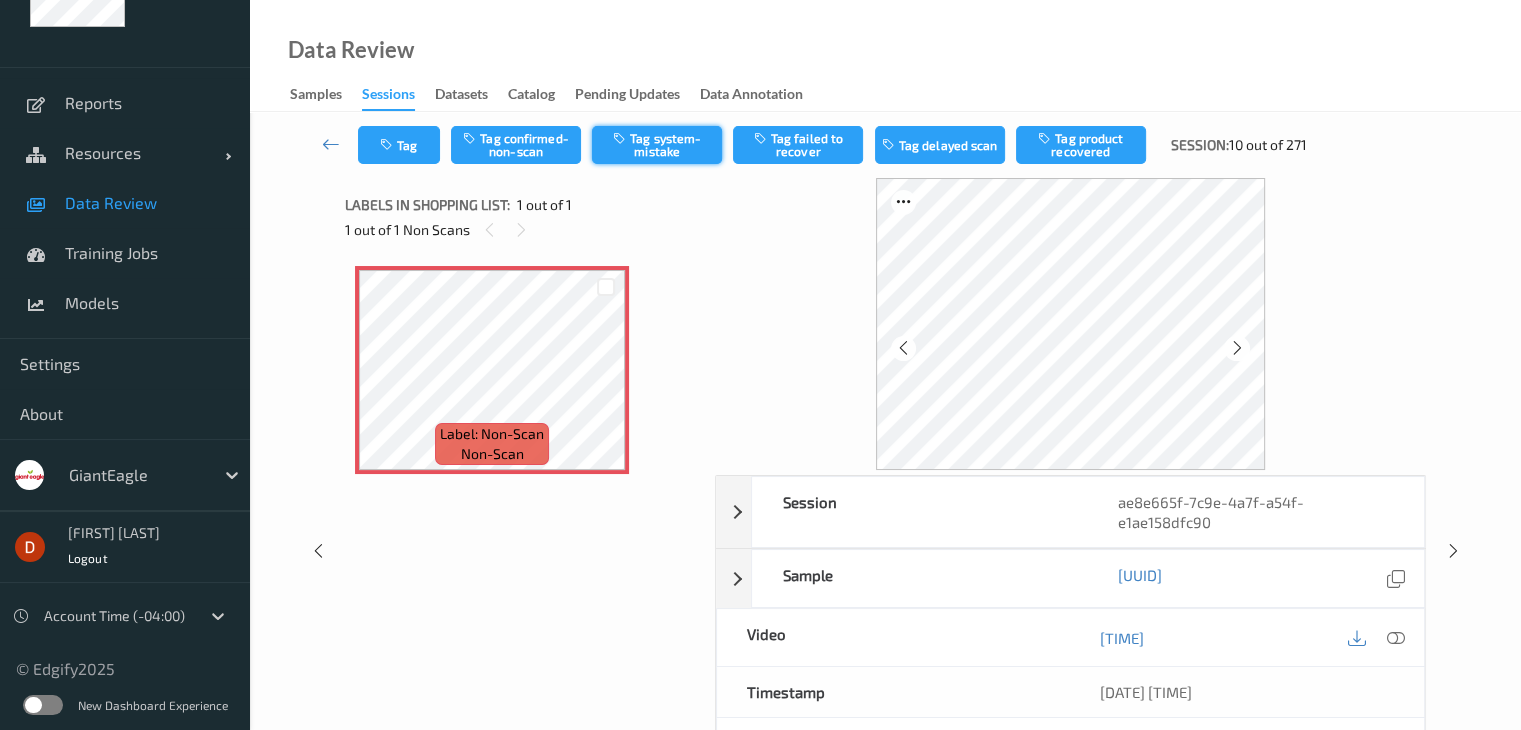 click on "Tag   system-mistake" at bounding box center [657, 145] 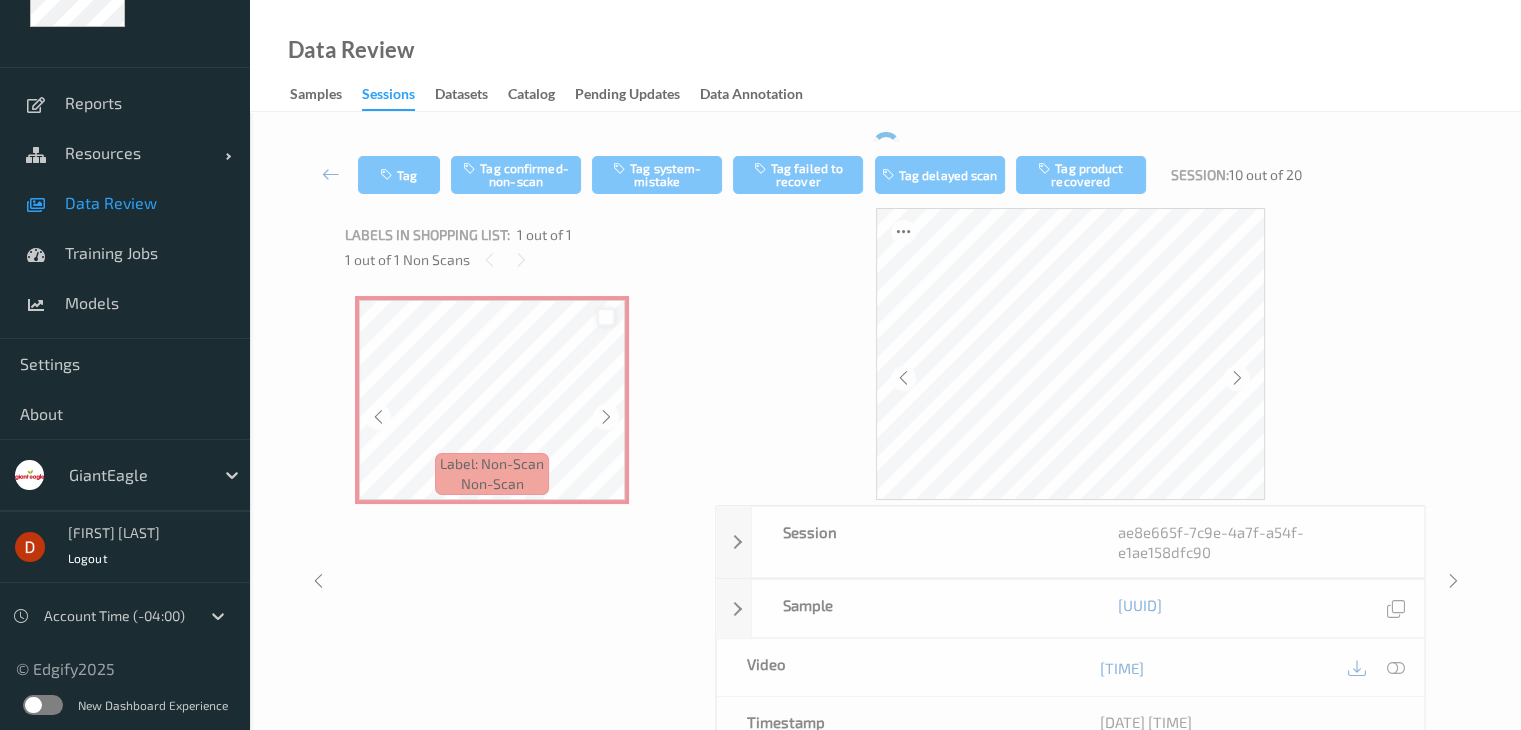 type 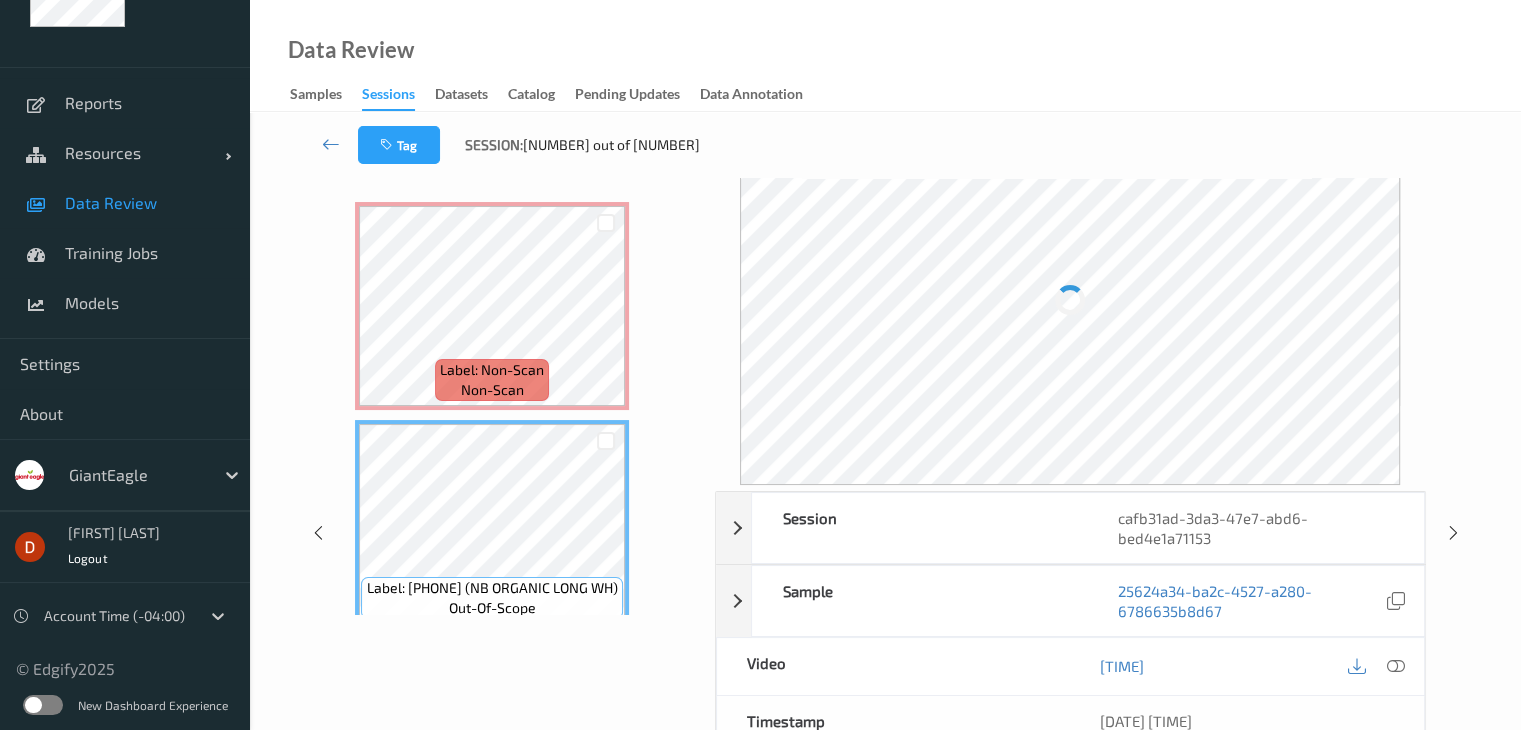 scroll, scrollTop: 100, scrollLeft: 0, axis: vertical 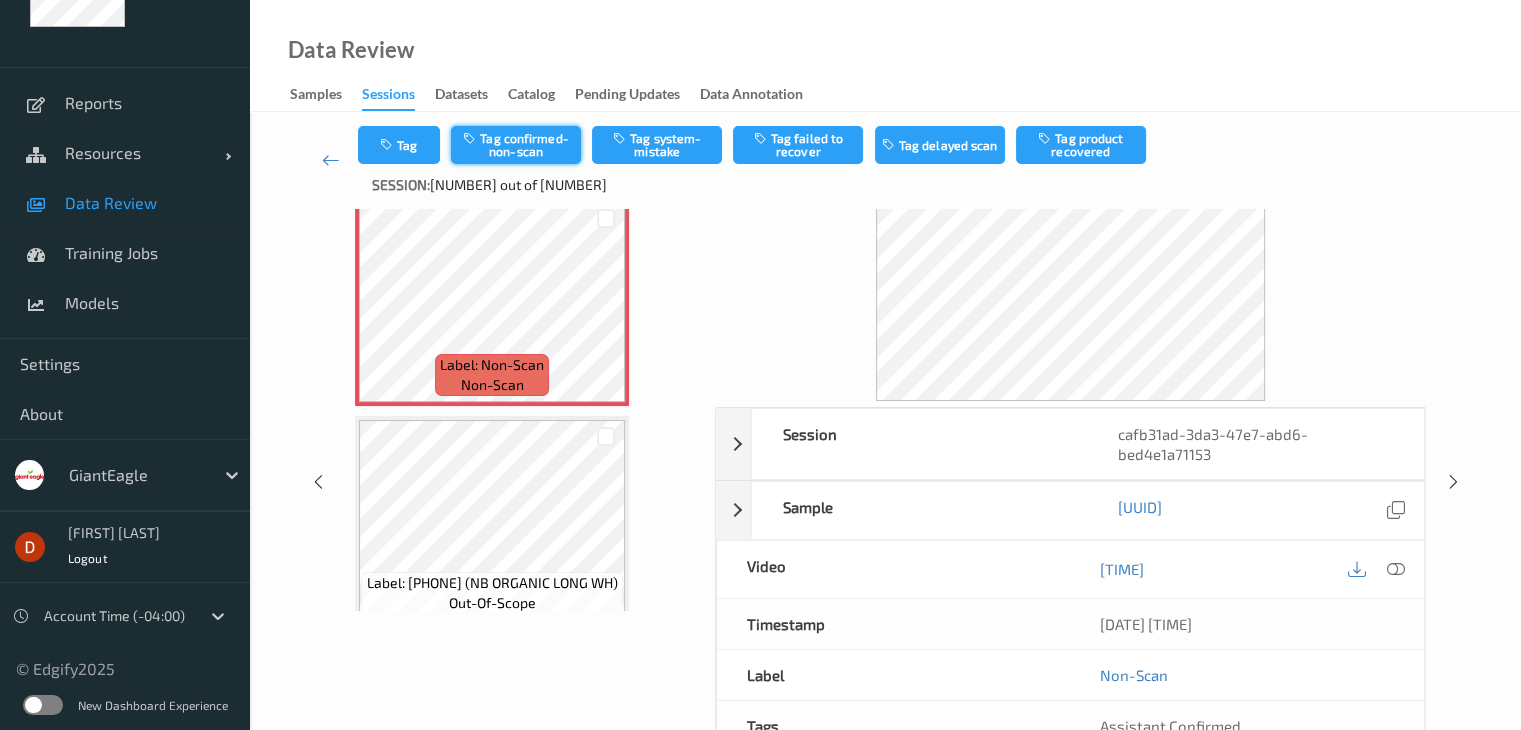 click on "Tag   confirmed-non-scan" at bounding box center (516, 145) 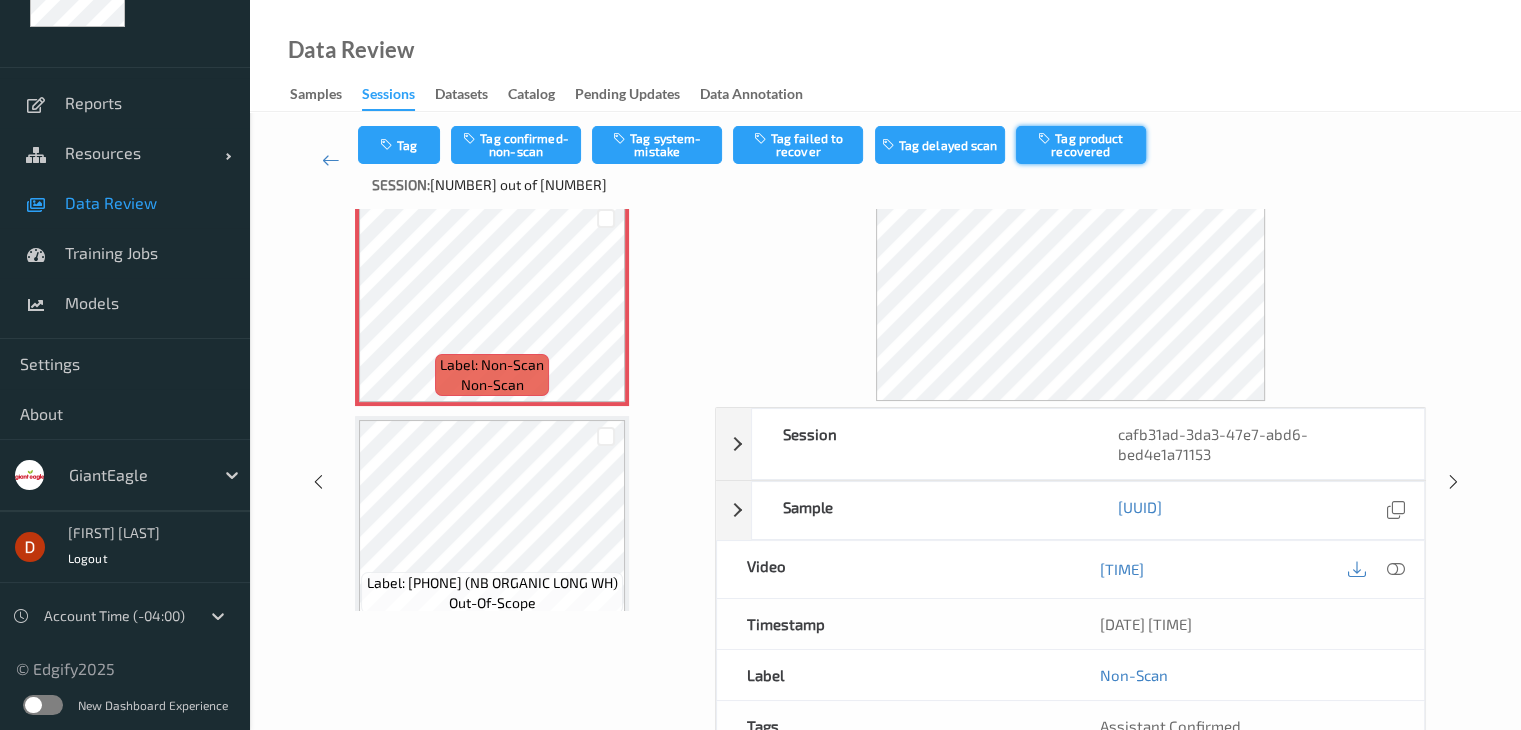 click on "Tag   product recovered" at bounding box center [1081, 145] 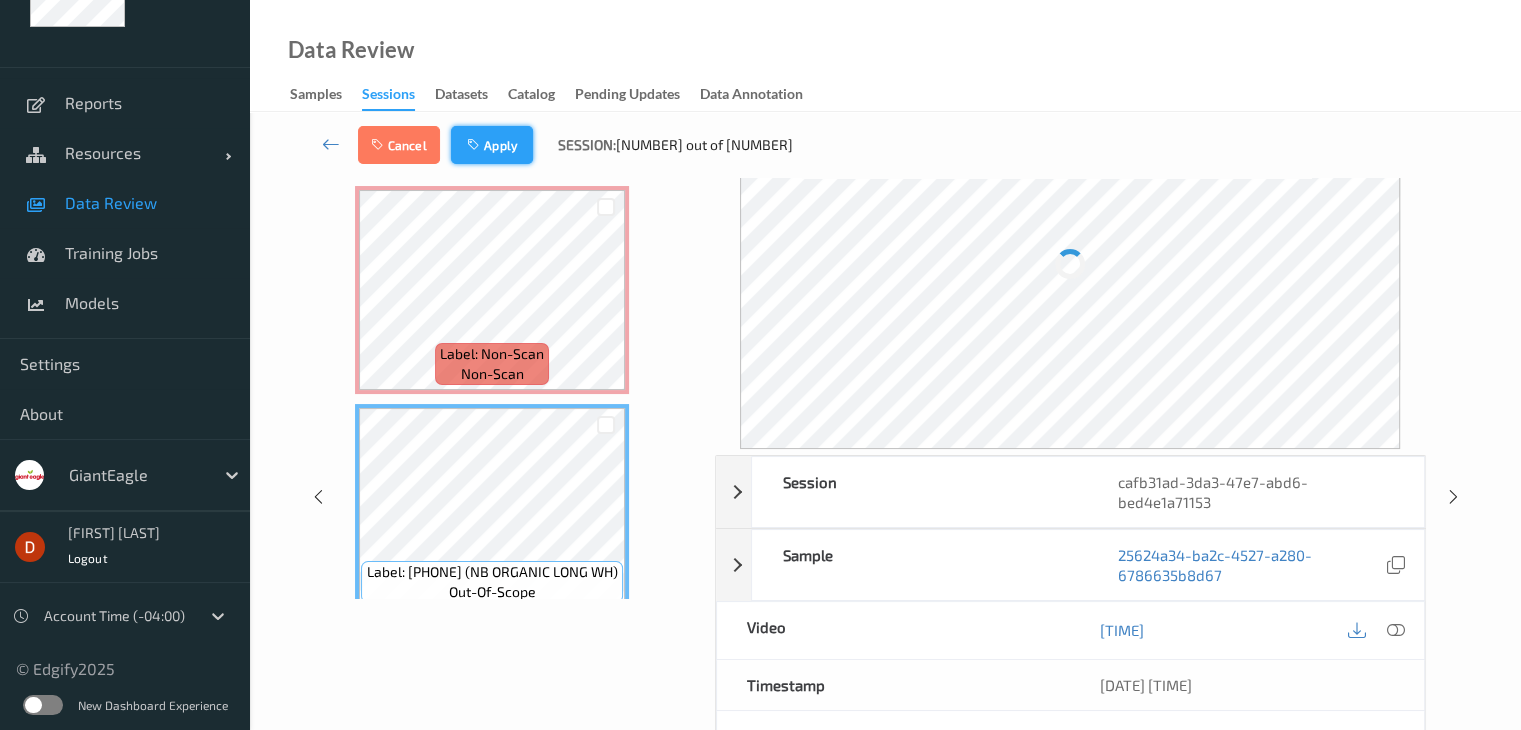 click on "Apply" at bounding box center [492, 145] 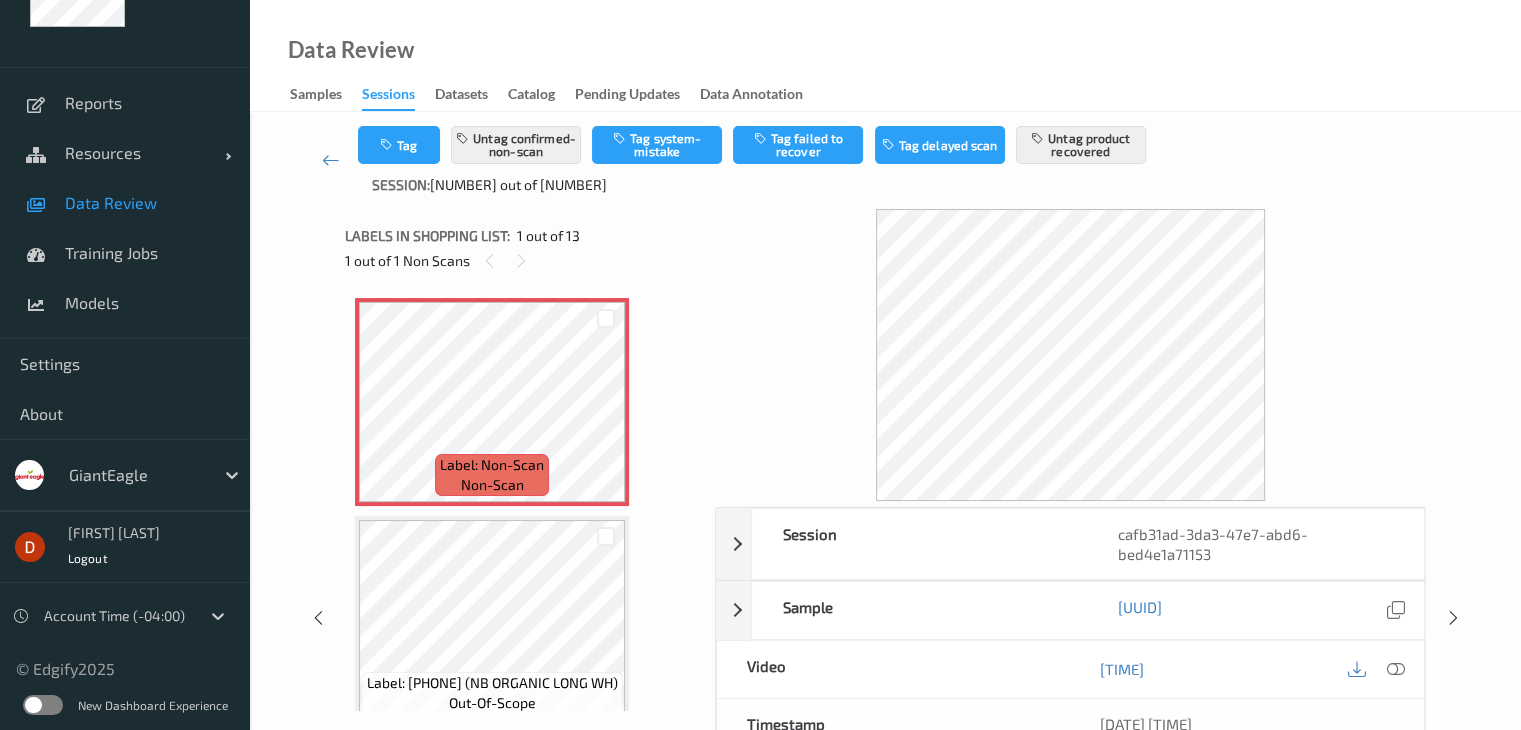 scroll, scrollTop: 0, scrollLeft: 0, axis: both 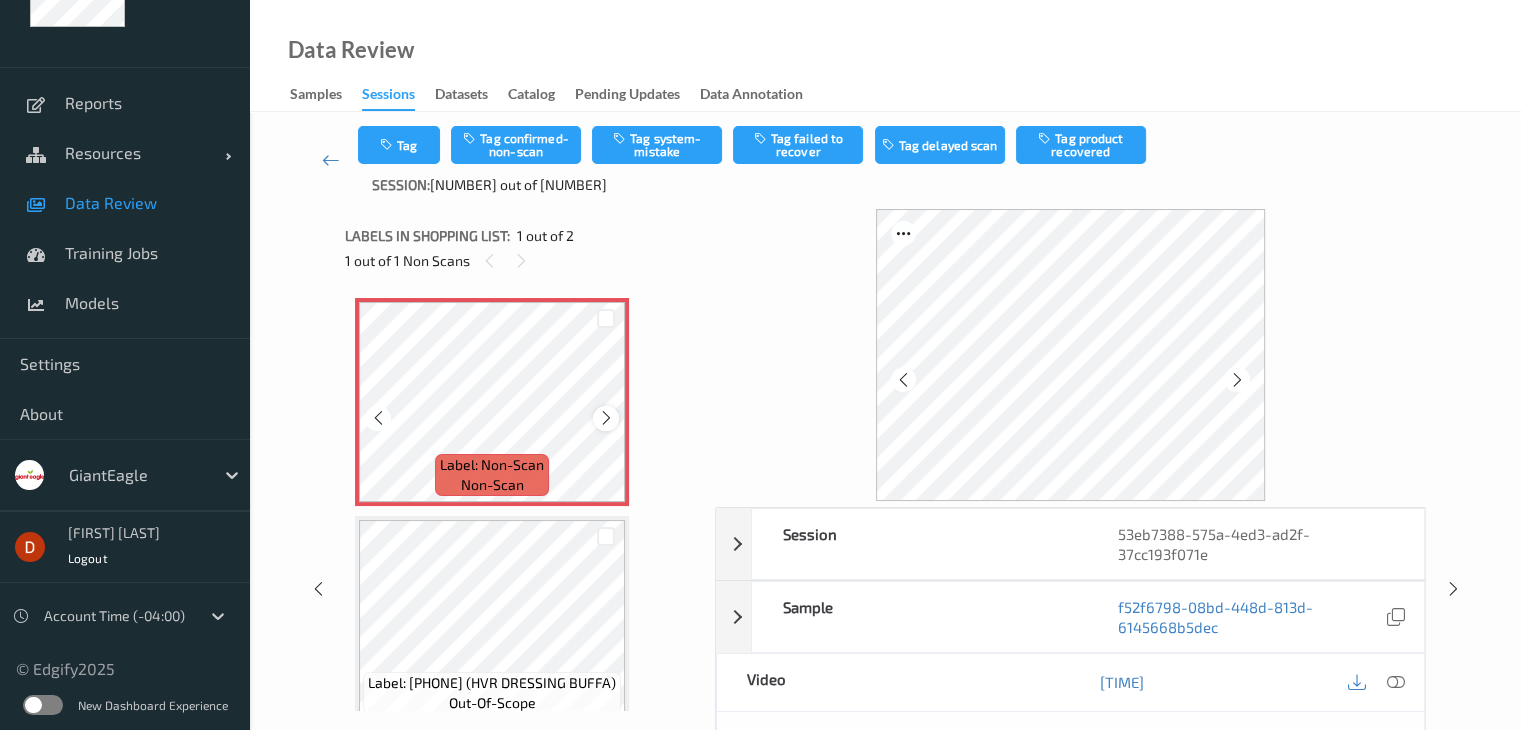 click at bounding box center (605, 418) 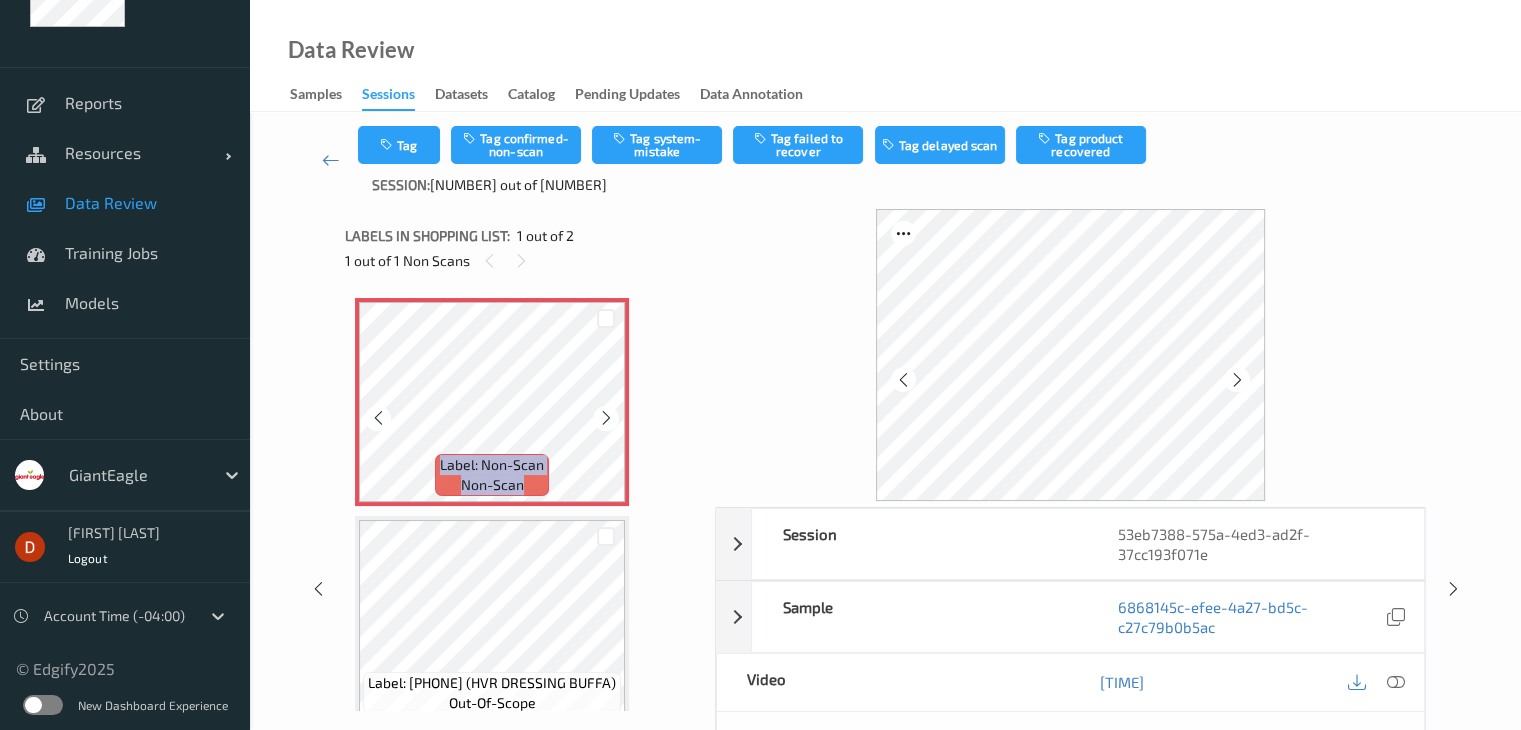 click at bounding box center [605, 418] 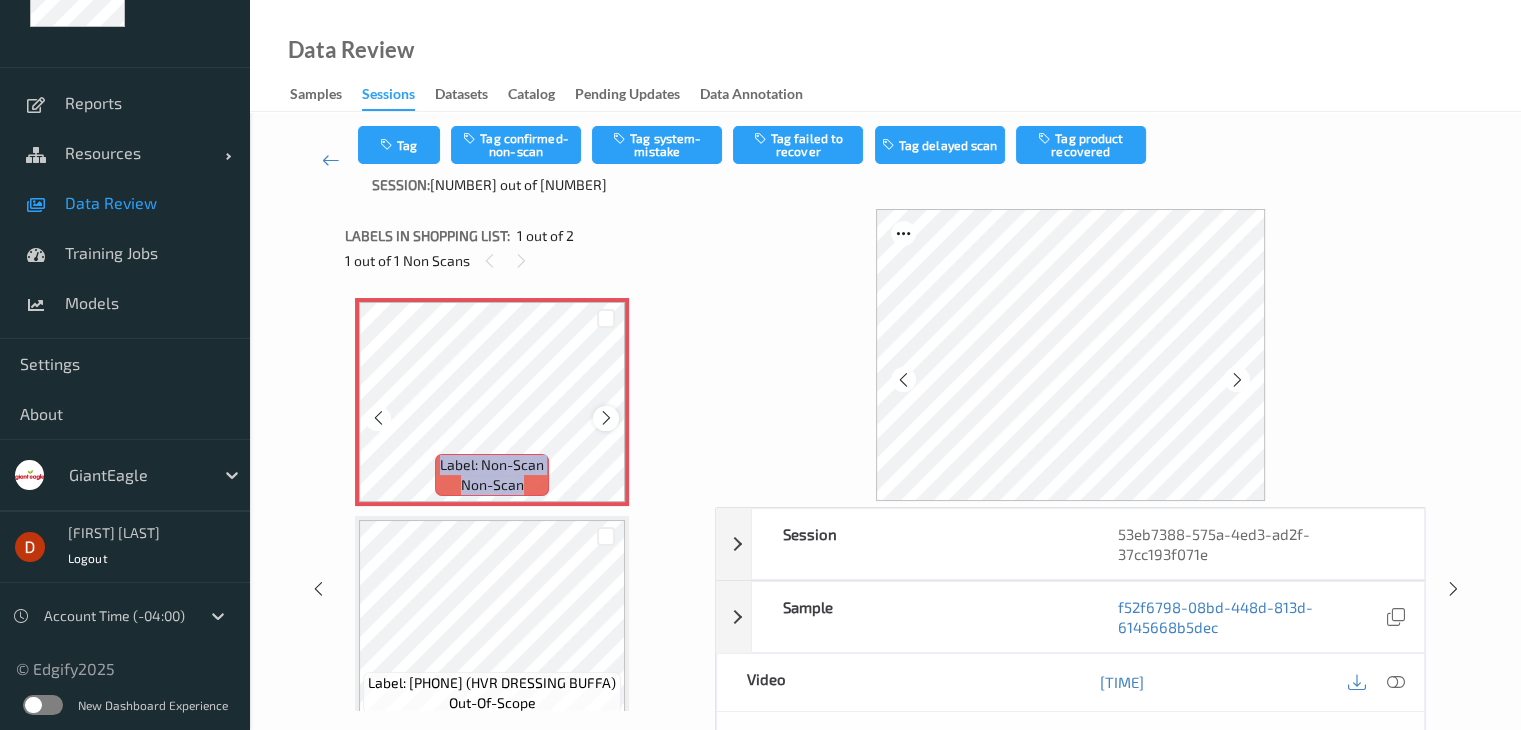 click at bounding box center [605, 418] 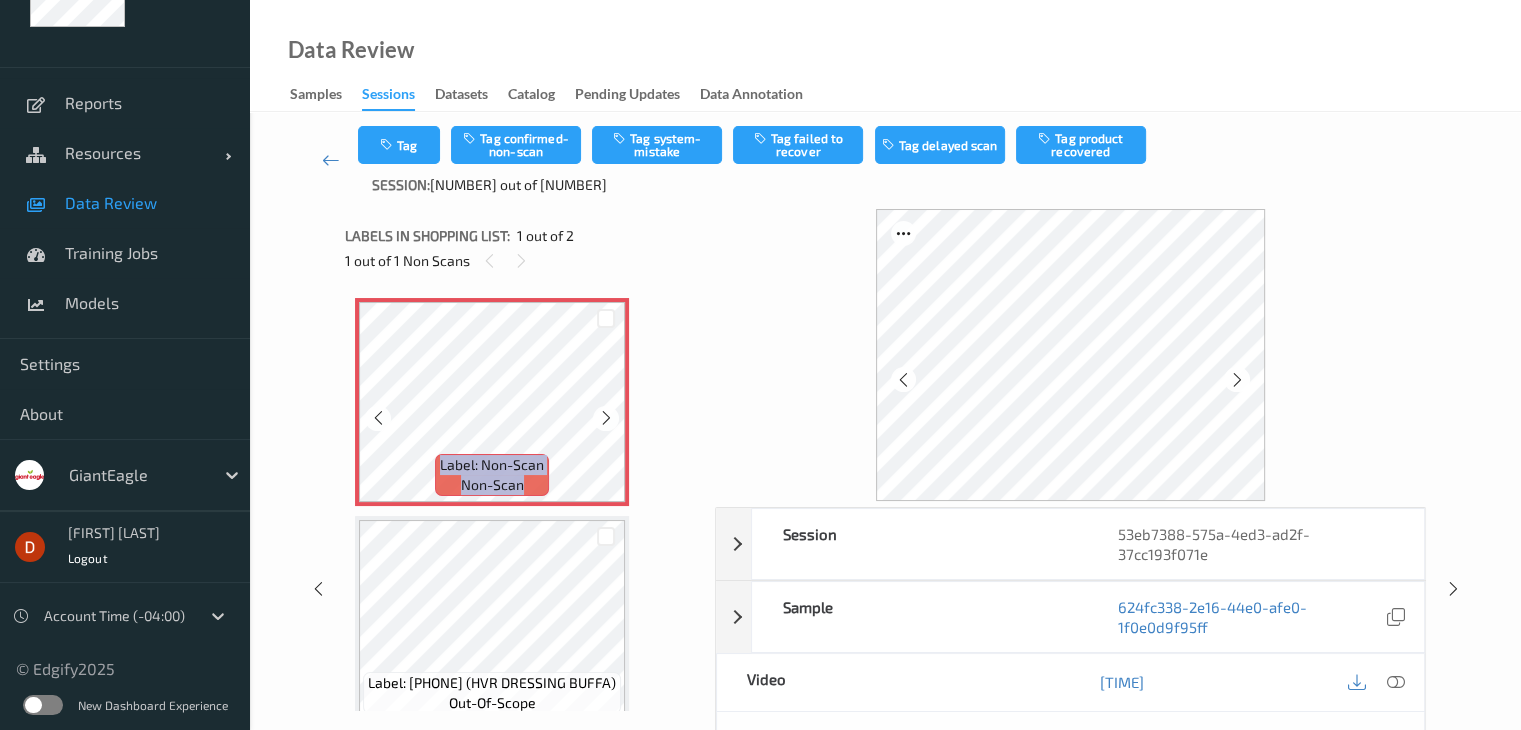 click at bounding box center (605, 418) 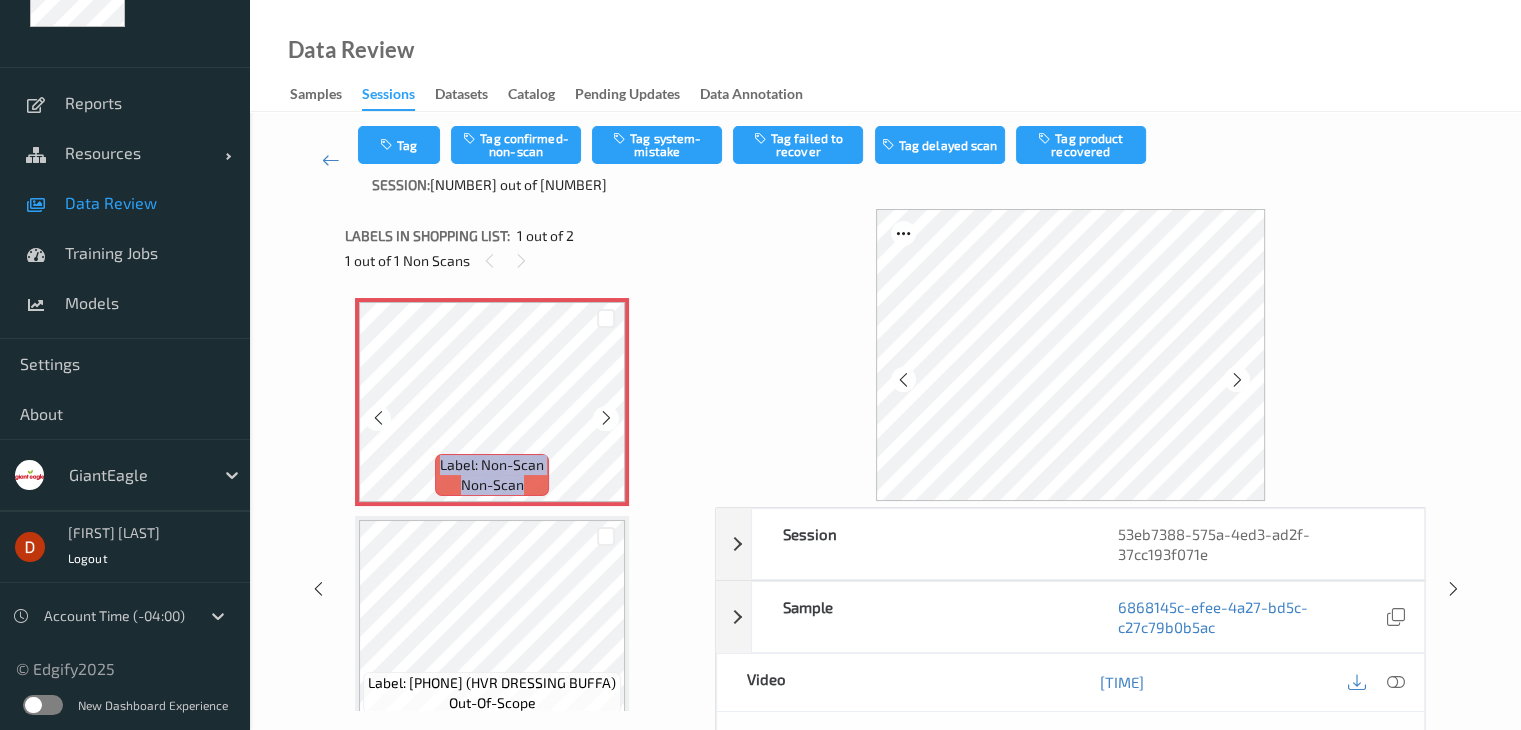 click at bounding box center [605, 418] 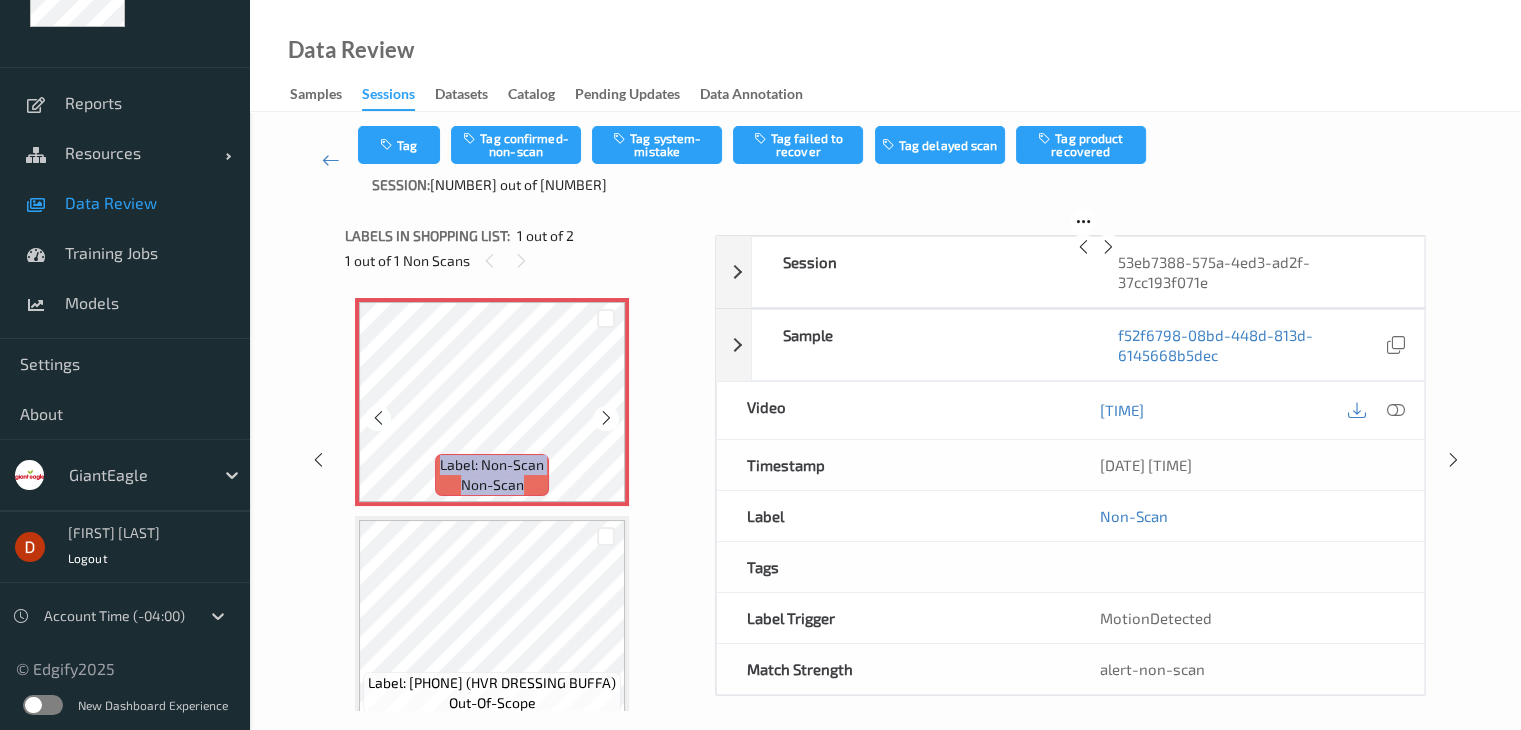 click at bounding box center [605, 418] 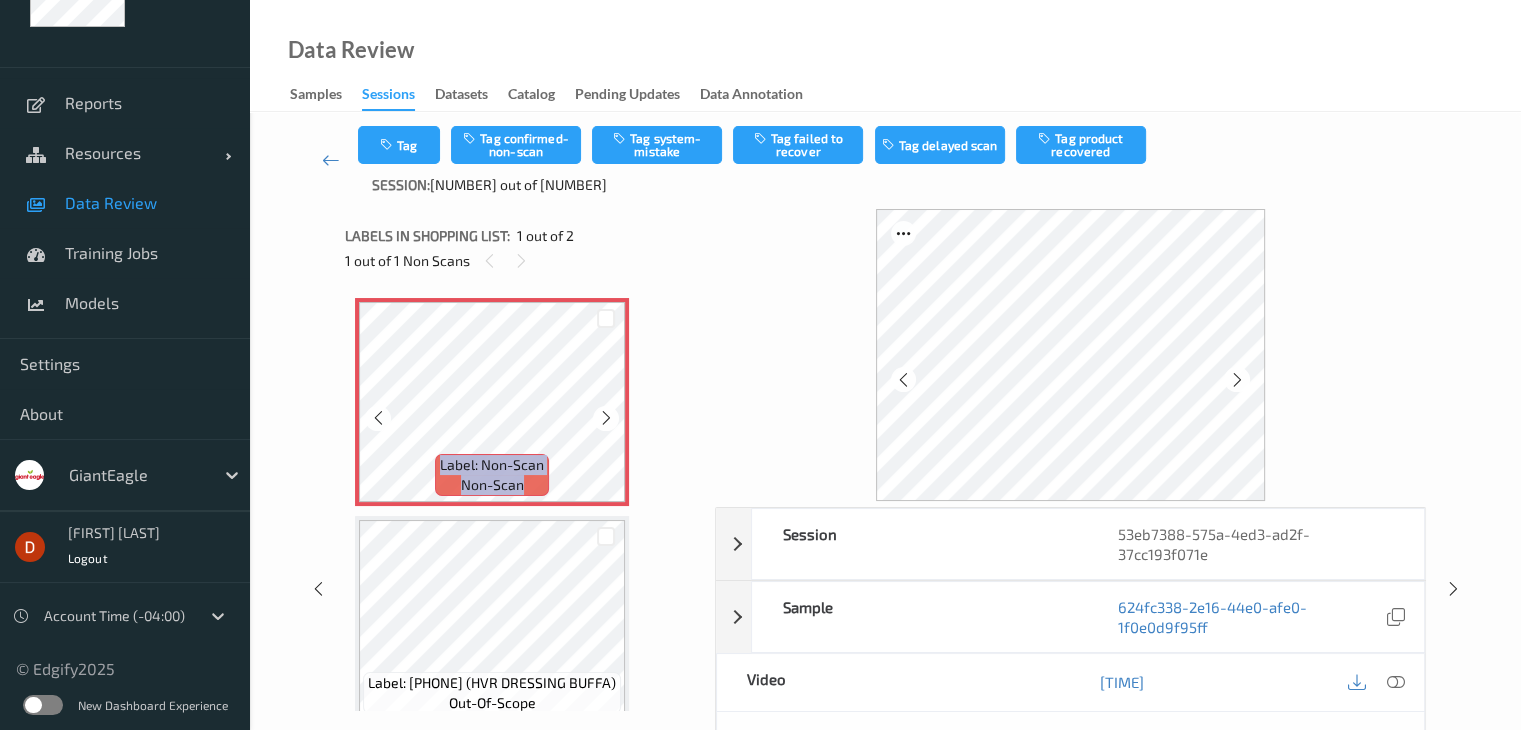 click at bounding box center (605, 418) 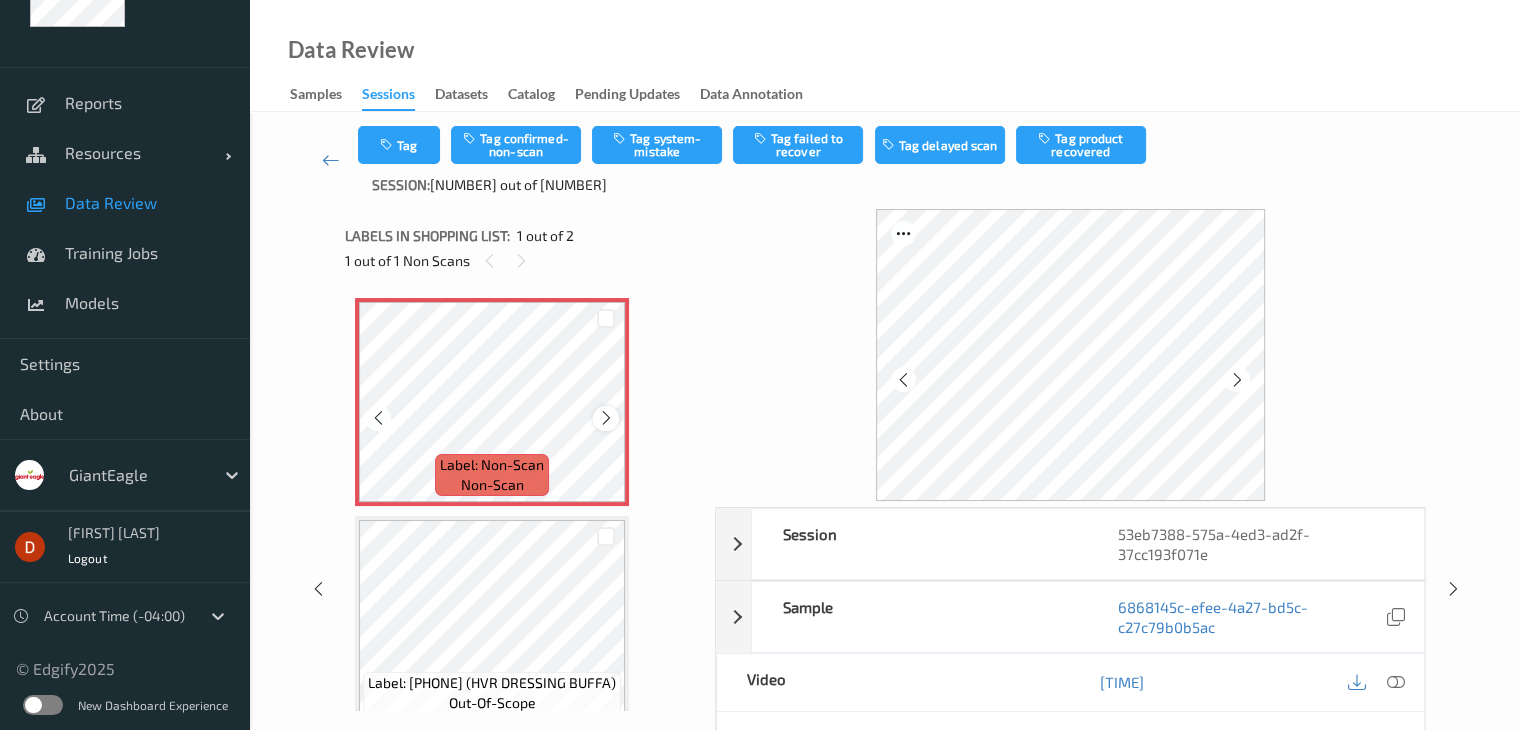 click at bounding box center (605, 418) 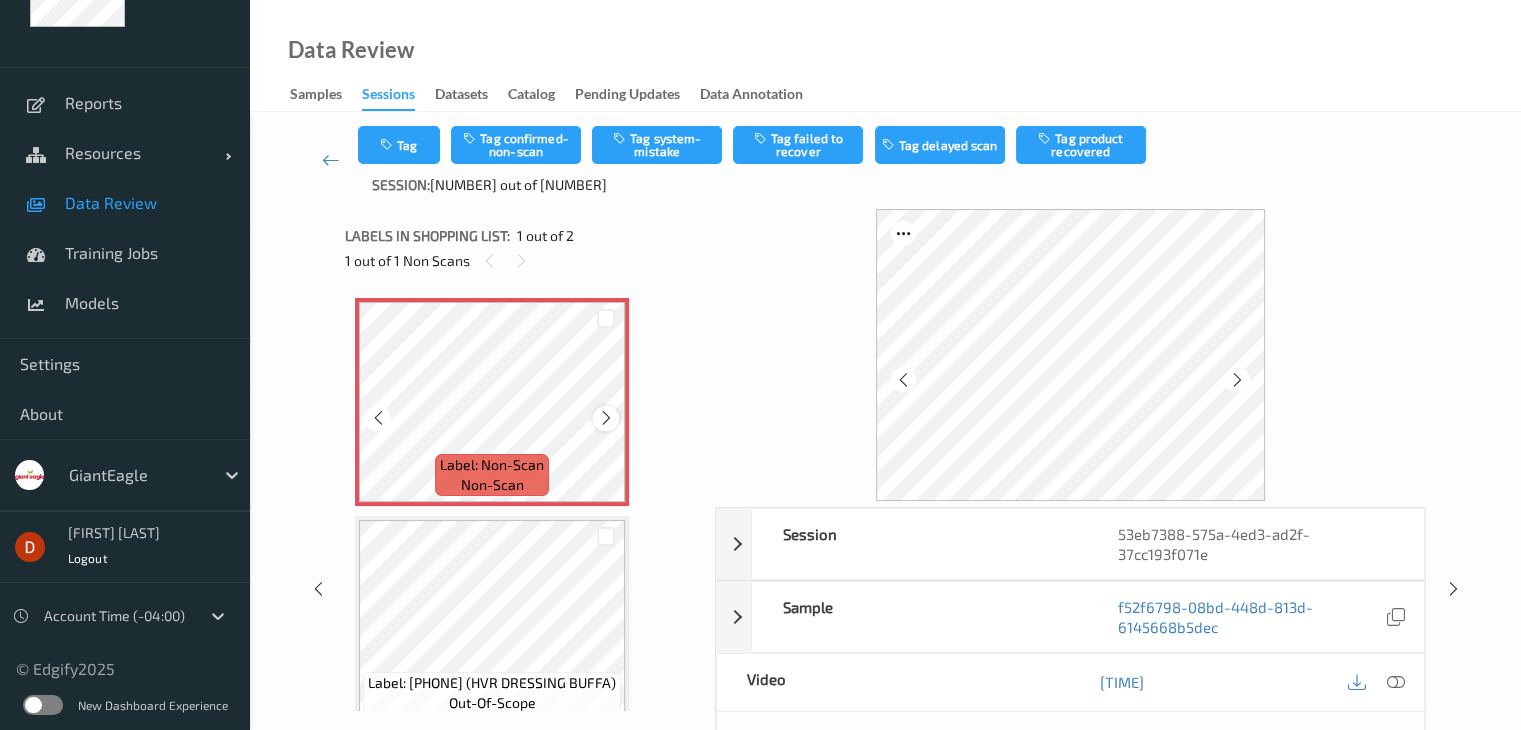 click at bounding box center [606, 418] 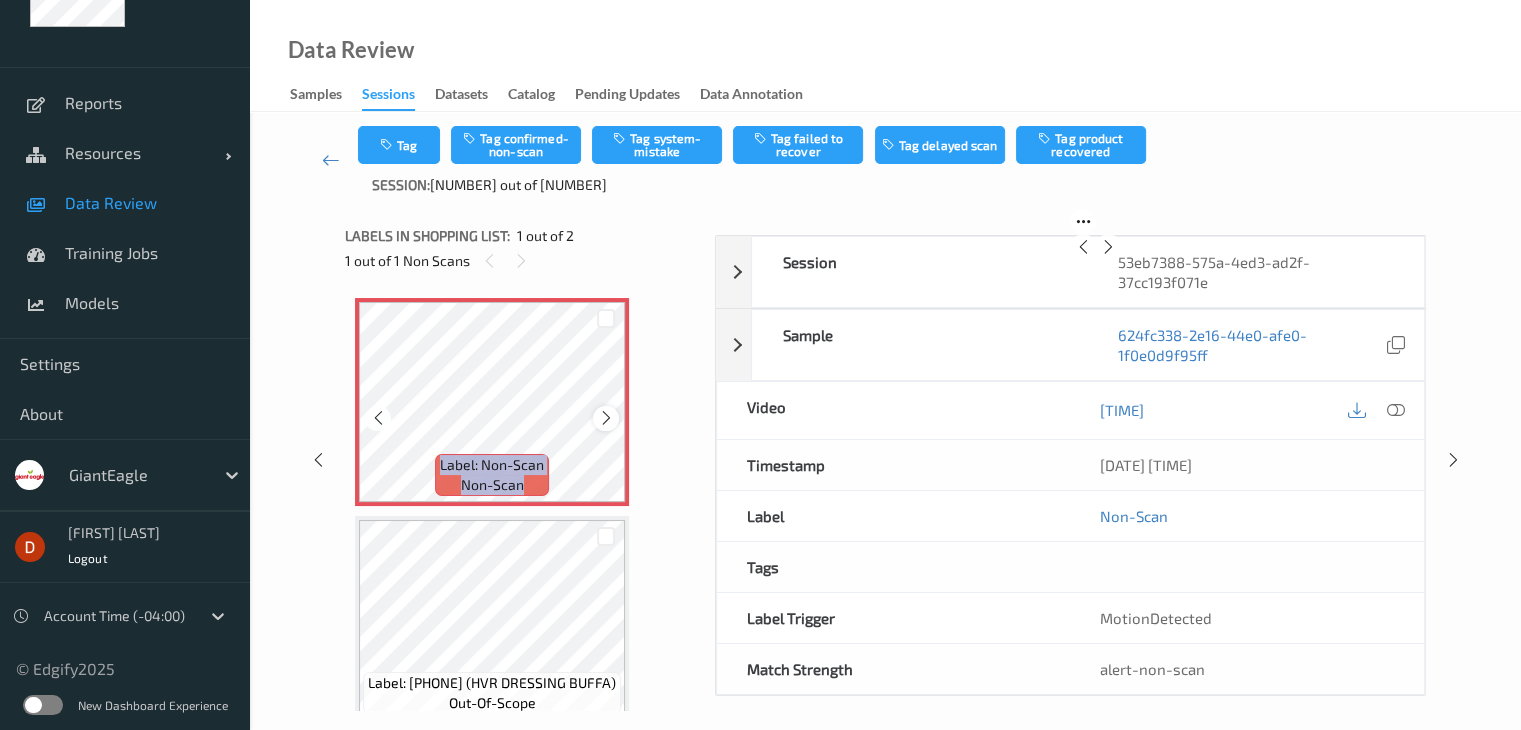 click at bounding box center [606, 418] 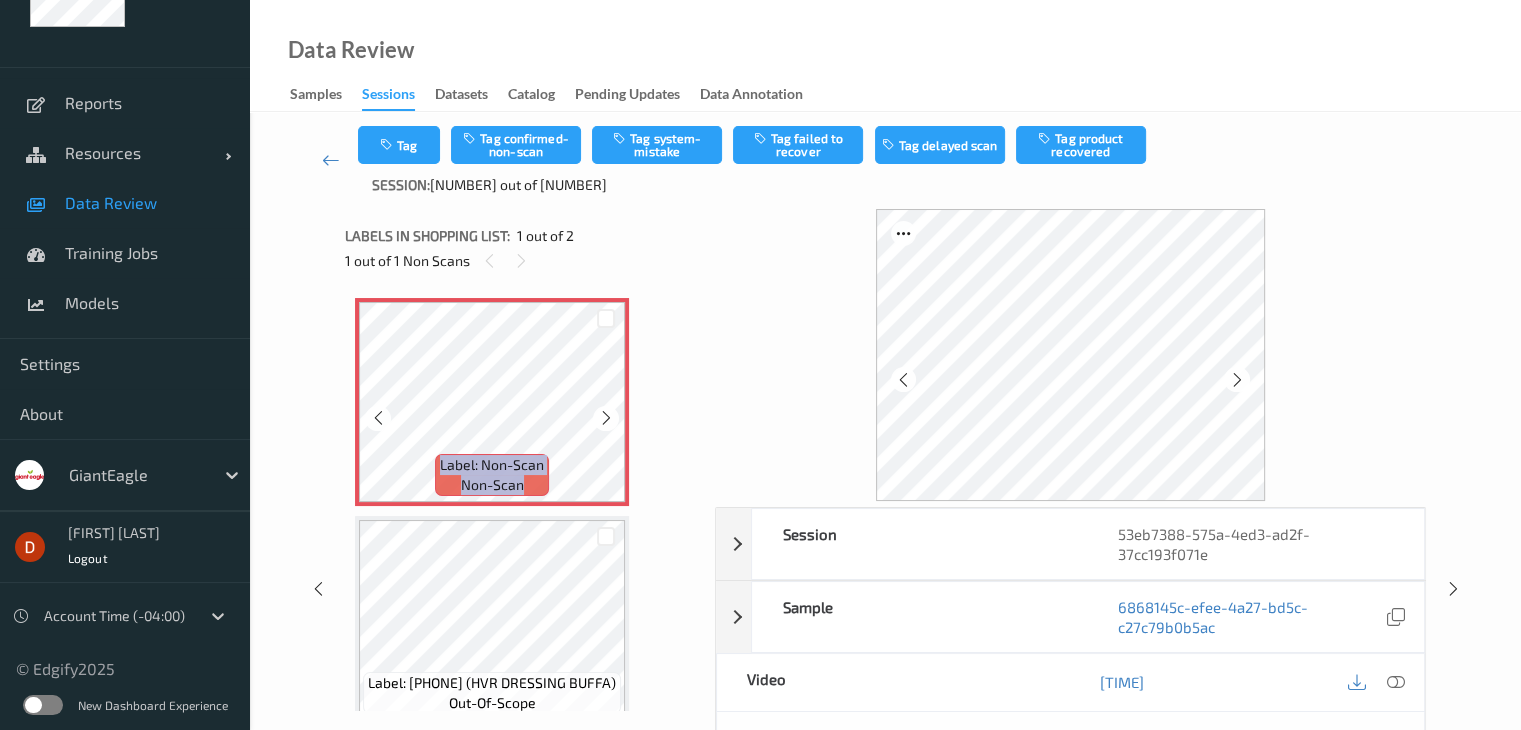 click at bounding box center [606, 418] 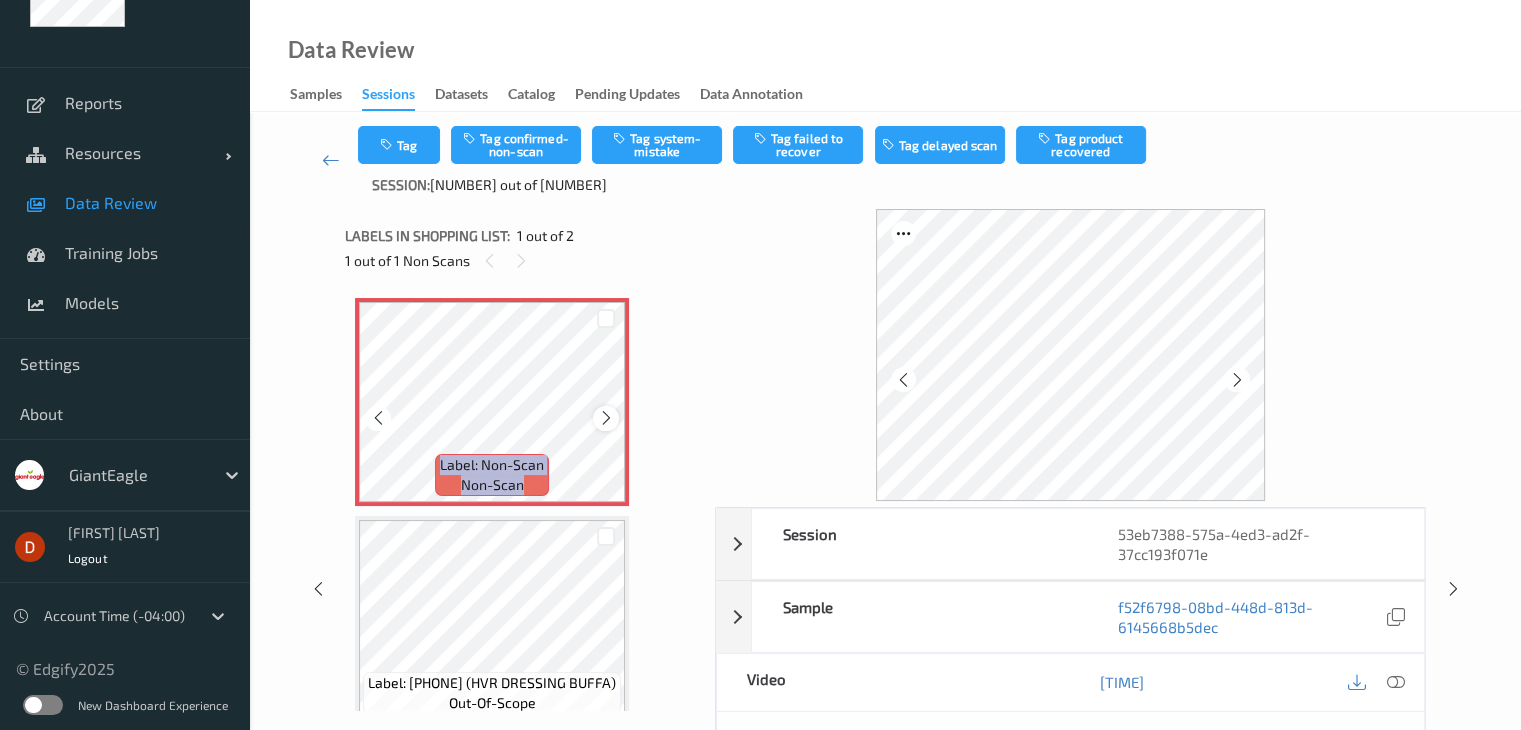 click at bounding box center (606, 418) 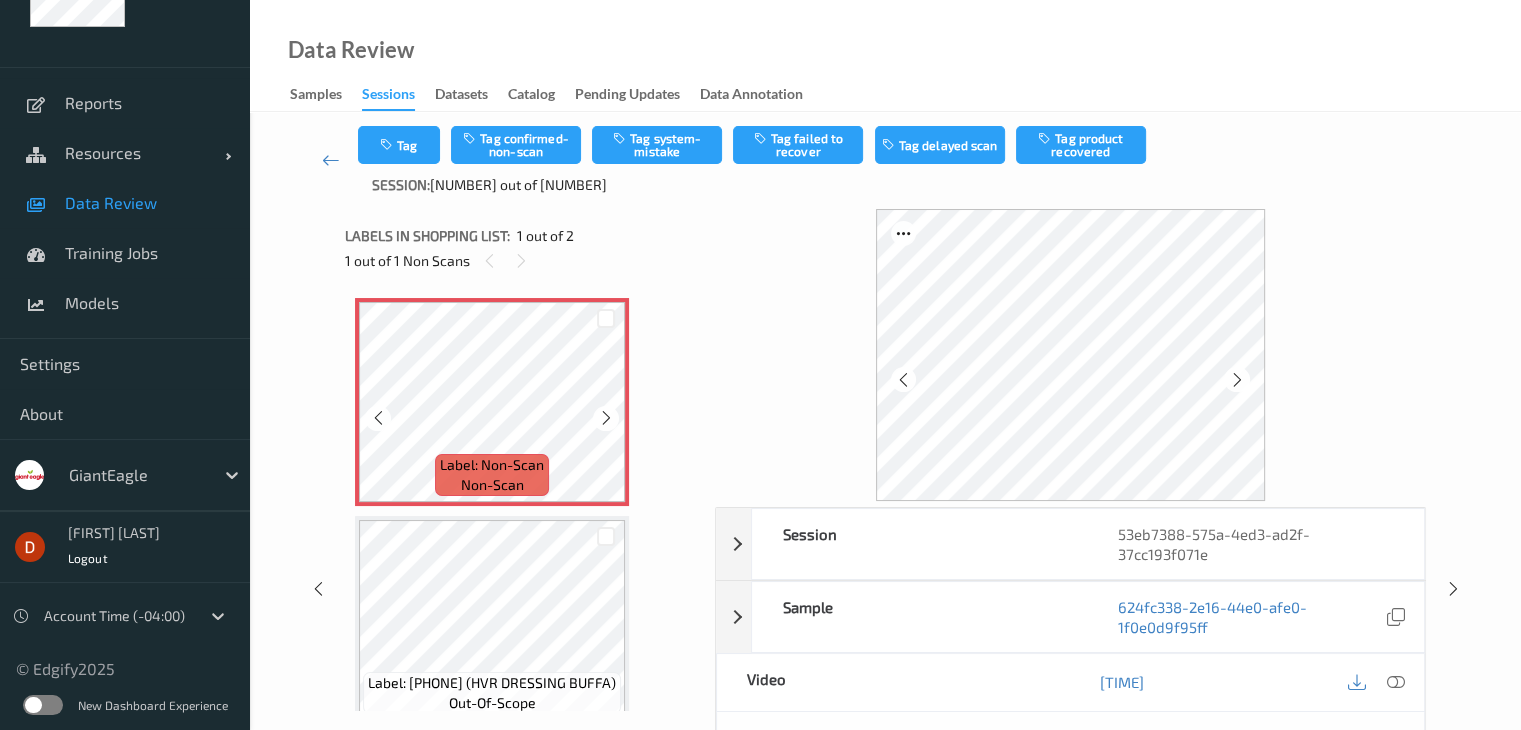 click at bounding box center [605, 418] 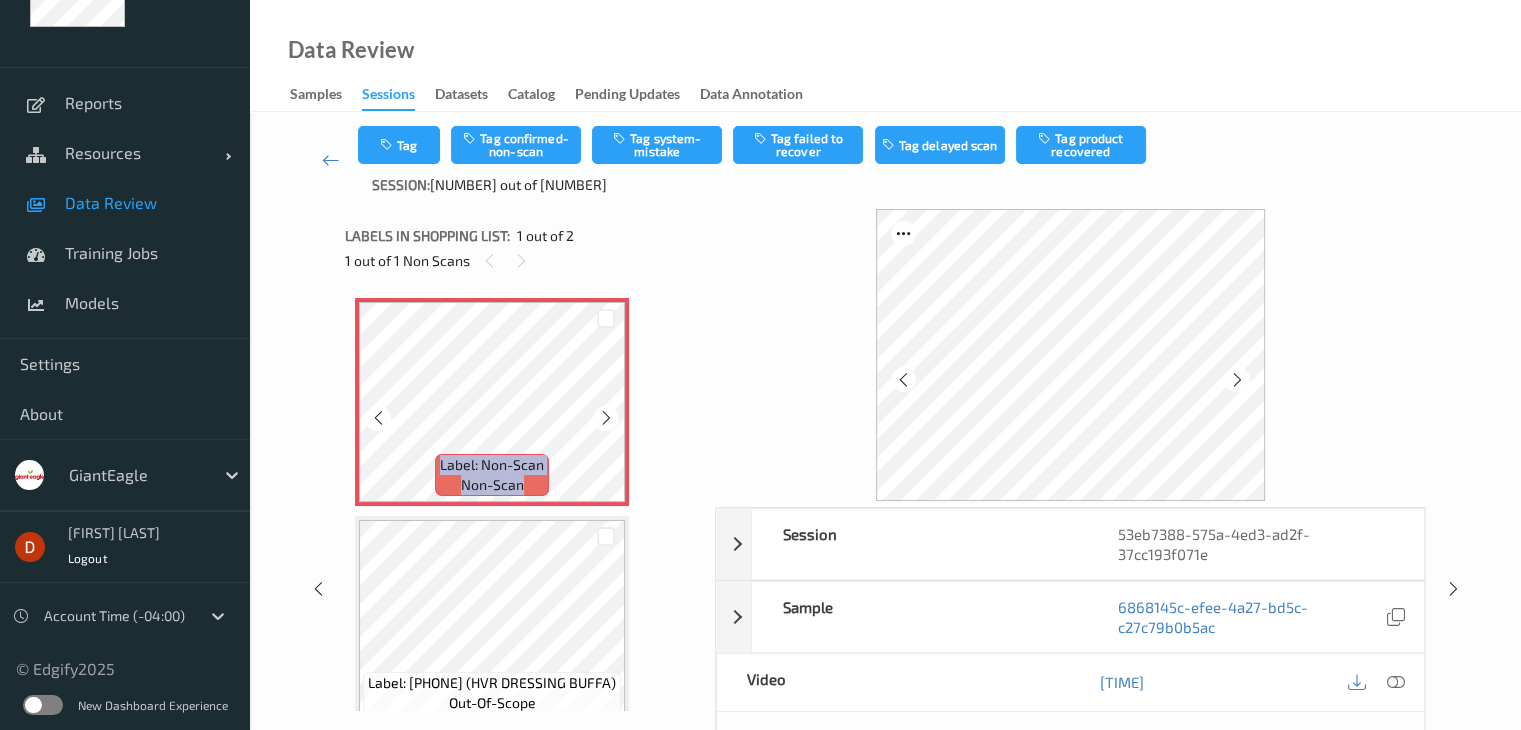 click at bounding box center [605, 418] 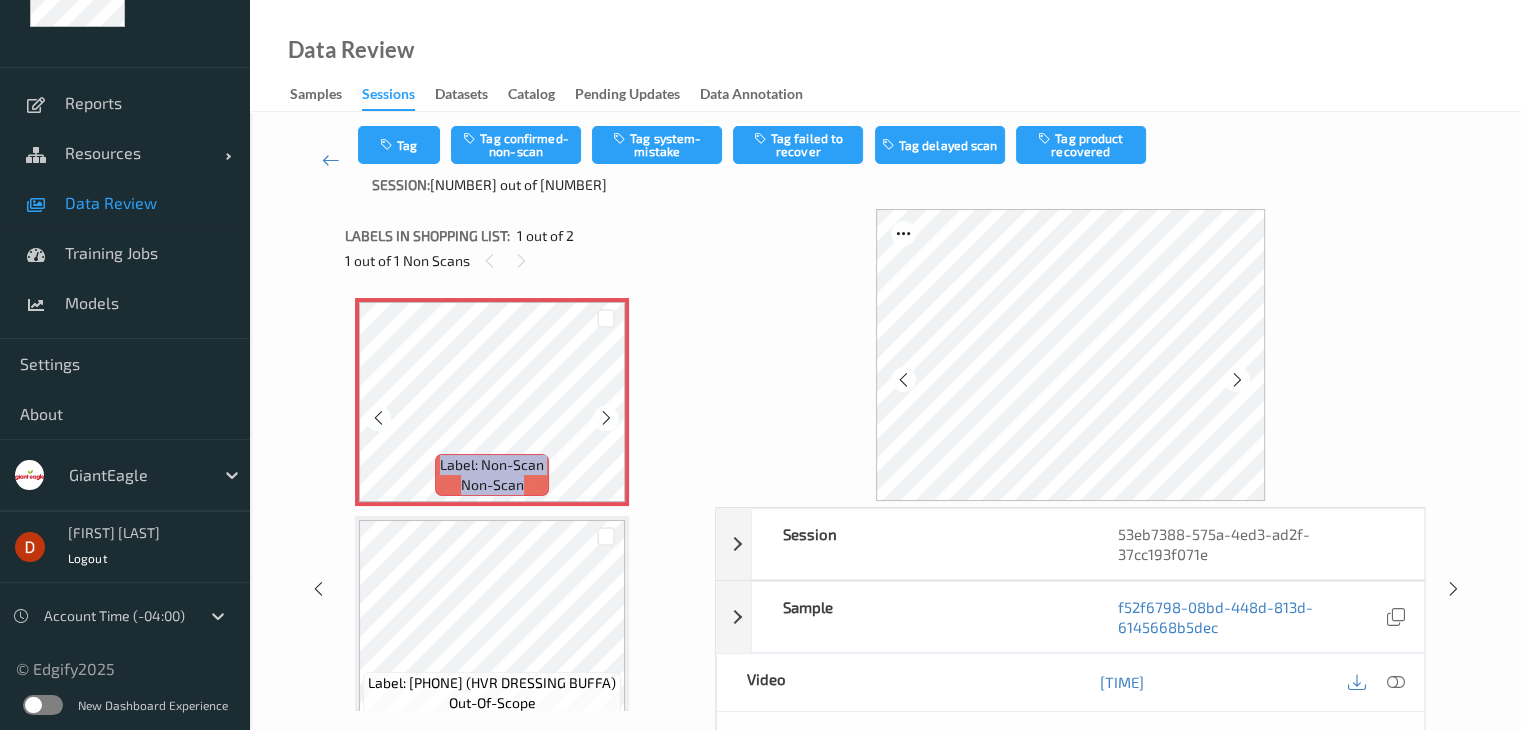click at bounding box center [605, 418] 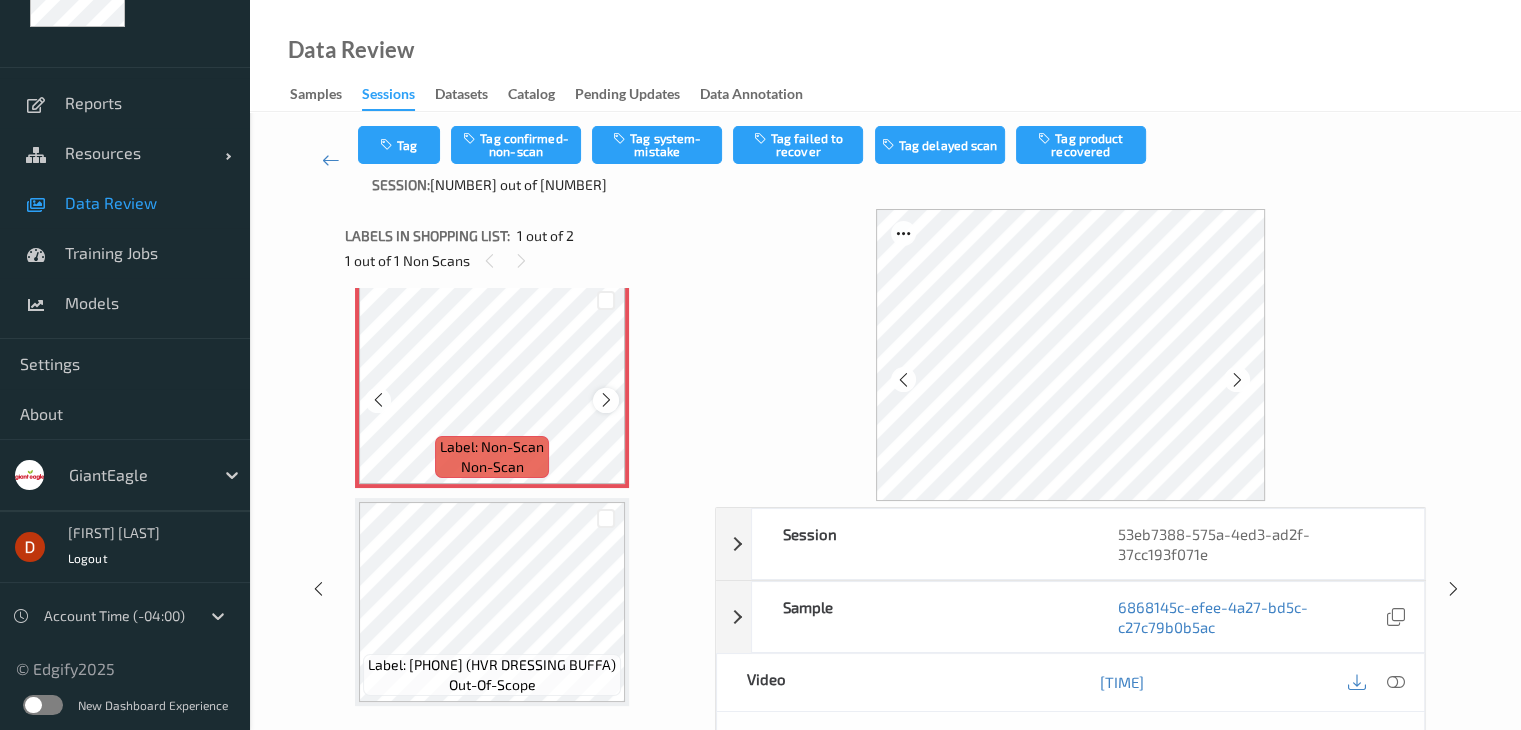 scroll, scrollTop: 23, scrollLeft: 0, axis: vertical 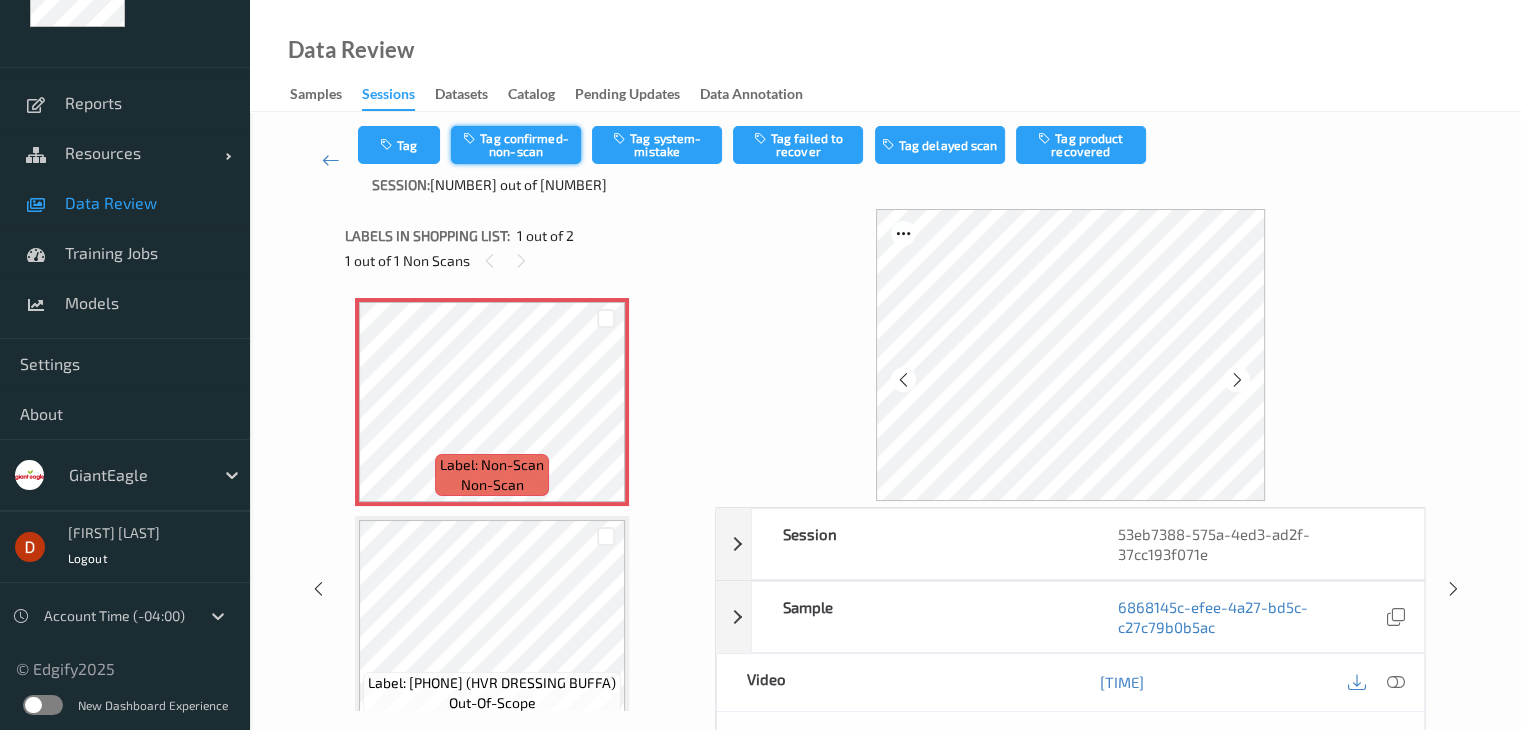 click on "Tag   confirmed-non-scan" at bounding box center [516, 145] 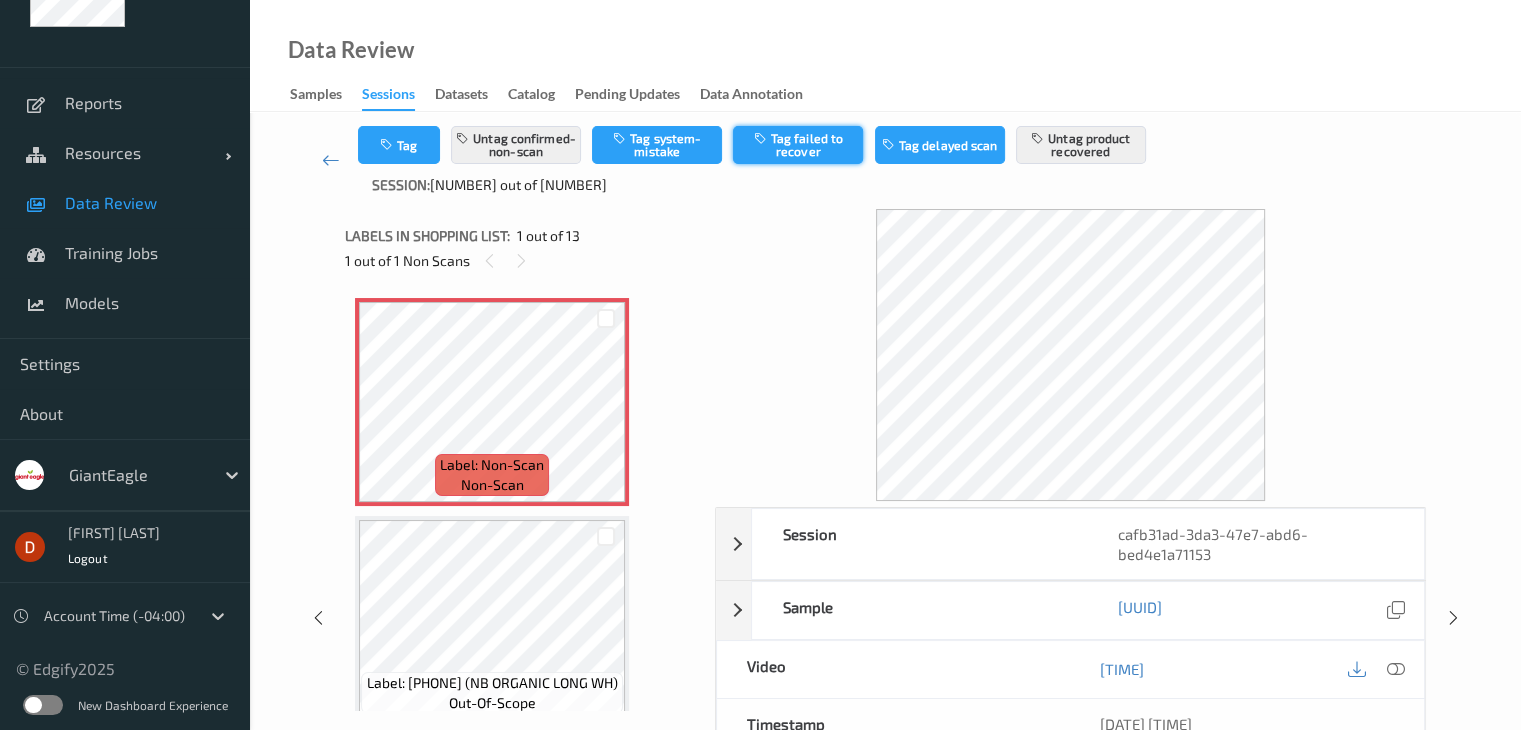 click on "Tag   failed to recover" at bounding box center [798, 145] 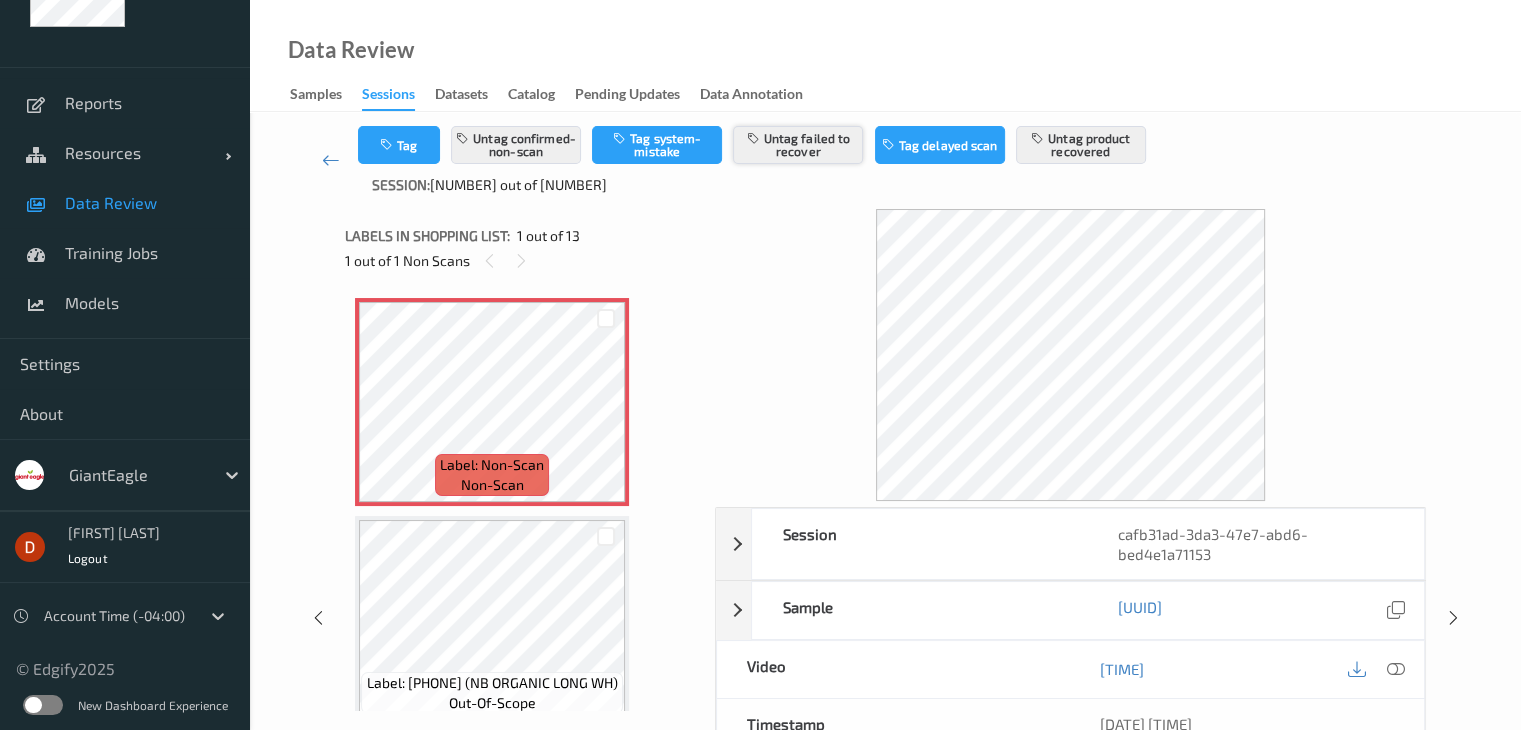 click on "Untag   failed to recover" at bounding box center (798, 145) 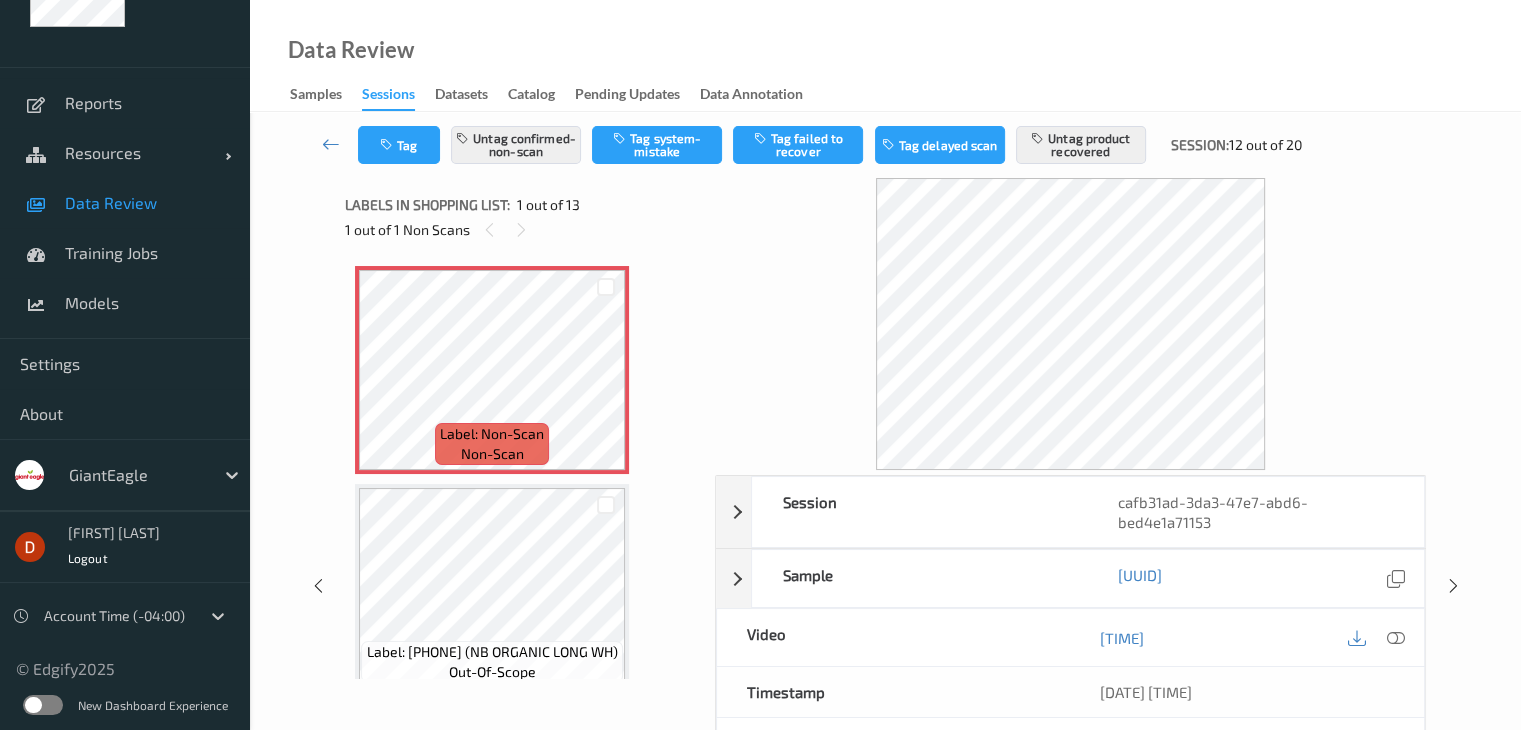 type 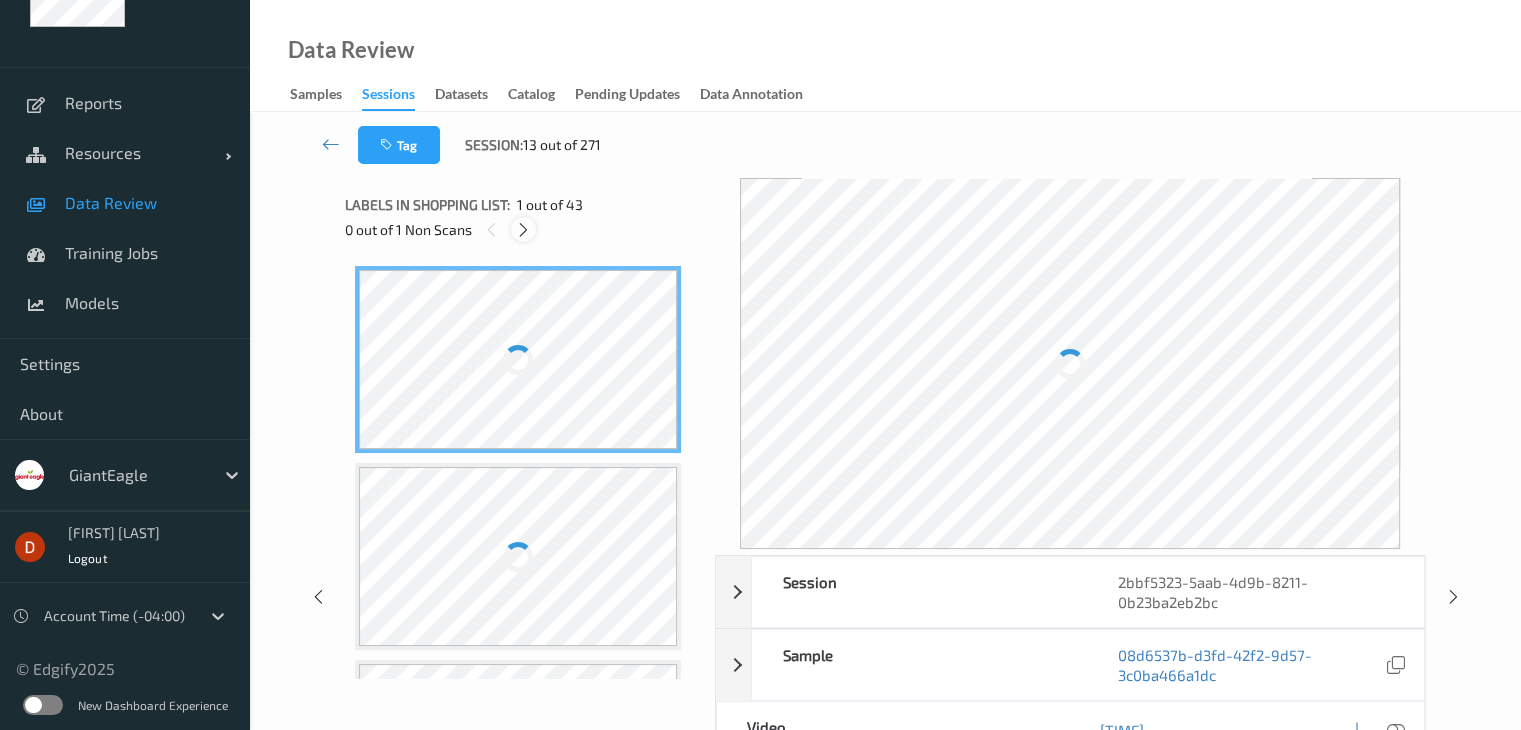 click at bounding box center [523, 230] 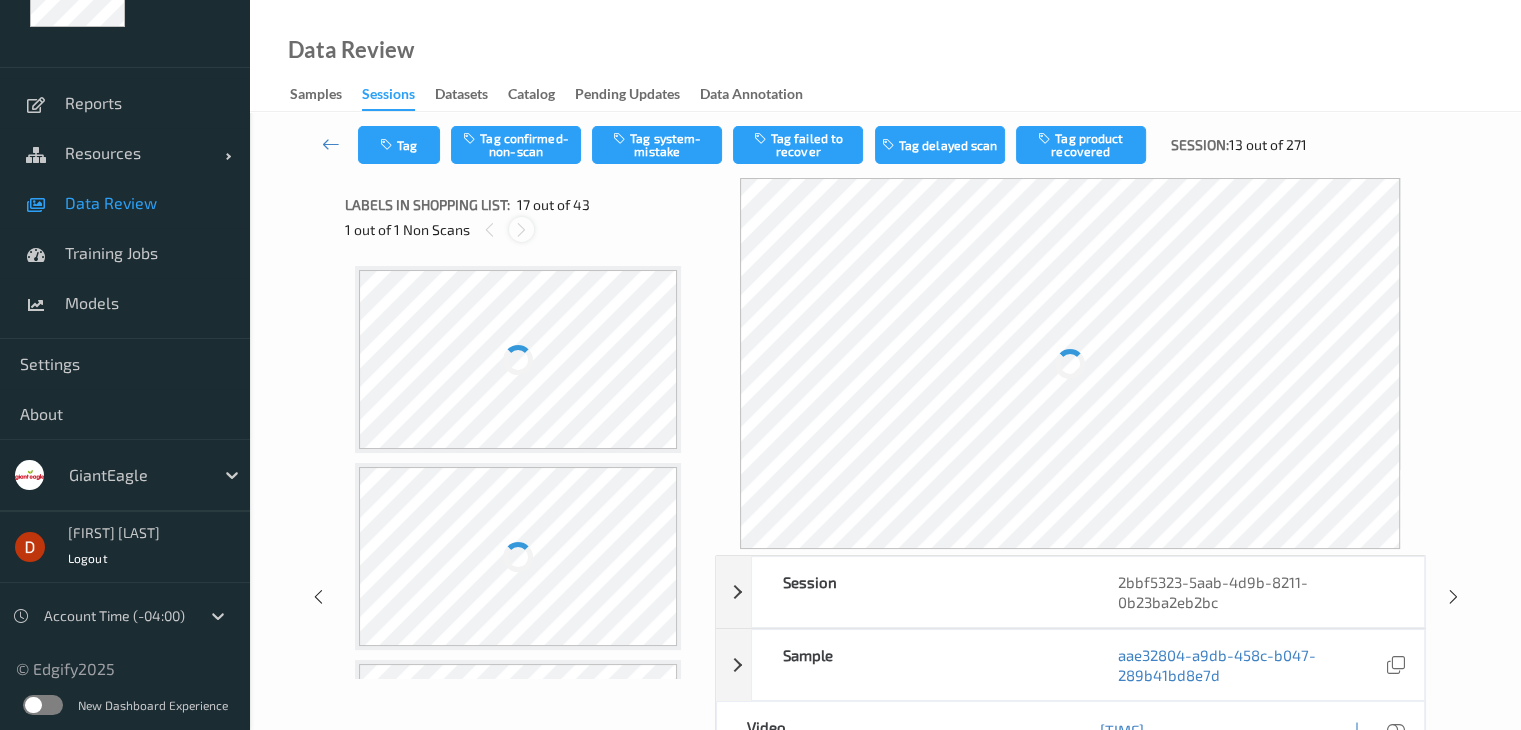 scroll, scrollTop: 2963, scrollLeft: 0, axis: vertical 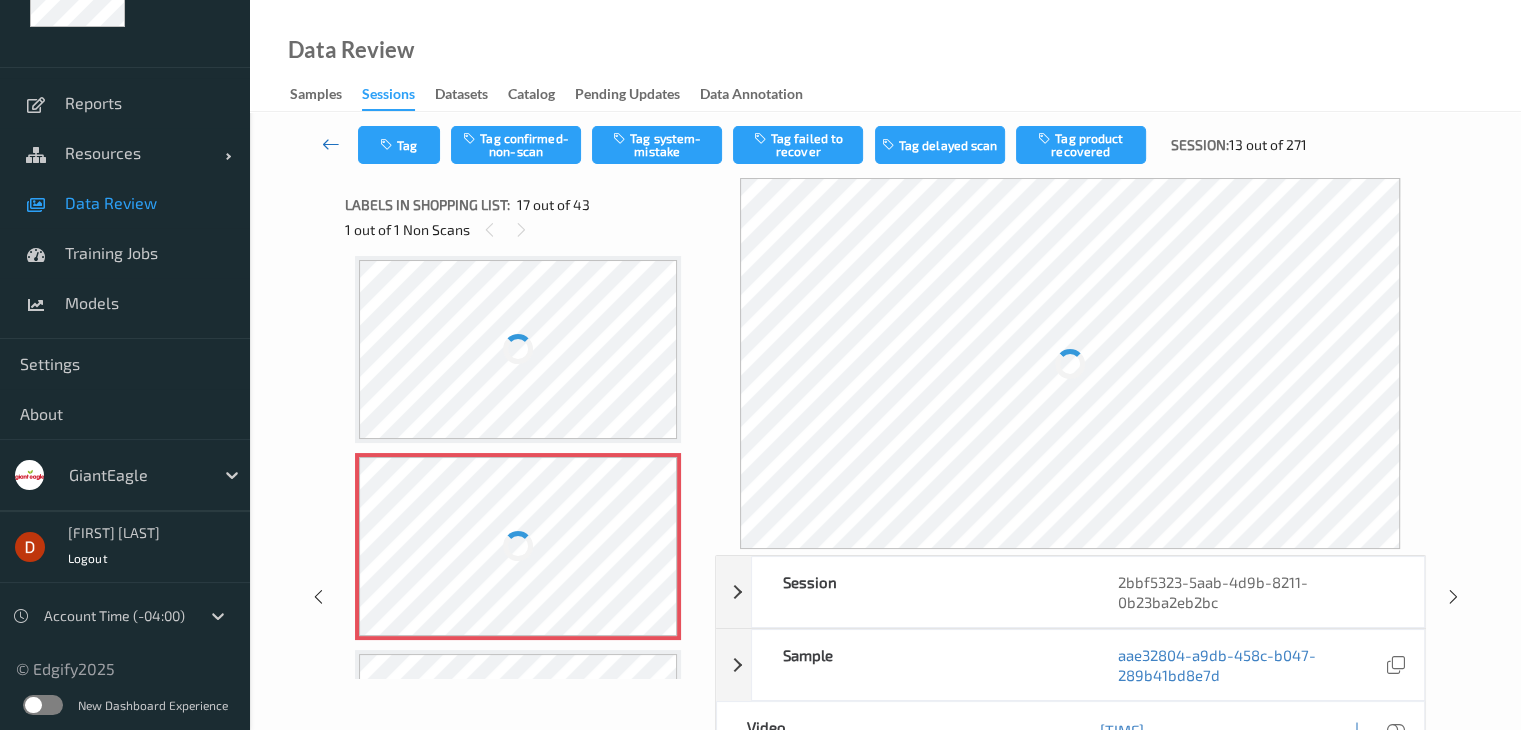 click at bounding box center (331, 145) 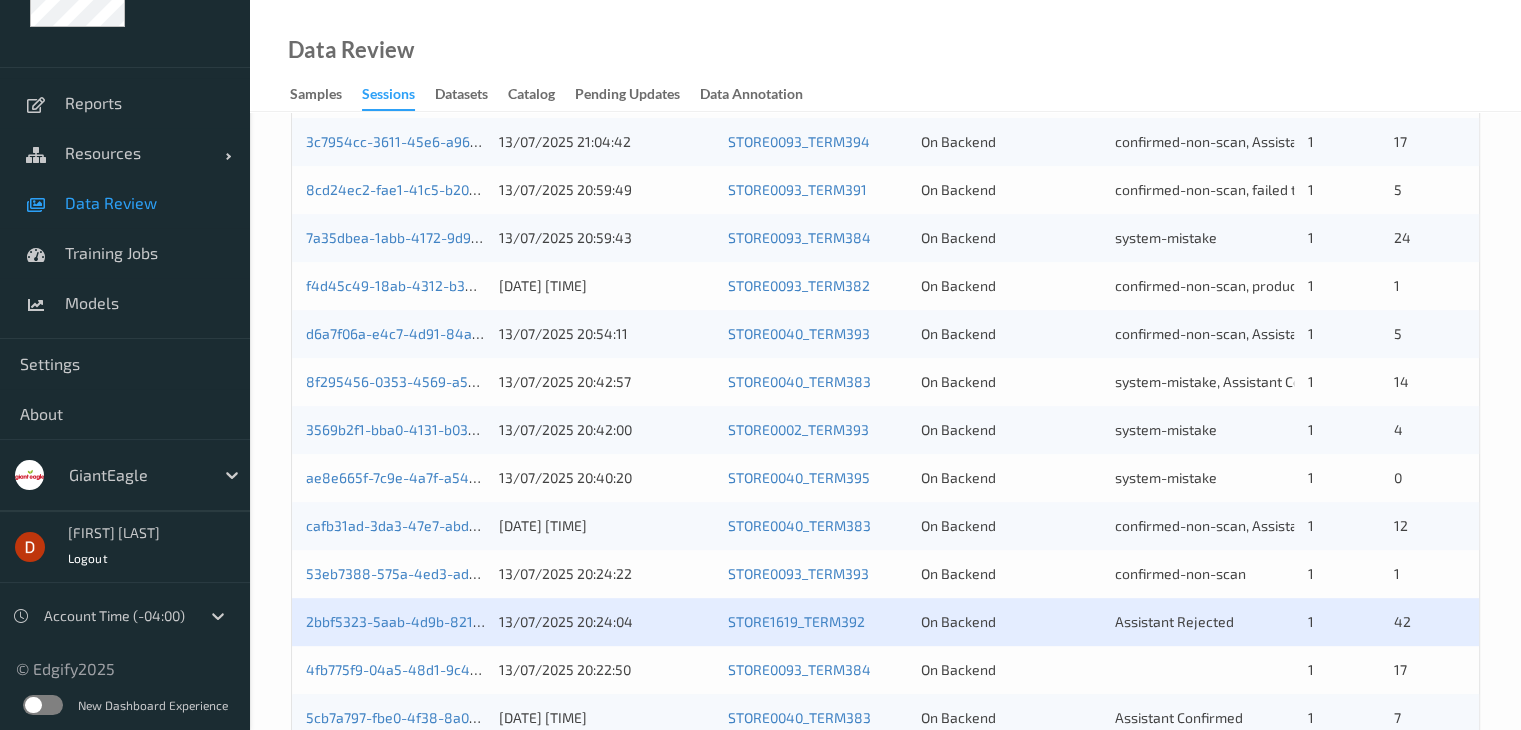 scroll, scrollTop: 600, scrollLeft: 0, axis: vertical 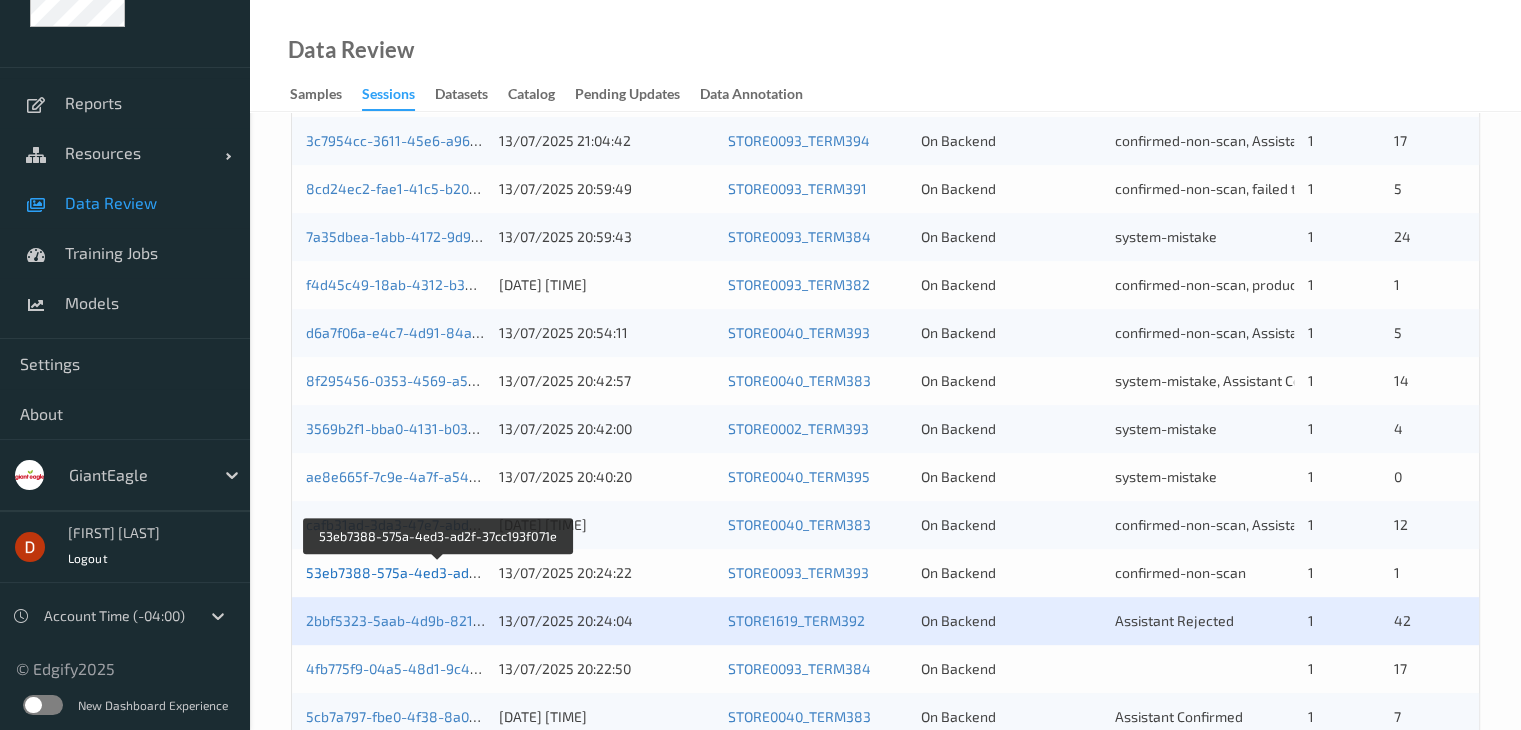 click on "53eb7388-575a-4ed3-ad2f-37cc193f071e" at bounding box center (439, 572) 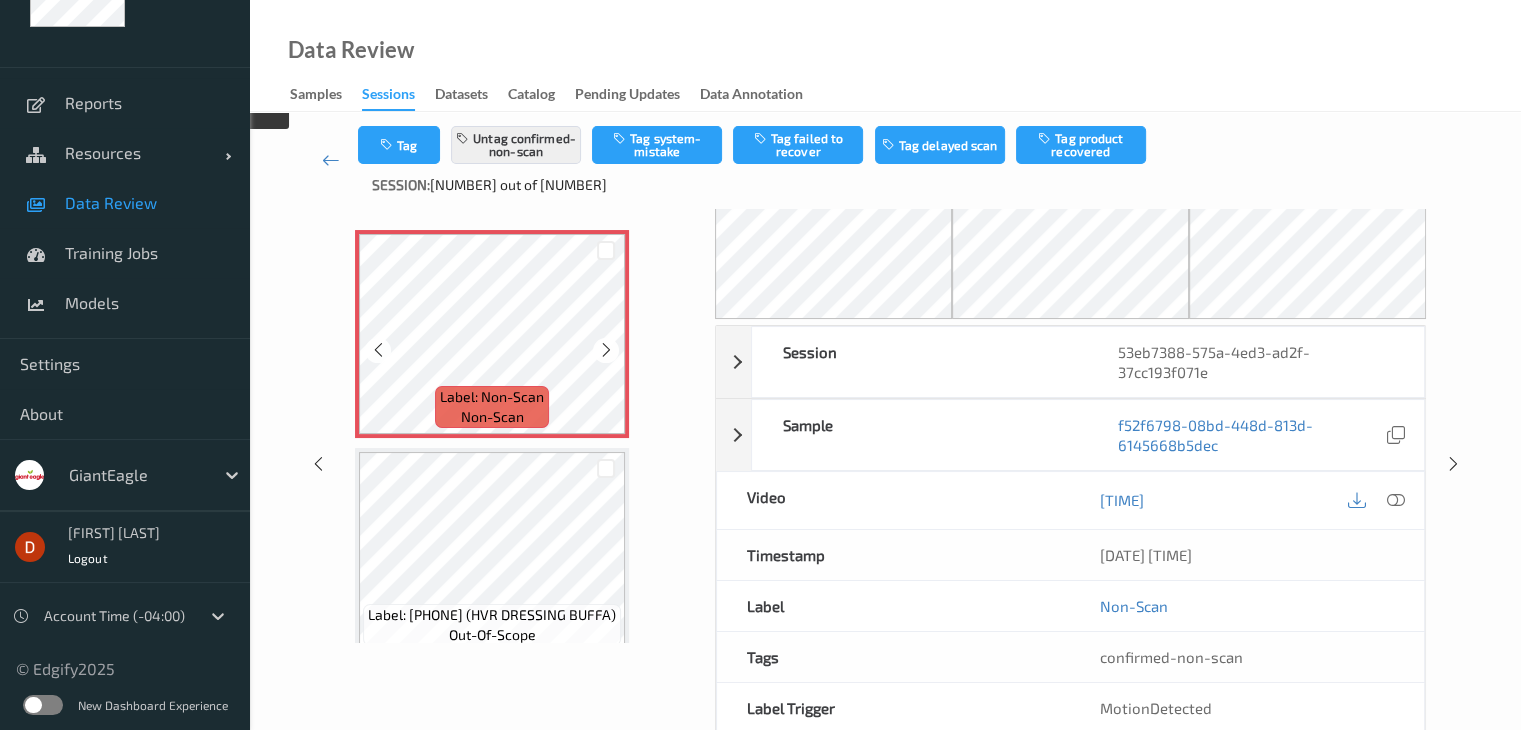 scroll, scrollTop: 0, scrollLeft: 0, axis: both 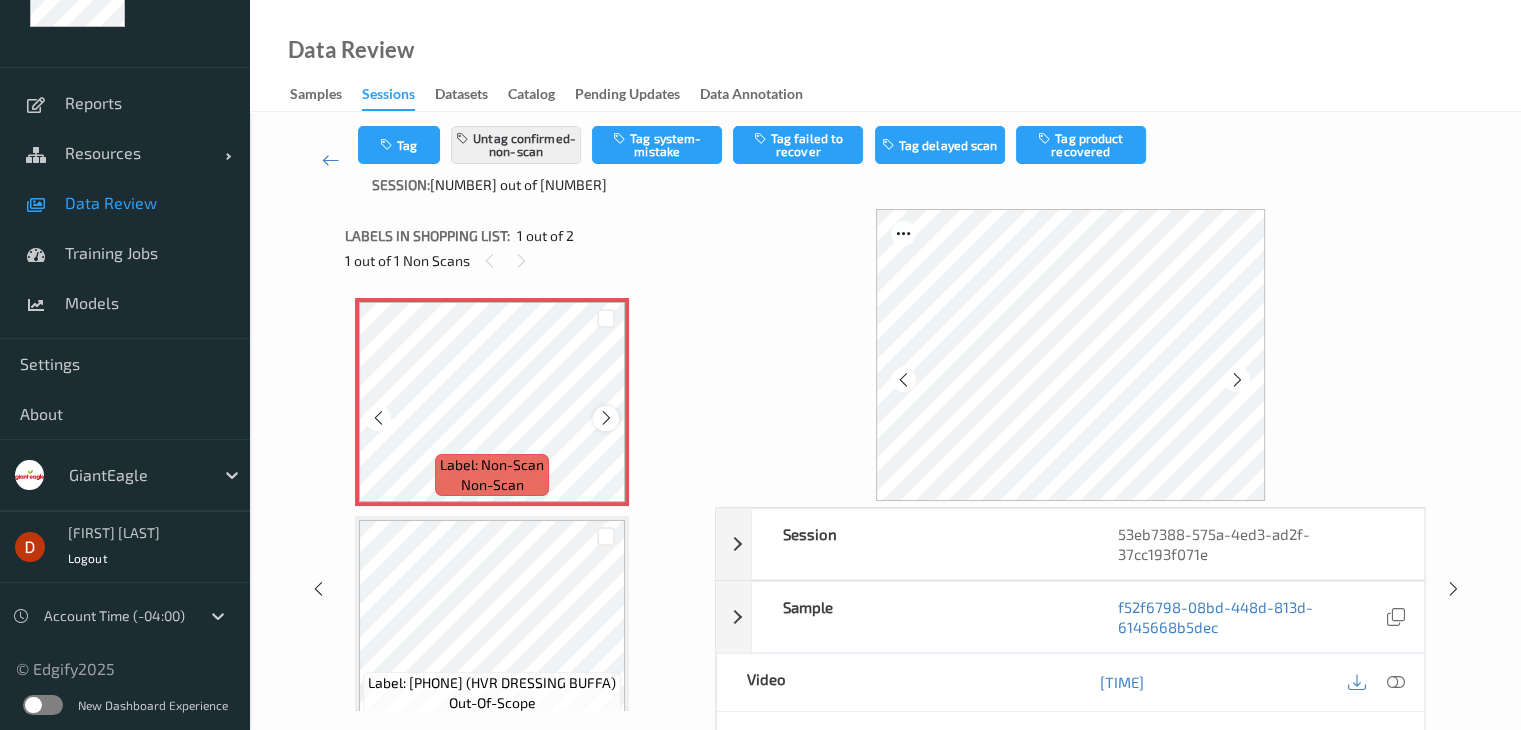 click at bounding box center (606, 418) 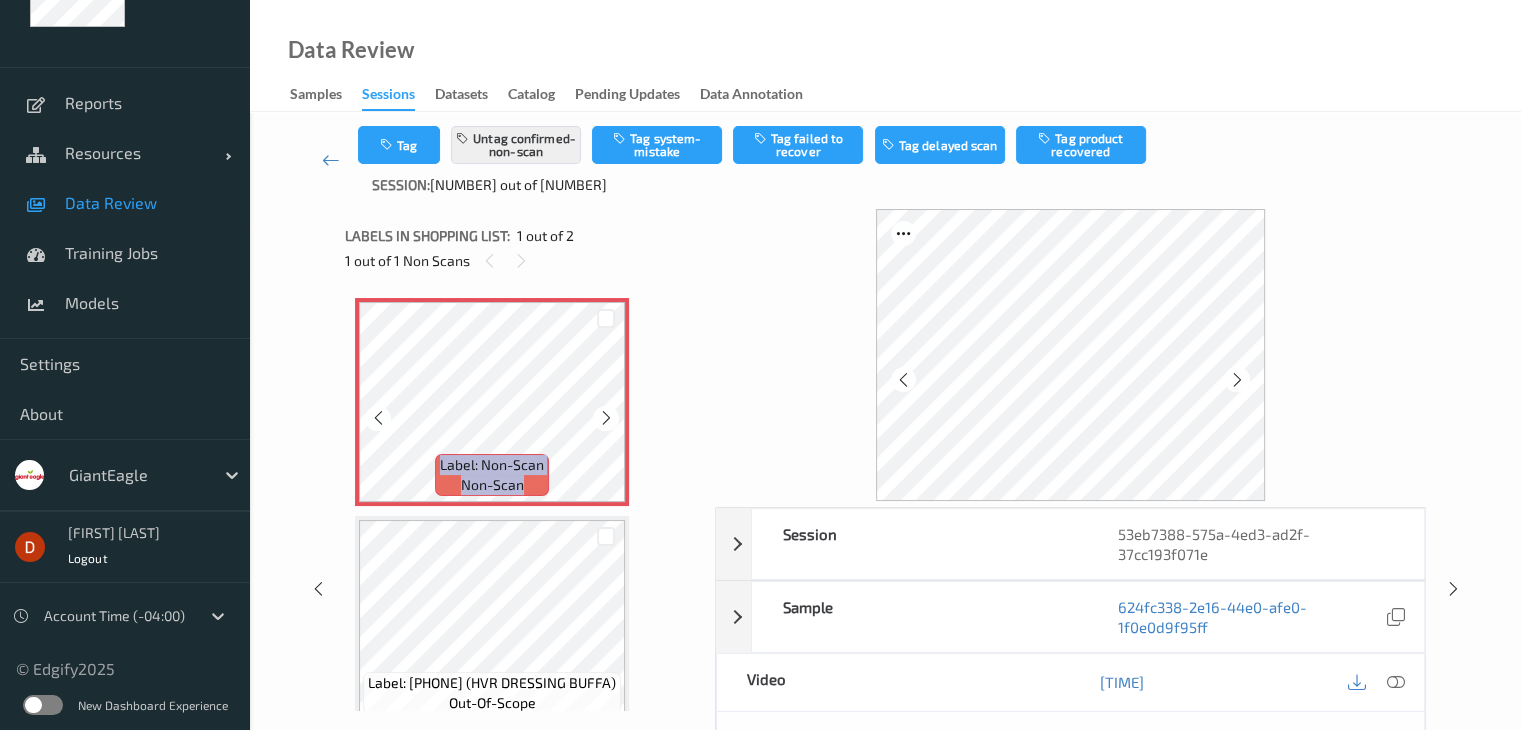 click at bounding box center [606, 418] 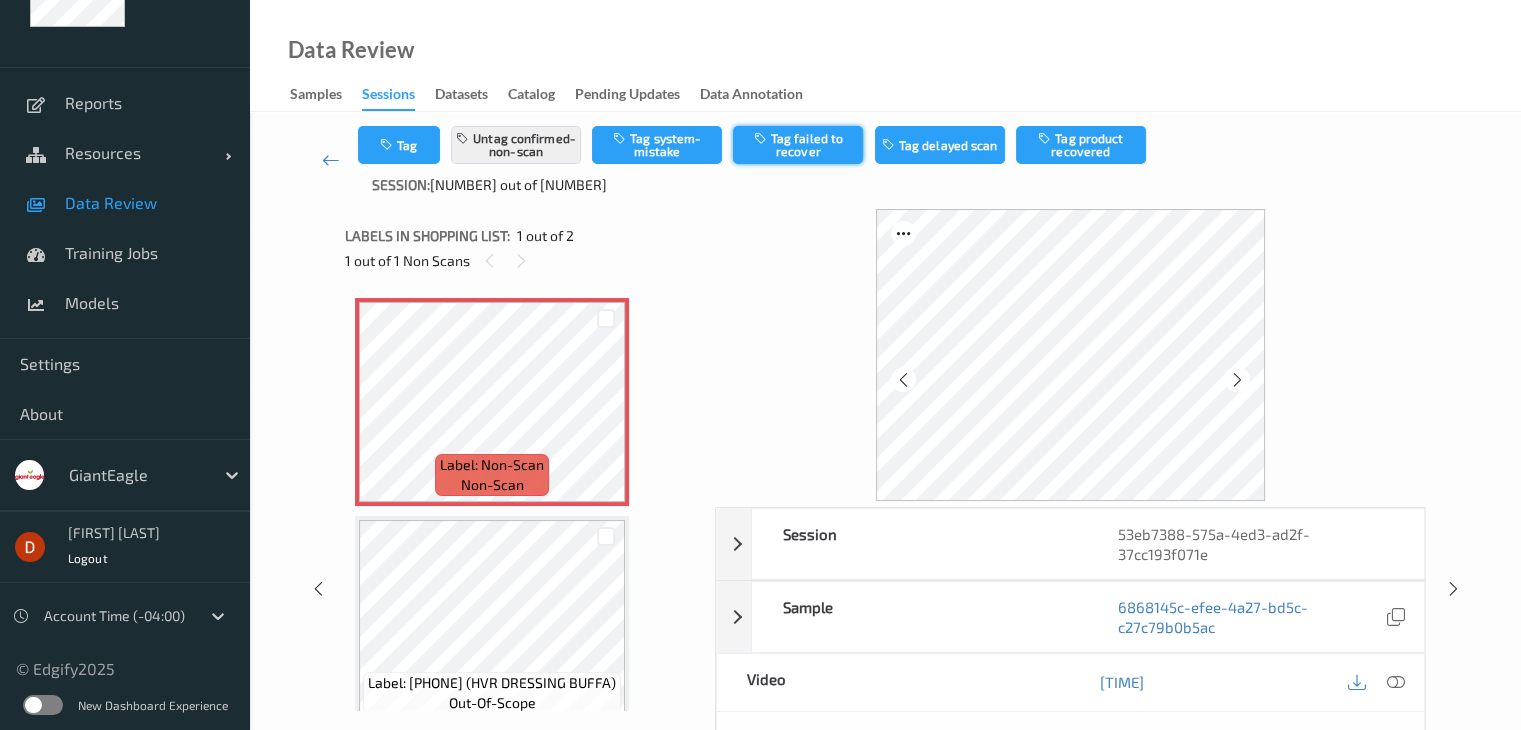 click on "Tag   failed to recover" at bounding box center [798, 145] 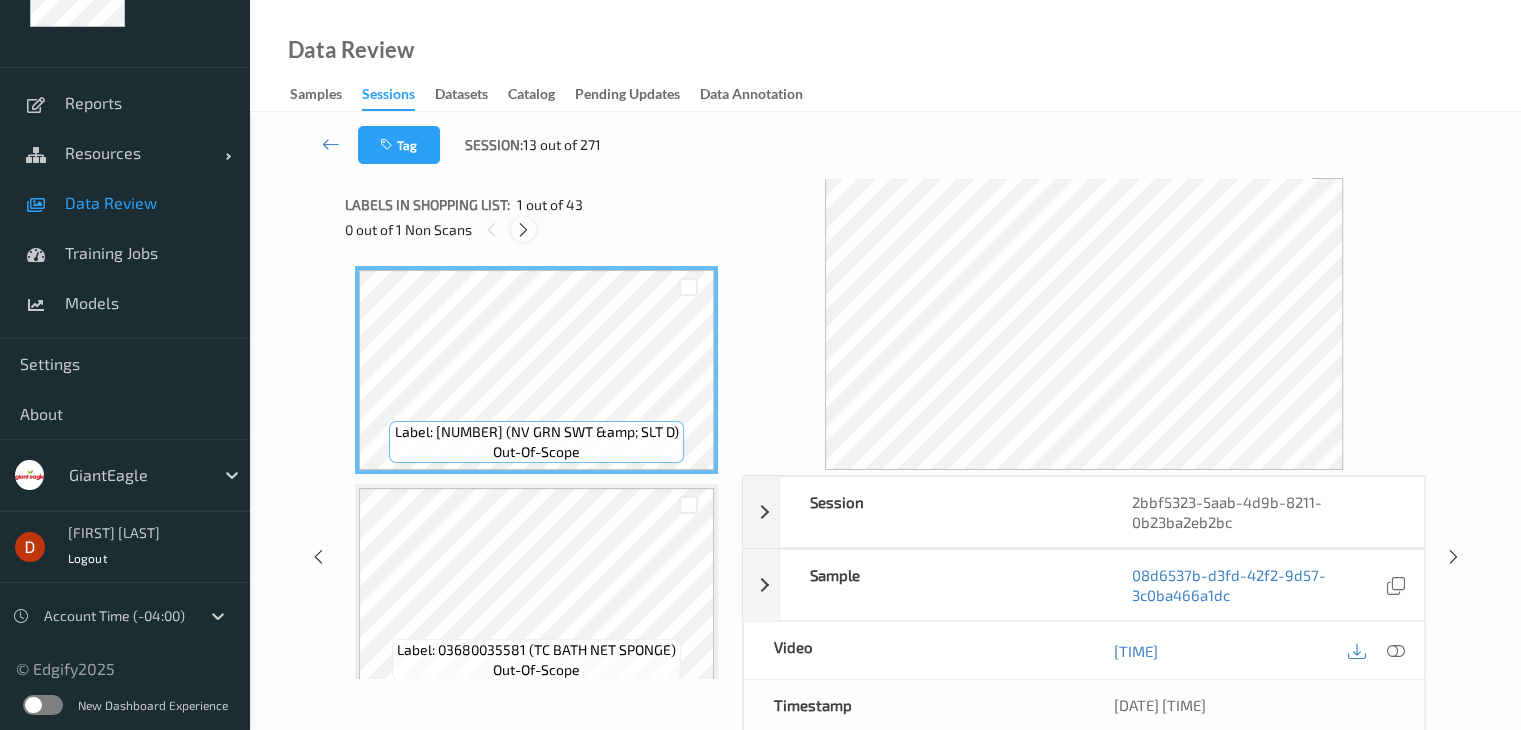 click at bounding box center (523, 230) 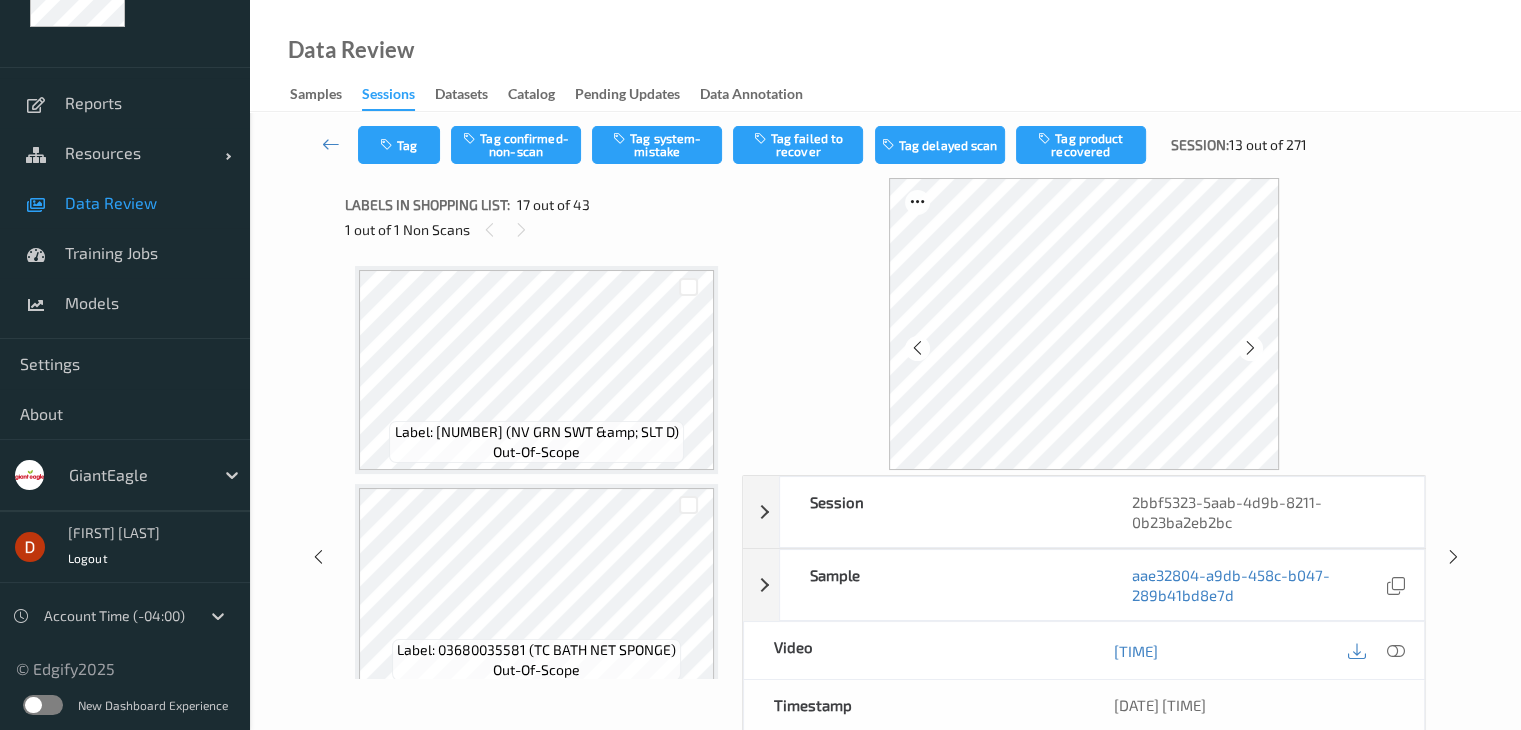 scroll, scrollTop: 3280, scrollLeft: 0, axis: vertical 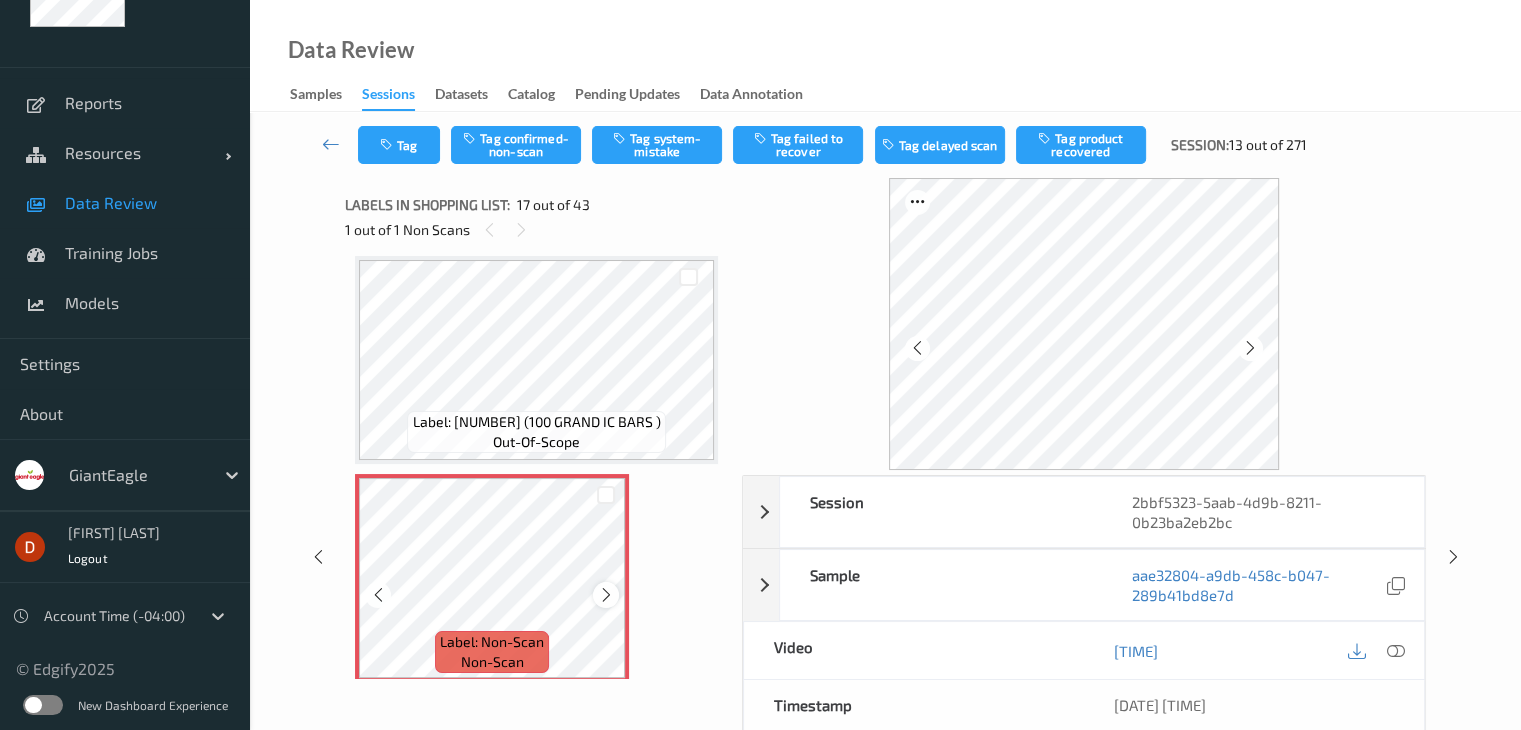 click at bounding box center (606, 595) 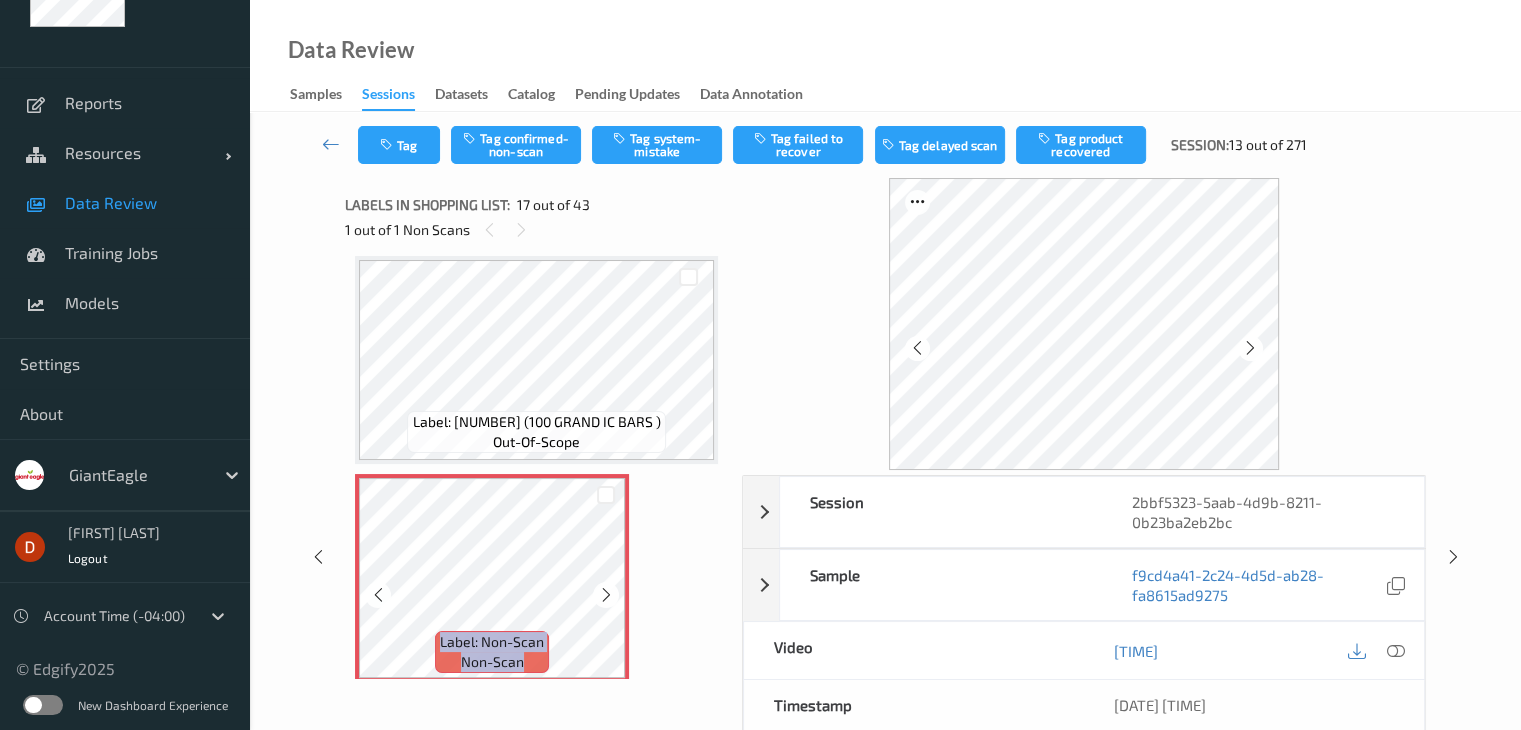 click at bounding box center [606, 595] 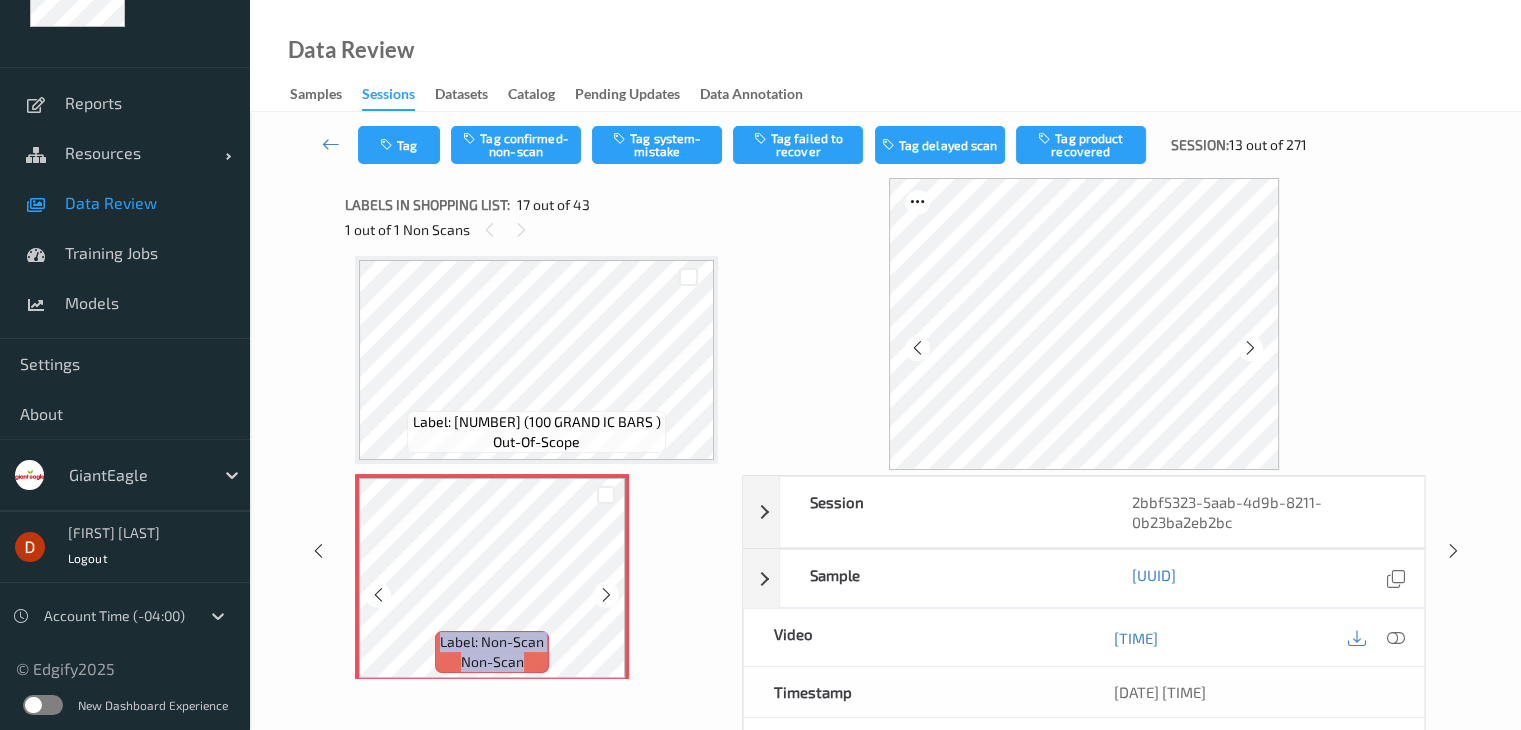 click at bounding box center [606, 595] 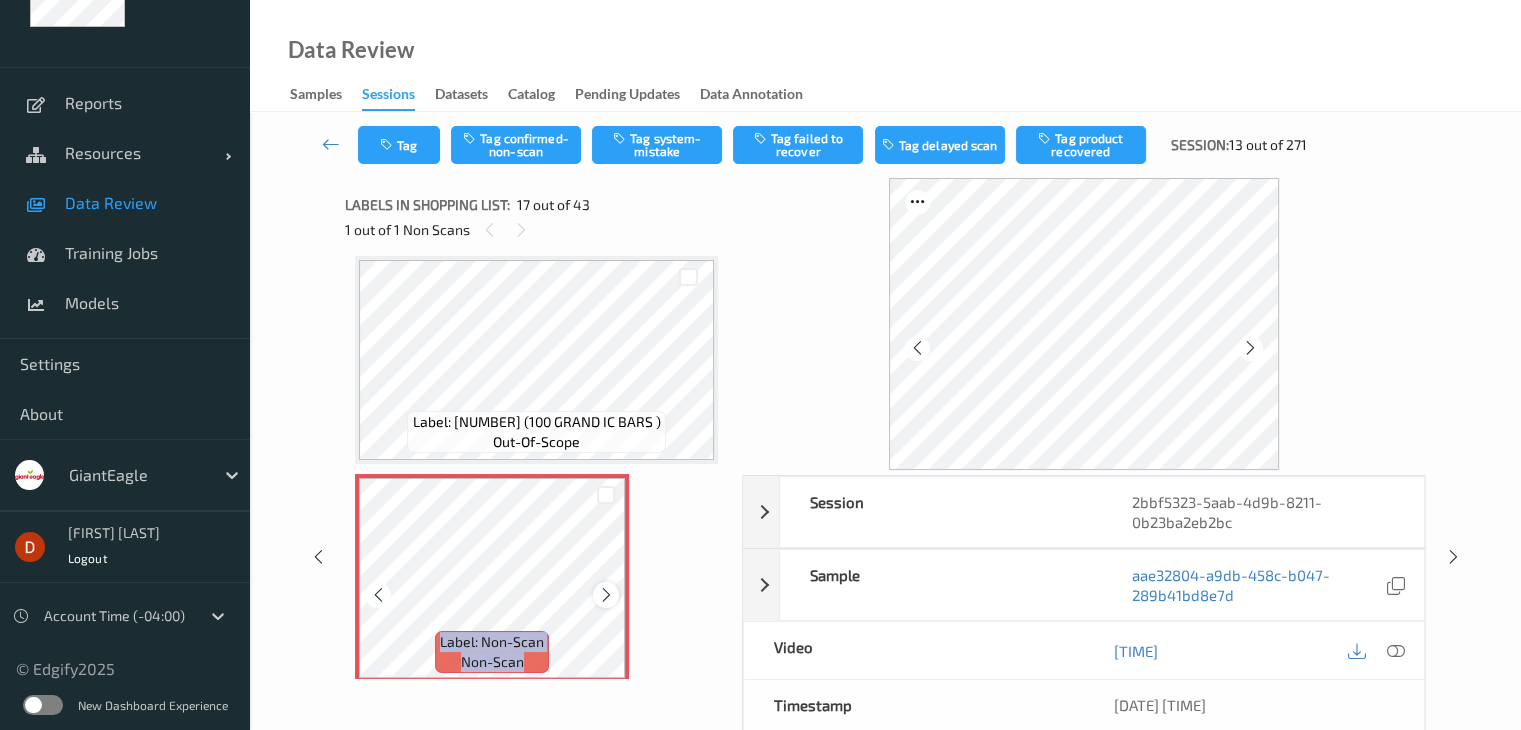 click at bounding box center [606, 595] 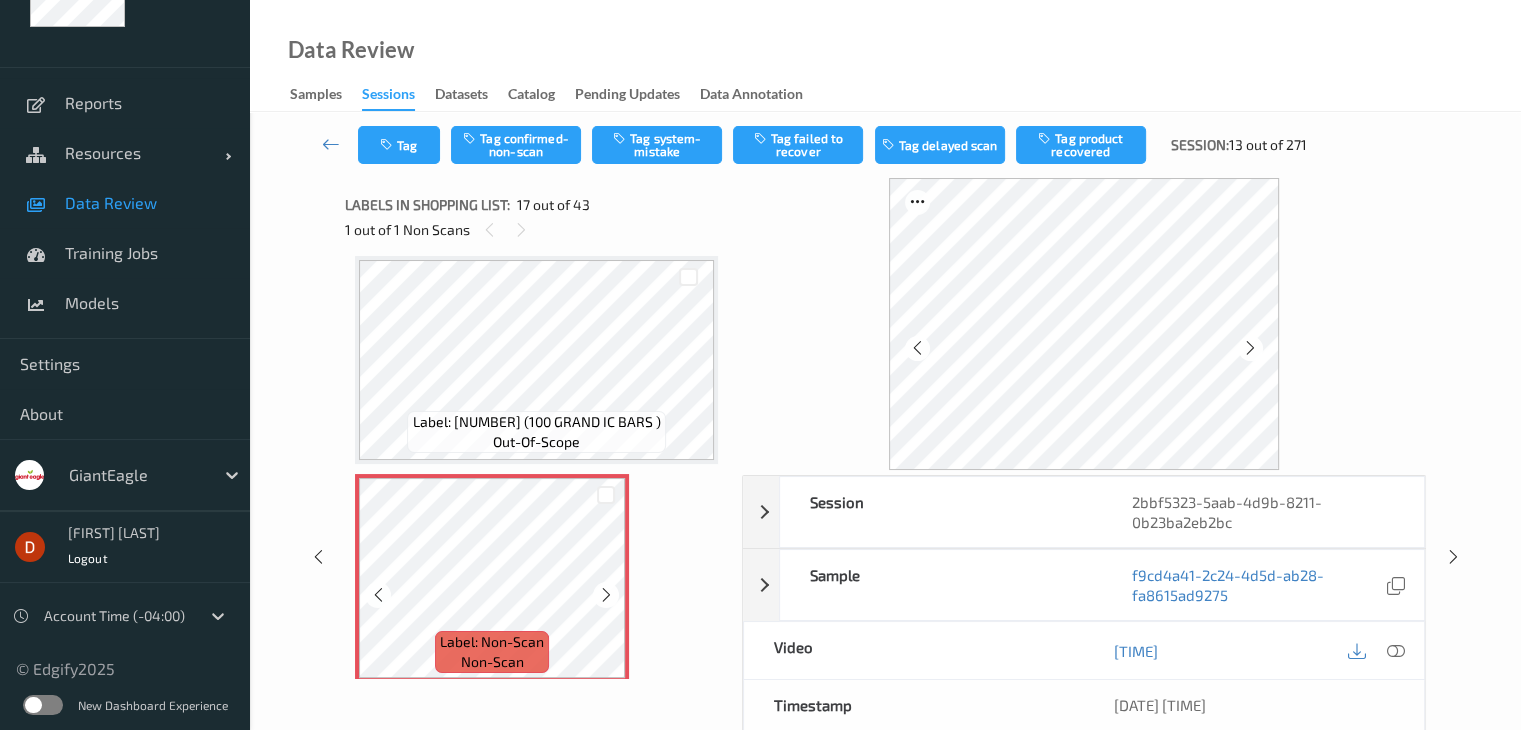 click at bounding box center (606, 595) 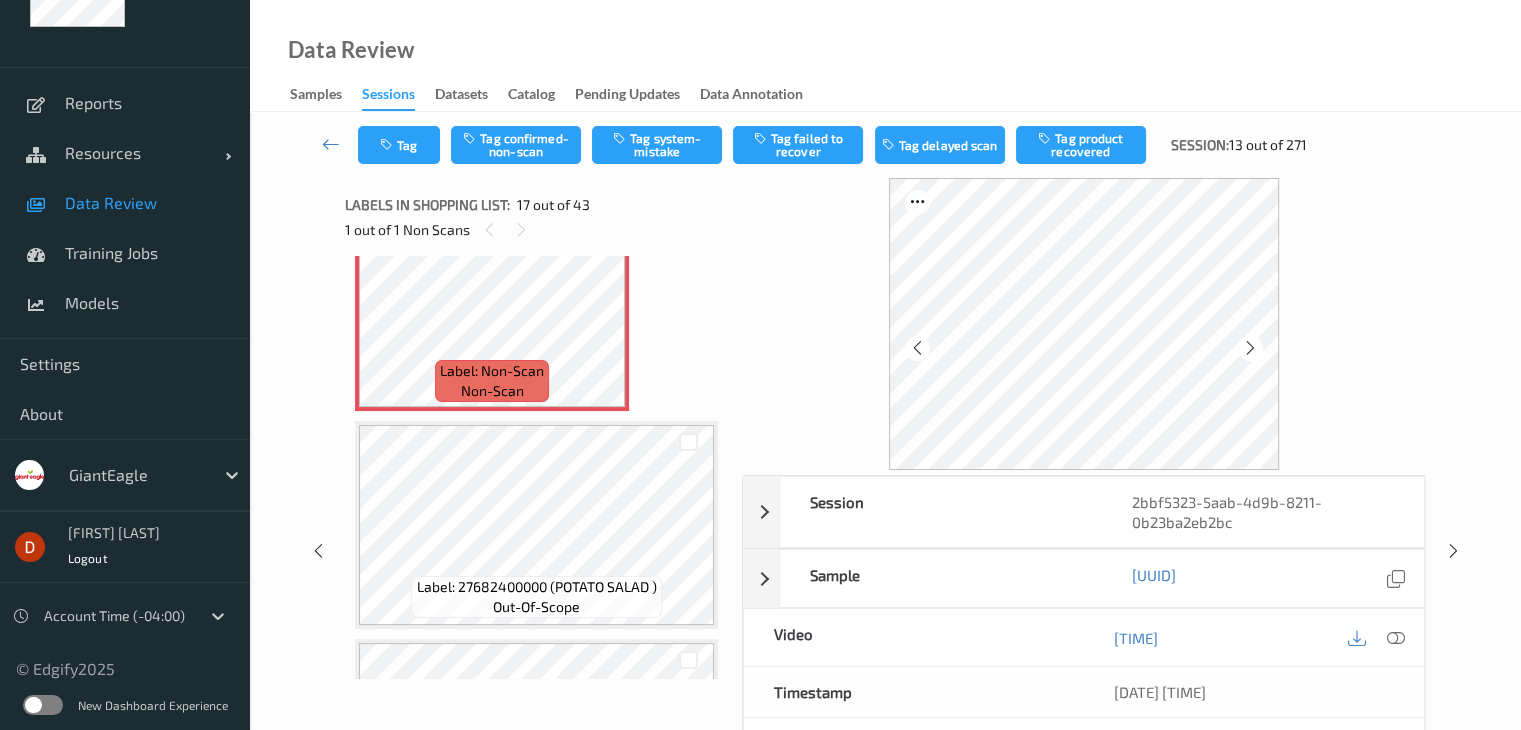 scroll, scrollTop: 3580, scrollLeft: 0, axis: vertical 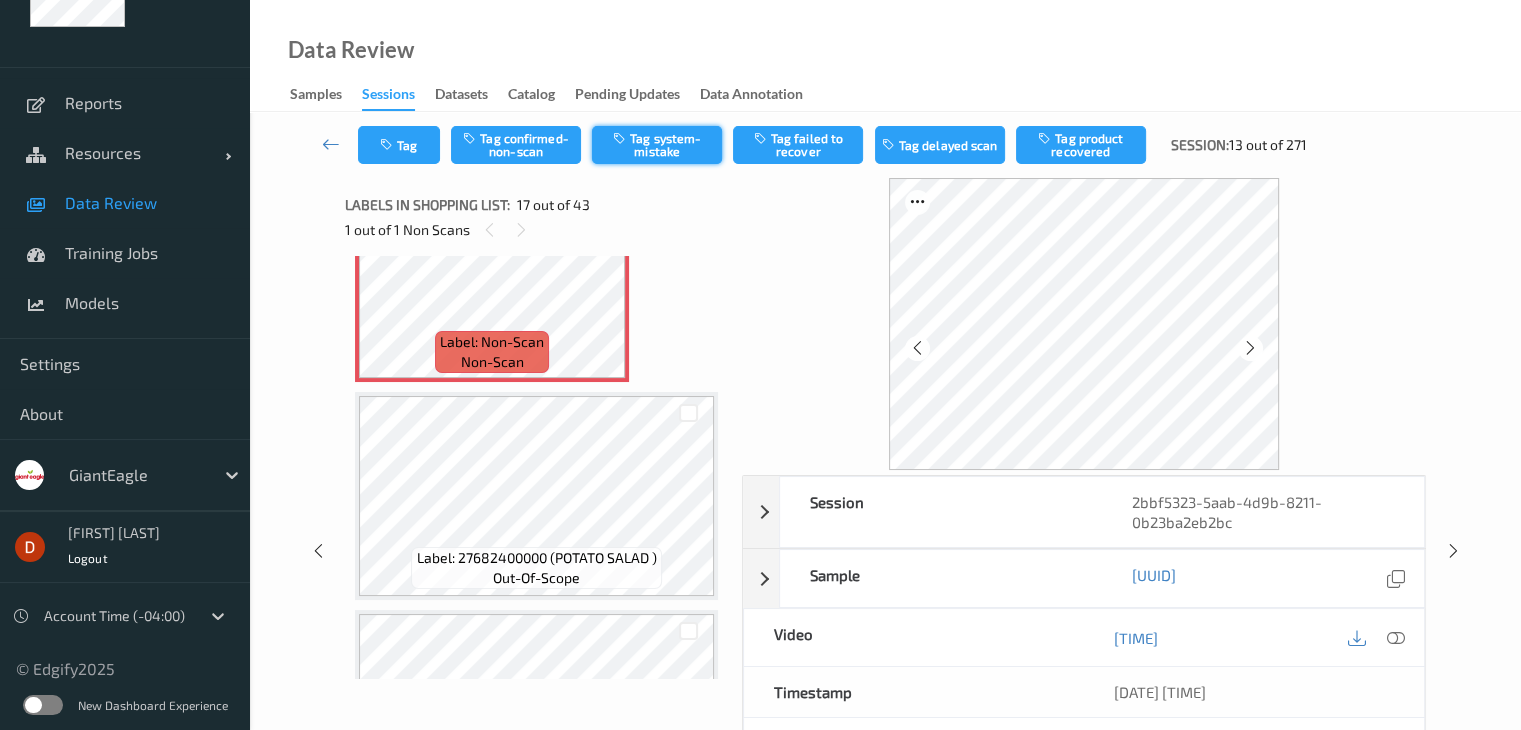 click on "Tag   system-mistake" at bounding box center (657, 145) 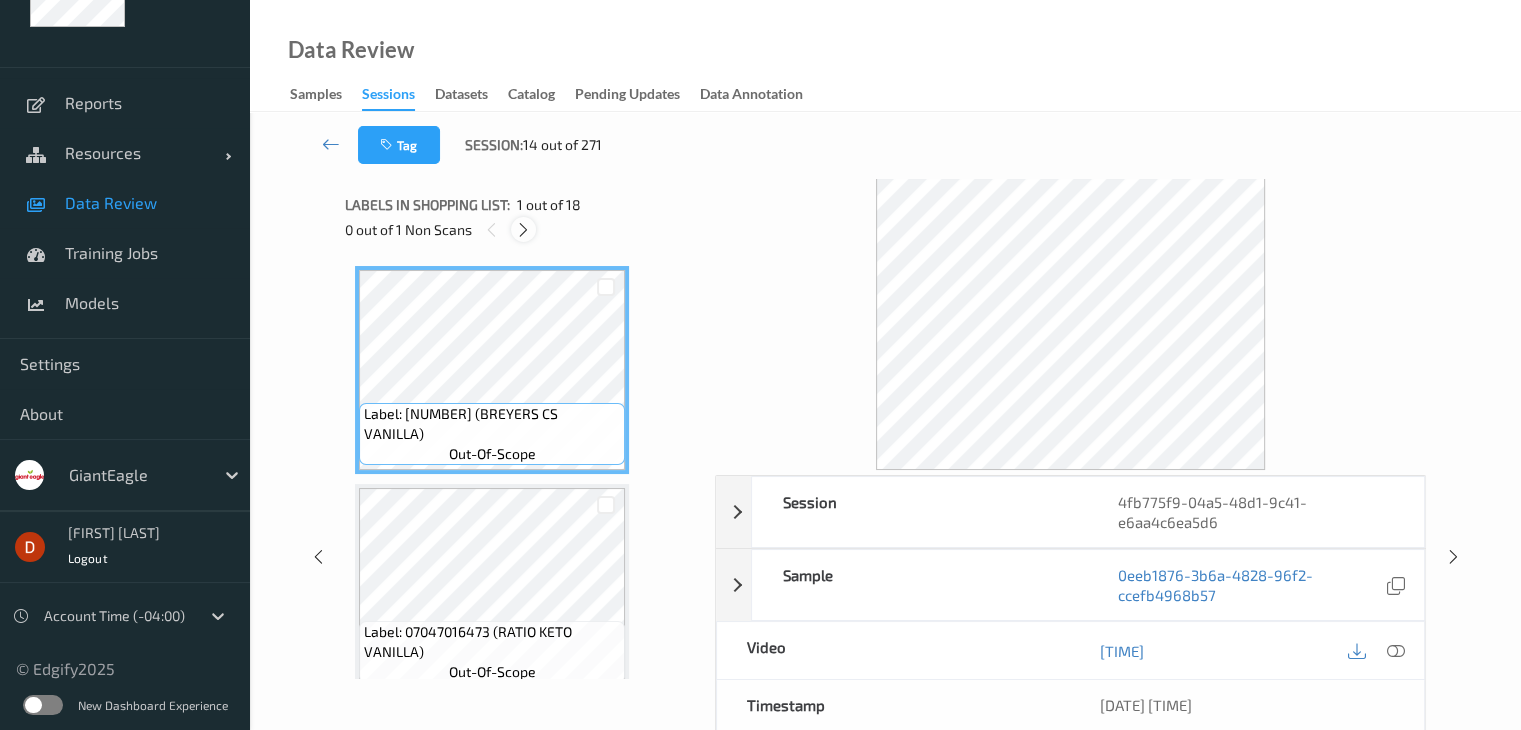 click at bounding box center [523, 230] 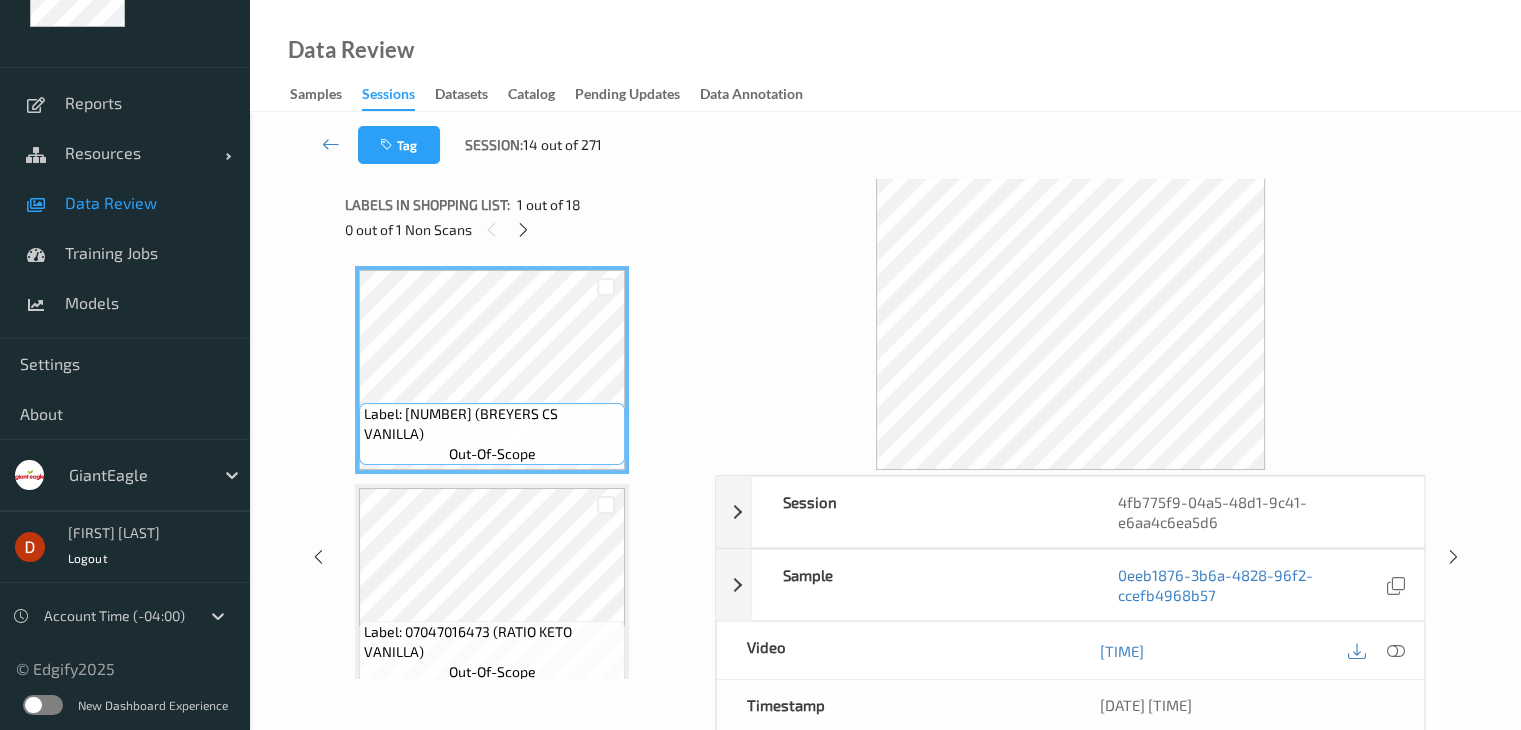 scroll, scrollTop: 664, scrollLeft: 0, axis: vertical 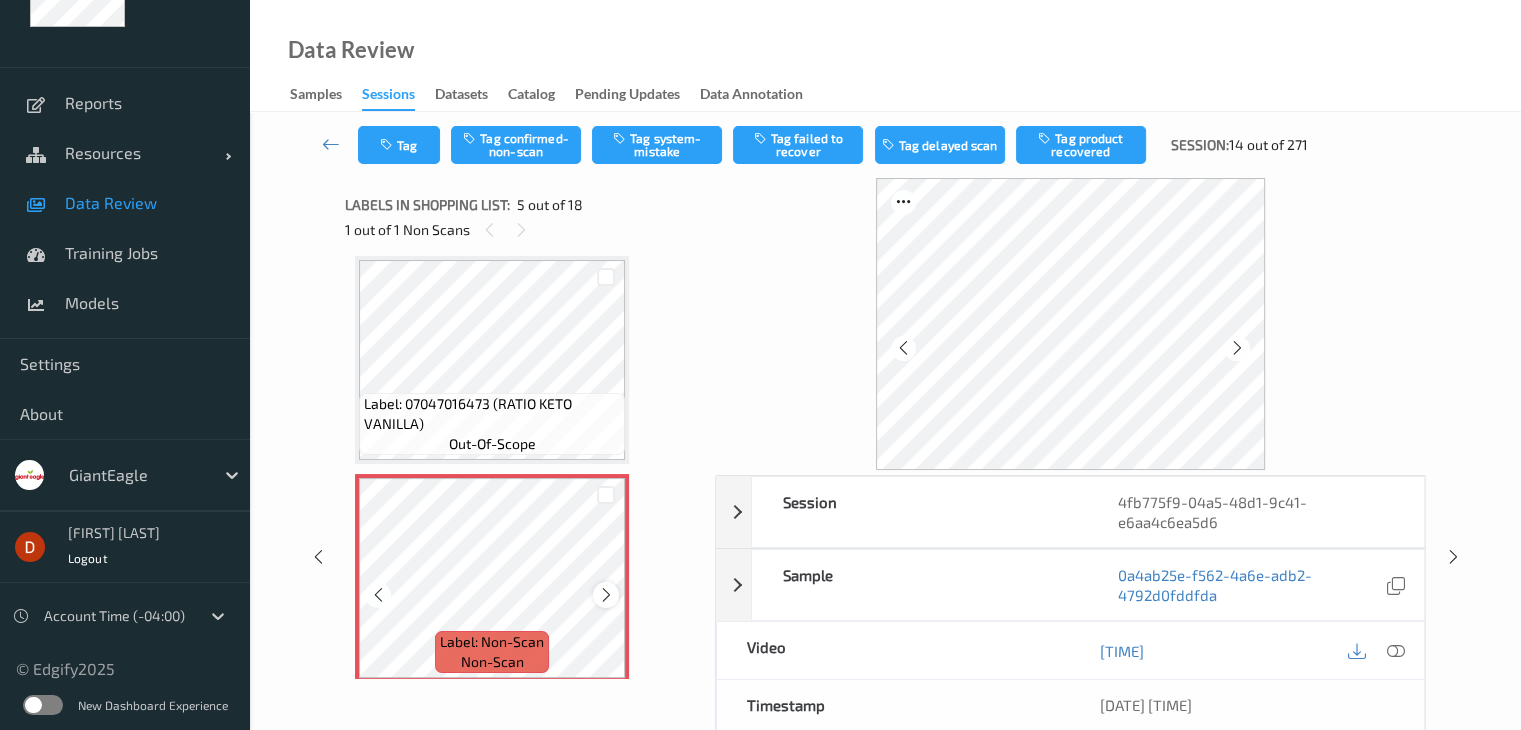 click at bounding box center (606, 595) 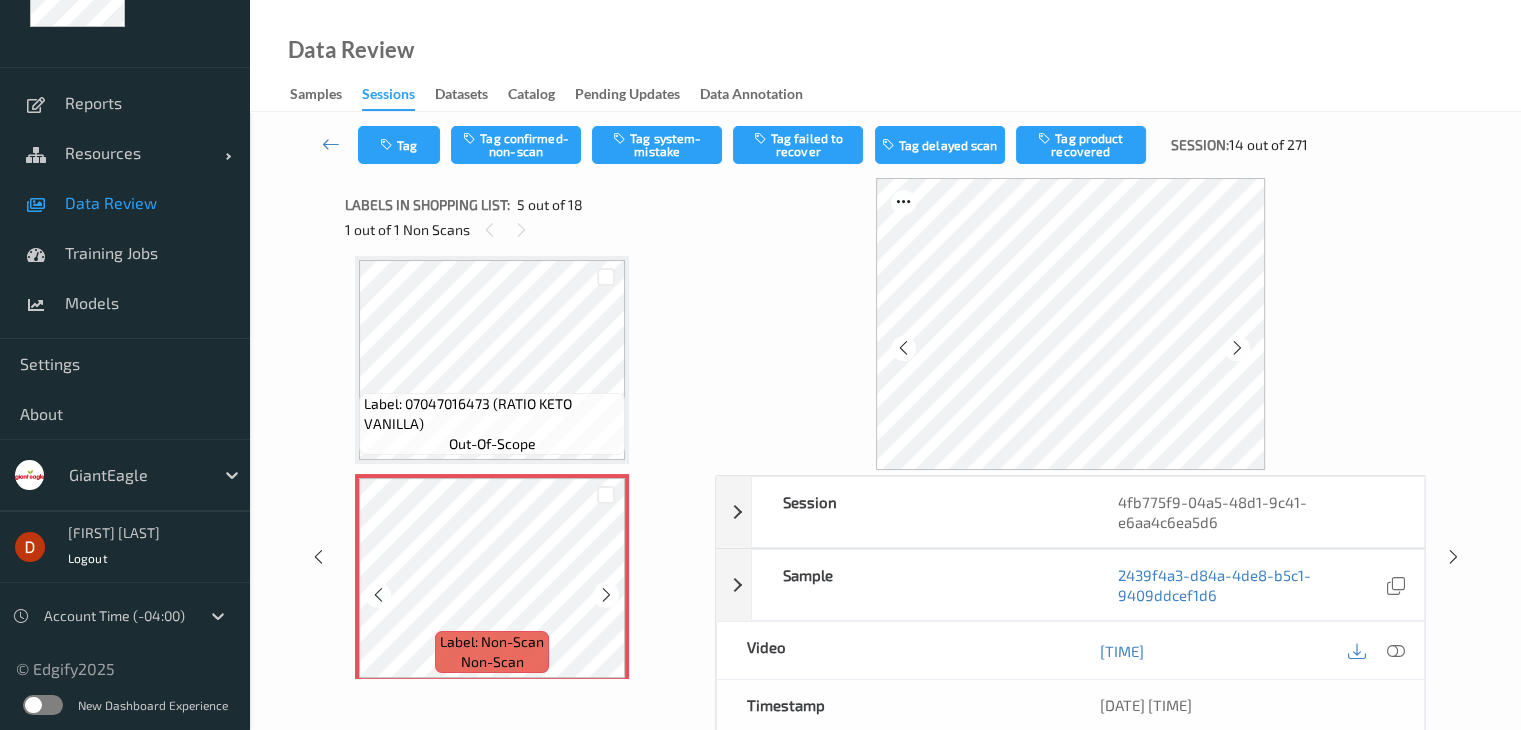 click at bounding box center [606, 595] 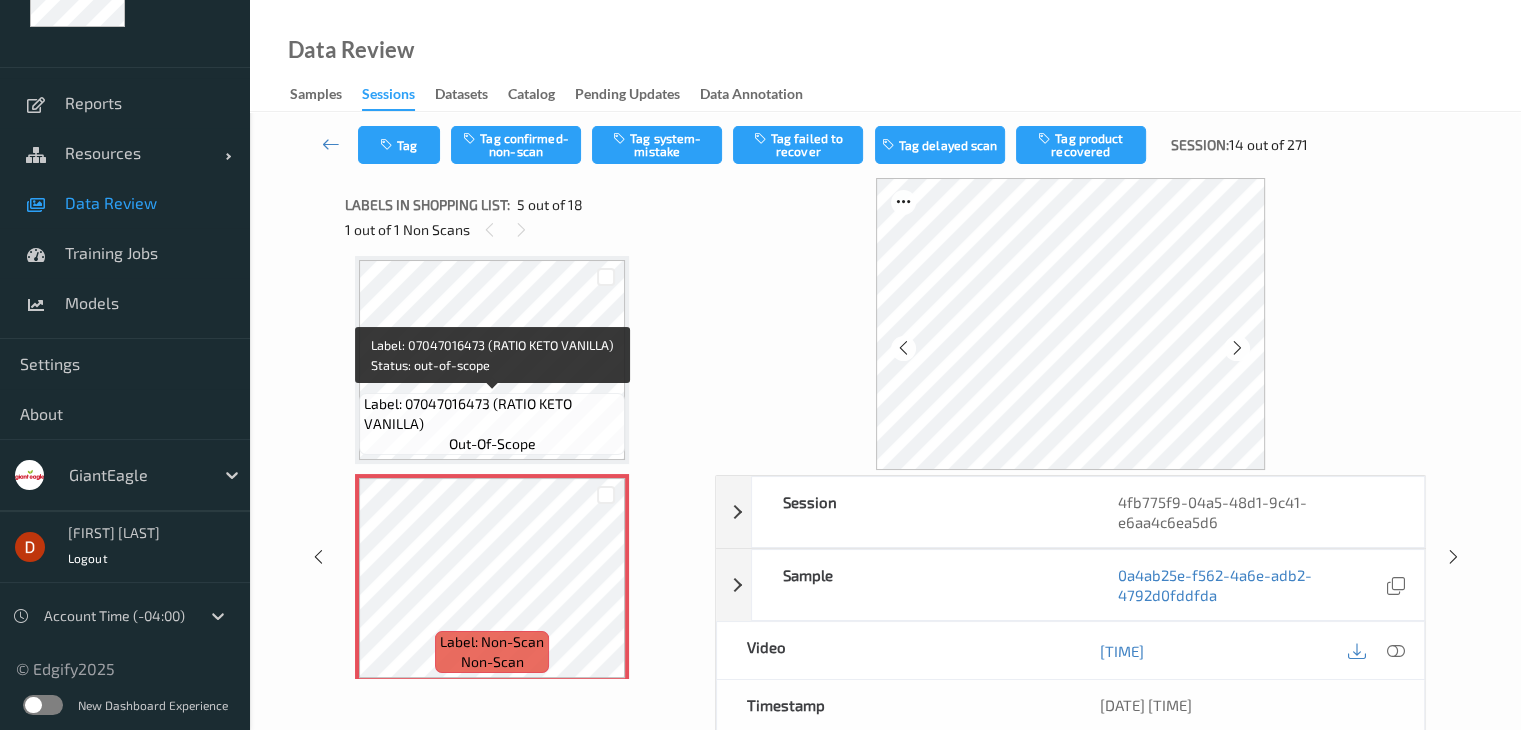 click on "Label: 07047016473 (RATIO KETO VANILLA)" at bounding box center (492, 414) 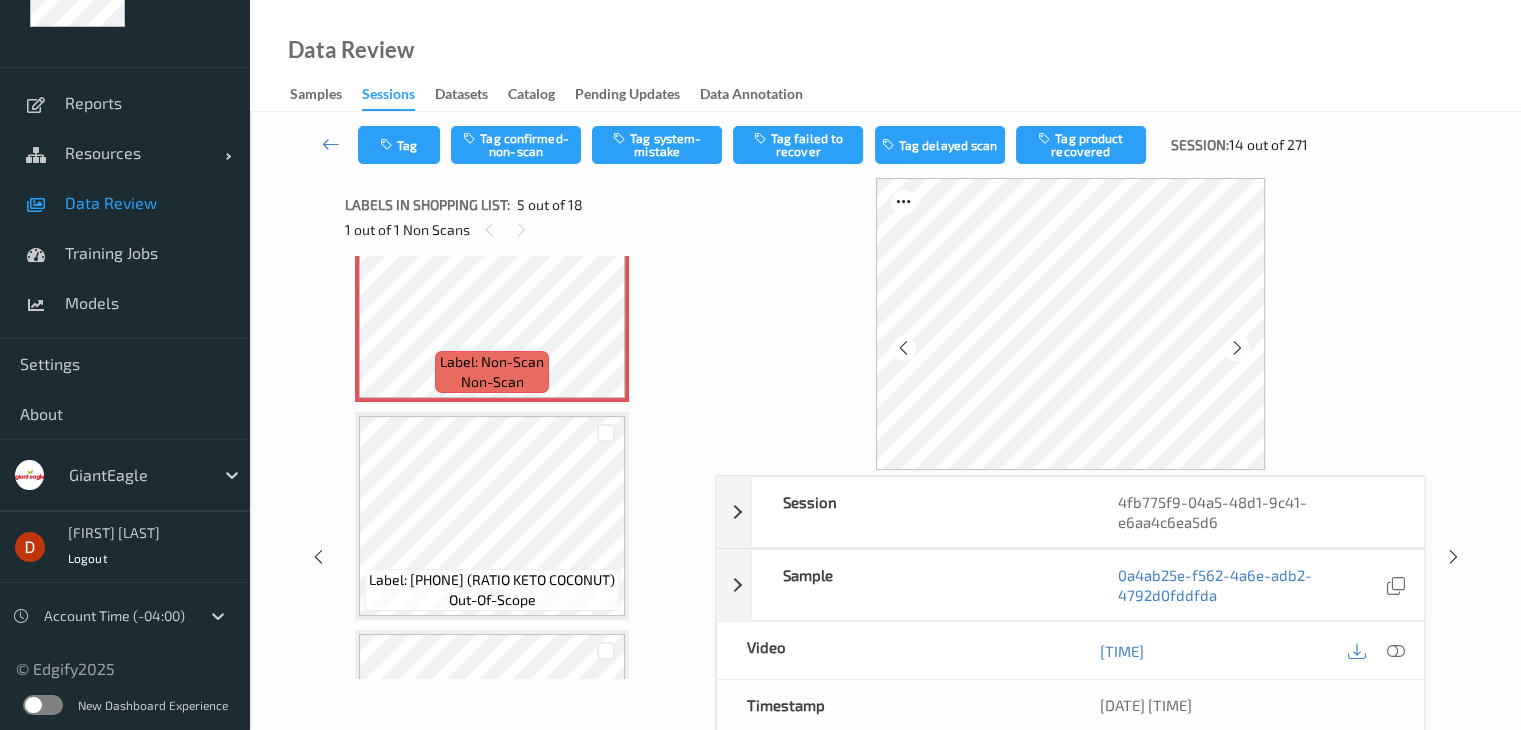 scroll, scrollTop: 964, scrollLeft: 0, axis: vertical 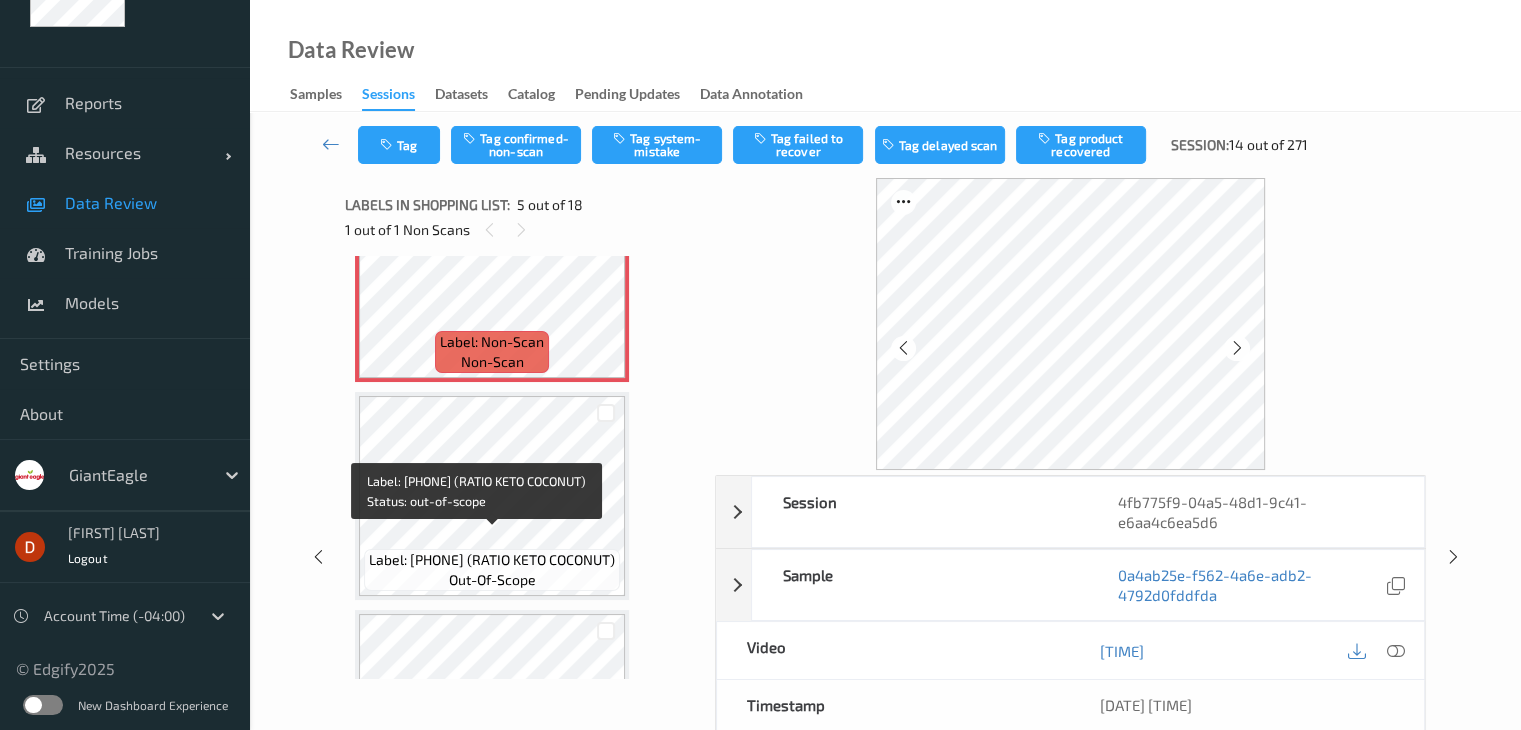 click on "Label: 07047016593 (RATIO KETO COCONUT) out-of-scope" at bounding box center (492, 570) 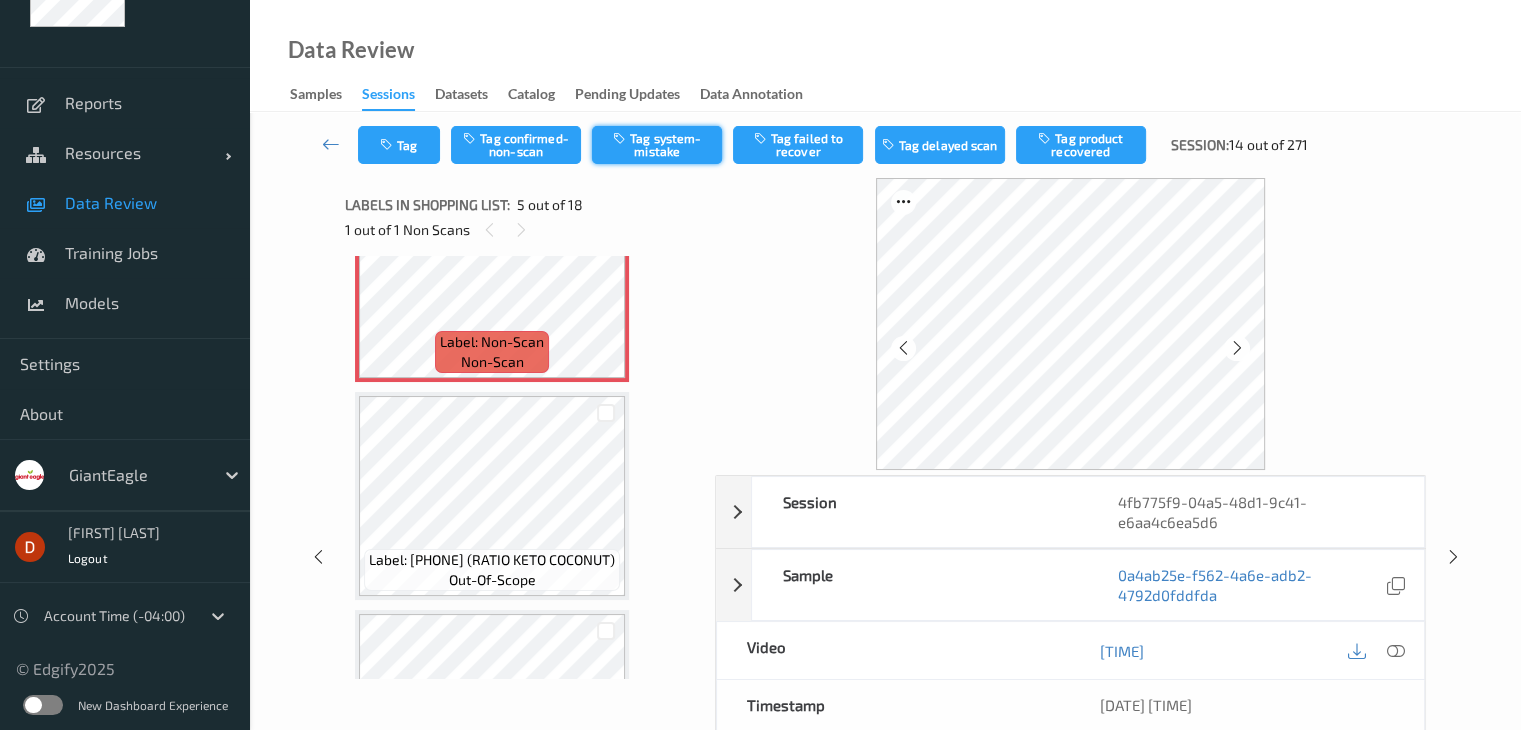 click on "Tag   system-mistake" at bounding box center [657, 145] 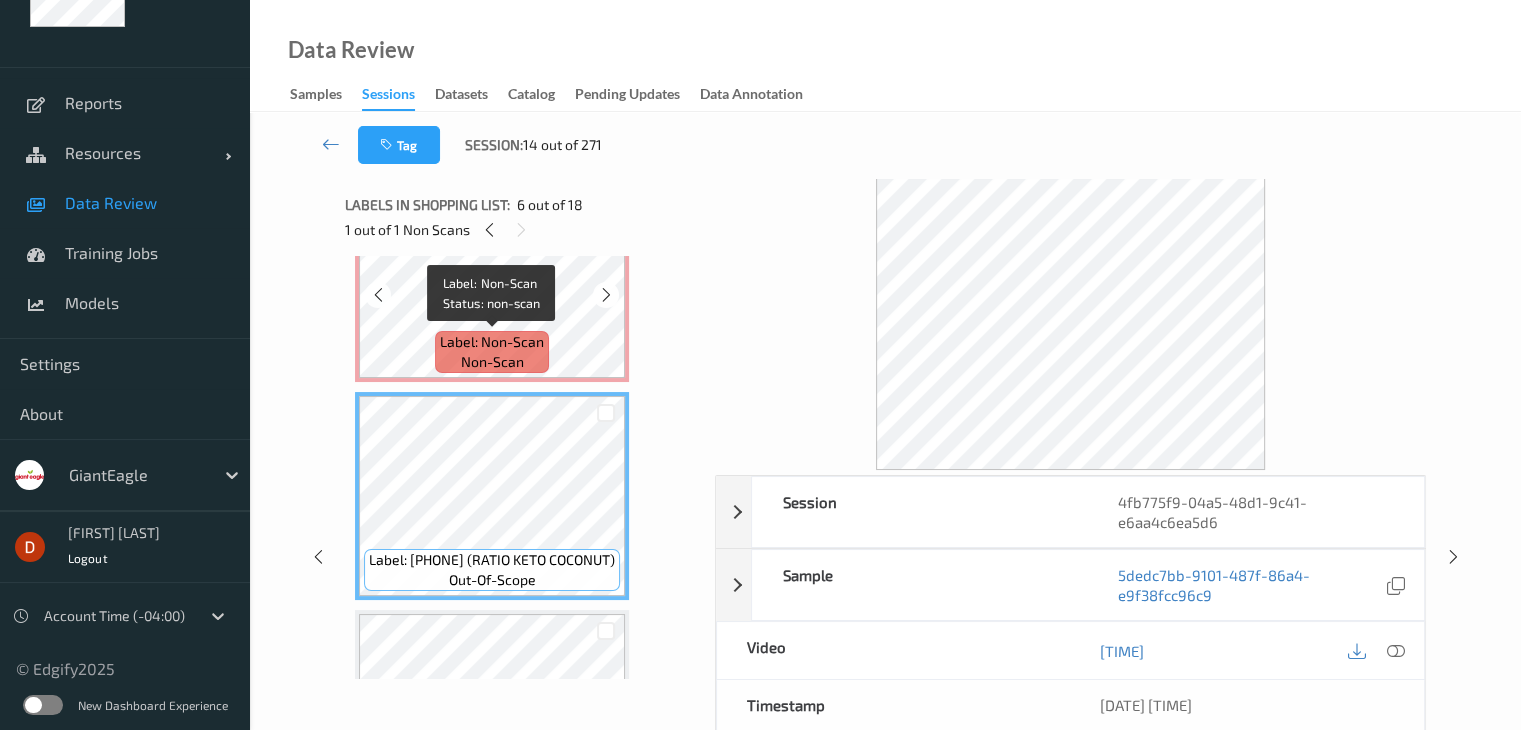 click on "Label: Non-Scan" at bounding box center [492, 342] 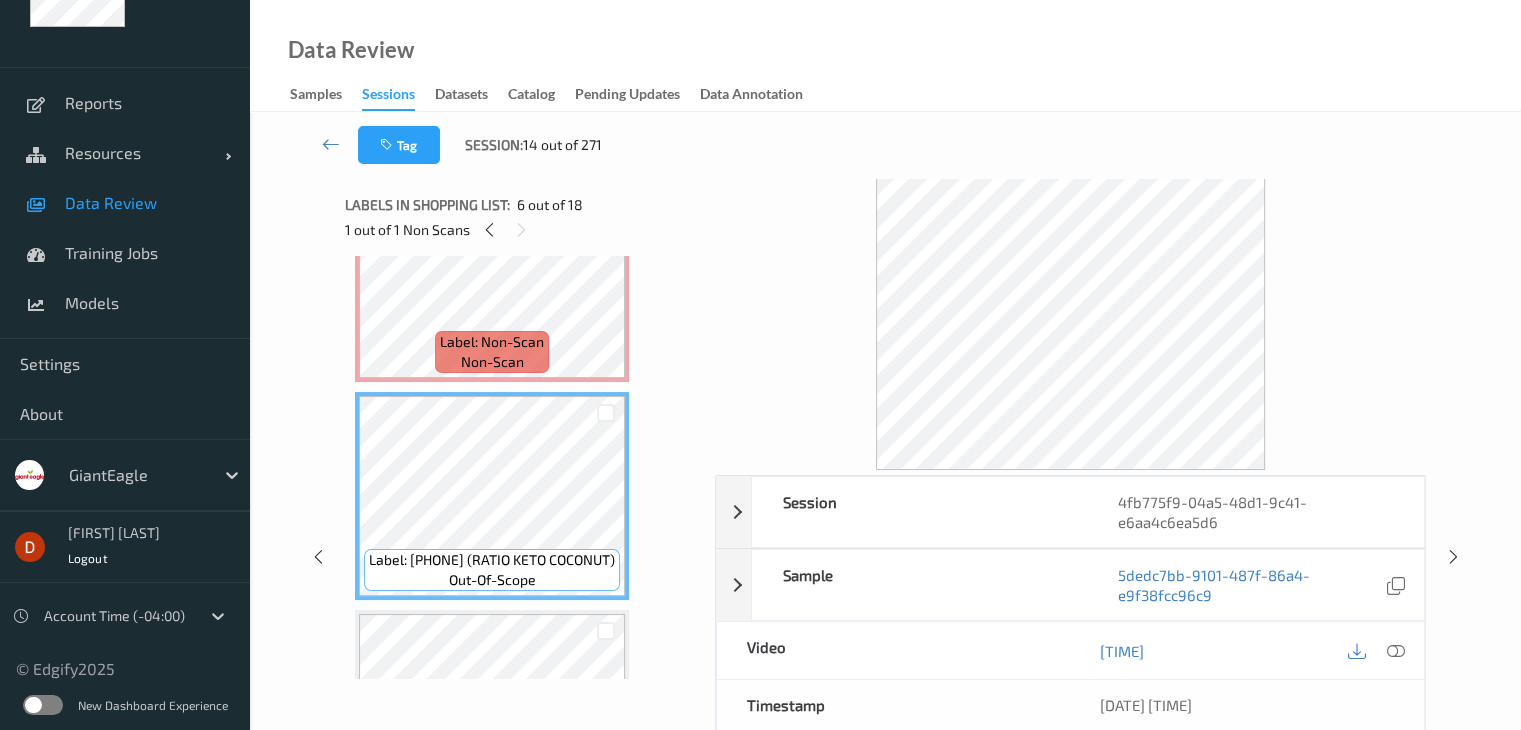 click on "Label: 07756728323 (BREYERS CS VANILLA) out-of-scope Label: 07047016473 (RATIO KETO VANILLA) out-of-scope Label: 07047016593 (RATIO KETO COCONUT) out-of-scope Label: 07047016473 (RATIO KETO VANILLA) out-of-scope Label: Non-Scan non-scan Label: Non-Scan non-scan Label: 07047016593 (RATIO KETO COCONUT) out-of-scope Label: 07047016593 (RATIO KETO COCONUT) out-of-scope Label: 07047016593 (RATIO KETO COCONUT) out-of-scope Label: 07047016473 (RATIO KETO VANILLA) out-of-scope Label: 07047016473 (RATIO KETO VANILLA) out-of-scope Label: 03003493045 (GE HEAVY WHIPPING ) out-of-scope Label: 03003493045 (GE HEAVY WHIPPING ) out-of-scope Label: 00065101100 (LETTUCE WRAP      ) out-of-scope Label: 07373107195 (MISSION ZNC SOFT  ) out-of-scope Label: 07373107195 (MISSION ZNC SOFT  ) out-of-scope Label: 07069002385 (FISHER NATURAL SLI) out-of-scope Label: 05543762909 (MLTTA BASKET FLTR ) out-of-scope Label: 05543762909 (MLTTA BASKET FLTR ) out-of-scope" at bounding box center (523, 1259) 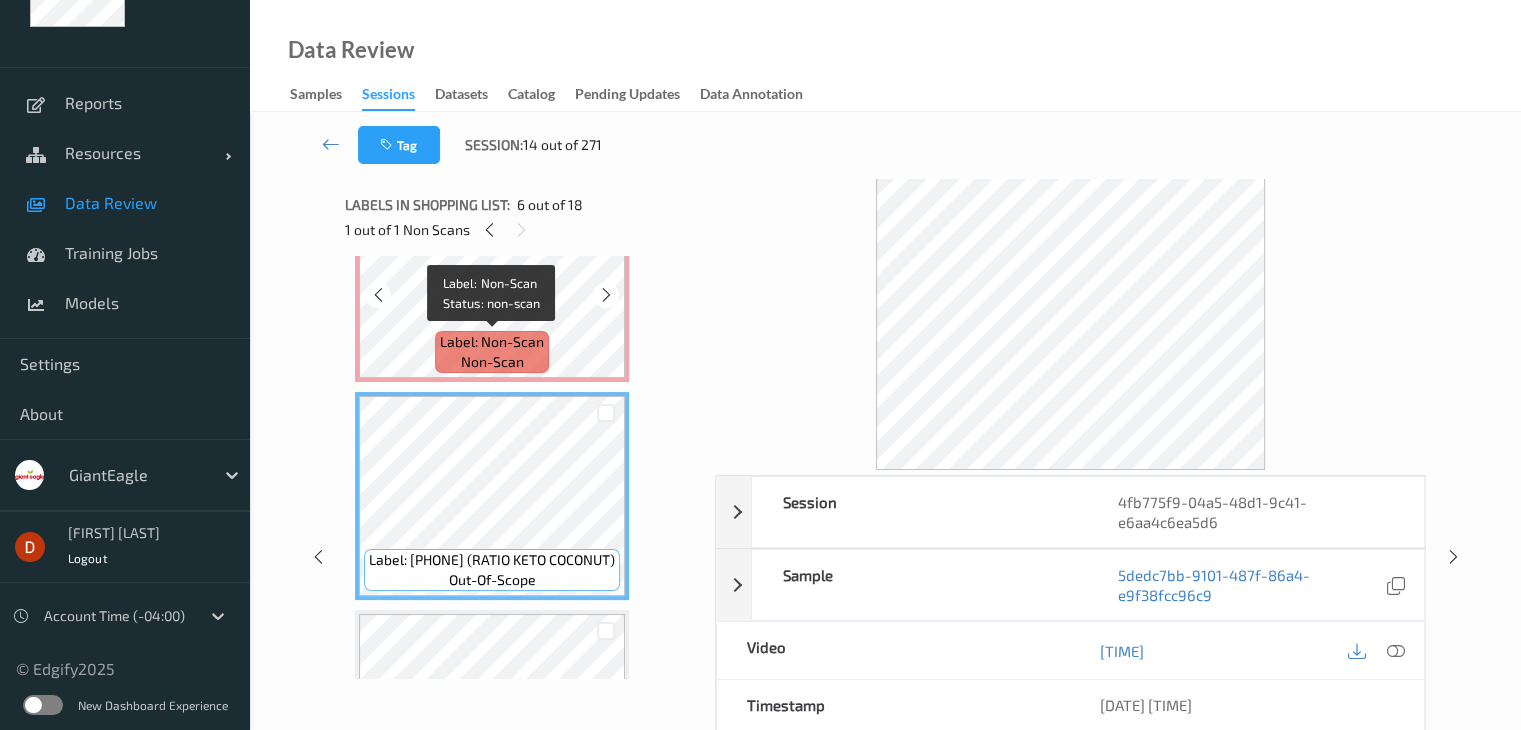 click on "Label: Non-Scan non-scan" at bounding box center (492, 352) 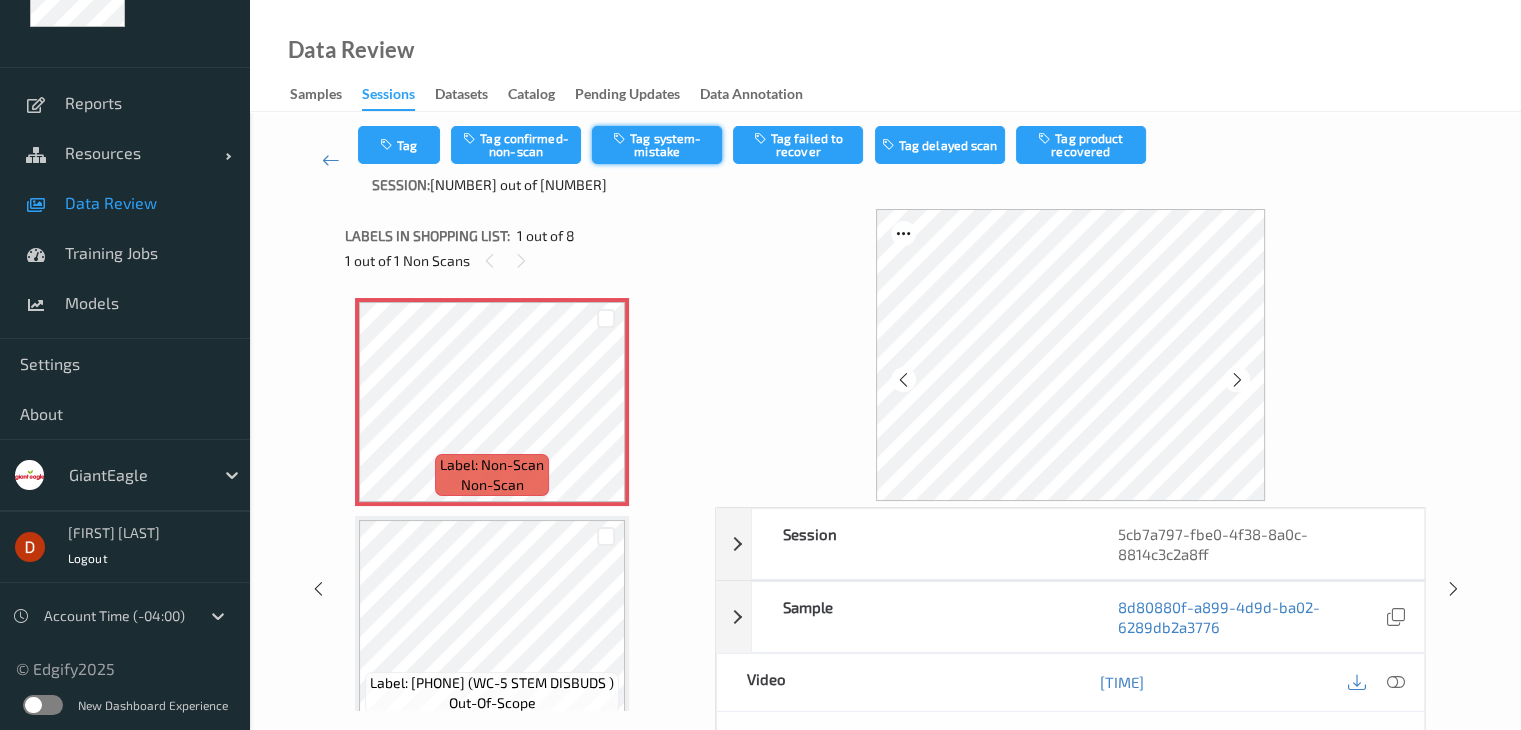 click on "Tag   system-mistake" at bounding box center [657, 145] 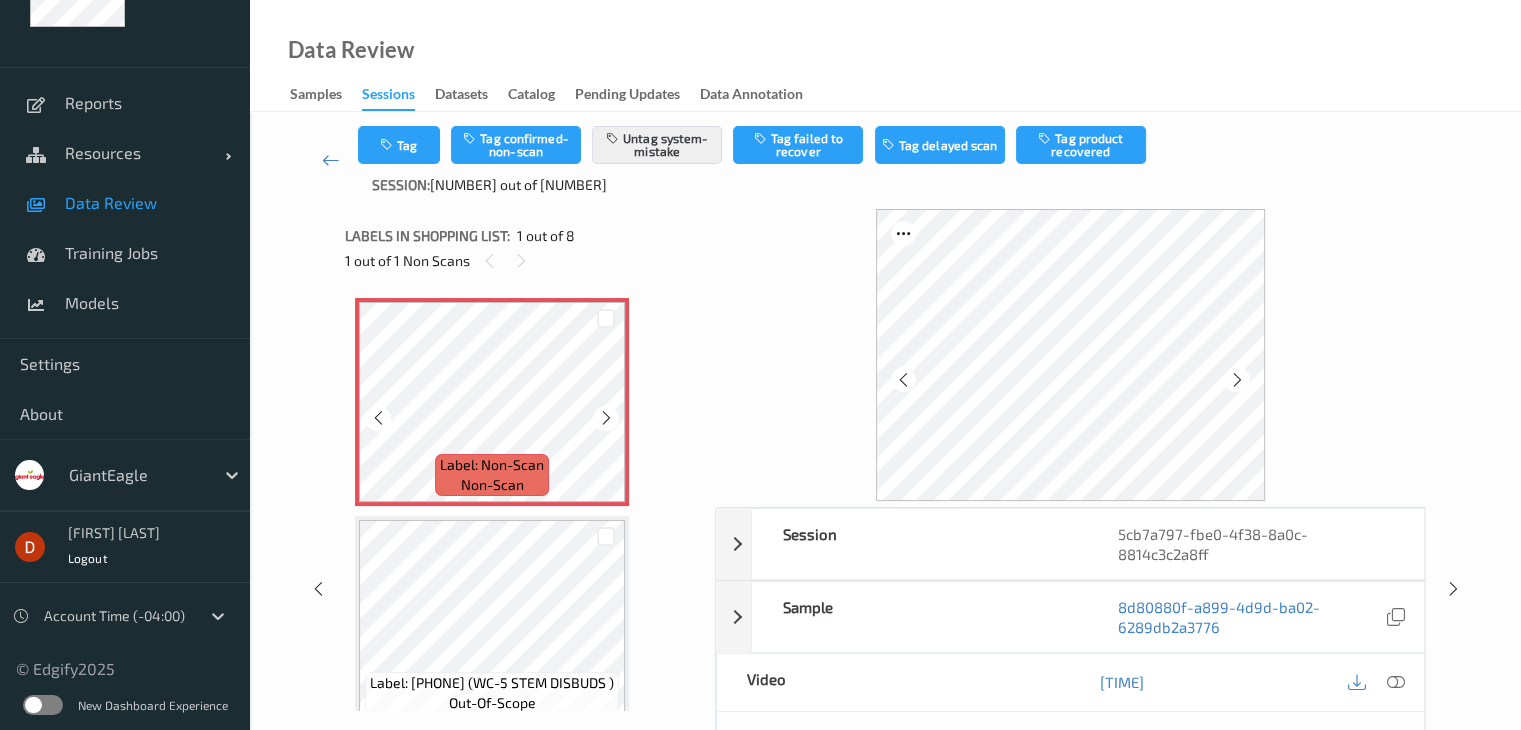 type 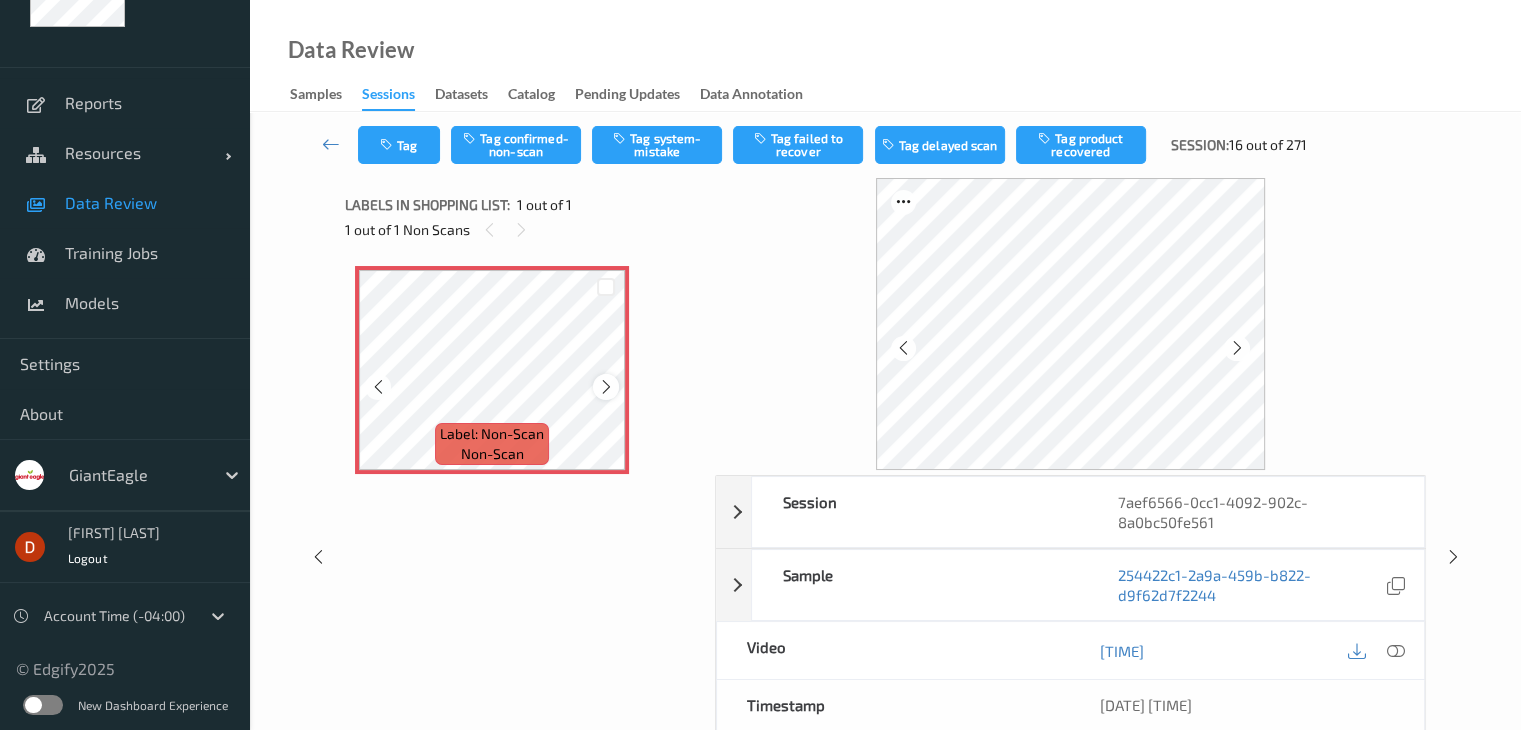 click at bounding box center (606, 387) 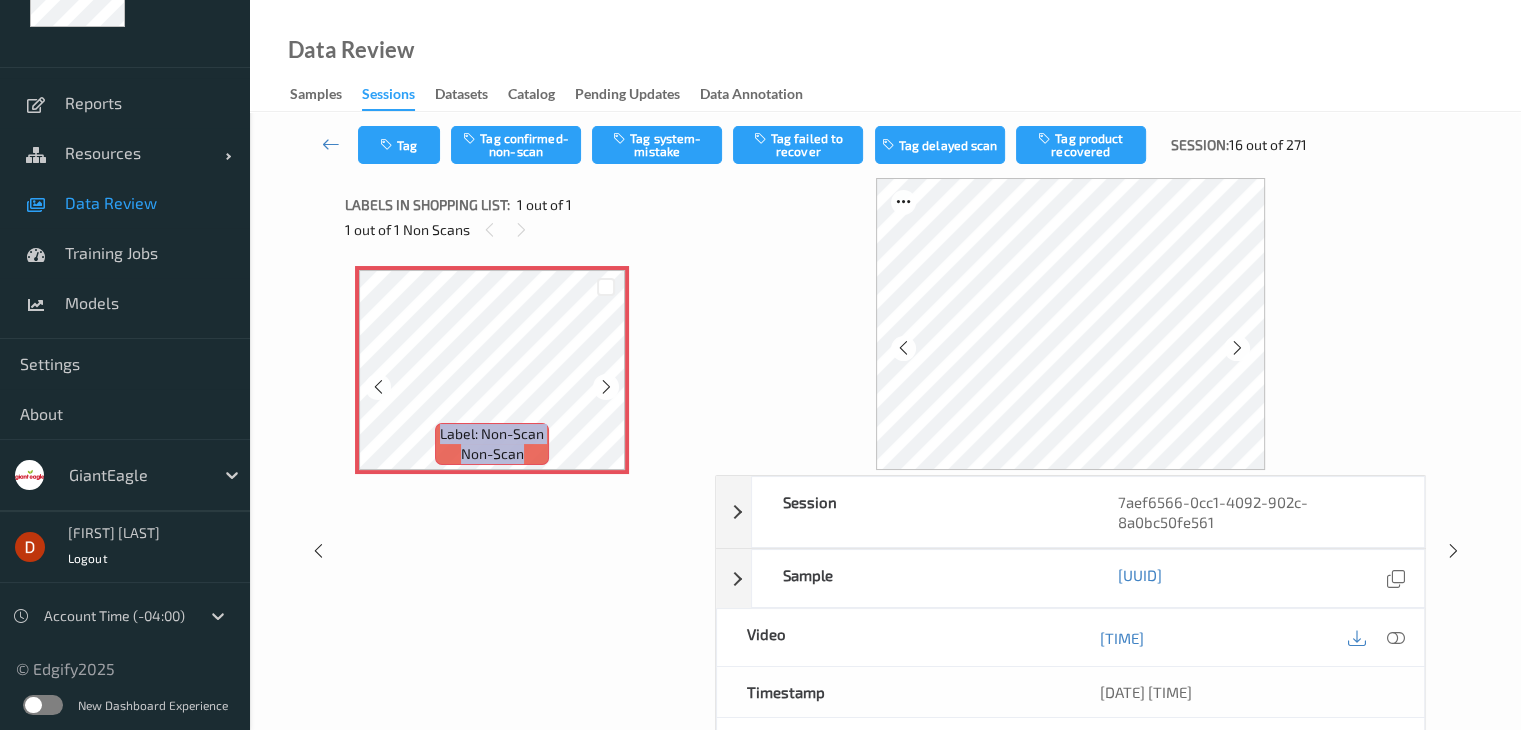 click at bounding box center (606, 387) 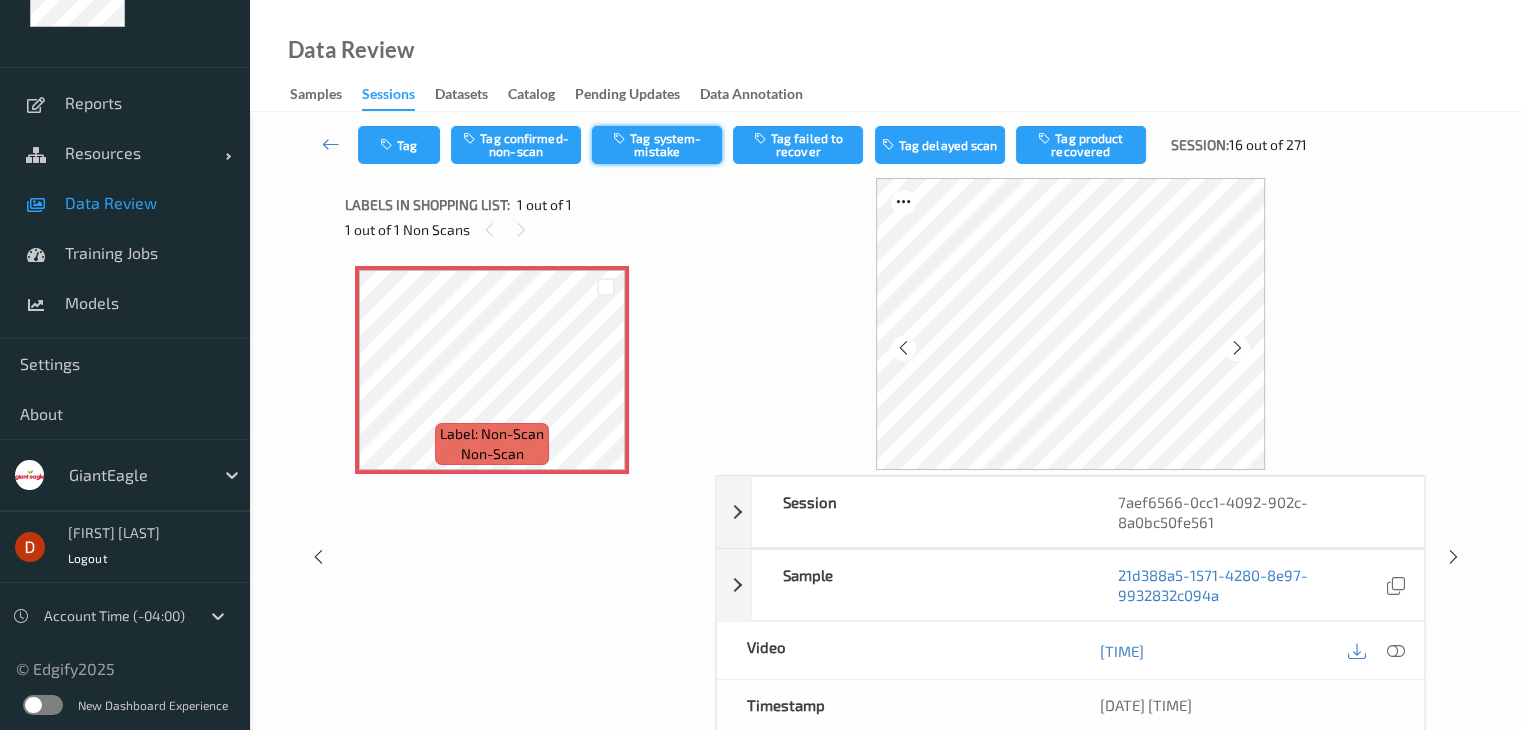 click on "Tag   system-mistake" at bounding box center [657, 145] 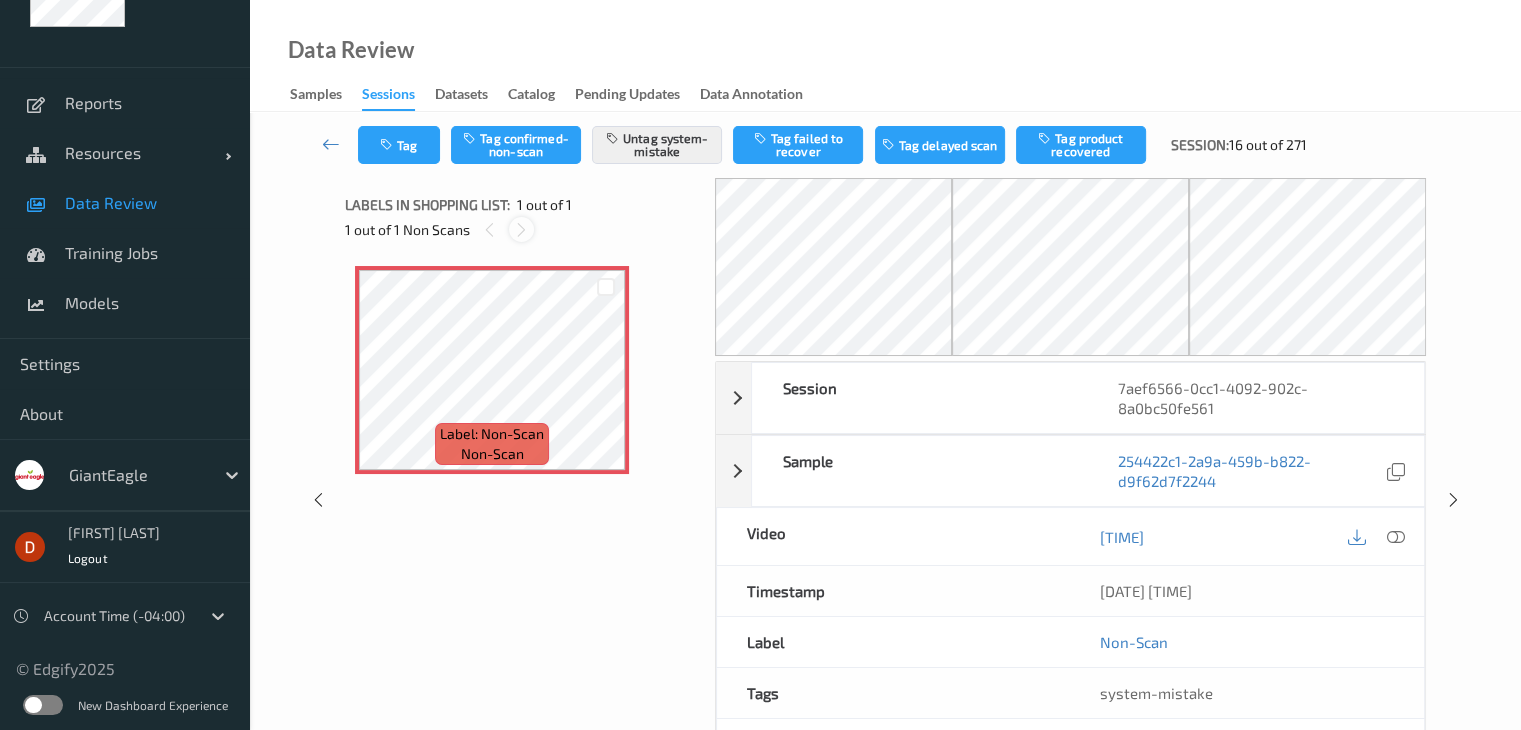 click at bounding box center (521, 230) 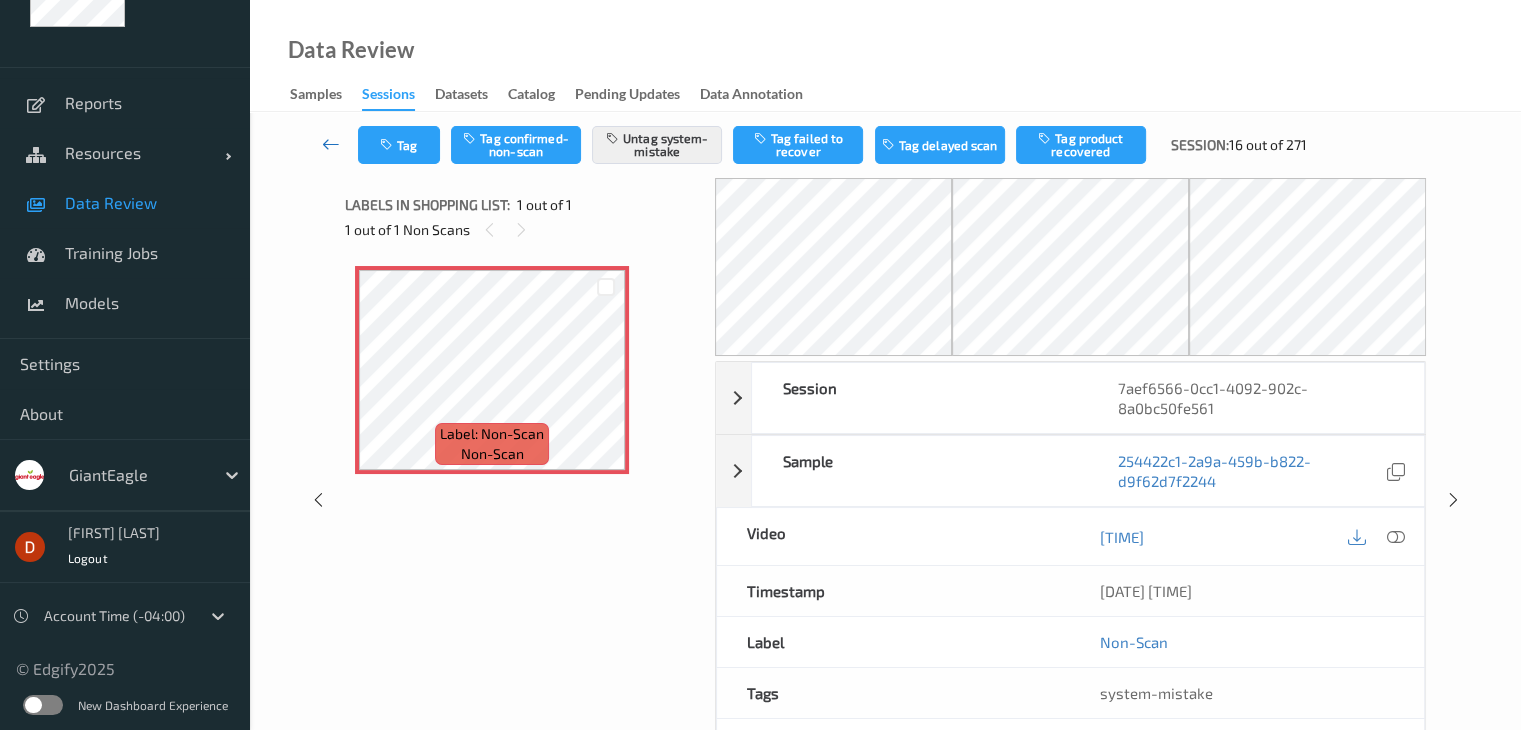 click at bounding box center [331, 144] 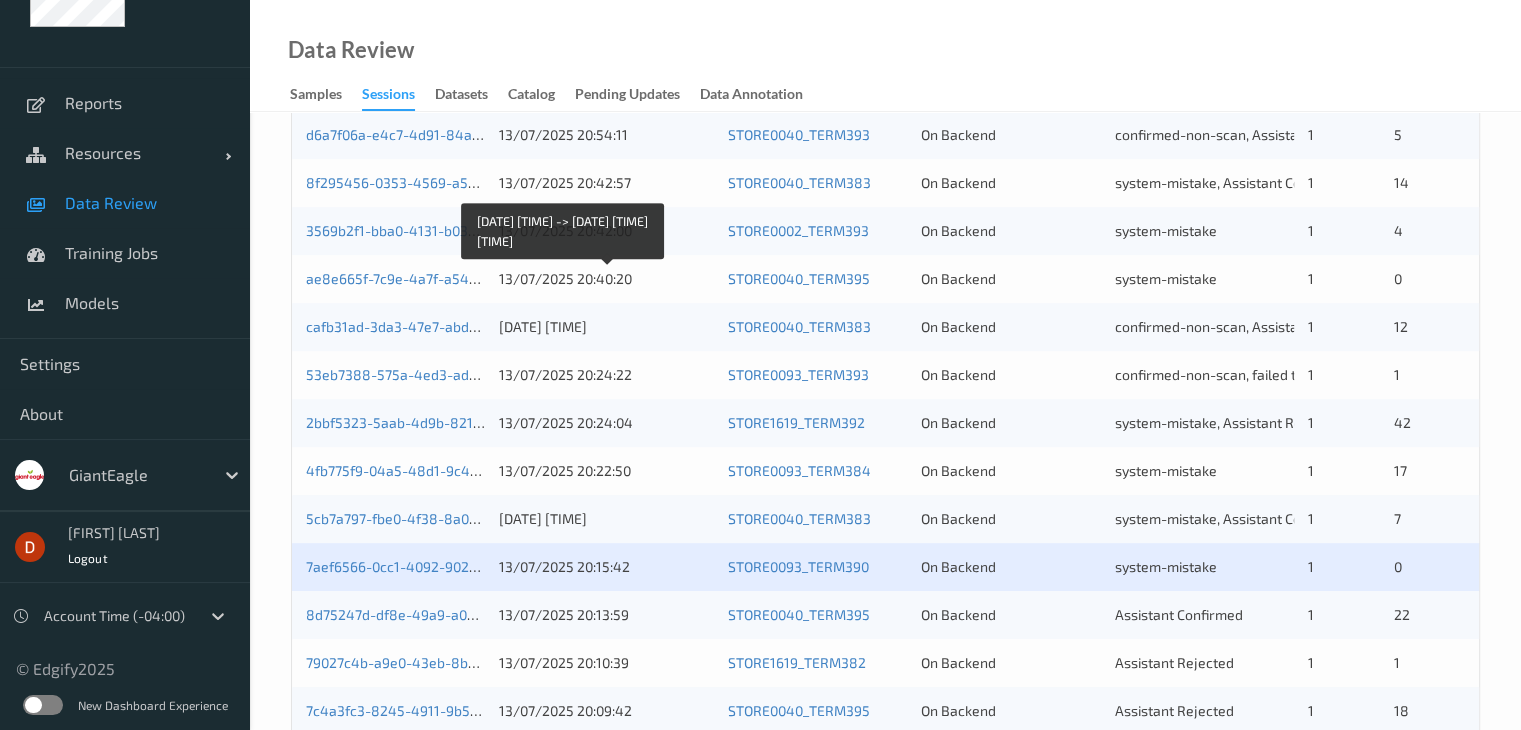 scroll, scrollTop: 932, scrollLeft: 0, axis: vertical 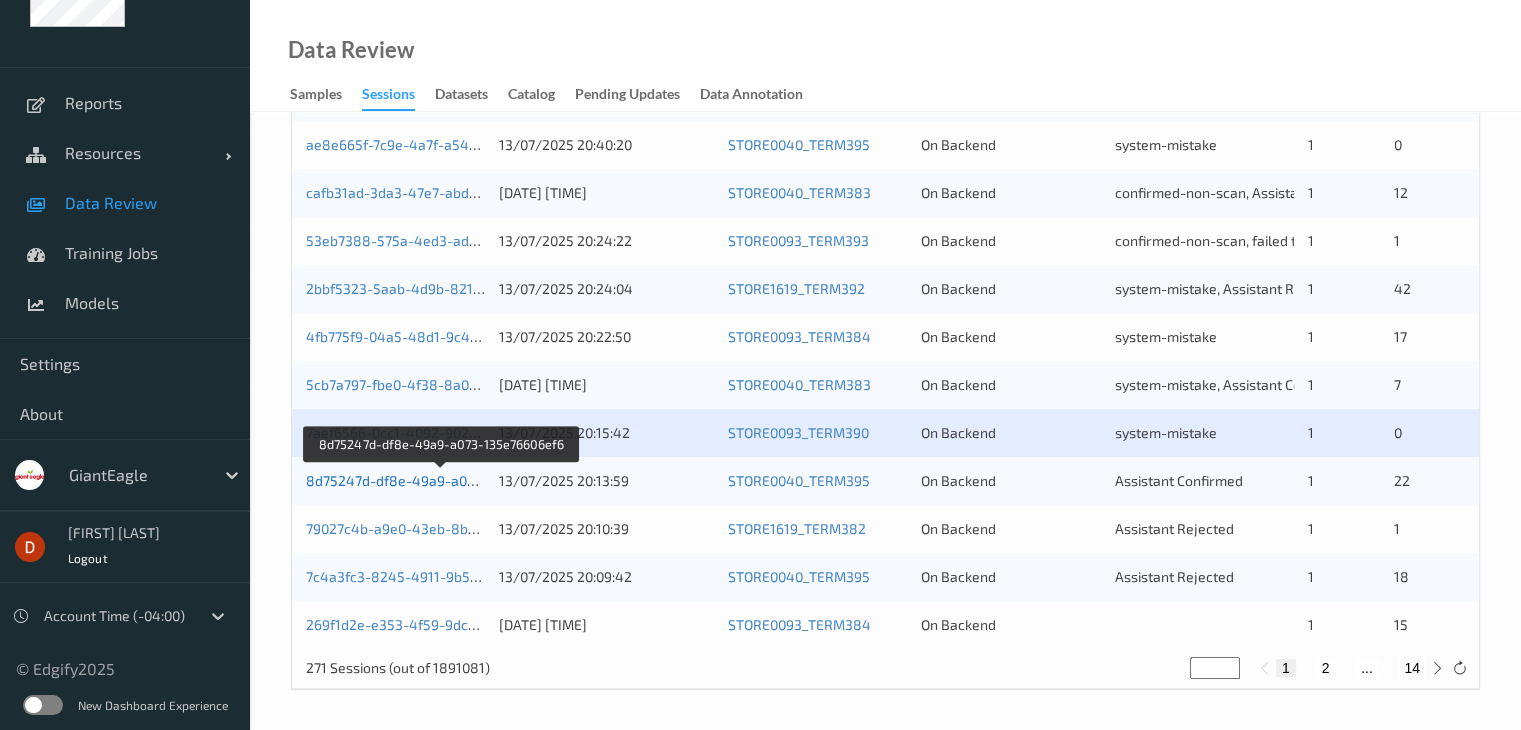 click on "8d75247d-df8e-49a9-a073-135e76606ef6" at bounding box center [442, 480] 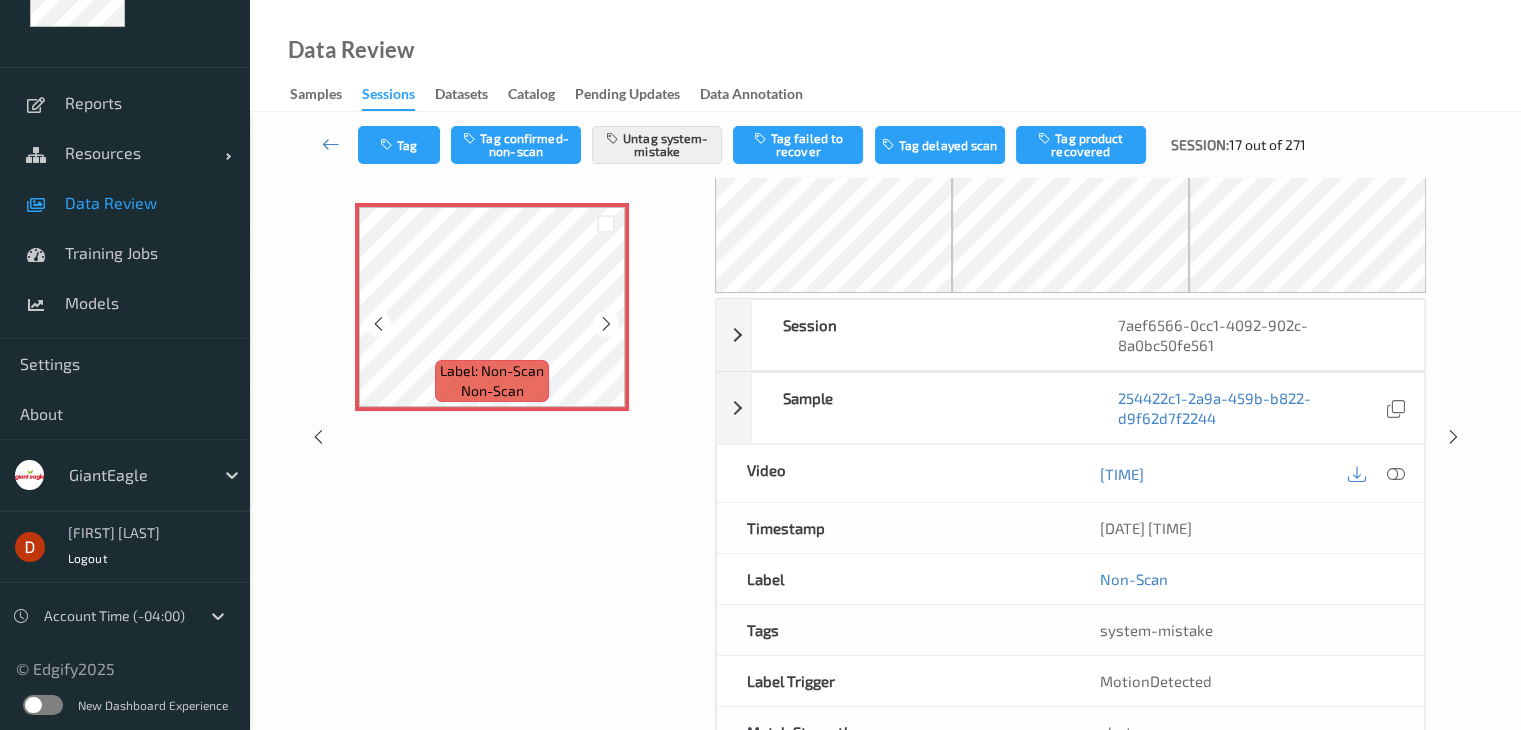 scroll, scrollTop: 0, scrollLeft: 0, axis: both 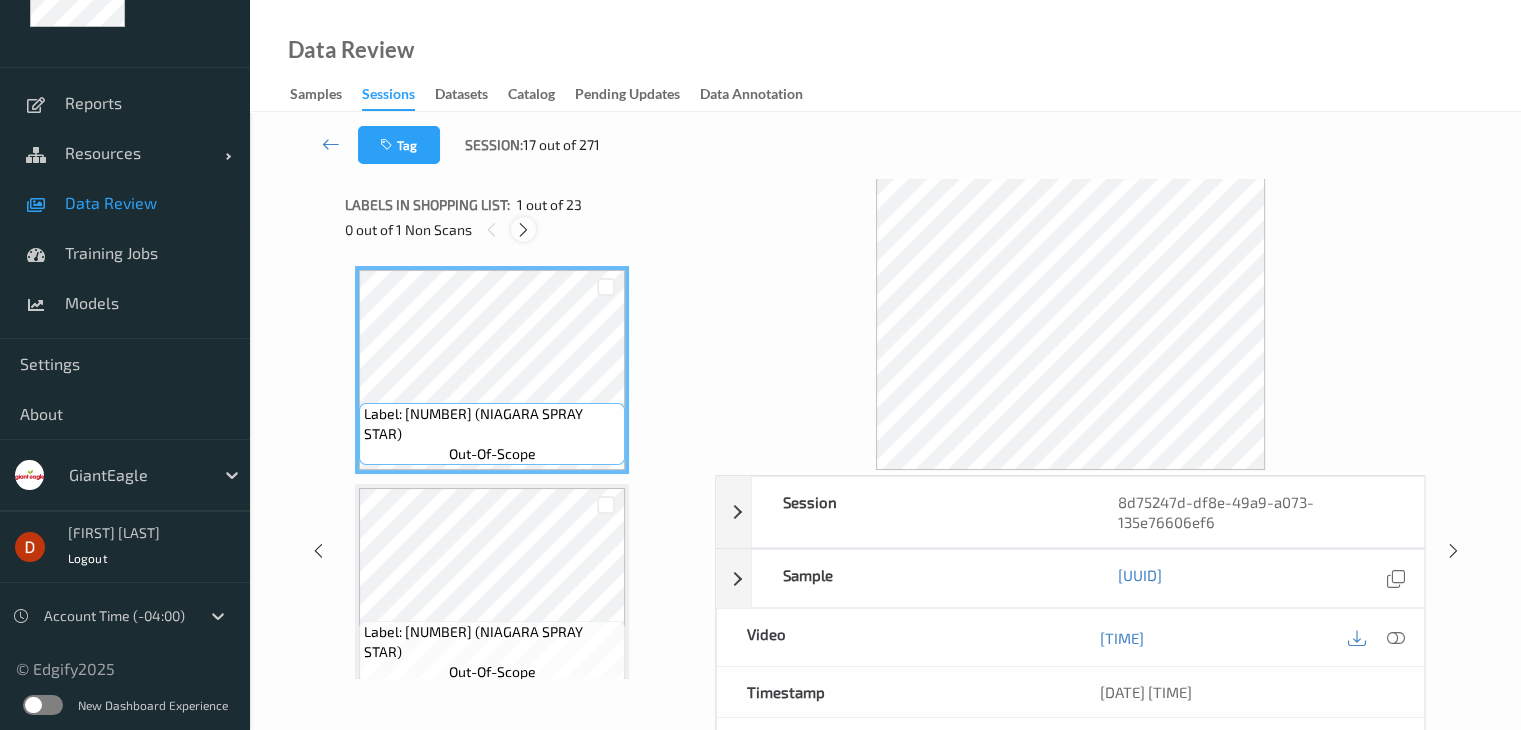 click at bounding box center (523, 230) 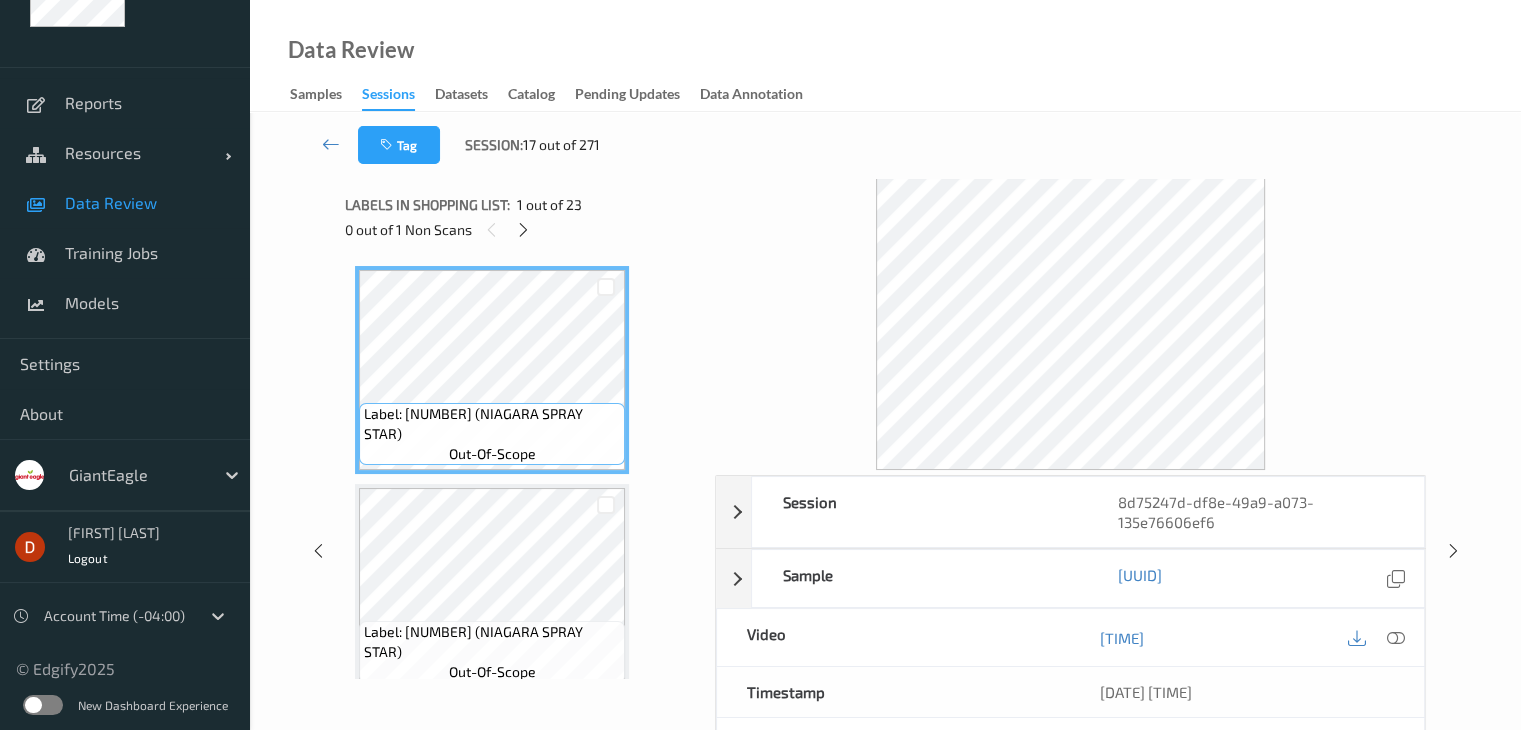 scroll, scrollTop: 2408, scrollLeft: 0, axis: vertical 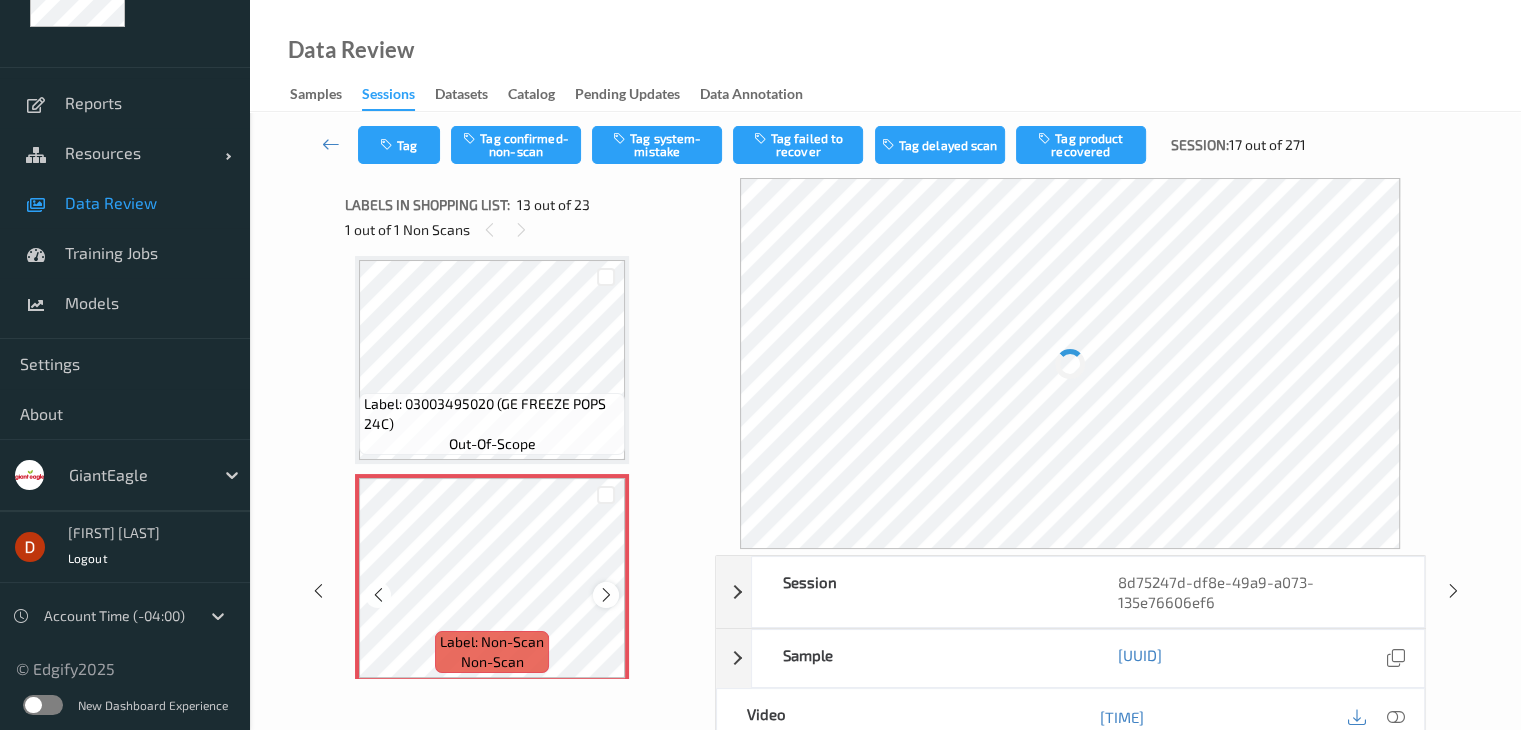 click at bounding box center [605, 594] 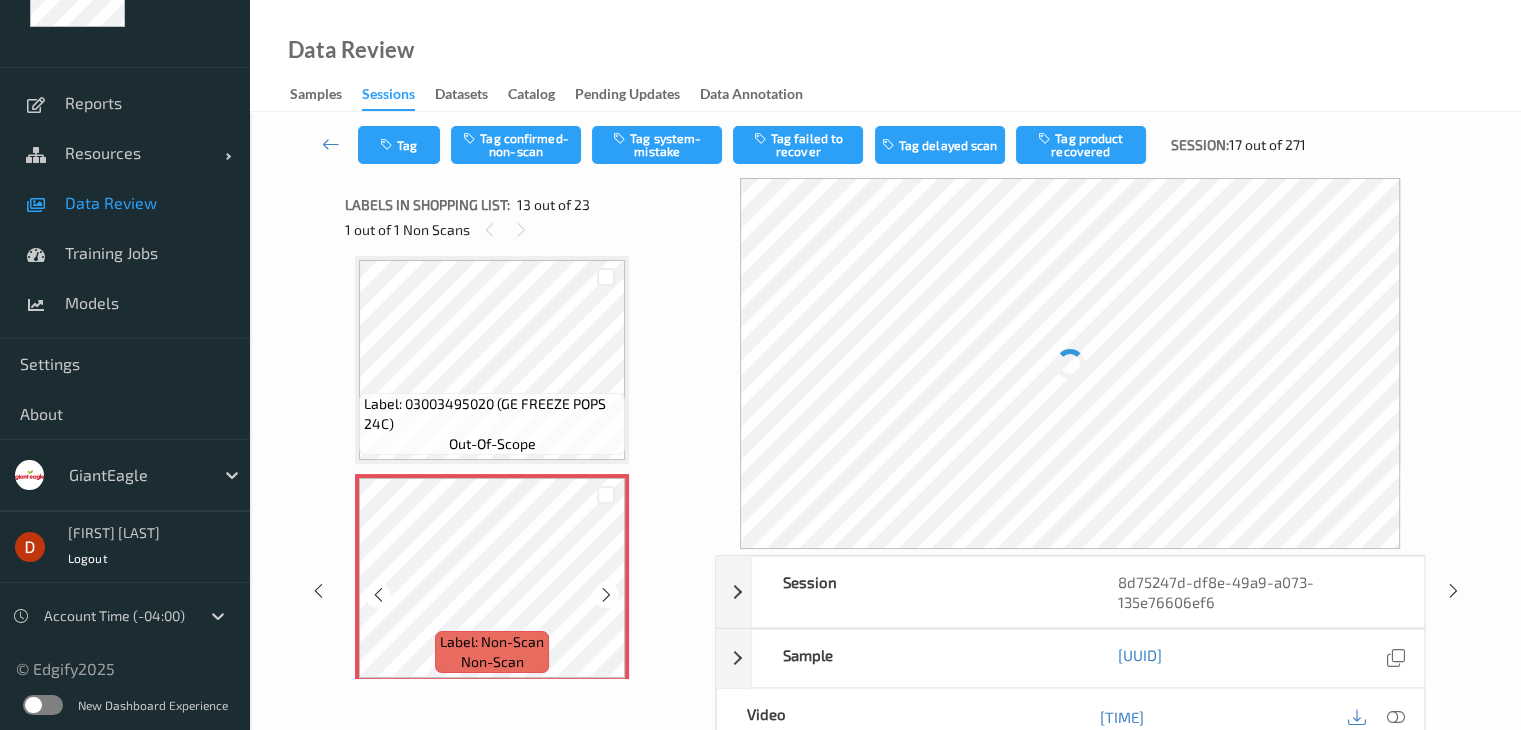 click at bounding box center [606, 595] 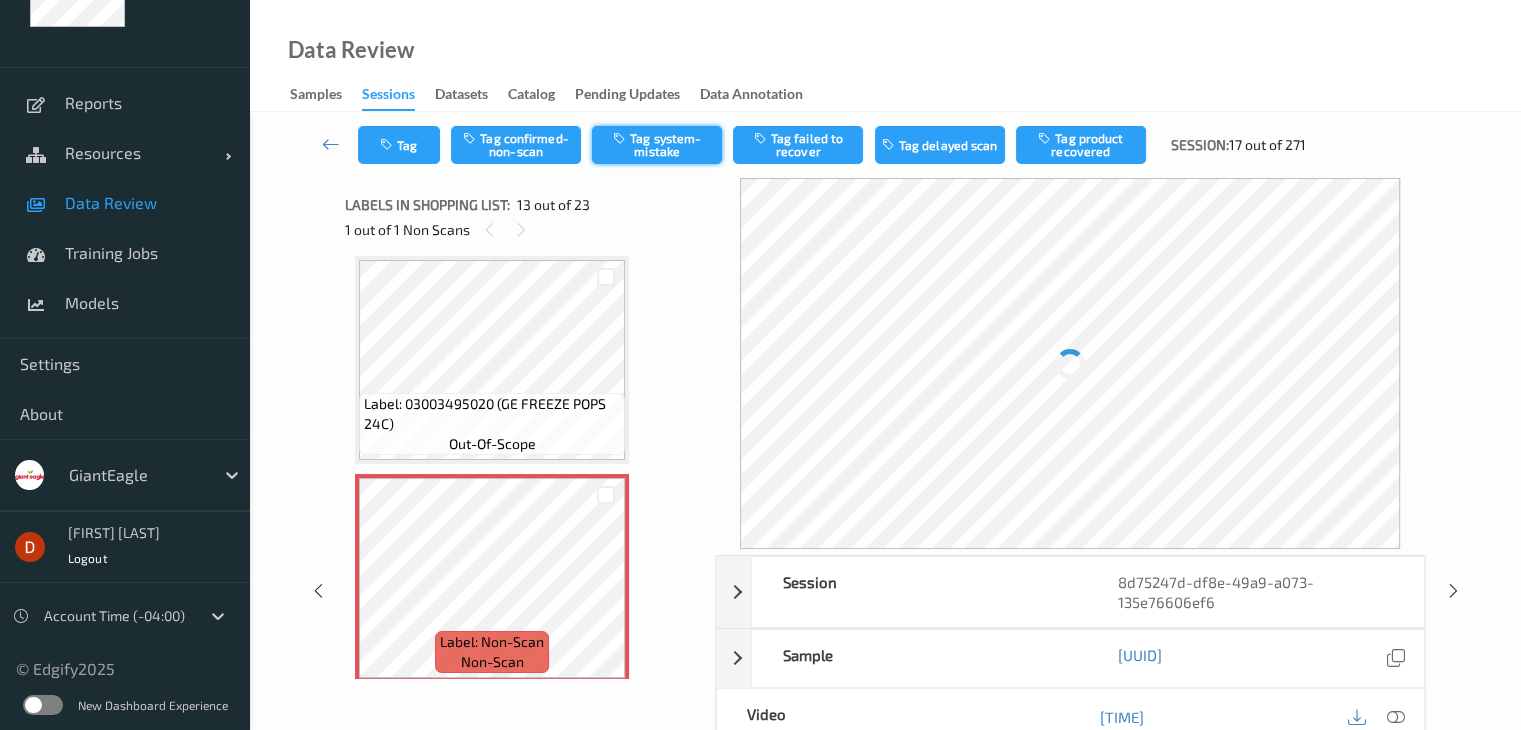 click at bounding box center (621, 138) 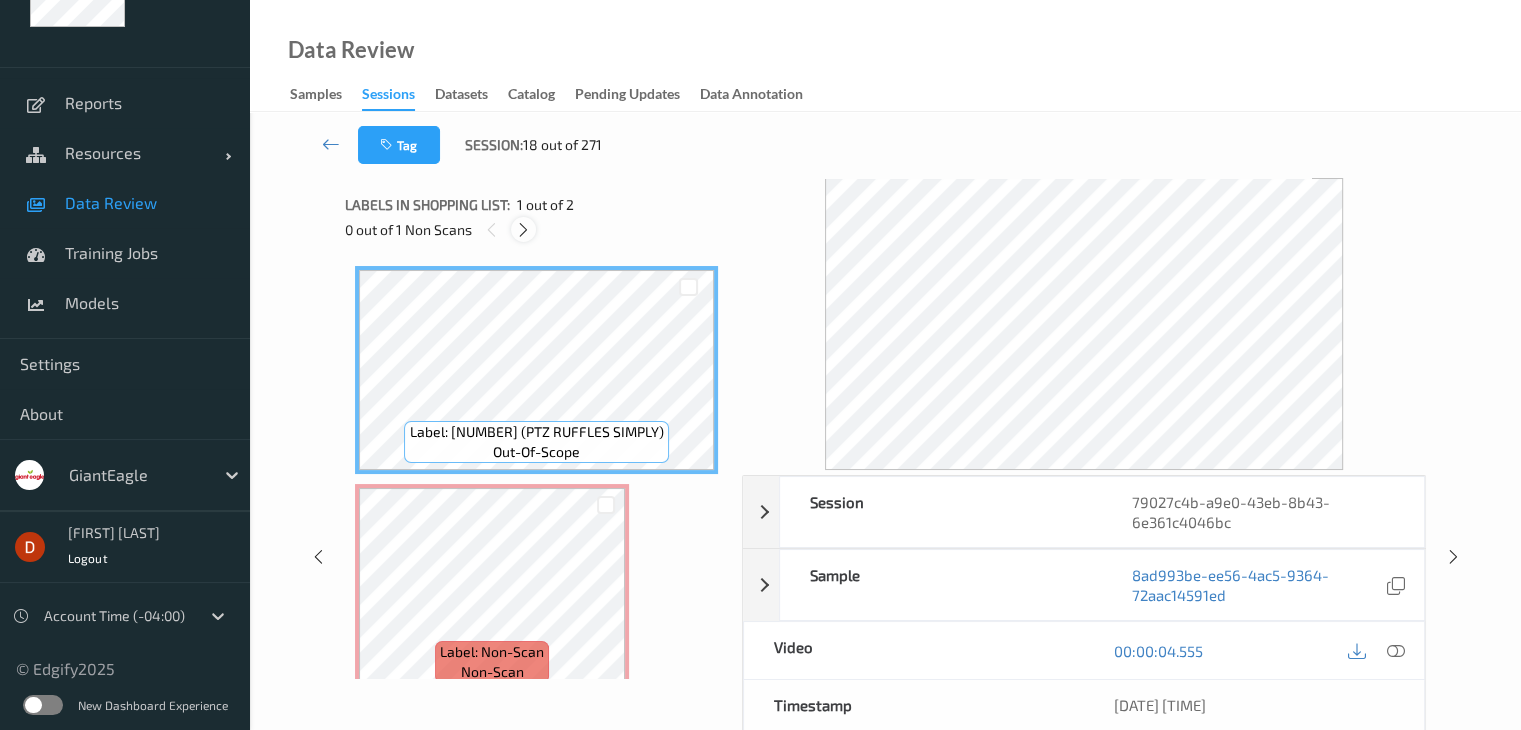 click at bounding box center (523, 229) 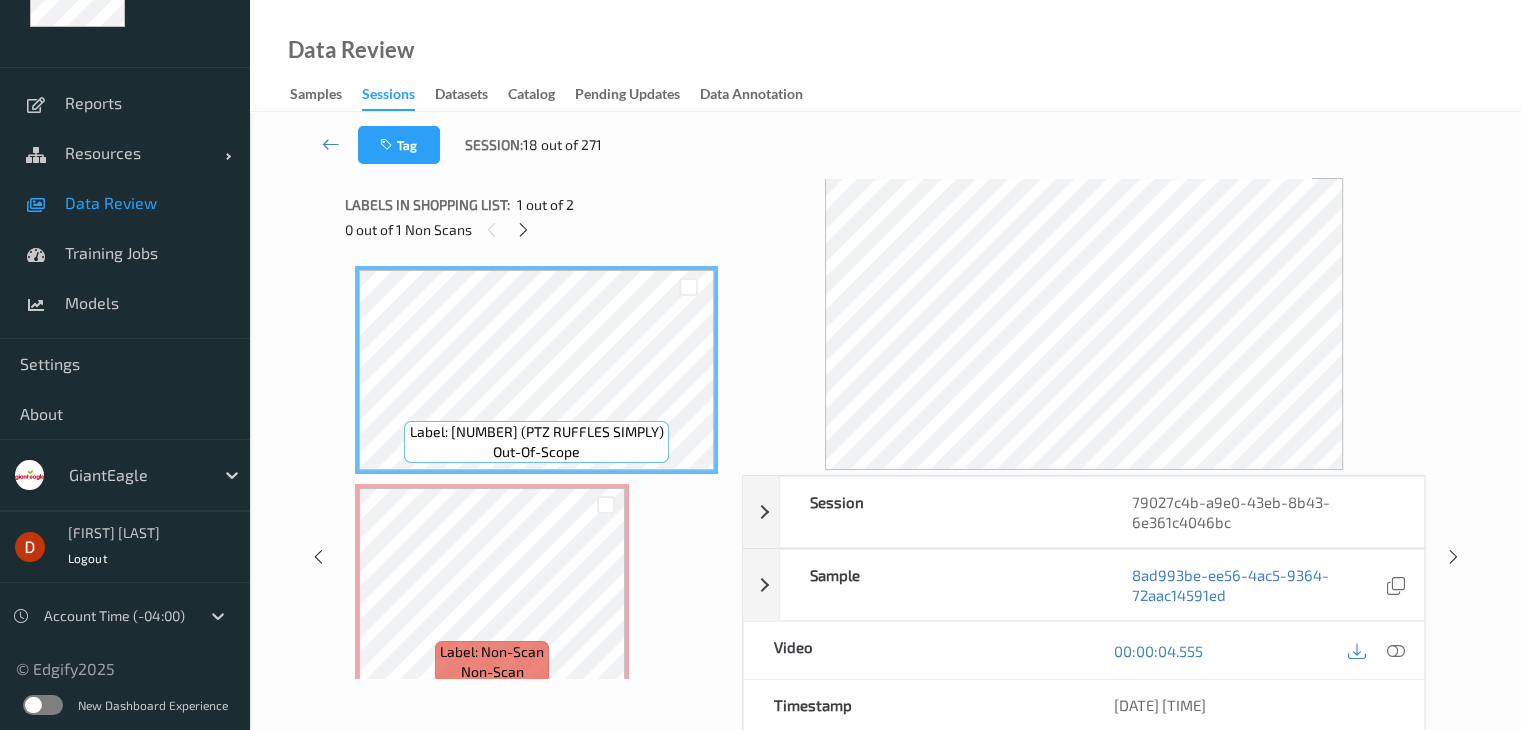 scroll, scrollTop: 10, scrollLeft: 0, axis: vertical 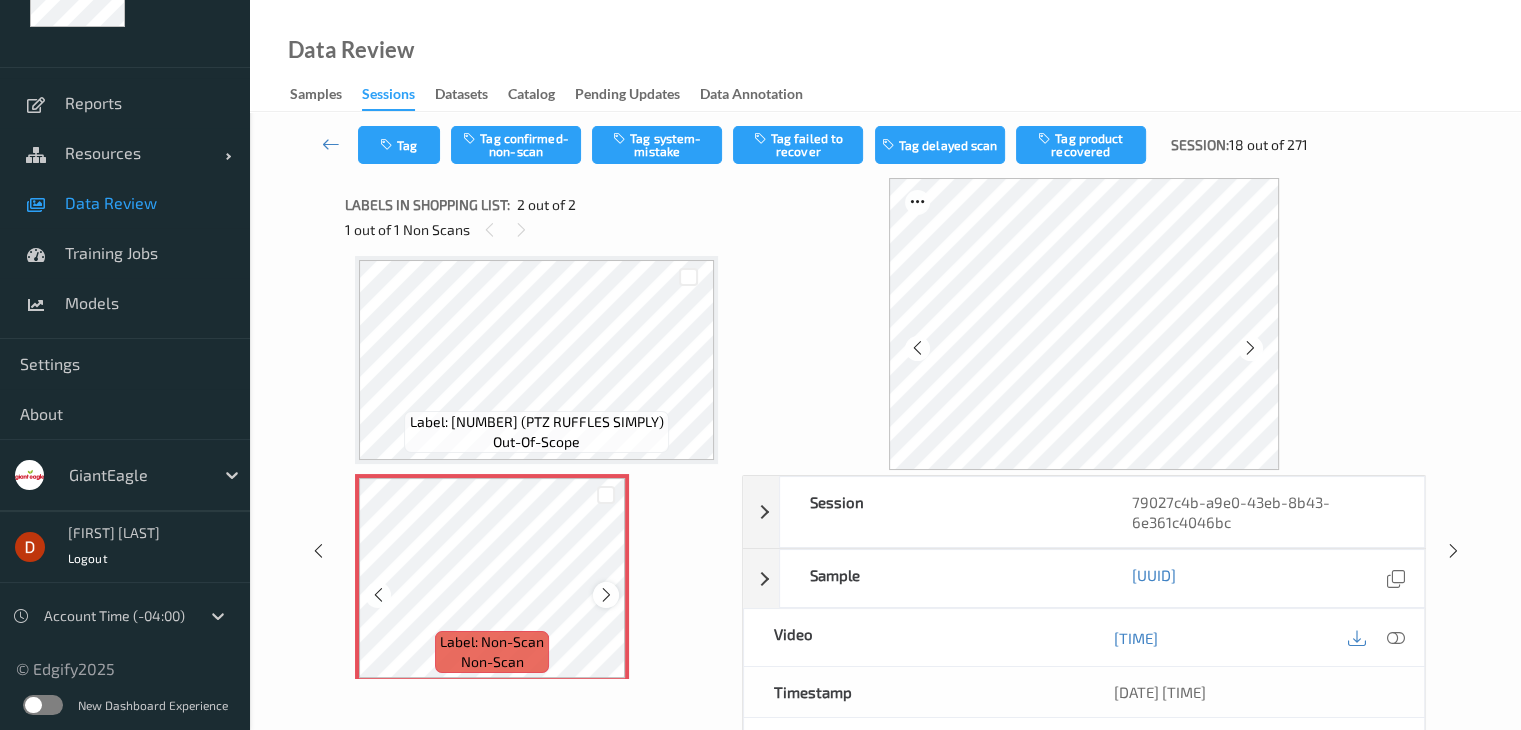 click at bounding box center [606, 595] 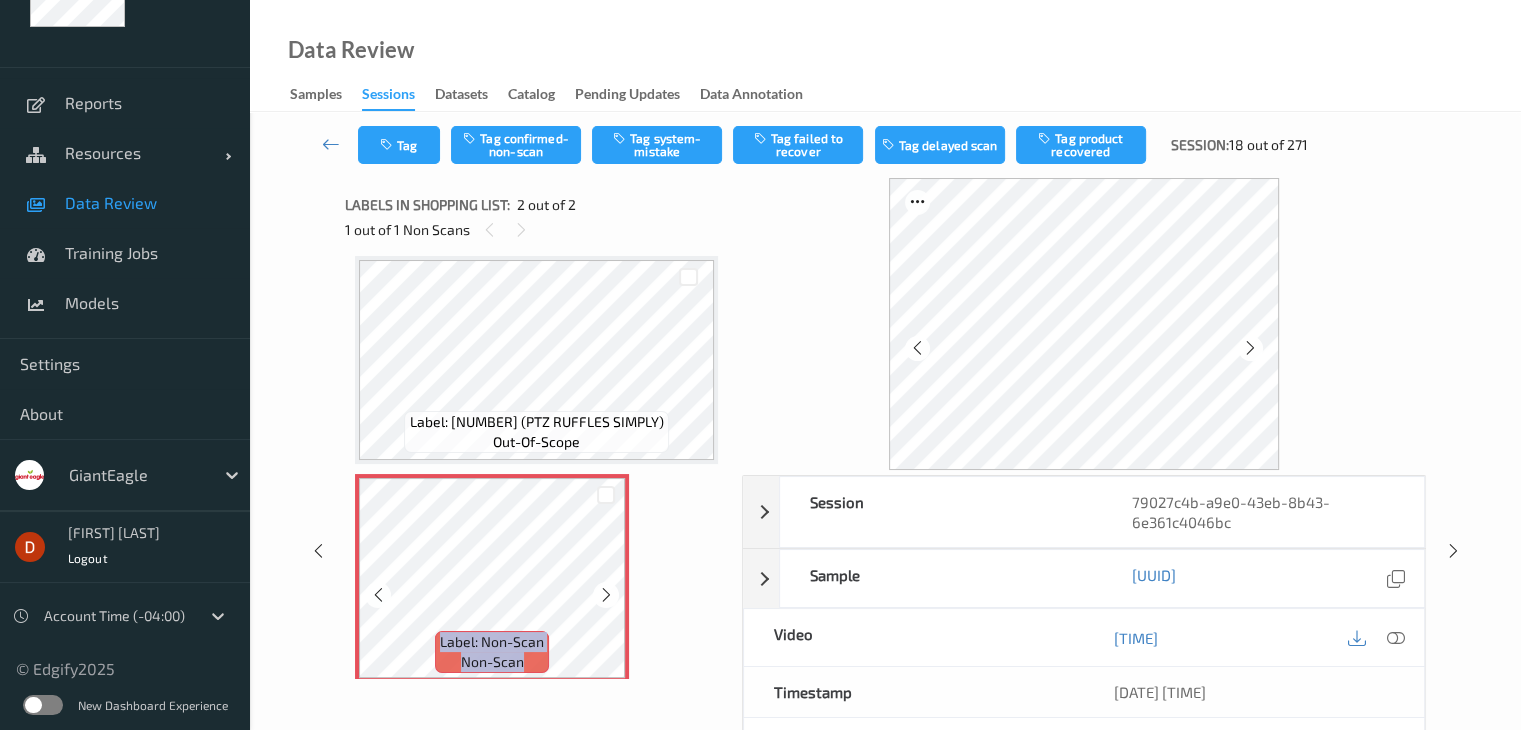 click at bounding box center [606, 595] 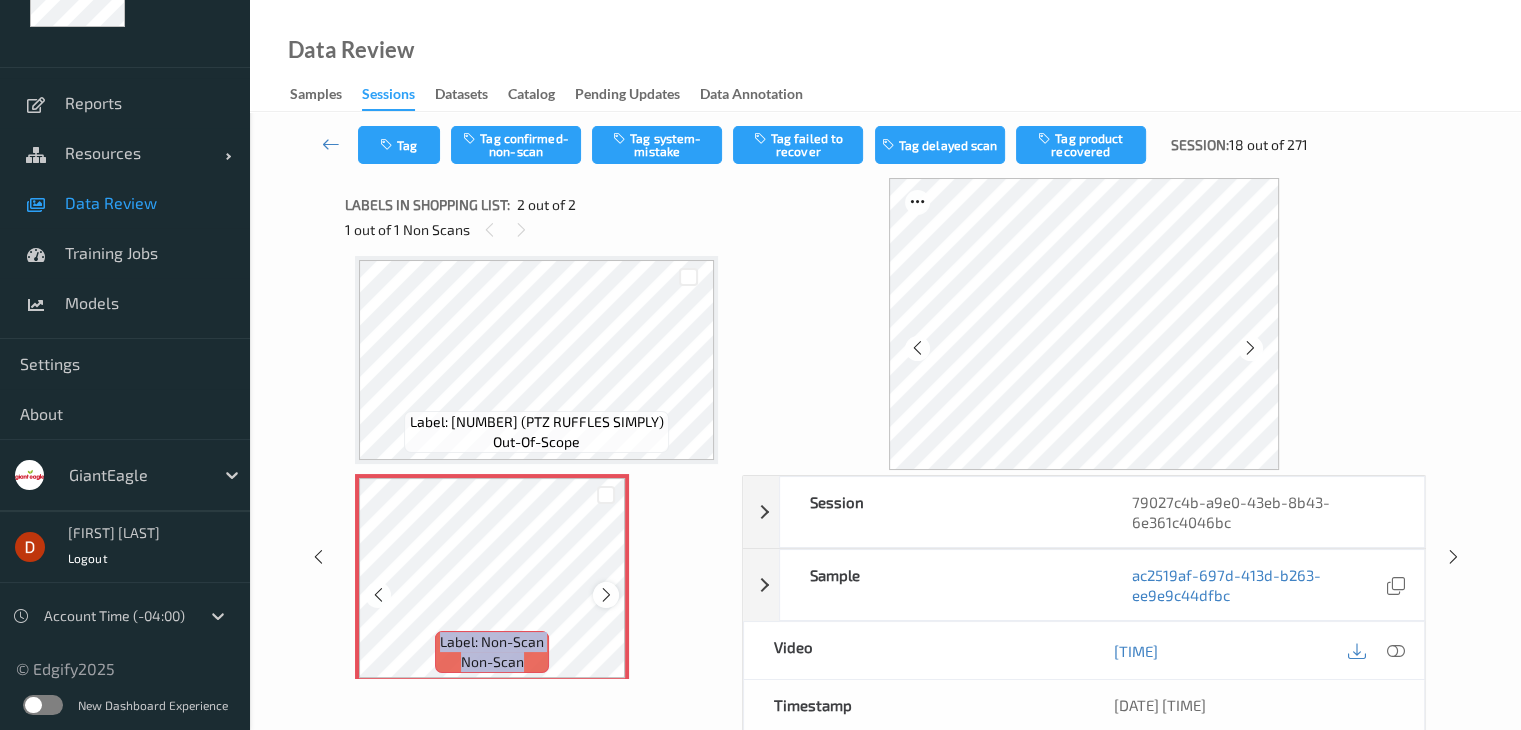 click at bounding box center [606, 595] 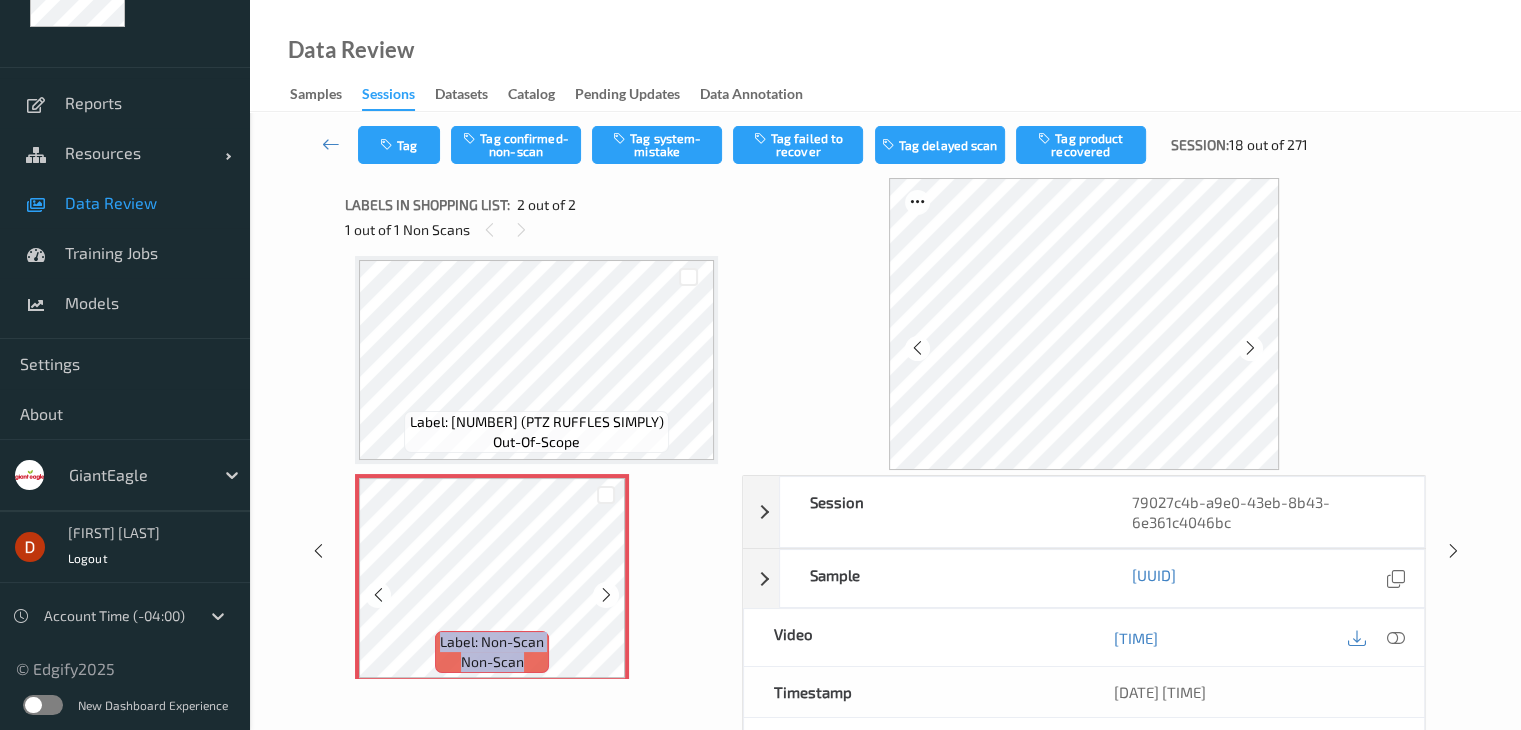 click at bounding box center (606, 595) 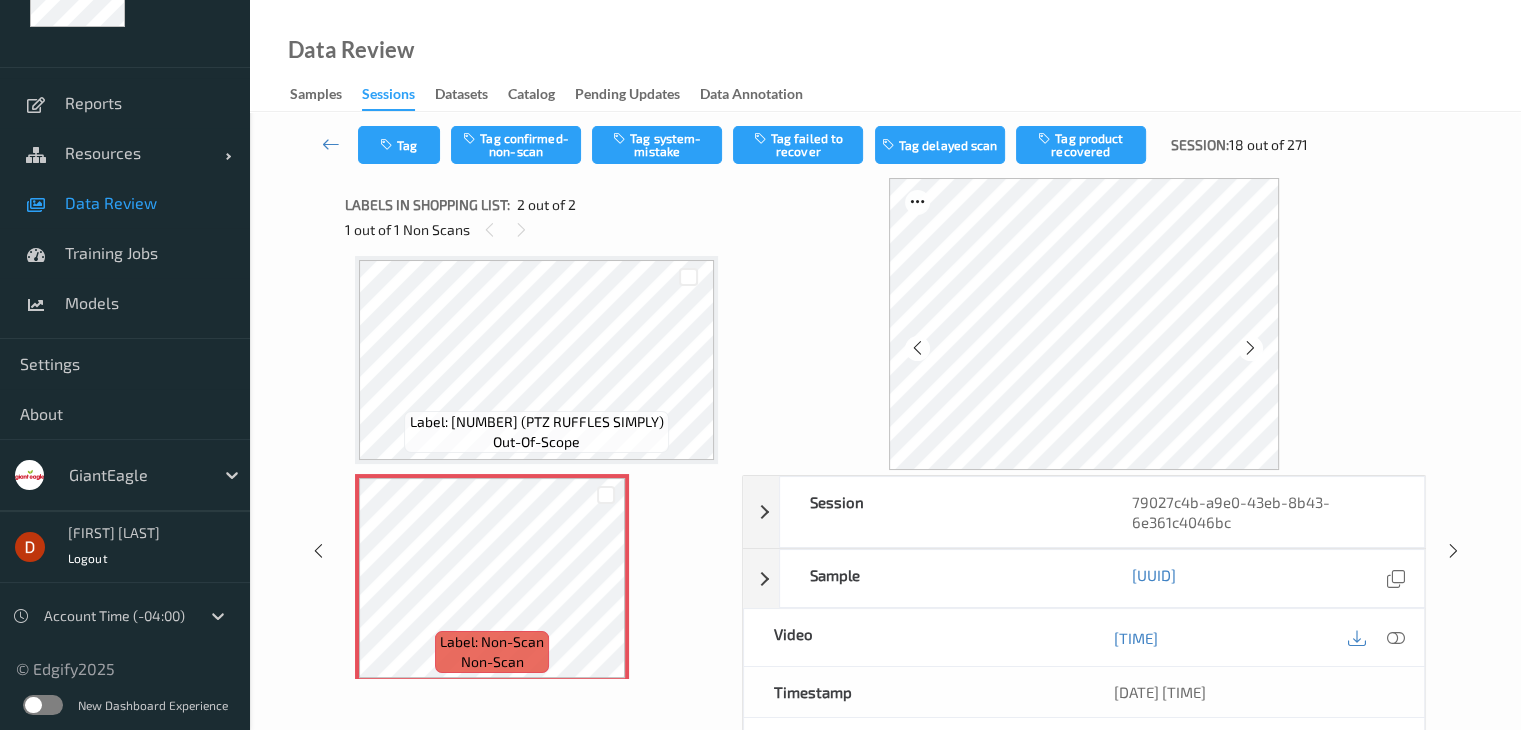 click on "Tag Tag   confirmed-non-scan Tag   system-mistake Tag   failed to recover Tag   delayed scan Tag   product recovered Session: 18 out of 271" at bounding box center [885, 145] 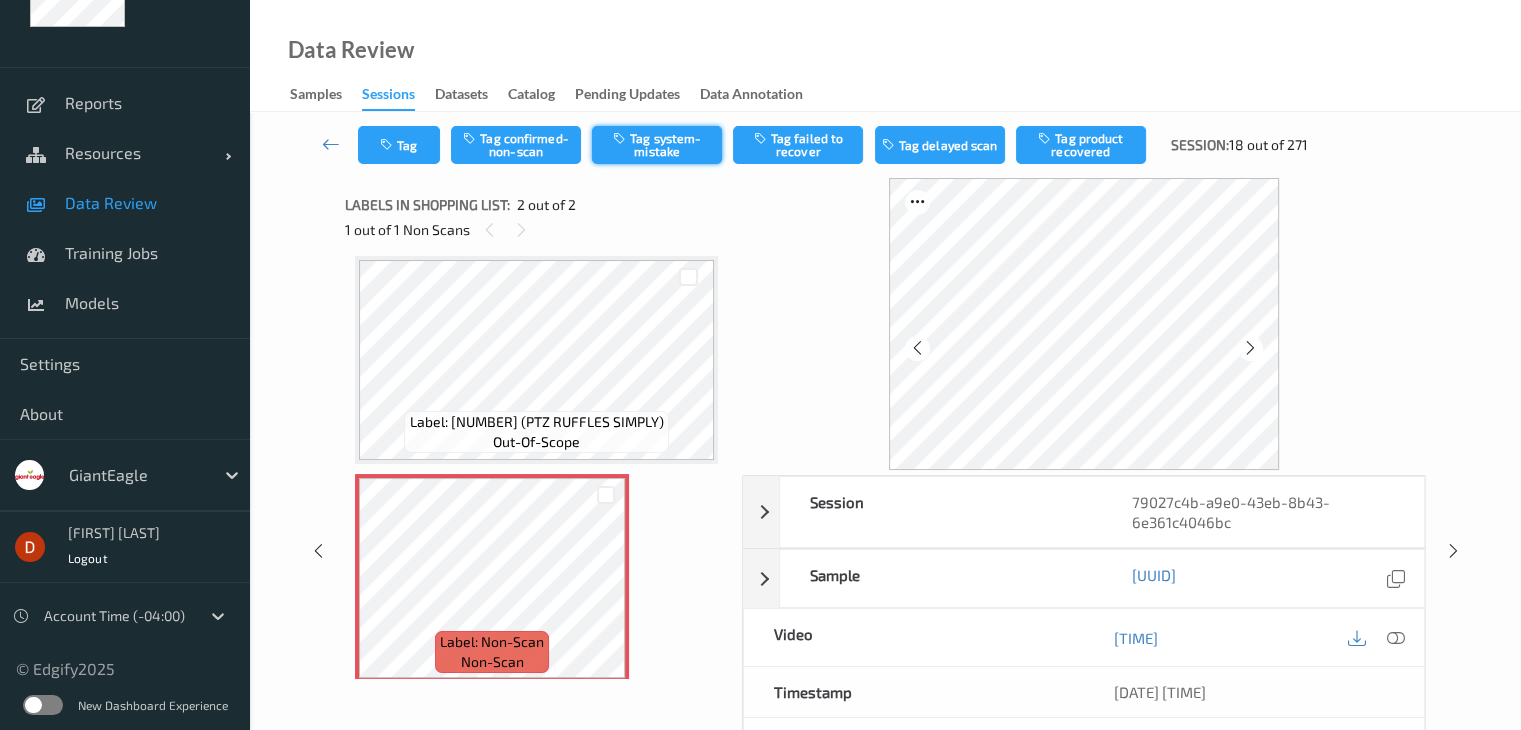 click on "Tag   system-mistake" at bounding box center [657, 145] 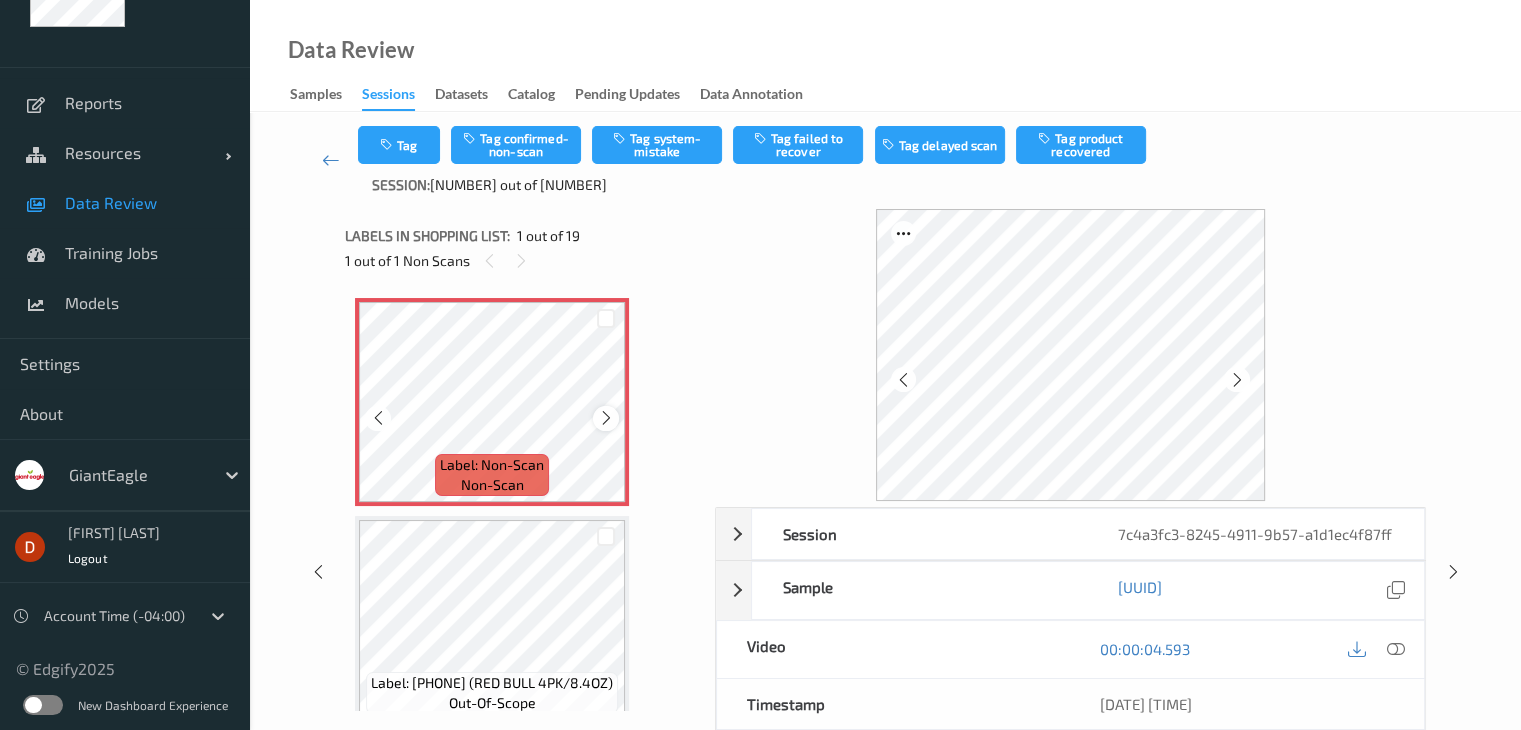 click at bounding box center (605, 418) 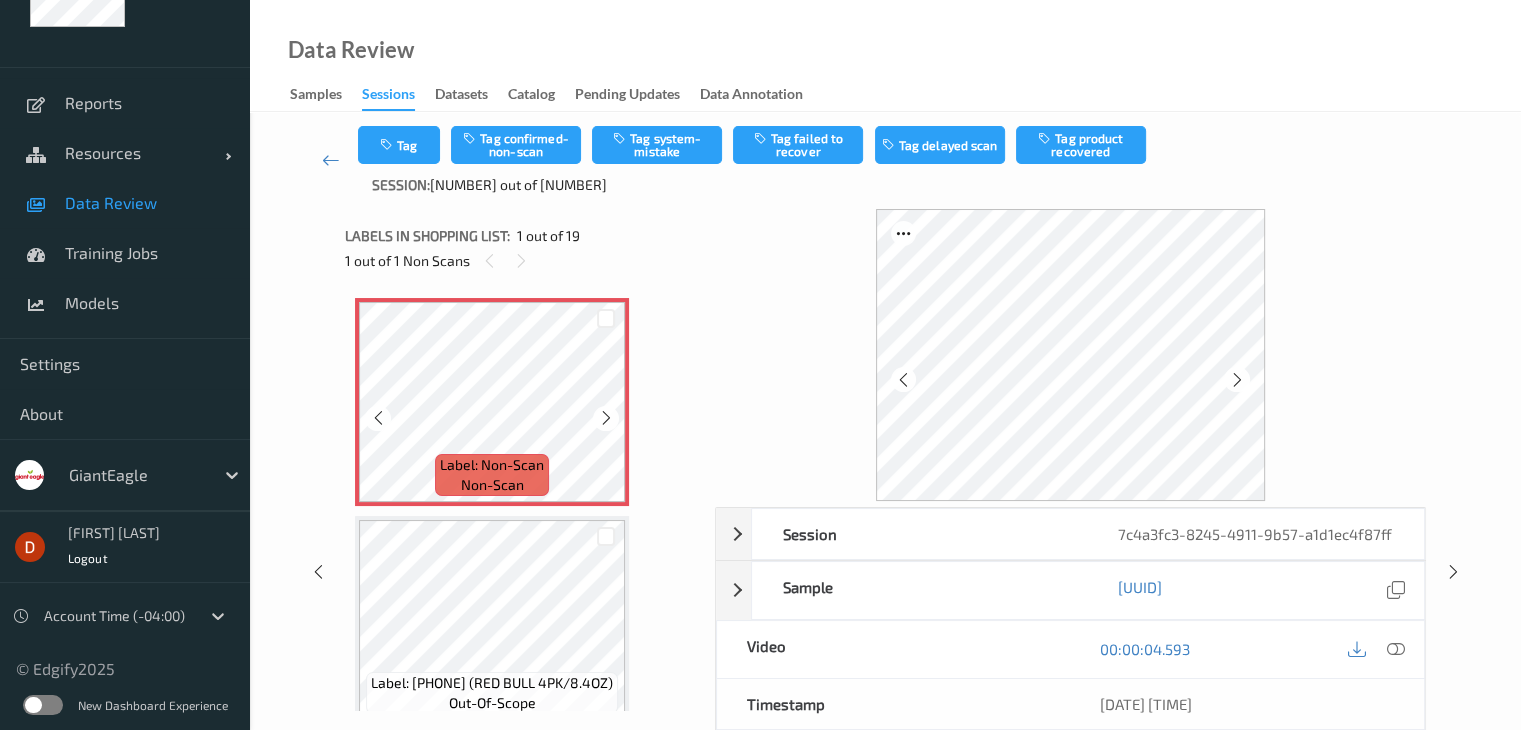 click at bounding box center [605, 418] 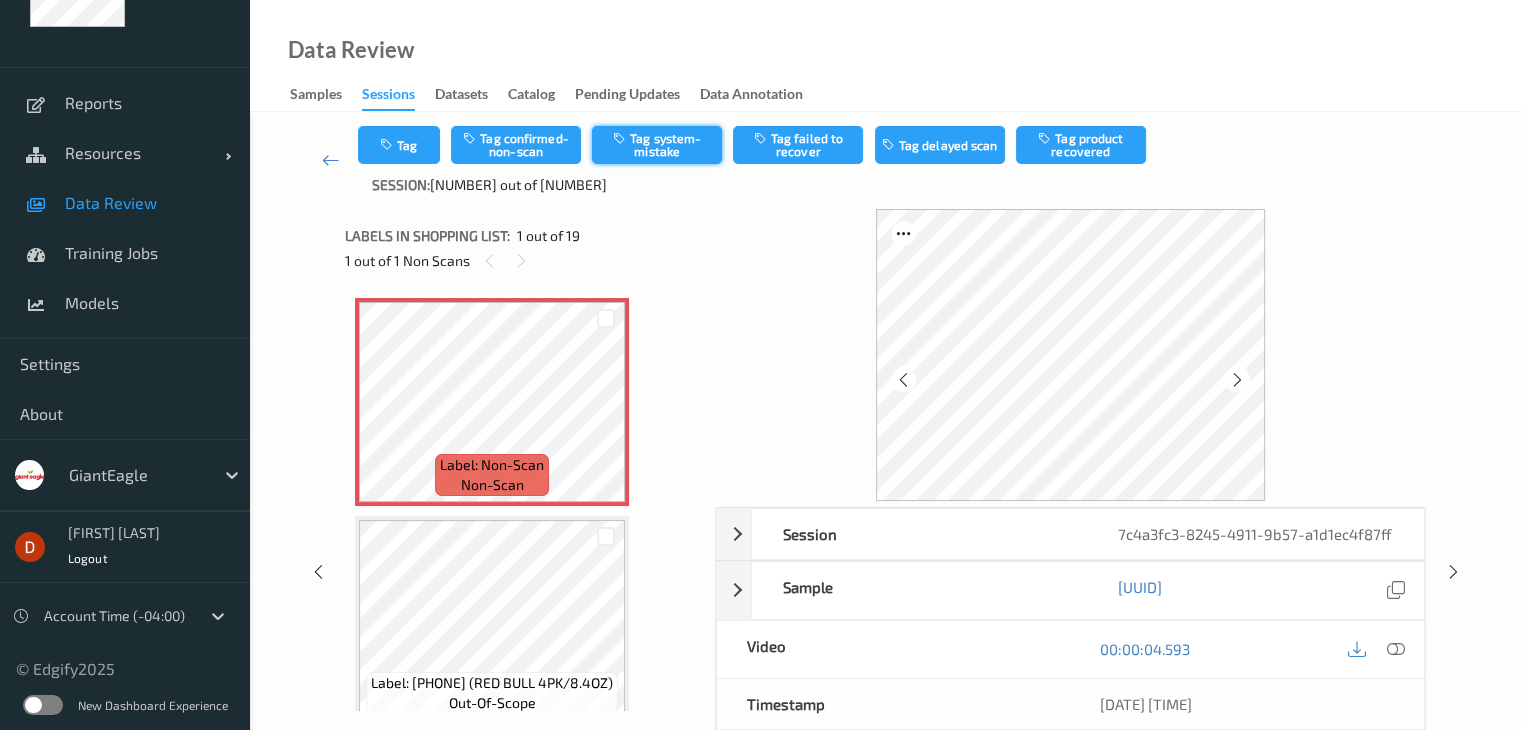 click on "Tag   system-mistake" at bounding box center [657, 145] 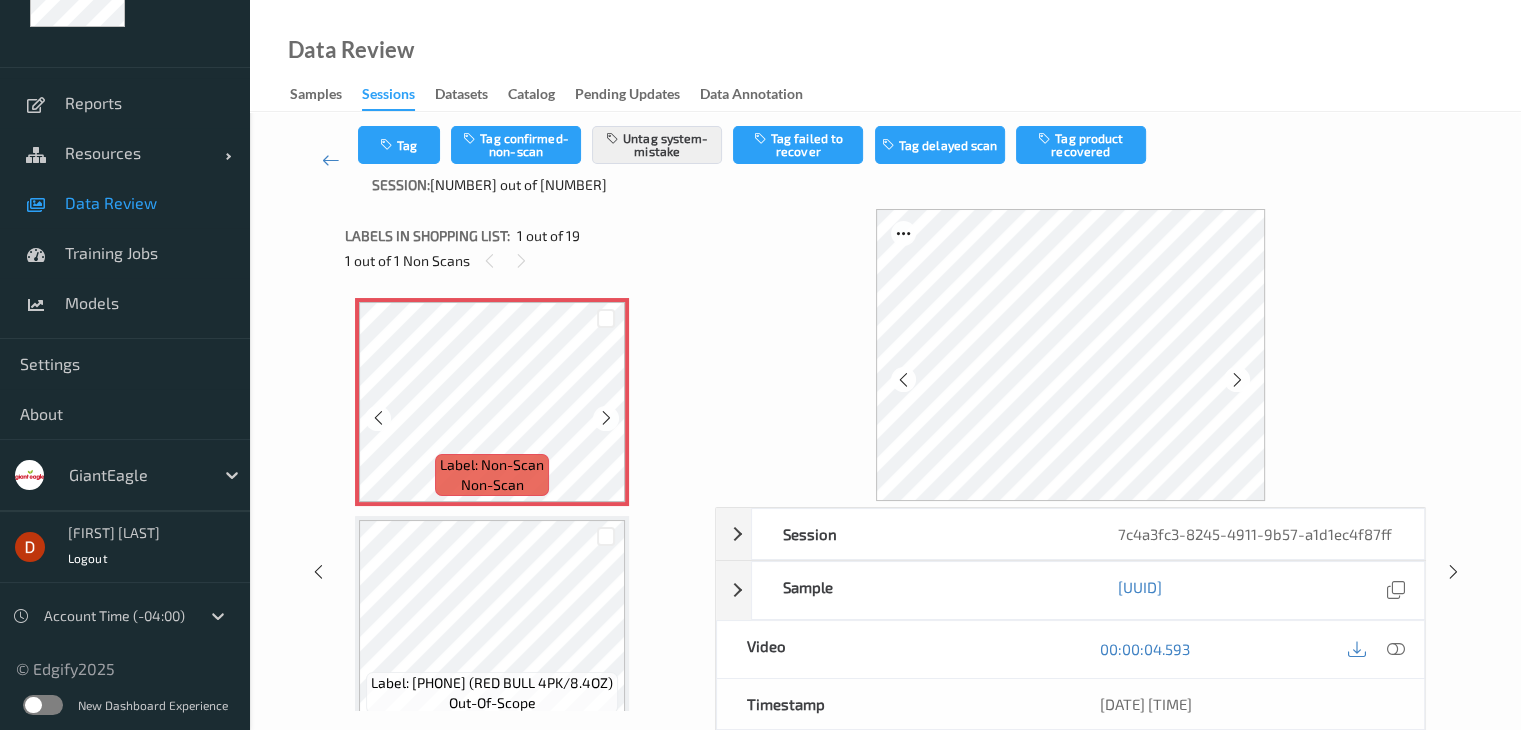 type 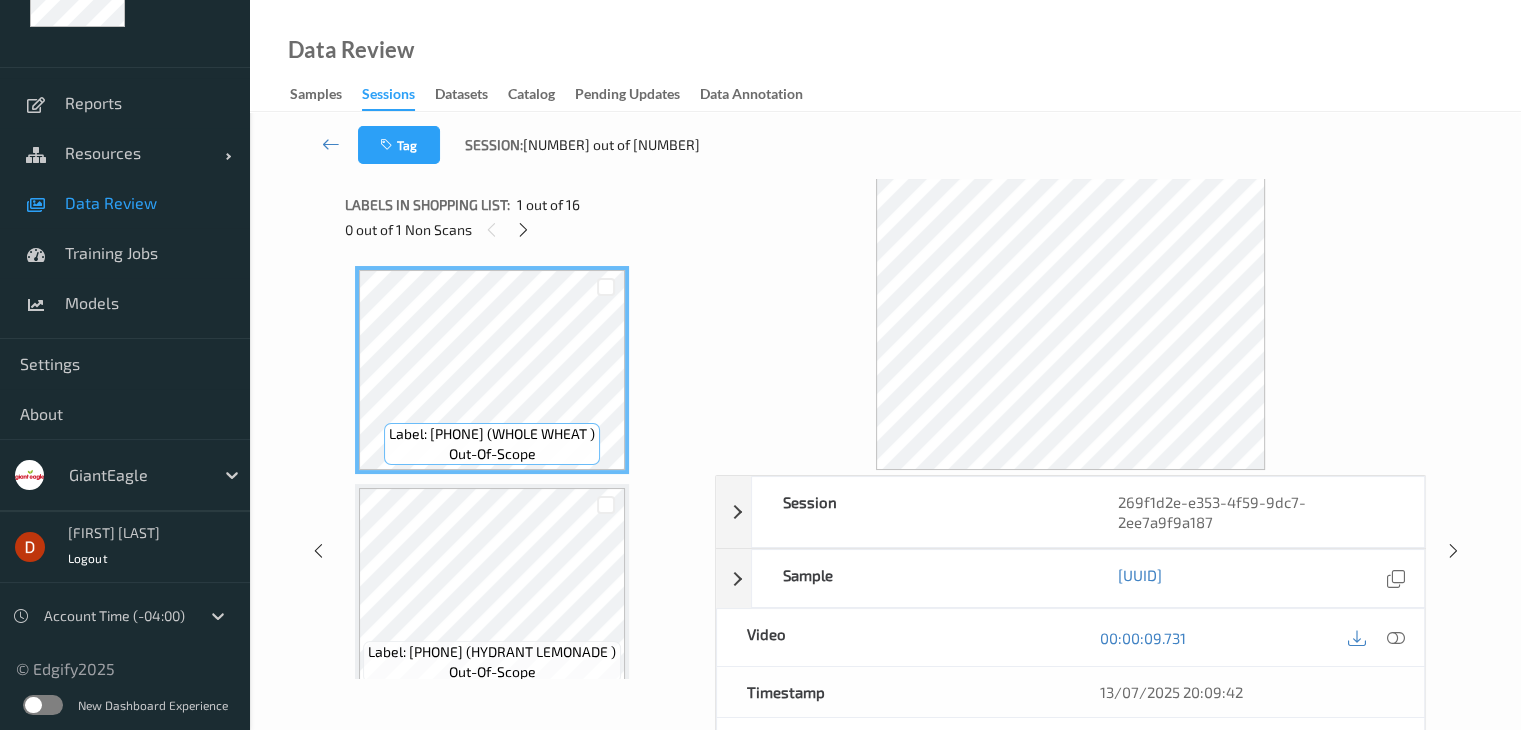 drag, startPoint x: 520, startPoint y: 233, endPoint x: 530, endPoint y: 243, distance: 14.142136 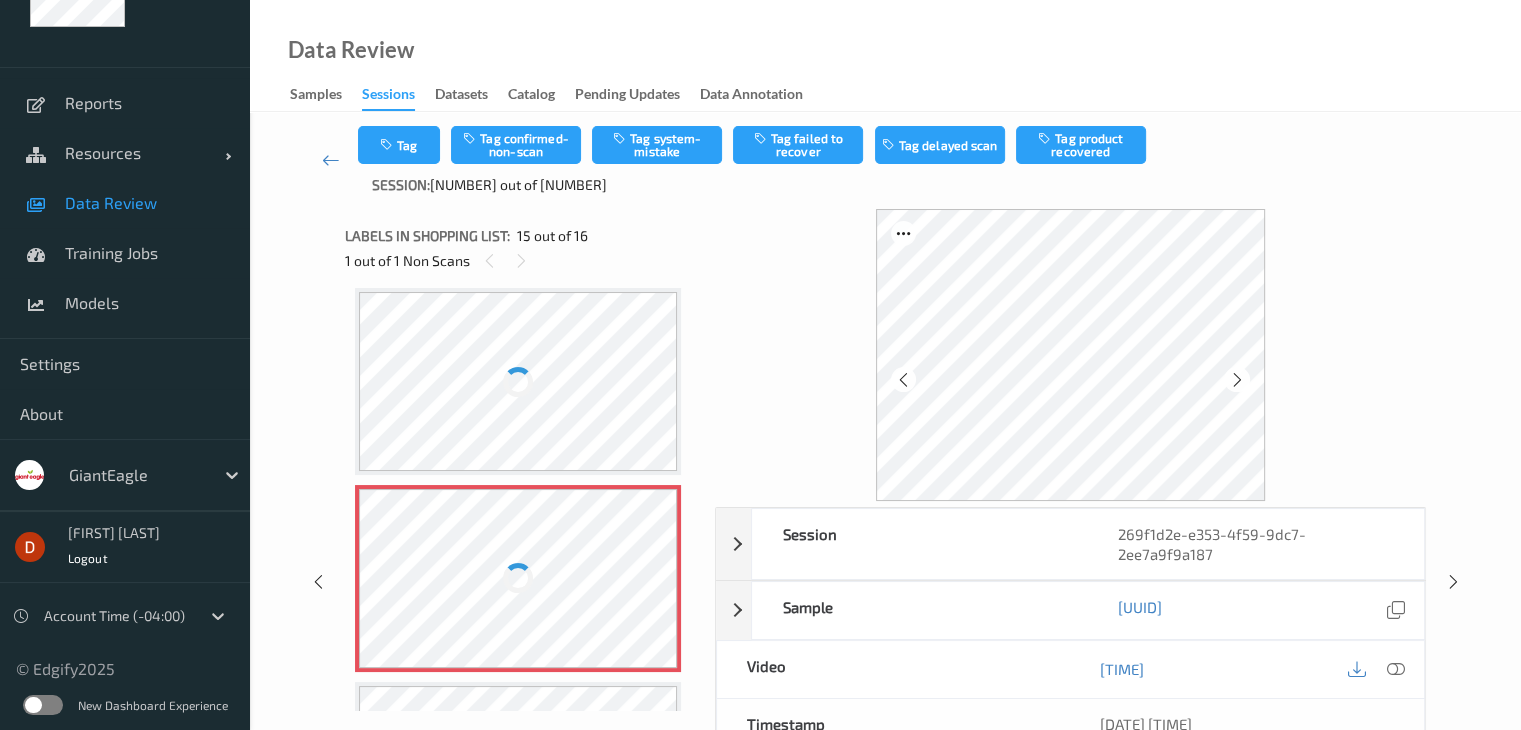 scroll, scrollTop: 2844, scrollLeft: 0, axis: vertical 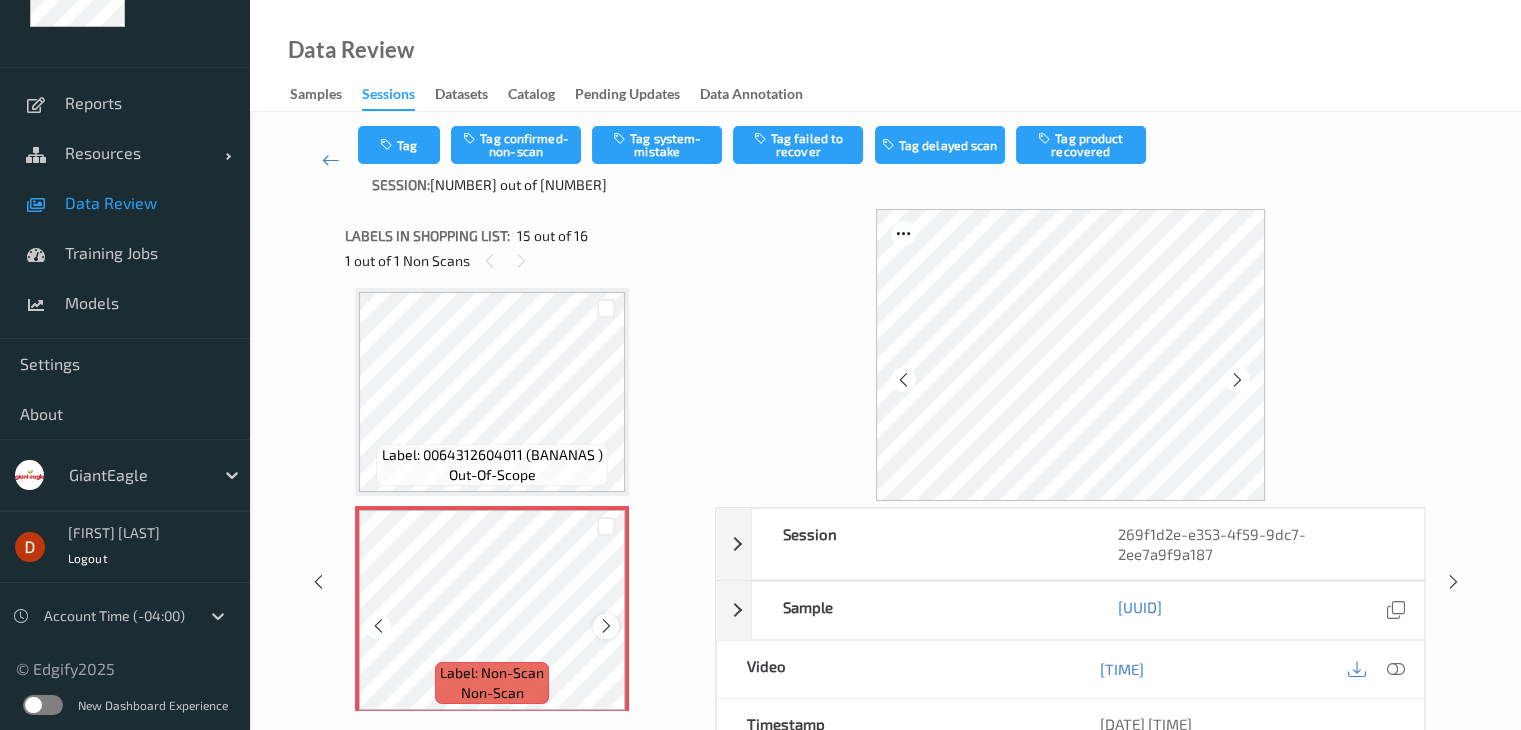 click at bounding box center (605, 626) 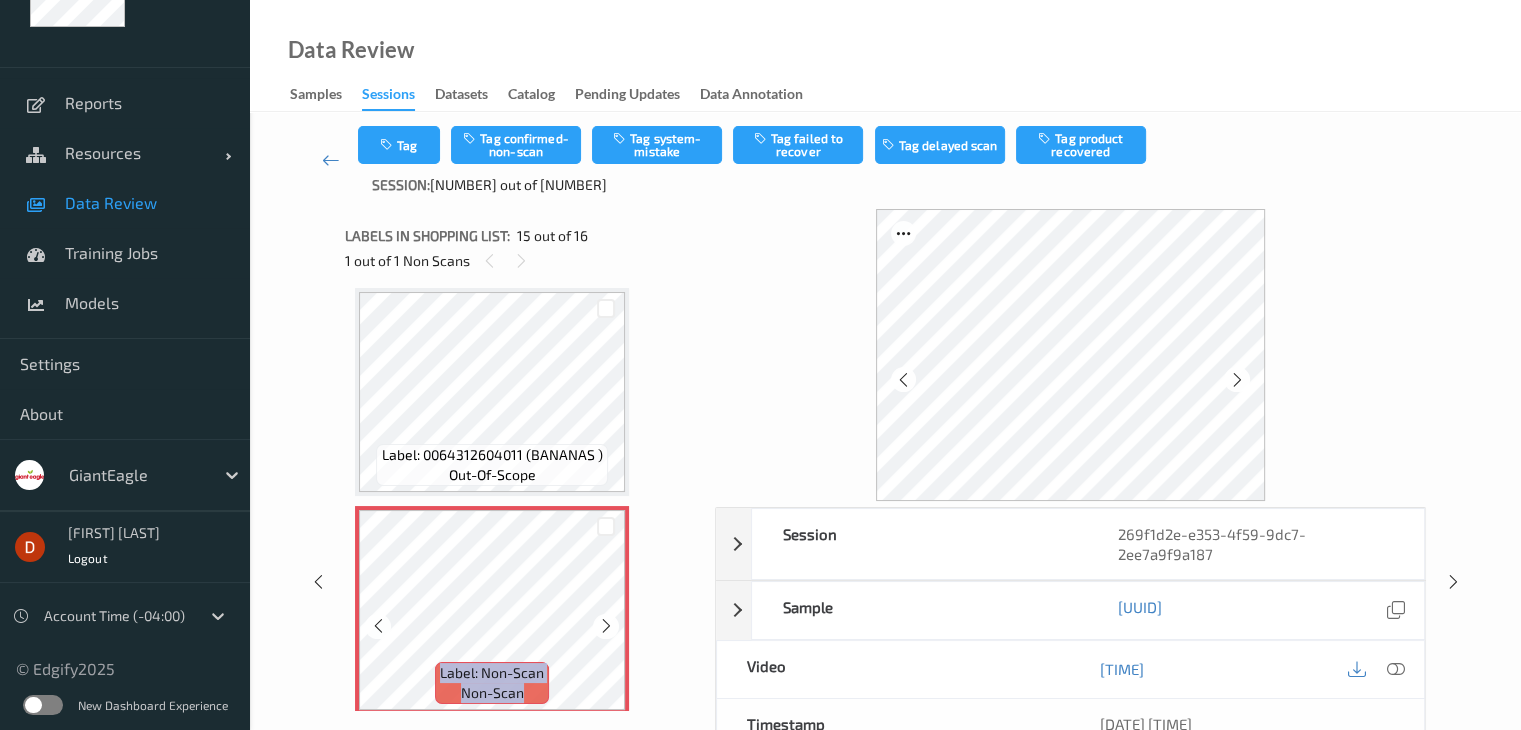 click at bounding box center (605, 626) 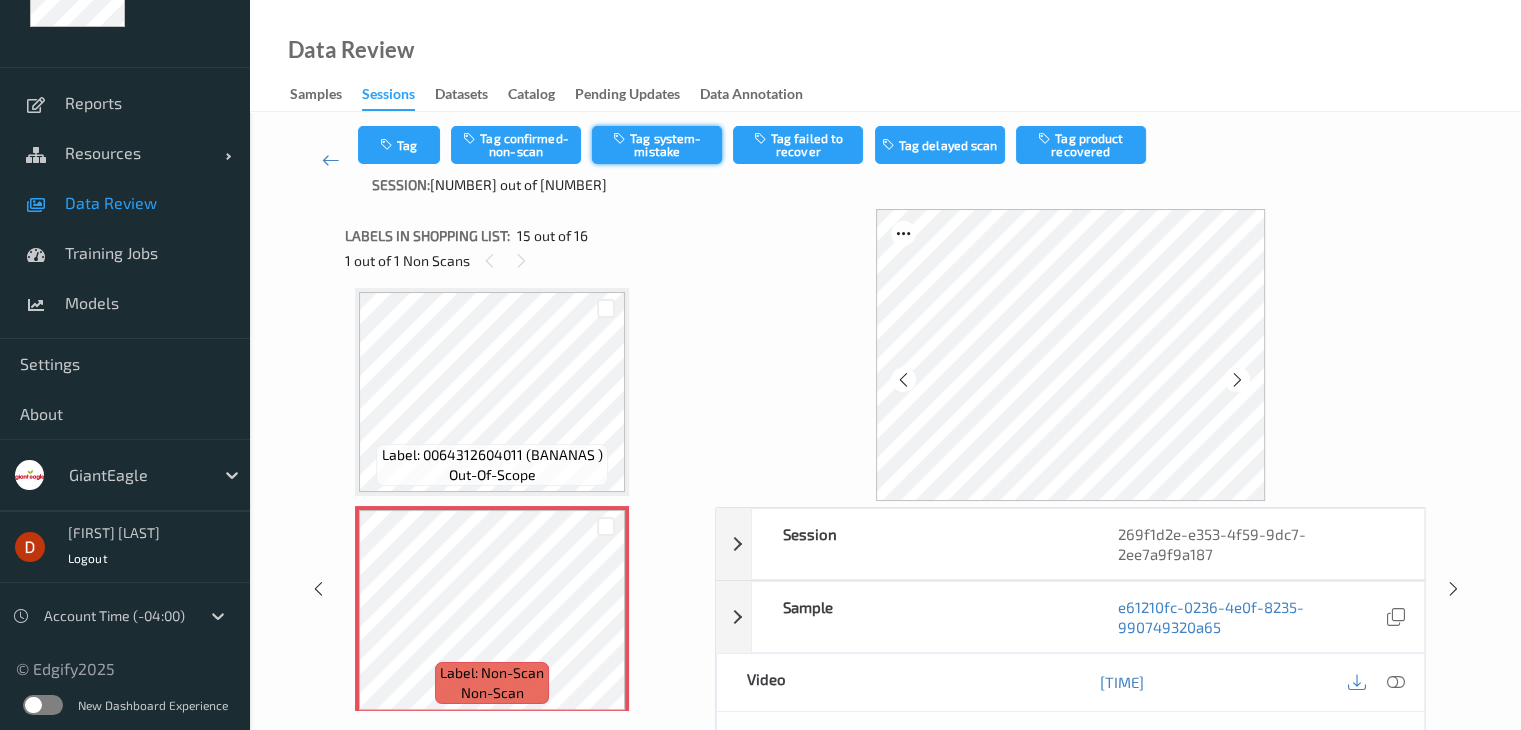 click on "Tag   system-mistake" at bounding box center [657, 145] 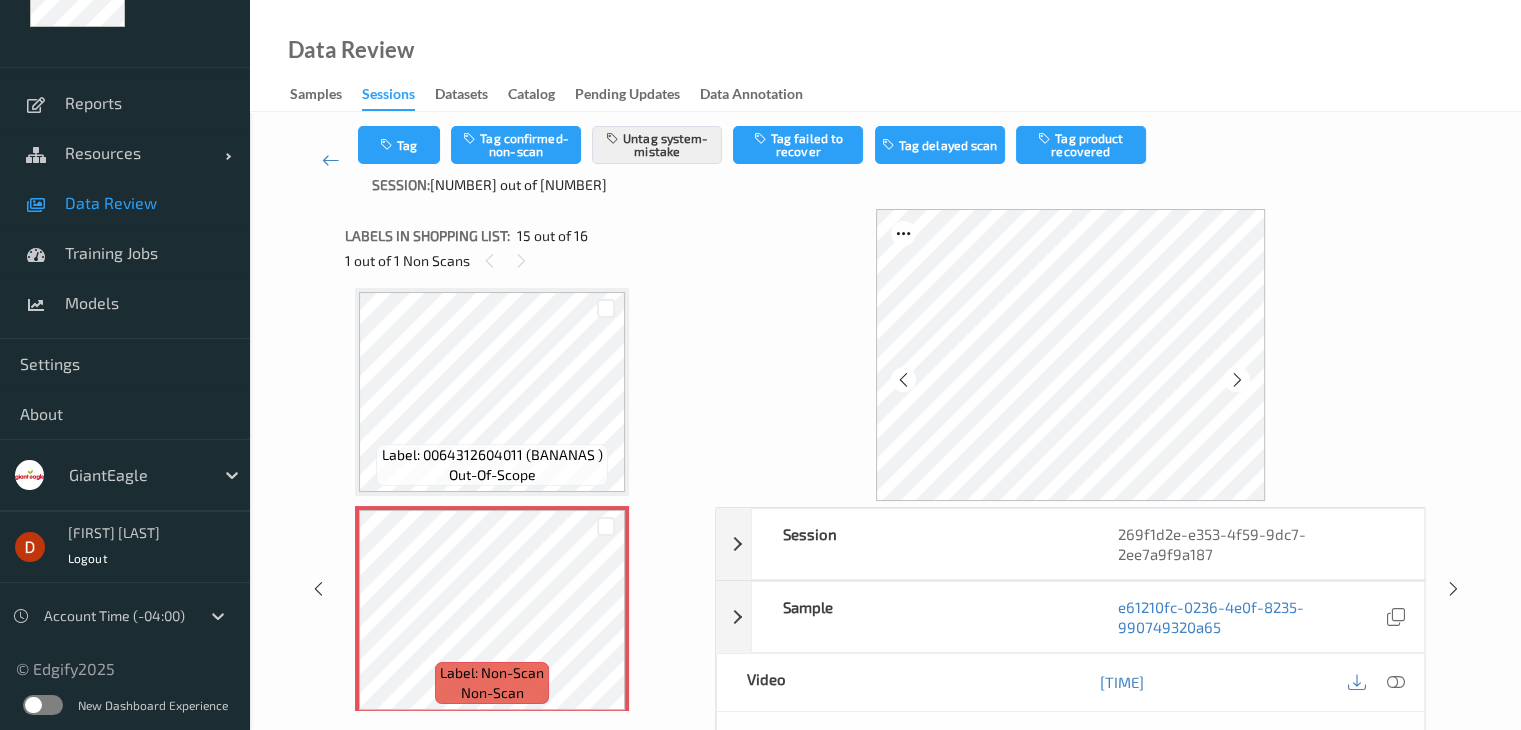 type 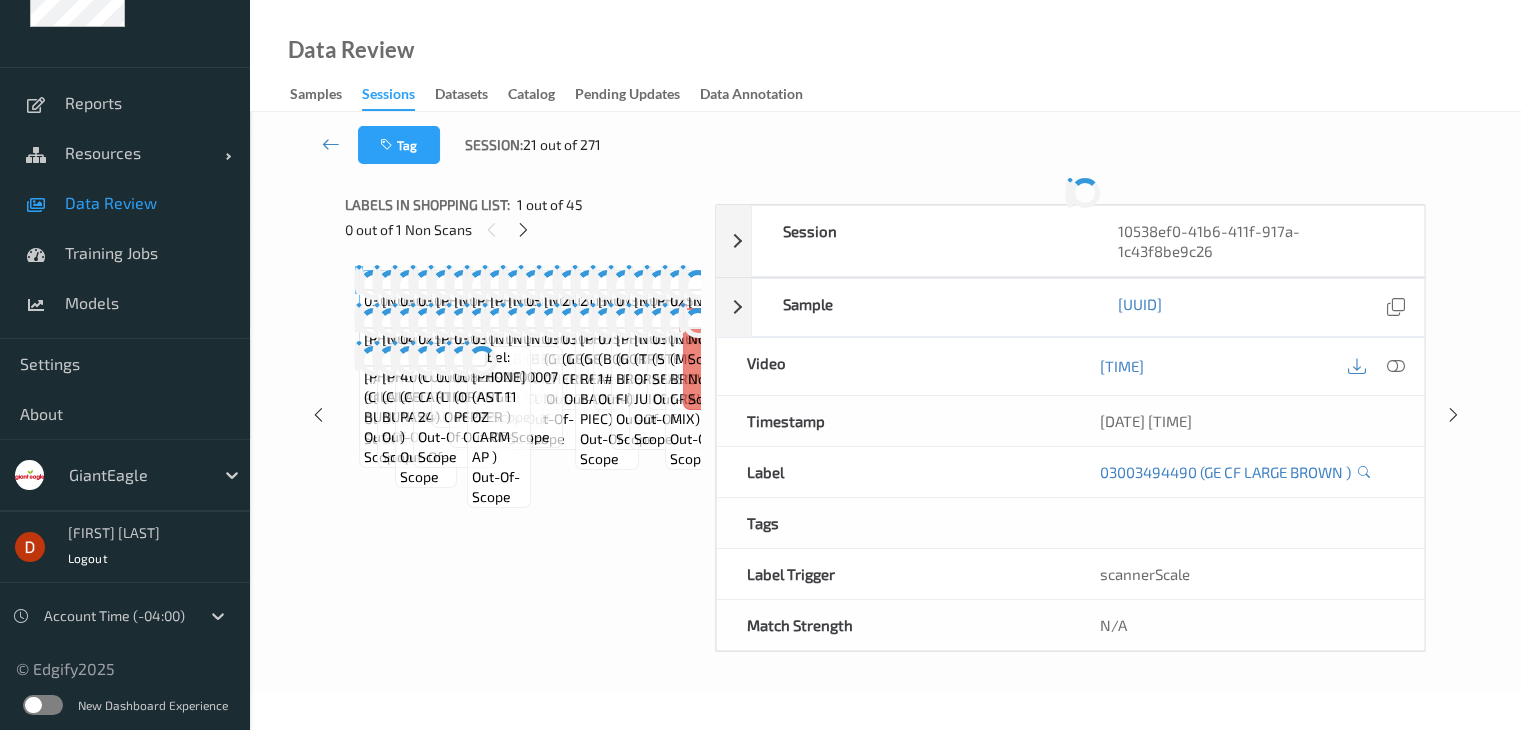 click at bounding box center (523, 230) 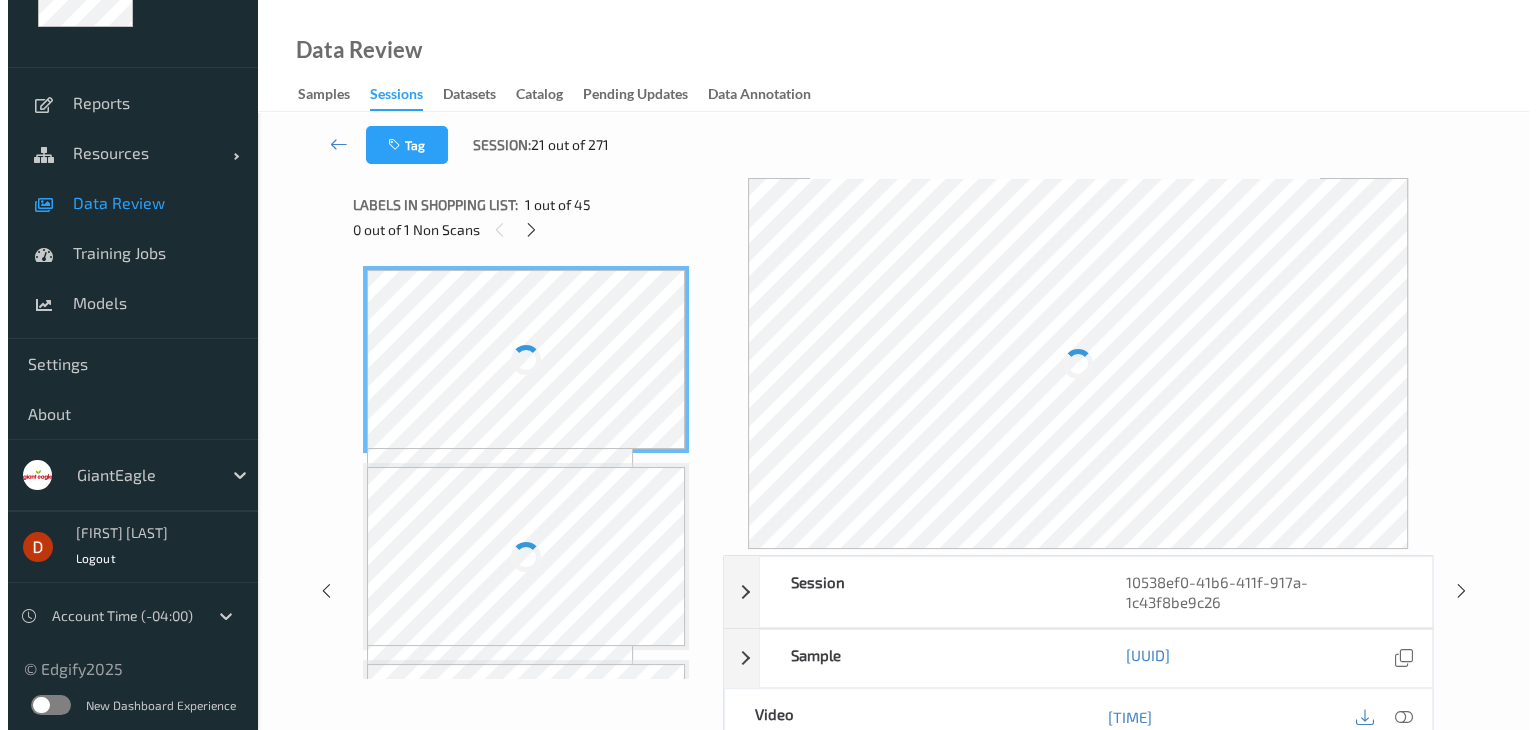 scroll, scrollTop: 7096, scrollLeft: 0, axis: vertical 